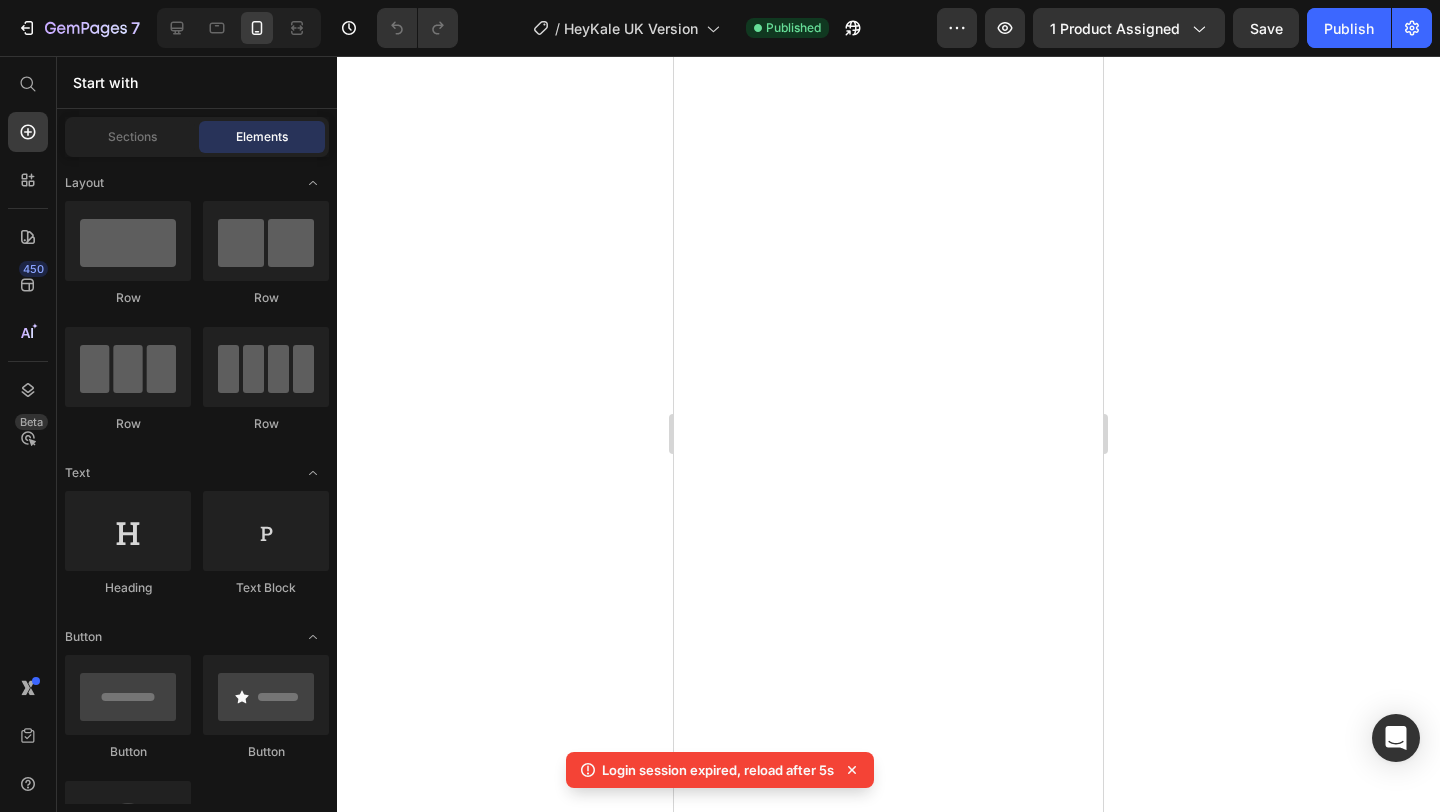 scroll, scrollTop: 0, scrollLeft: 0, axis: both 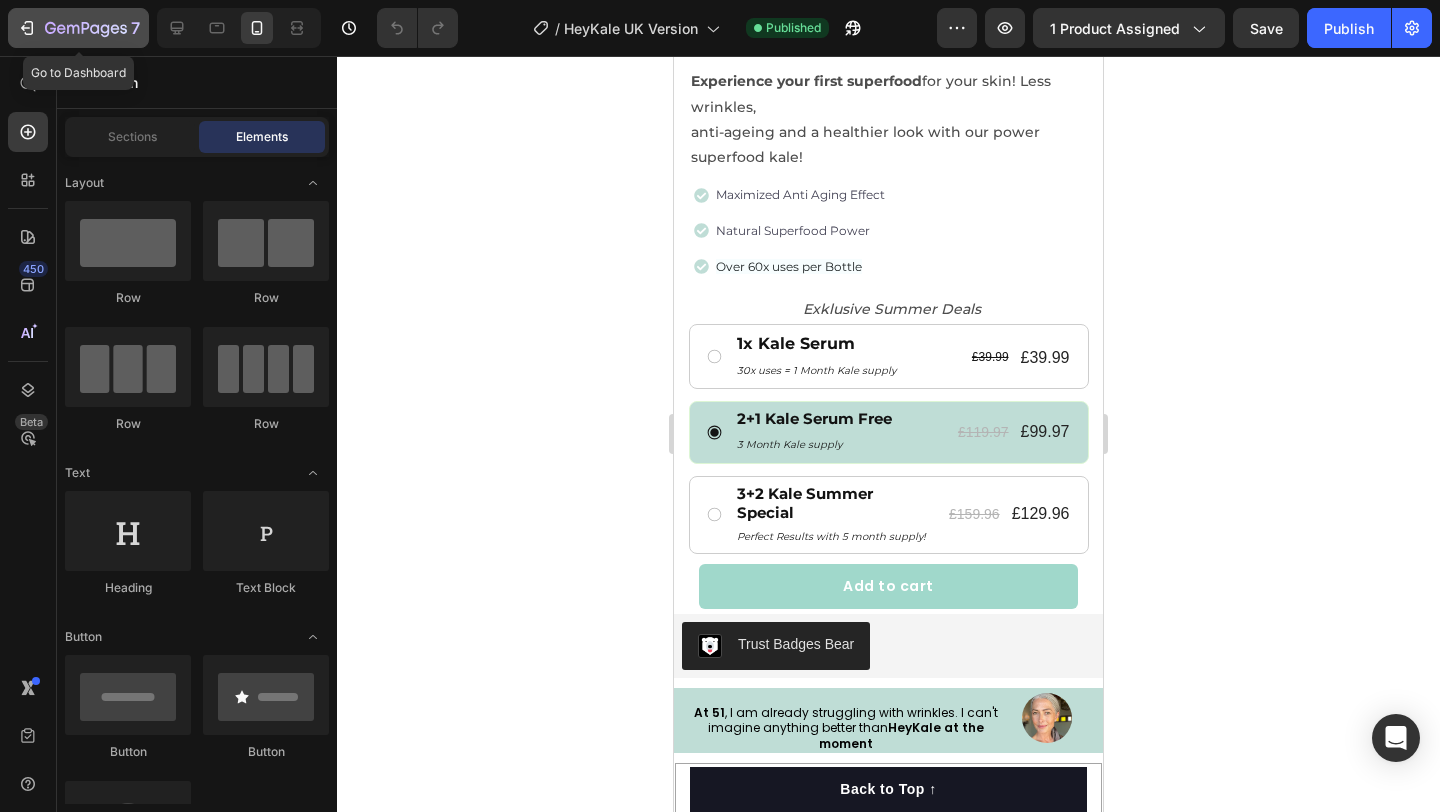 click 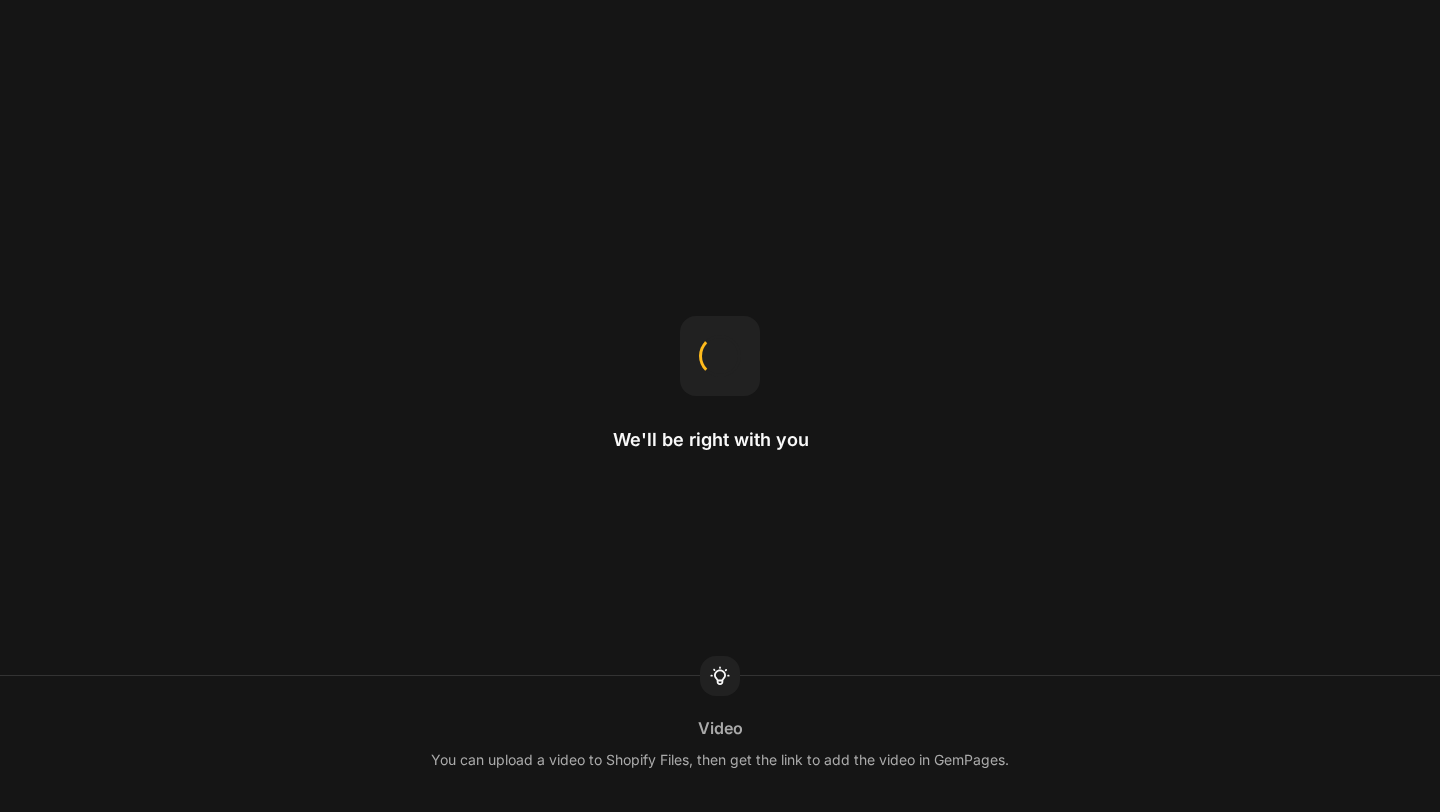scroll, scrollTop: 0, scrollLeft: 0, axis: both 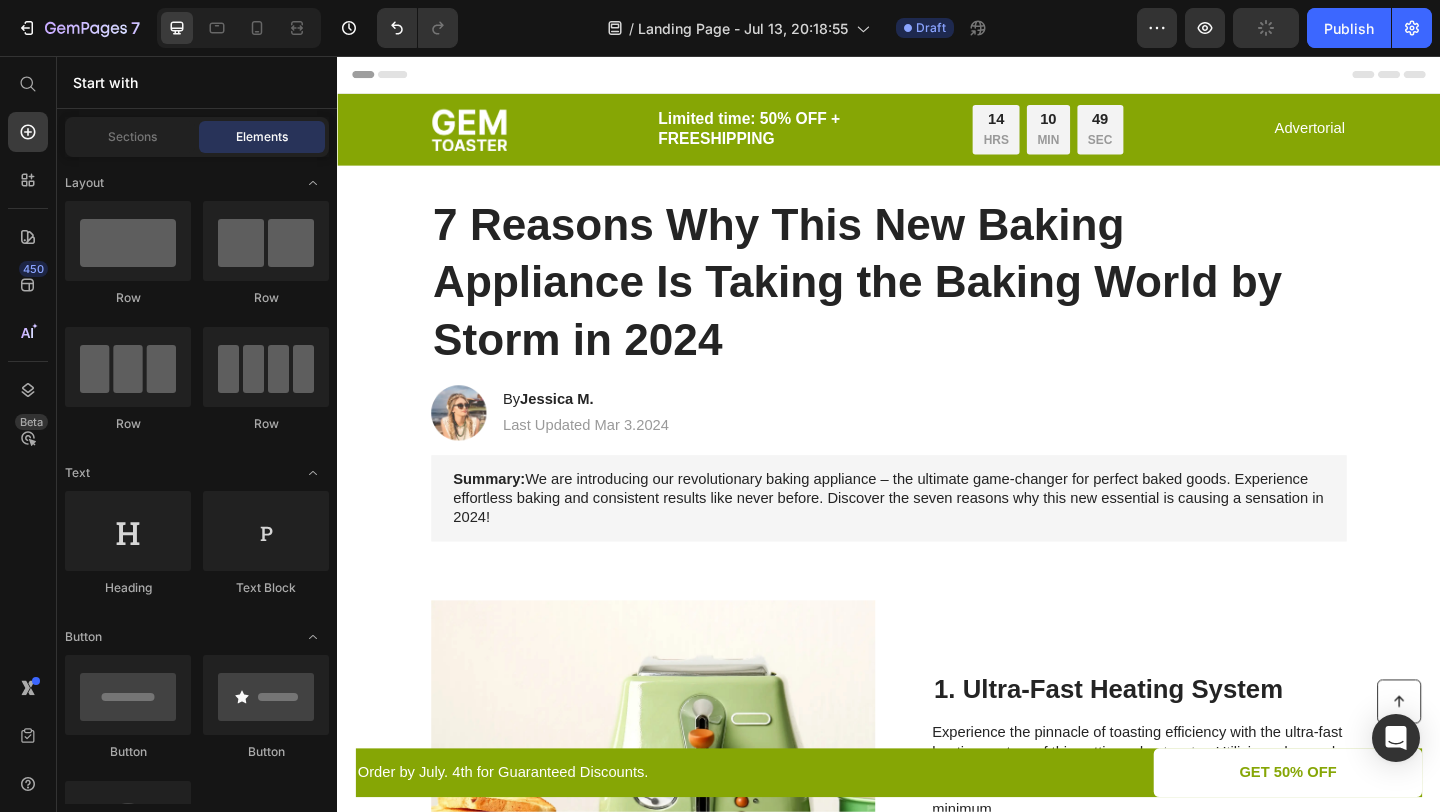 click at bounding box center [239, 28] 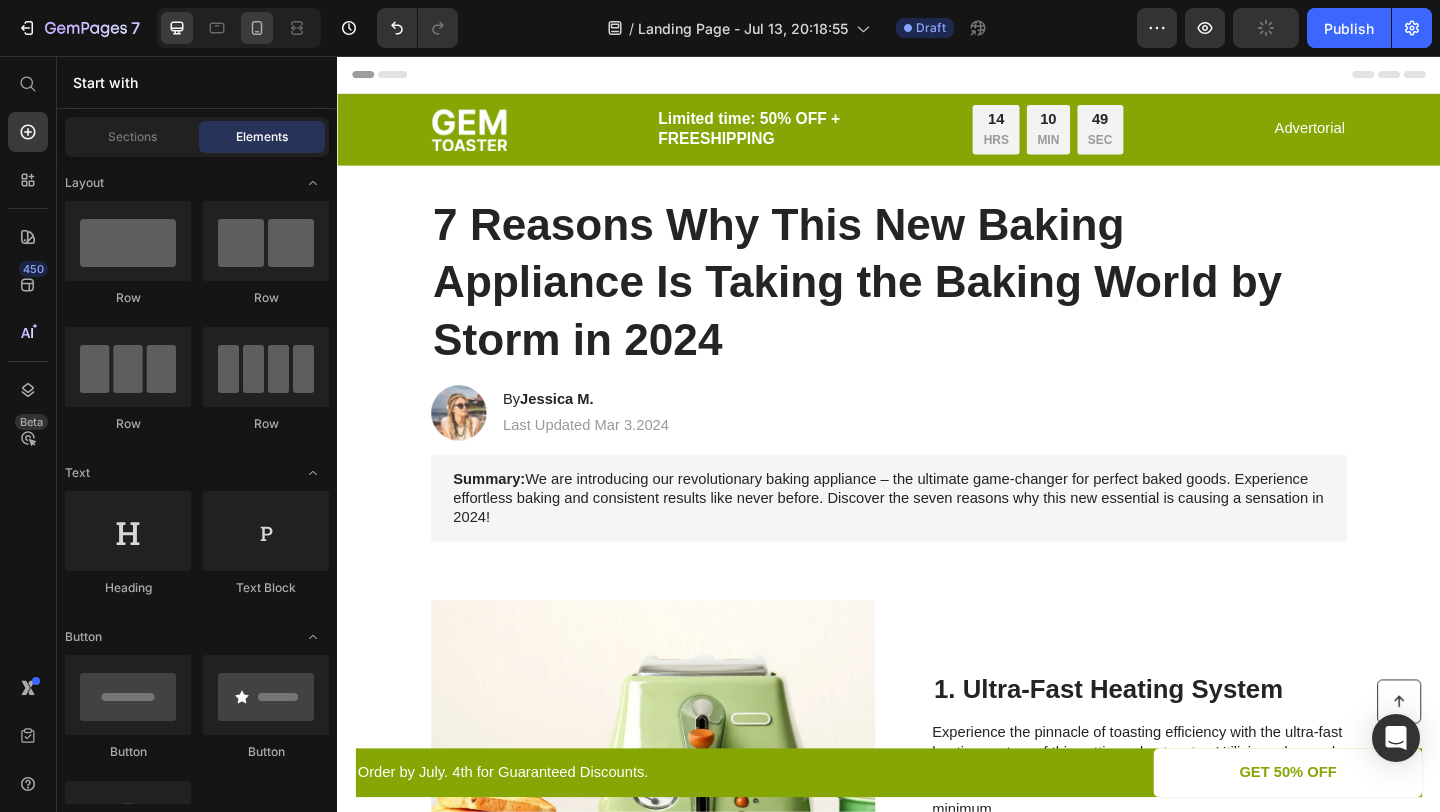 click 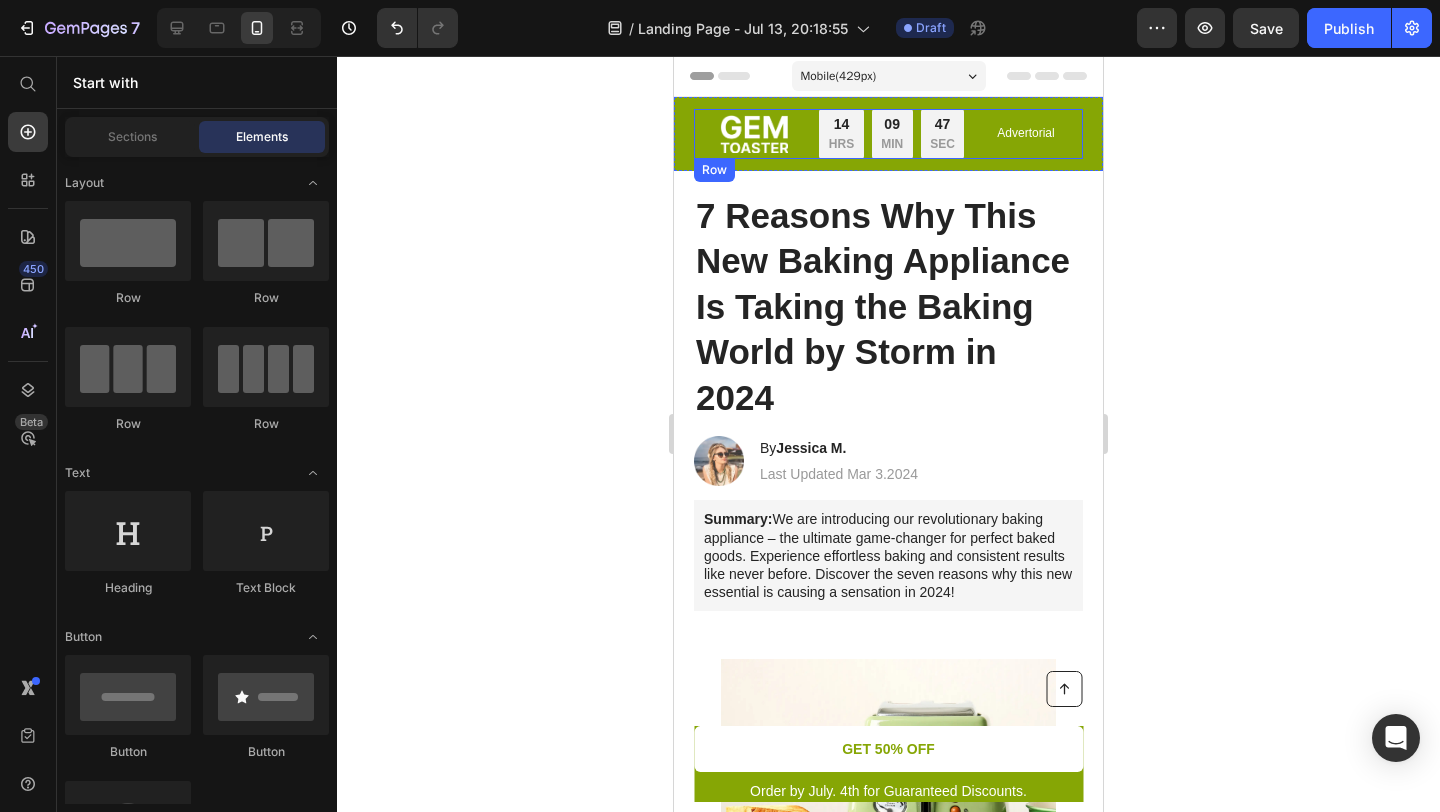 click on "Advertorial Text Block" at bounding box center (1025, 134) 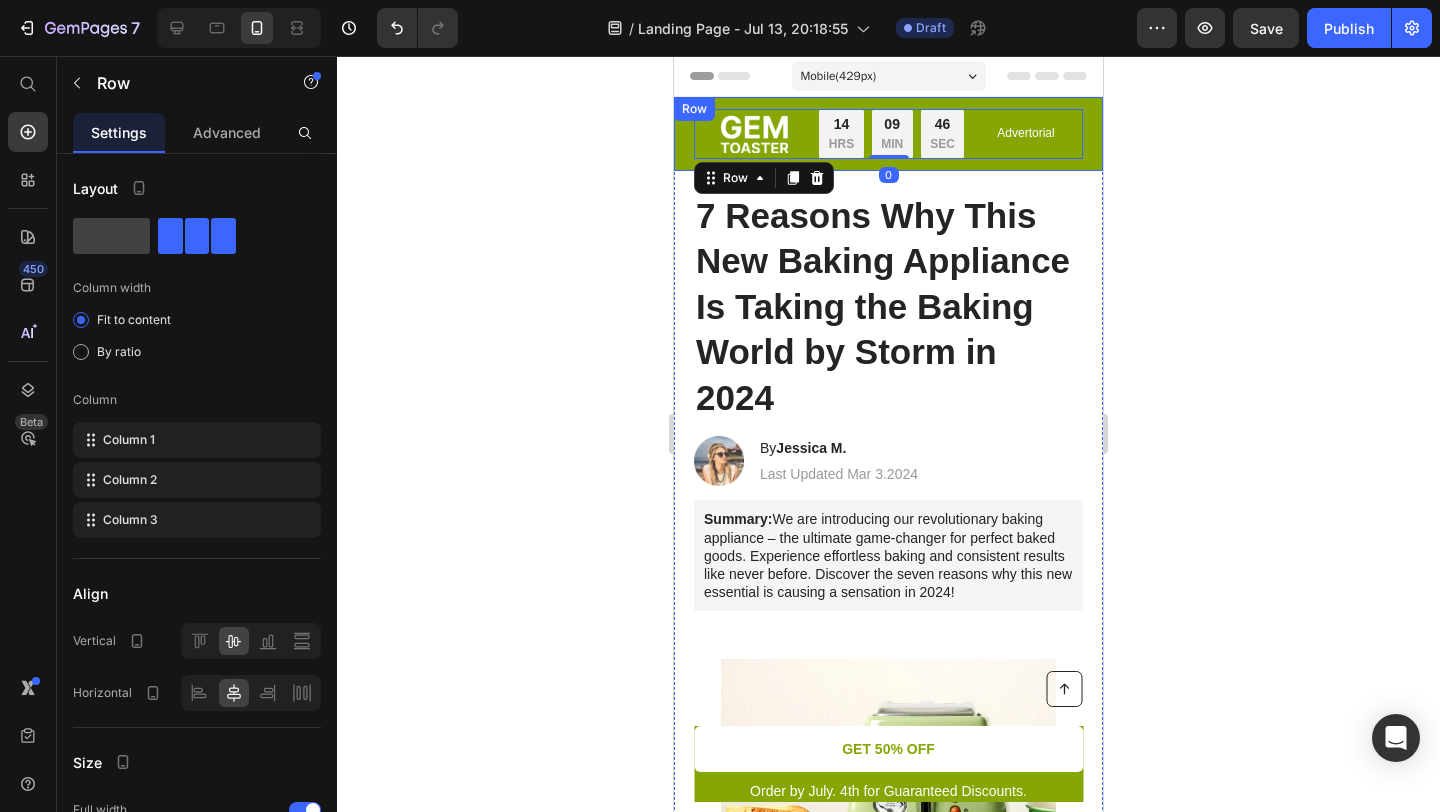 click on "Image Limited time: 50% OFF + FREESHIPPING Text Block 14 HRS 09 MIN 46 SEC Countdown Timer Row Advertorial Text Block Row   0 Row" at bounding box center [888, 134] 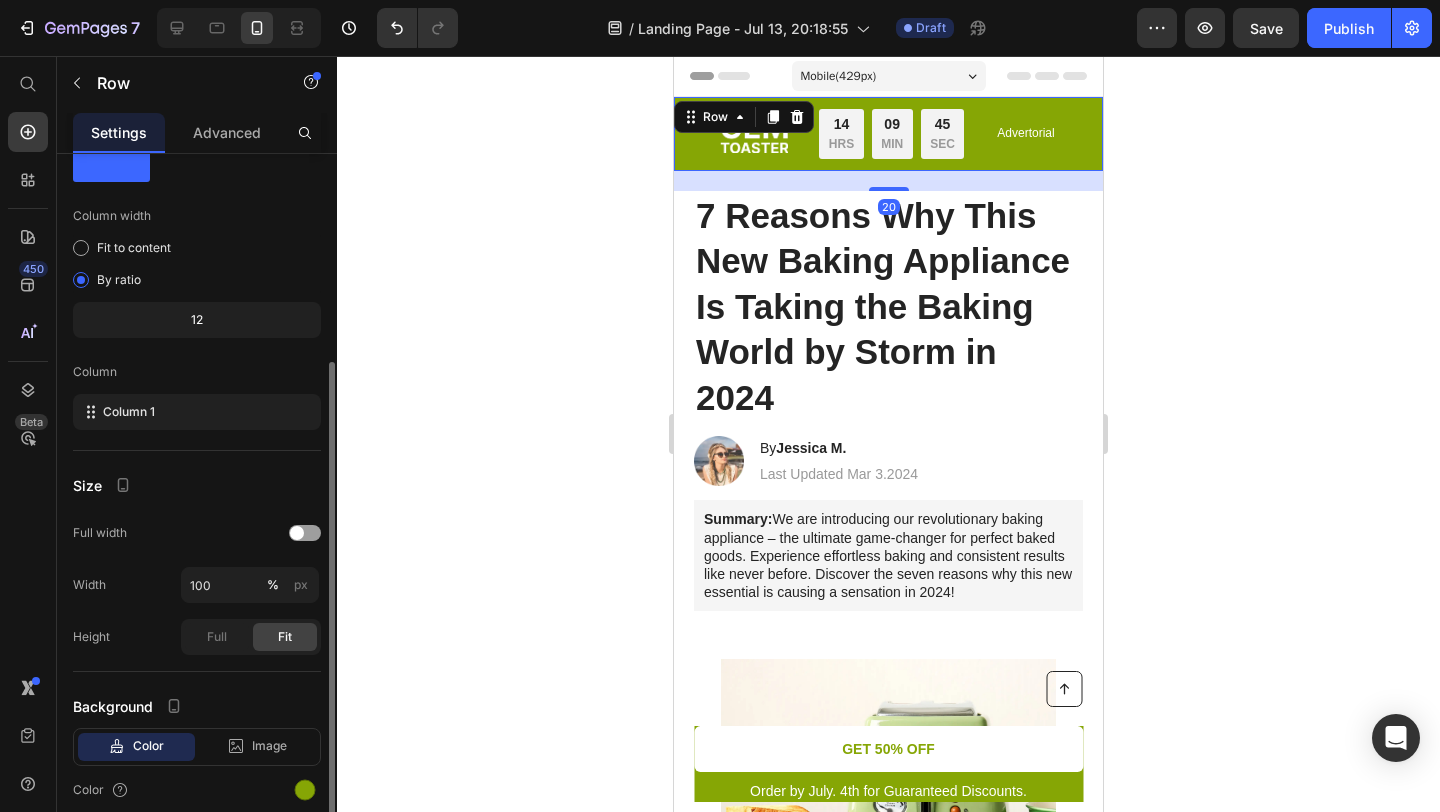 scroll, scrollTop: 153, scrollLeft: 0, axis: vertical 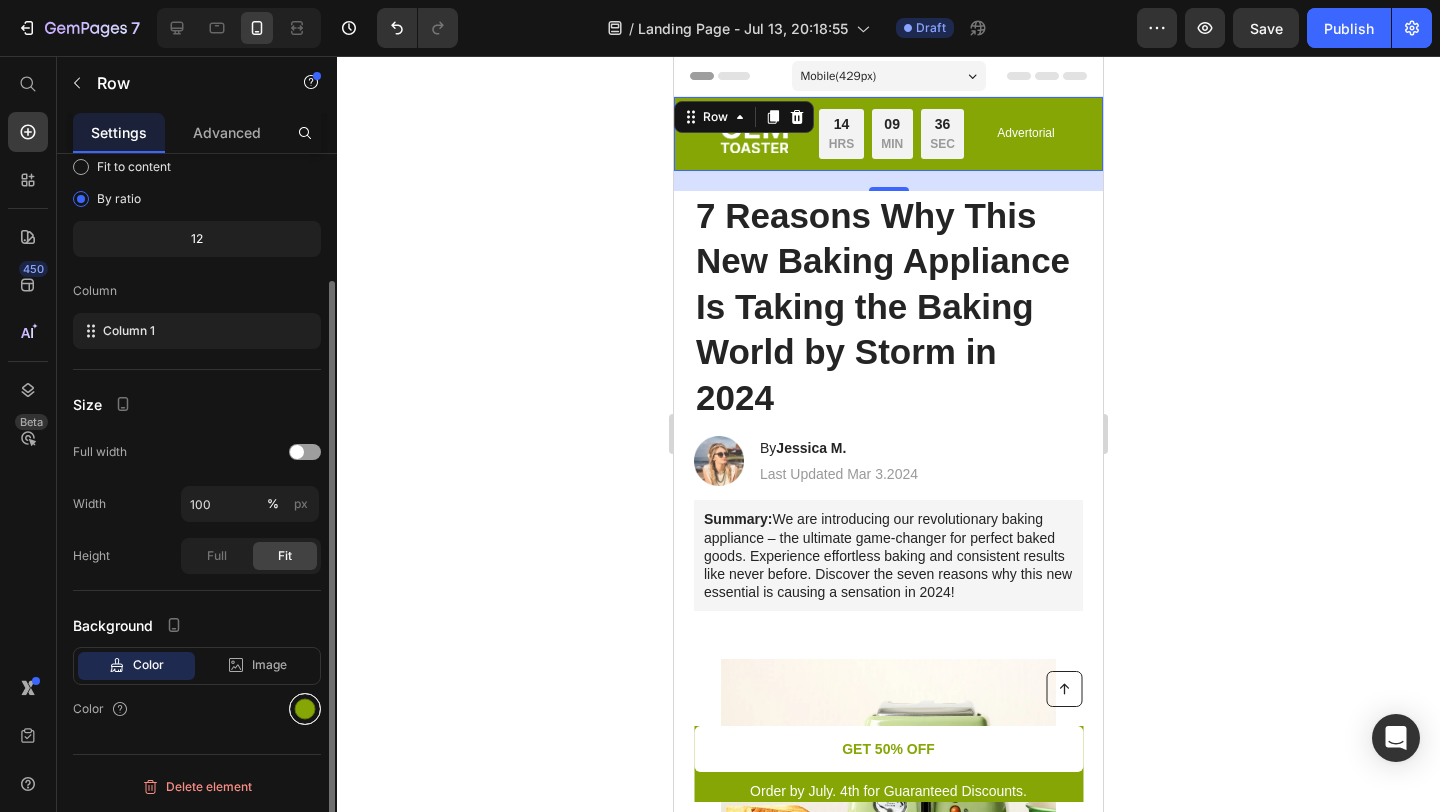 click at bounding box center (305, 709) 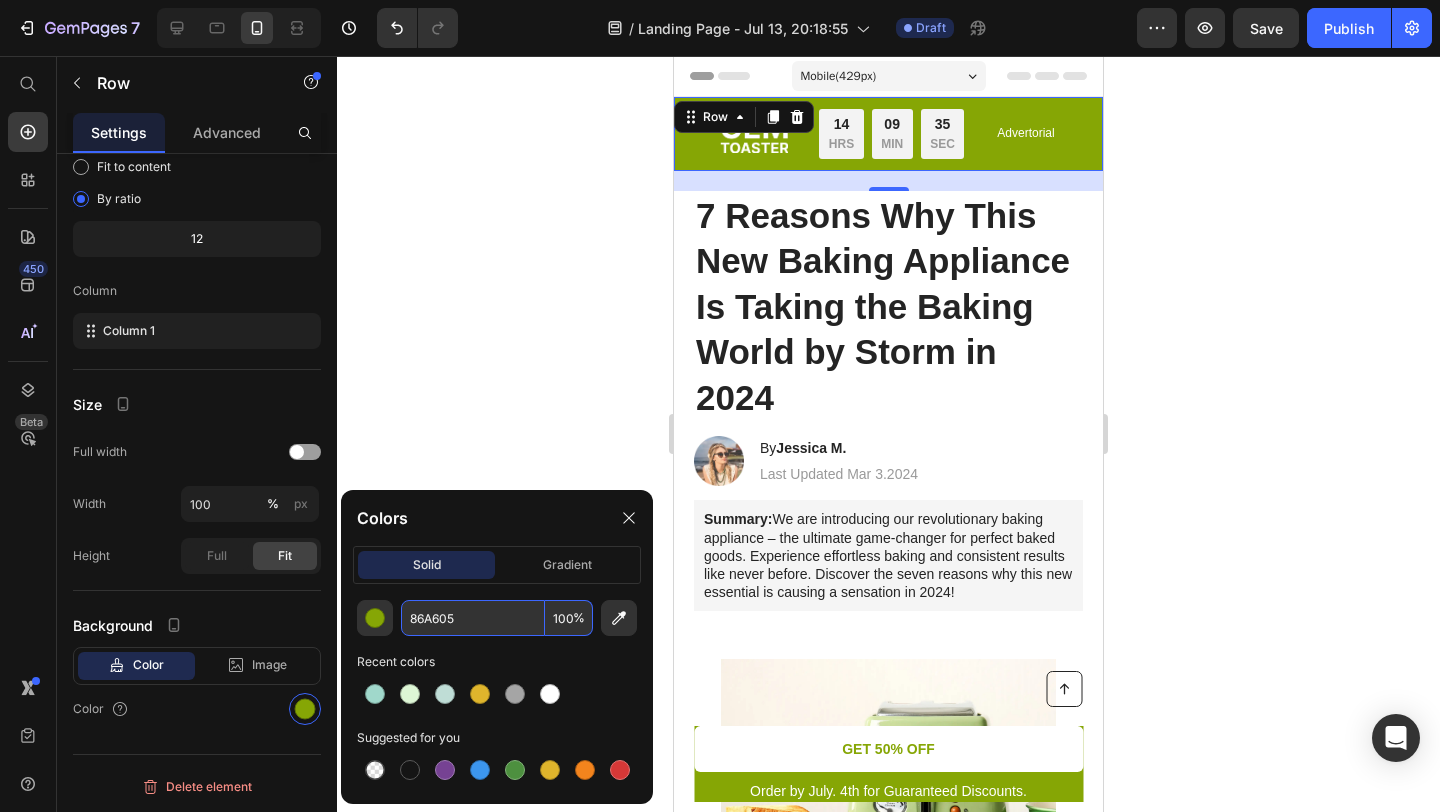 click on "86A605" at bounding box center (473, 618) 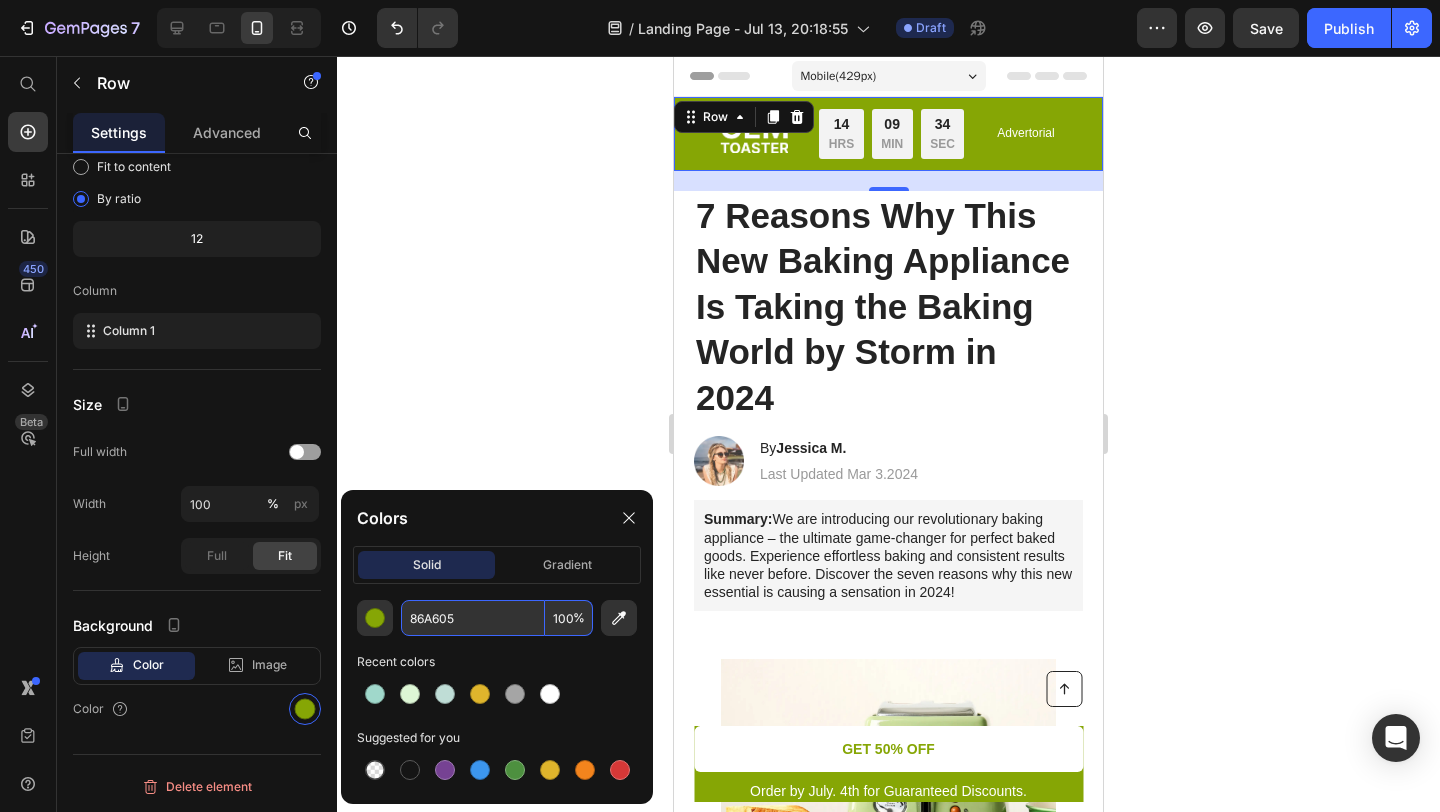click on "86A605" at bounding box center (473, 618) 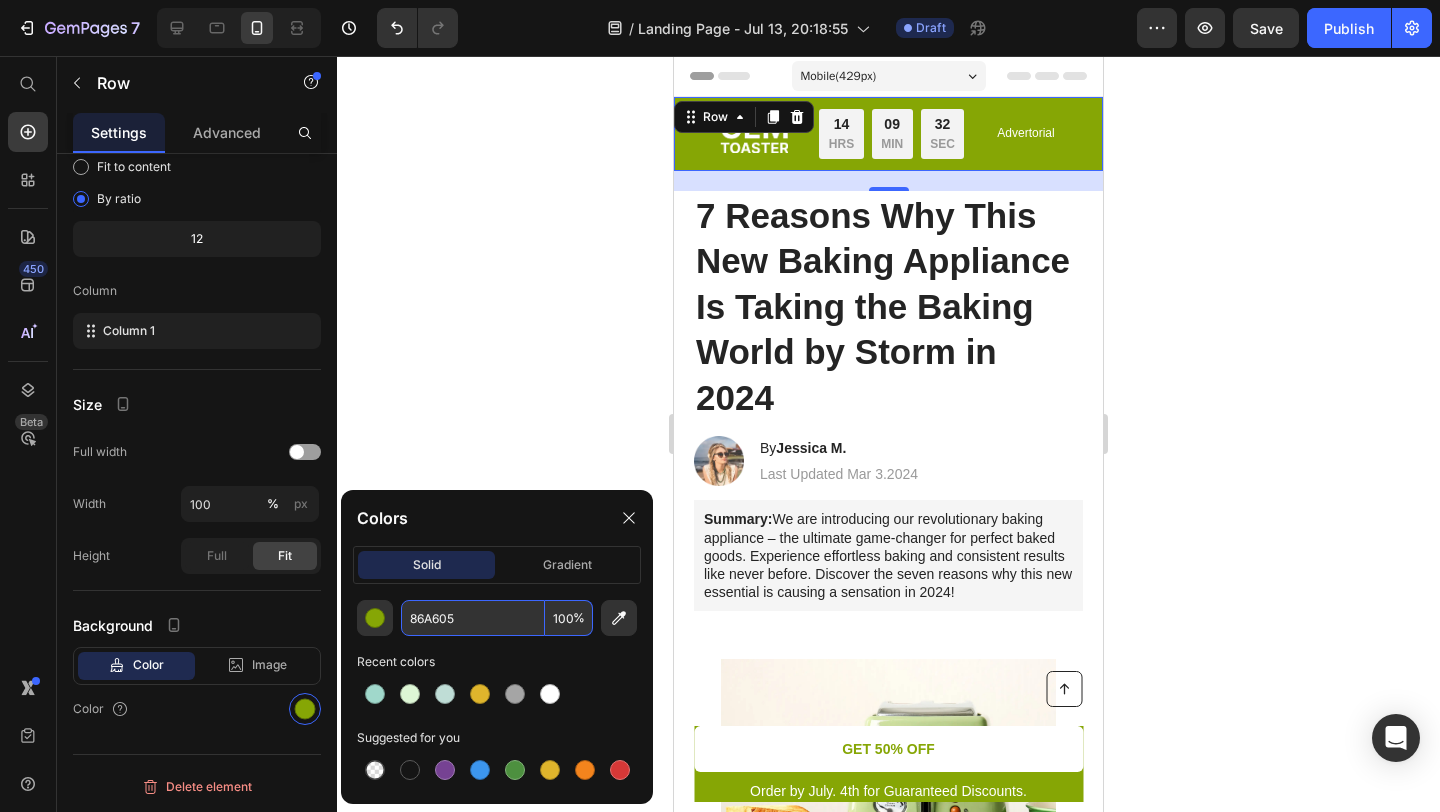 paste on "BFDDD6" 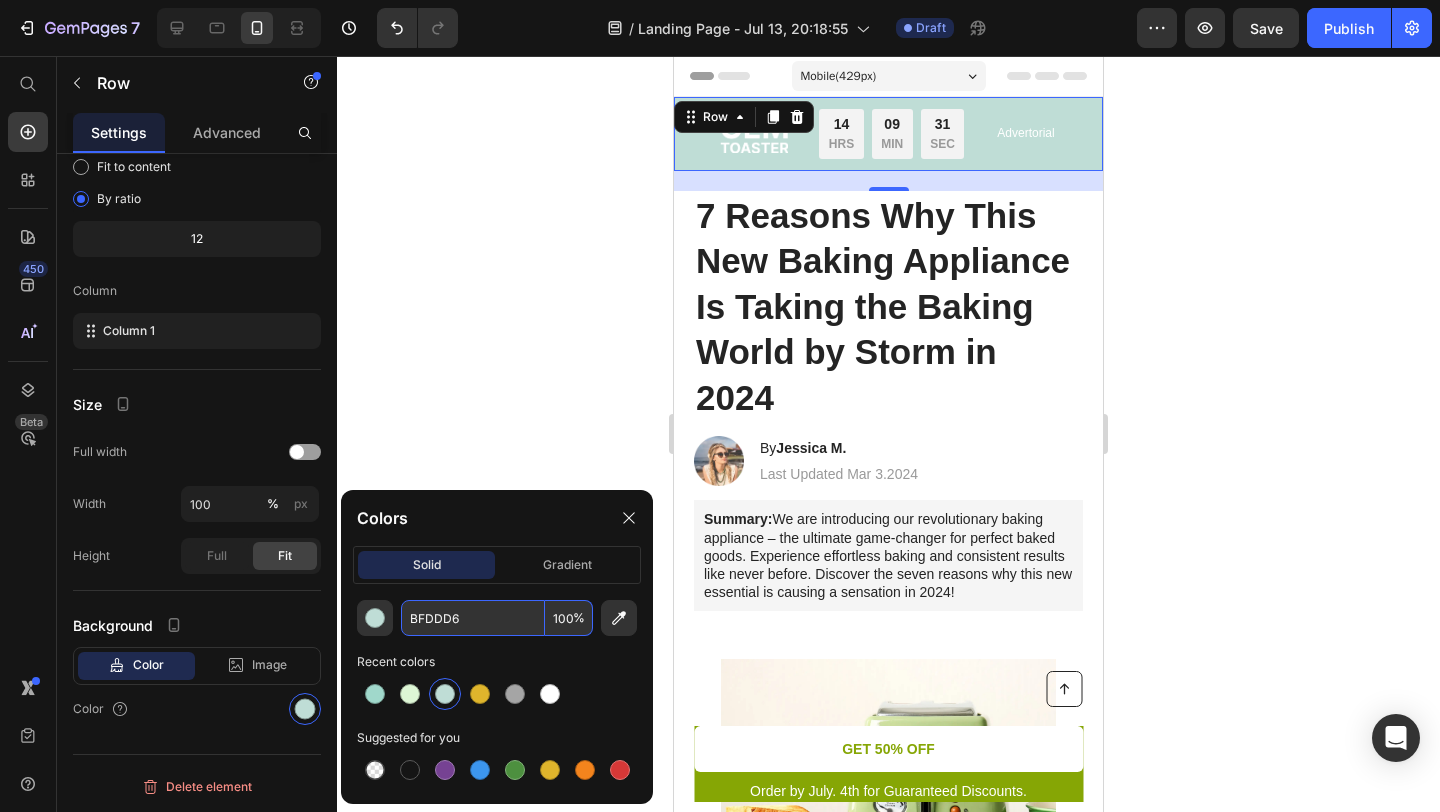 type on "BFDDD6" 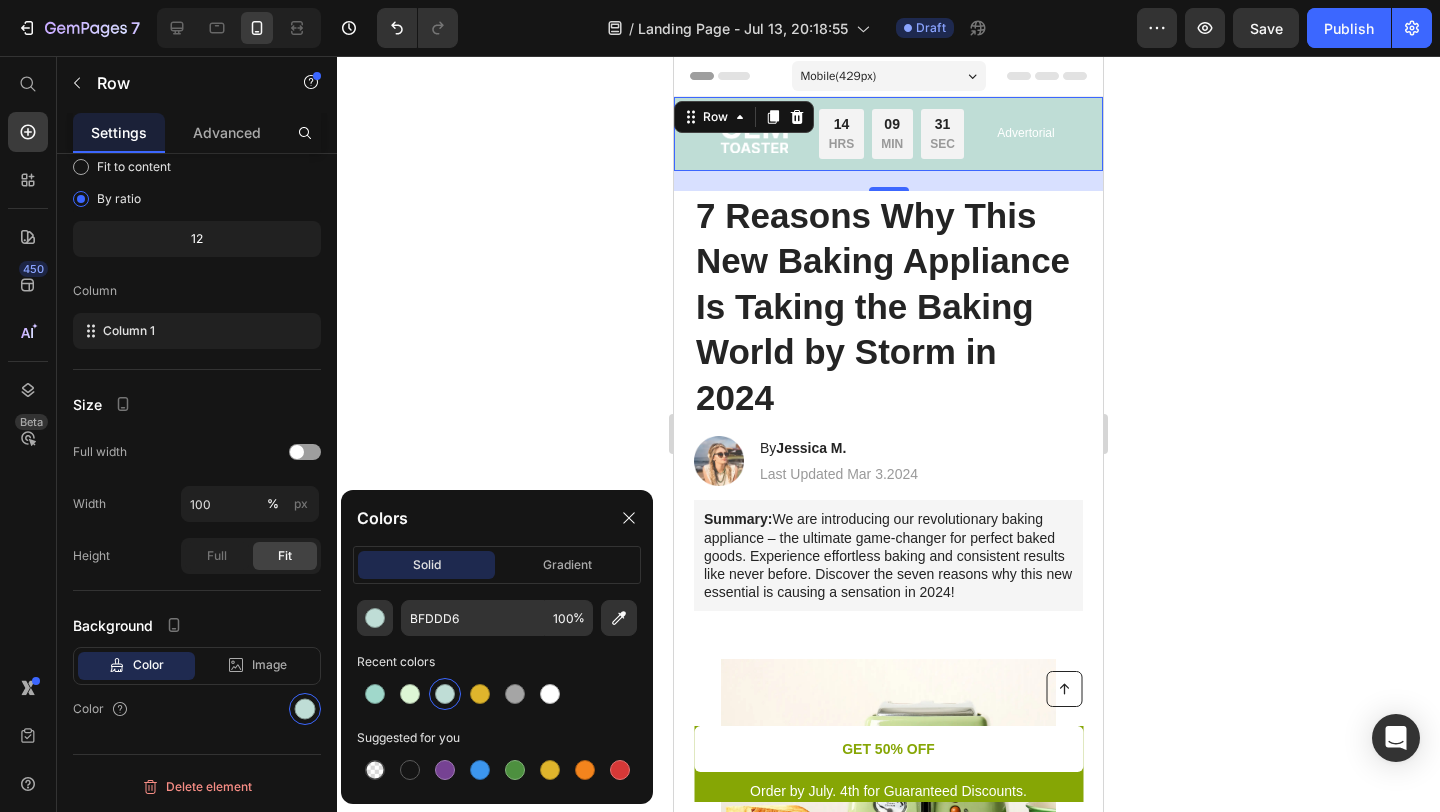 click 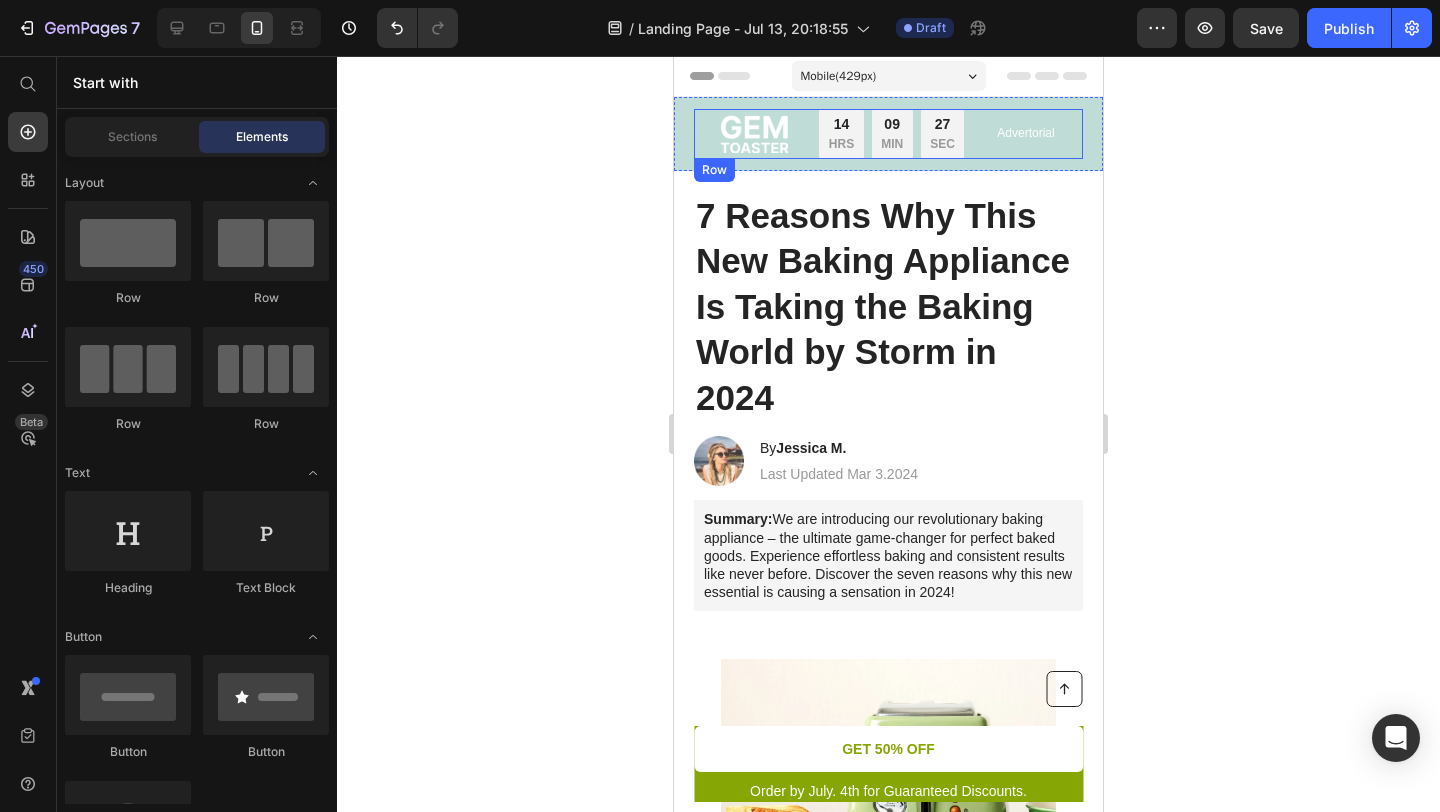 click at bounding box center [754, 134] 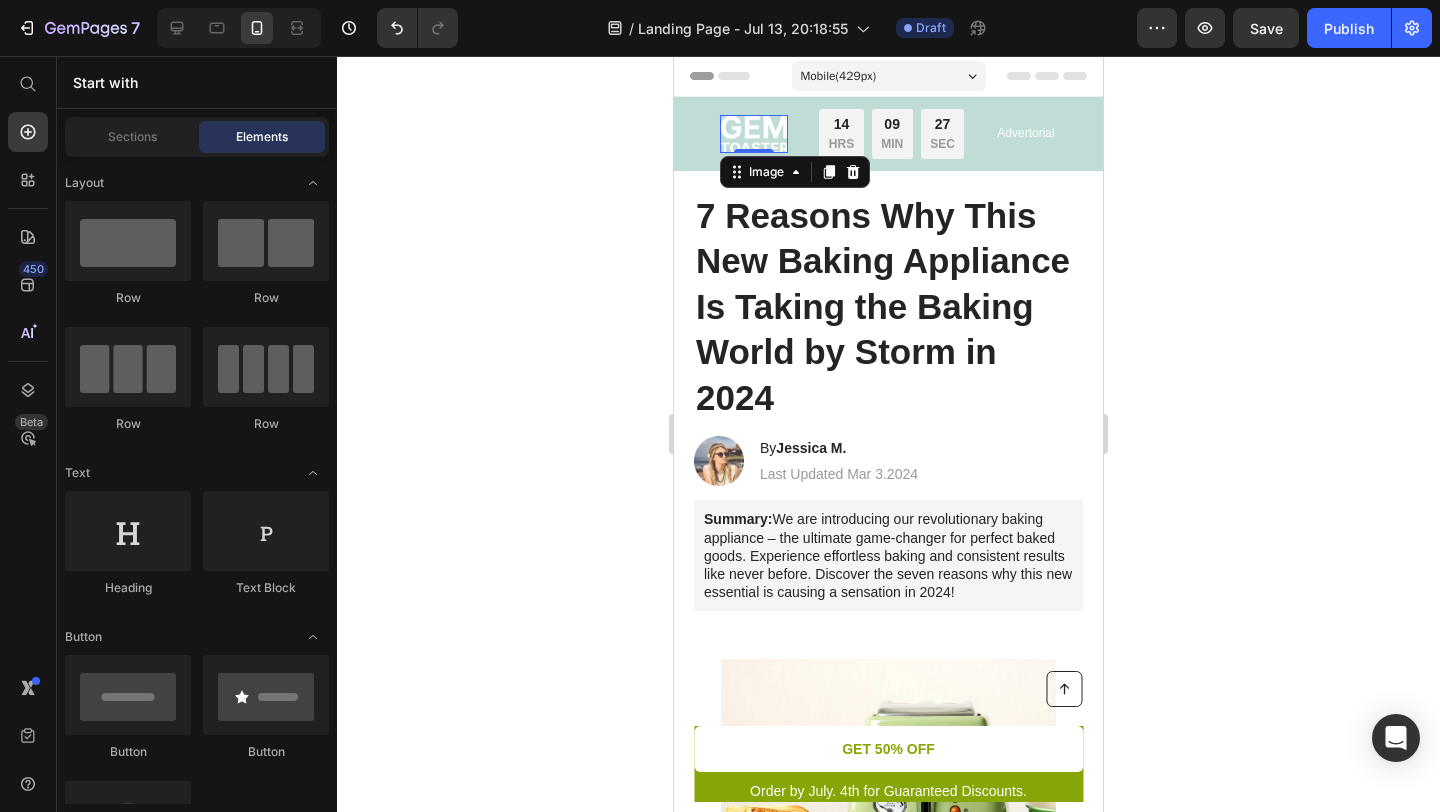 click at bounding box center (754, 134) 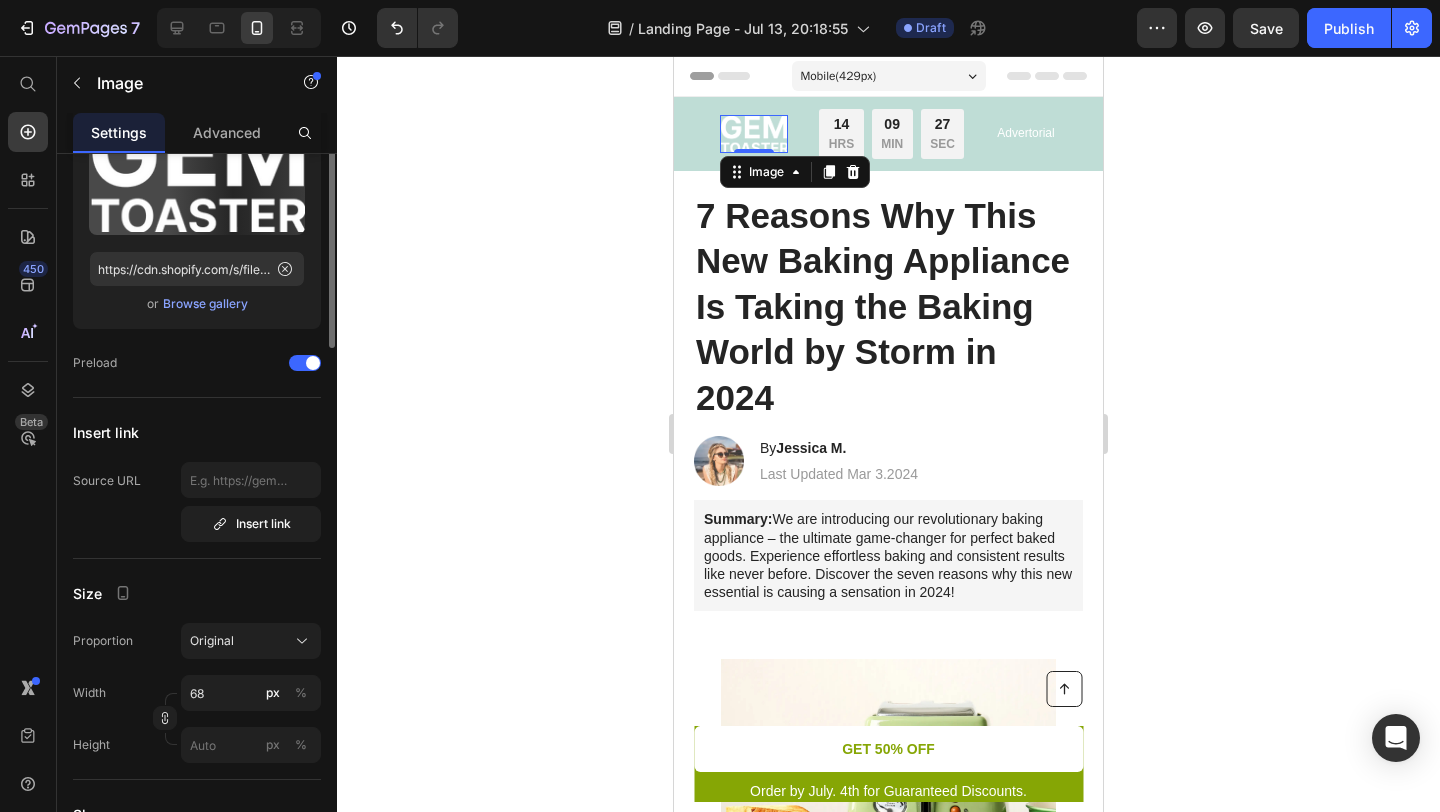 scroll, scrollTop: 0, scrollLeft: 0, axis: both 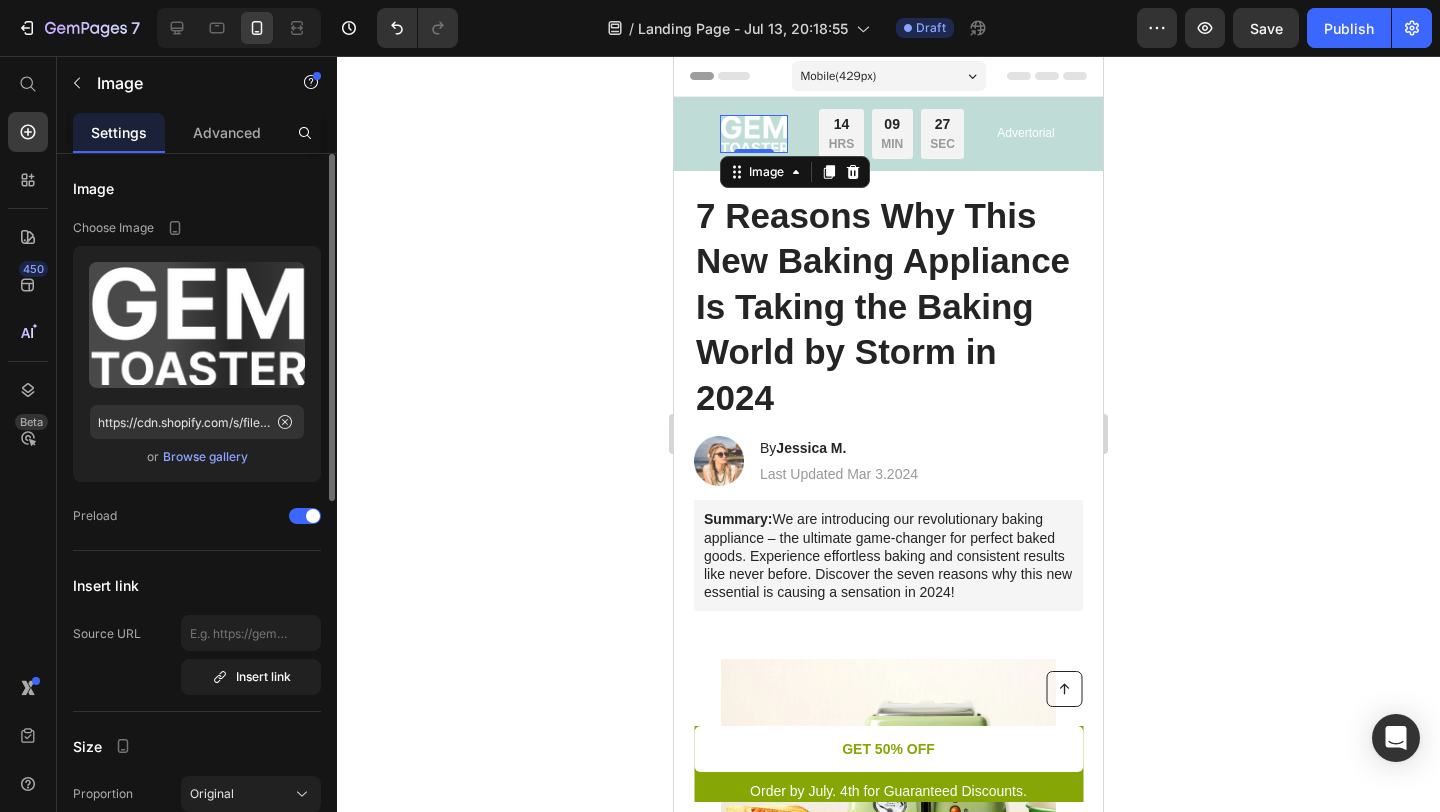 click at bounding box center [754, 134] 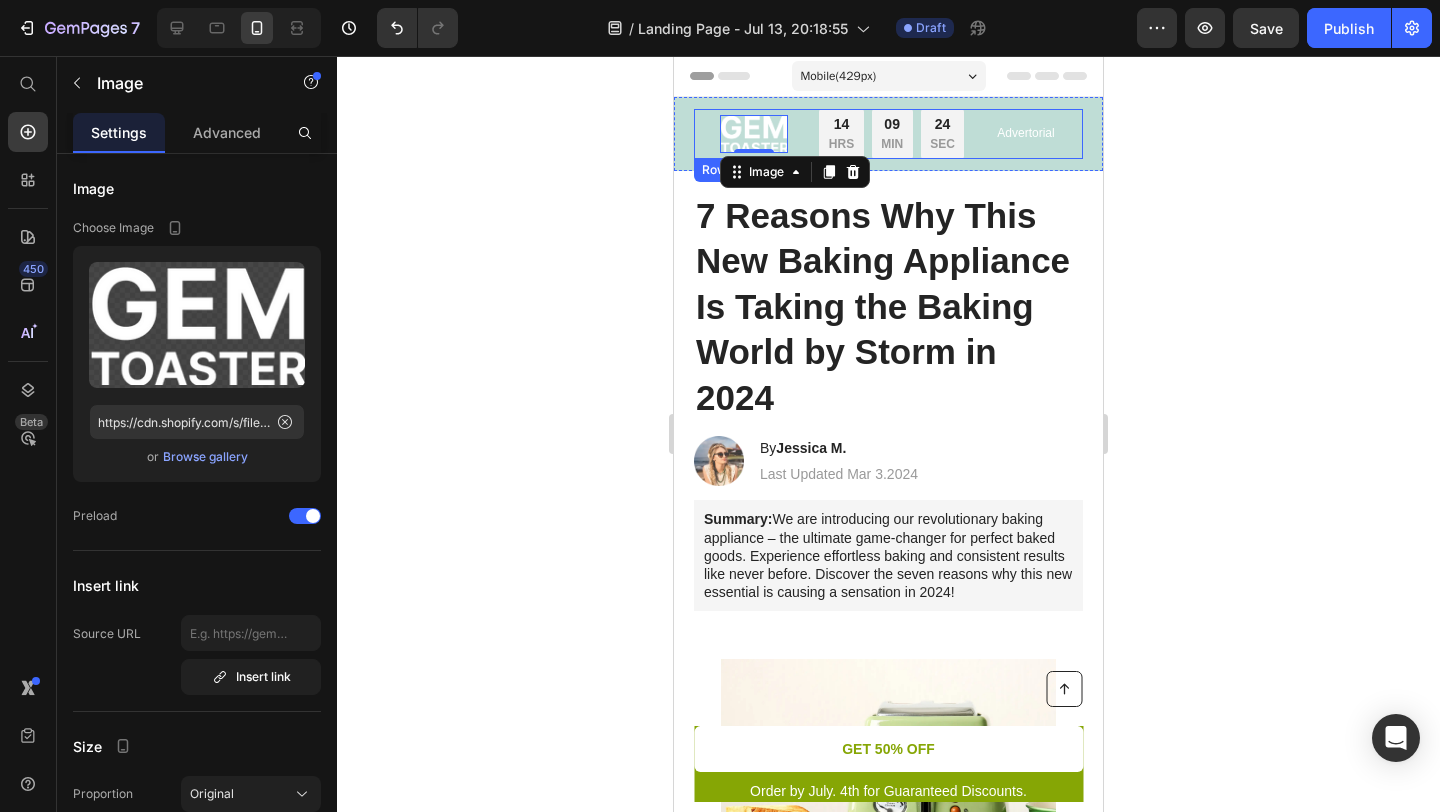 click on "Image   0 Limited time: 50% OFF + FREESHIPPING Text Block 14 HRS 09 MIN 24 SEC Countdown Timer Row Advertorial Text Block Row" at bounding box center [888, 134] 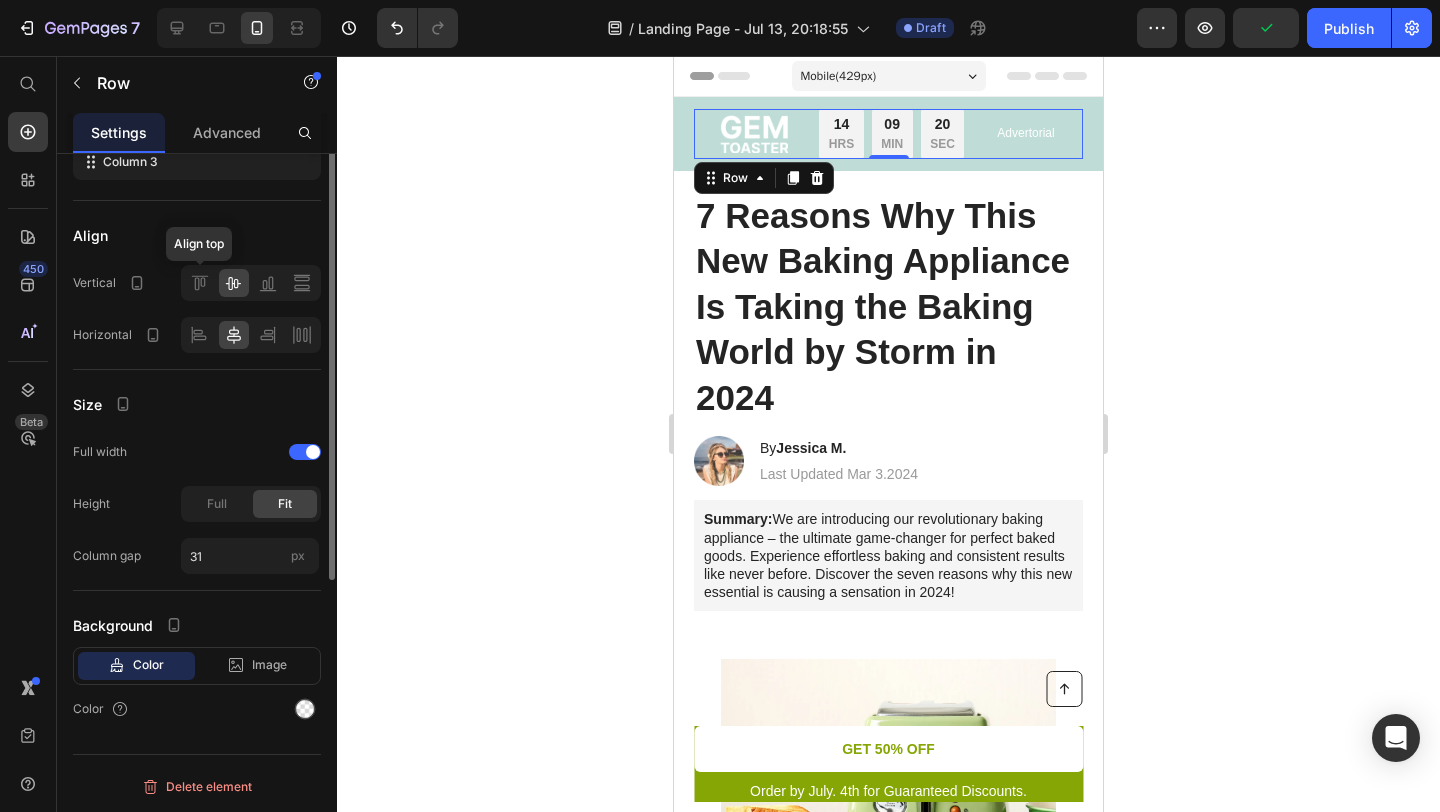 scroll, scrollTop: 0, scrollLeft: 0, axis: both 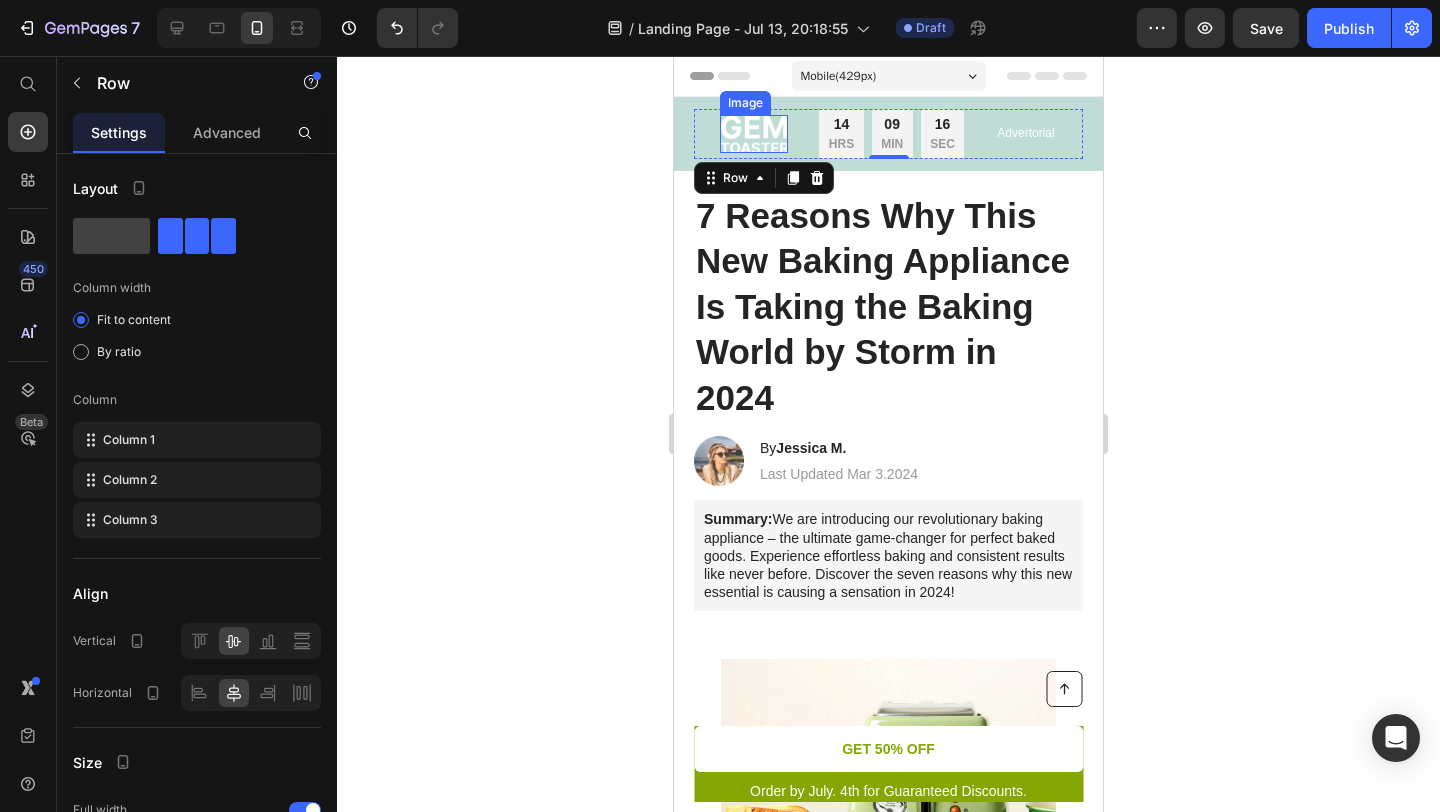 click at bounding box center [754, 134] 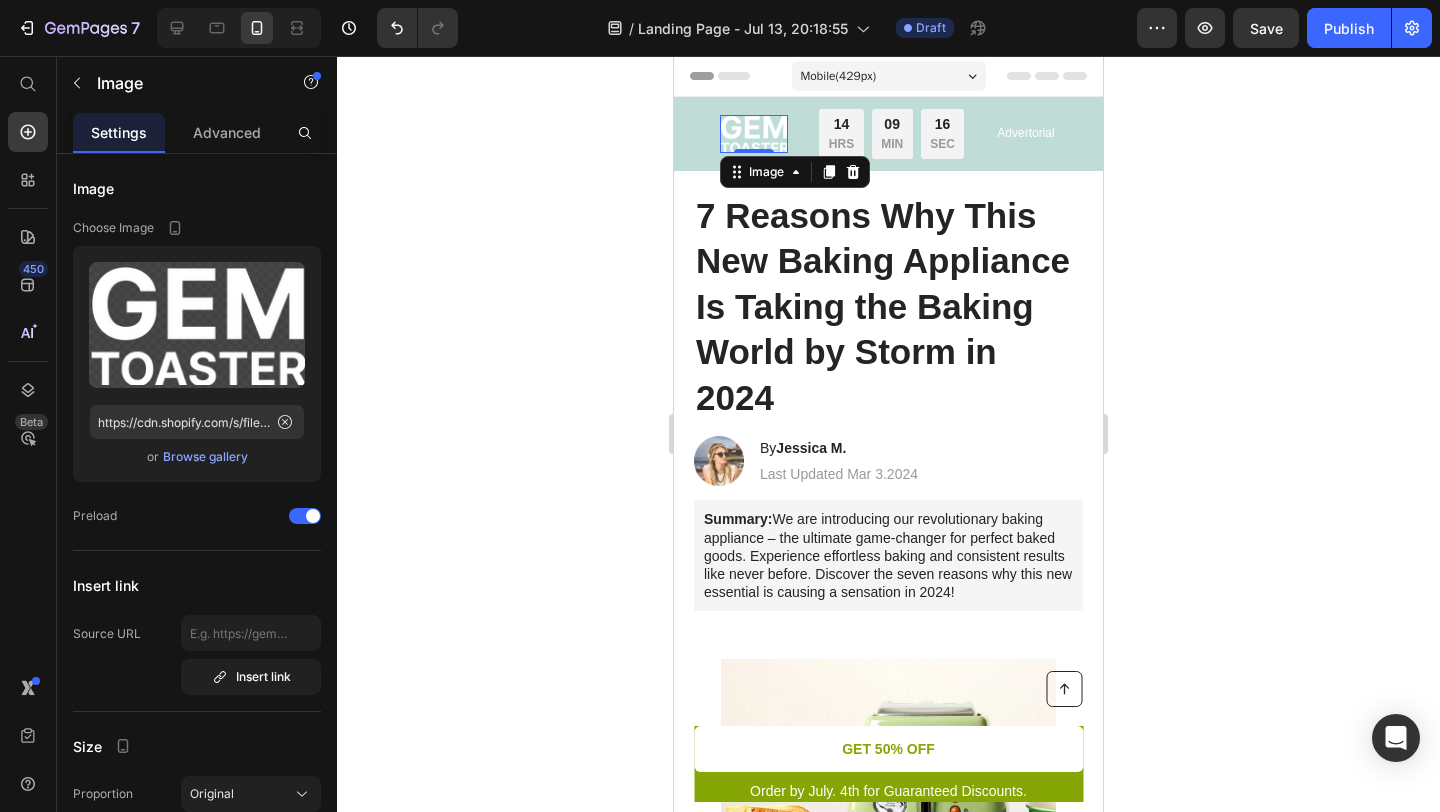 click at bounding box center [754, 134] 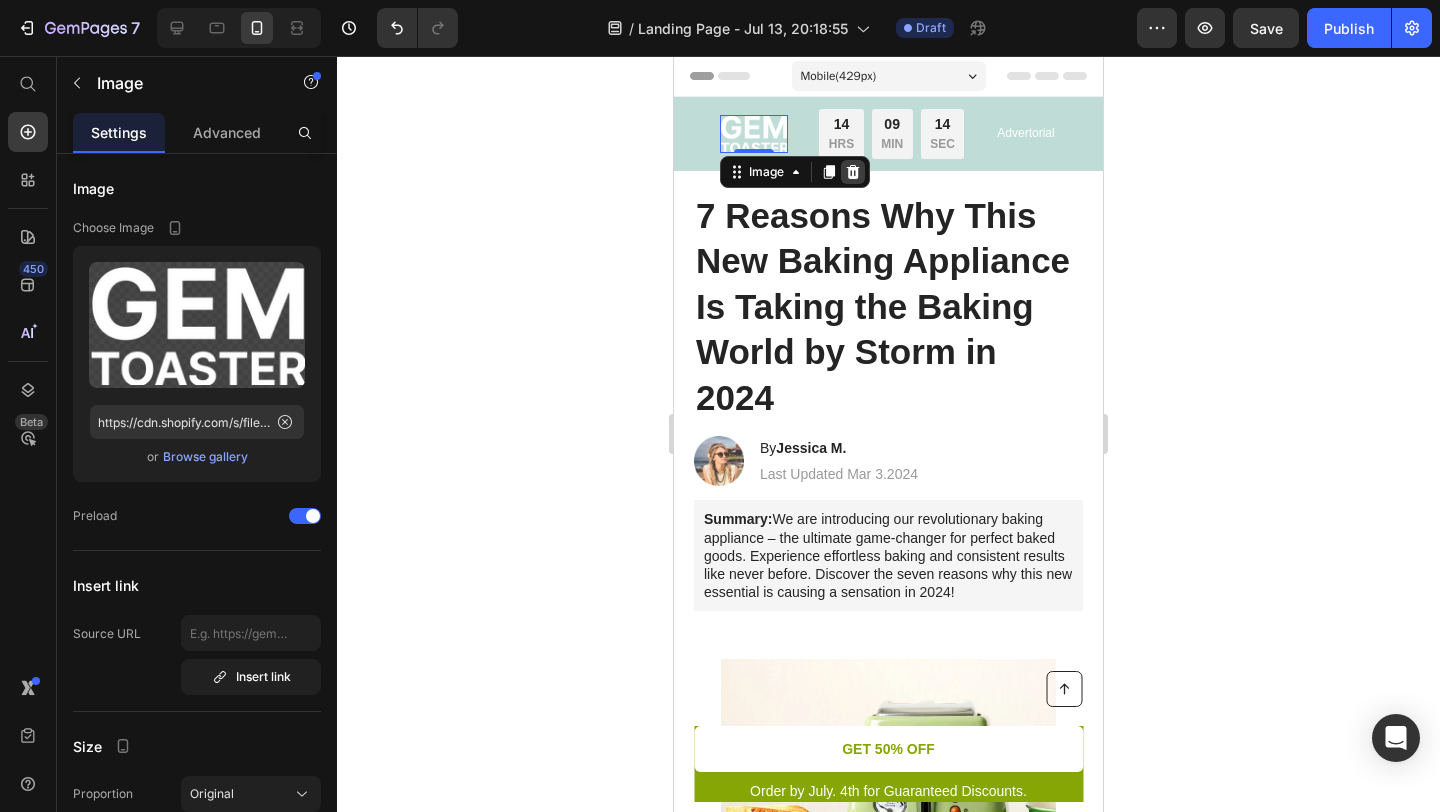 click 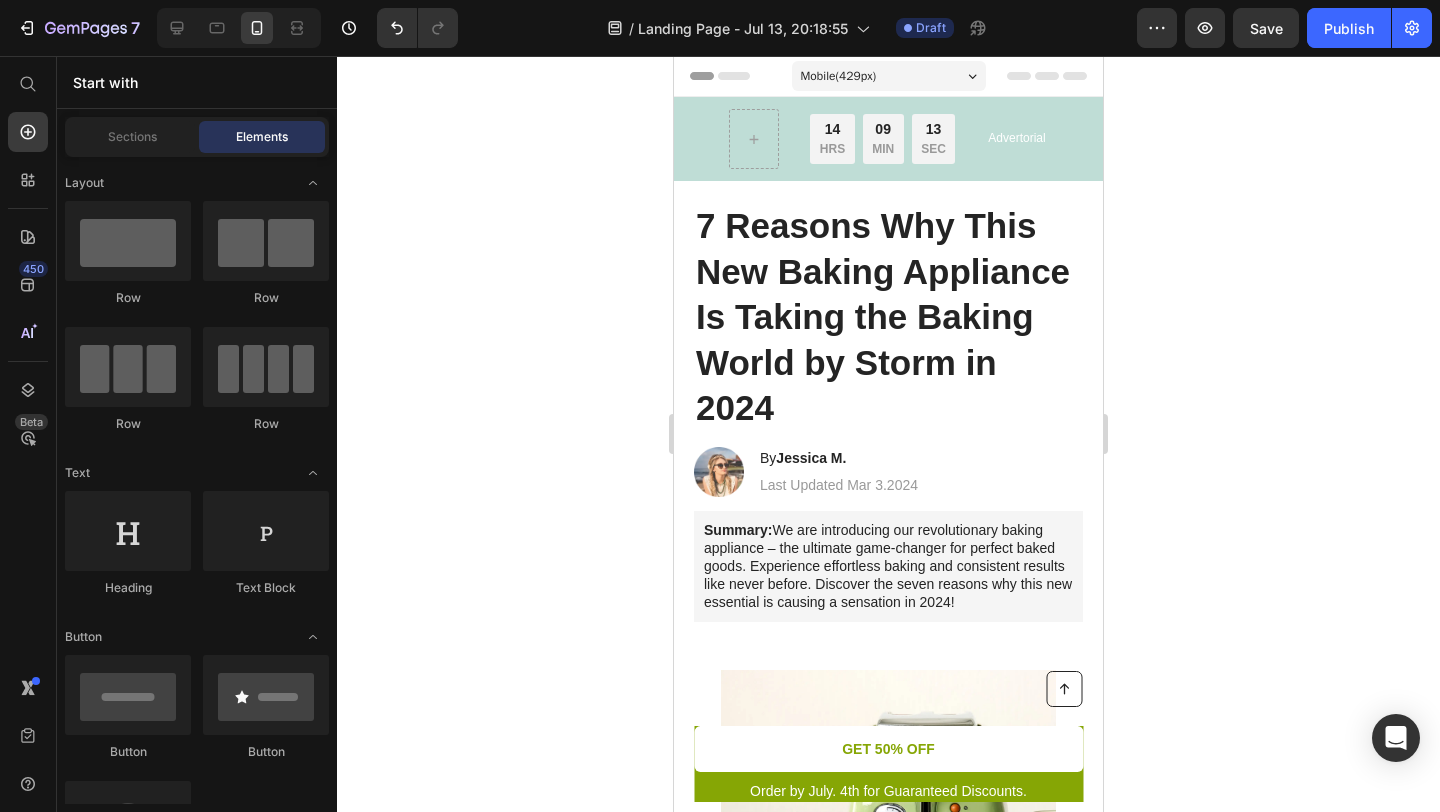 click on "450 Beta" at bounding box center (28, 434) 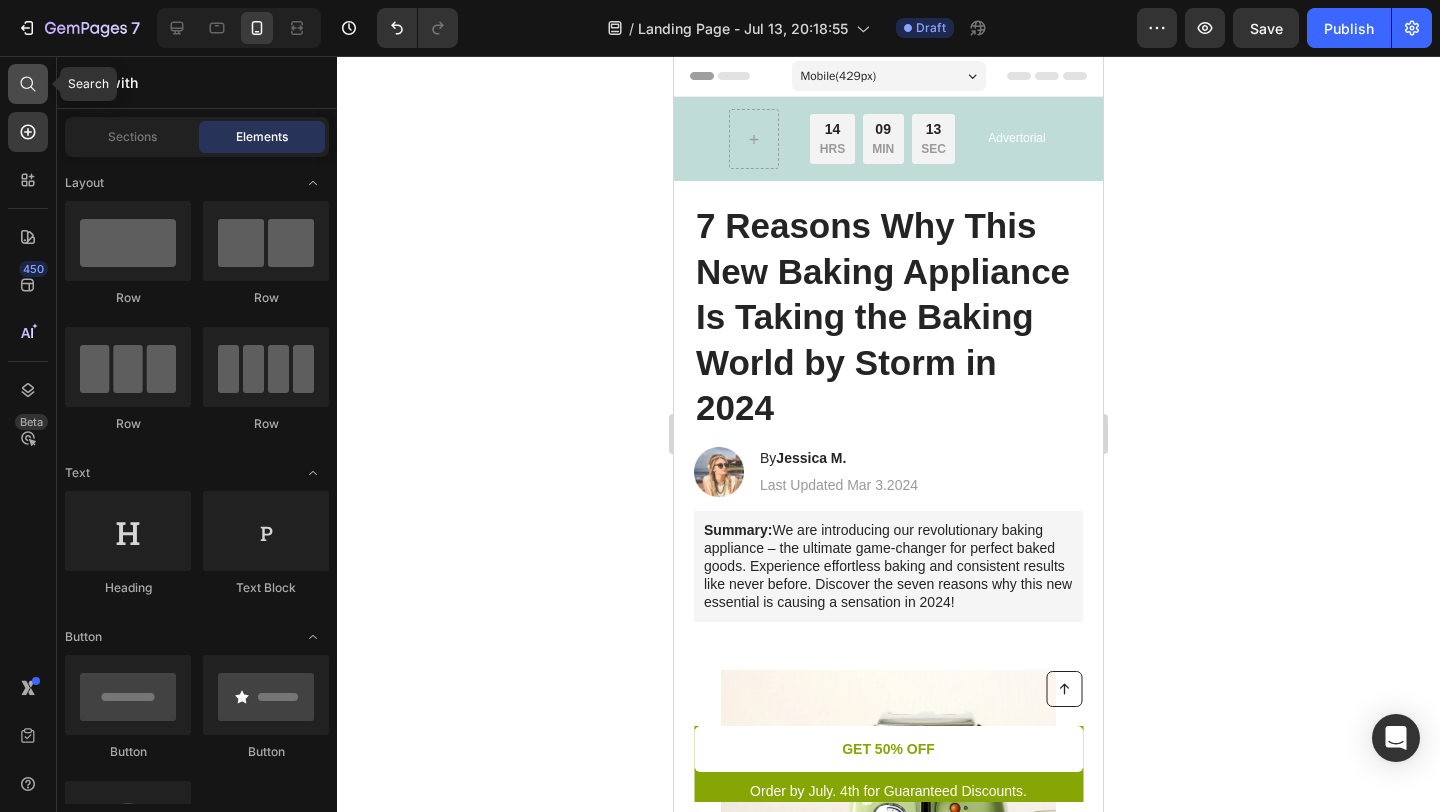 click 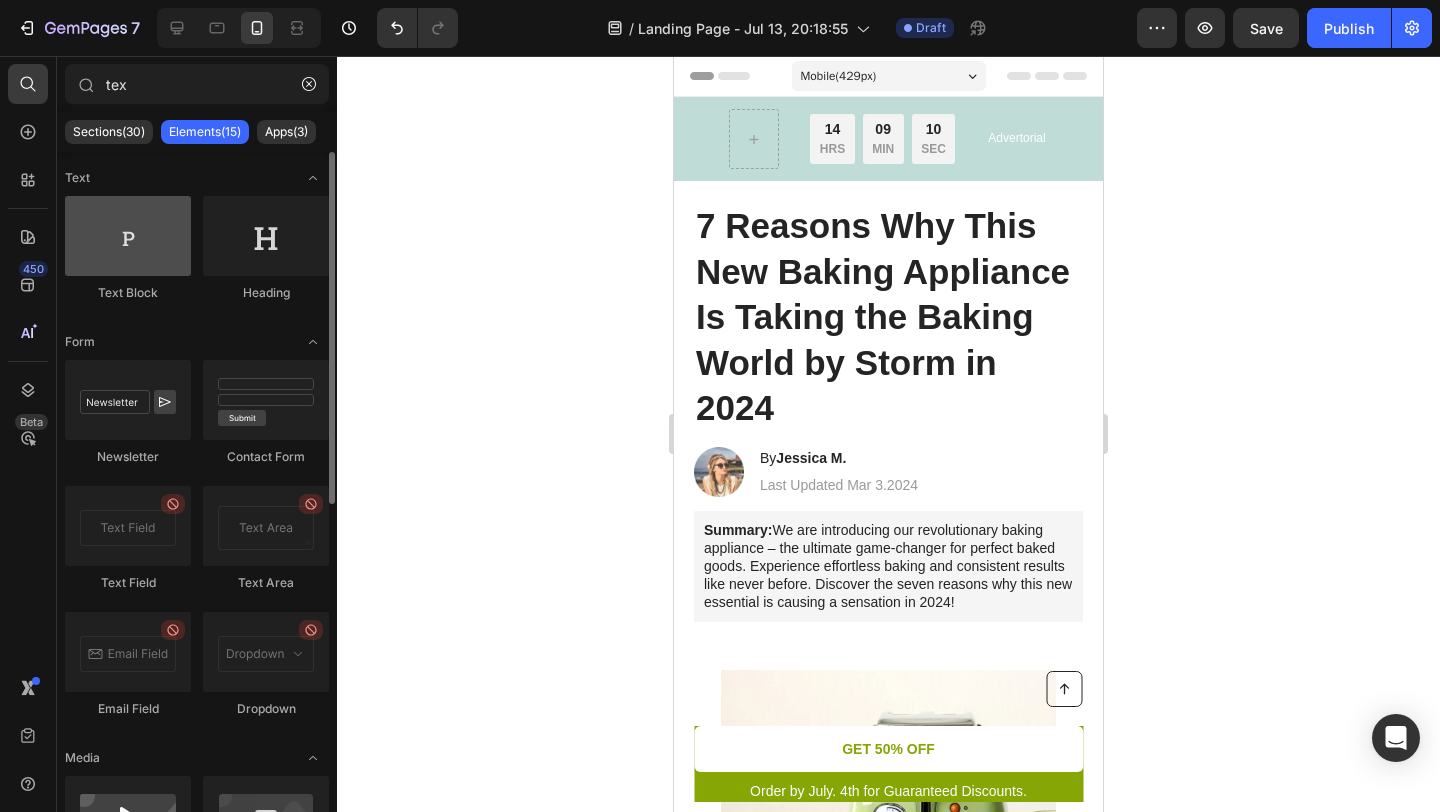type on "tex" 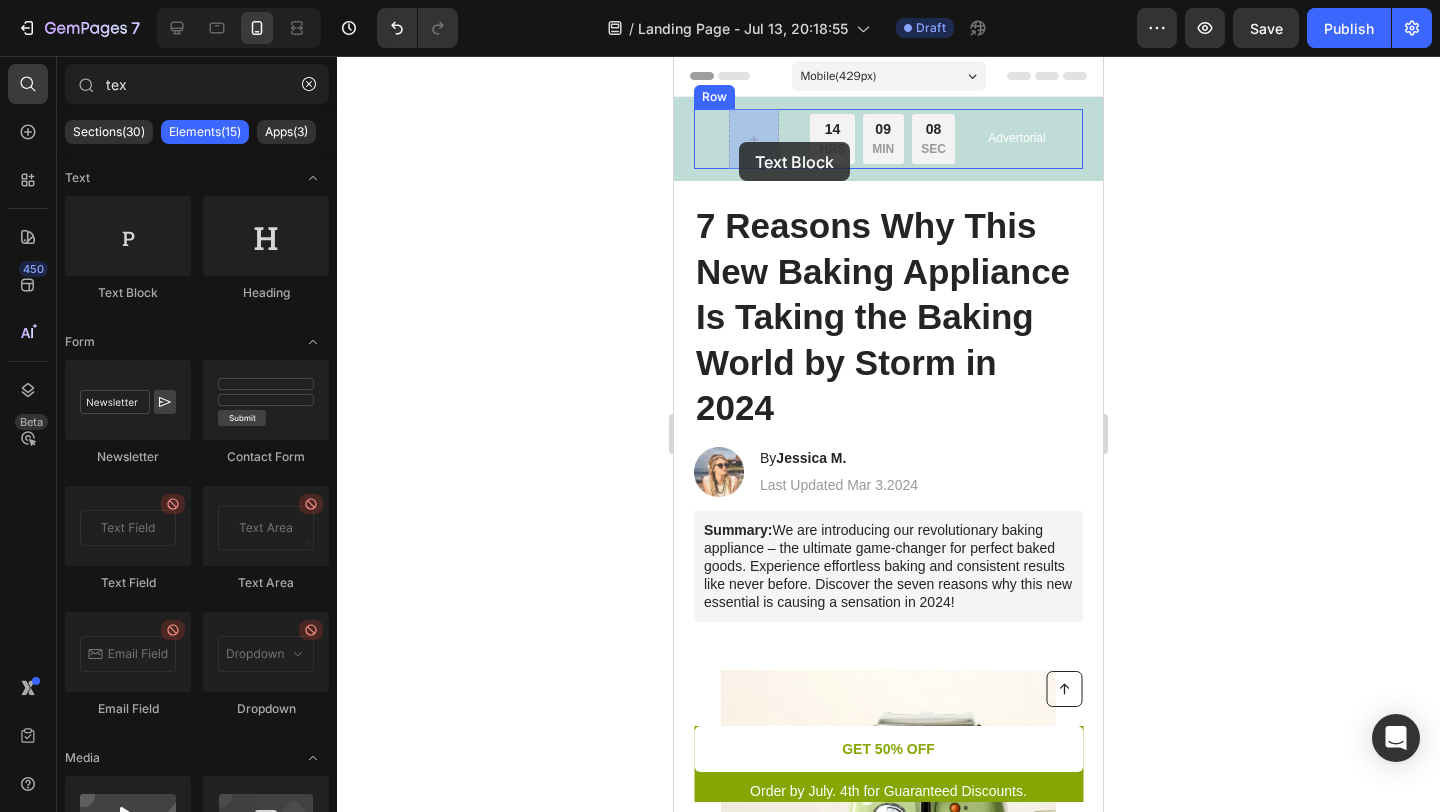 drag, startPoint x: 801, startPoint y: 293, endPoint x: 741, endPoint y: 142, distance: 162.48384 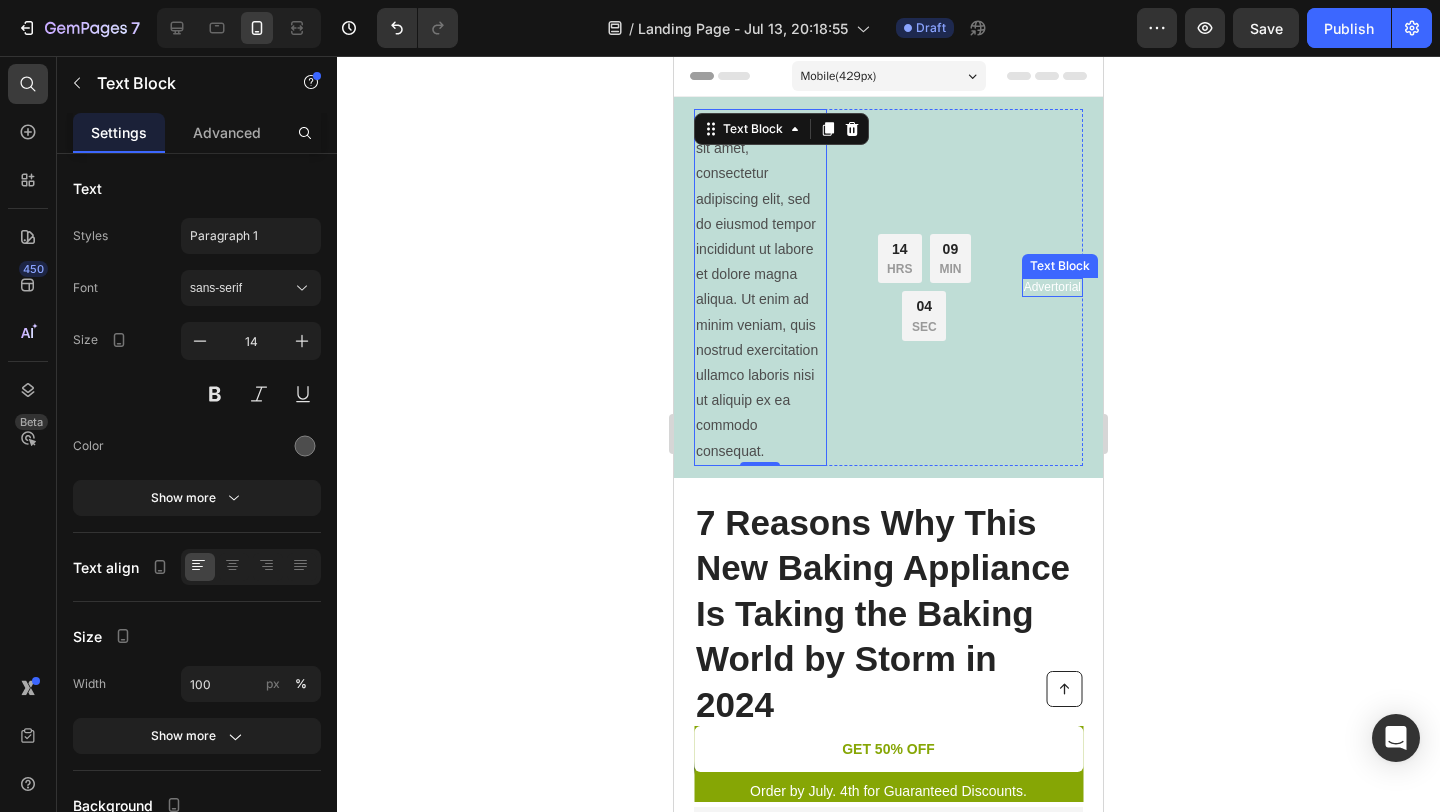 click on "Advertorial" at bounding box center [1052, 288] 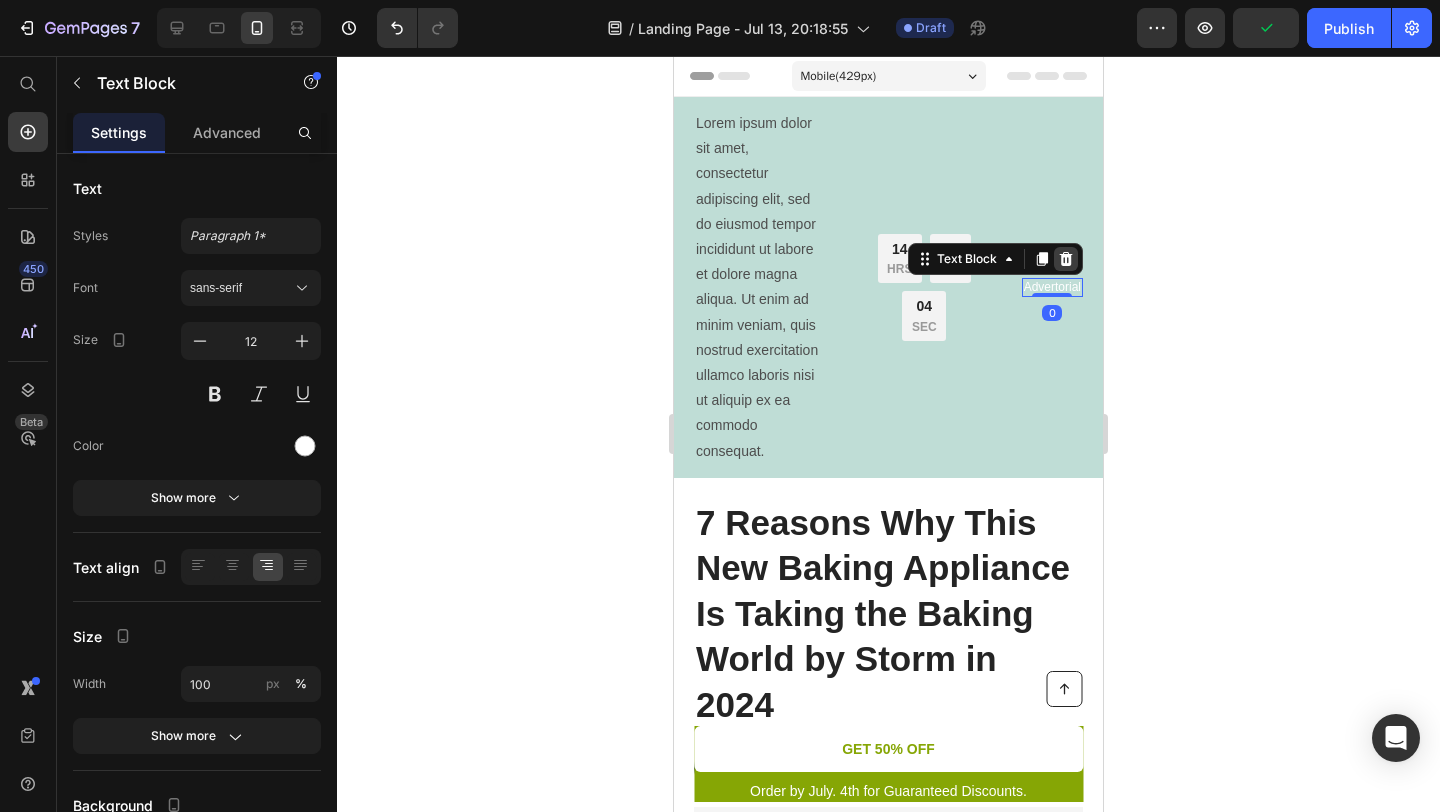 click 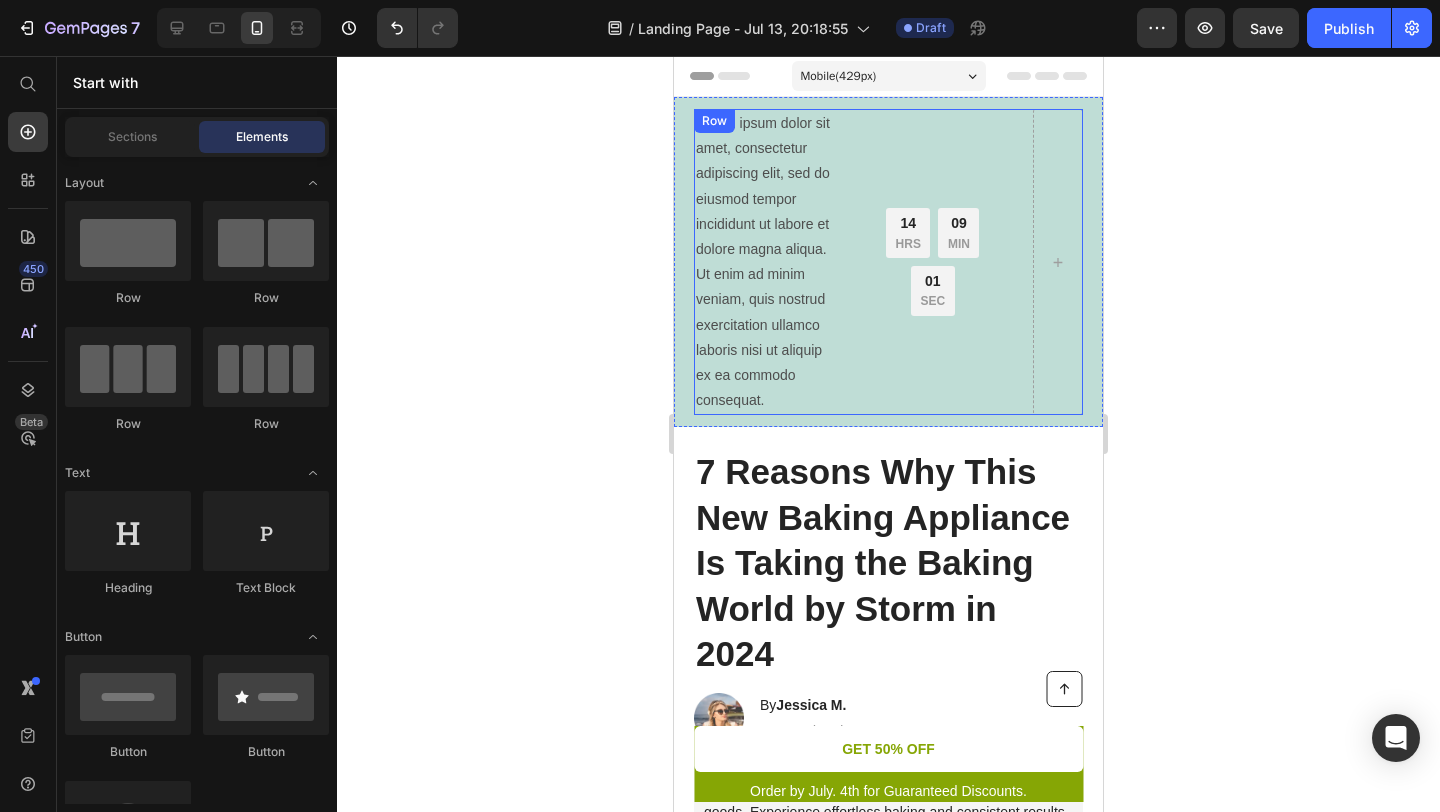 click on "Limited time: 50% OFF + FREESHIPPING Text Block 14 HRS 09 MIN 01 SEC Countdown Timer Row" at bounding box center [933, 262] 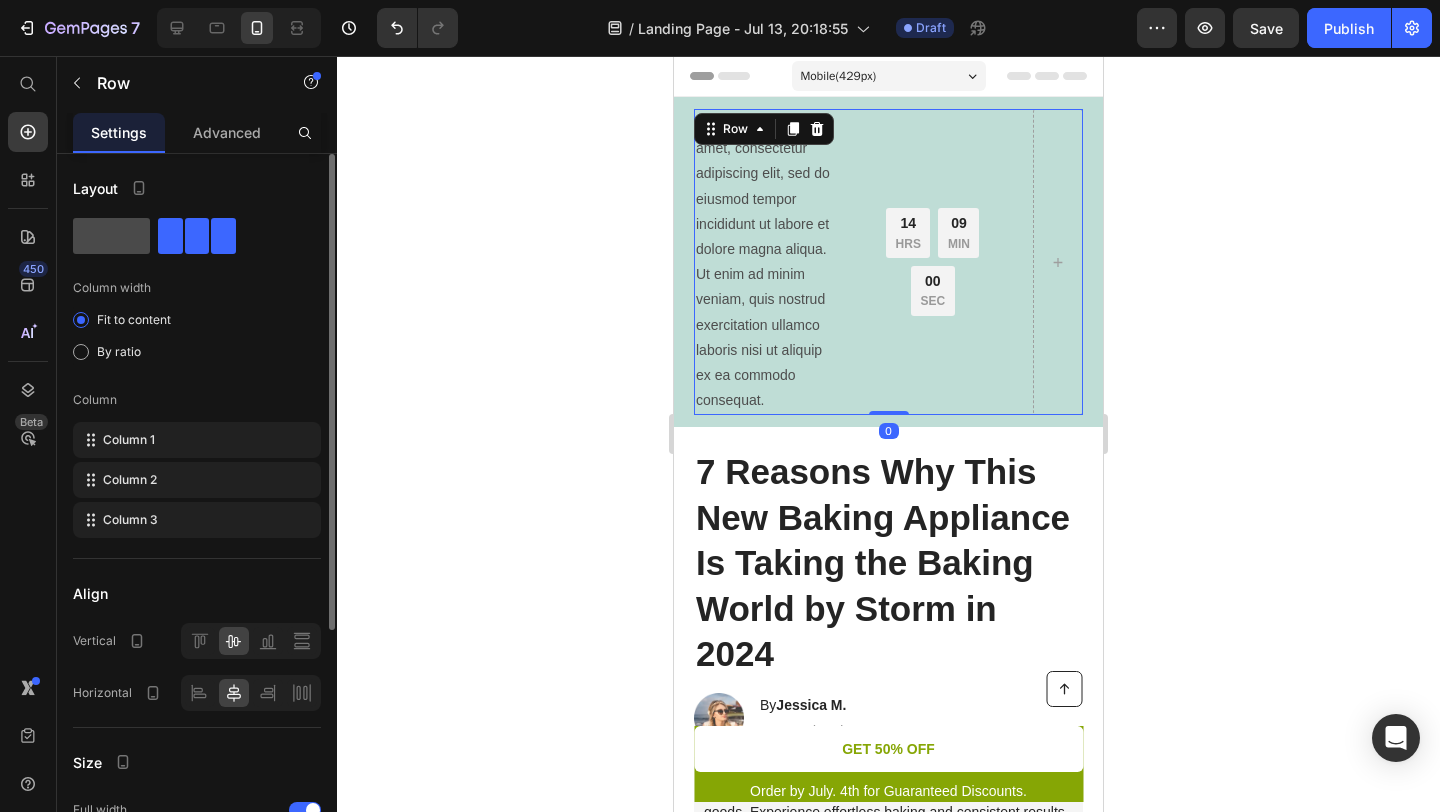 click 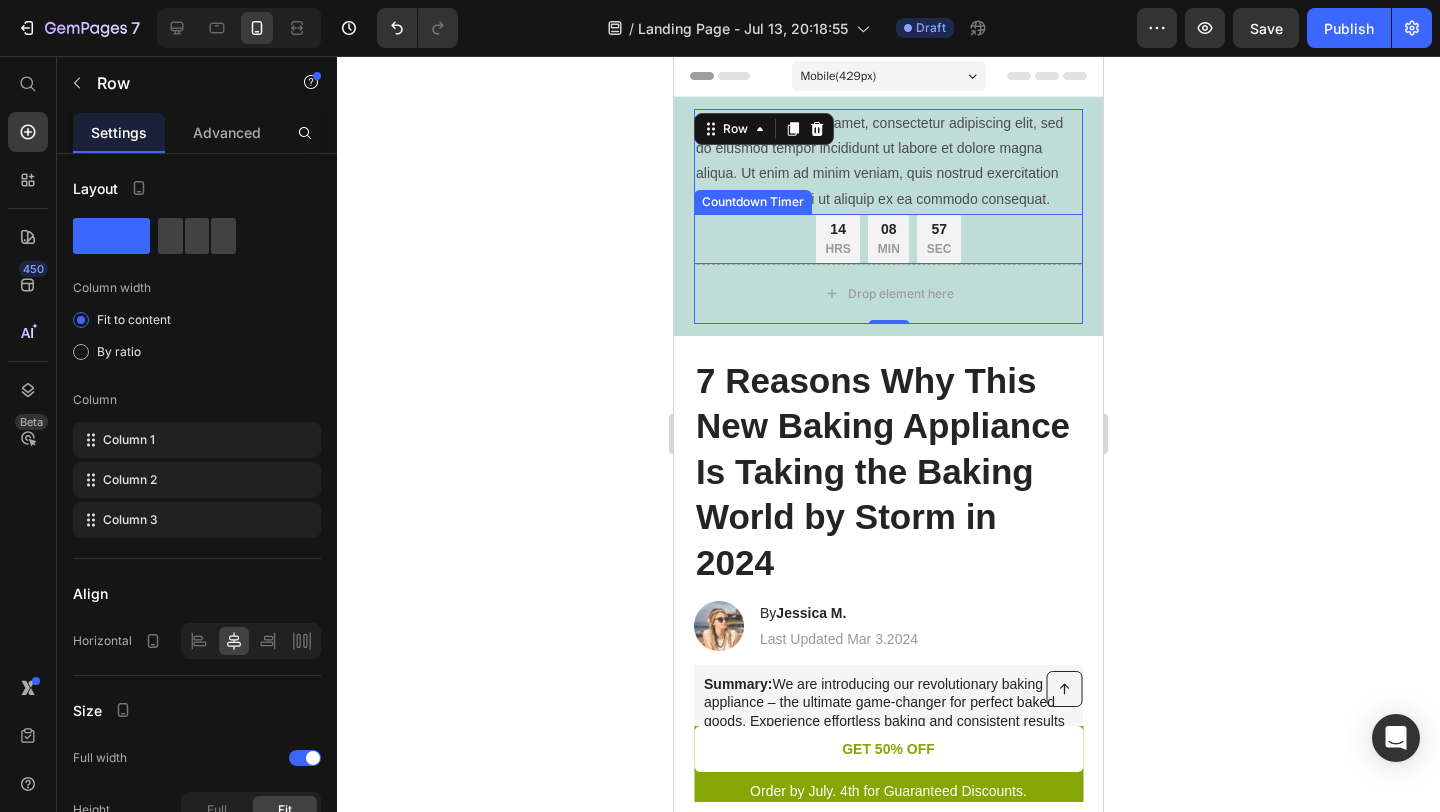 click on "14 HRS 08 MIN 57 SEC" at bounding box center [888, 239] 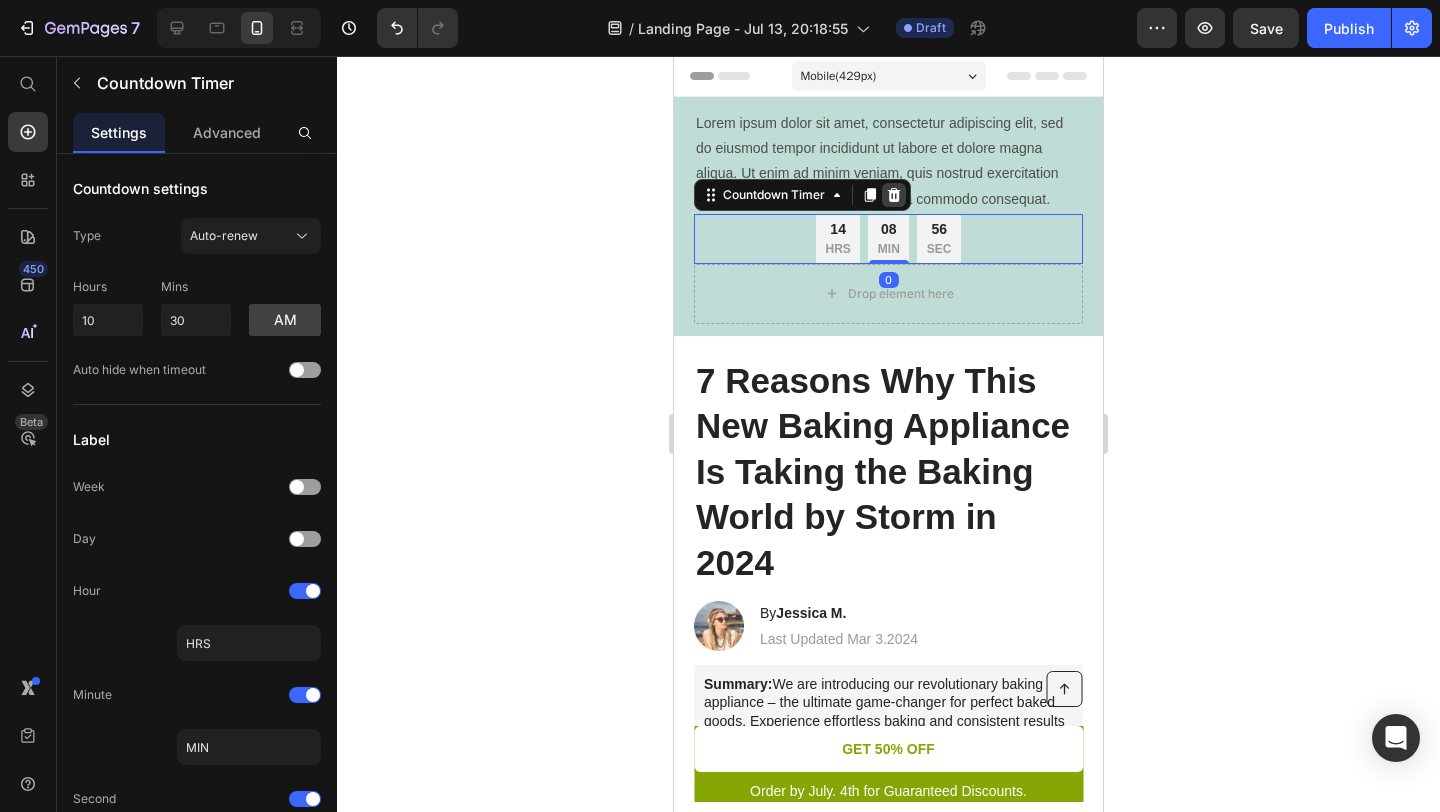 click 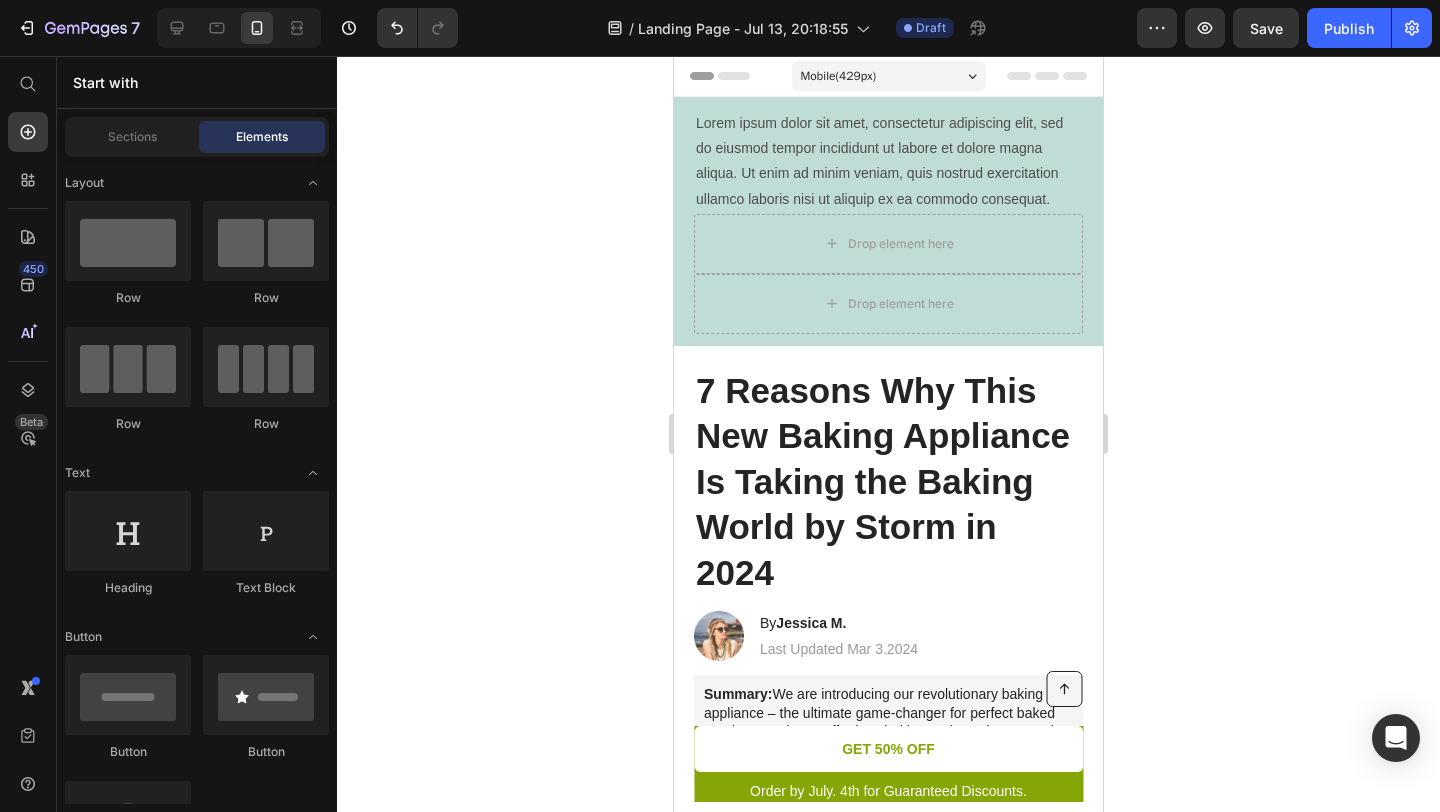 click on "Lorem ipsum dolor sit amet, consectetur adipiscing elit, sed do eiusmod tempor incididunt ut labore et dolore magna aliqua. Ut enim ad minim veniam, quis nostrud exercitation ullamco laboris nisi ut aliquip ex ea commodo consequat." at bounding box center [888, 161] 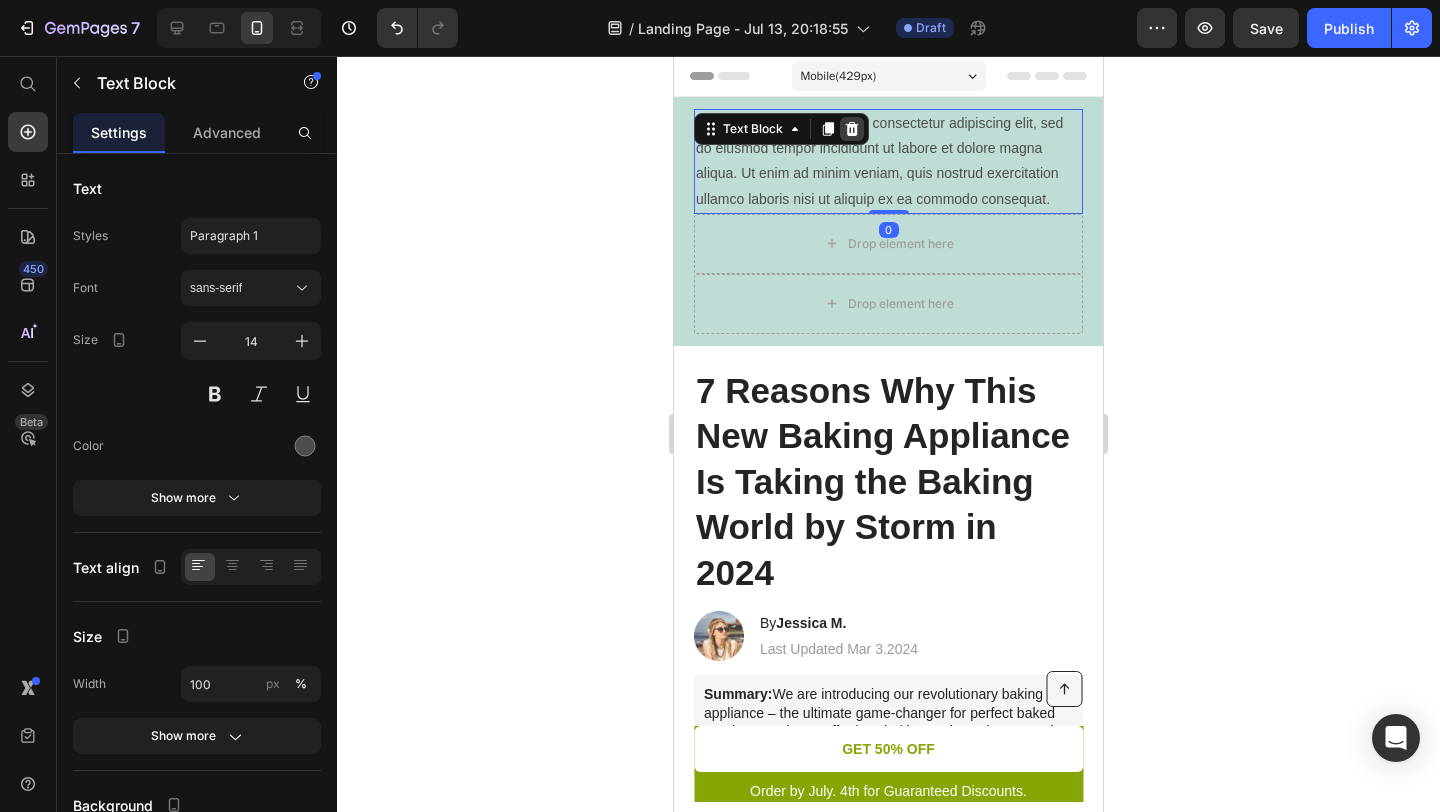 click 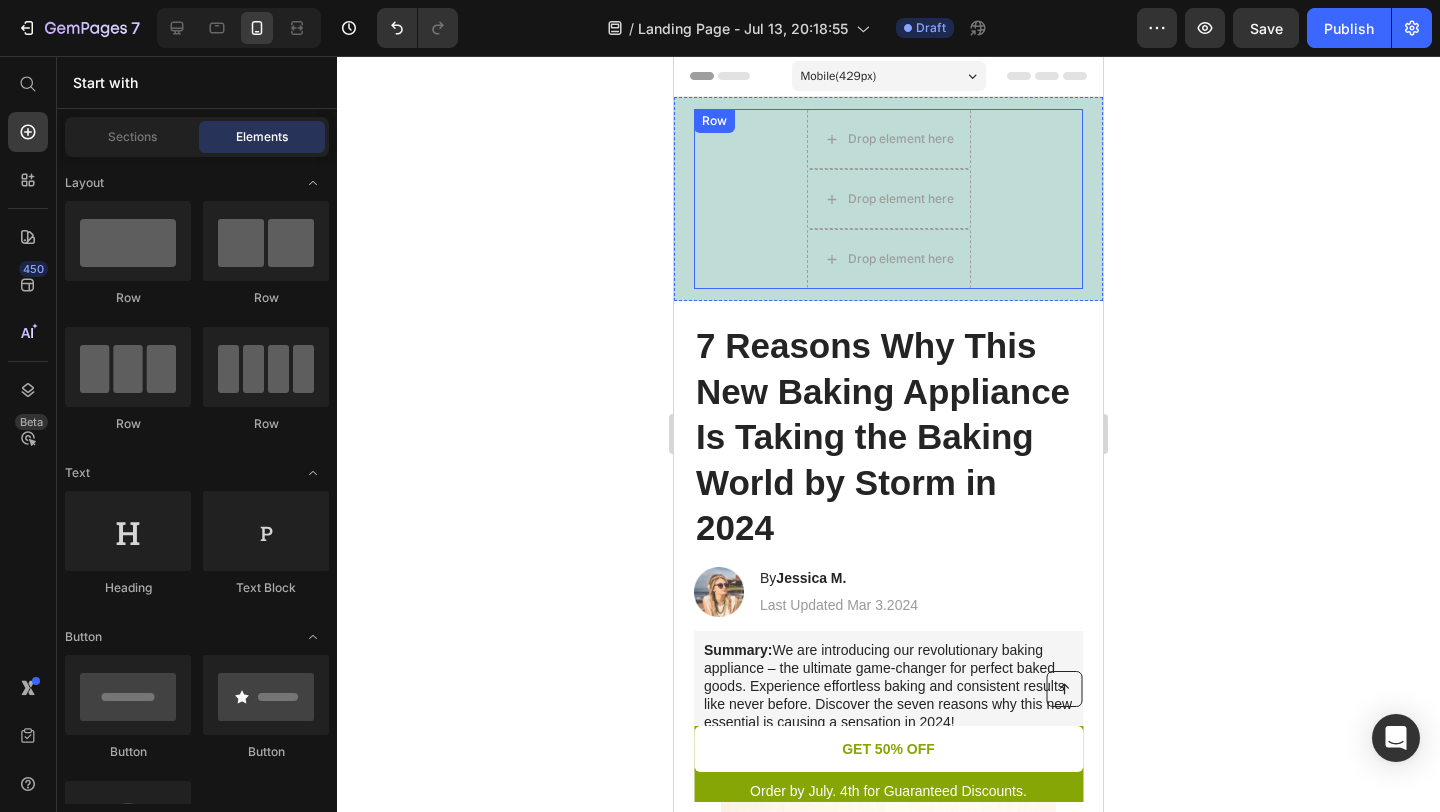 click on "Drop element here Limited time: 50% OFF + FREESHIPPING Text Block
Drop element here Row
Drop element here Row" at bounding box center [888, 199] 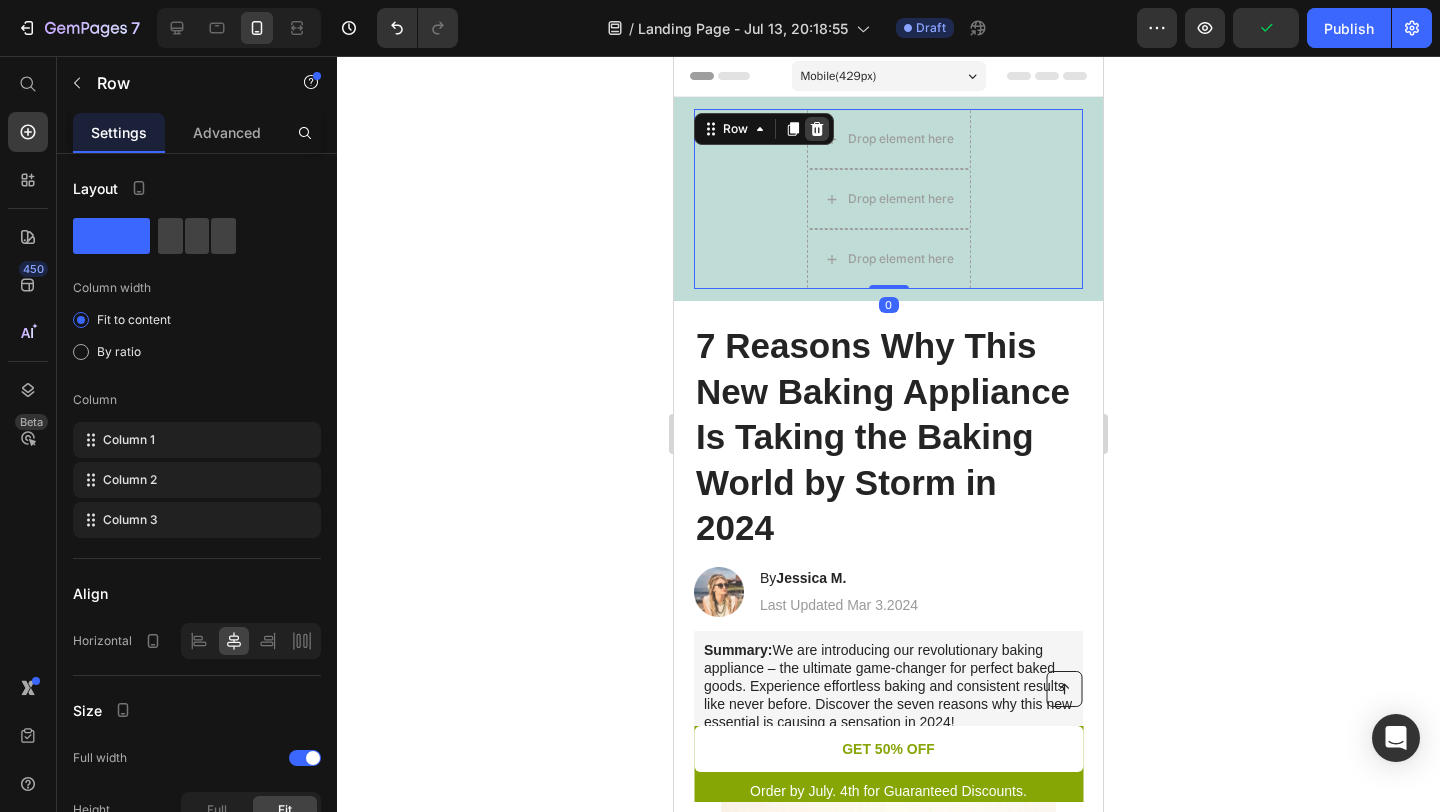 click 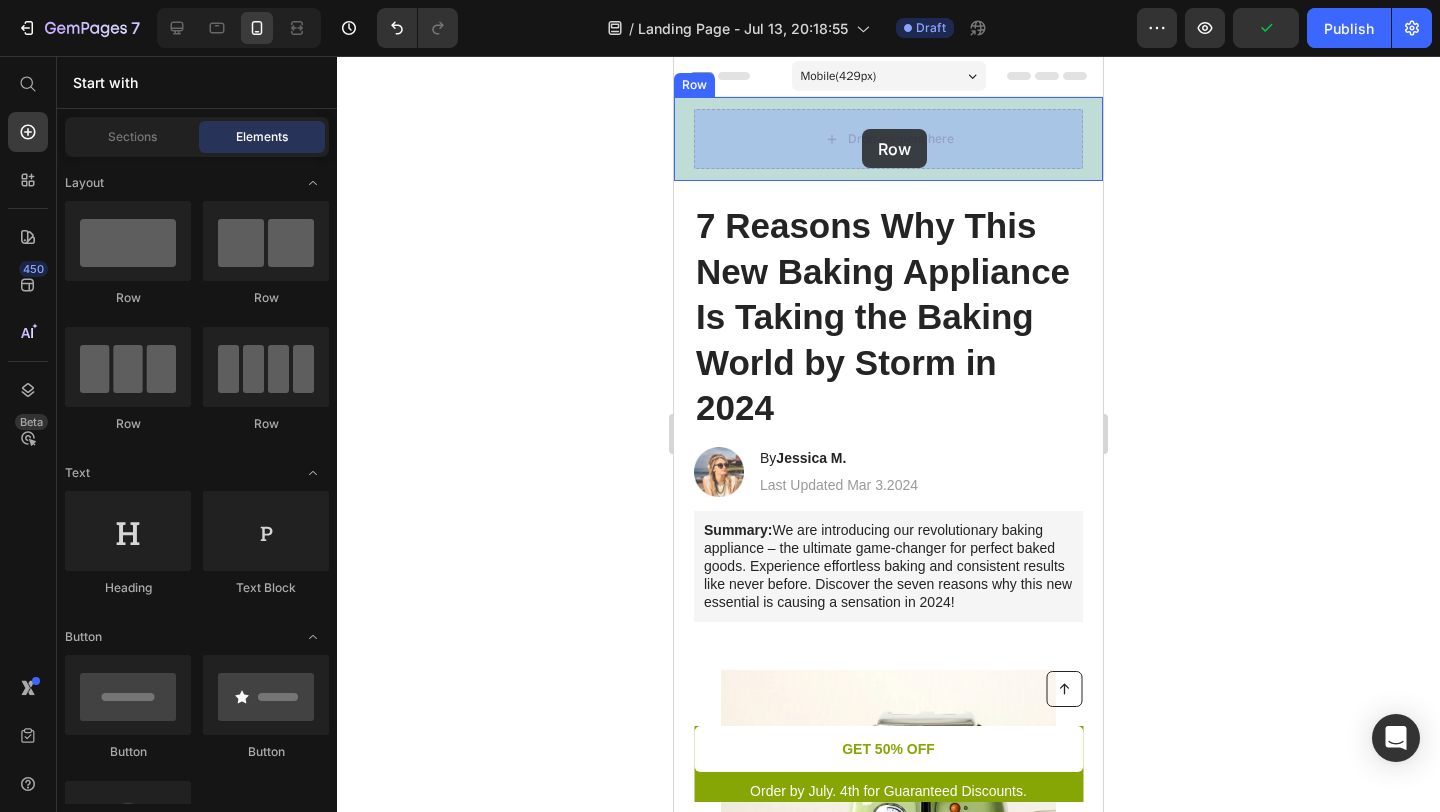 drag, startPoint x: 899, startPoint y: 302, endPoint x: 862, endPoint y: 129, distance: 176.91241 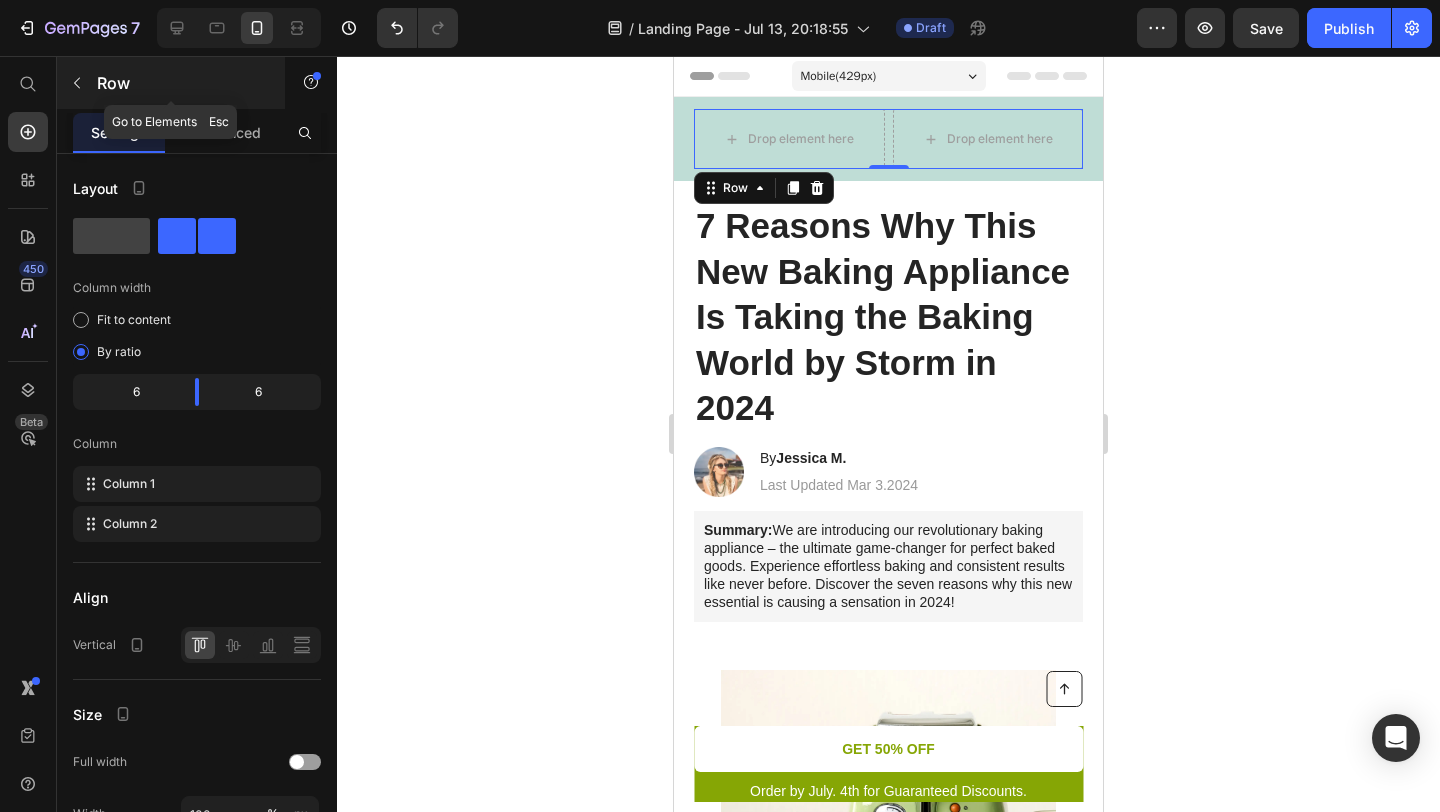 click 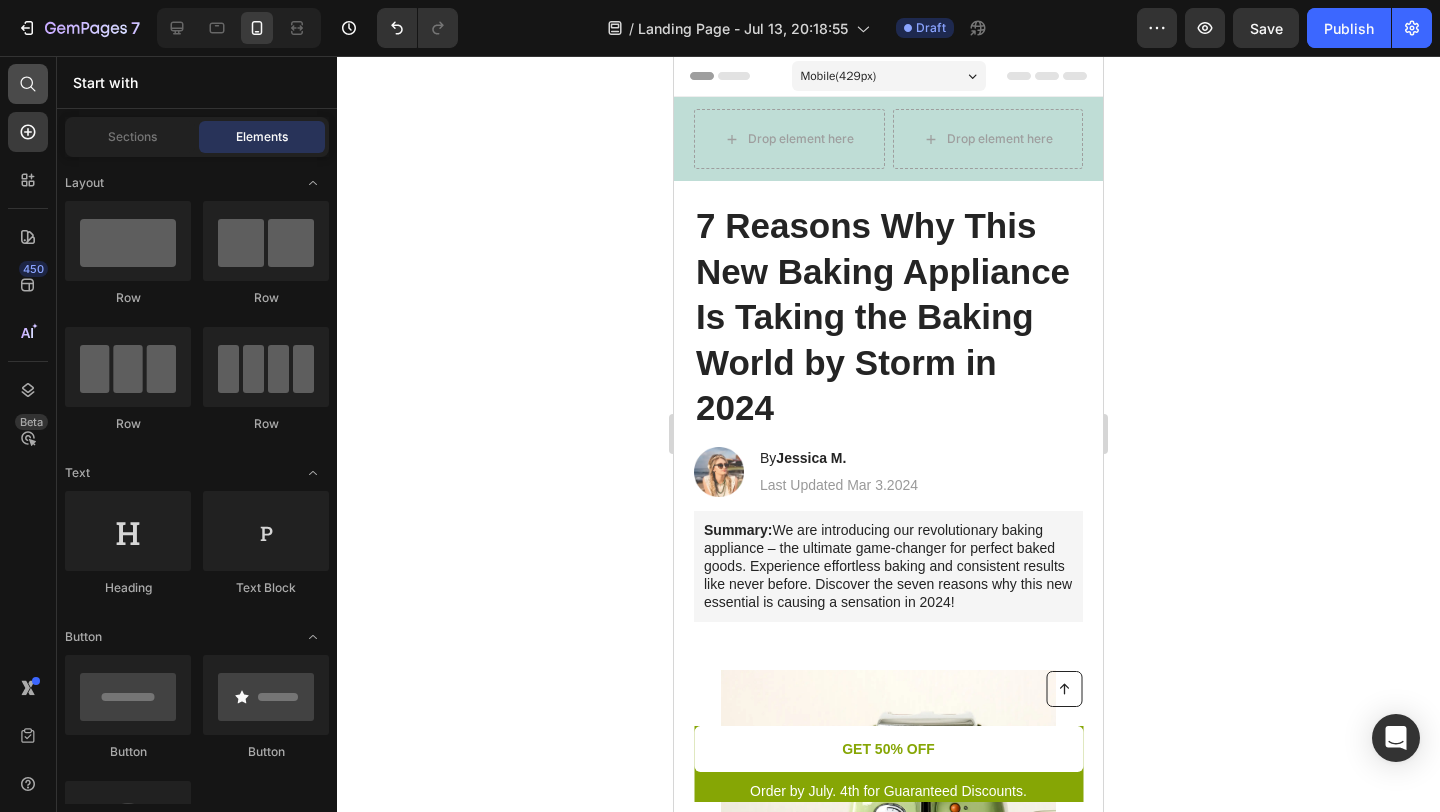 click 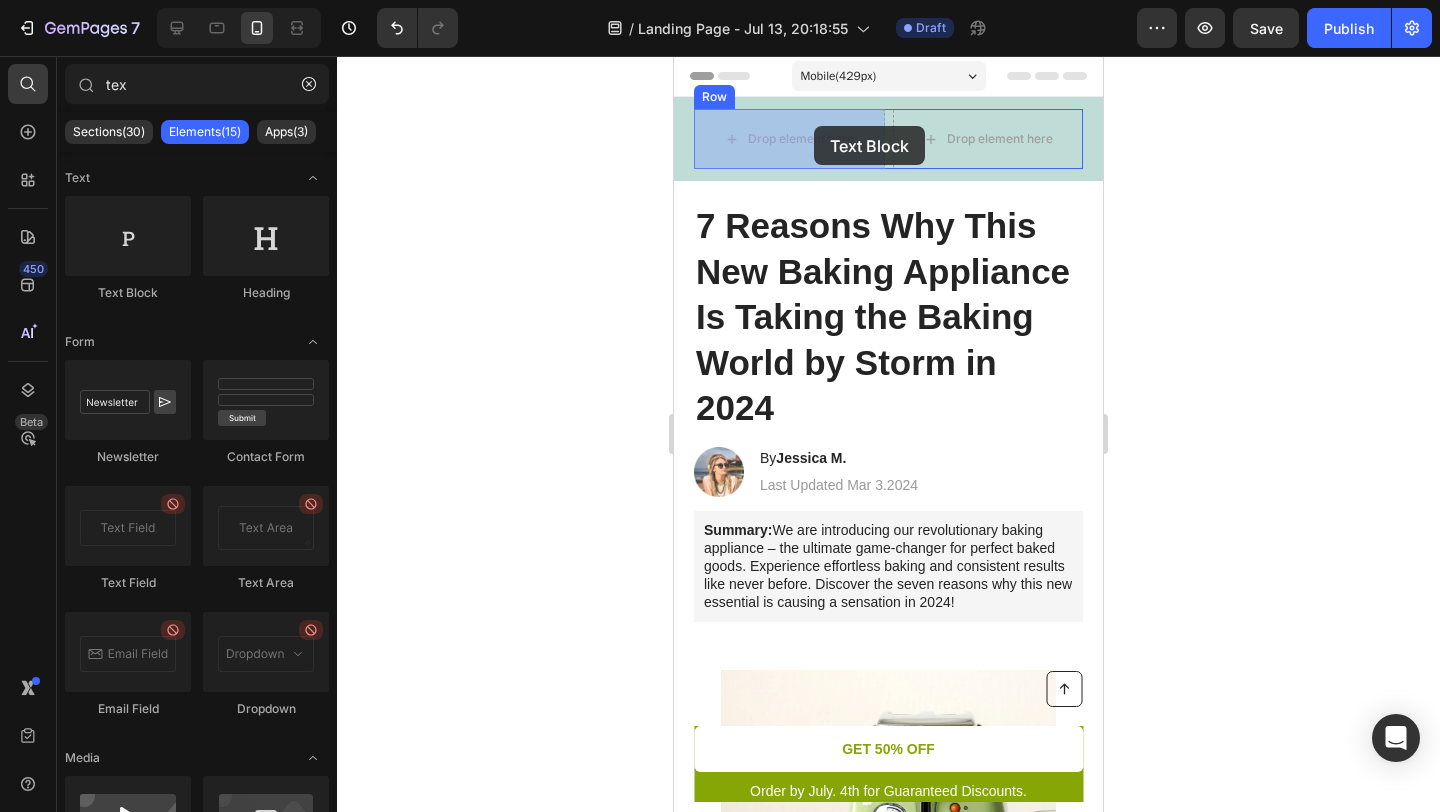 drag, startPoint x: 814, startPoint y: 305, endPoint x: 804, endPoint y: 133, distance: 172.29045 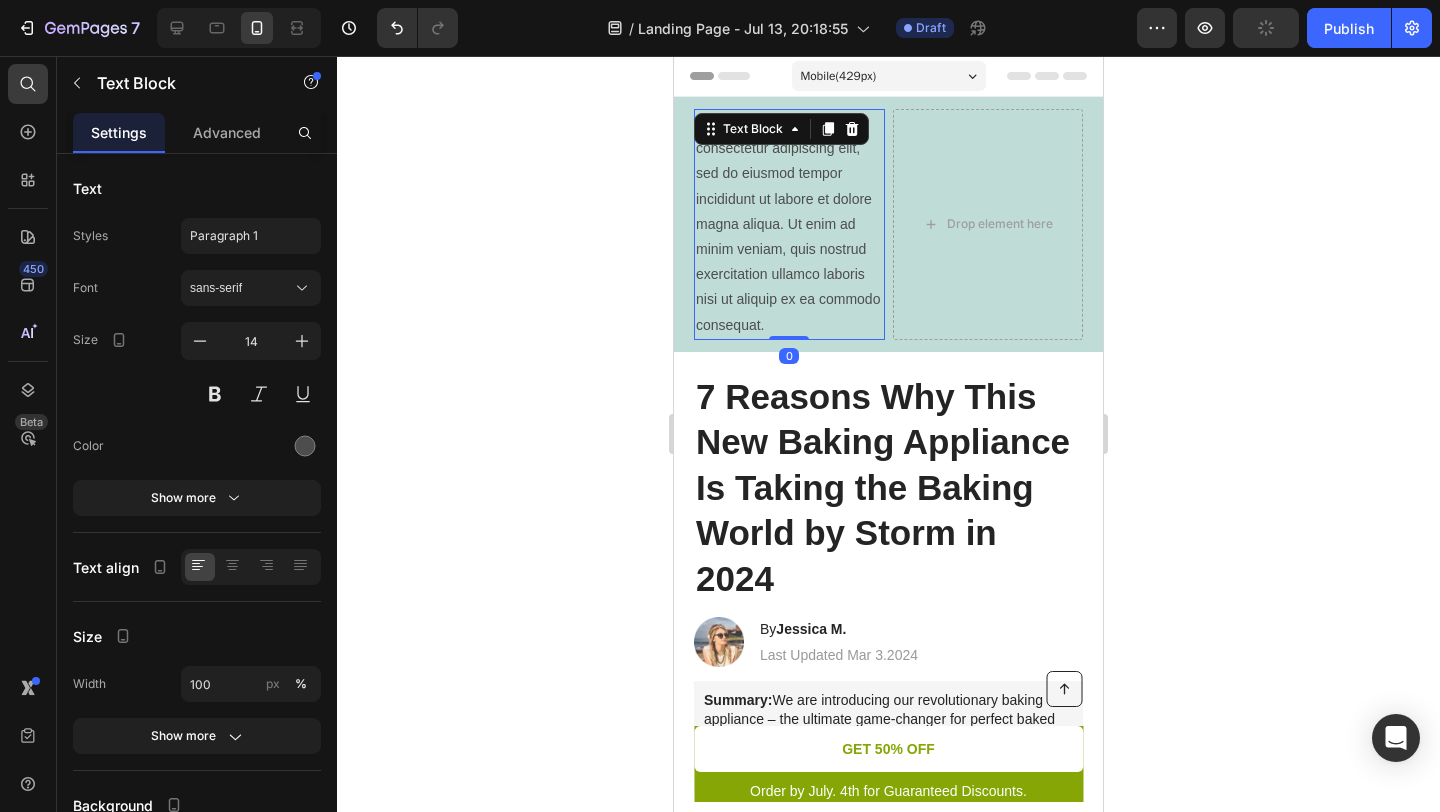 click on "Lorem ipsum dolor sit amet, consectetur adipiscing elit, sed do eiusmod tempor incididunt ut labore et dolore magna aliqua. Ut enim ad minim veniam, quis nostrud exercitation ullamco laboris nisi ut aliquip ex ea commodo consequat." at bounding box center [789, 224] 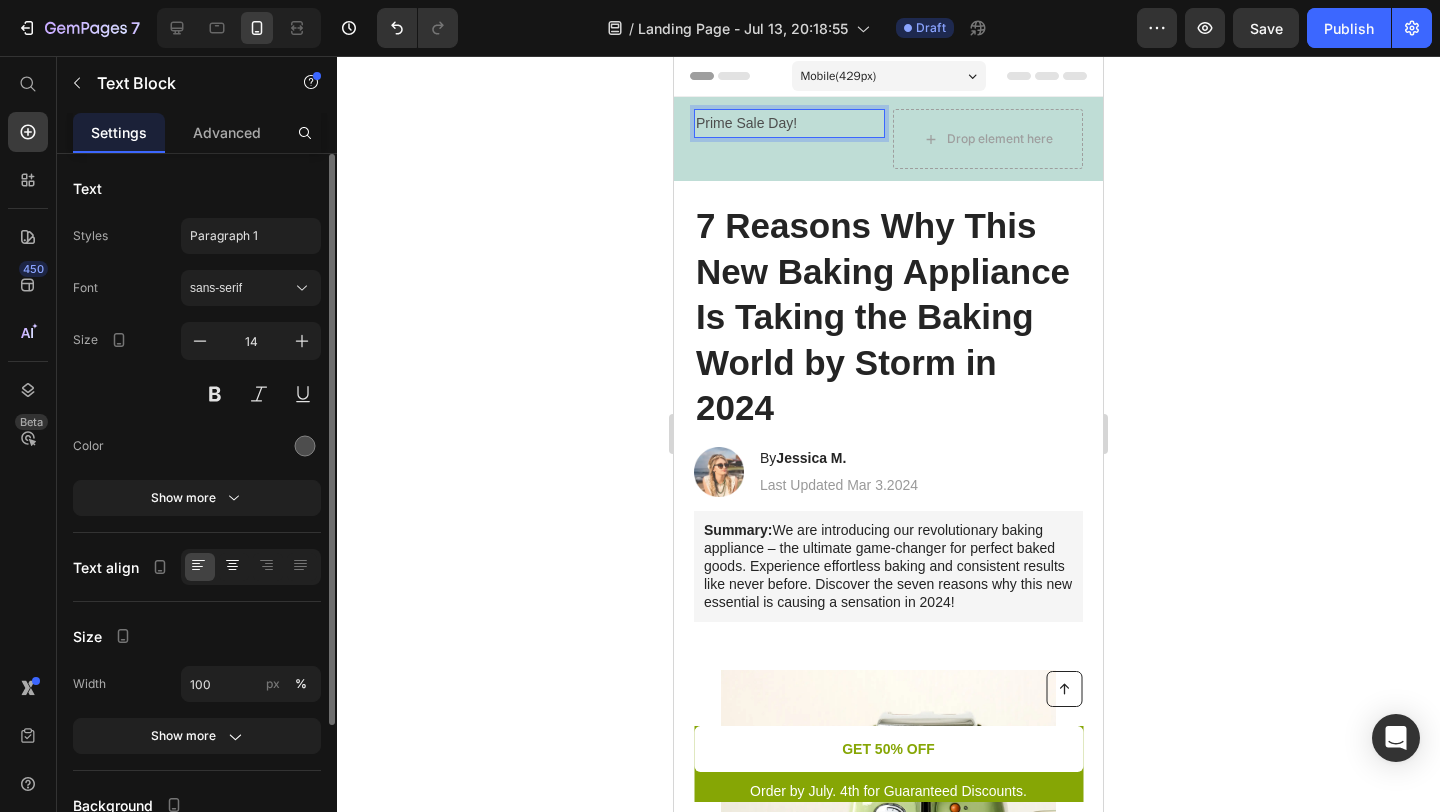 click 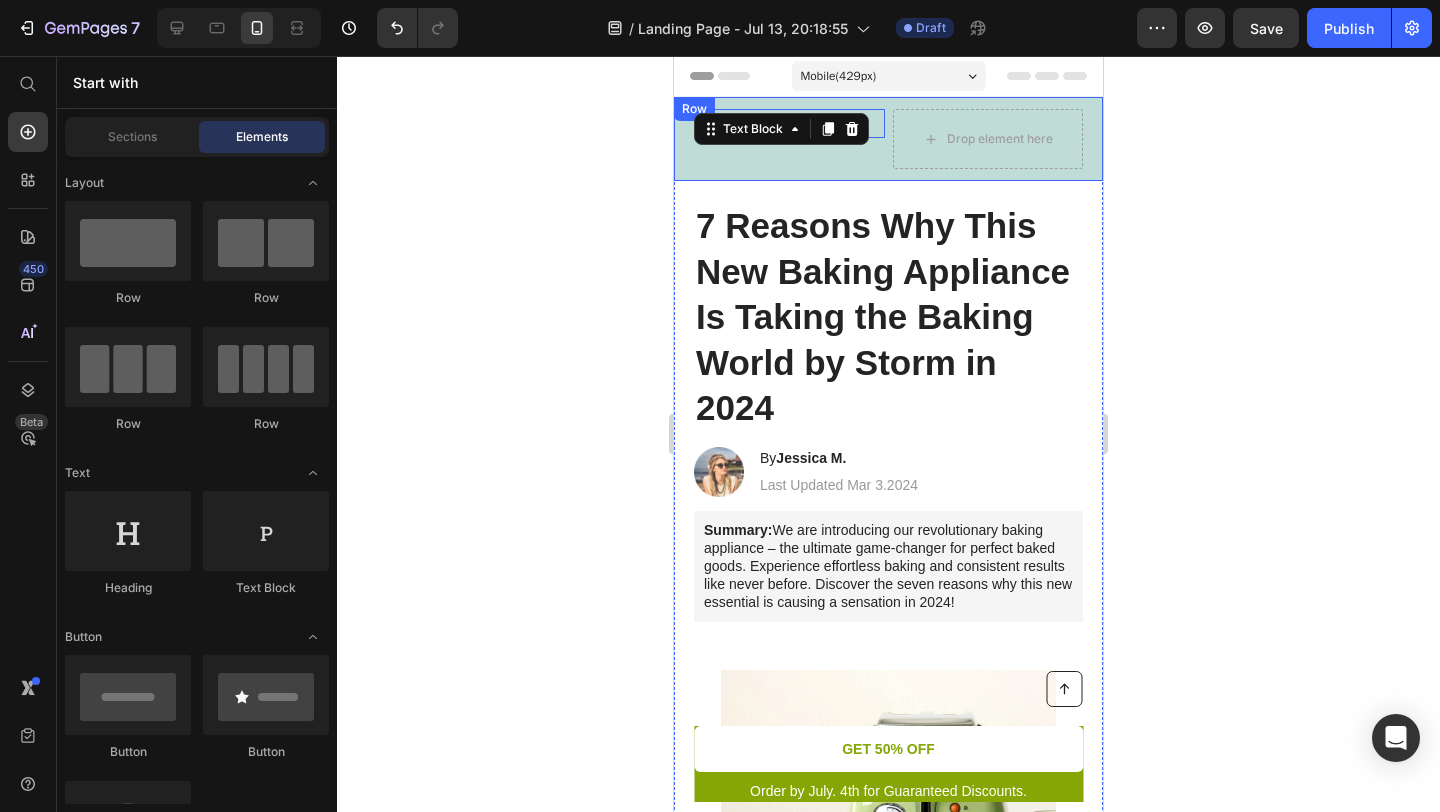click on "Drop element here" at bounding box center (988, 139) 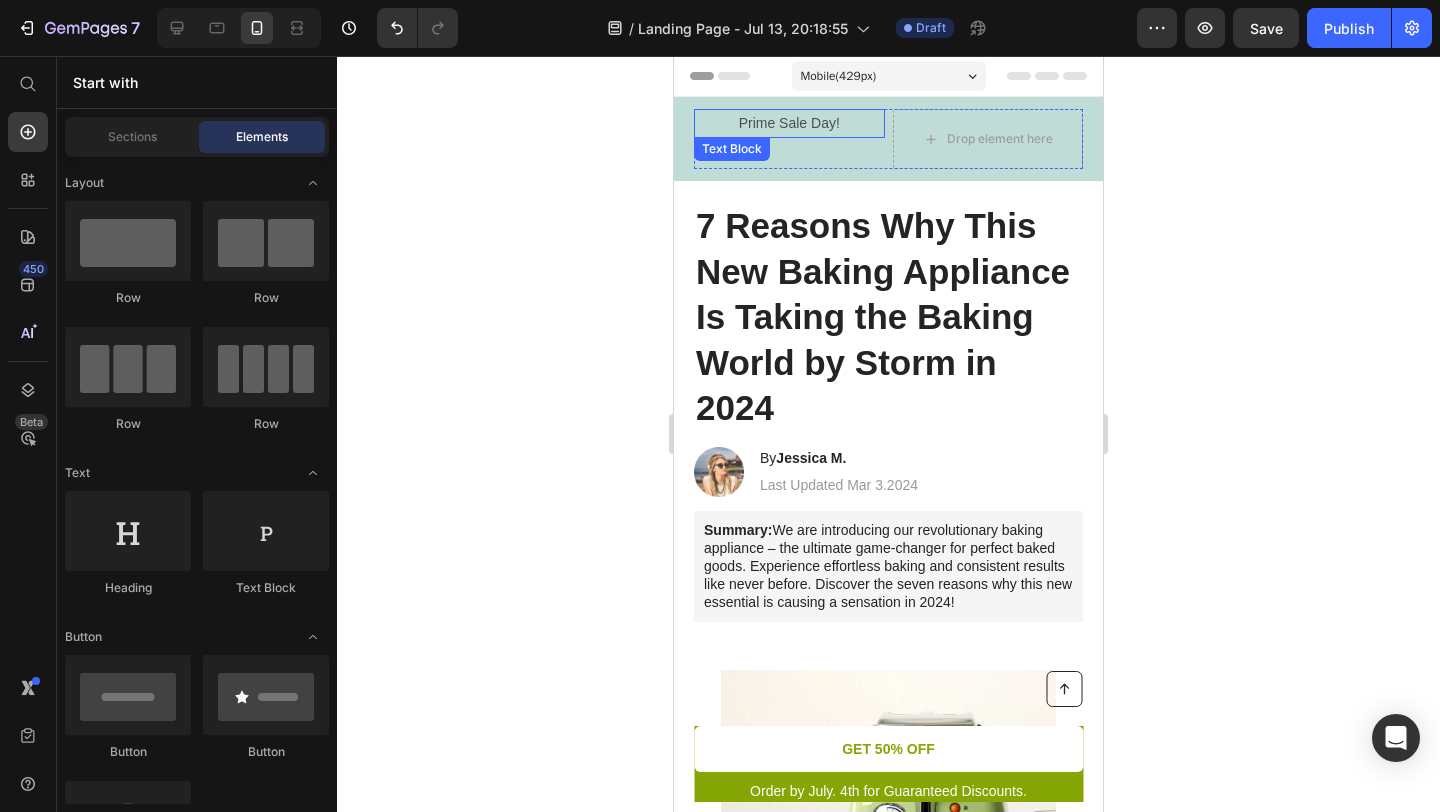 click on "Prime Sale Day!" at bounding box center (789, 123) 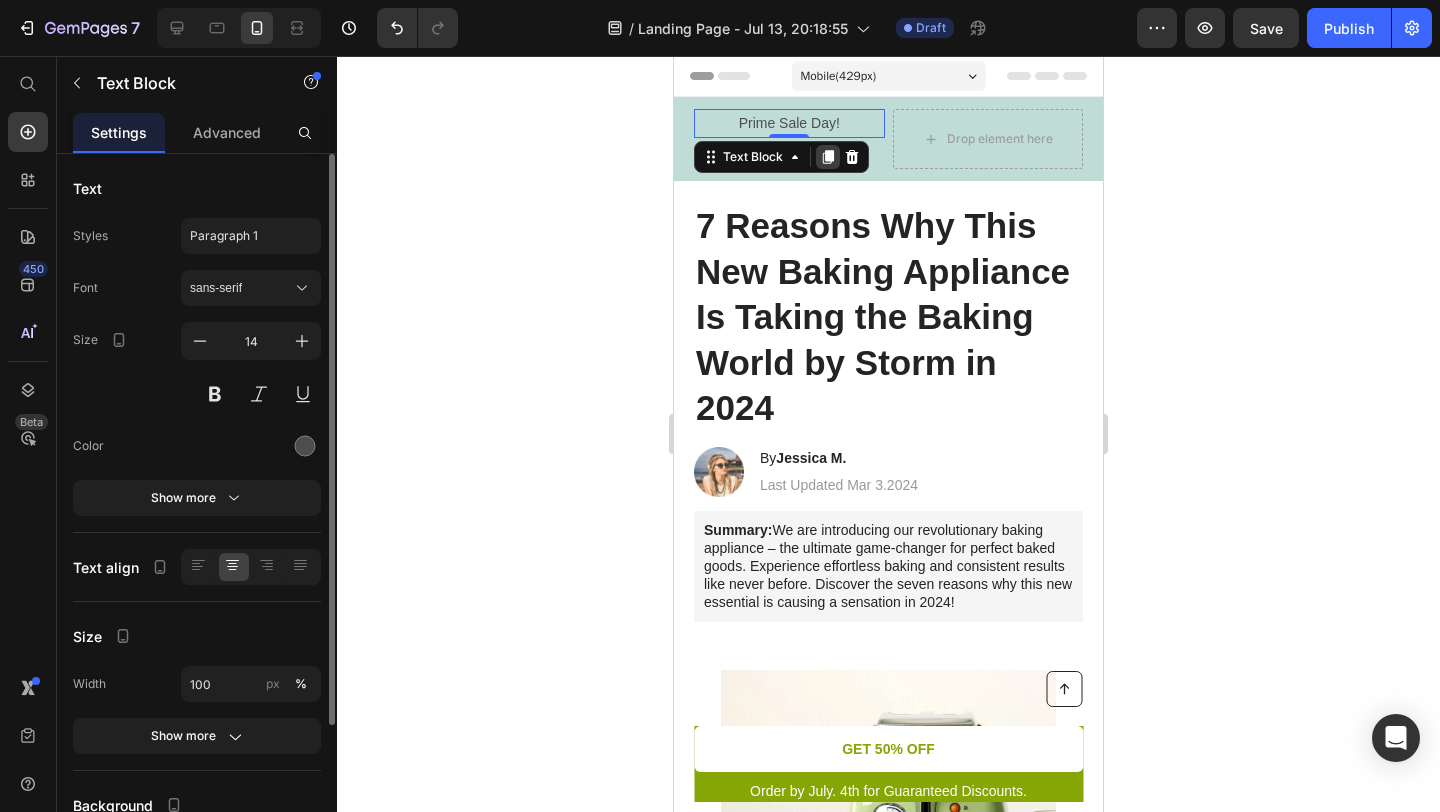 click 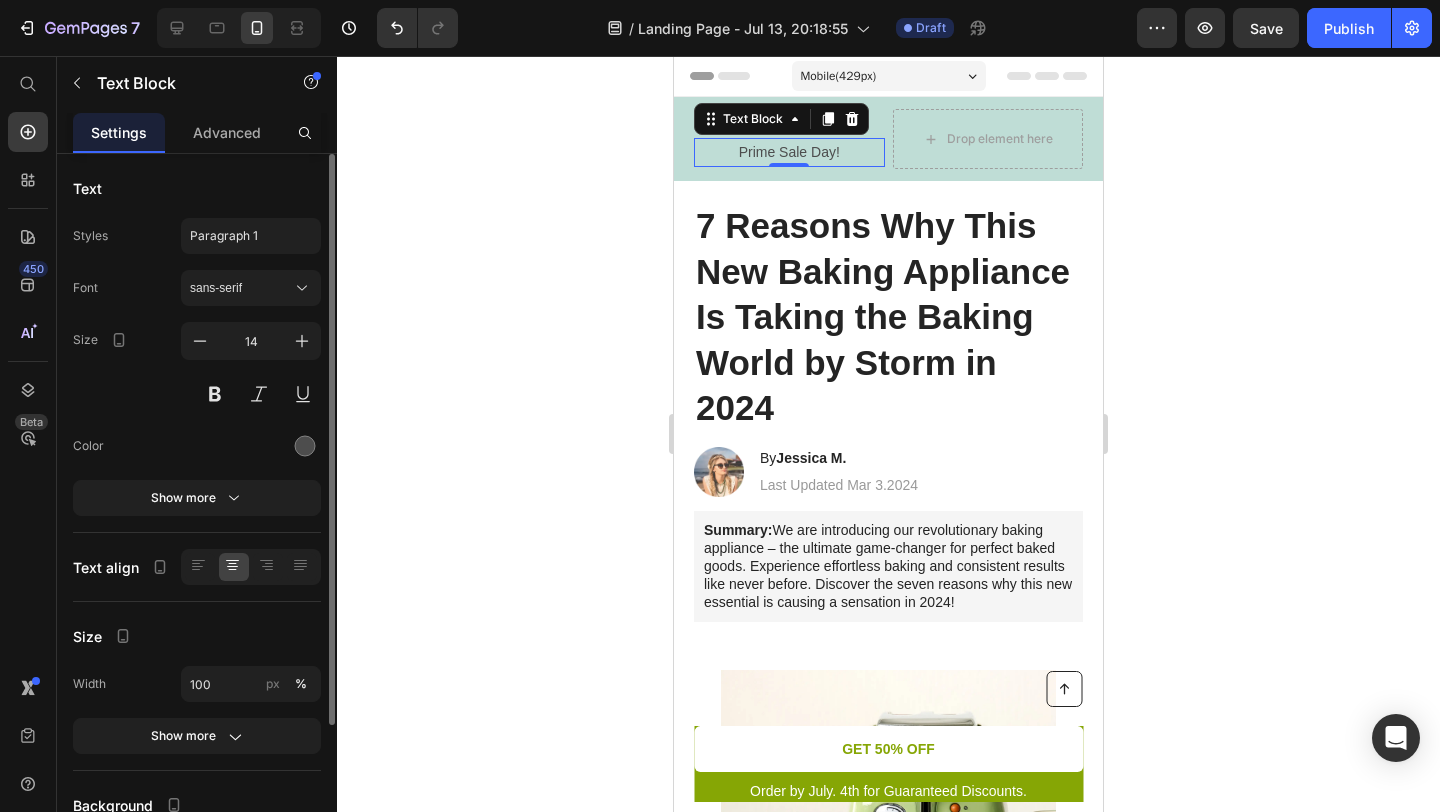 click on "Prime Sale Day!" at bounding box center (789, 152) 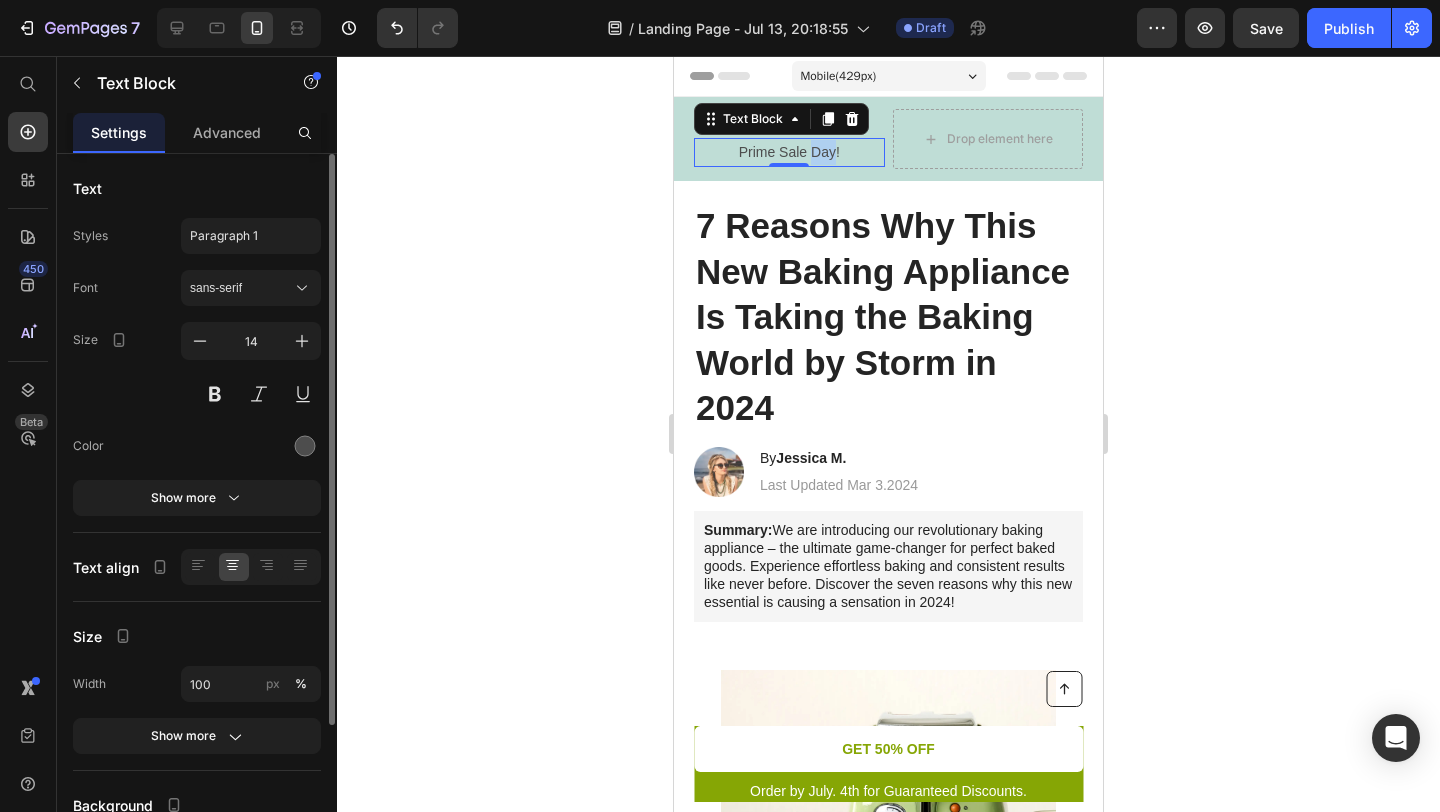 click on "Prime Sale Day!" at bounding box center [789, 152] 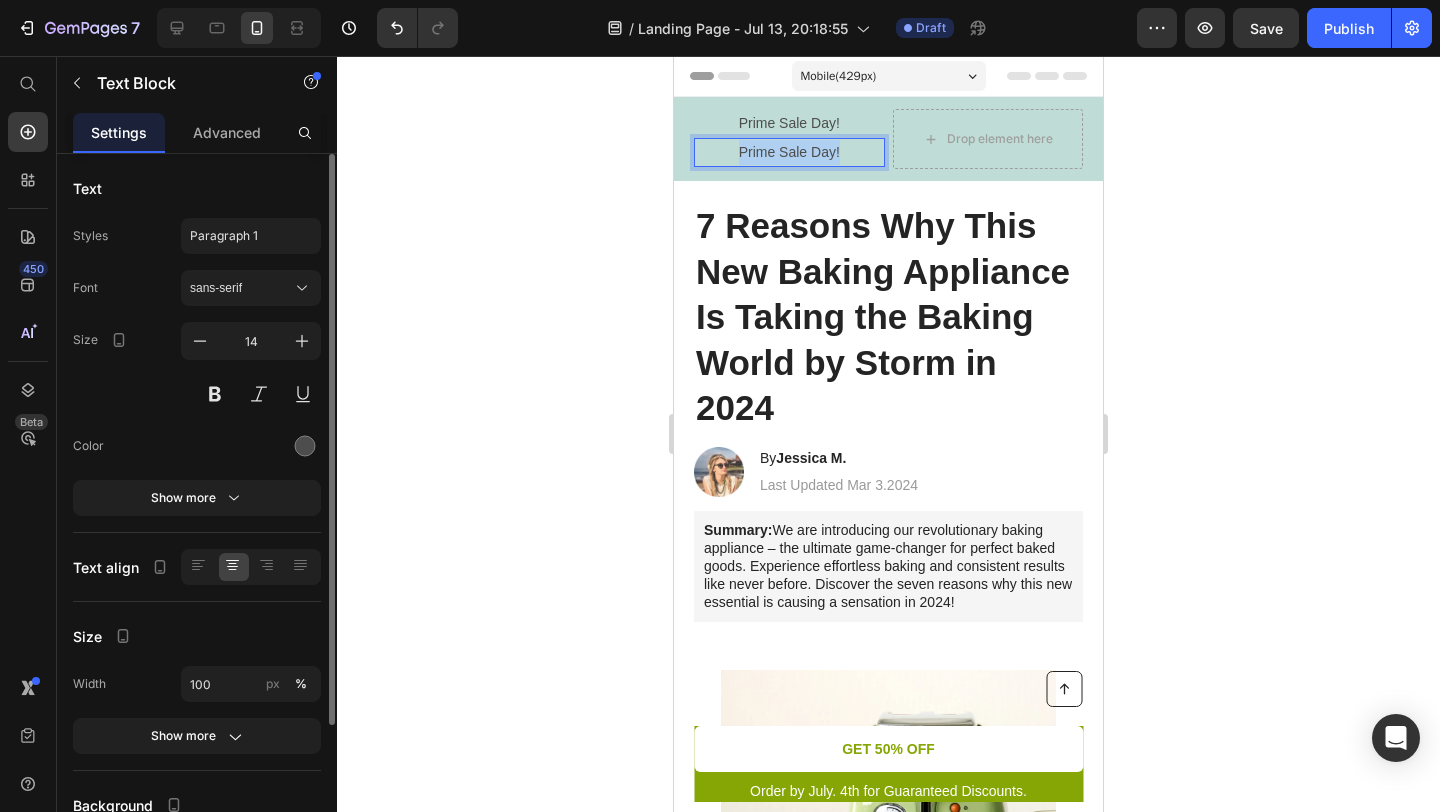 click on "Prime Sale Day!" at bounding box center [789, 152] 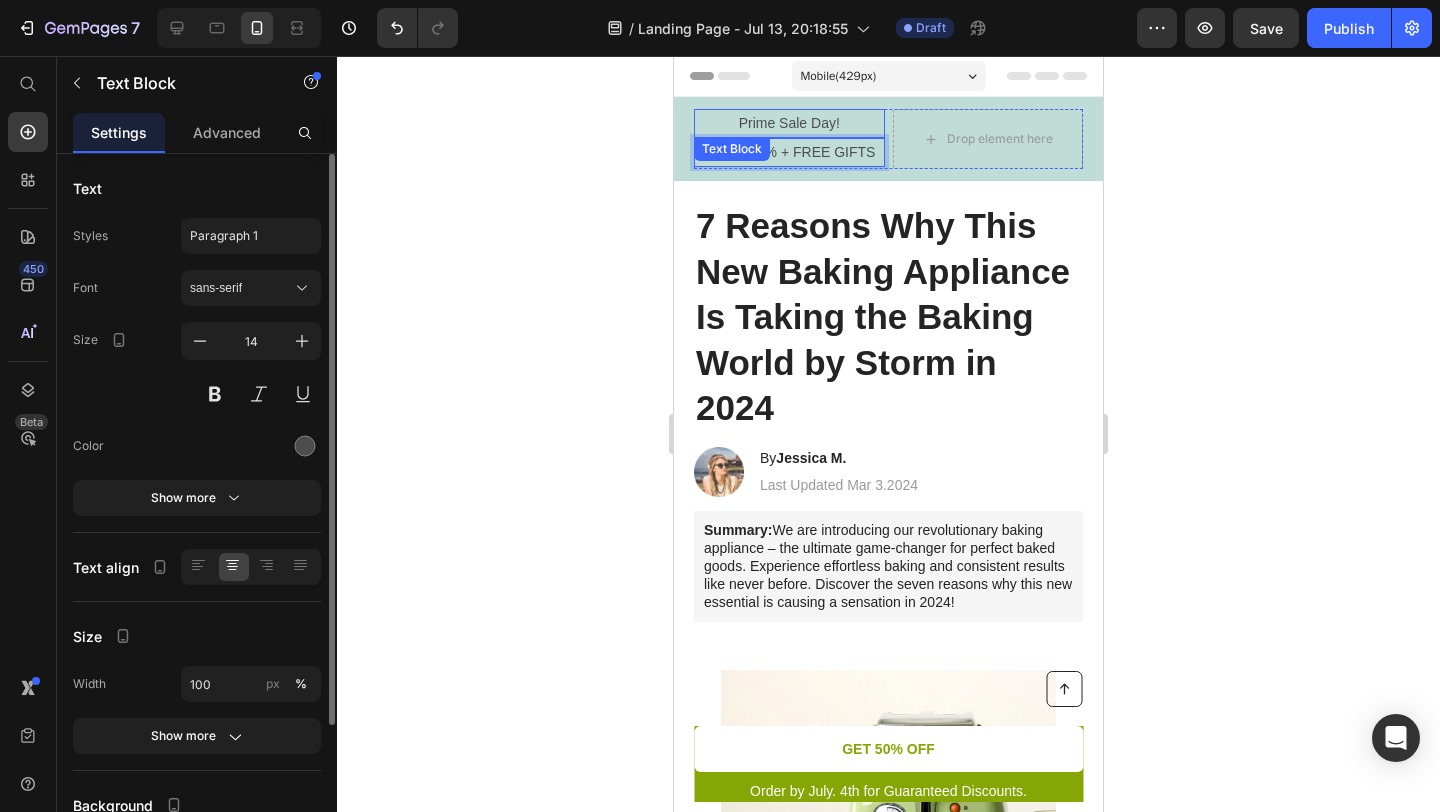 click on "Prime Sale Day!" at bounding box center (789, 123) 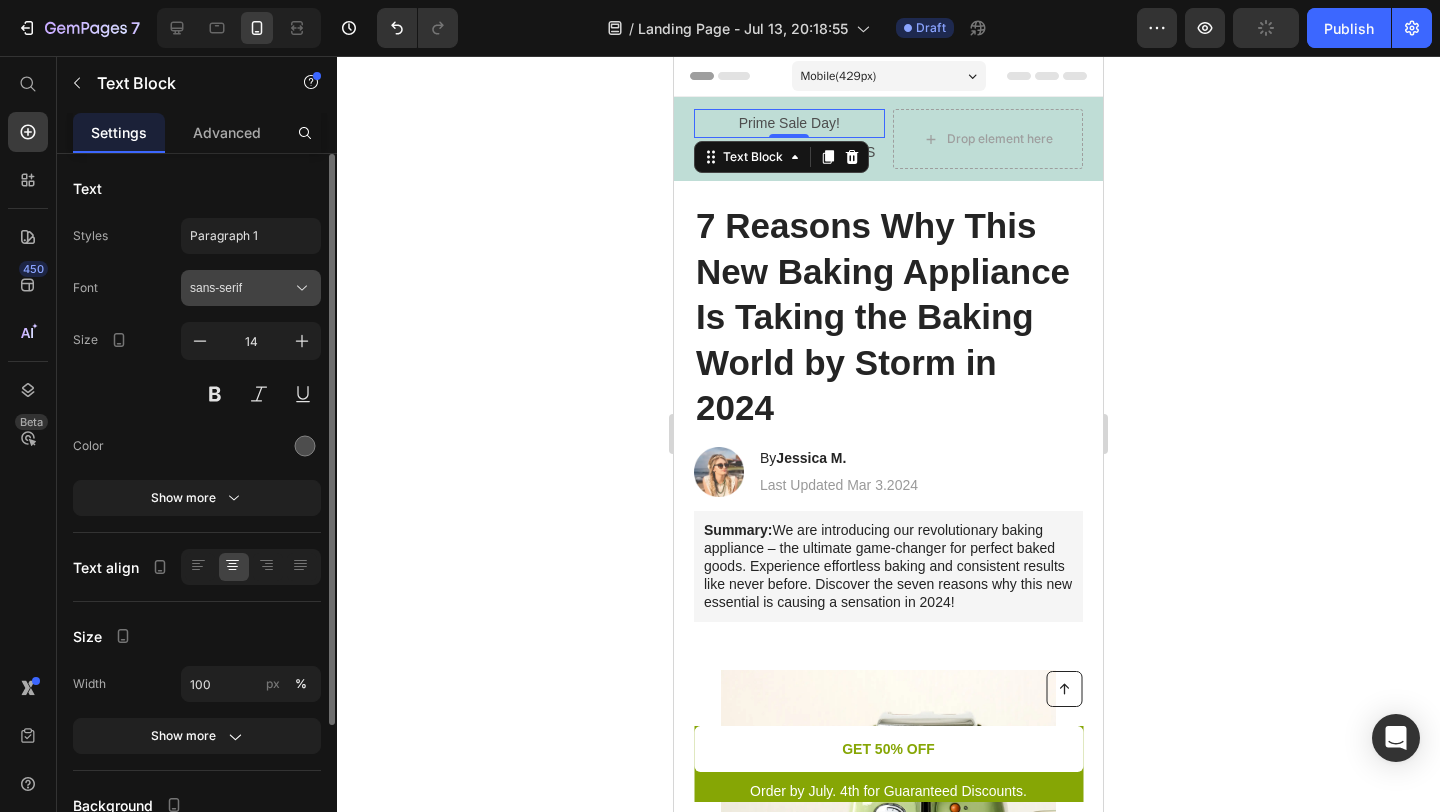 click on "sans-serif" at bounding box center [251, 288] 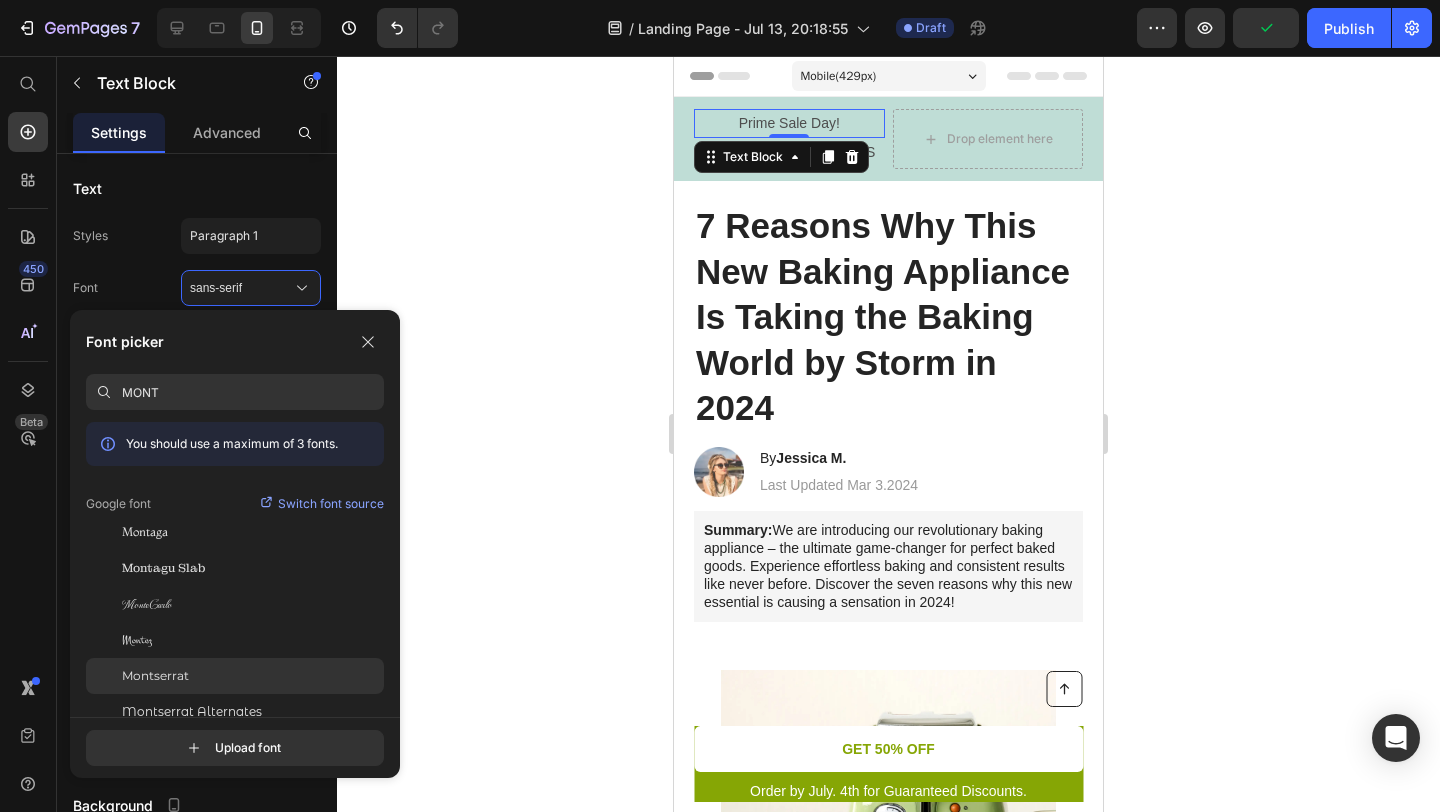type on "MONT" 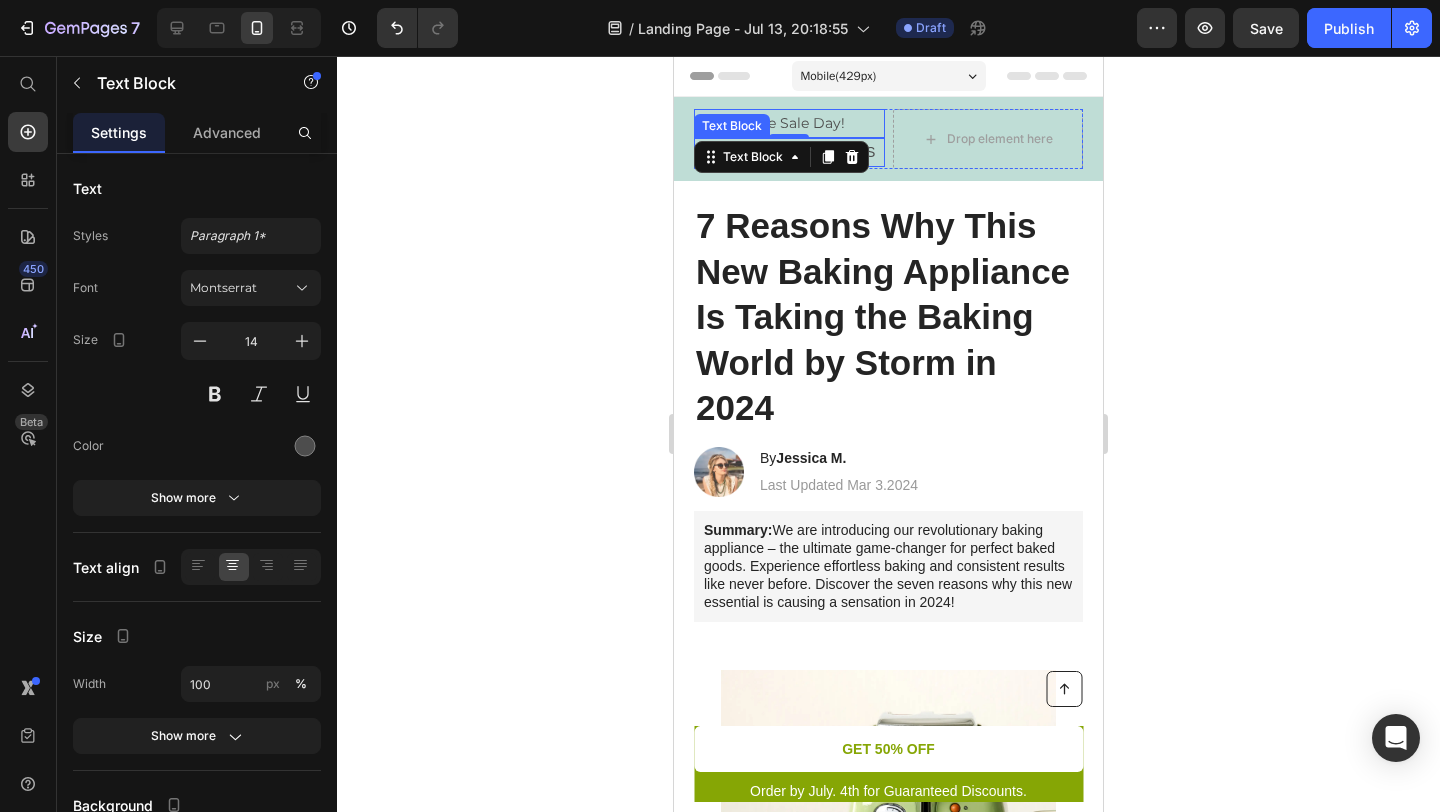 click on "UP TO 50% + FREE GIFTS" at bounding box center [789, 152] 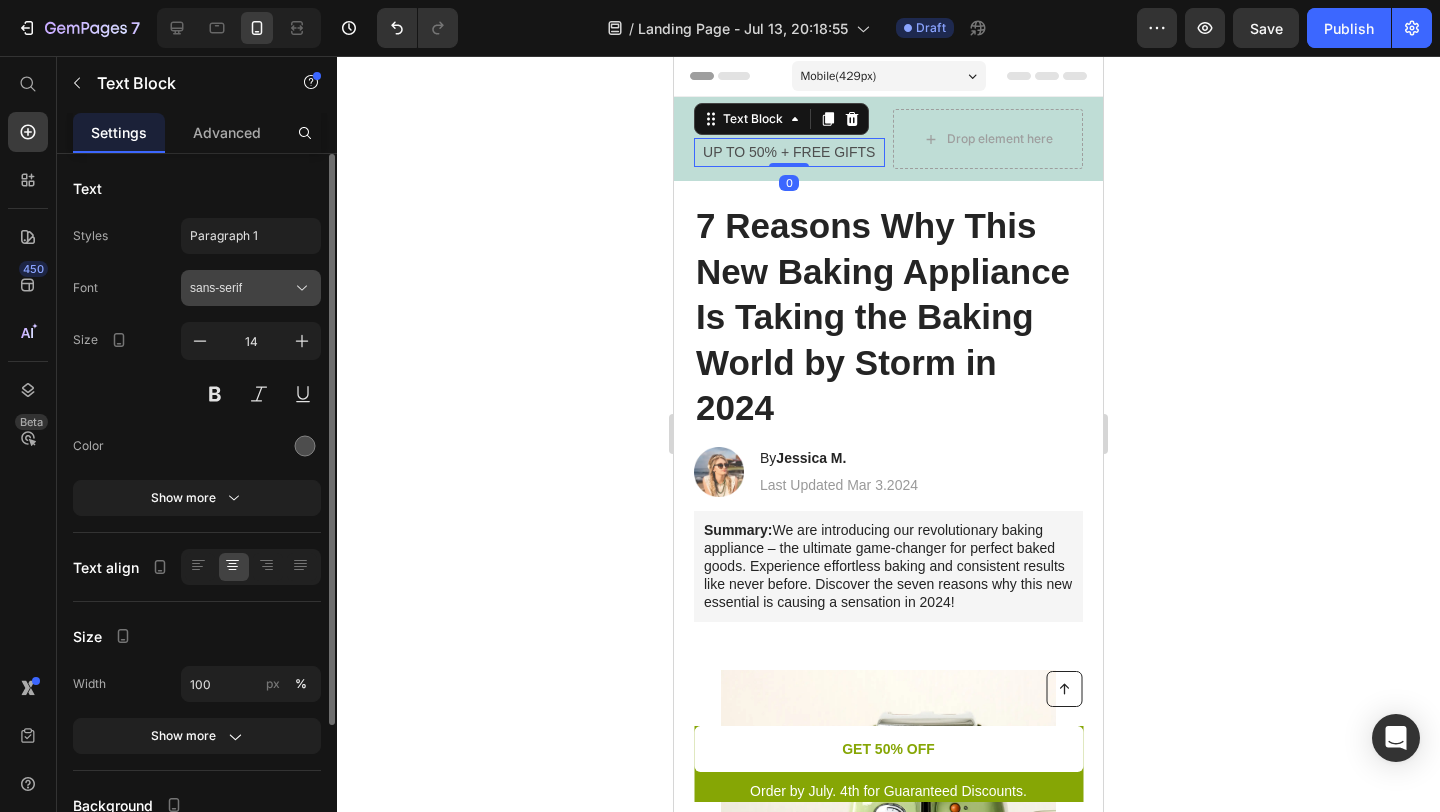 click on "sans-serif" at bounding box center [241, 288] 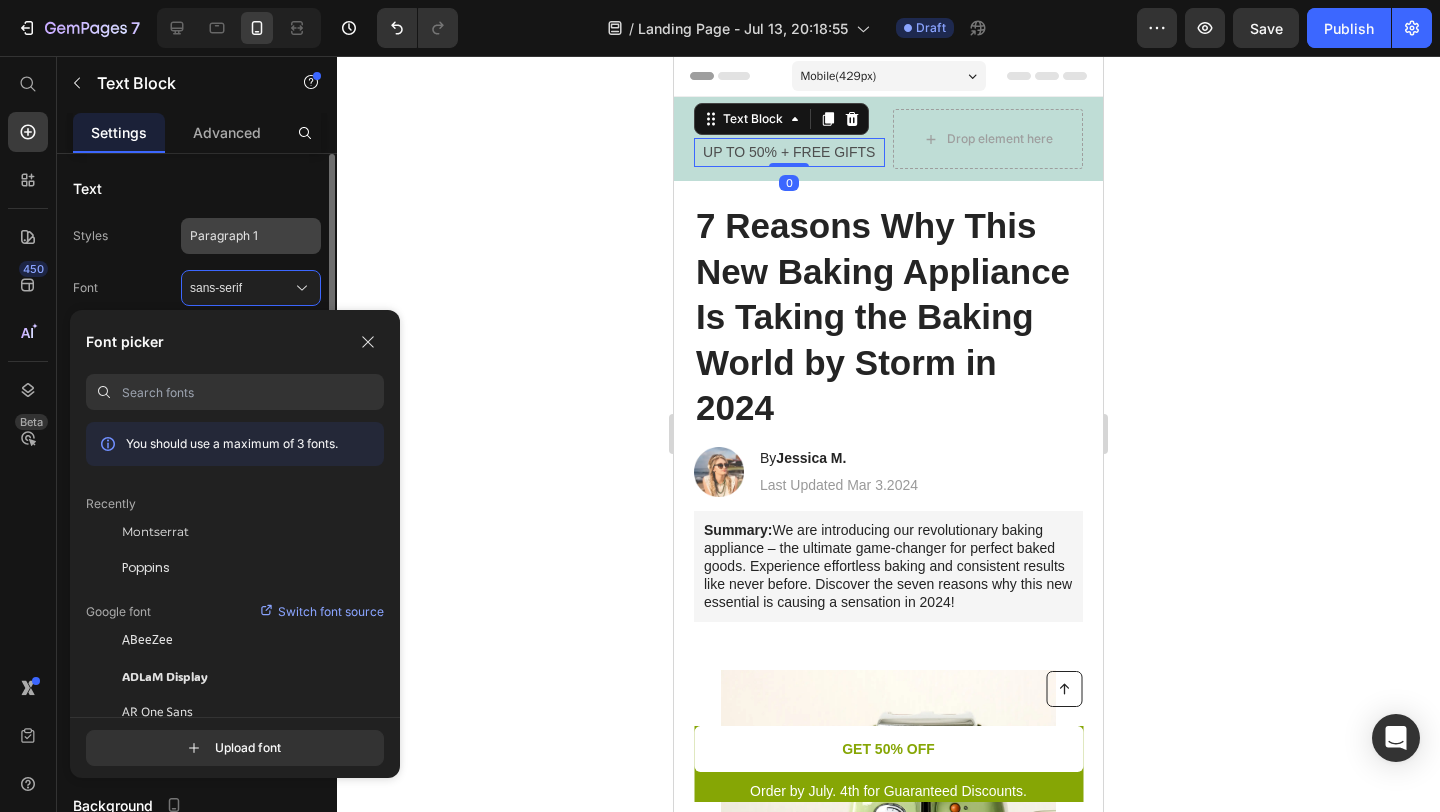click on "Paragraph 1" 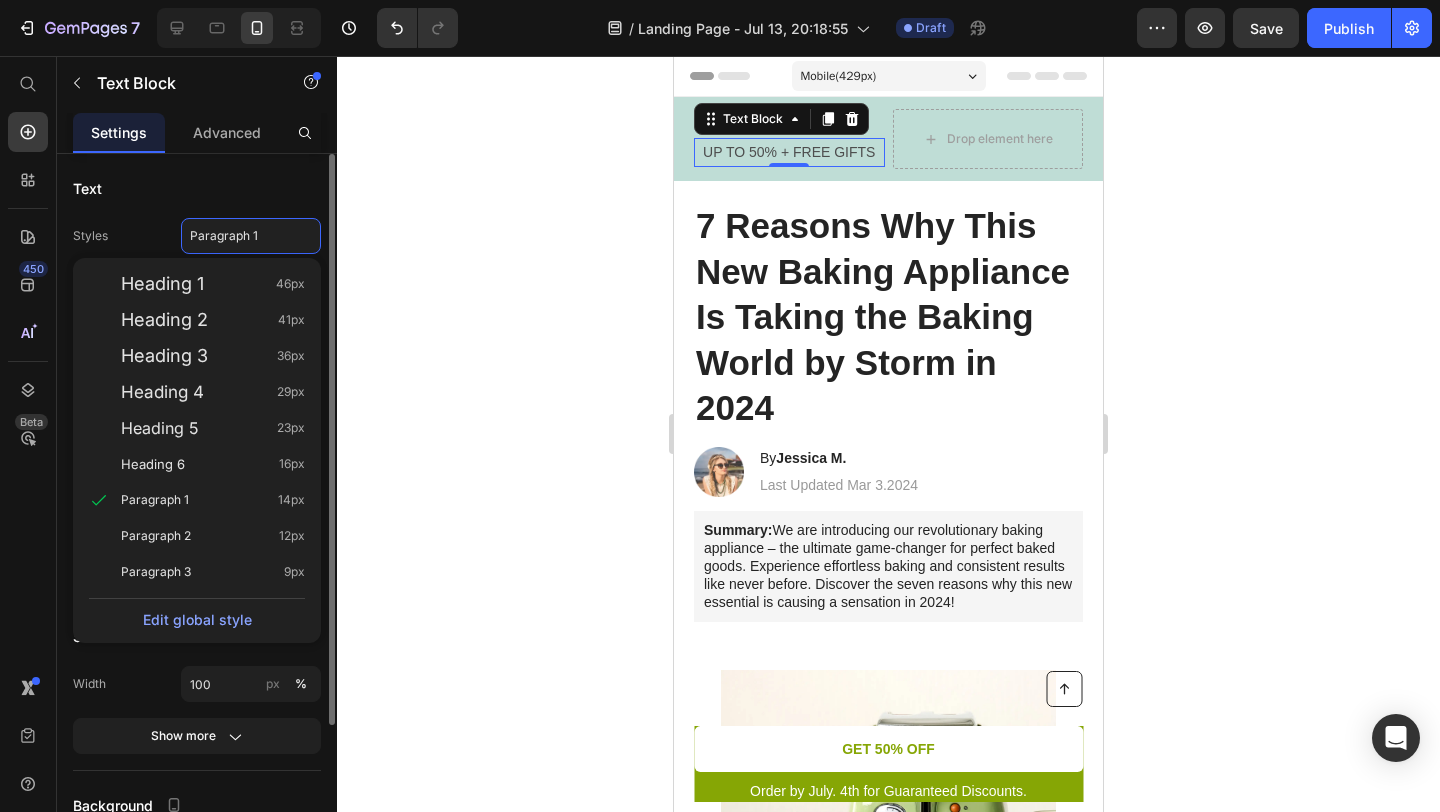 click on "Text" at bounding box center [197, 188] 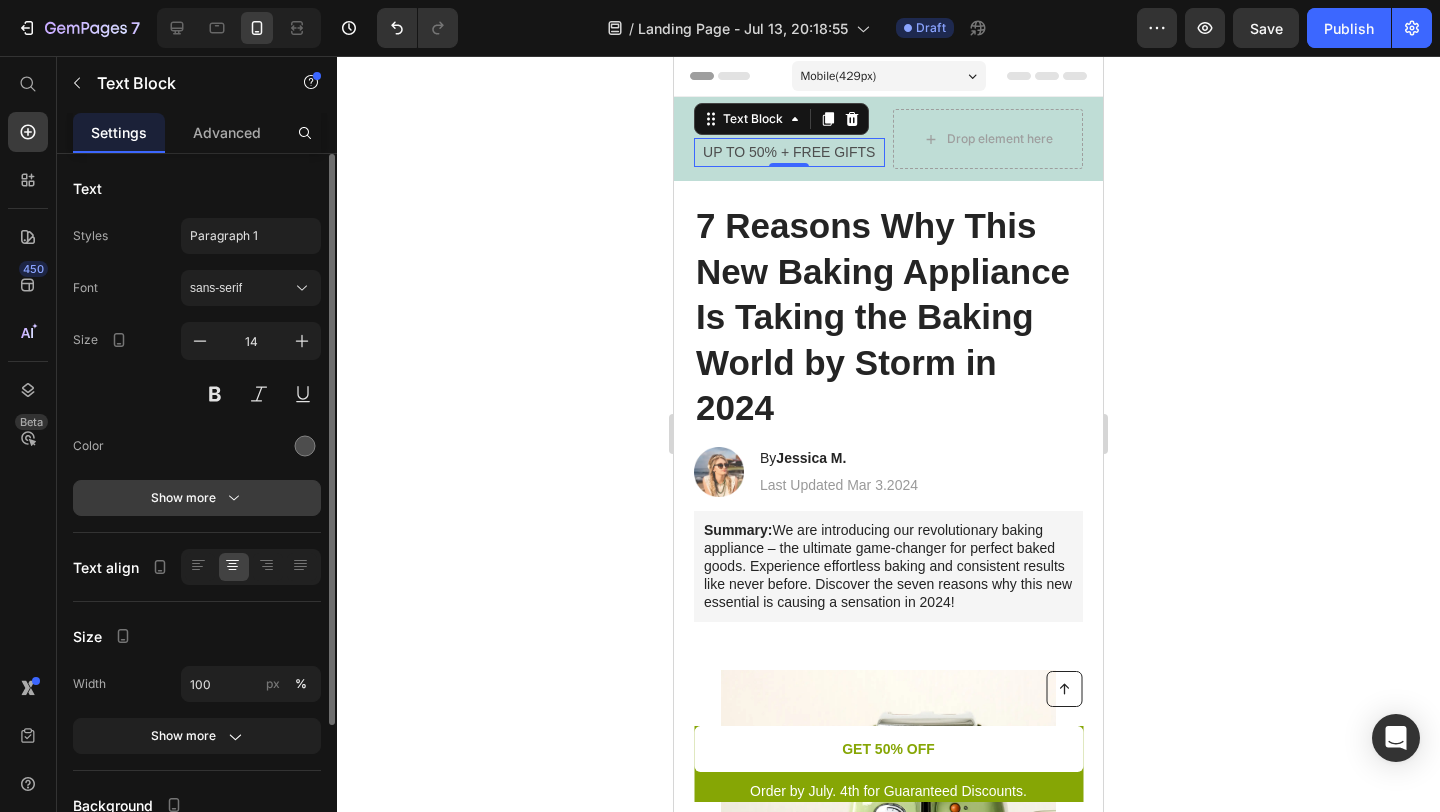 click on "Show more" at bounding box center [197, 498] 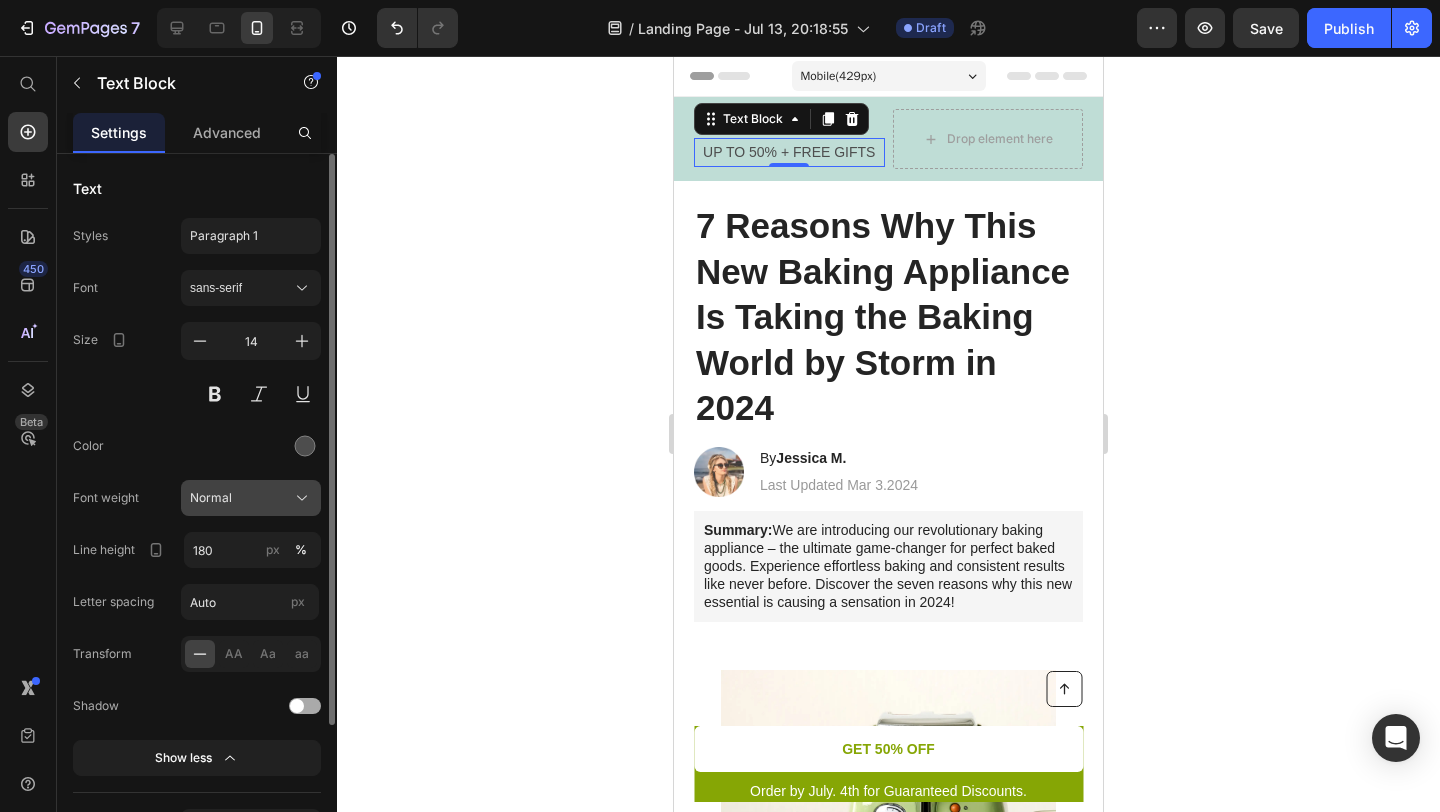 click on "Normal" at bounding box center [211, 498] 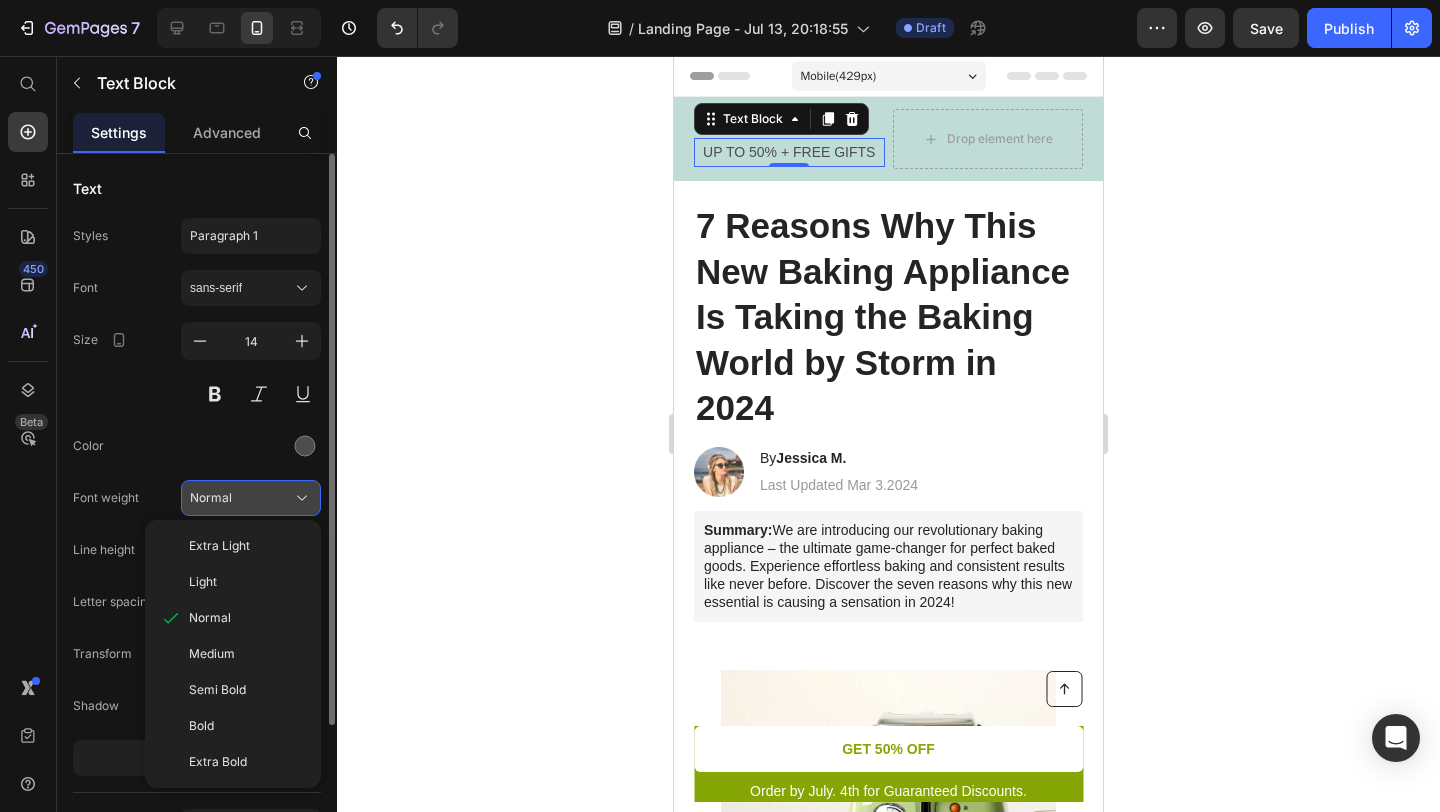 type 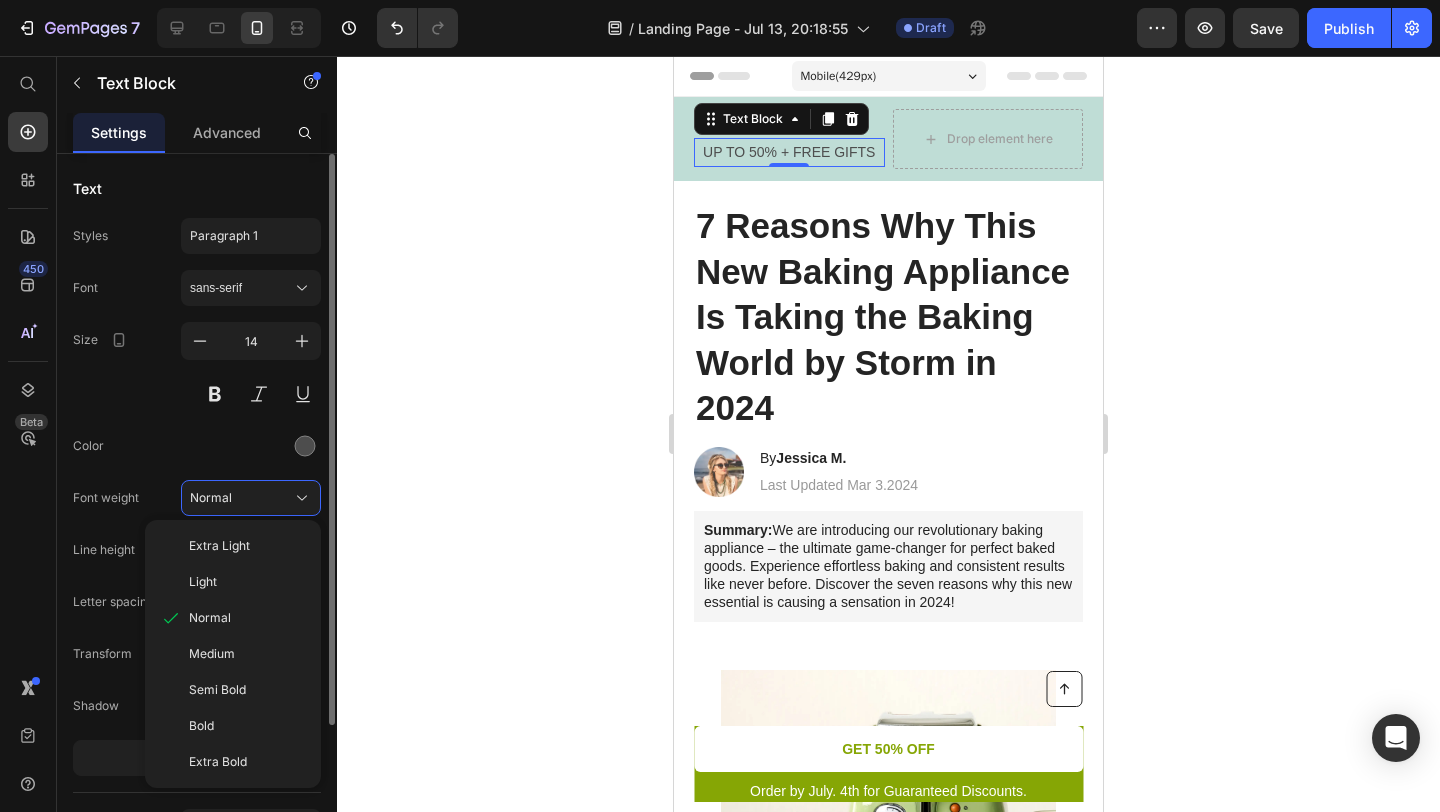 click at bounding box center [251, 446] 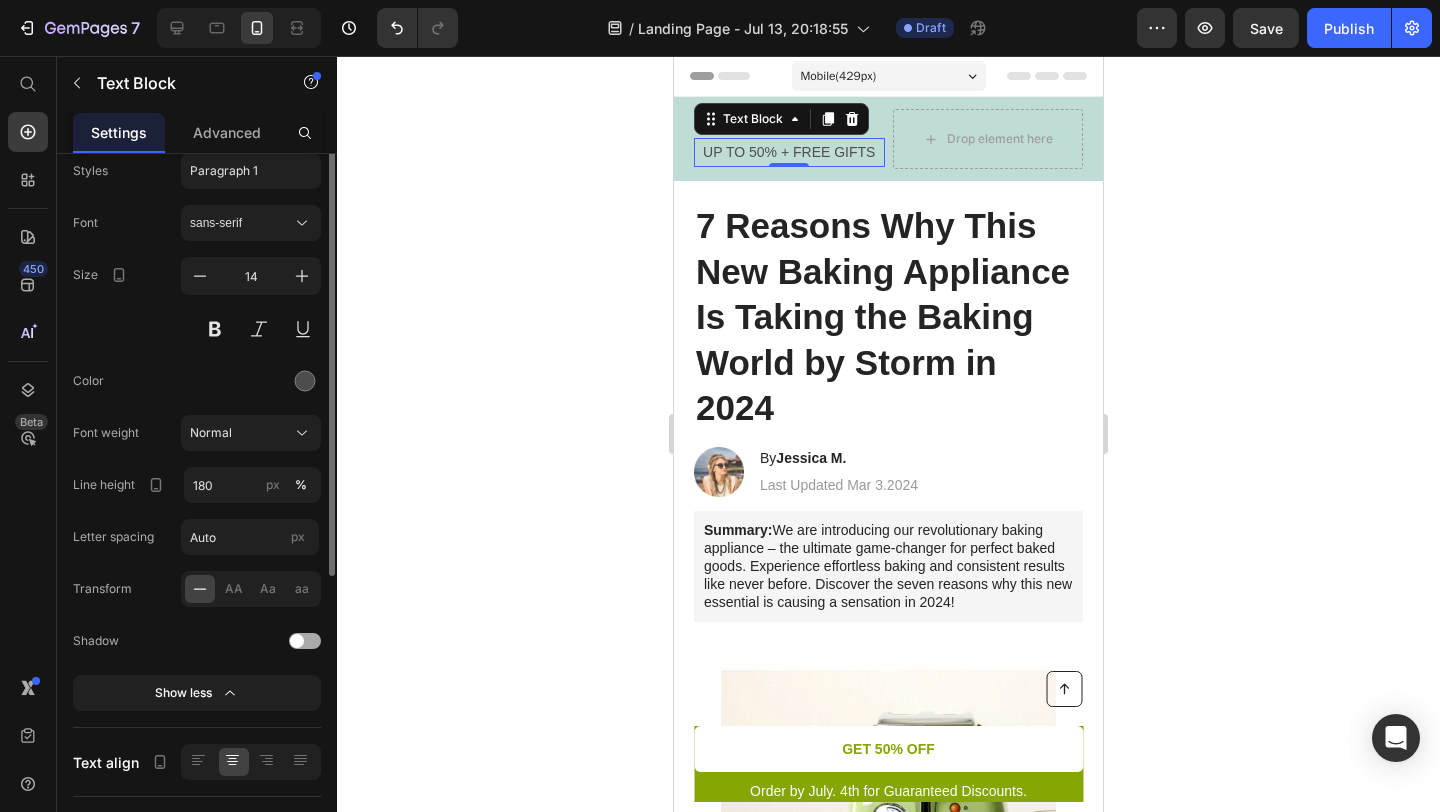 scroll, scrollTop: 0, scrollLeft: 0, axis: both 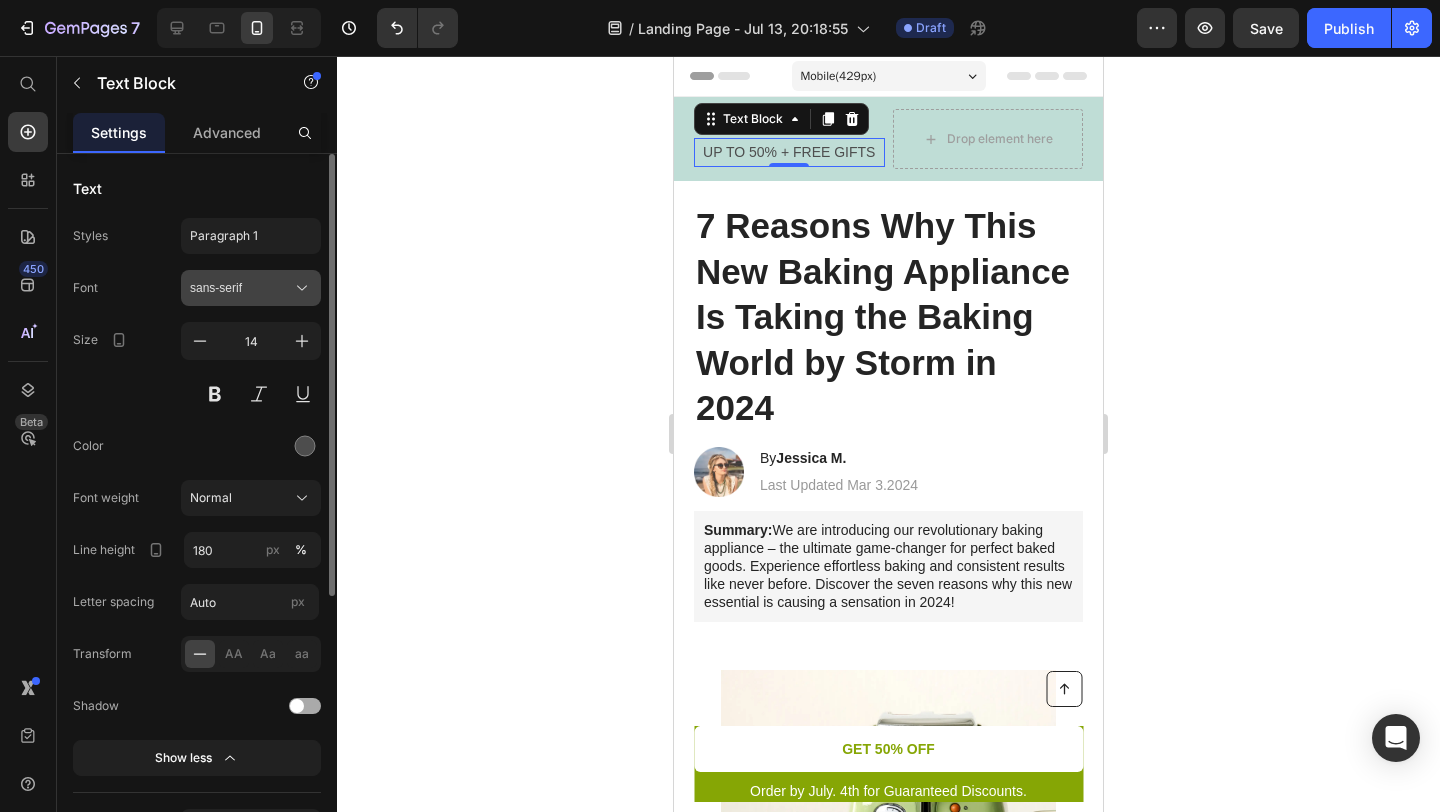 click on "sans-serif" at bounding box center [241, 288] 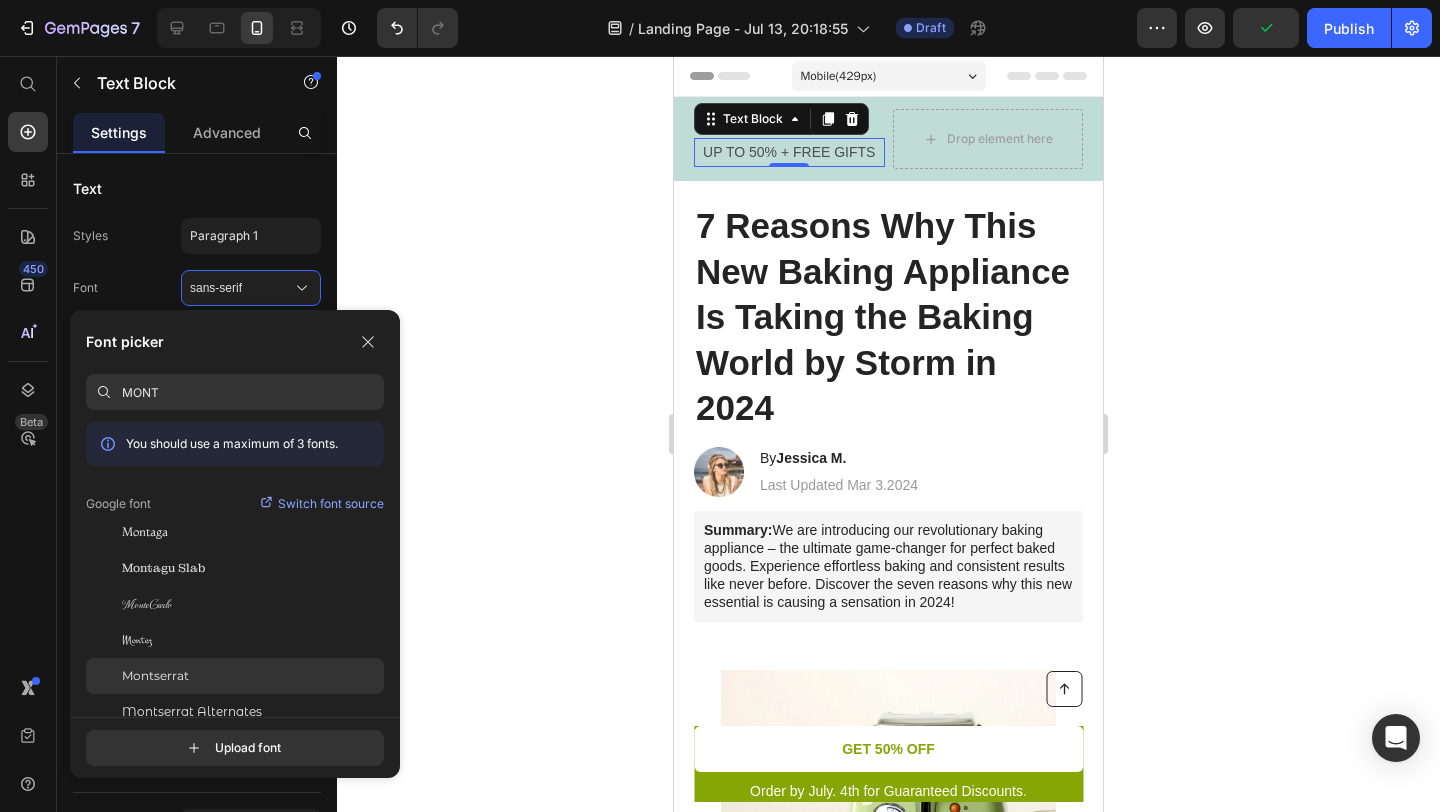 type on "MONT" 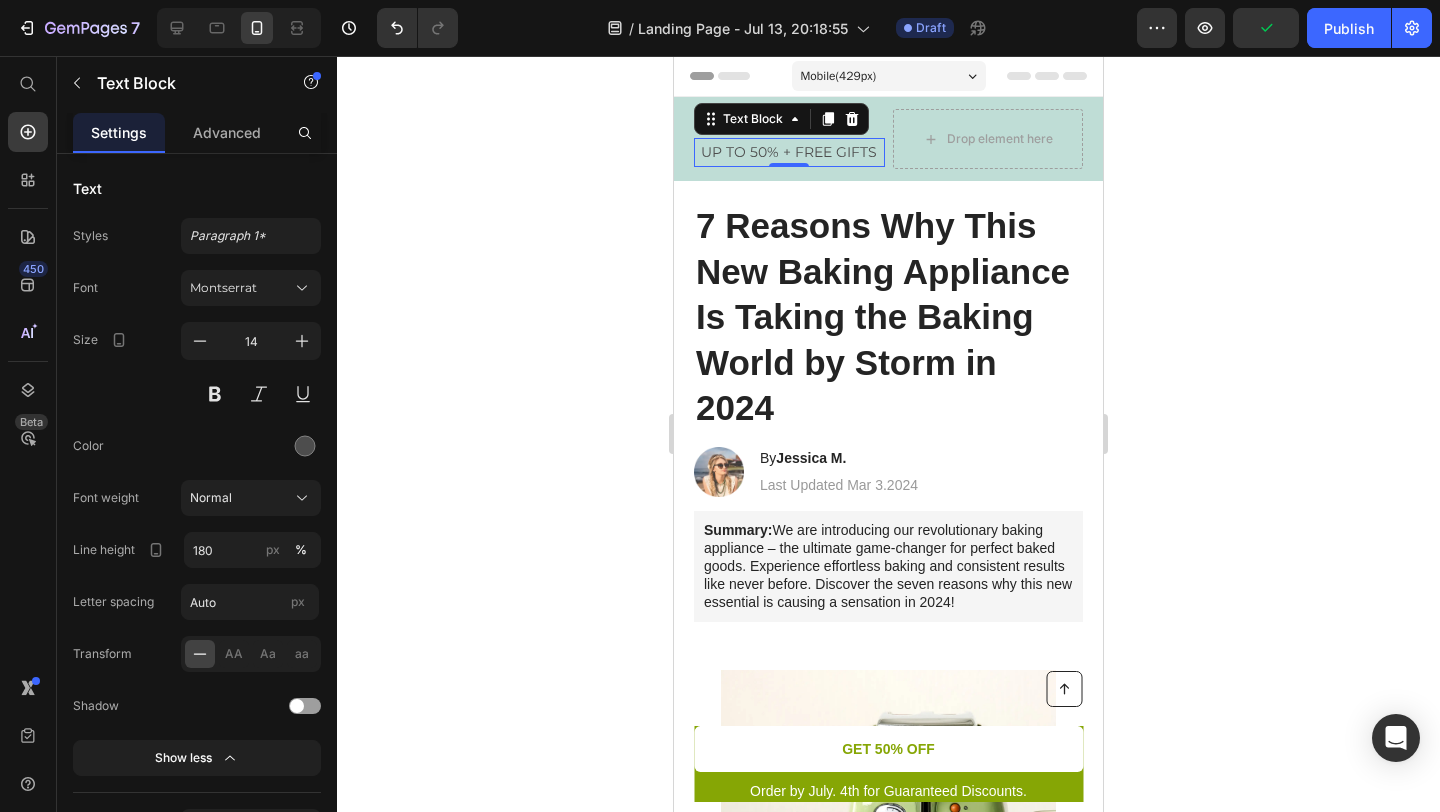 click 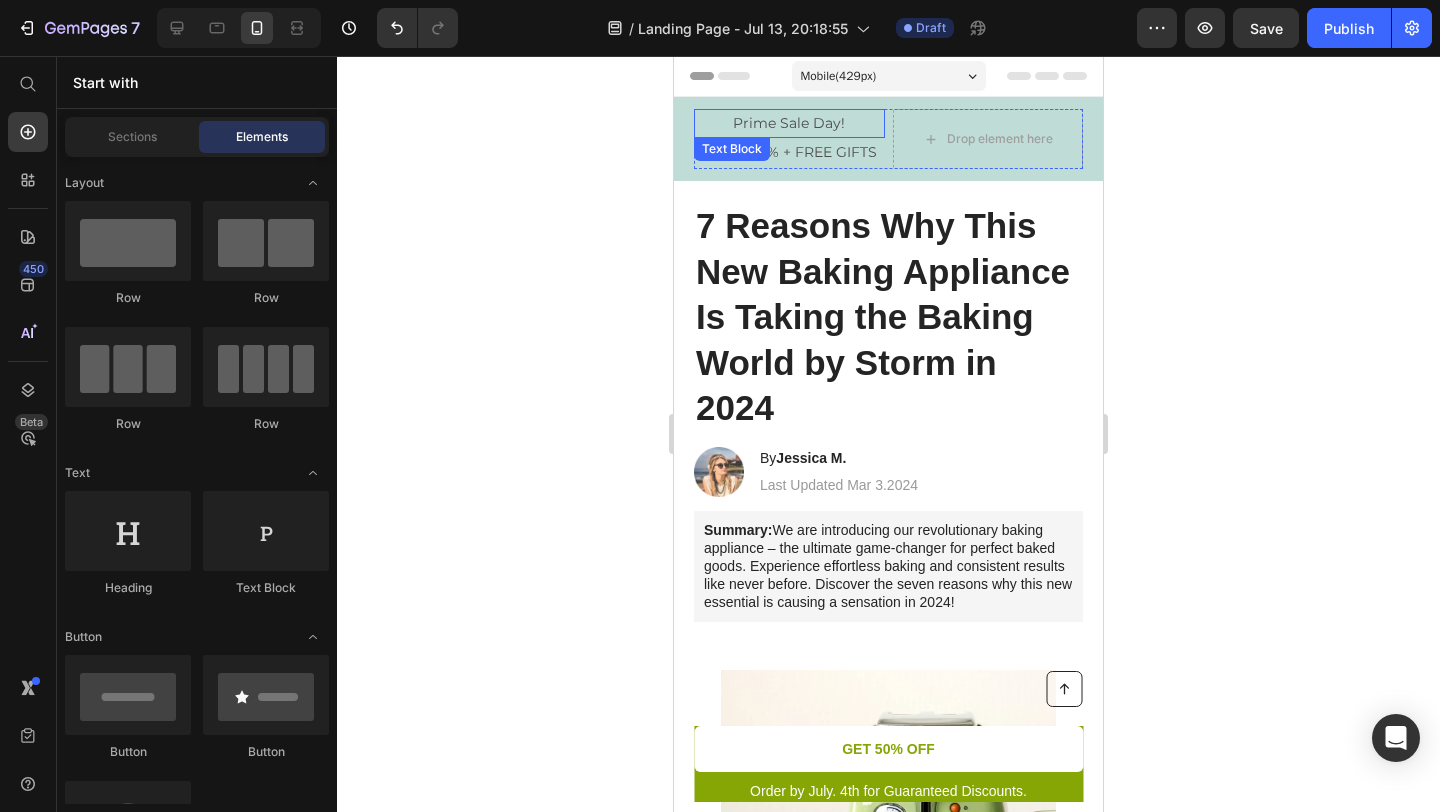 click on "Prime Sale Day!" at bounding box center (789, 123) 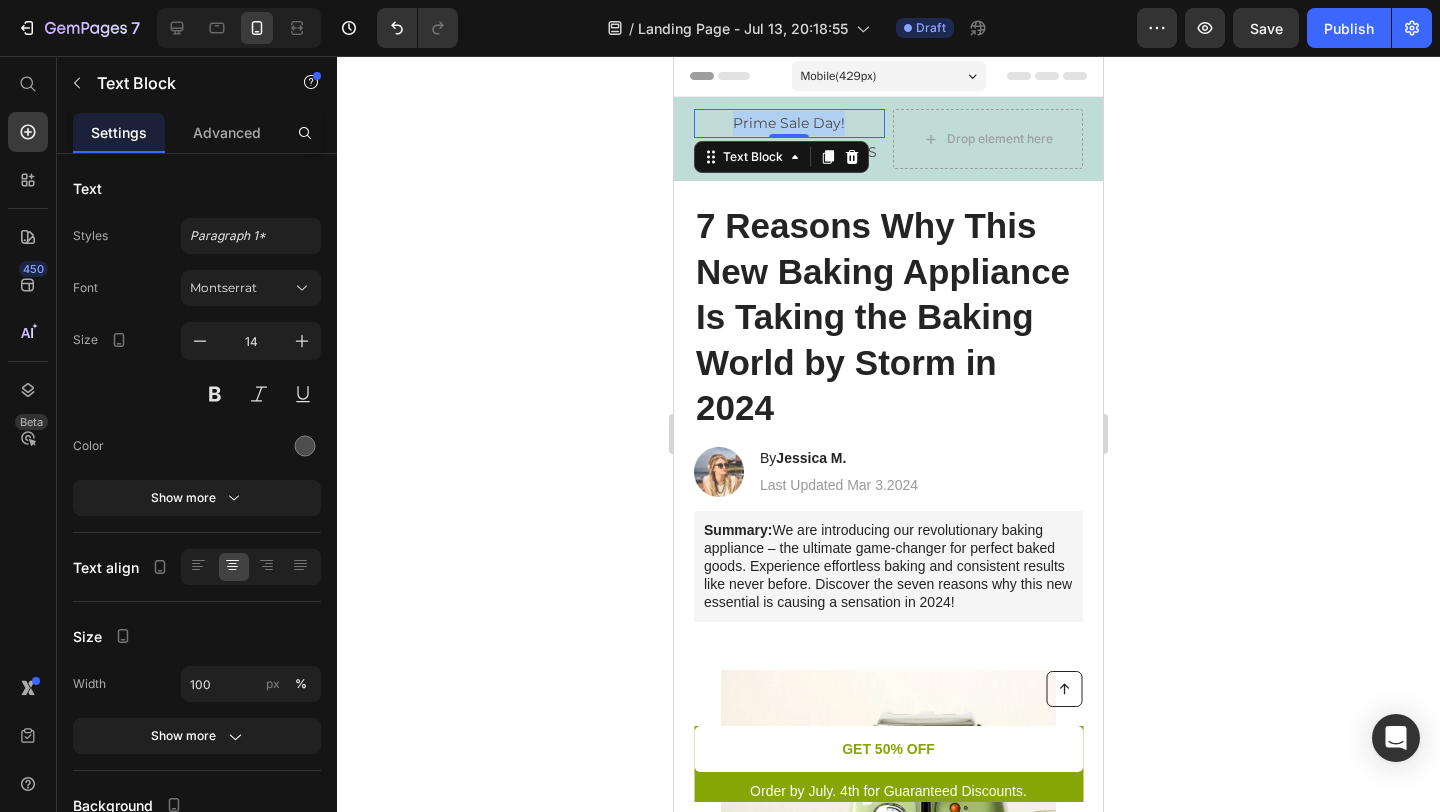 click on "Prime Sale Day!" at bounding box center [789, 123] 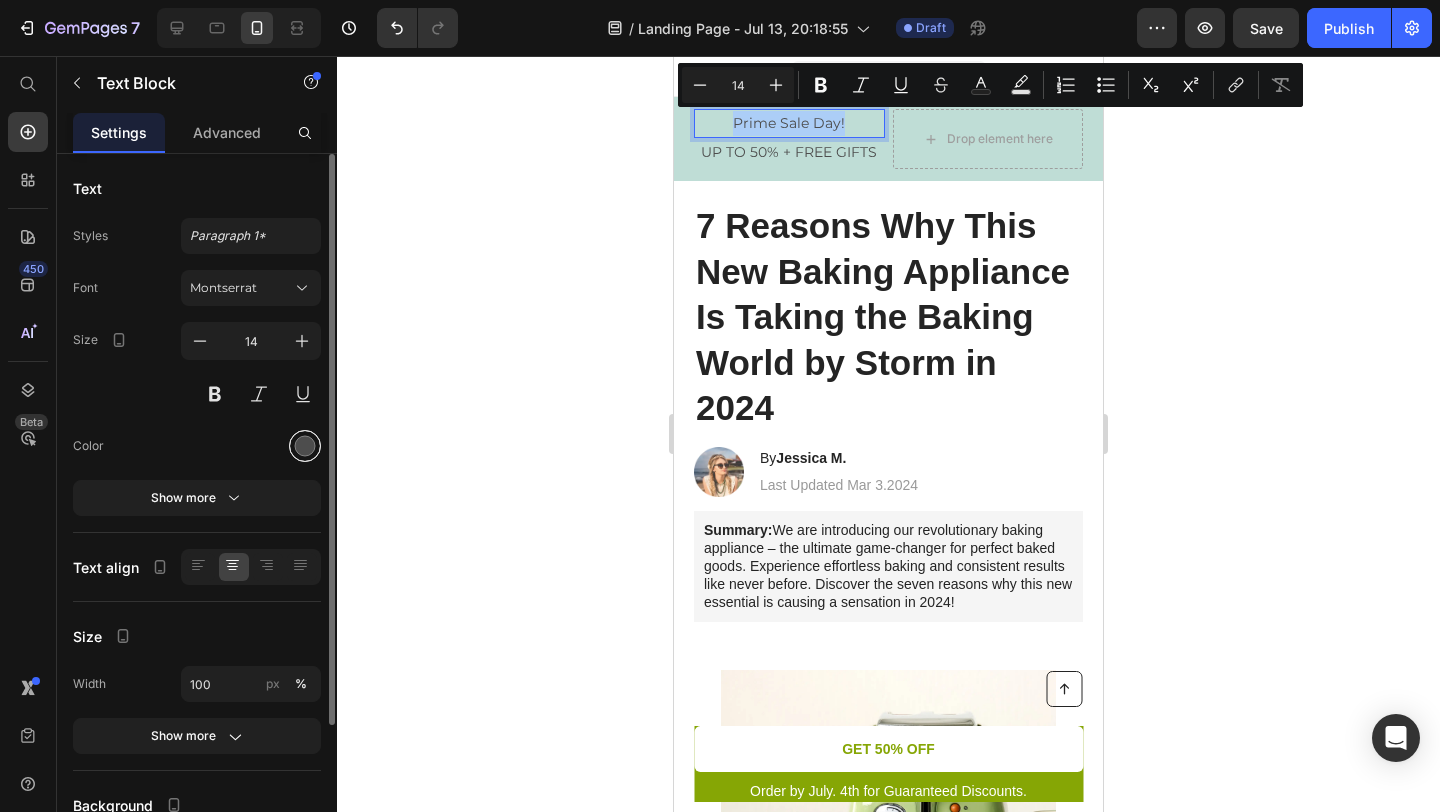 click at bounding box center (305, 446) 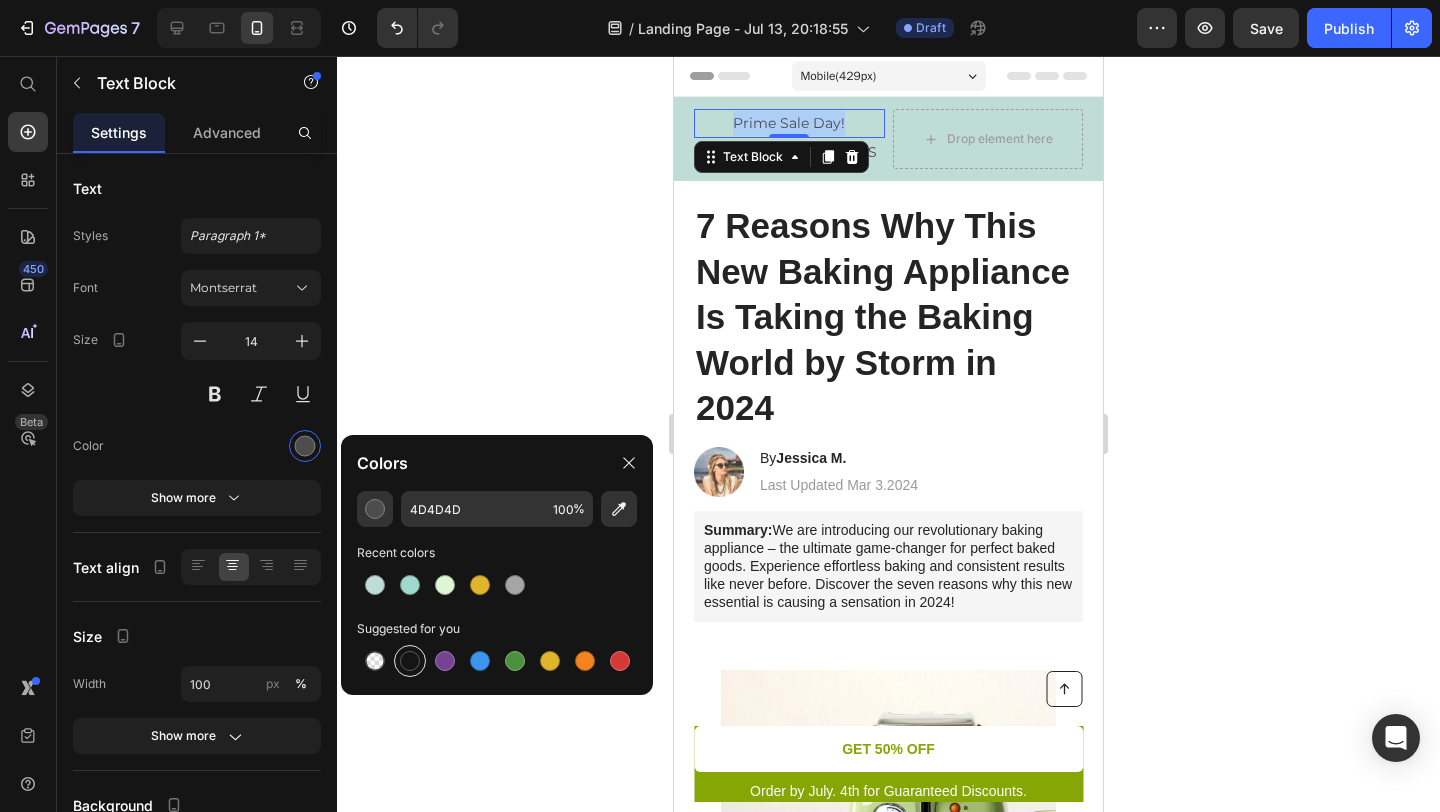 click at bounding box center (410, 661) 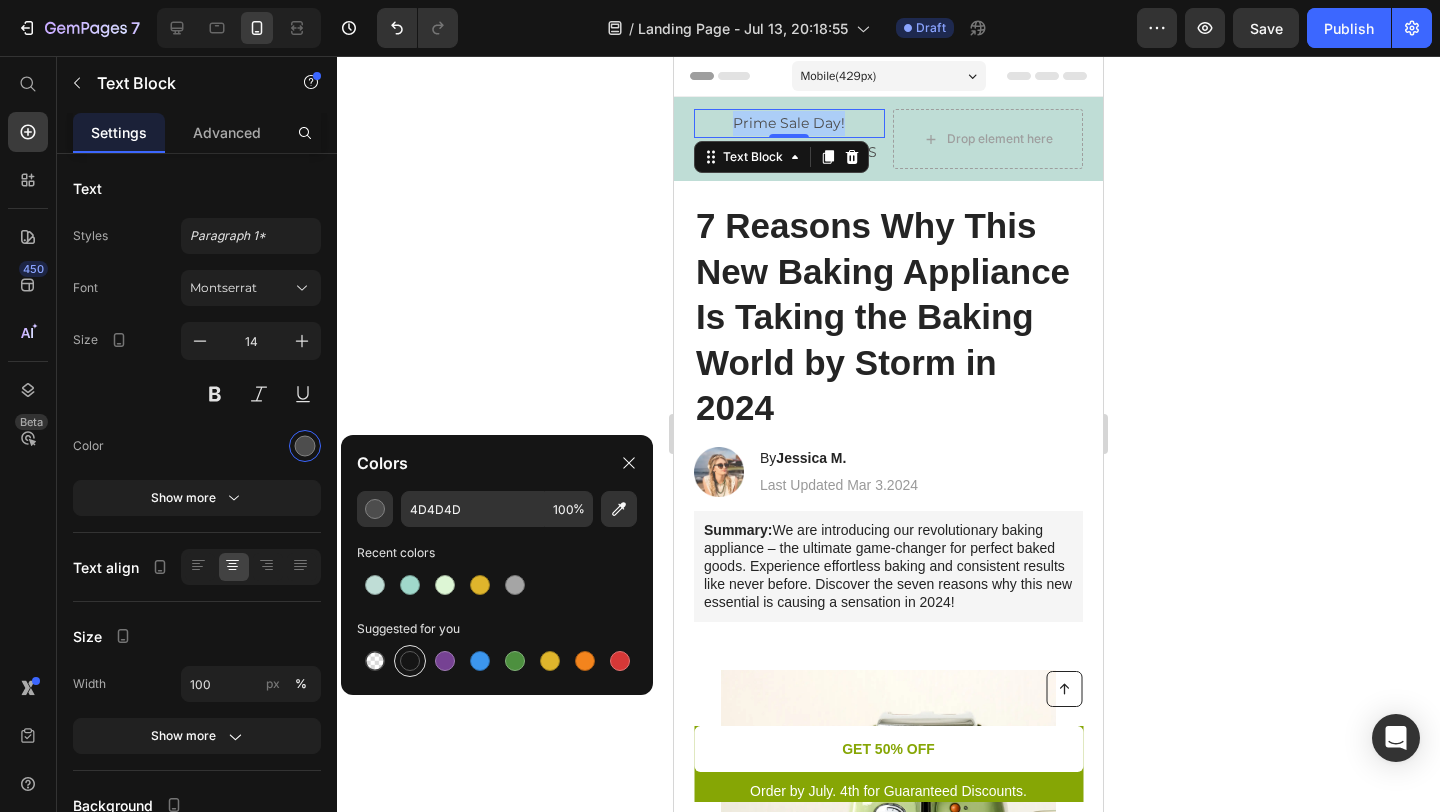 type on "151515" 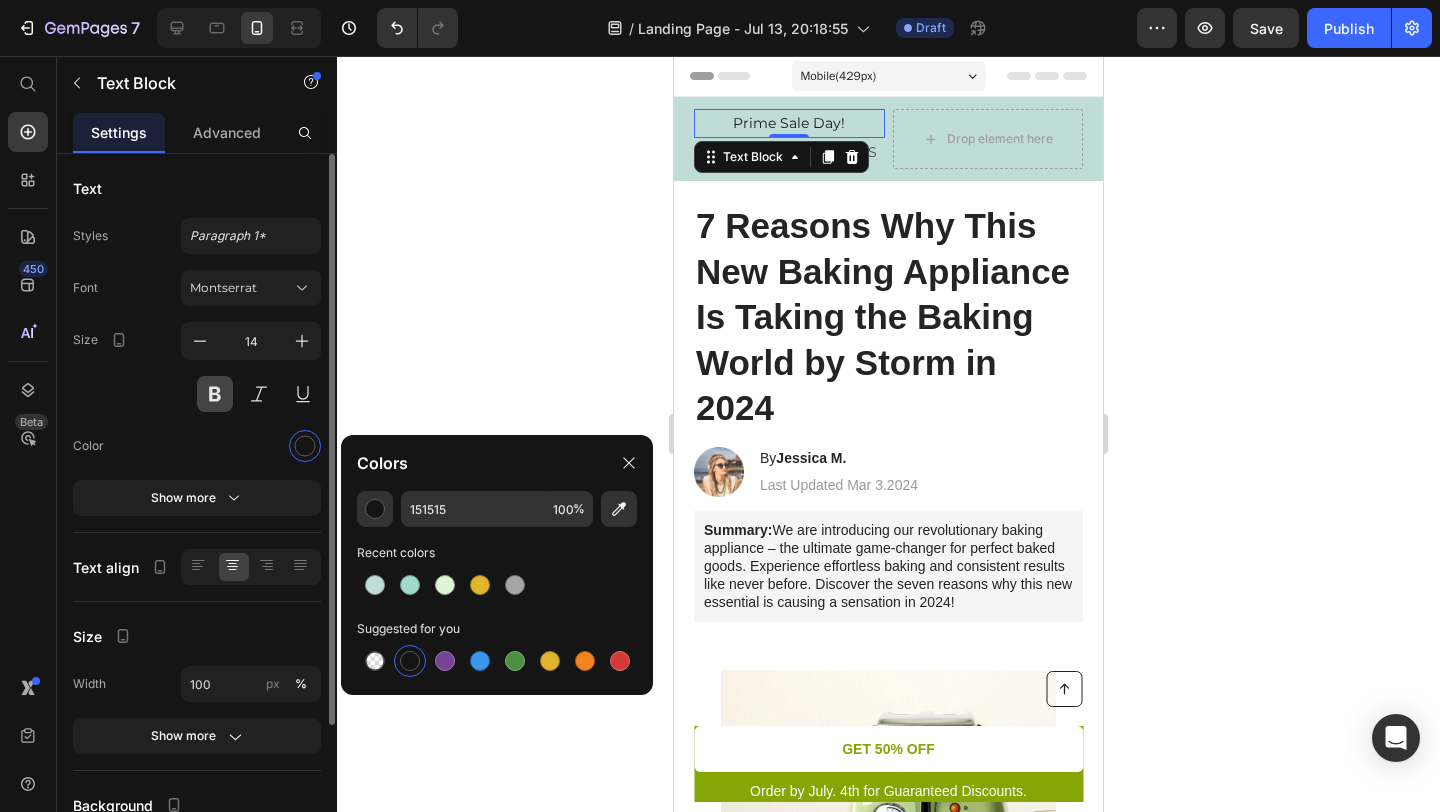 click at bounding box center [215, 394] 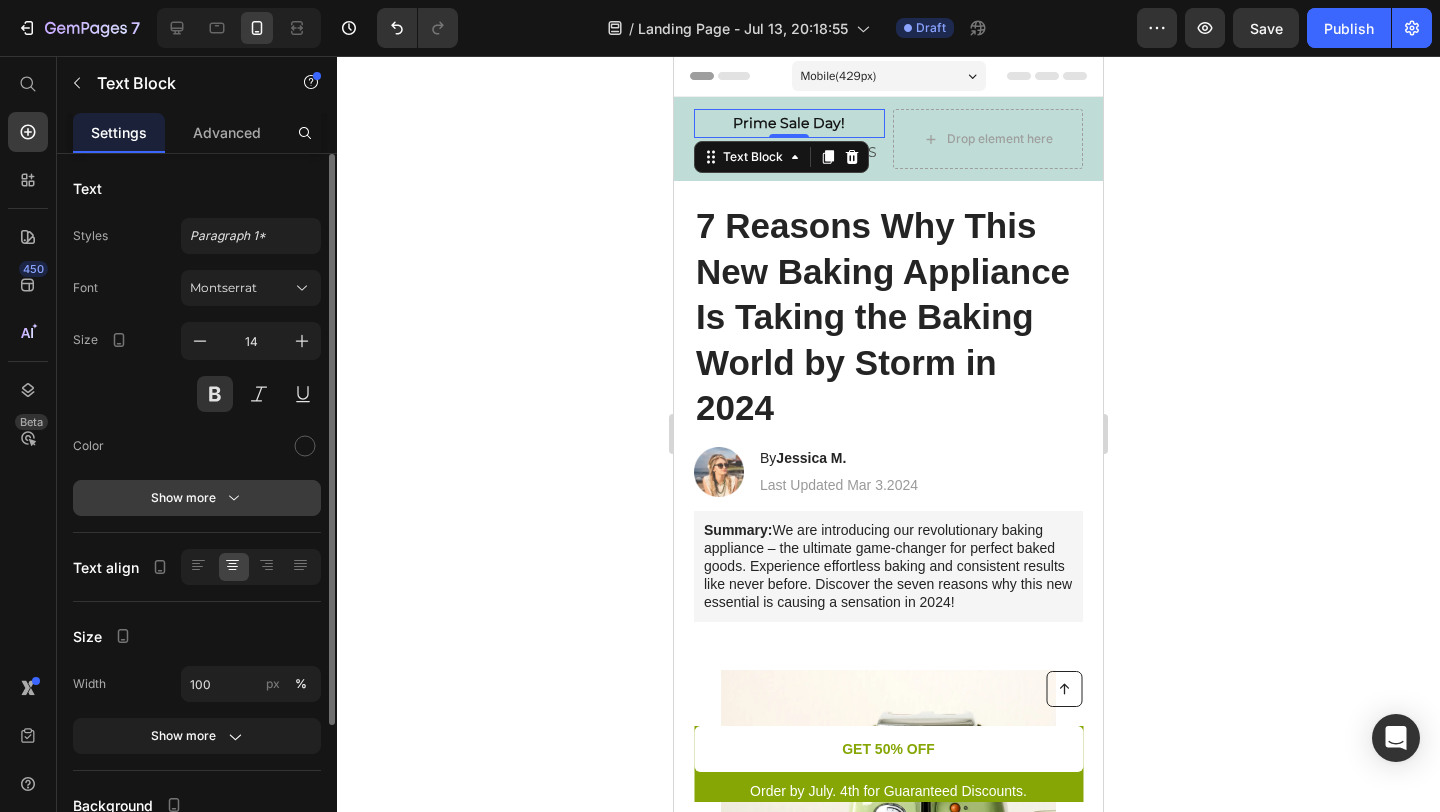 click on "Show more" at bounding box center (197, 498) 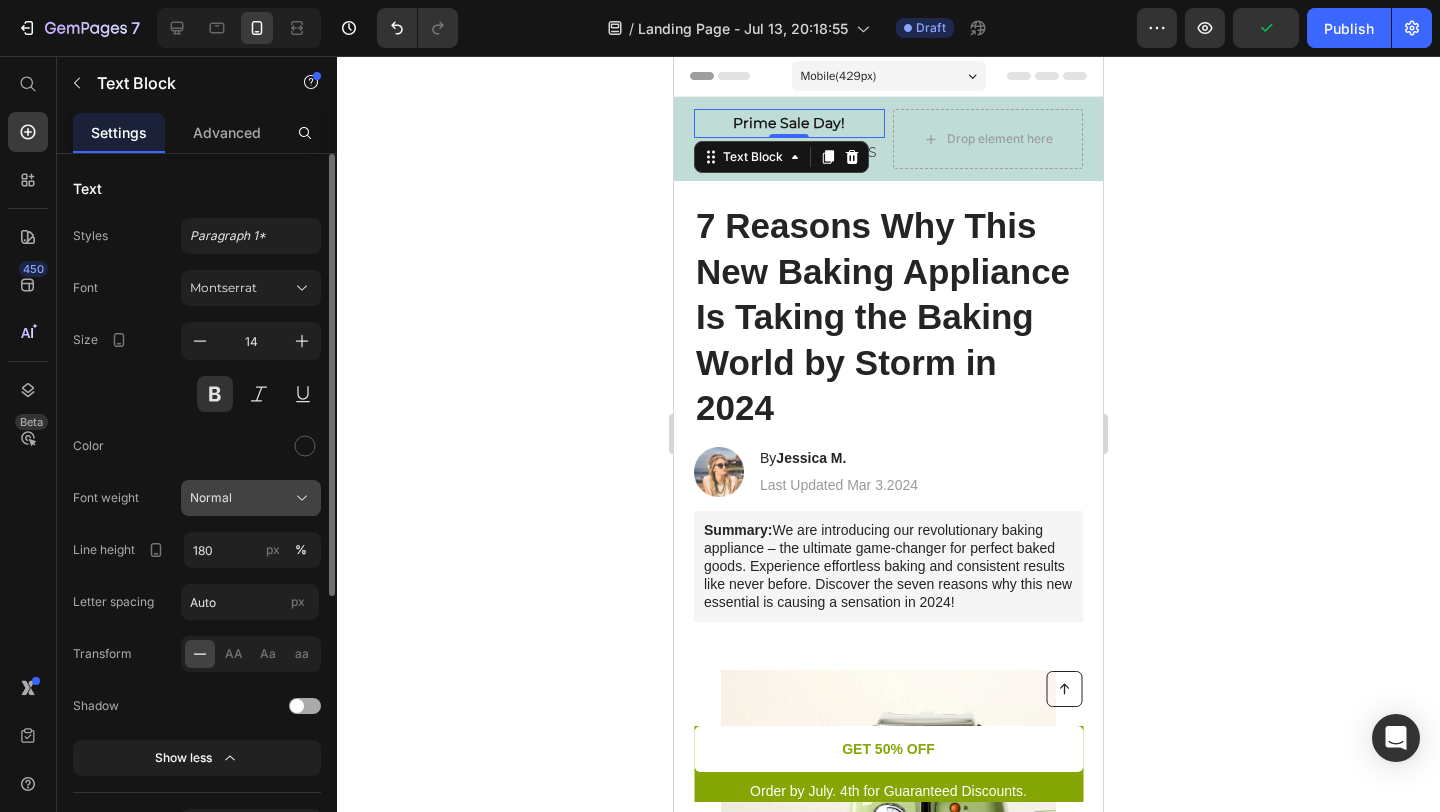 click on "Normal" 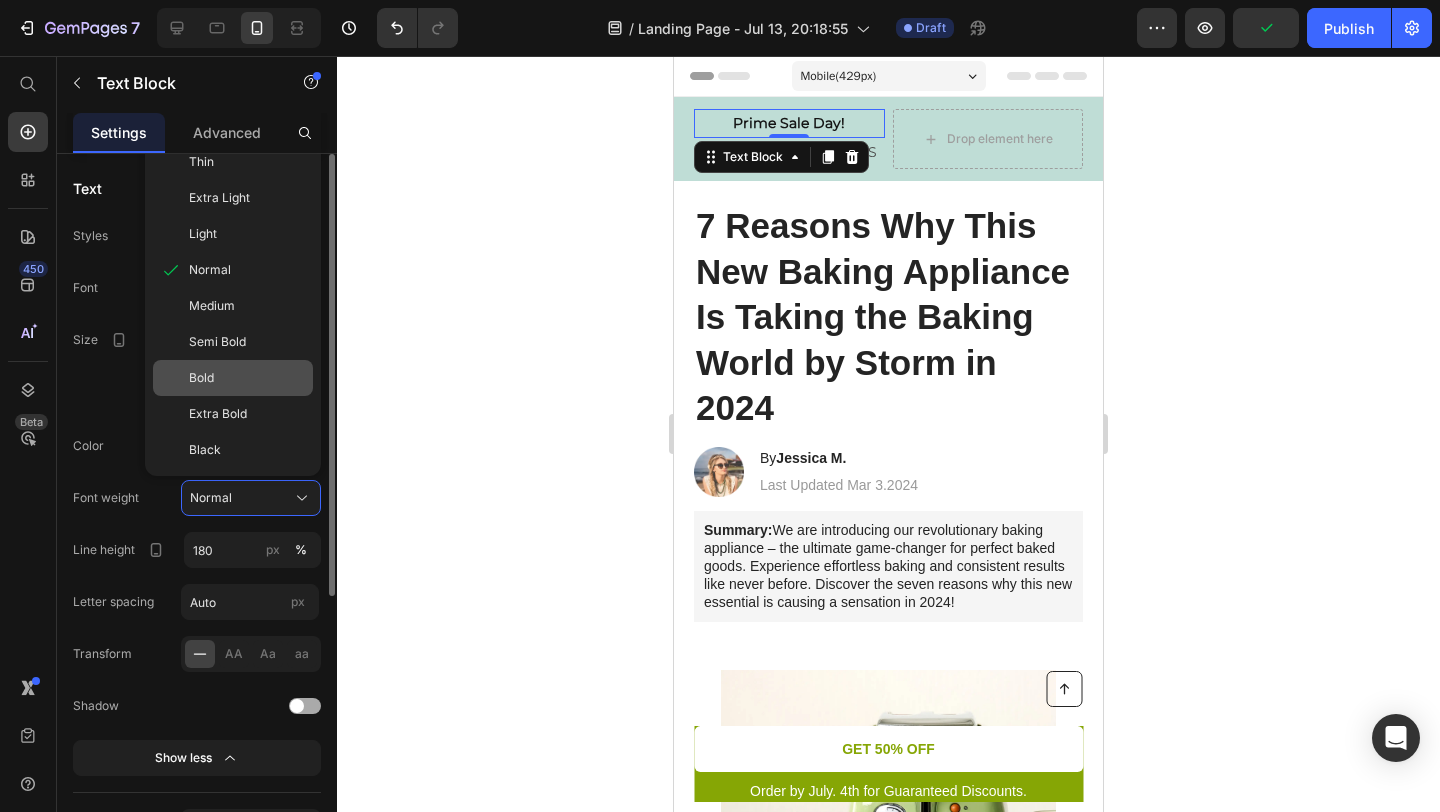 click on "Bold" at bounding box center [247, 378] 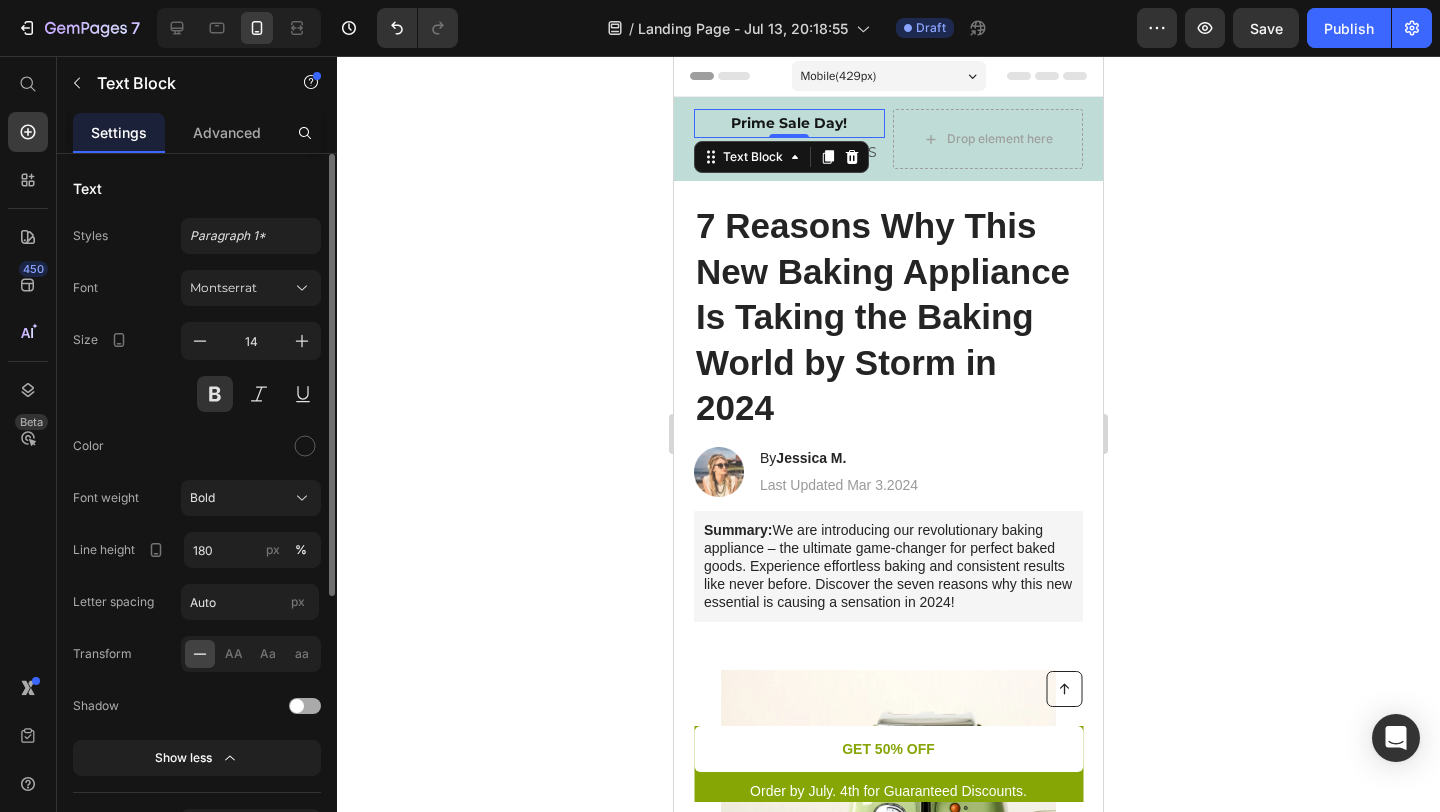 click 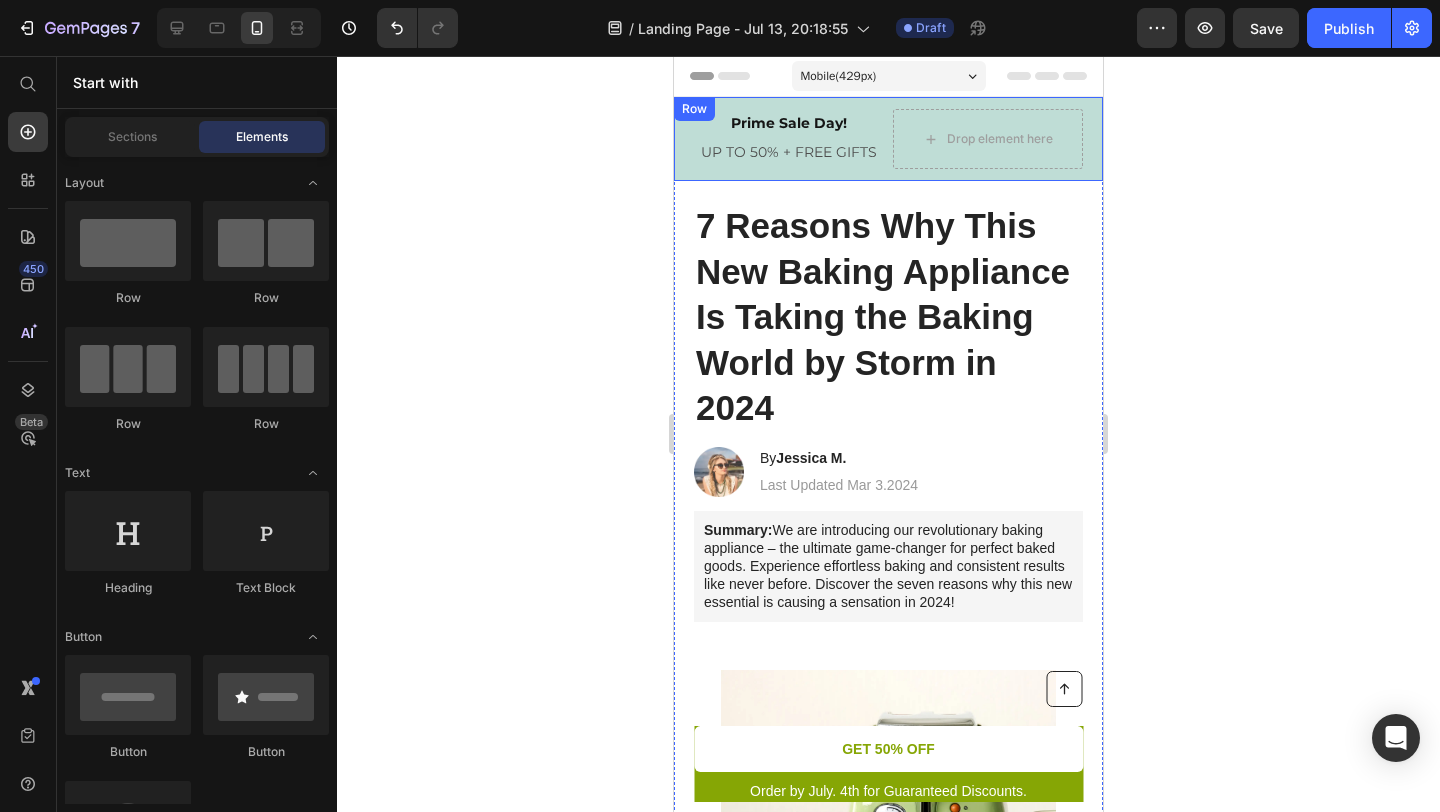 click on "Prime Sale Day!" at bounding box center [789, 123] 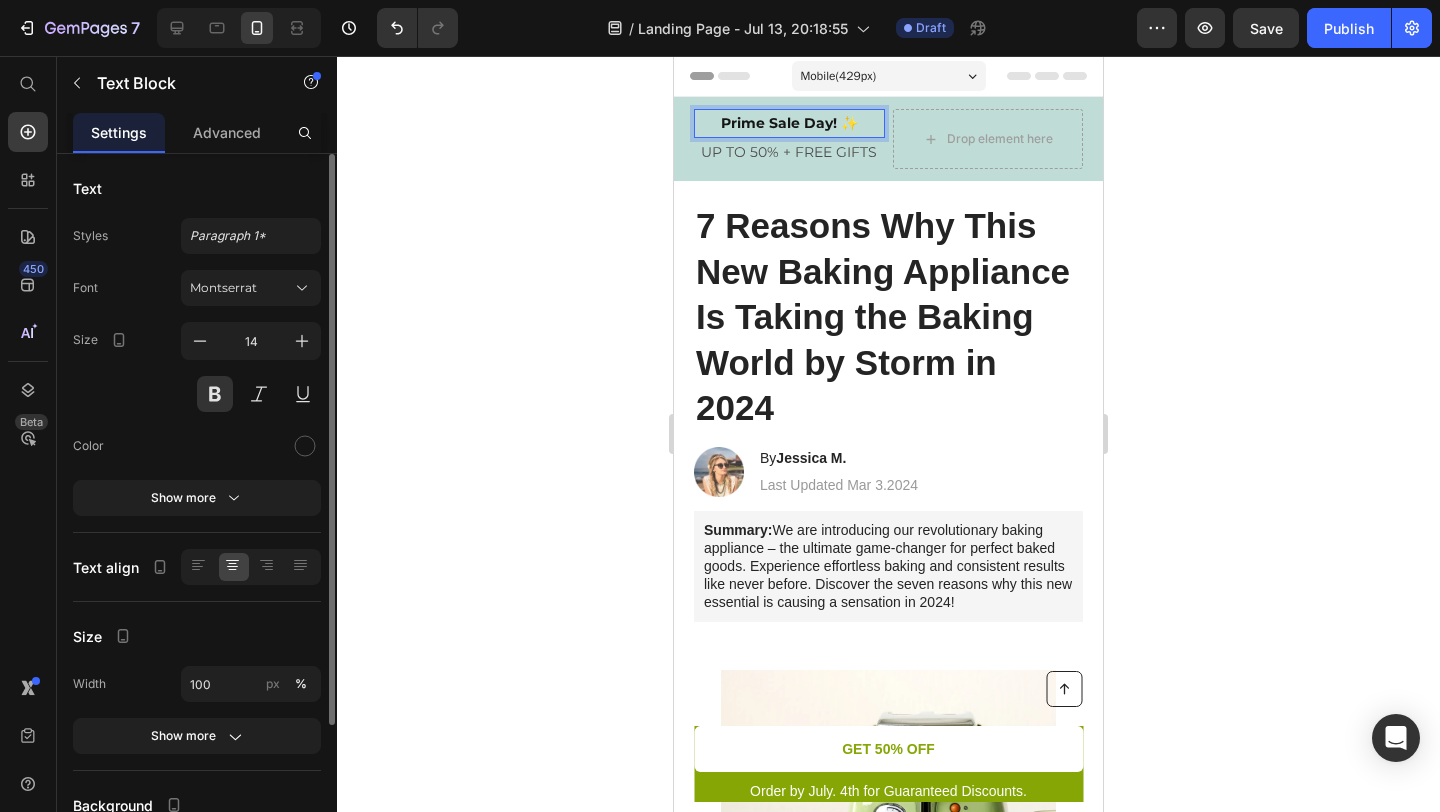 click on "Prime Sale Day! ✨" at bounding box center [789, 123] 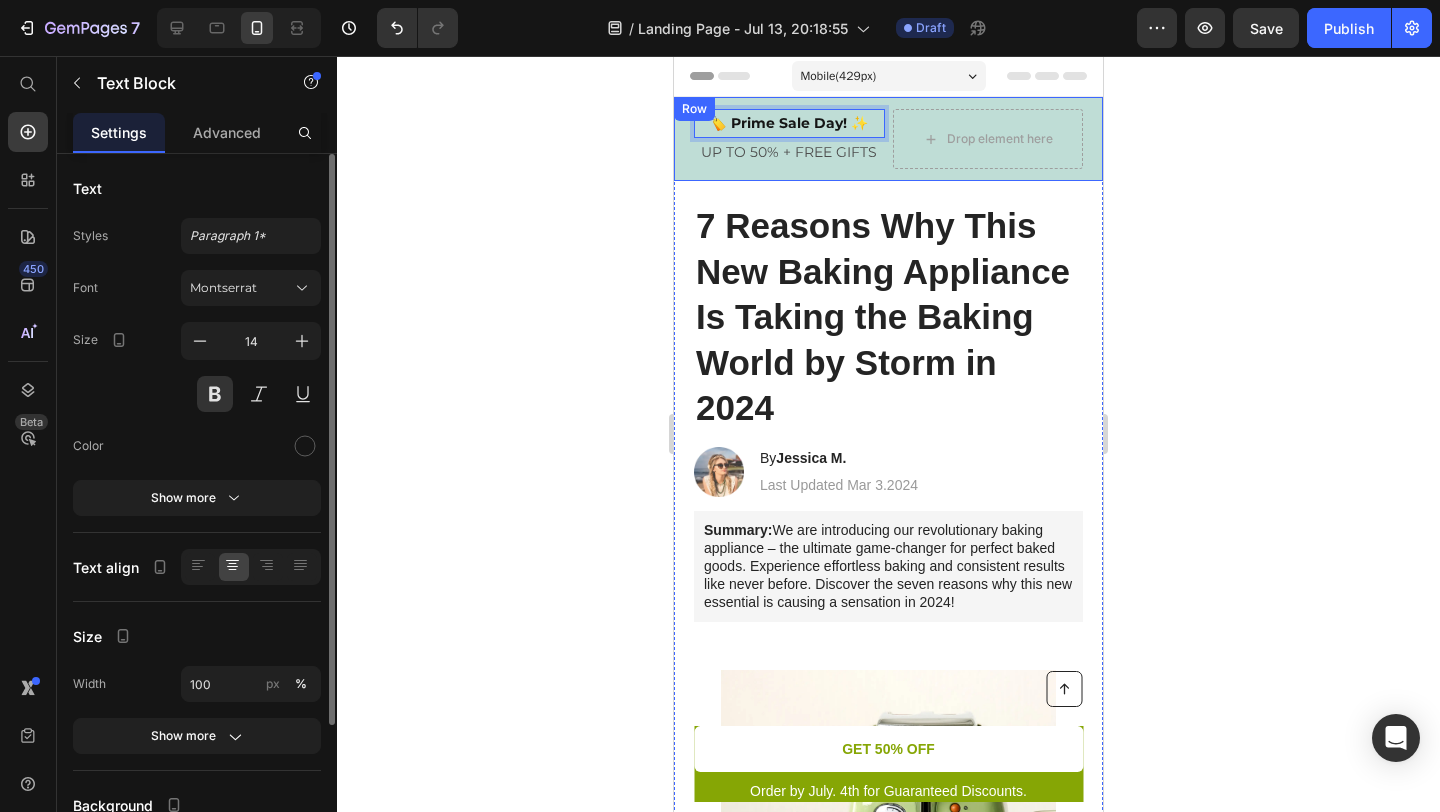 click 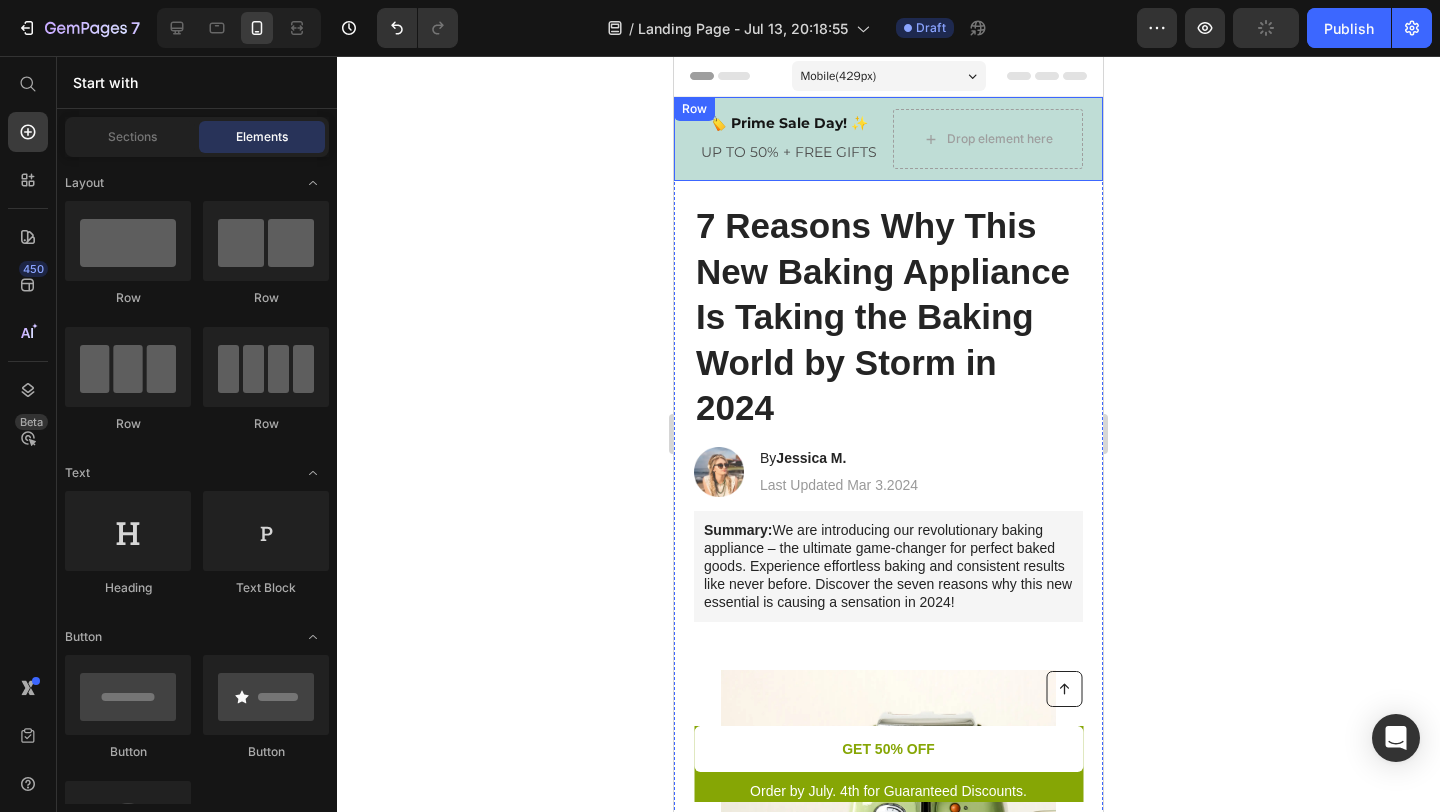 click on "🏷️ Prime Sale Day! ✨ Text Block UP TO 50% + FREE GIFTS Text Block
Drop element here Row Row" at bounding box center [888, 139] 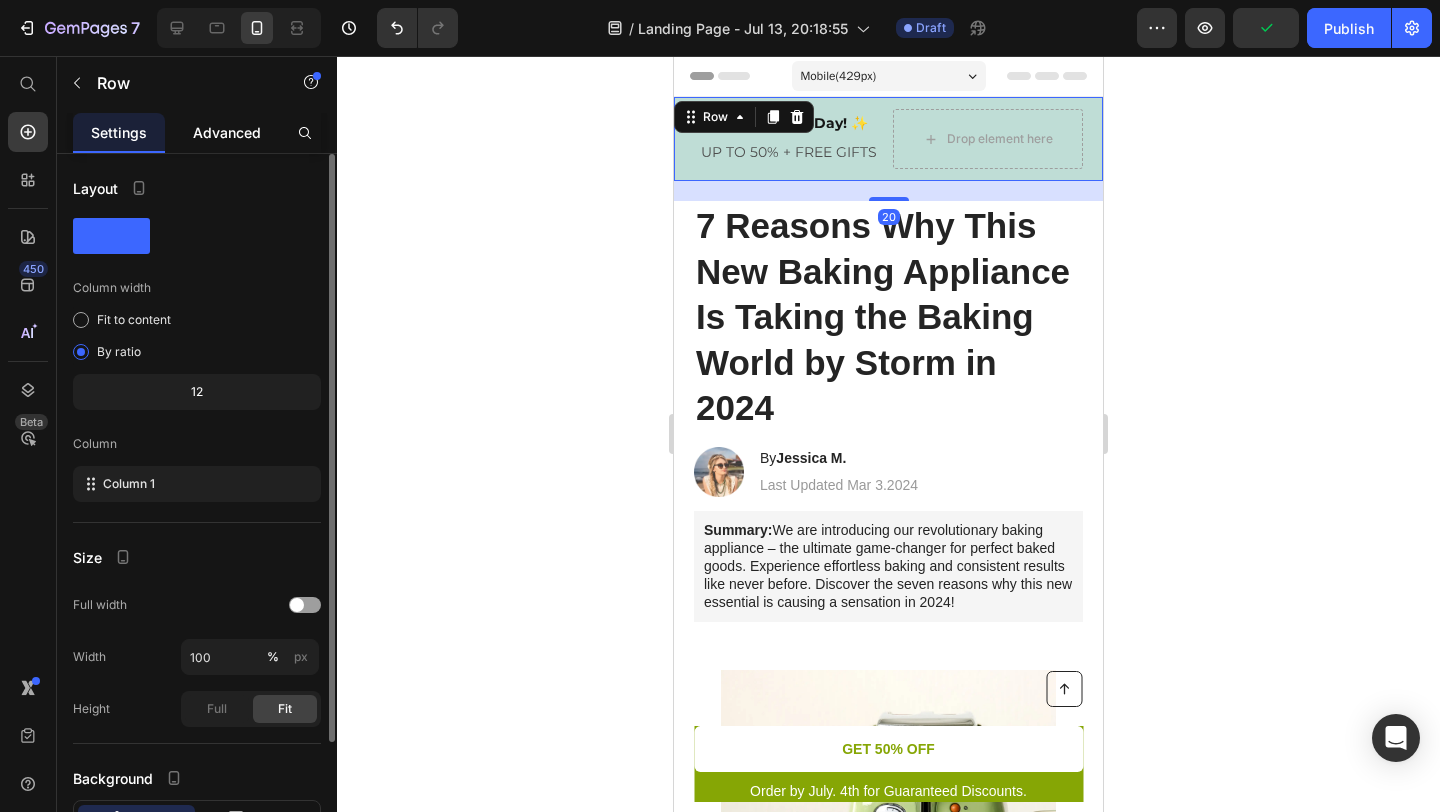 click on "Advanced" at bounding box center [227, 132] 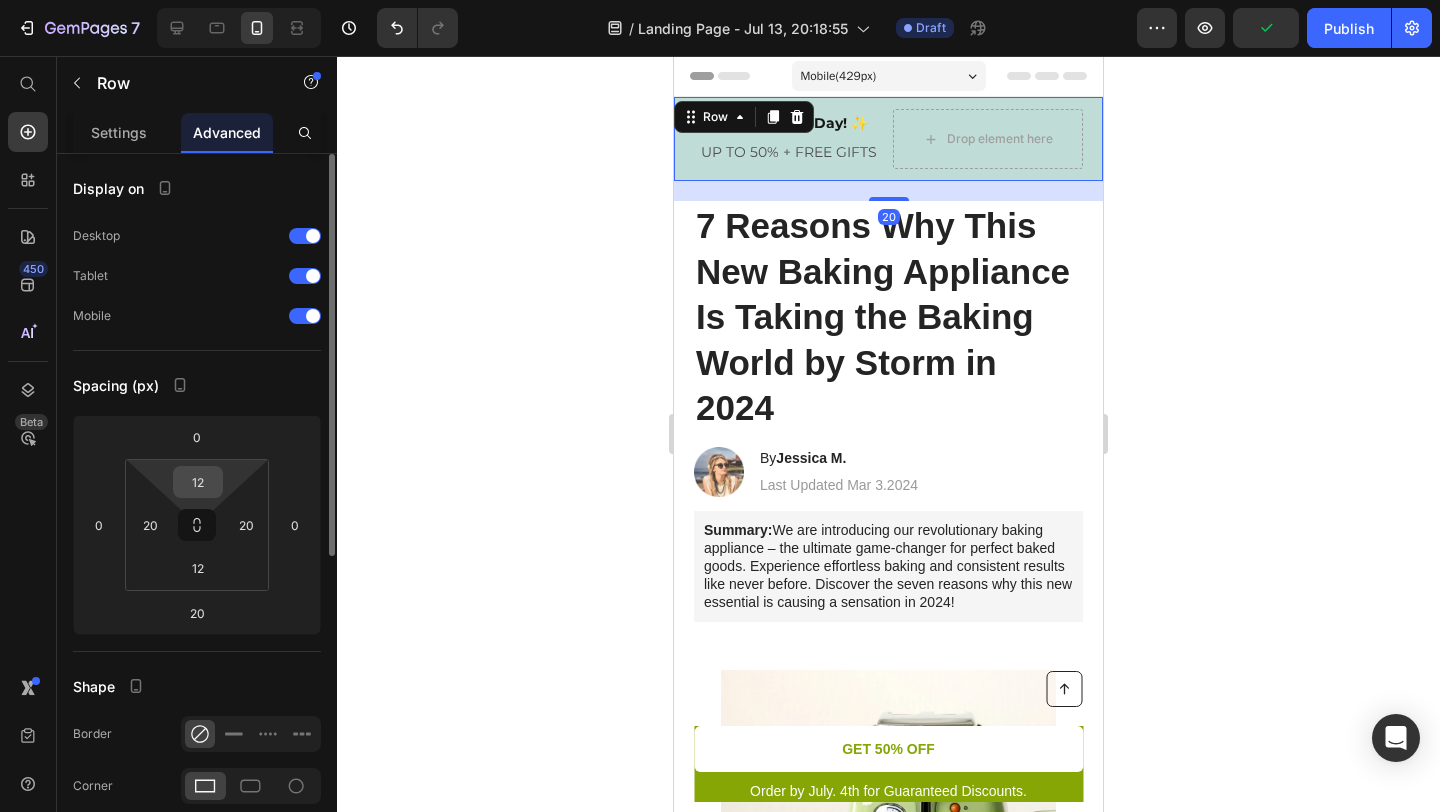 click on "12" at bounding box center [198, 482] 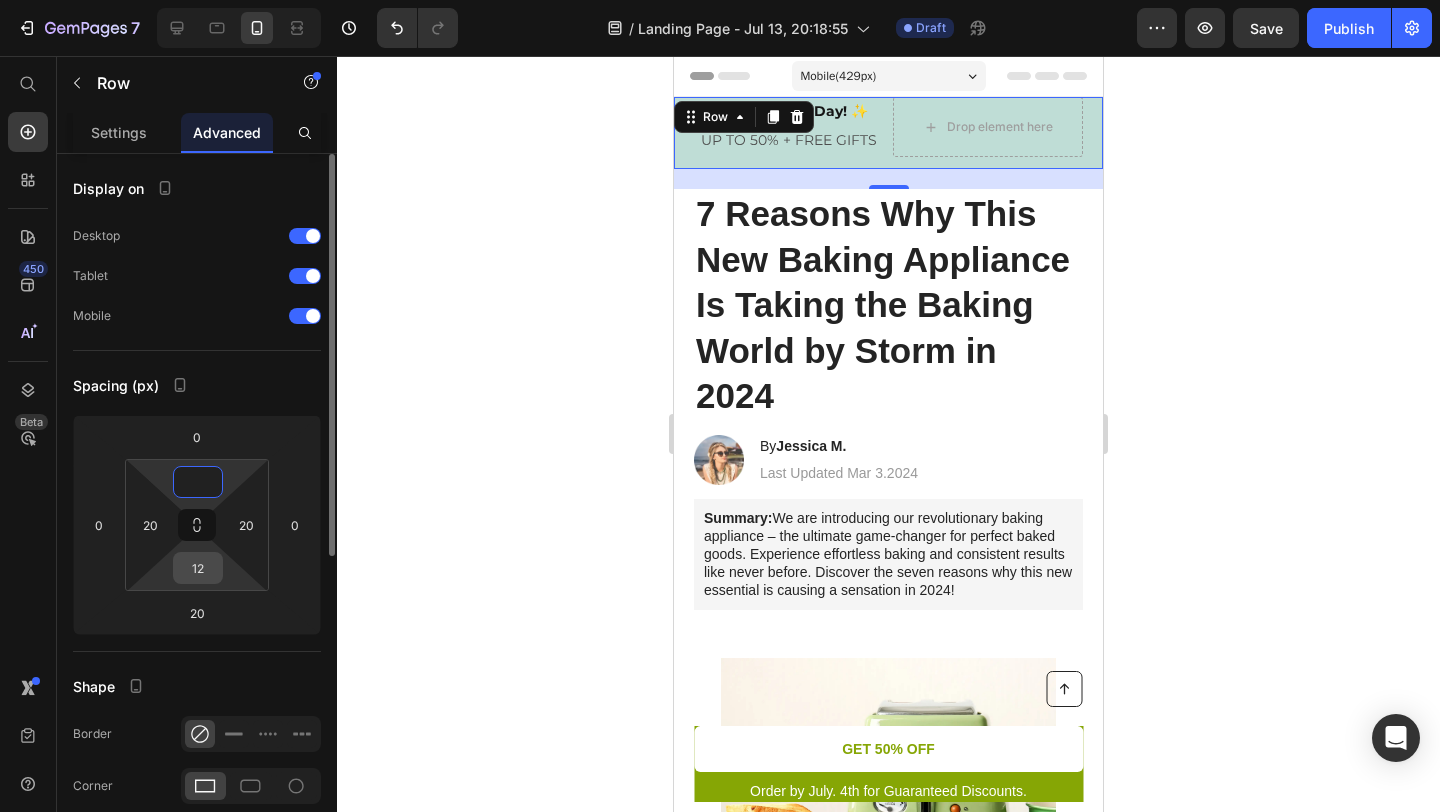 type on "0" 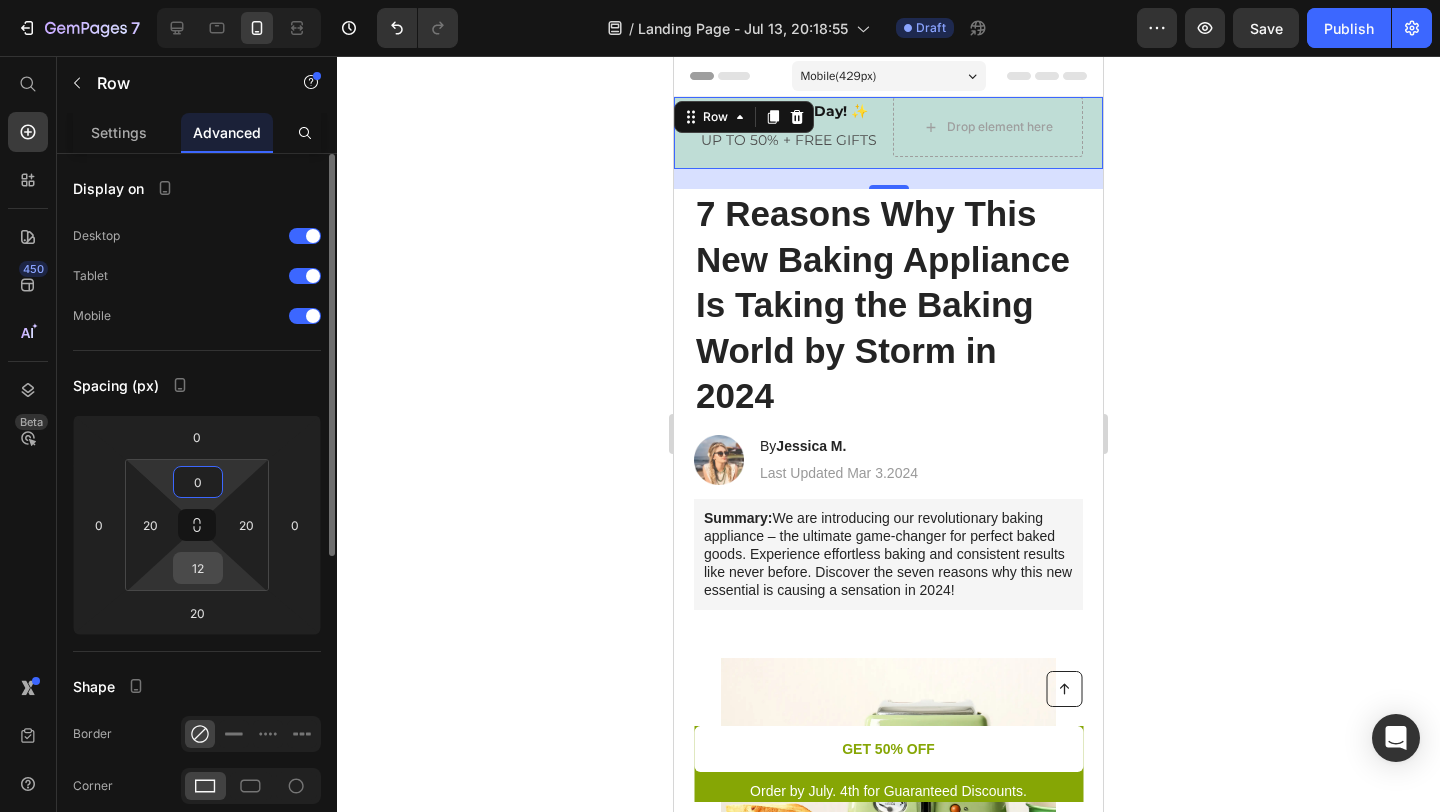 click on "12" at bounding box center (198, 568) 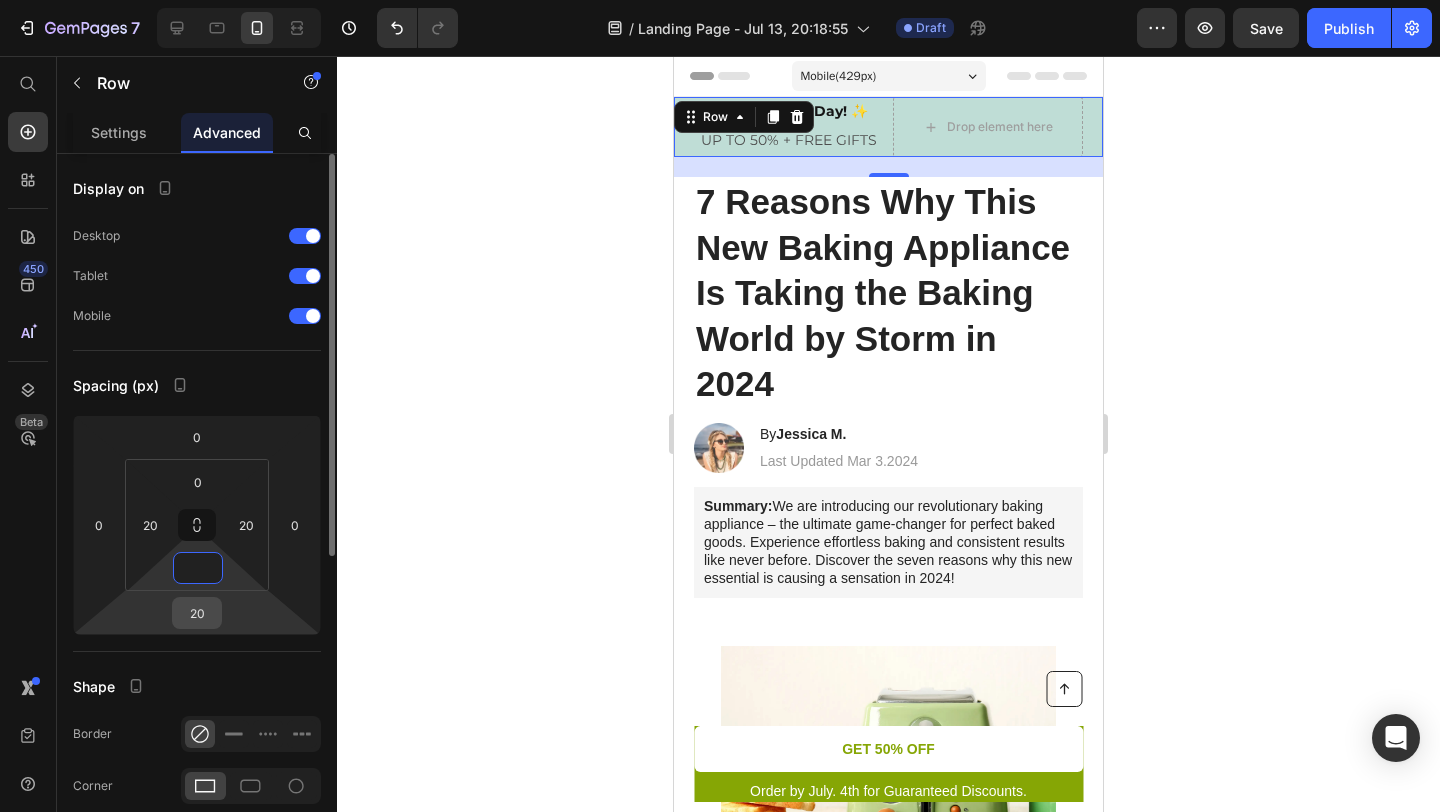 type on "0" 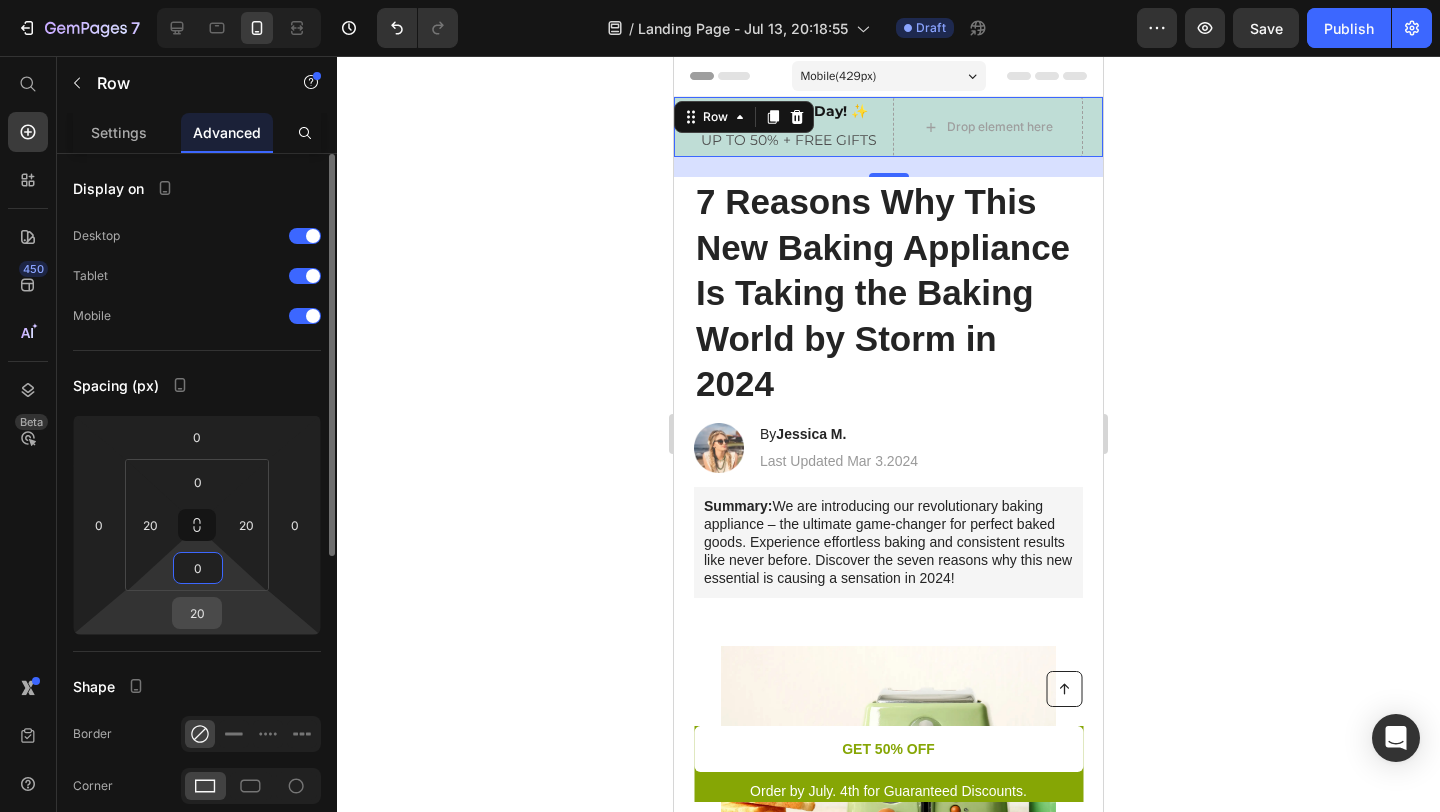 click on "20" at bounding box center [197, 613] 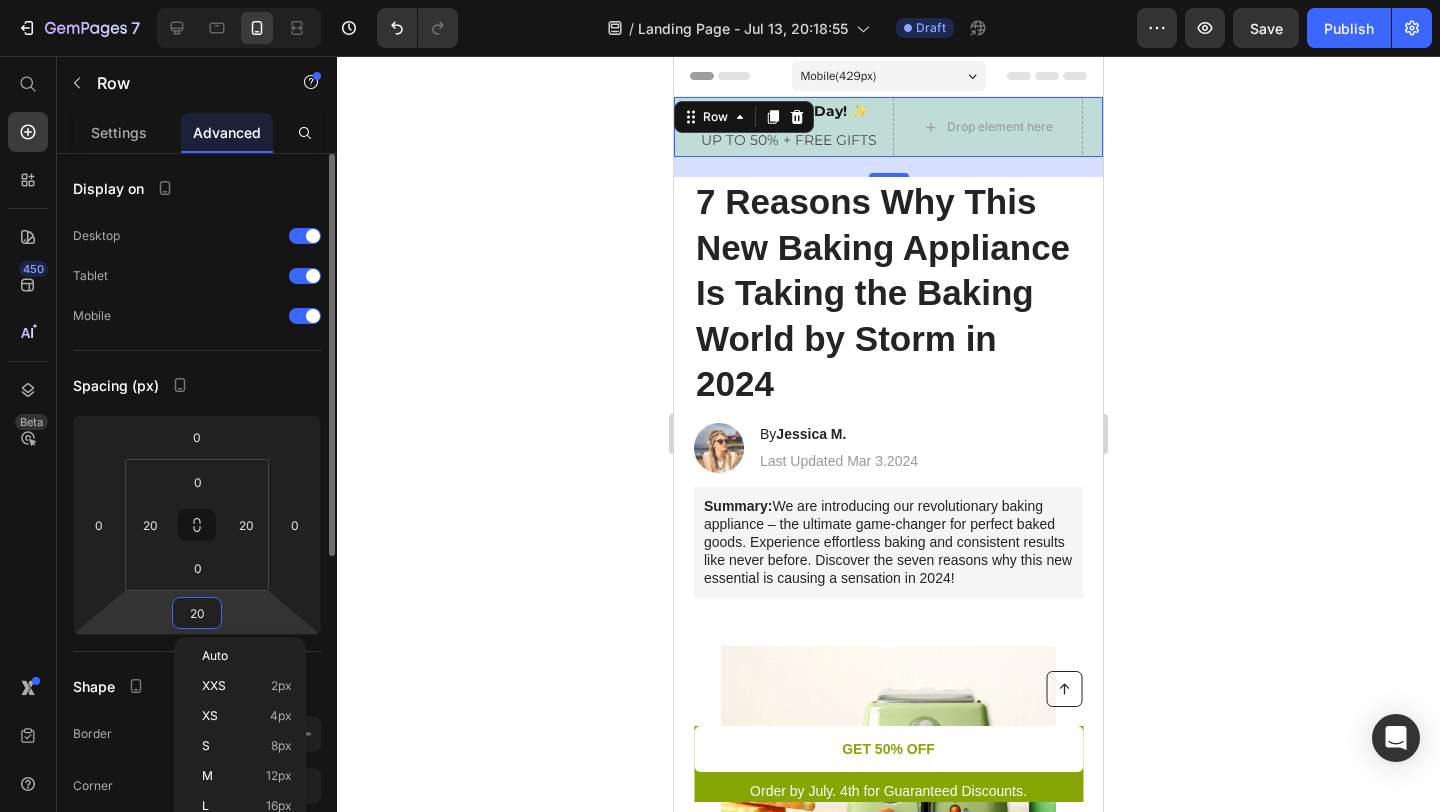 type 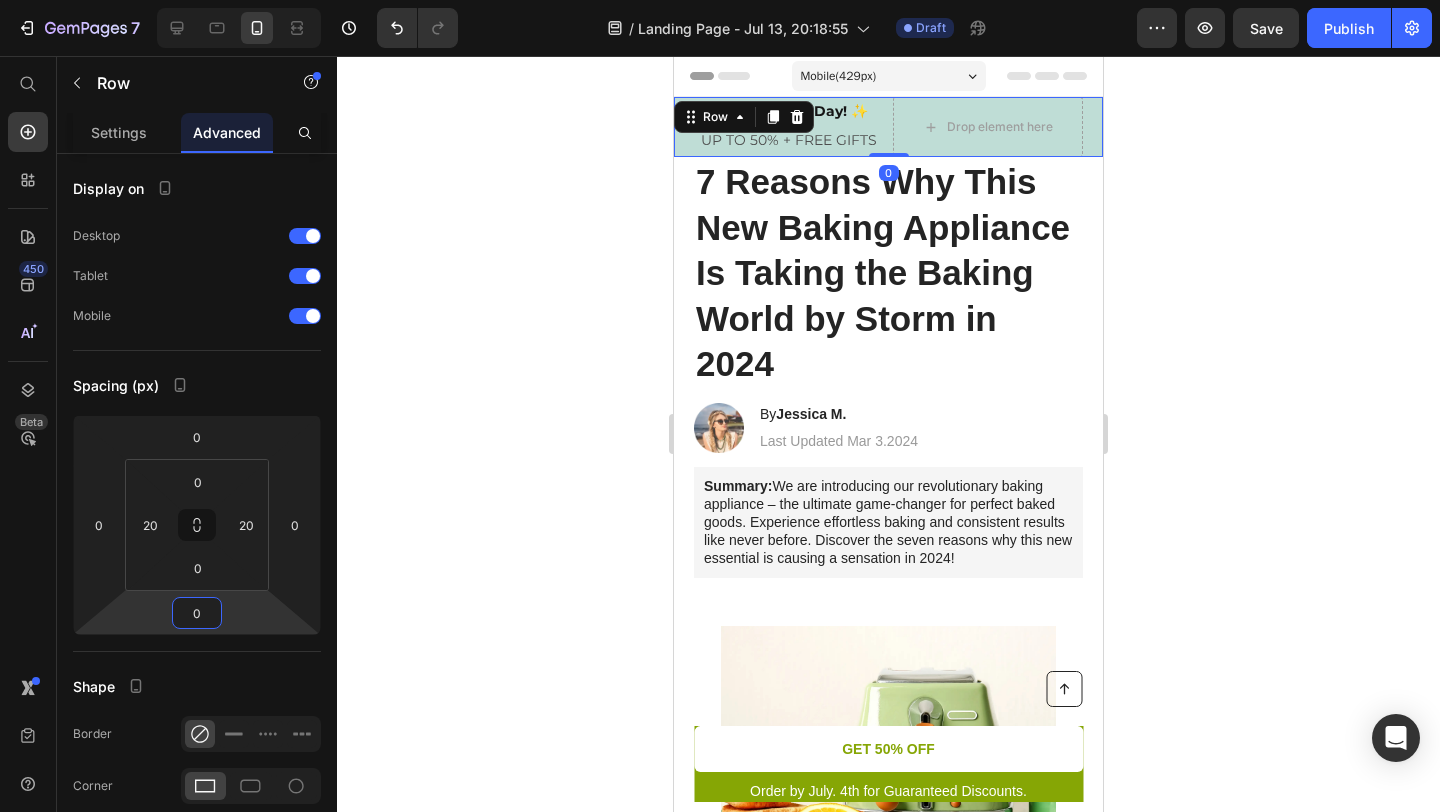 click 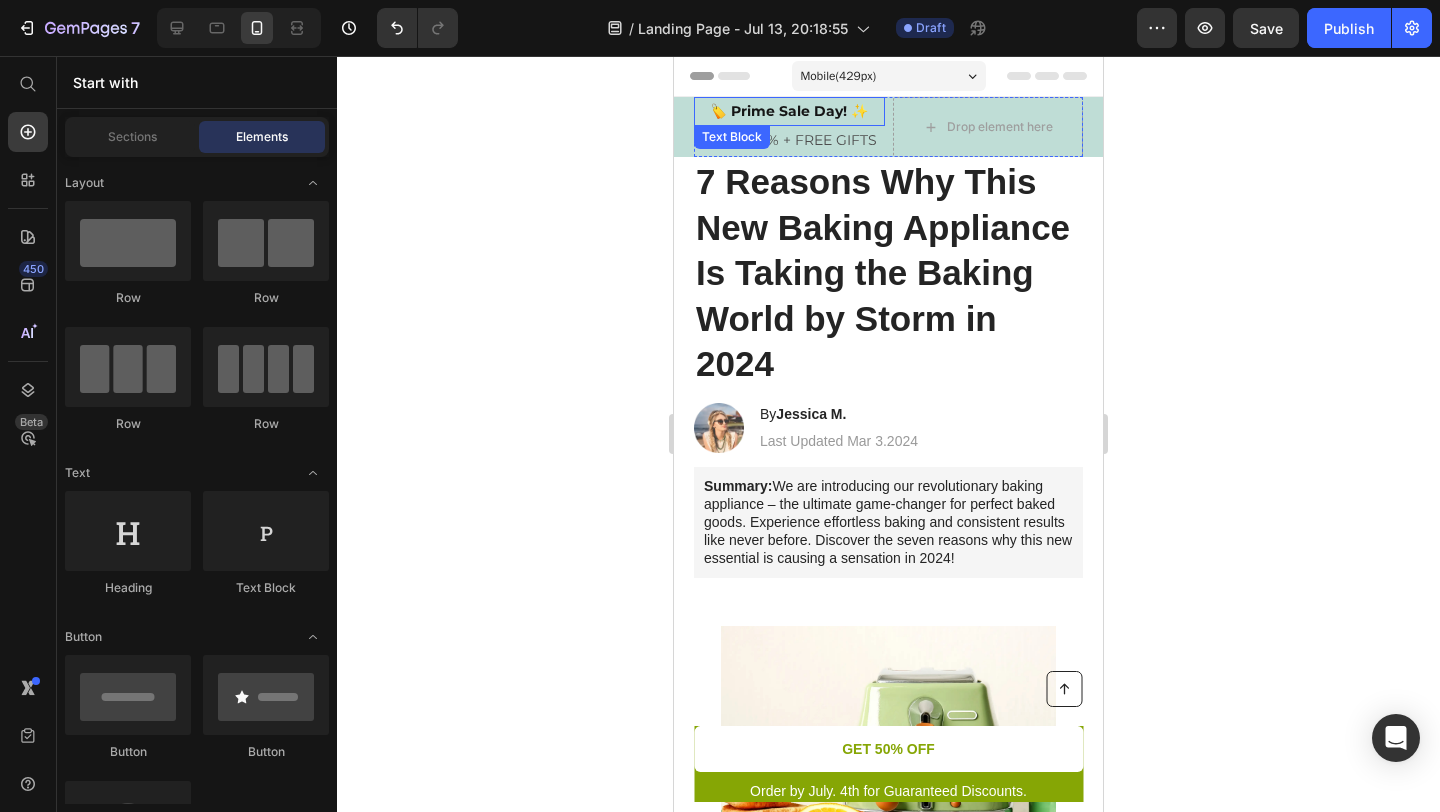 click on "🏷️ Prime Sale Day! ✨" at bounding box center [789, 111] 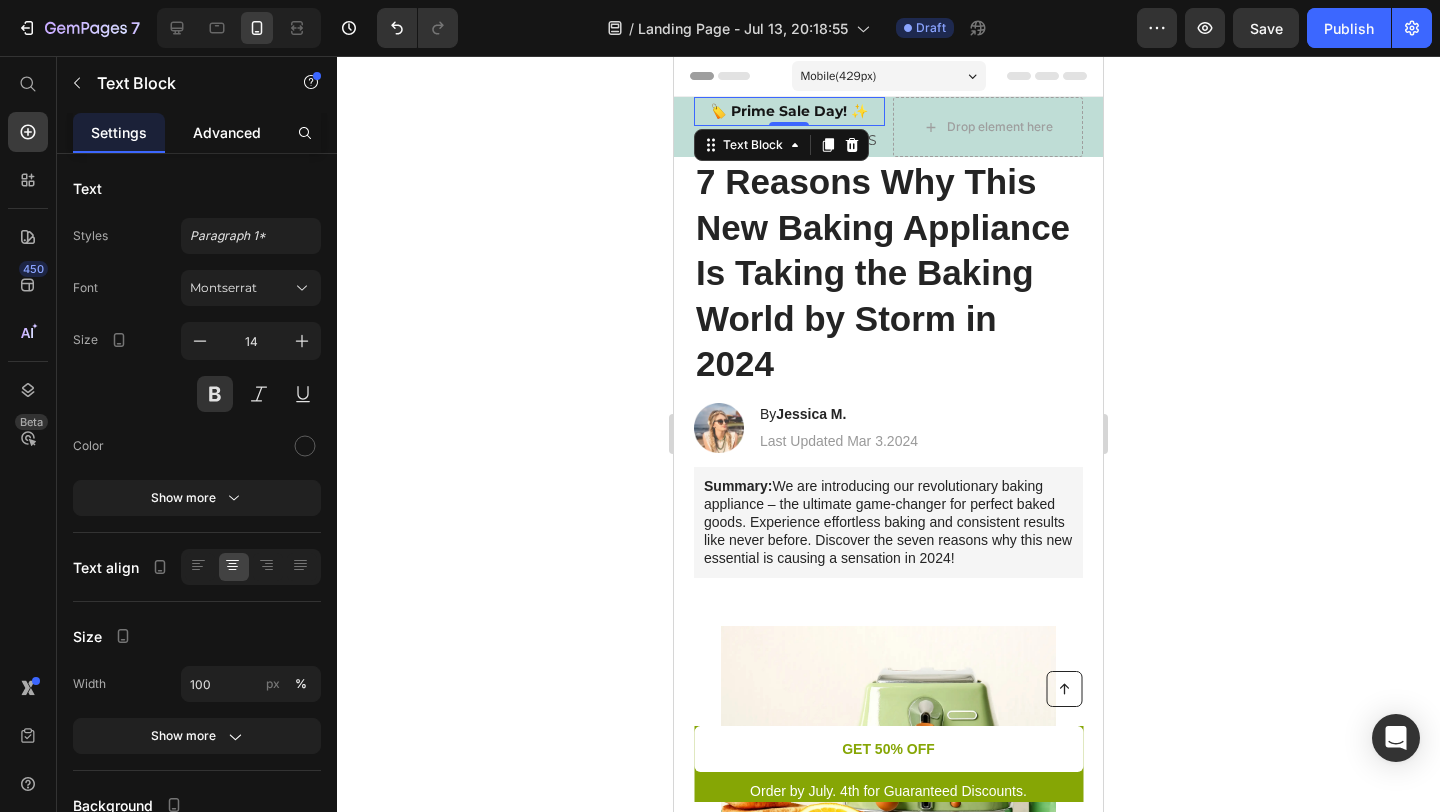 click on "Advanced" at bounding box center [227, 132] 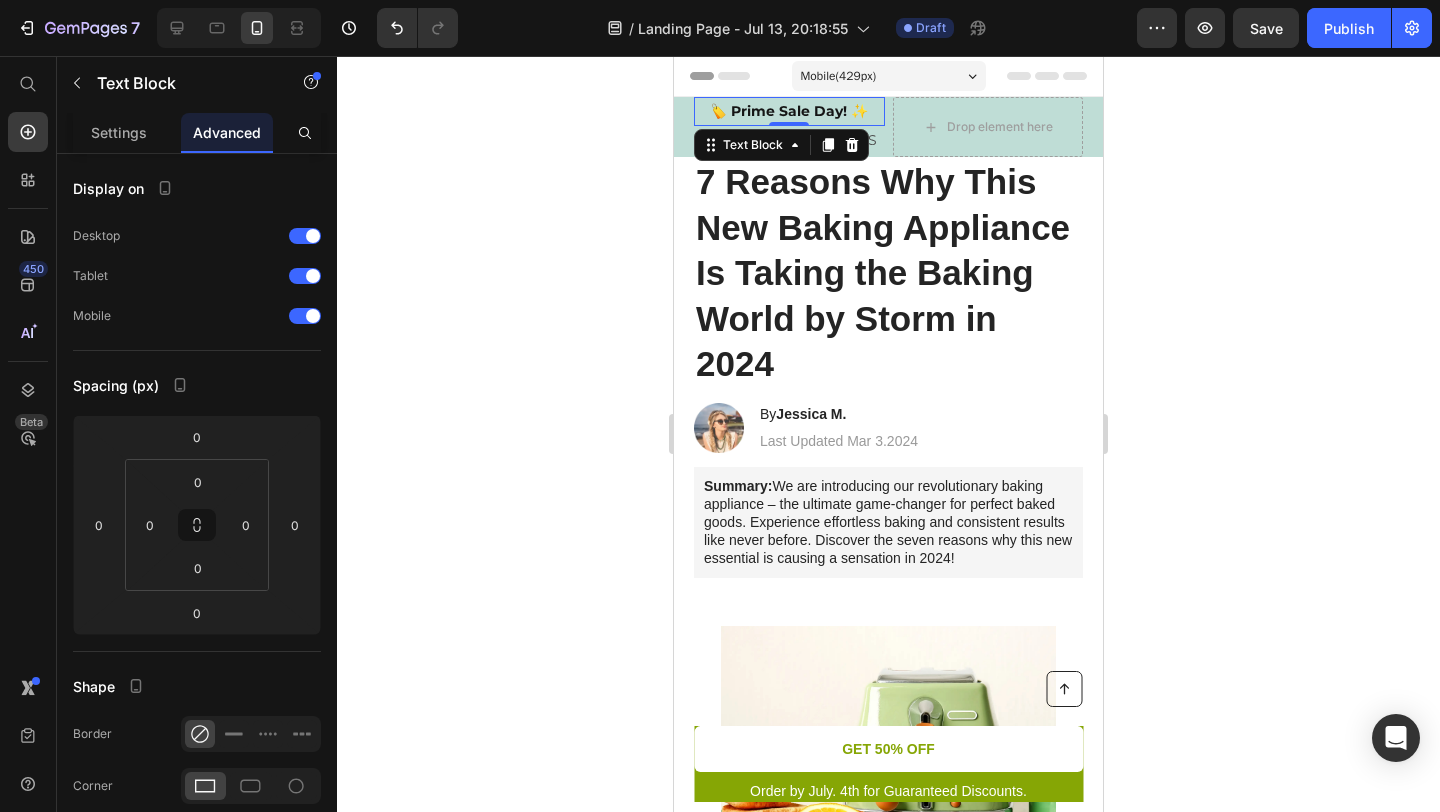 click 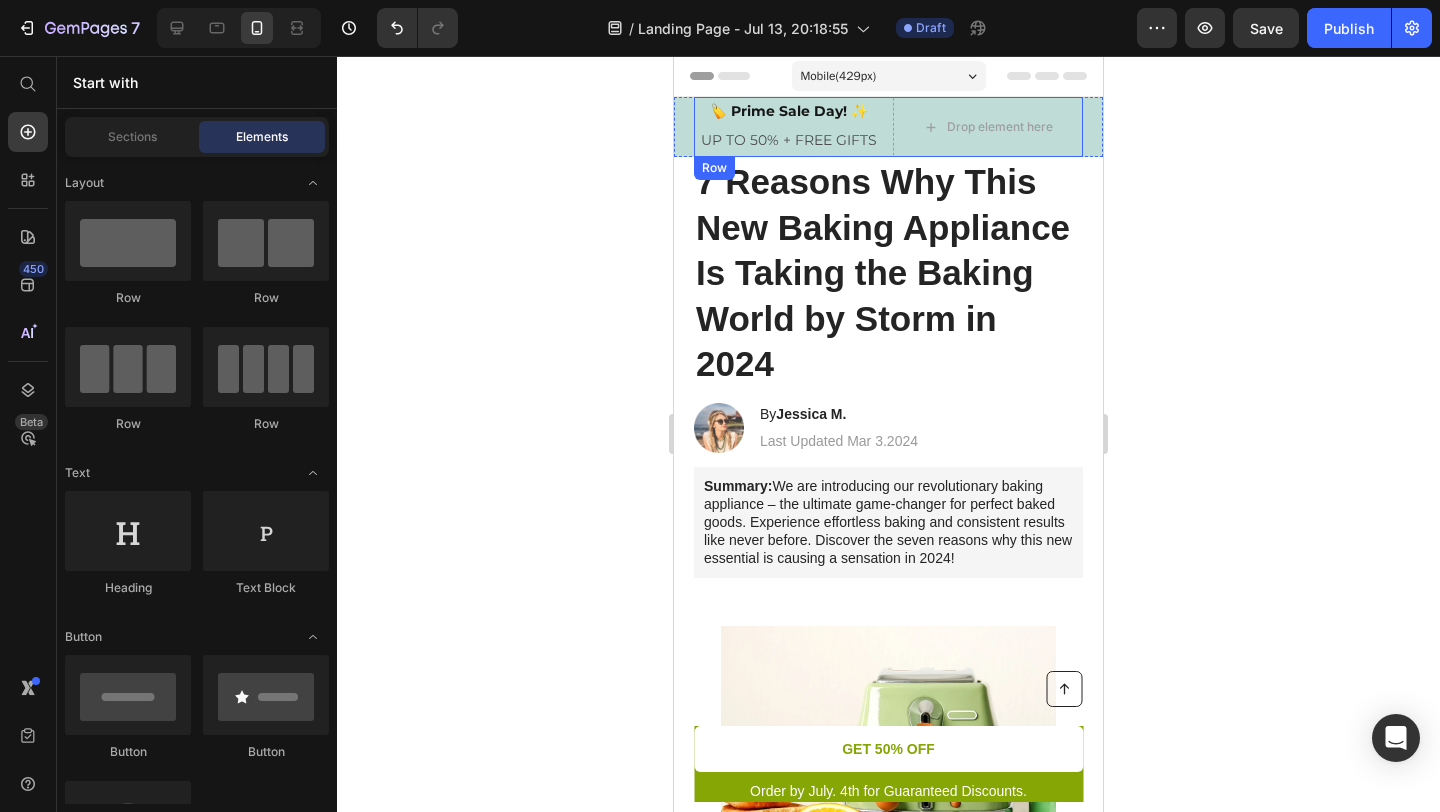 click on "🏷️ Prime Sale Day! ✨ Text Block UP TO 50% + FREE GIFTS Text Block
Drop element here Row" at bounding box center [888, 127] 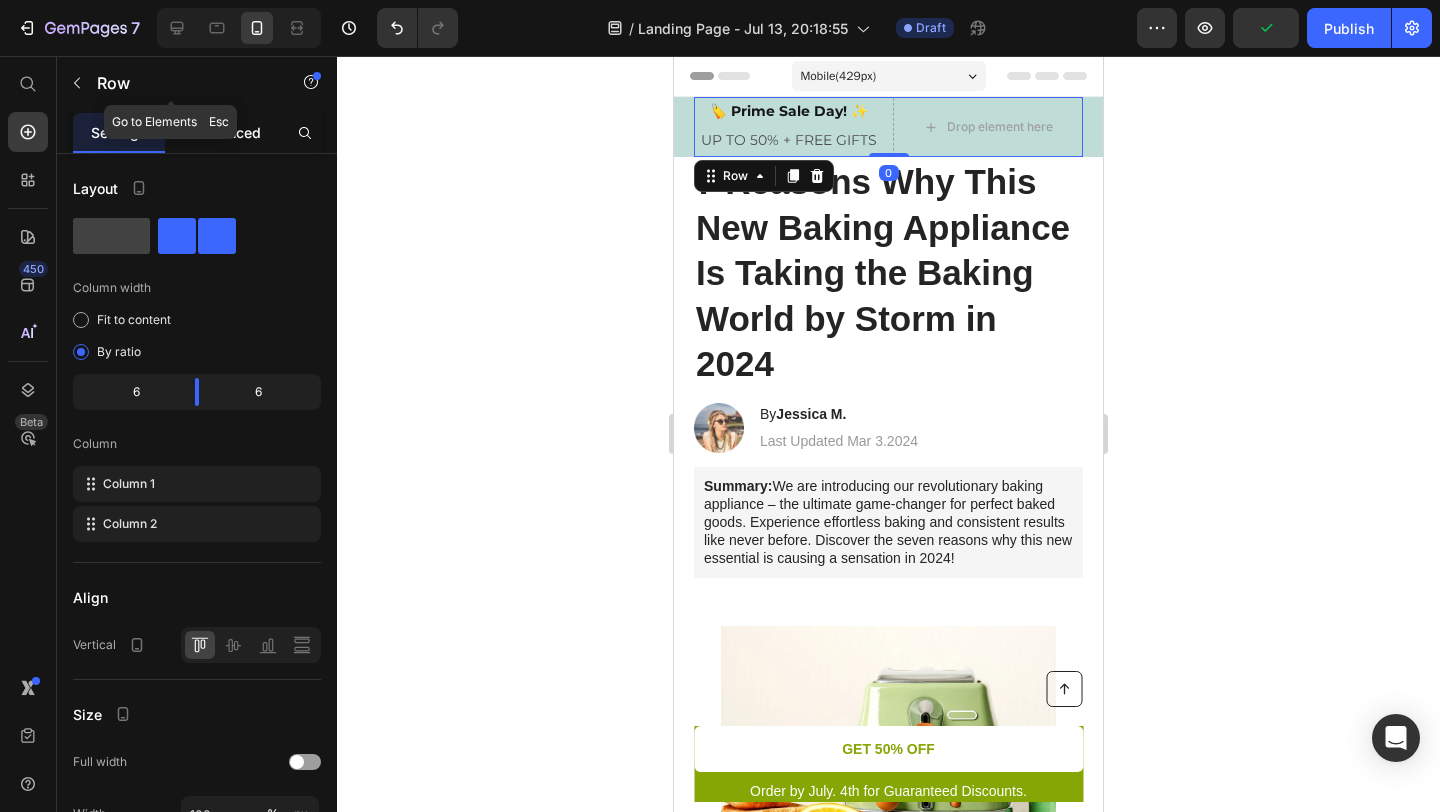 click on "Advanced" at bounding box center [227, 132] 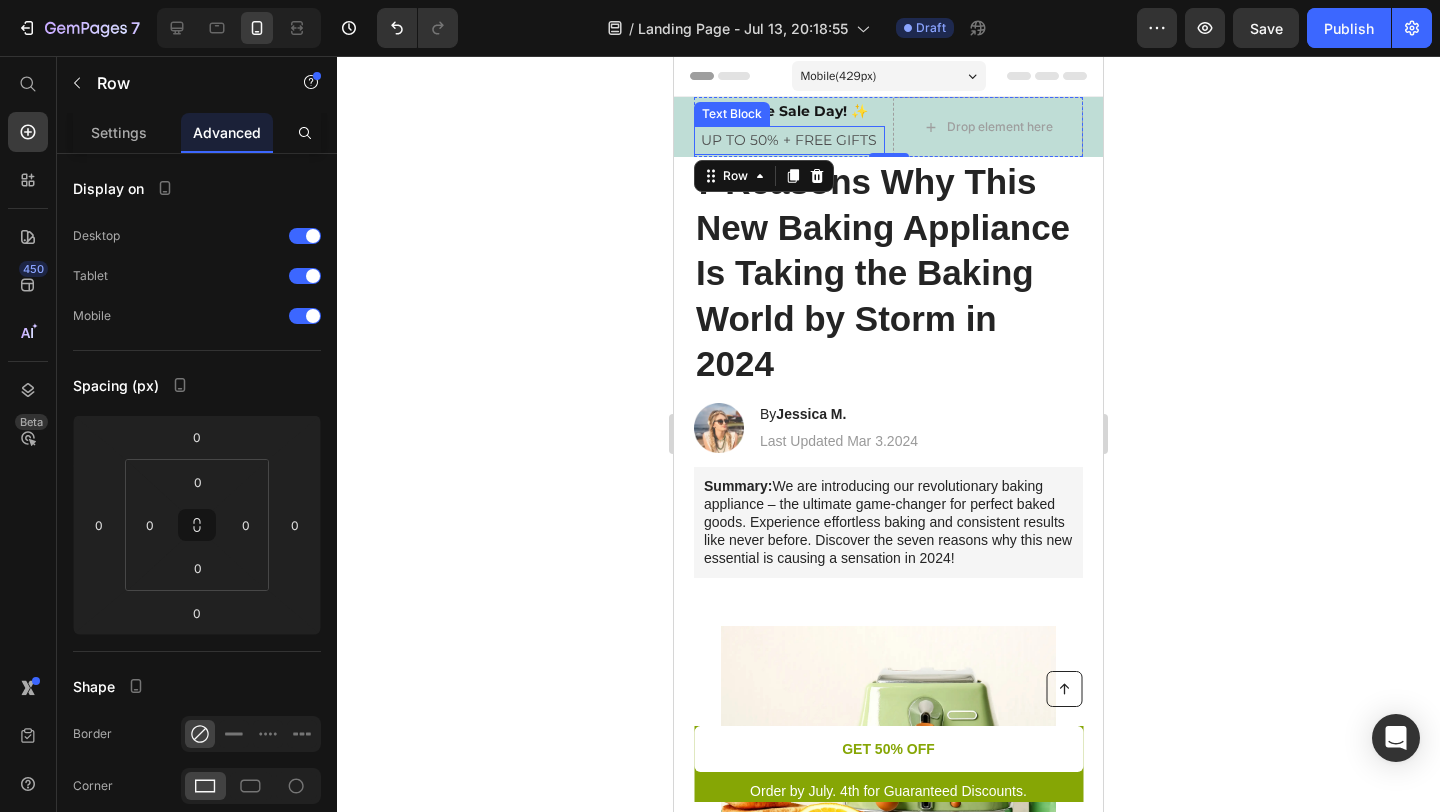 click on "UP TO 50% + FREE GIFTS" at bounding box center (789, 140) 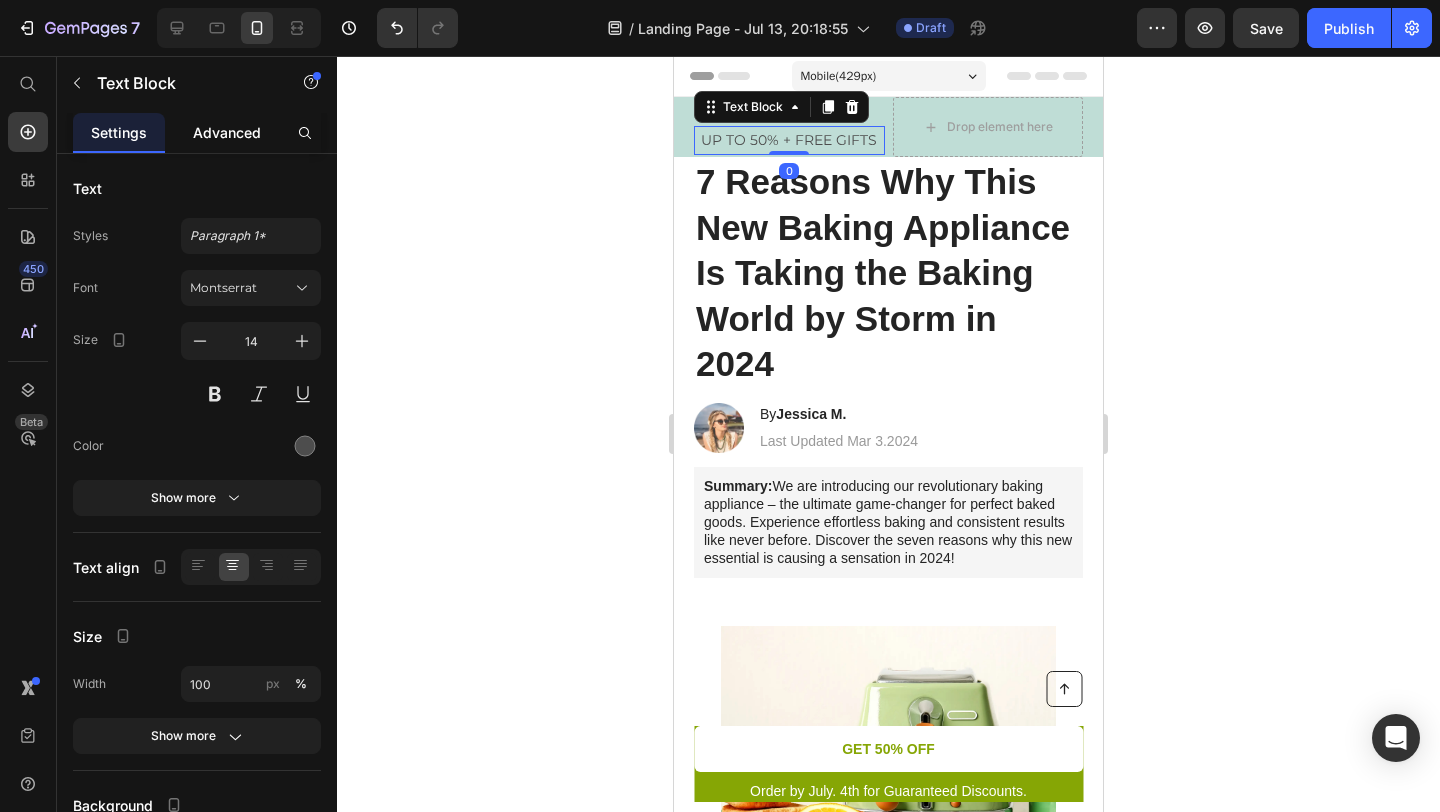 click on "Advanced" at bounding box center [227, 132] 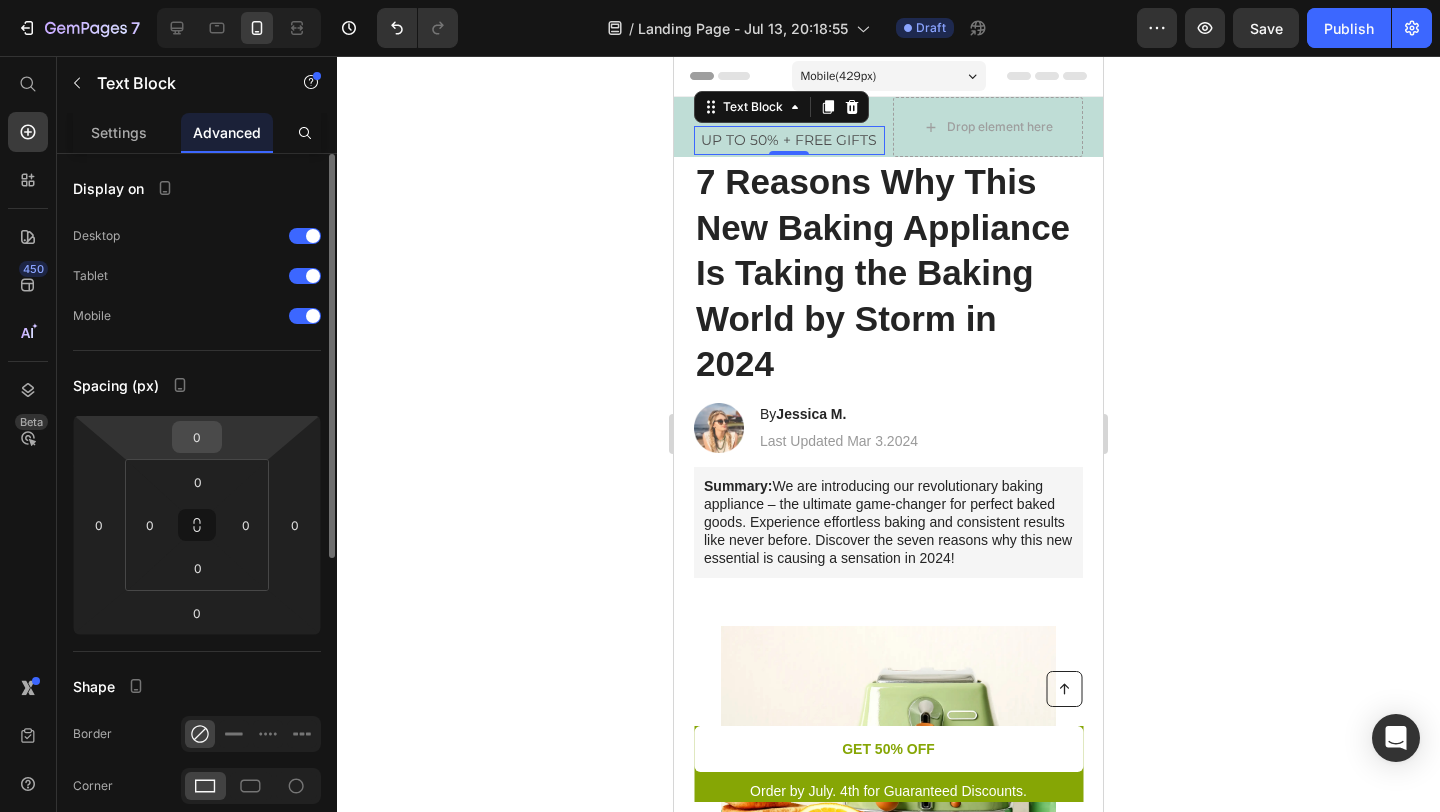 click on "0" at bounding box center (197, 437) 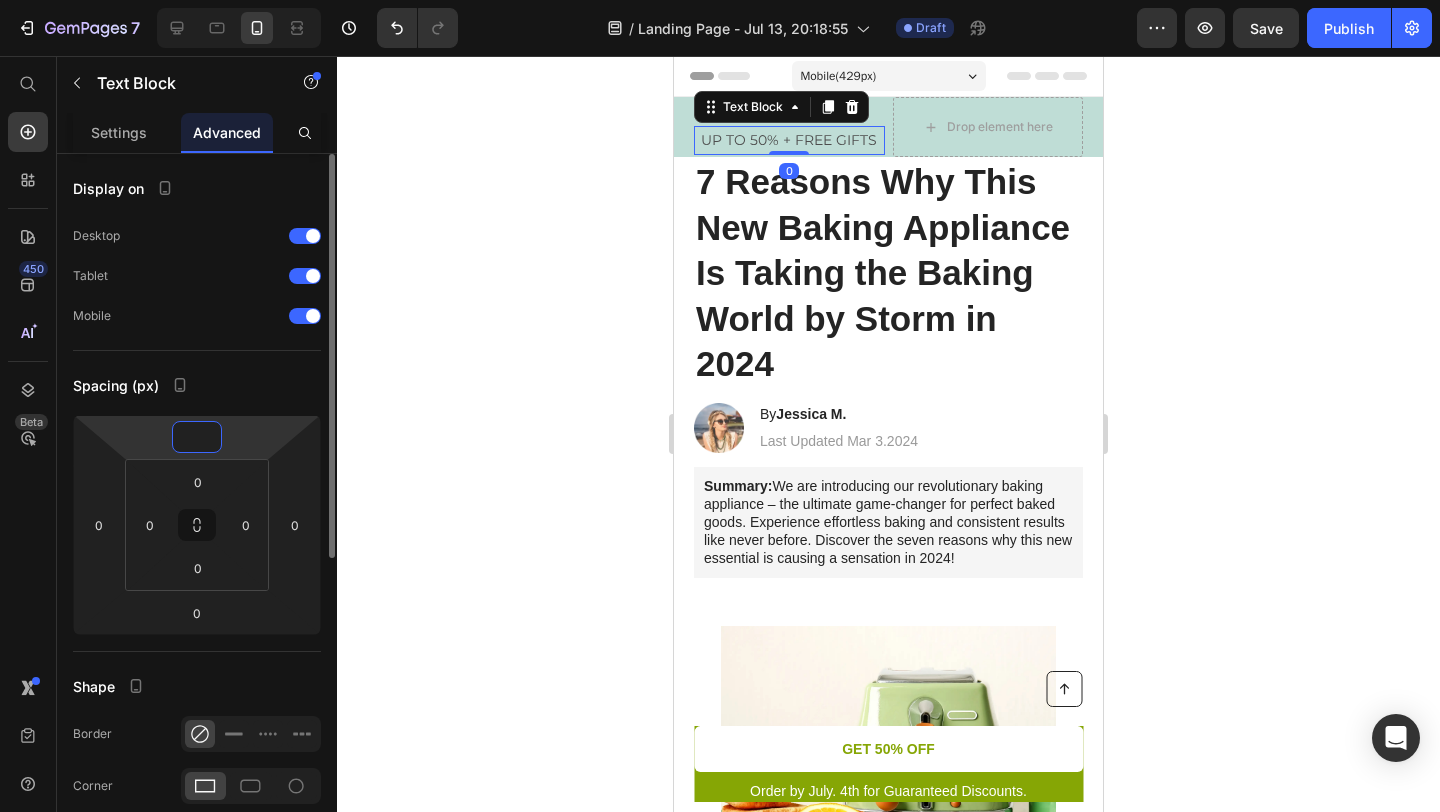 type on "-5" 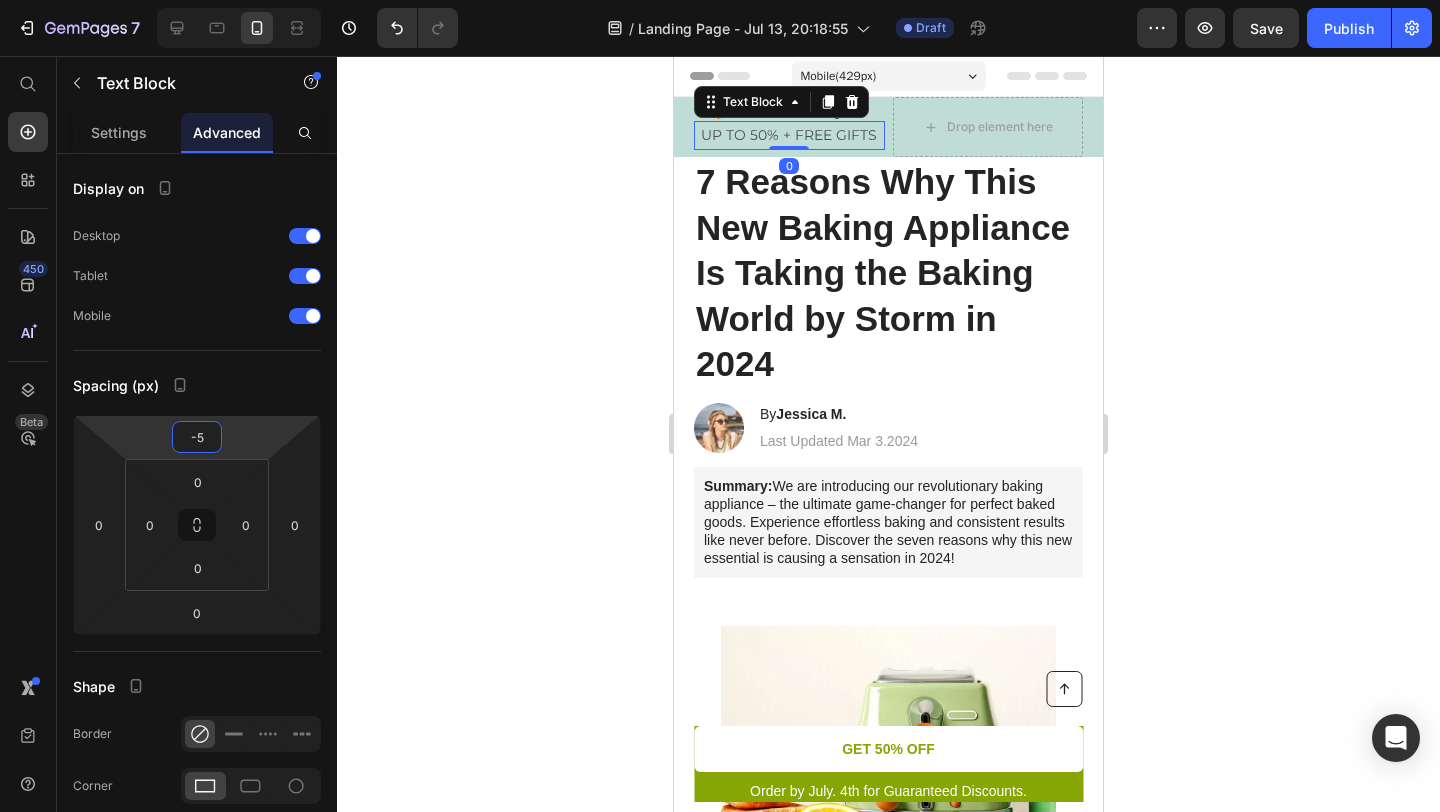 click 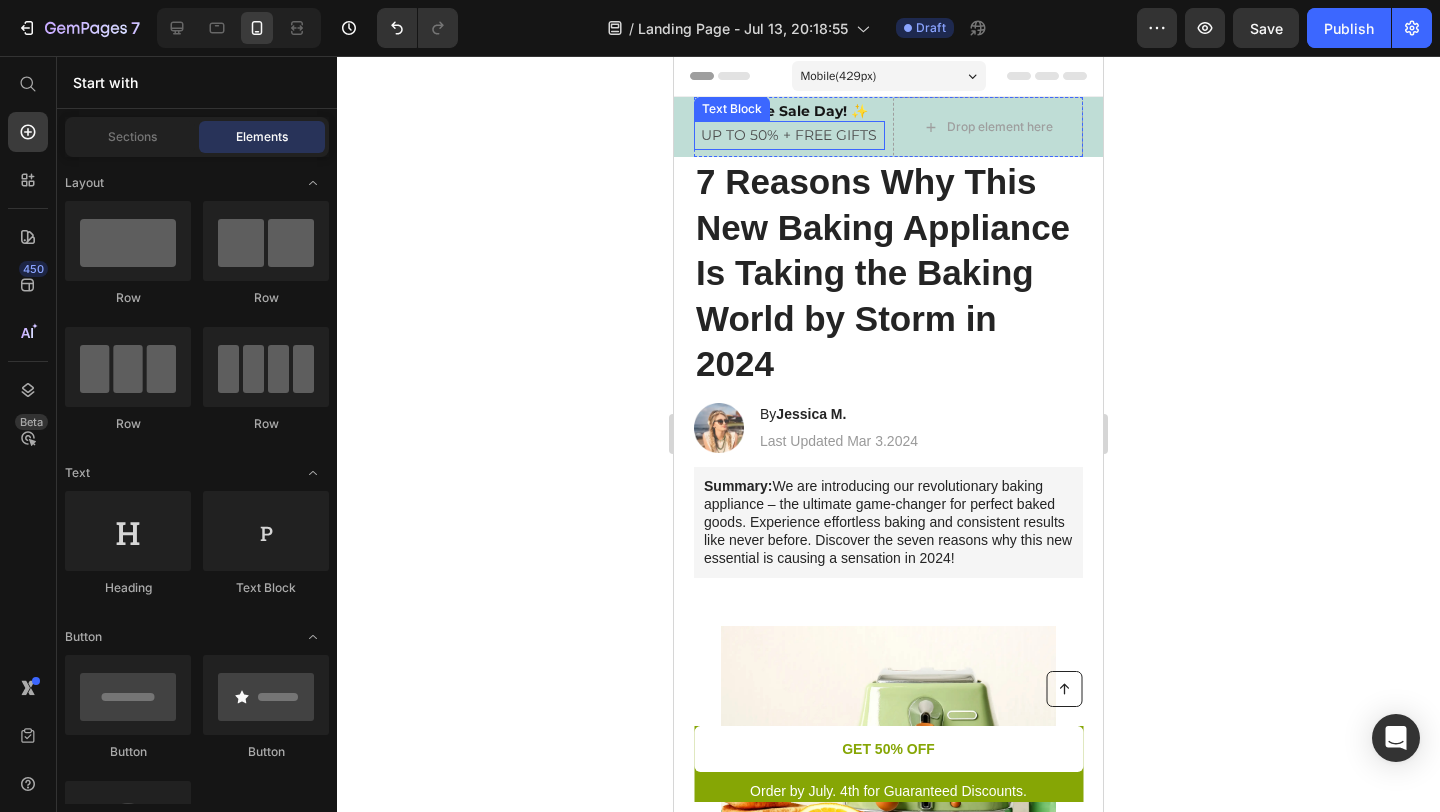 click on "🏷️ Prime Sale Day! ✨ Text Block UP TO 50% + FREE GIFTS Text Block" at bounding box center [789, 127] 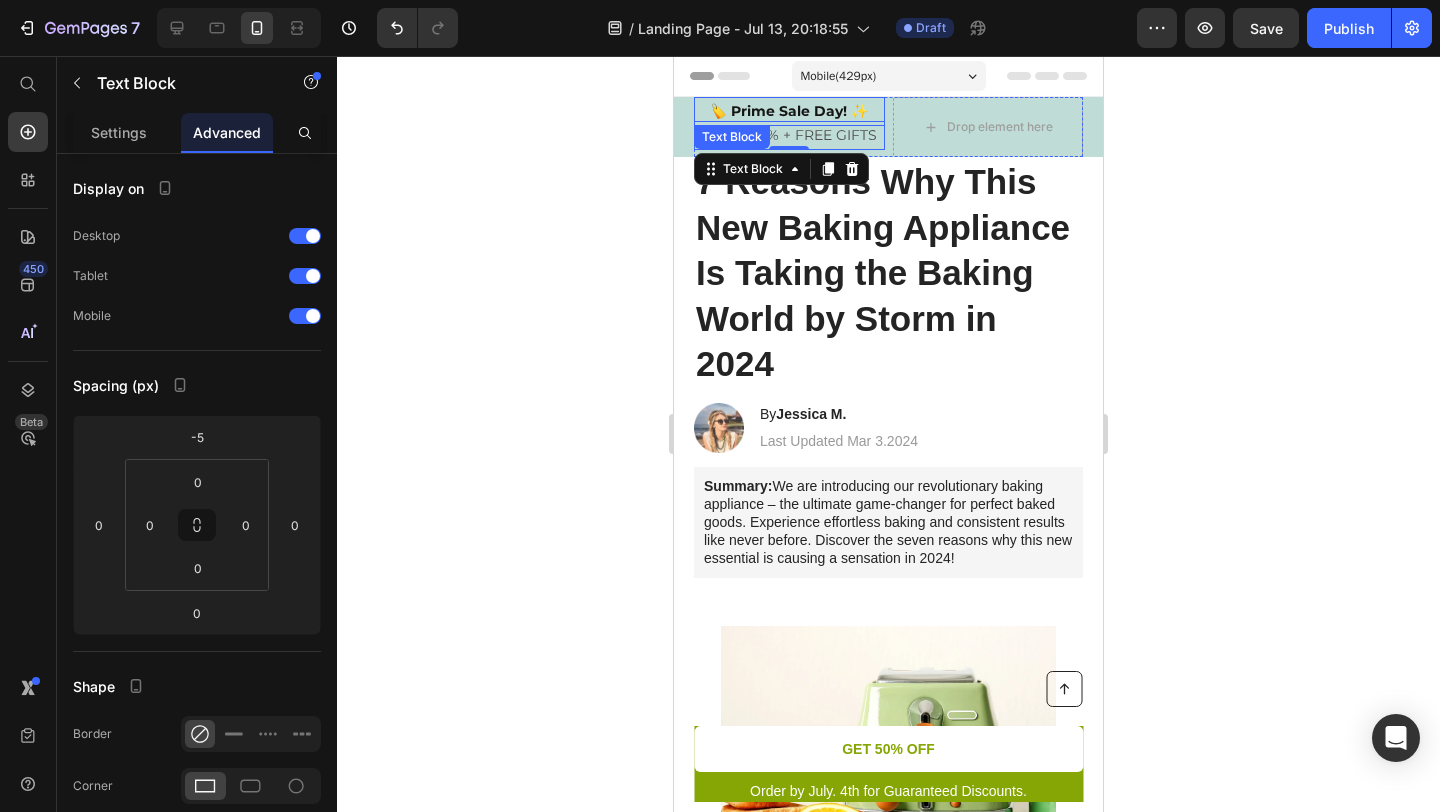 click on "🏷️ Prime Sale Day! ✨" at bounding box center (789, 111) 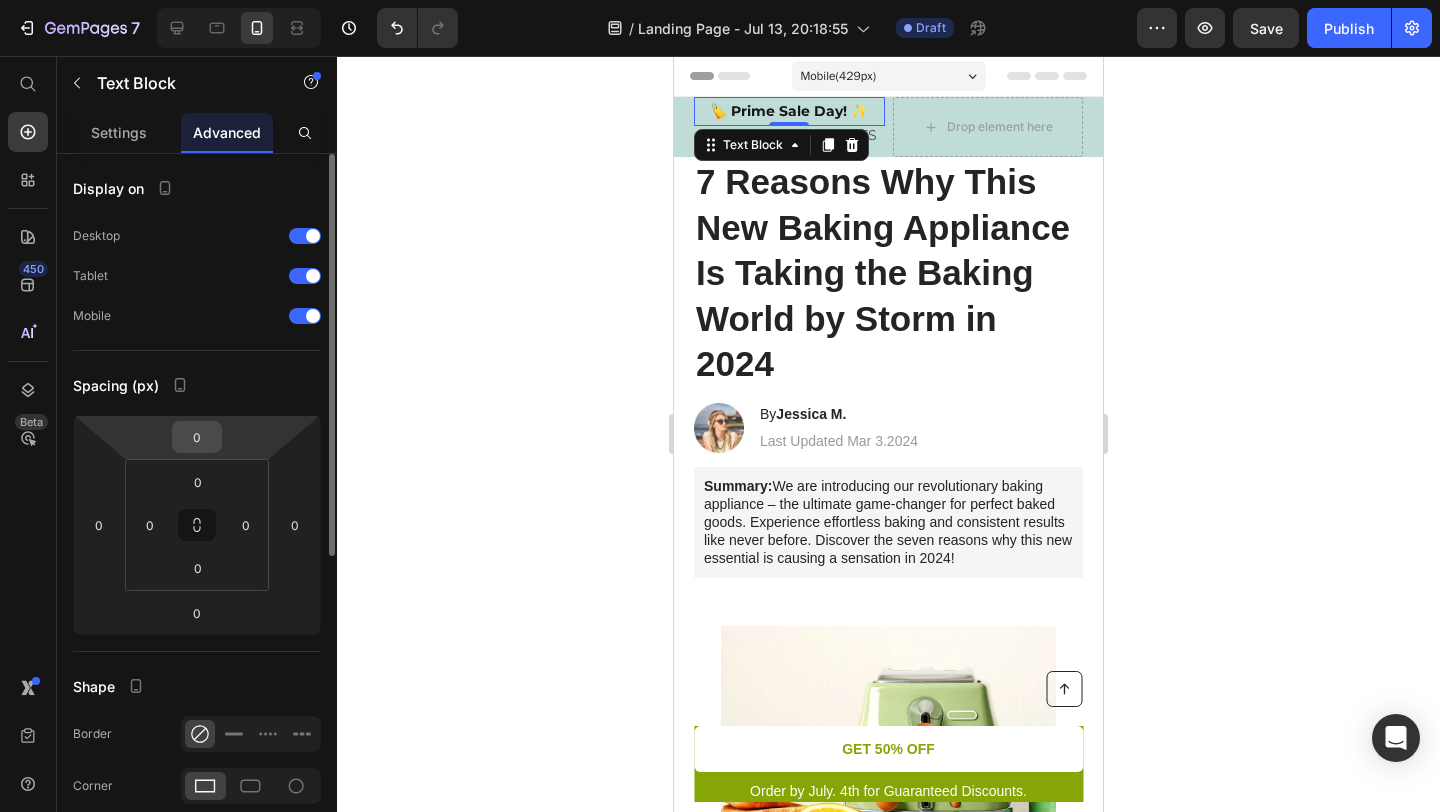click on "0" at bounding box center [197, 437] 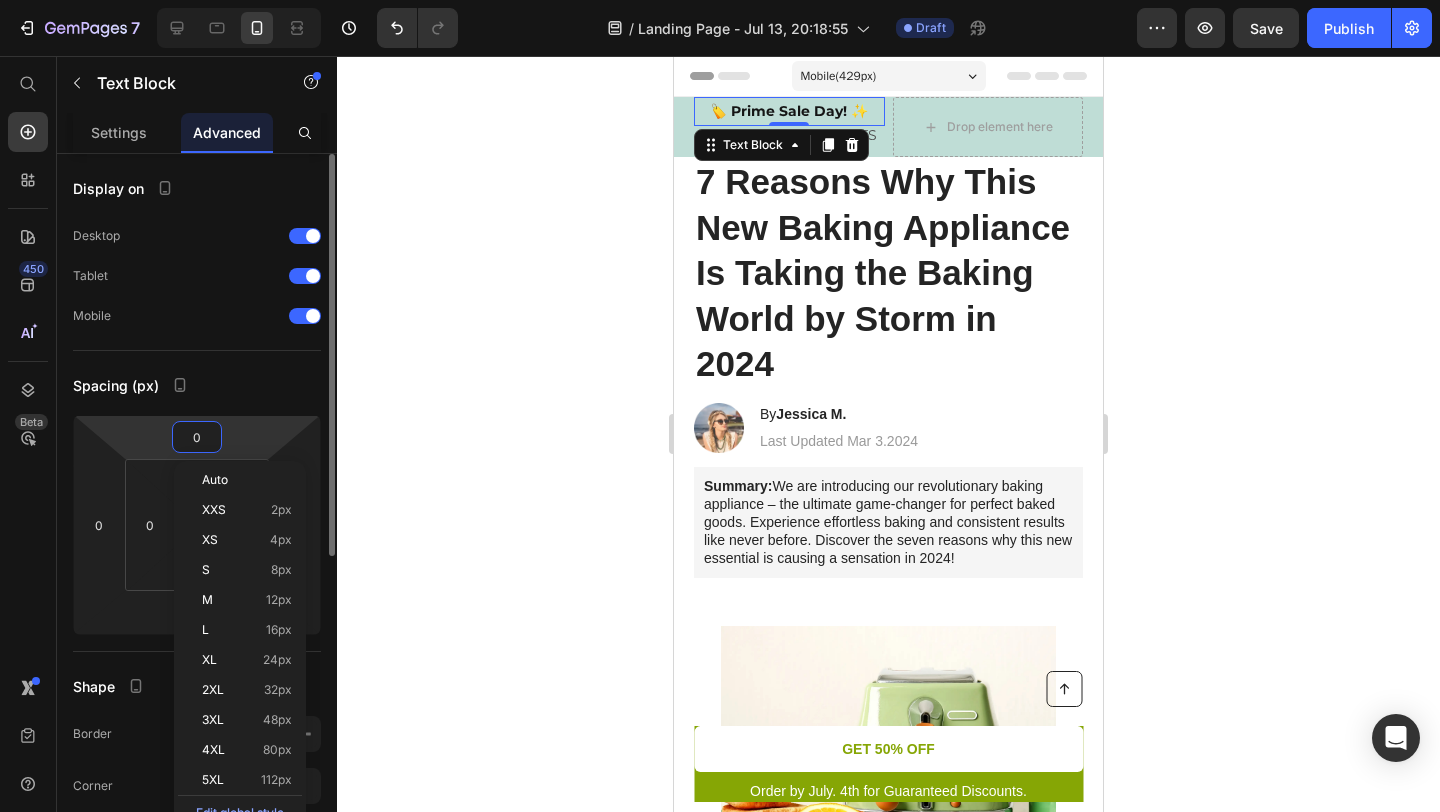 type on "5" 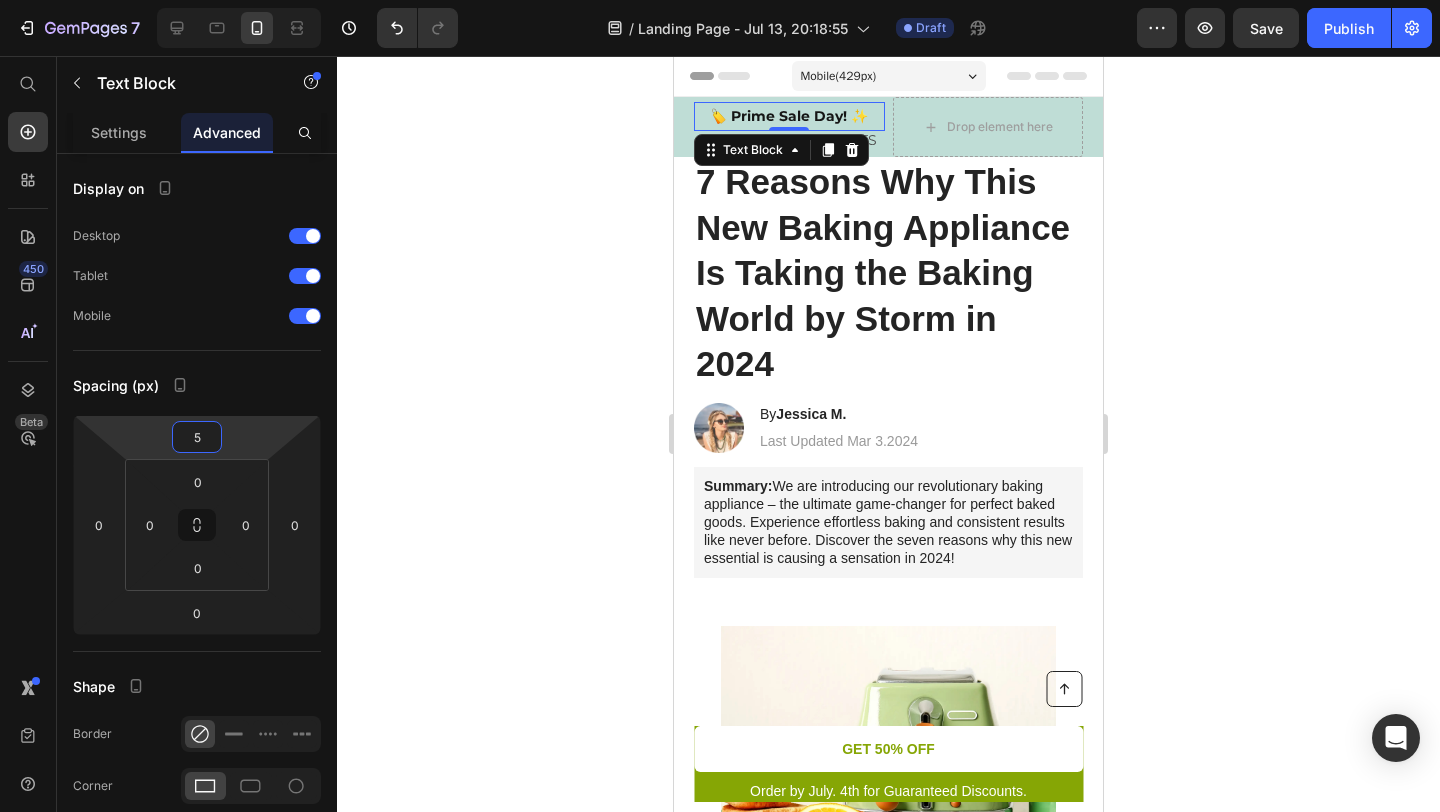 click 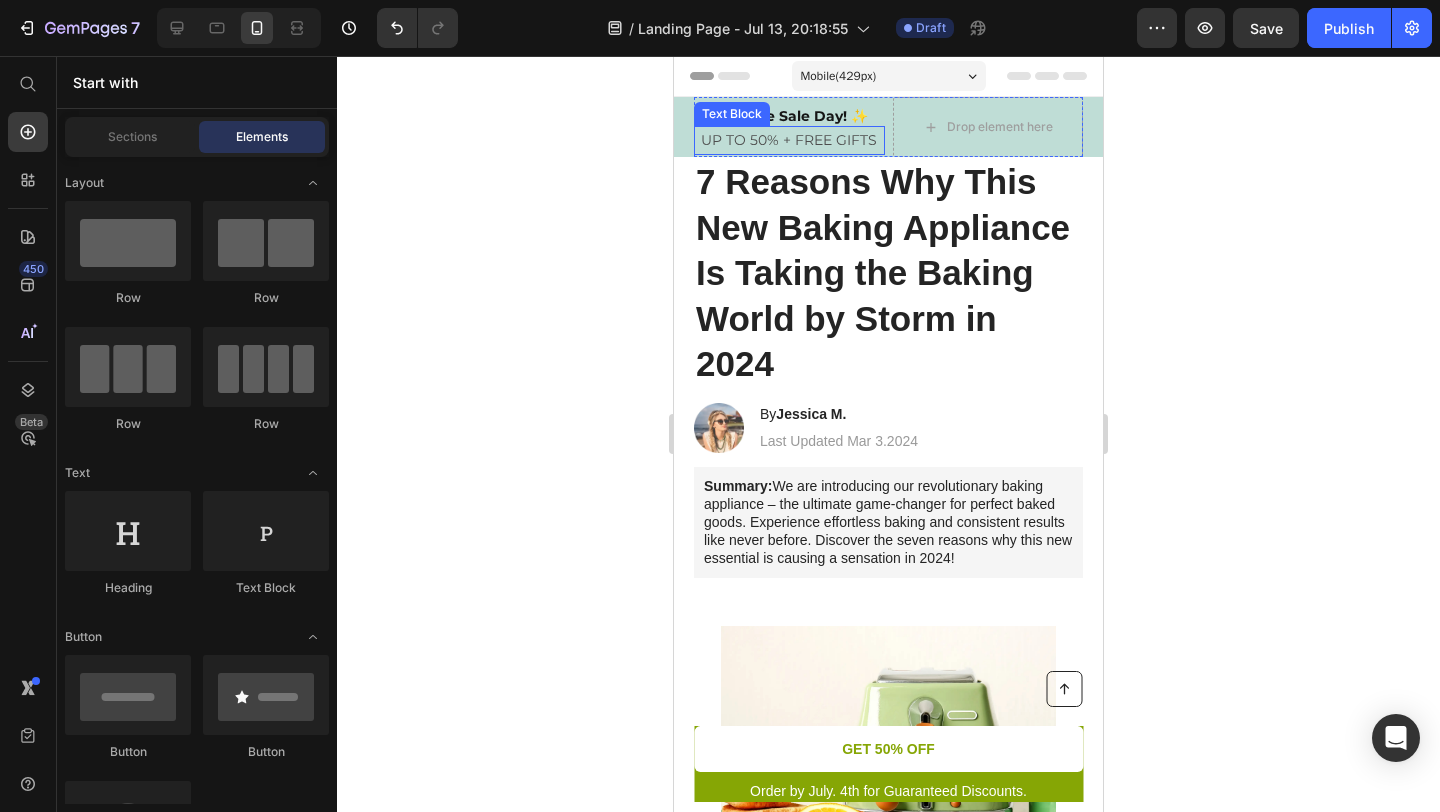 click on "UP TO 50% + FREE GIFTS" at bounding box center (789, 140) 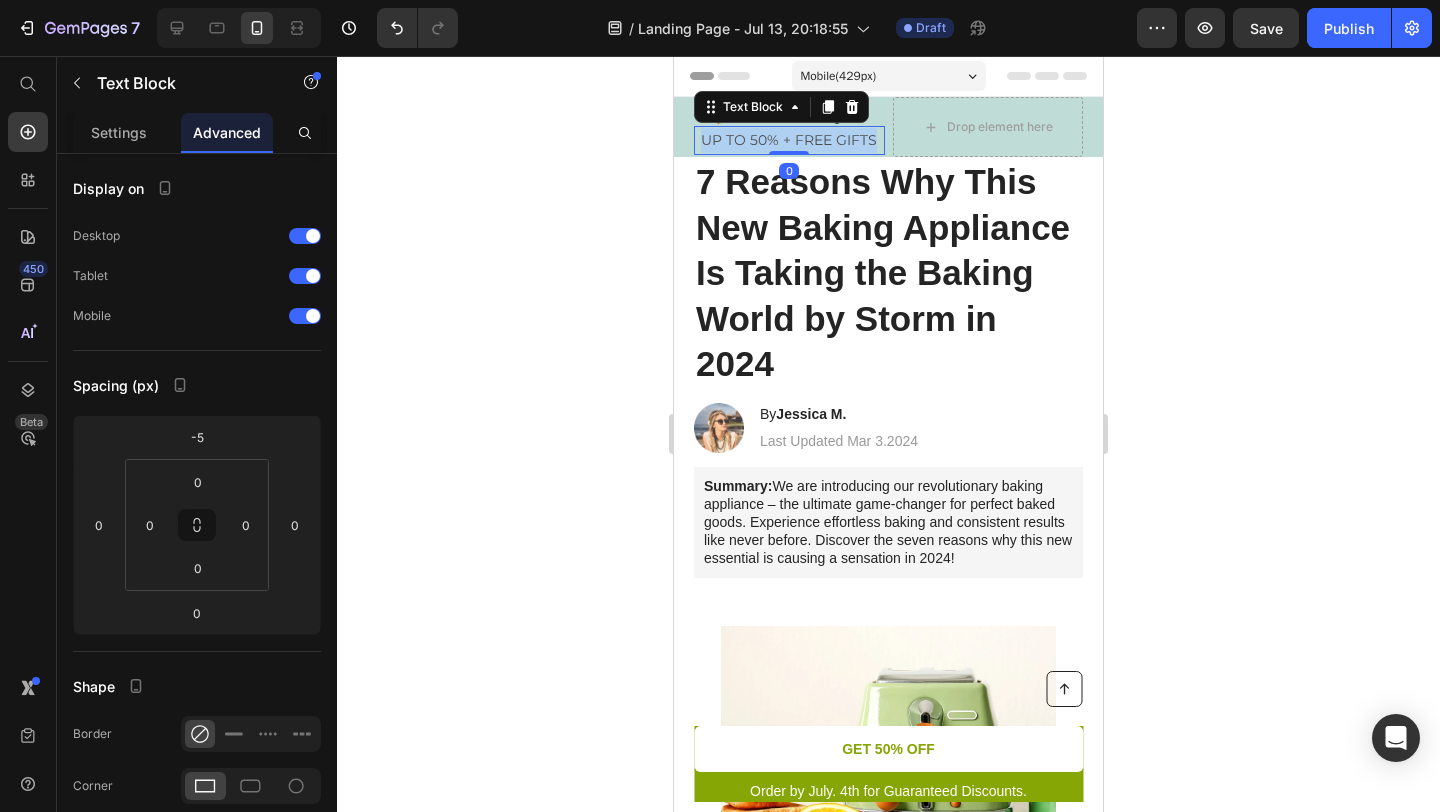 click on "UP TO 50% + FREE GIFTS" at bounding box center (789, 140) 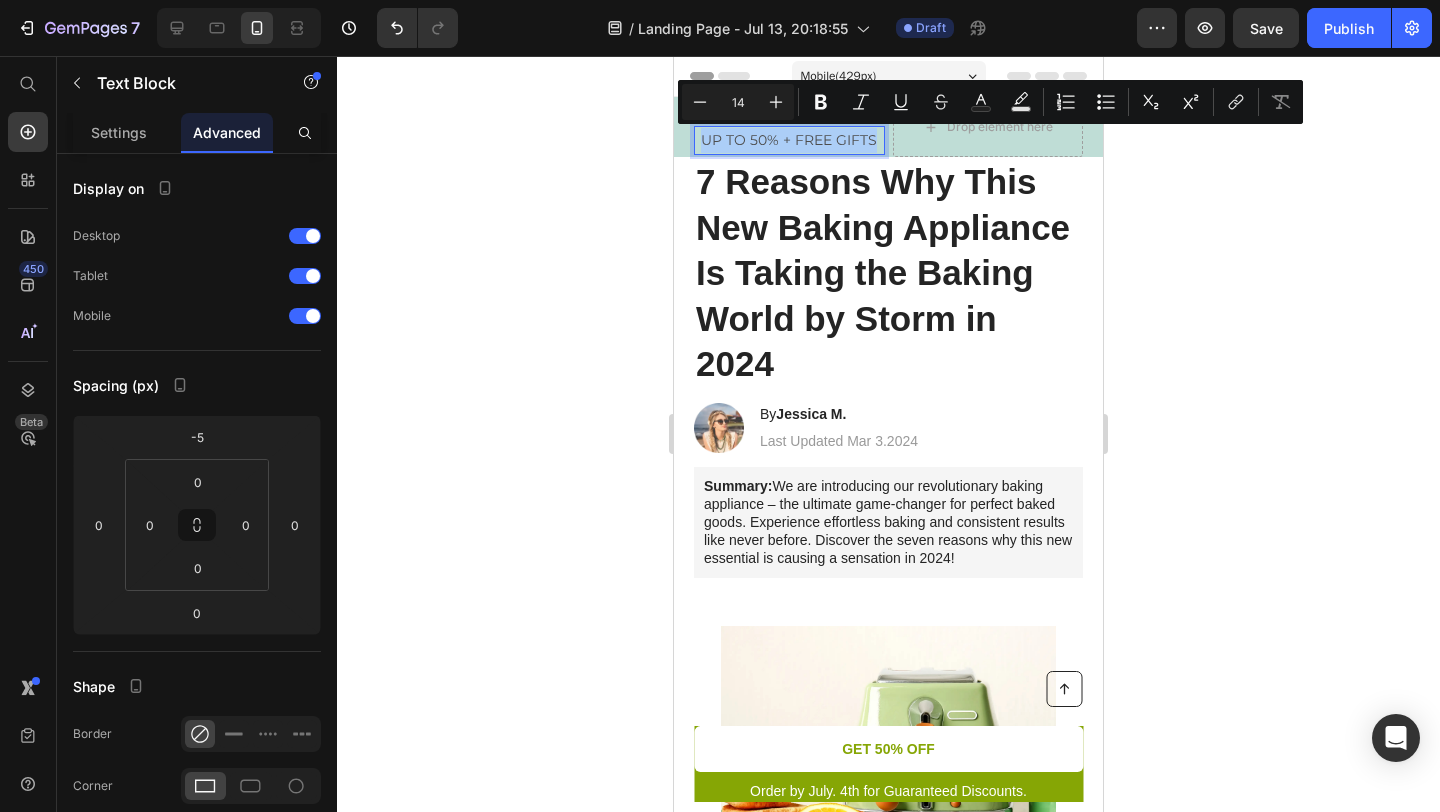 click 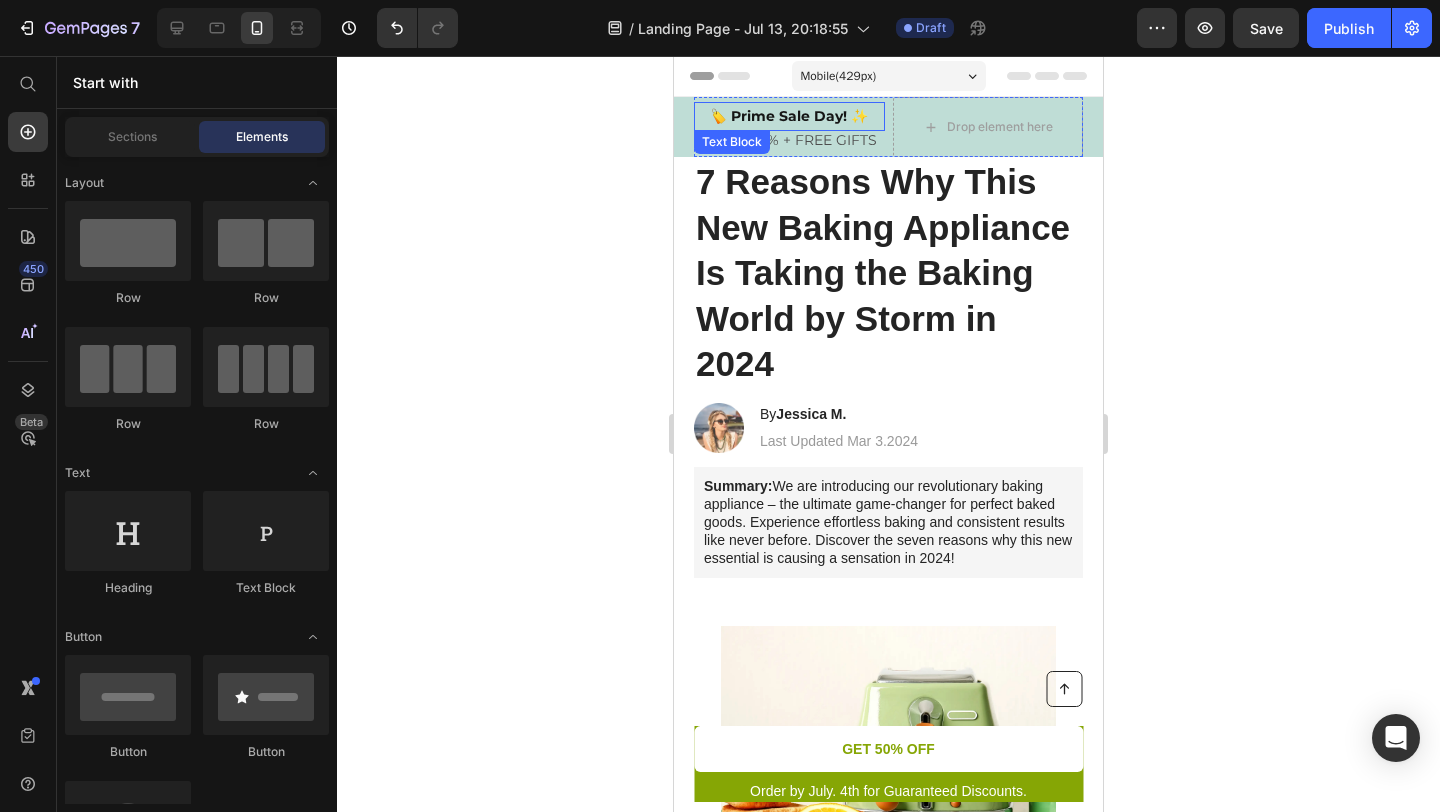 click on "🏷️ Prime Sale Day! ✨" at bounding box center [789, 116] 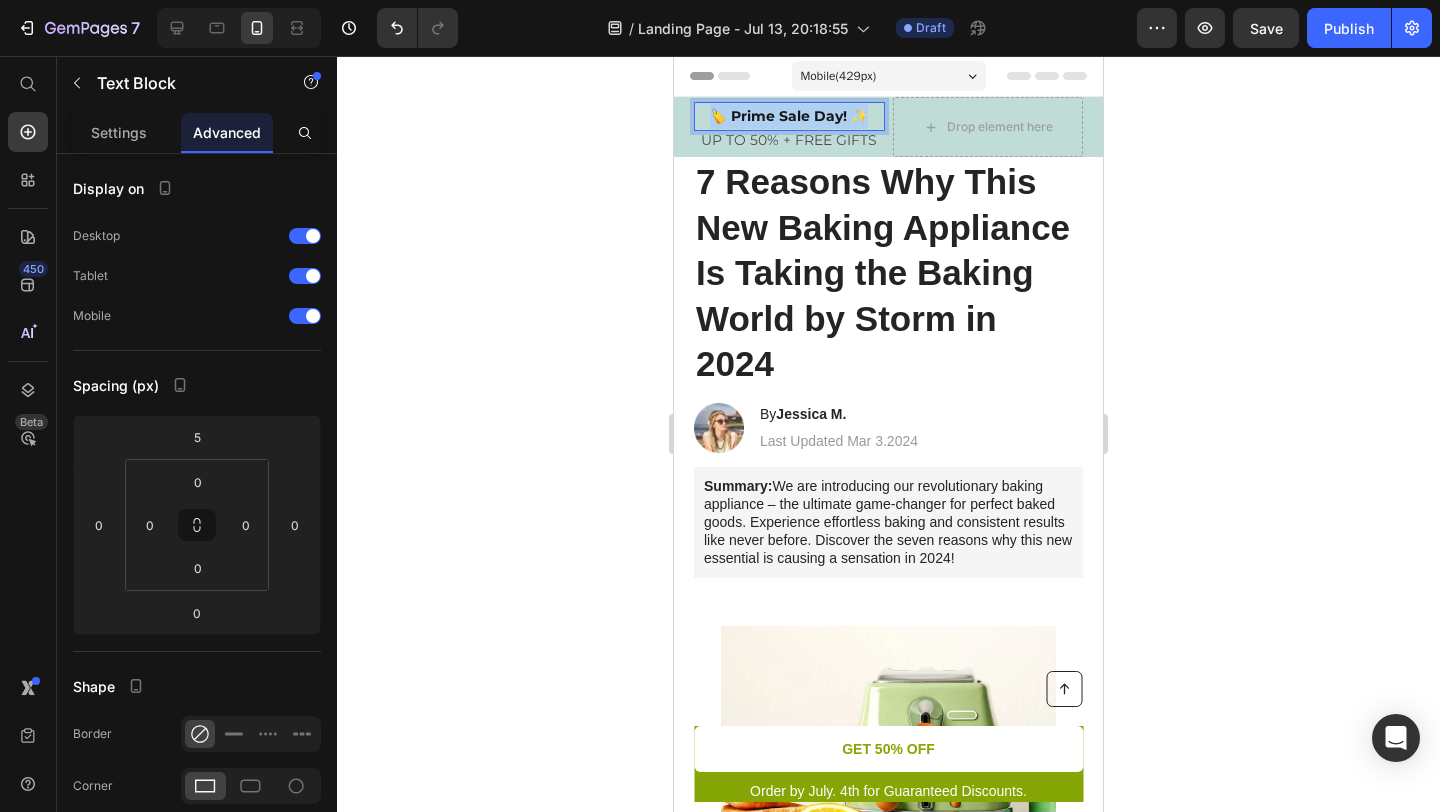 click on "🏷️ Prime Sale Day! ✨" at bounding box center (789, 116) 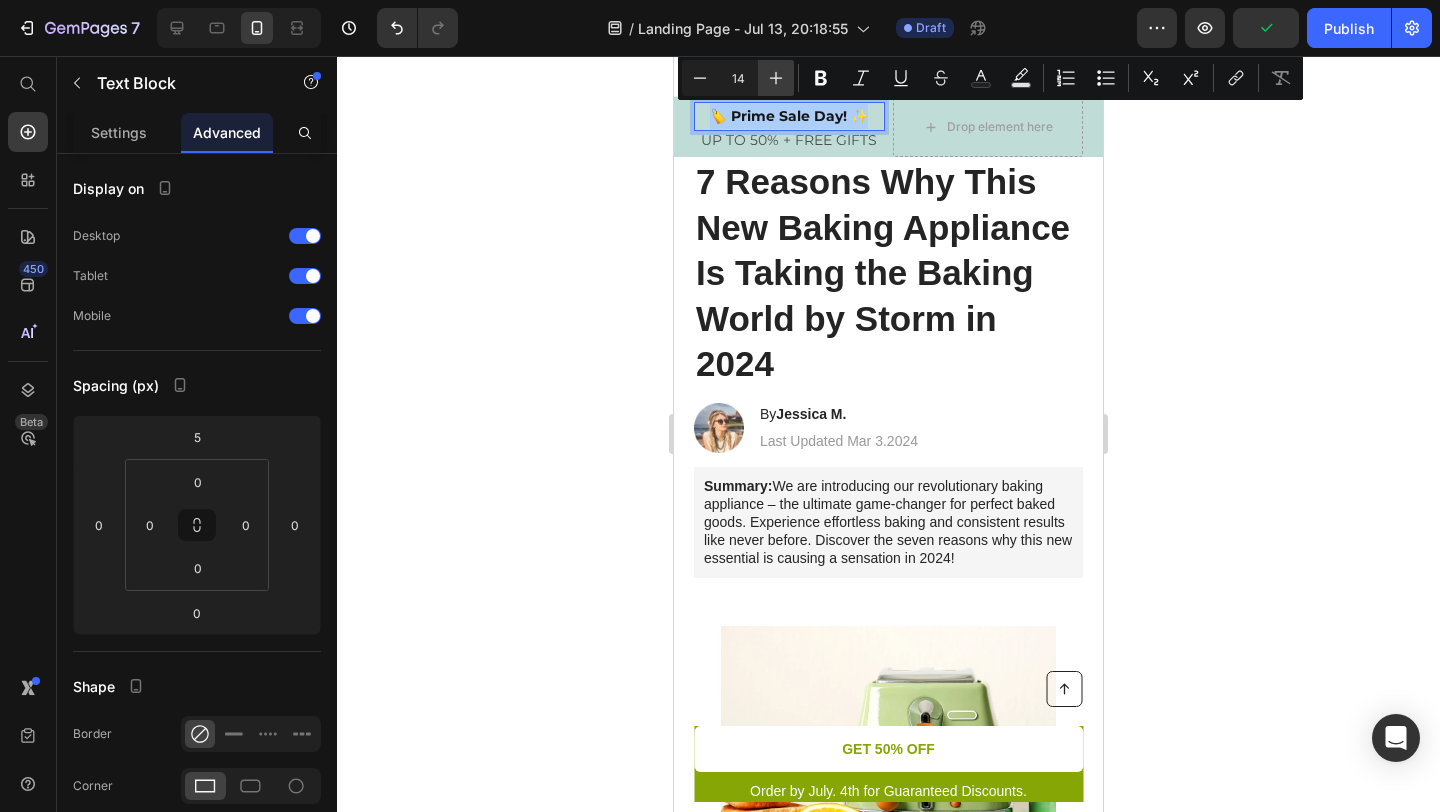 click 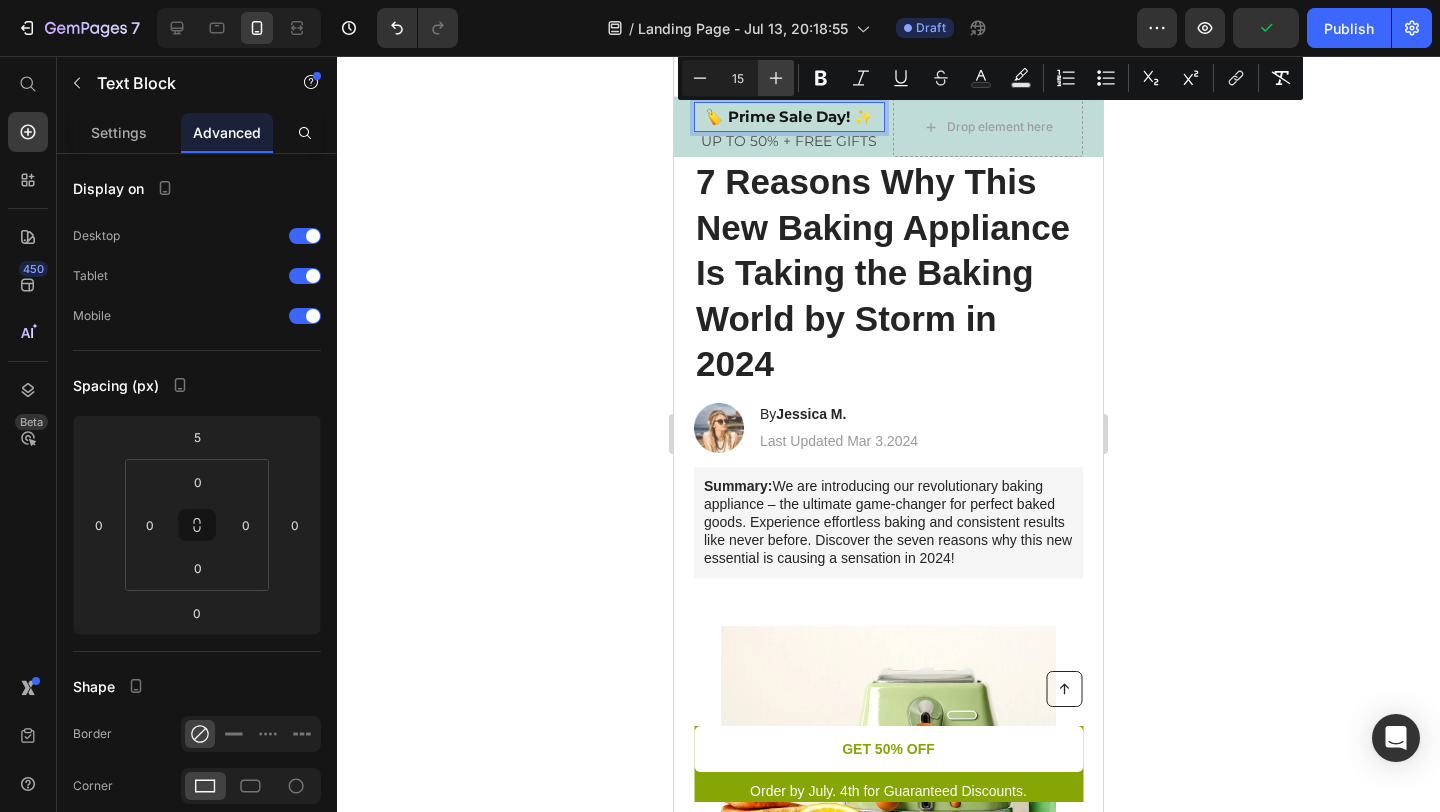 click 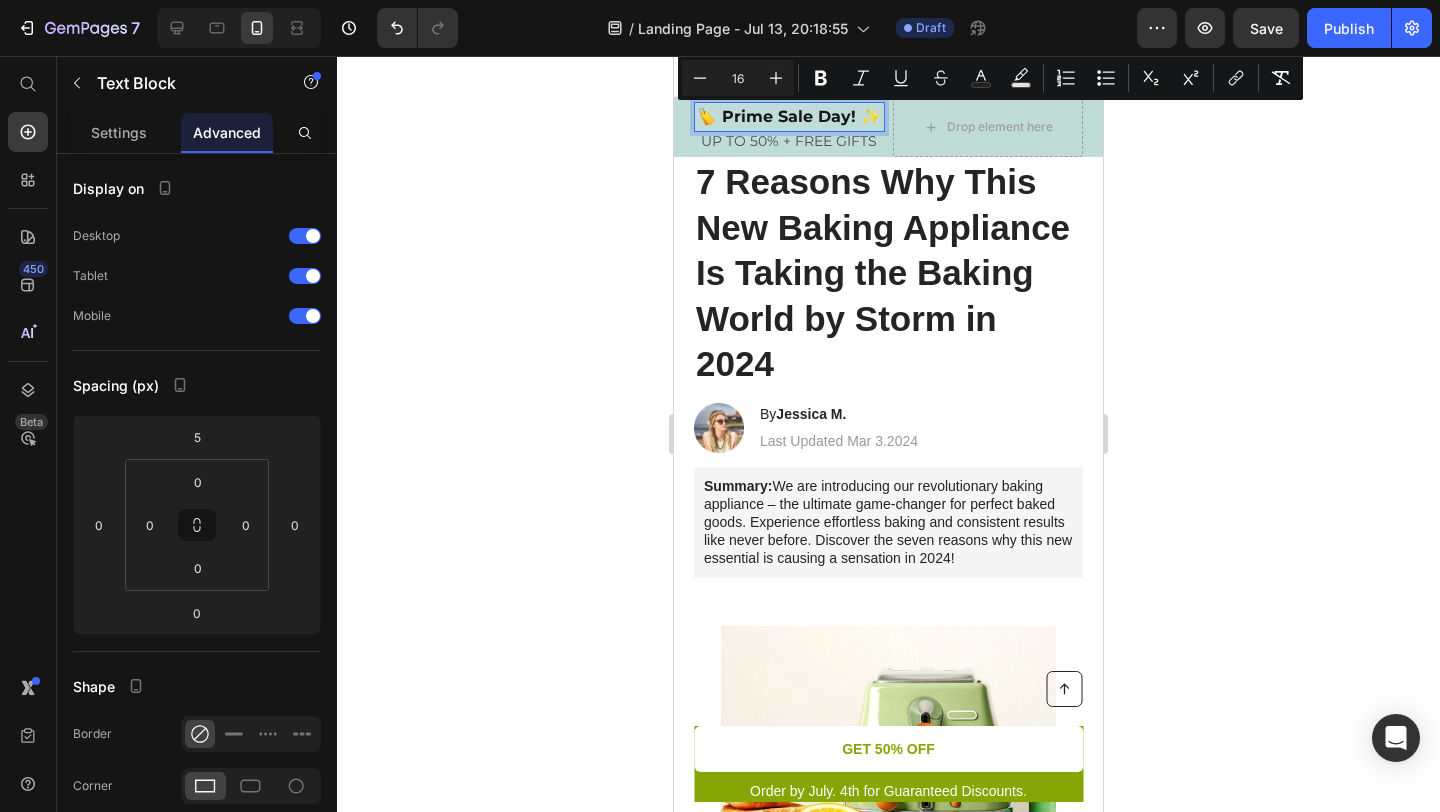 drag, startPoint x: 10, startPoint y: 96, endPoint x: 588, endPoint y: 221, distance: 591.362 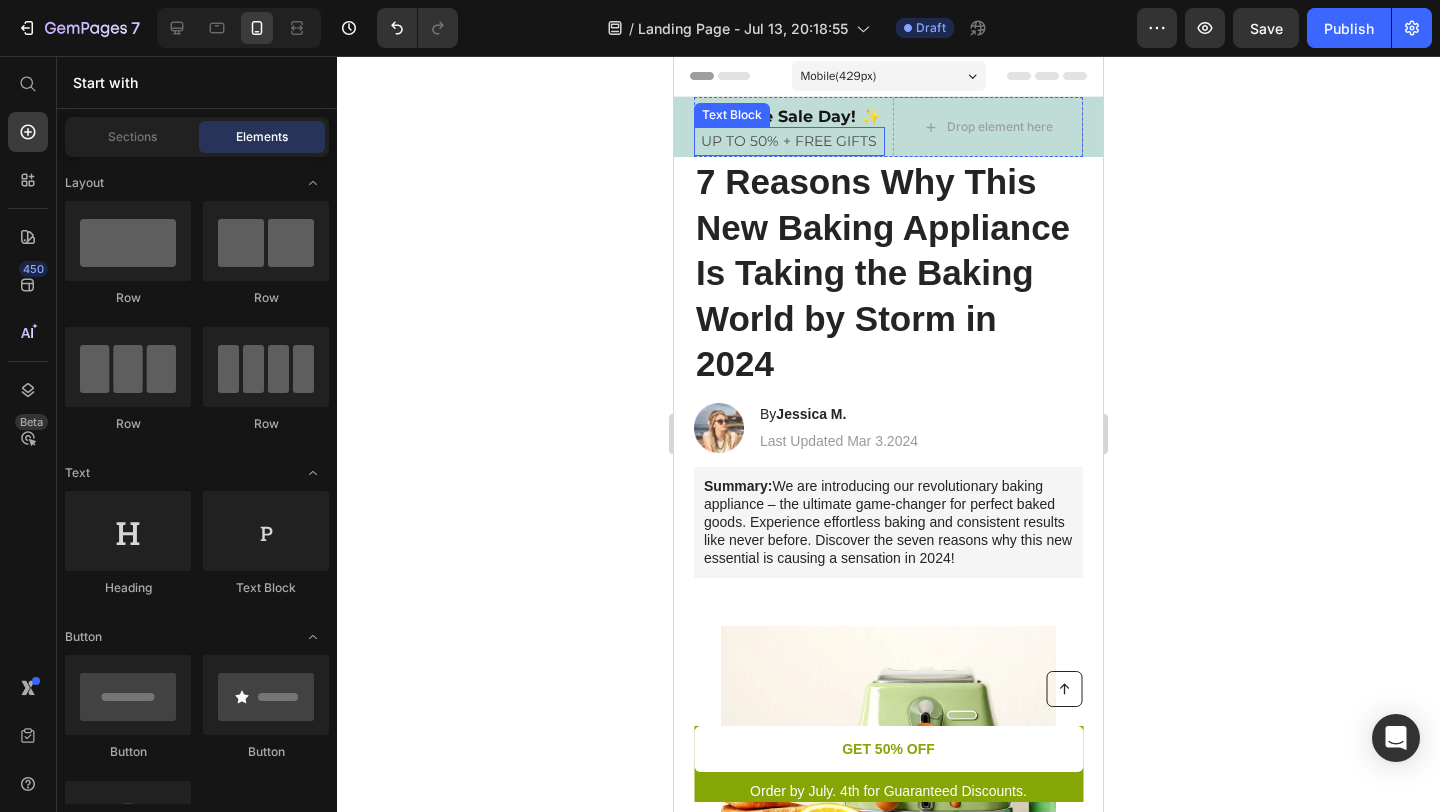 click on "UP TO 50% + FREE GIFTS" at bounding box center [789, 141] 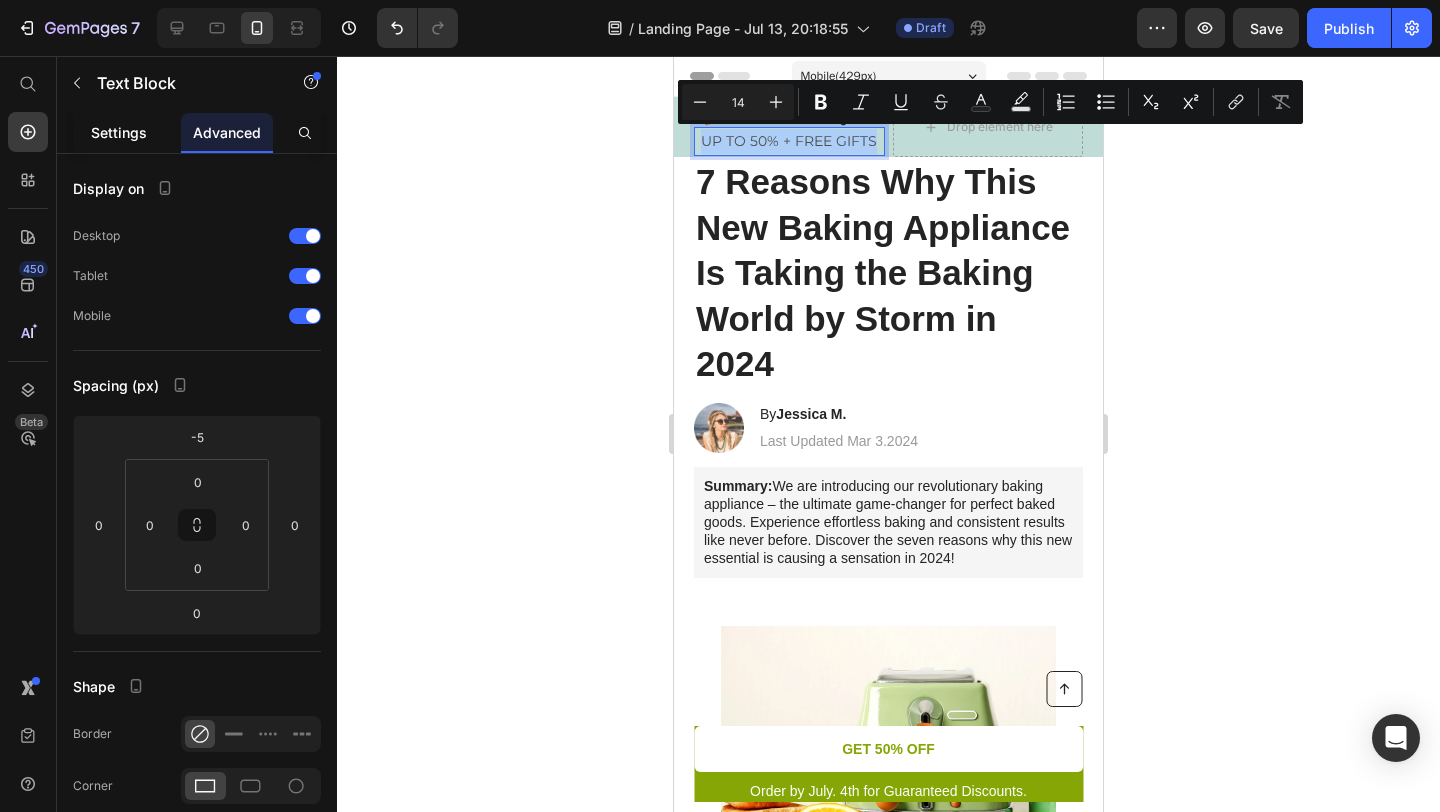 click on "Settings" at bounding box center (119, 132) 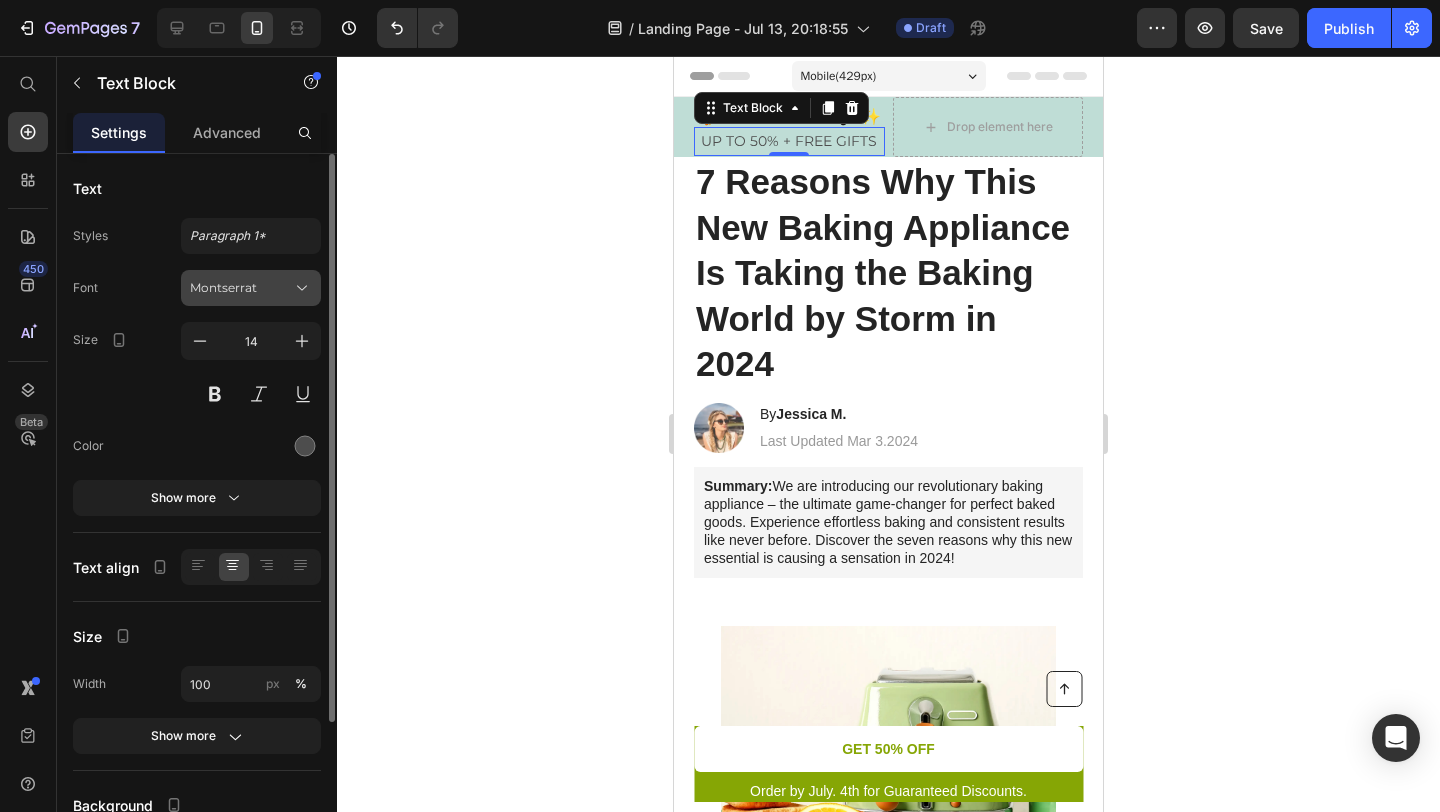 click on "Montserrat" at bounding box center (251, 288) 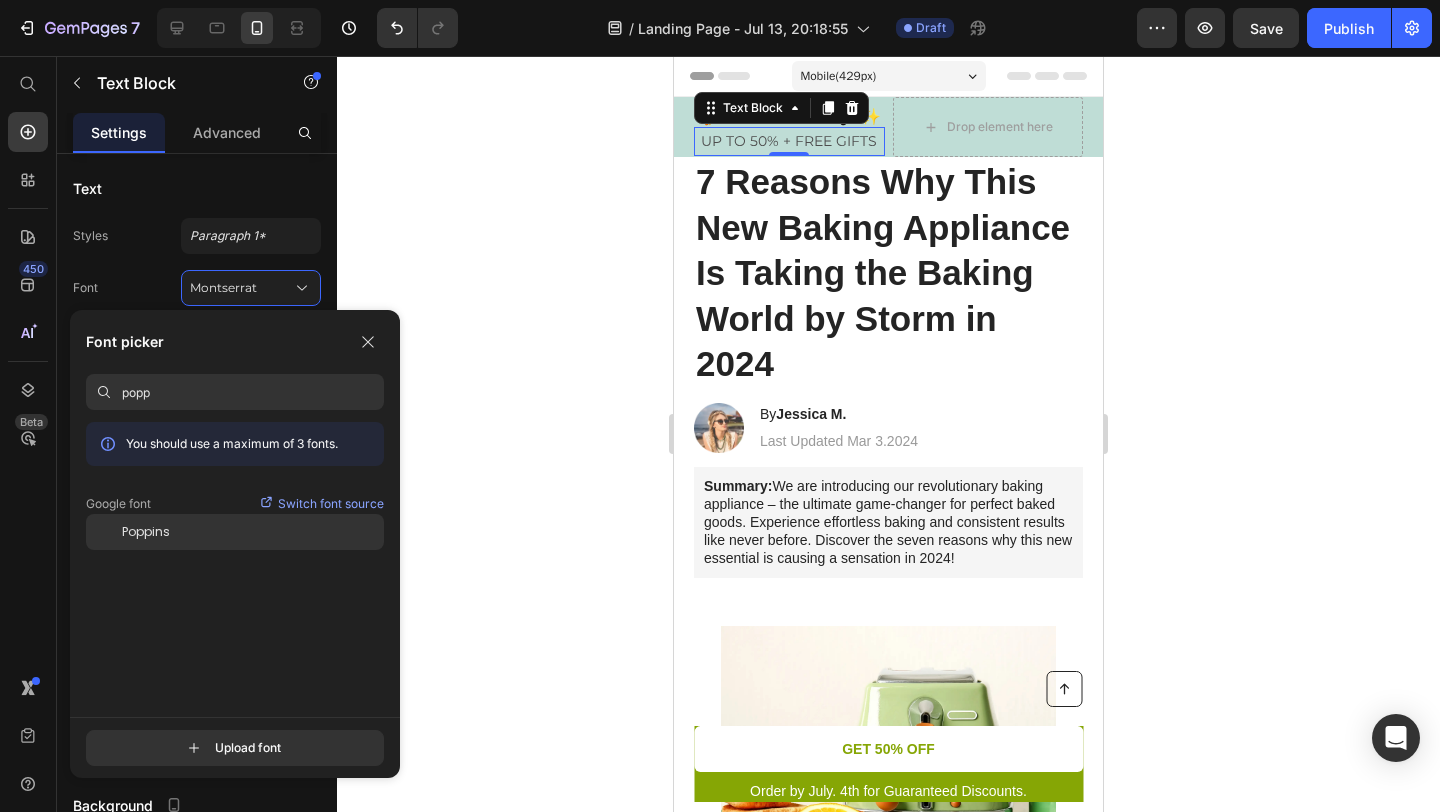 type on "popp" 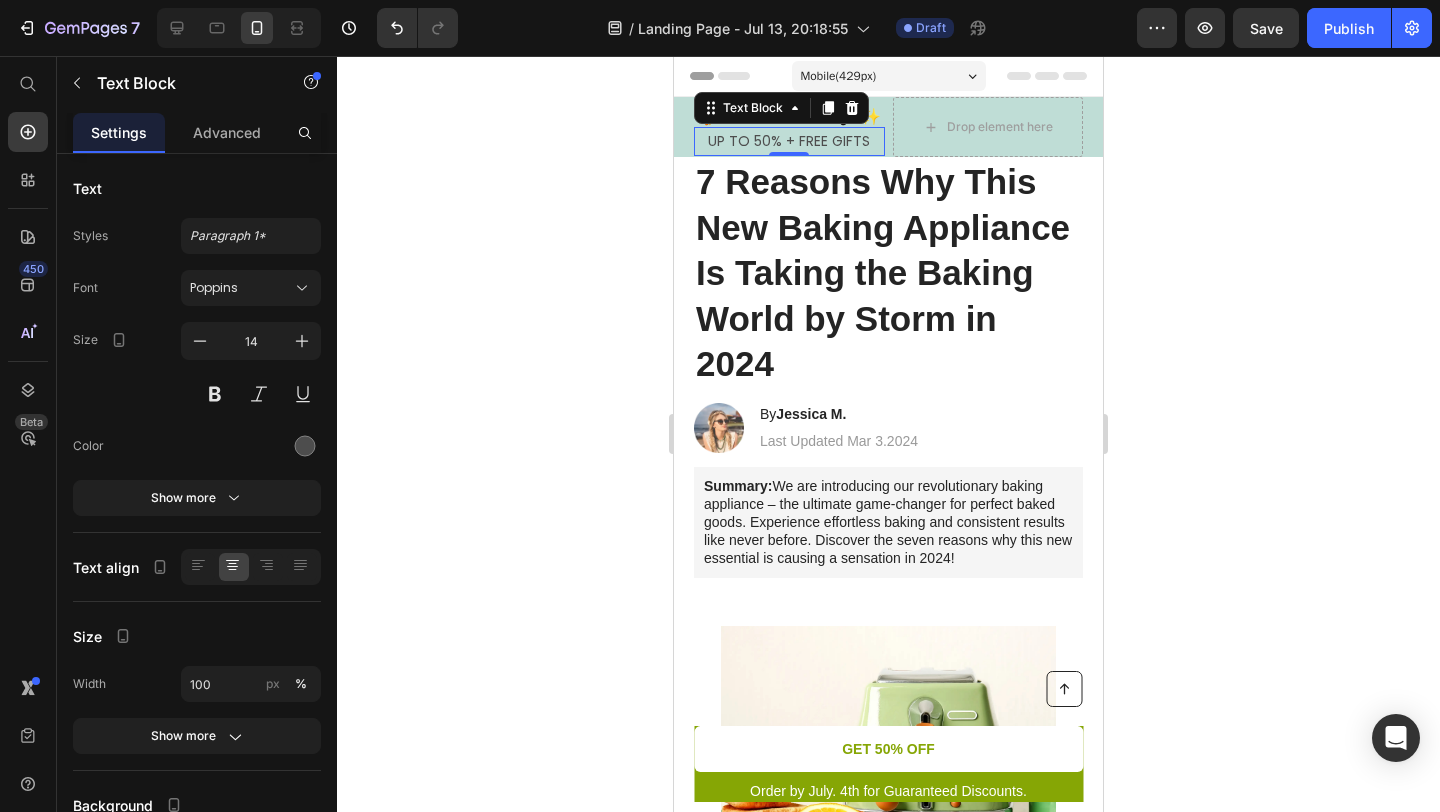 click 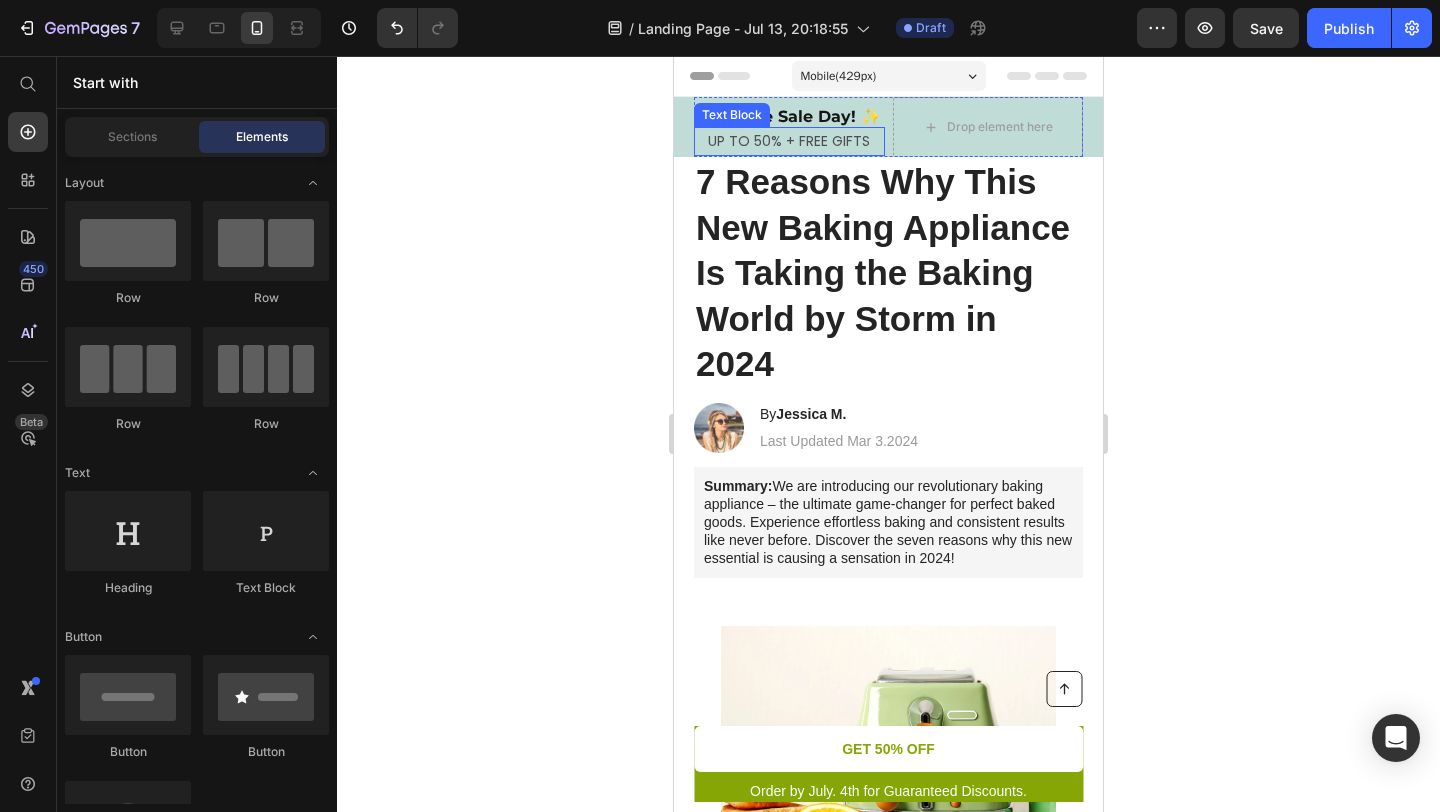 click on "UP TO 50% + FREE GIFTS" at bounding box center (789, 141) 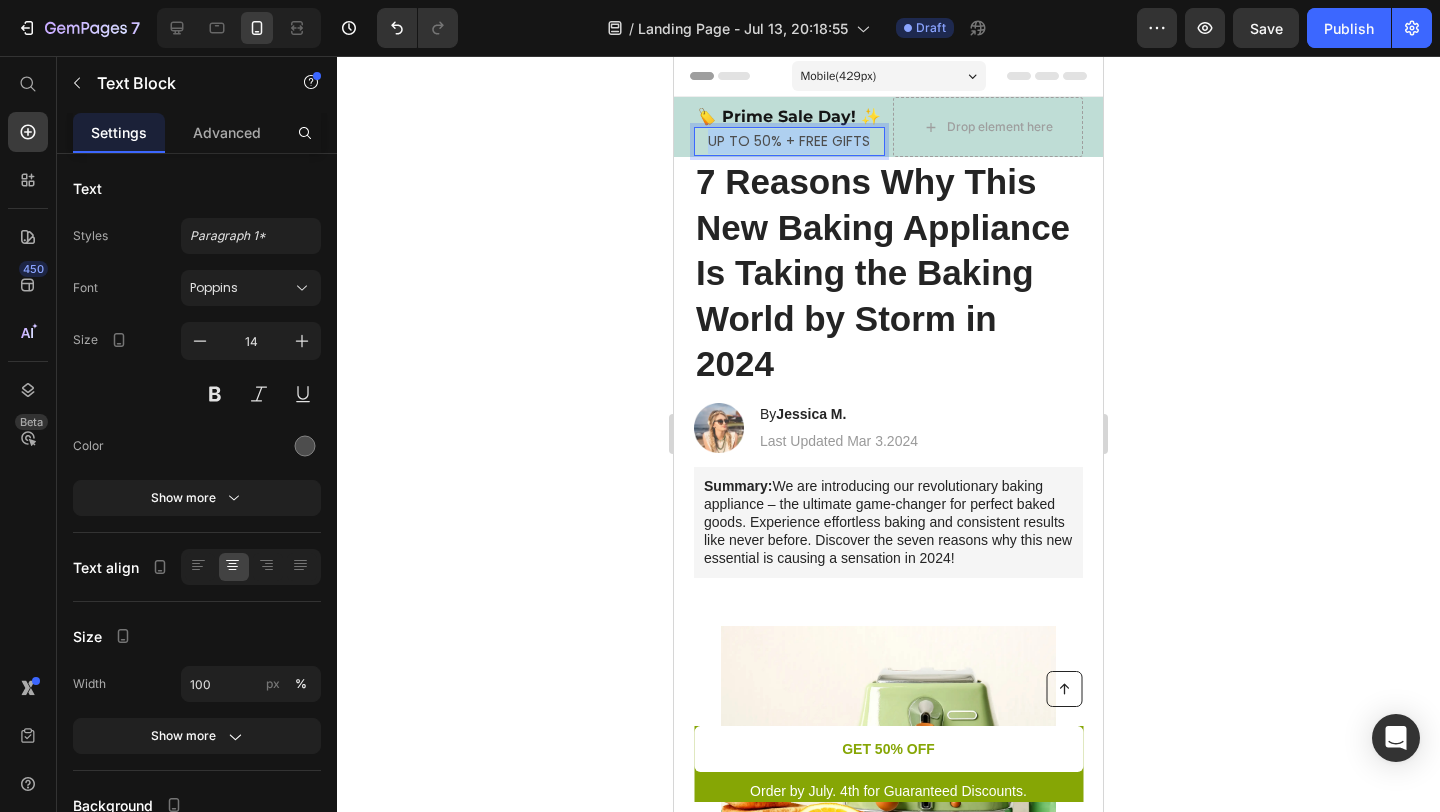 click on "UP TO 50% + FREE GIFTS" at bounding box center (789, 141) 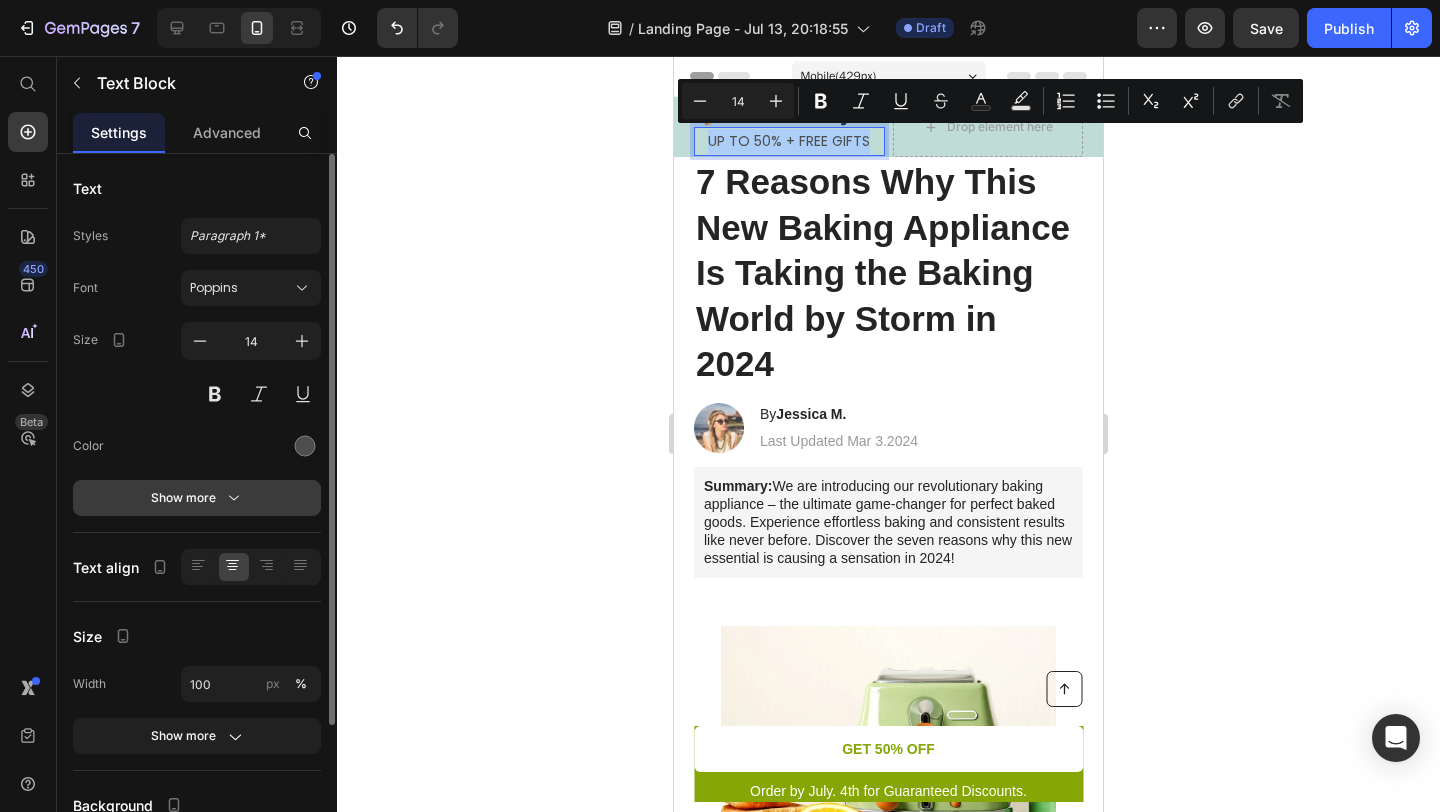 click on "Show more" at bounding box center [197, 498] 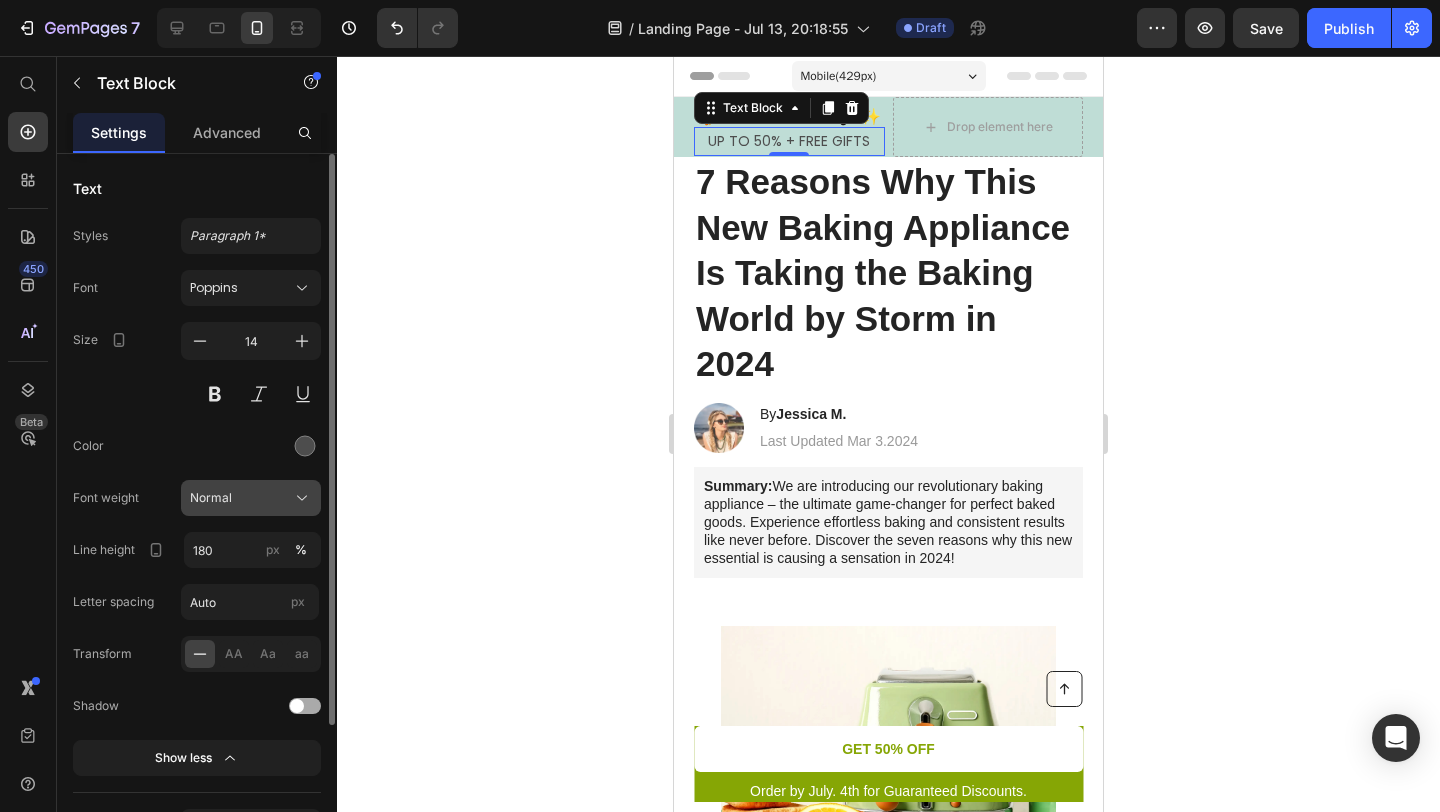 click on "Normal" at bounding box center [211, 498] 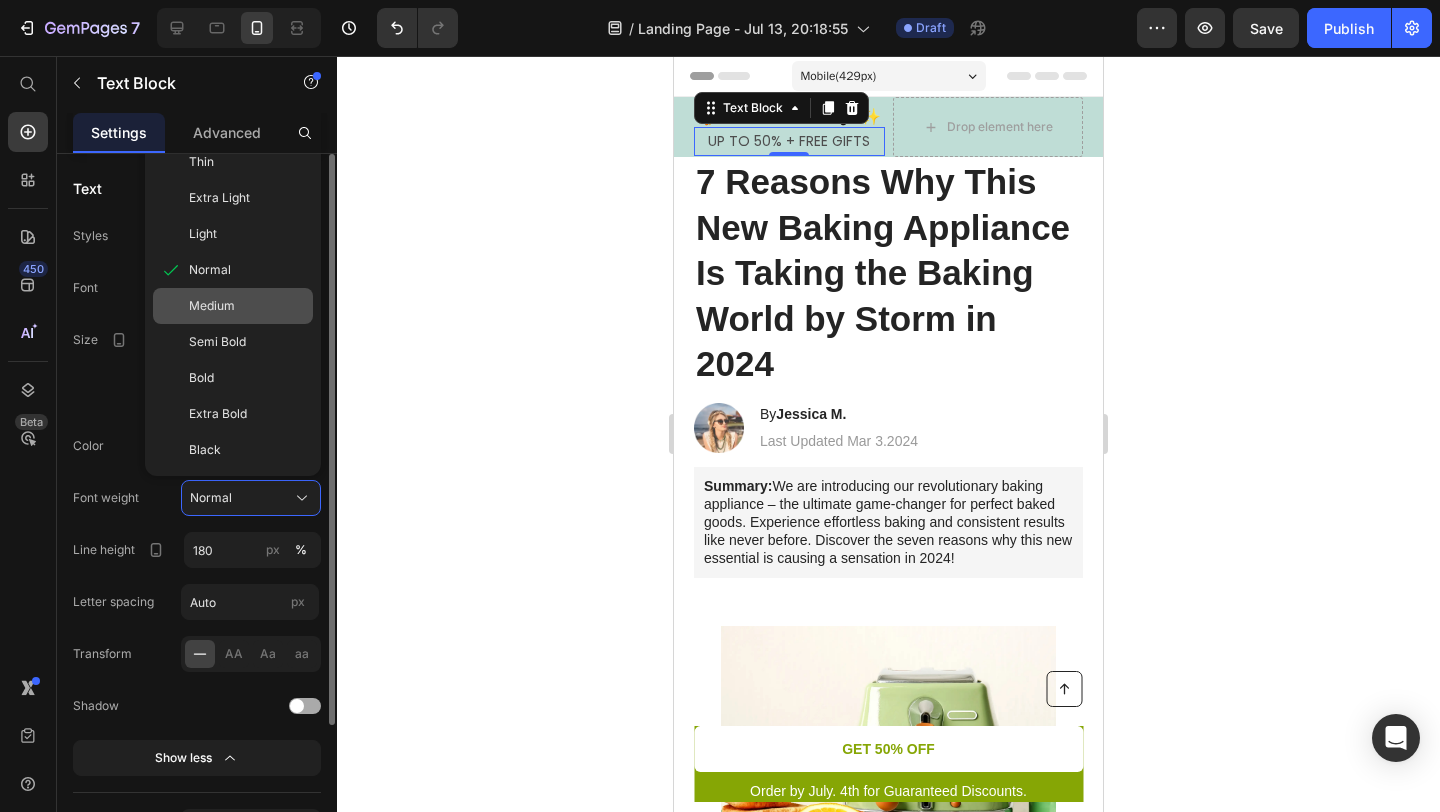 click on "Medium" at bounding box center (212, 306) 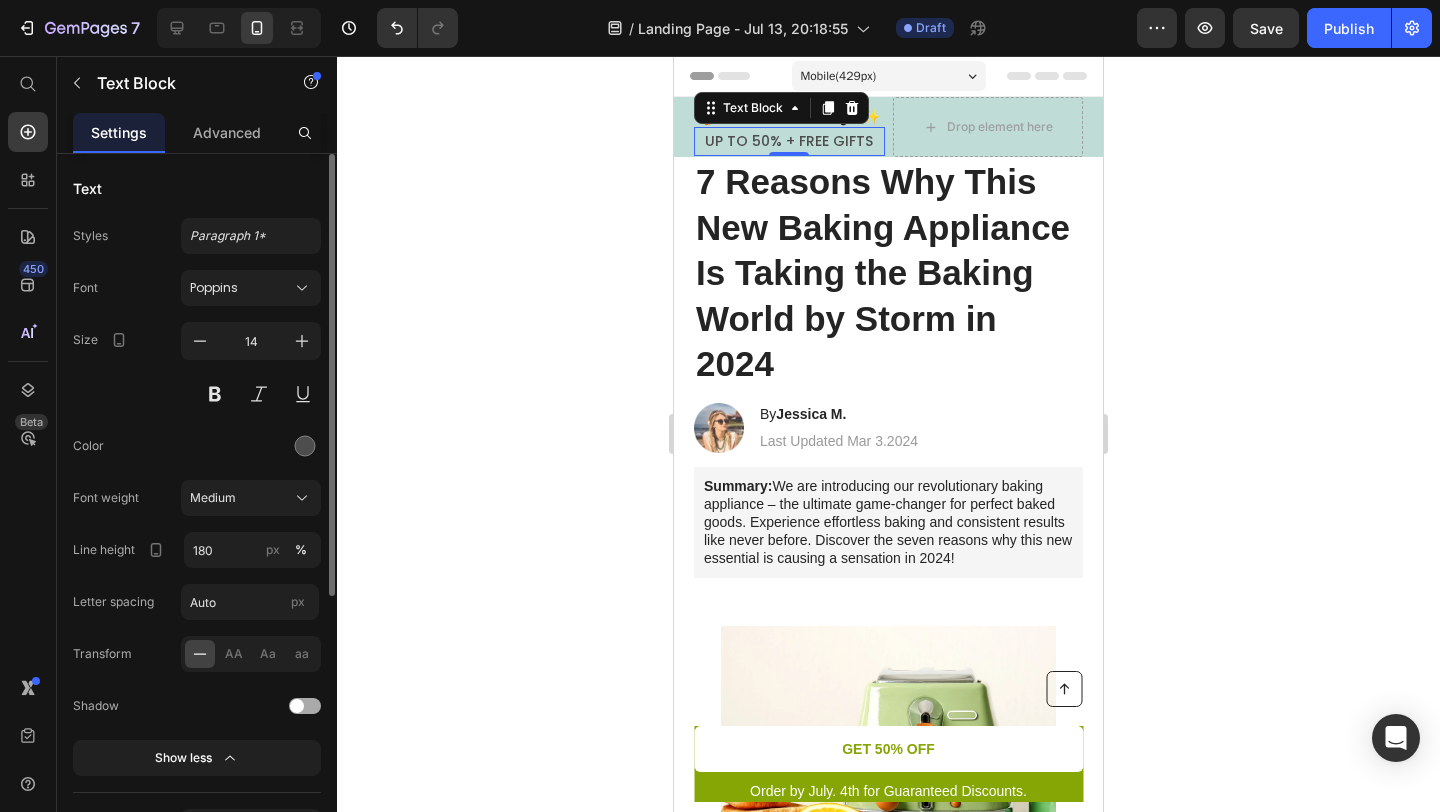 click 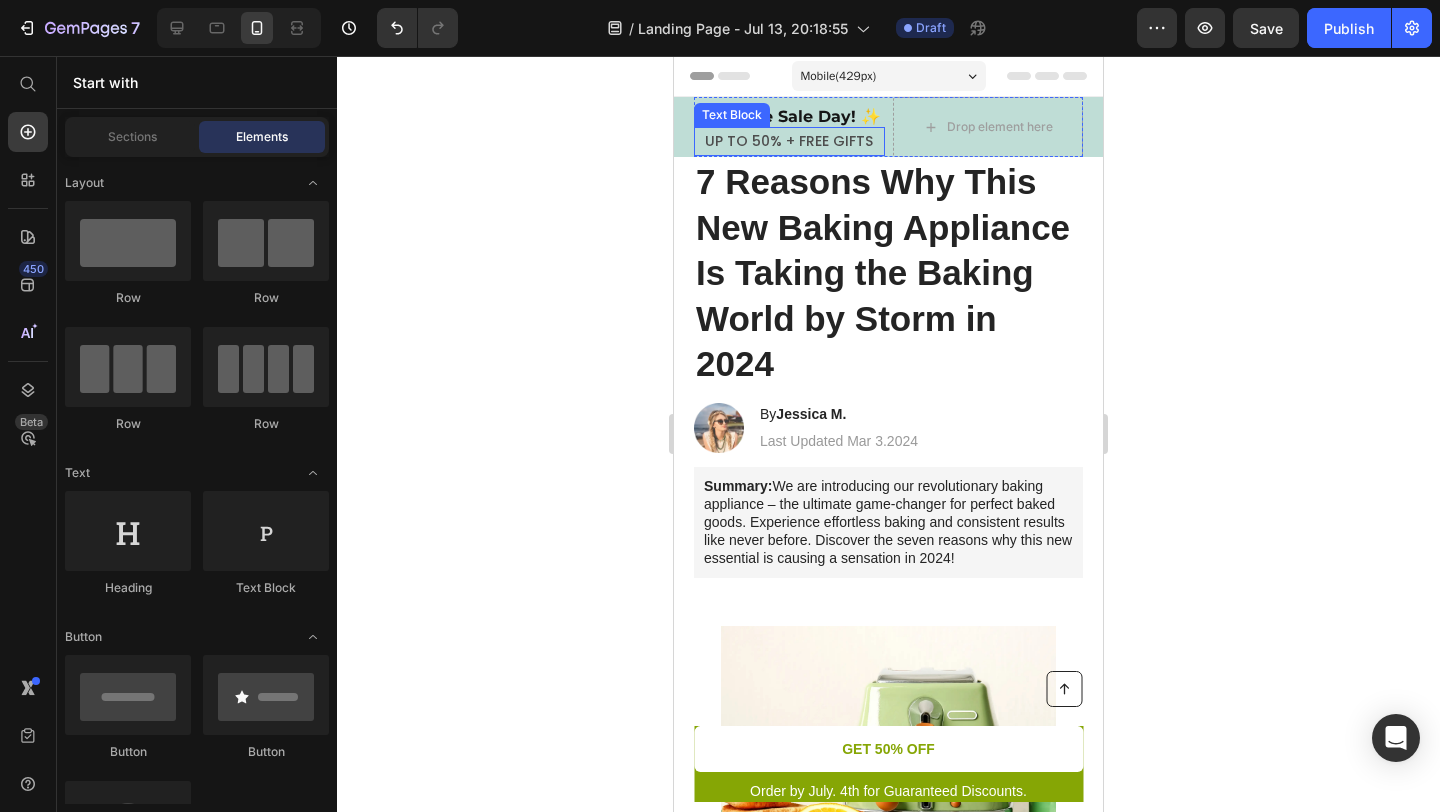 click on "UP TO 50% + FREE GIFTS" at bounding box center (789, 141) 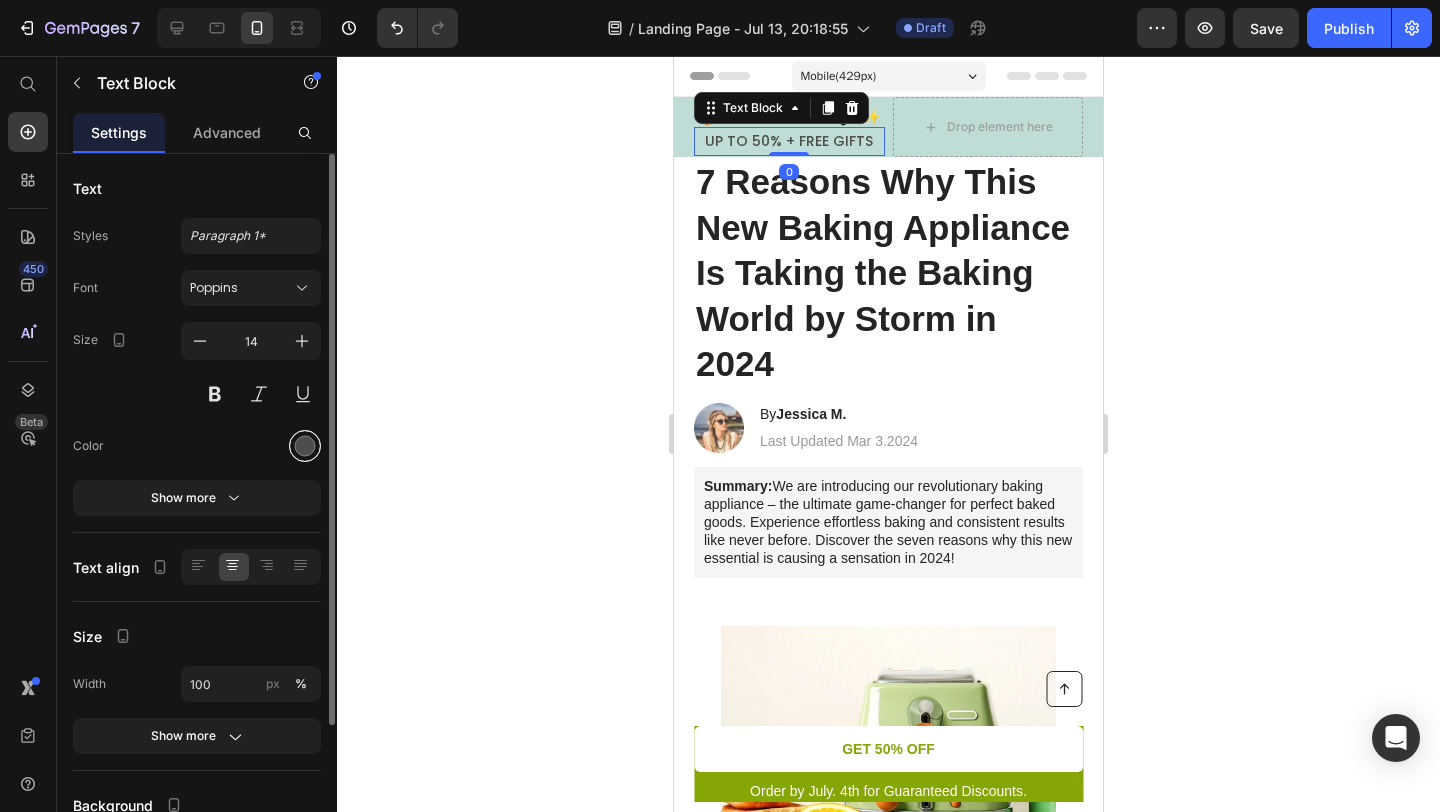 click at bounding box center [305, 446] 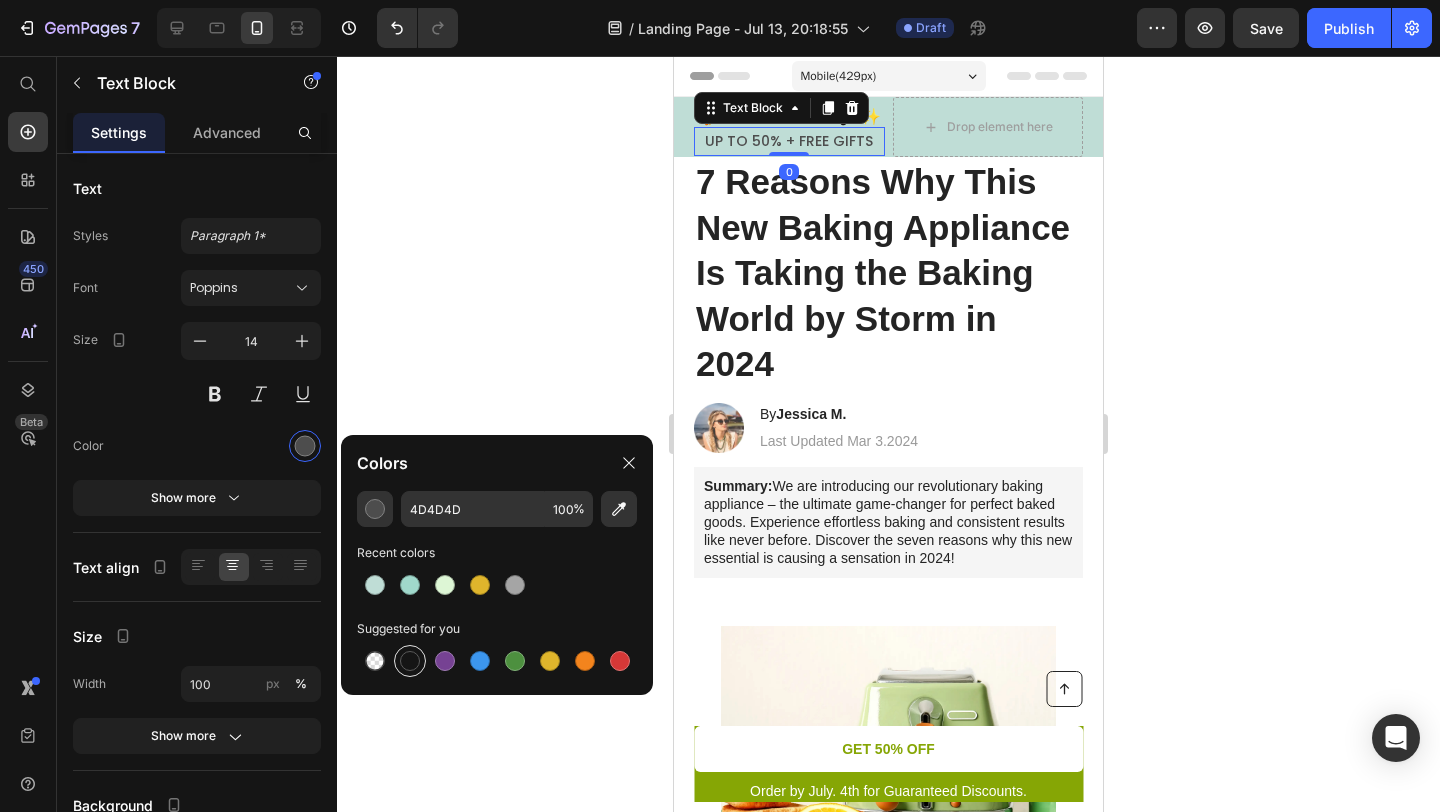 click at bounding box center [410, 661] 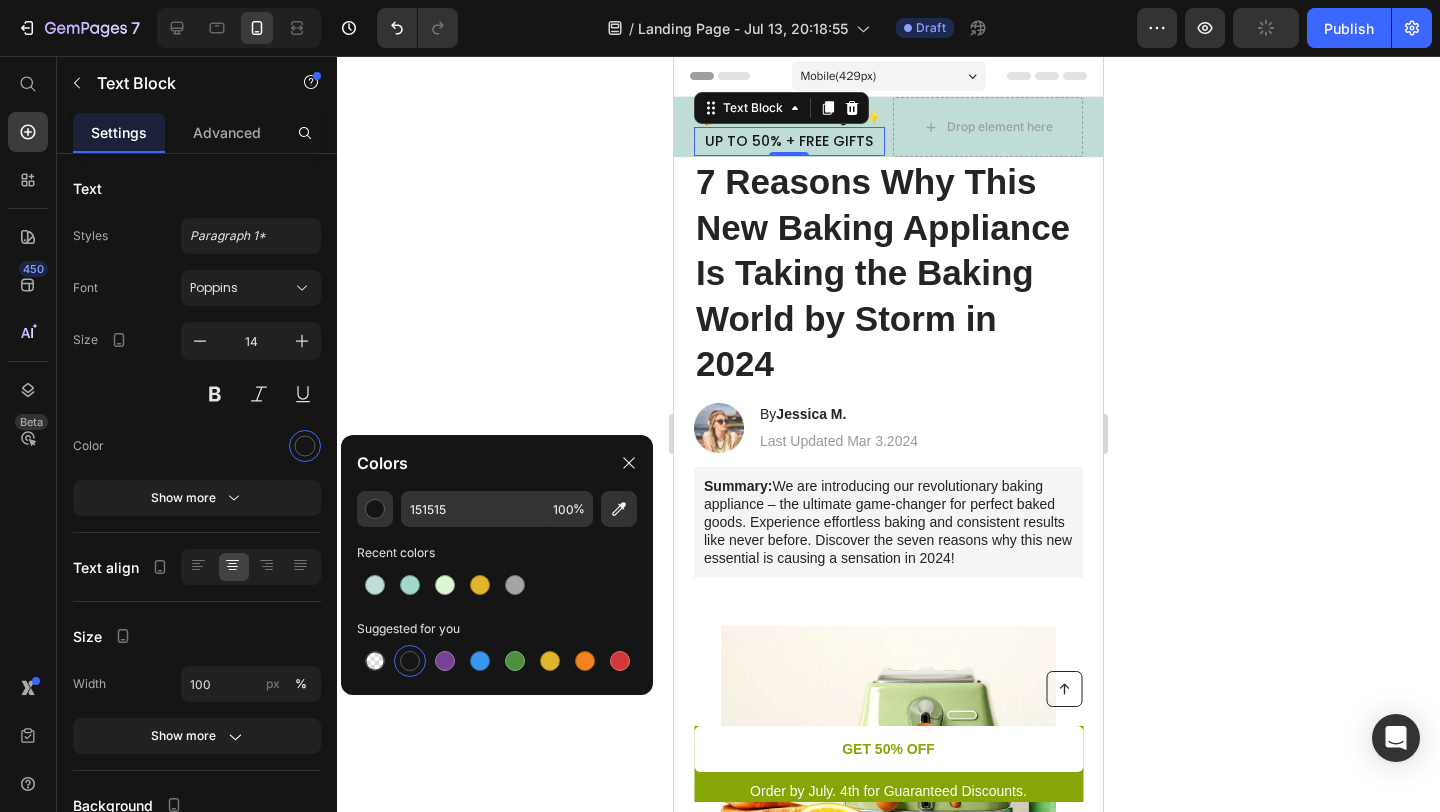 click 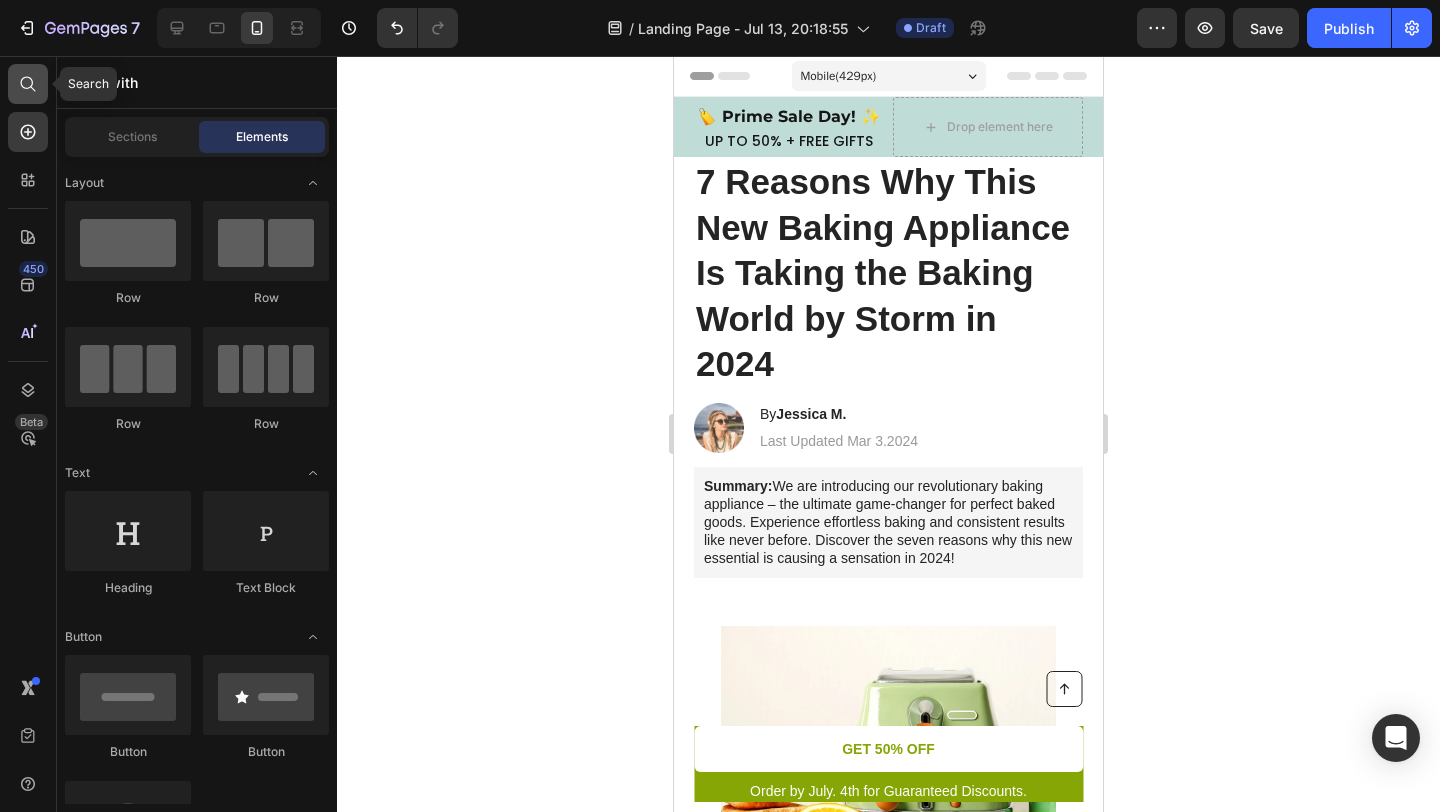 click 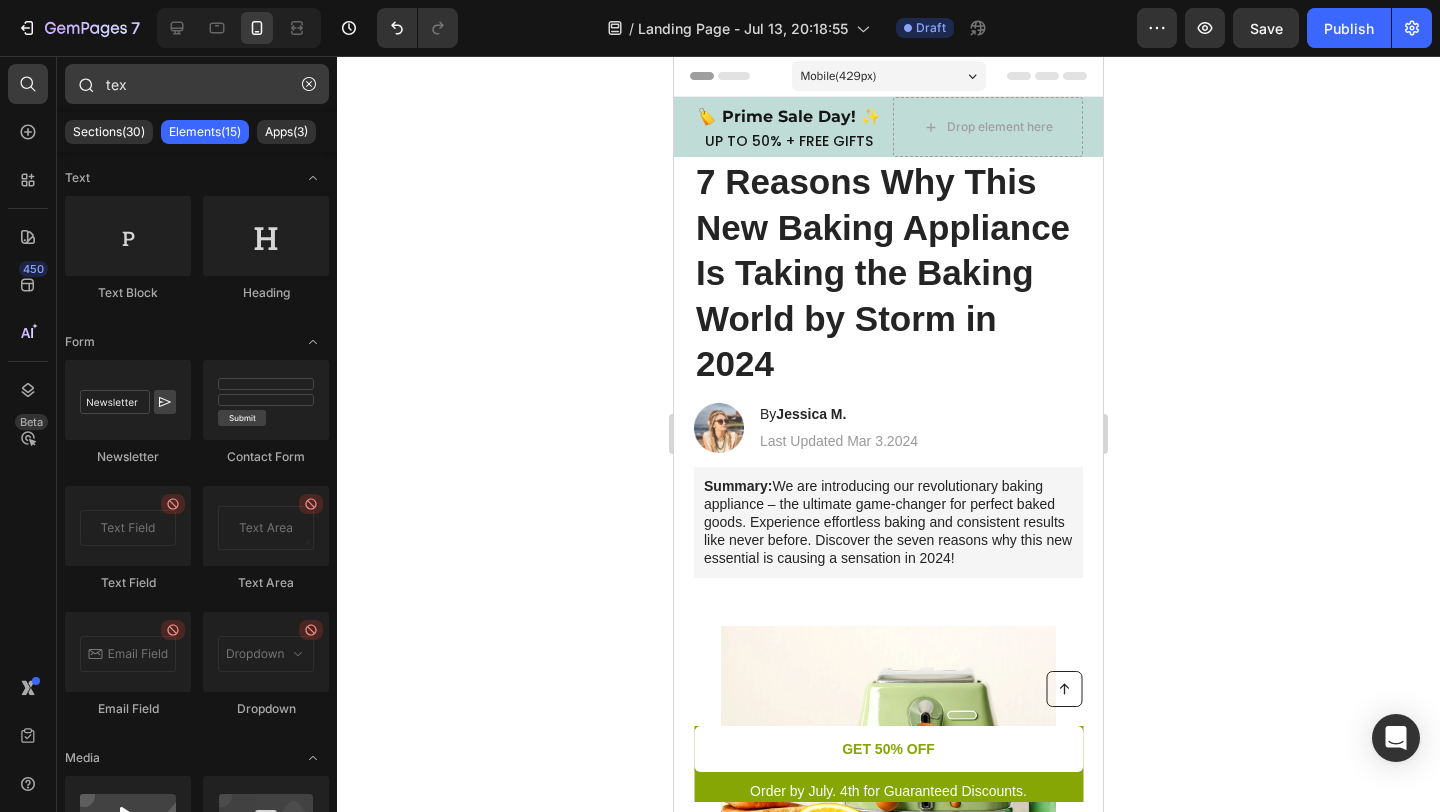 click on "tex" at bounding box center [197, 84] 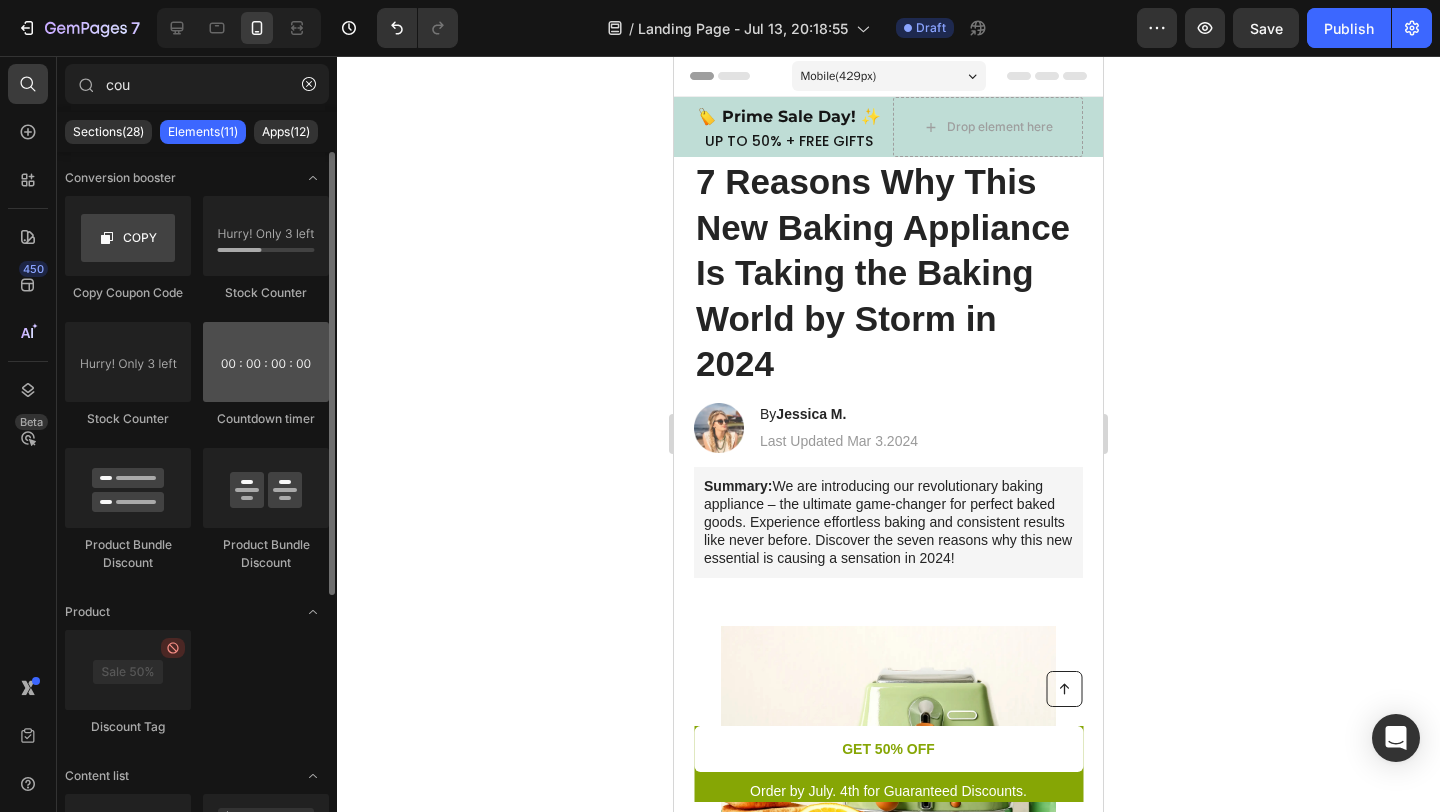 type on "cou" 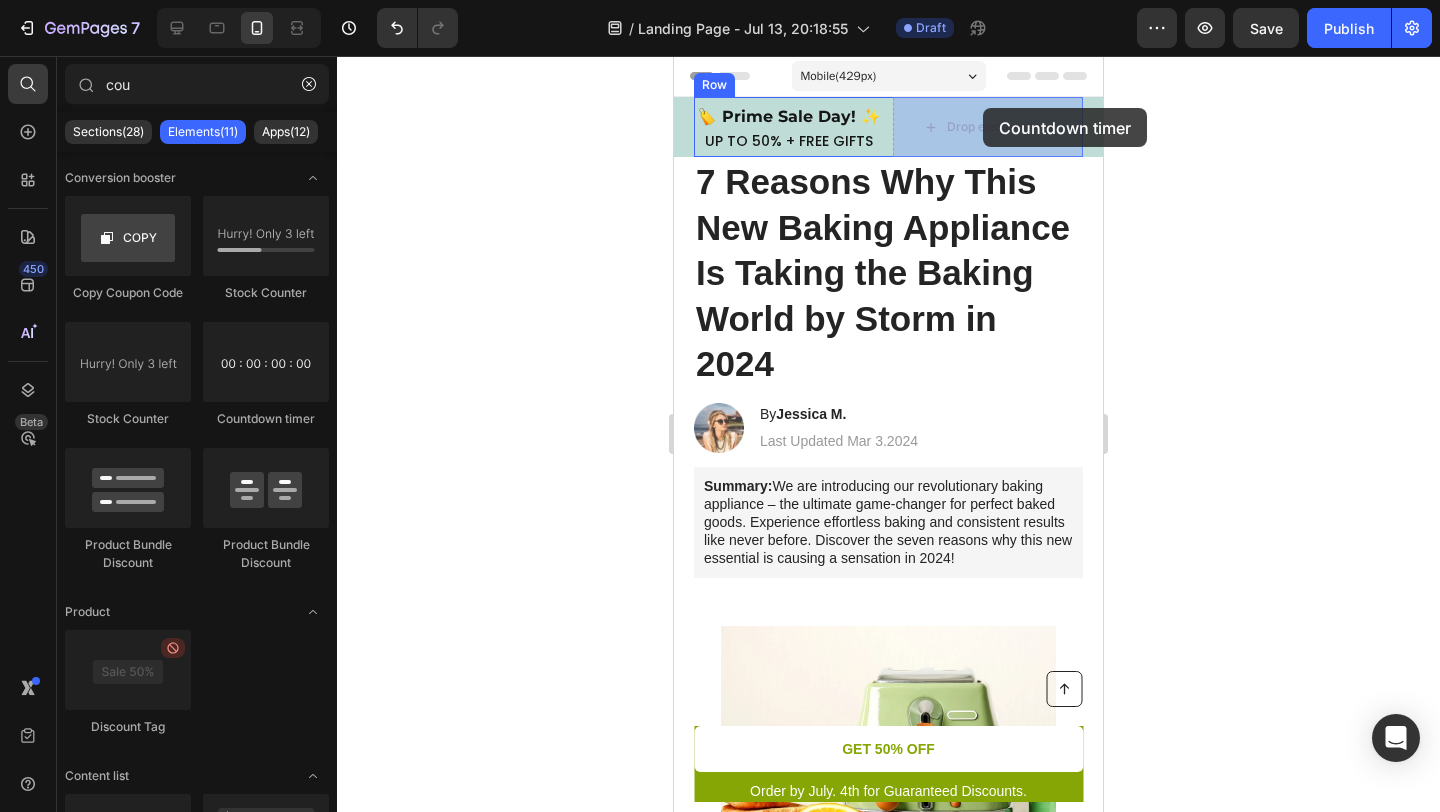 drag, startPoint x: 924, startPoint y: 410, endPoint x: 983, endPoint y: 108, distance: 307.7093 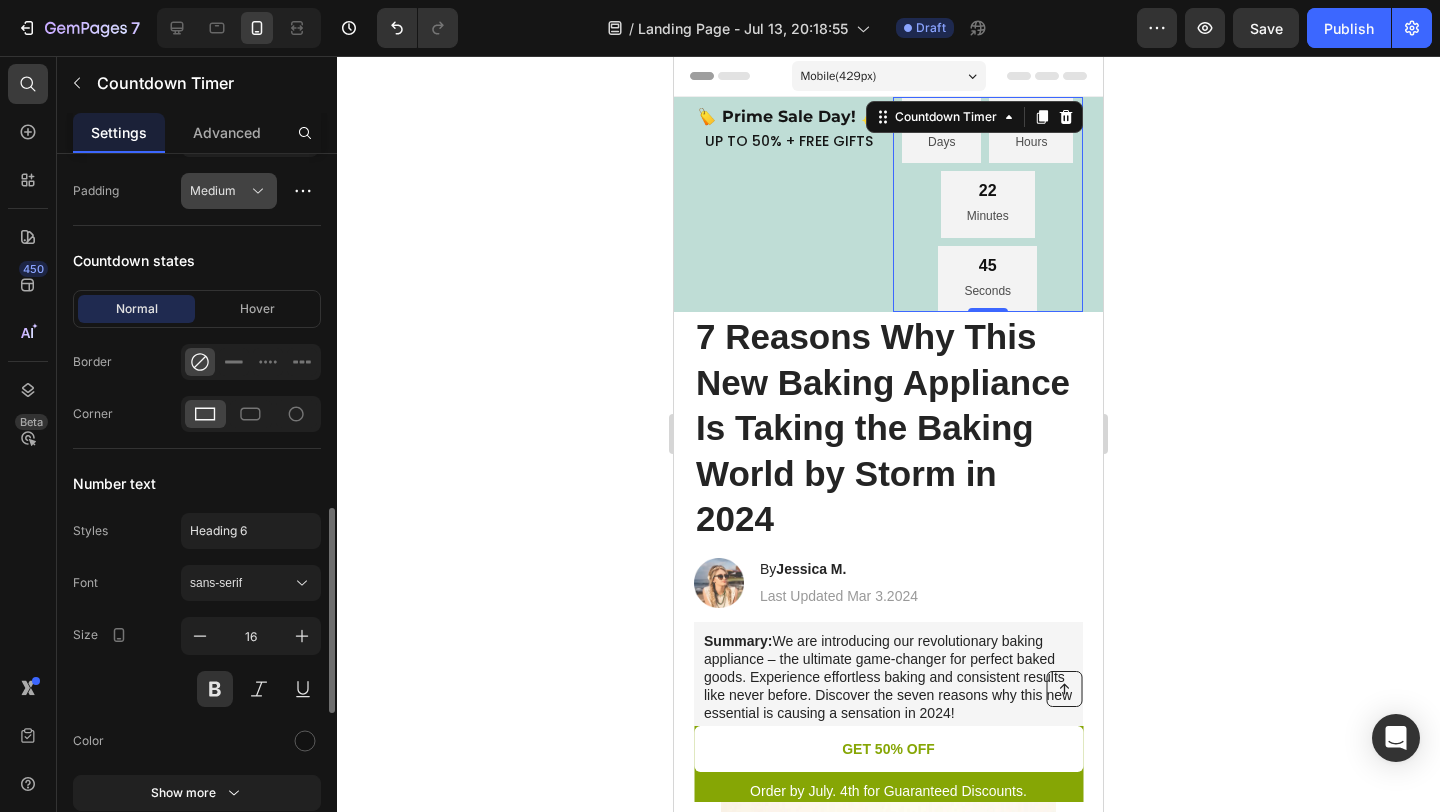 scroll, scrollTop: 1243, scrollLeft: 0, axis: vertical 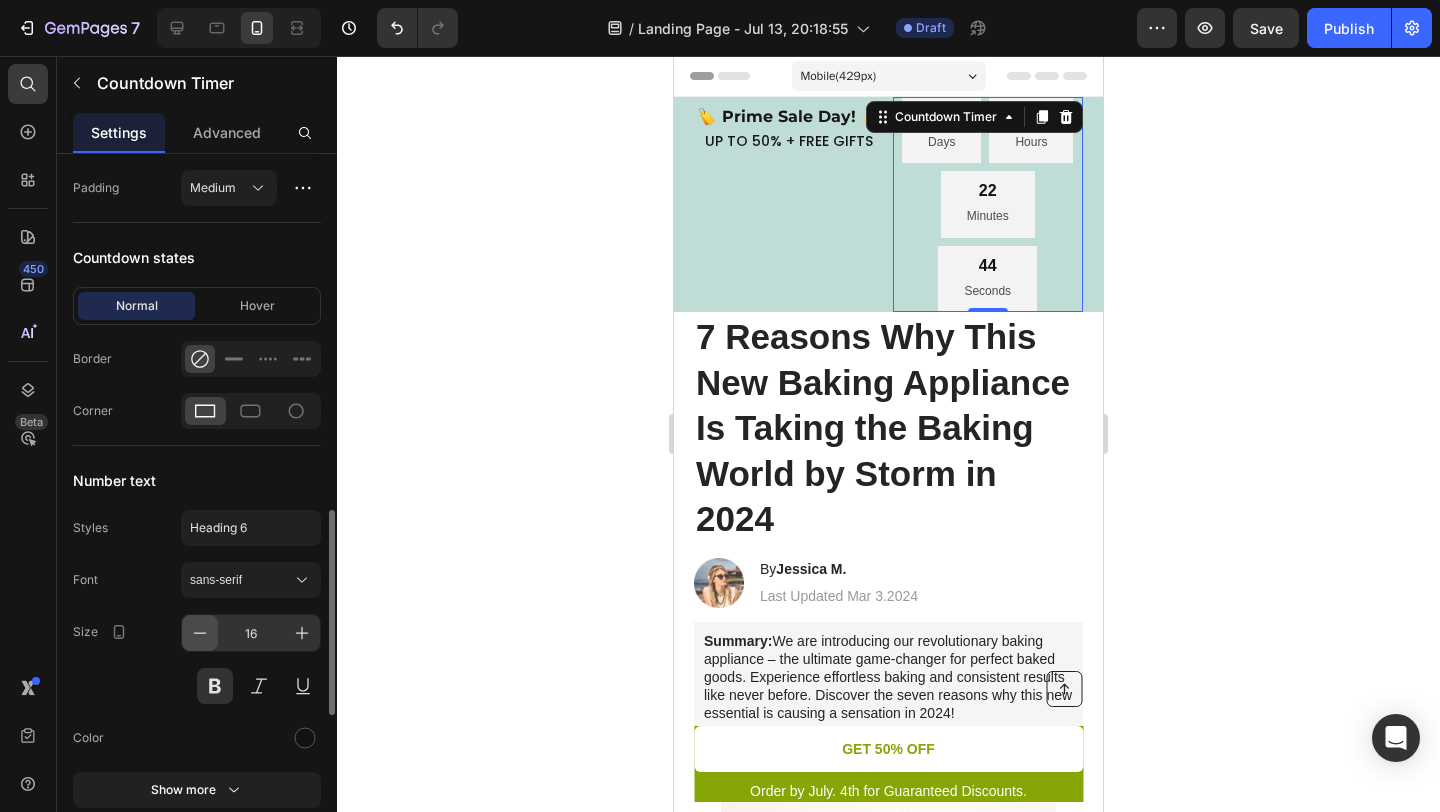 click 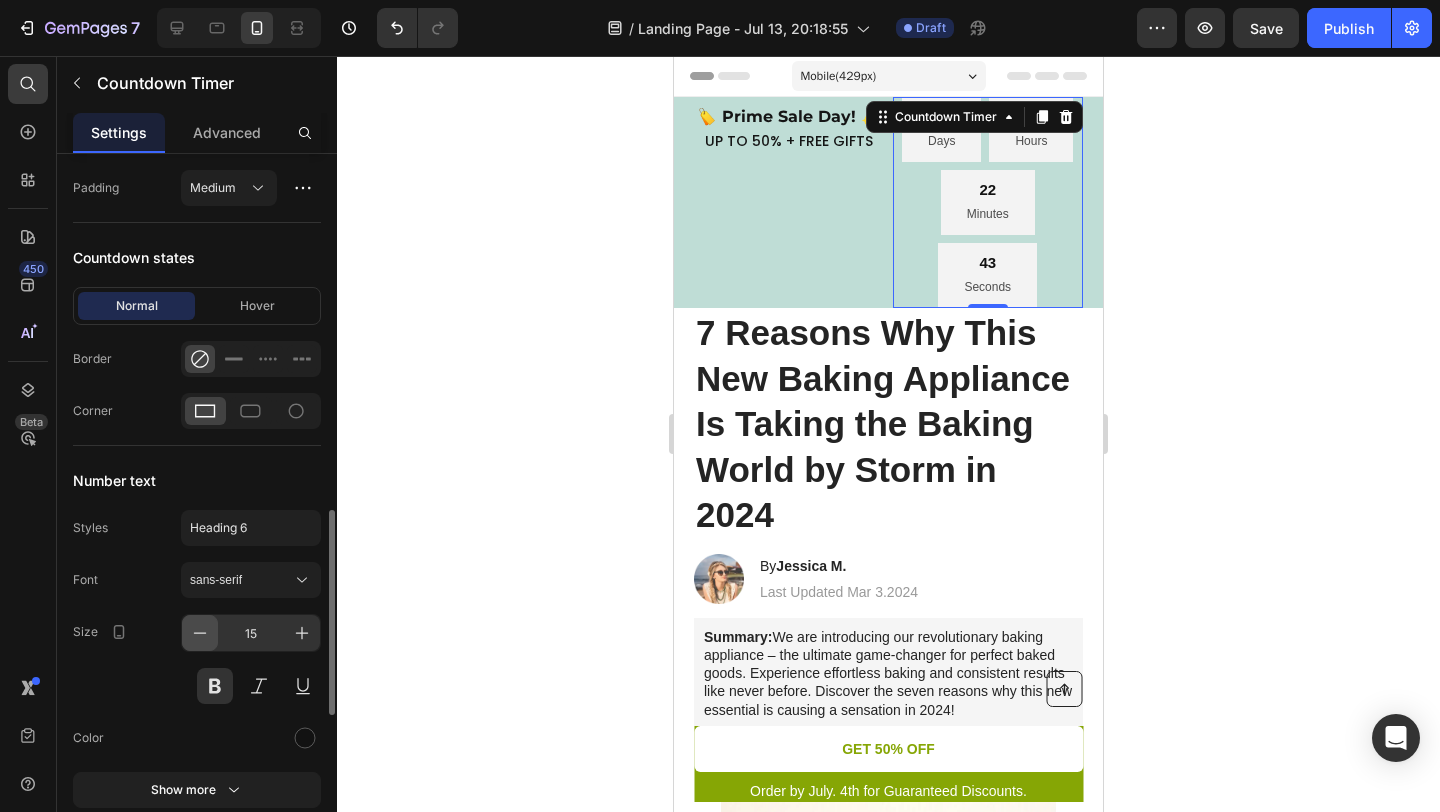 click 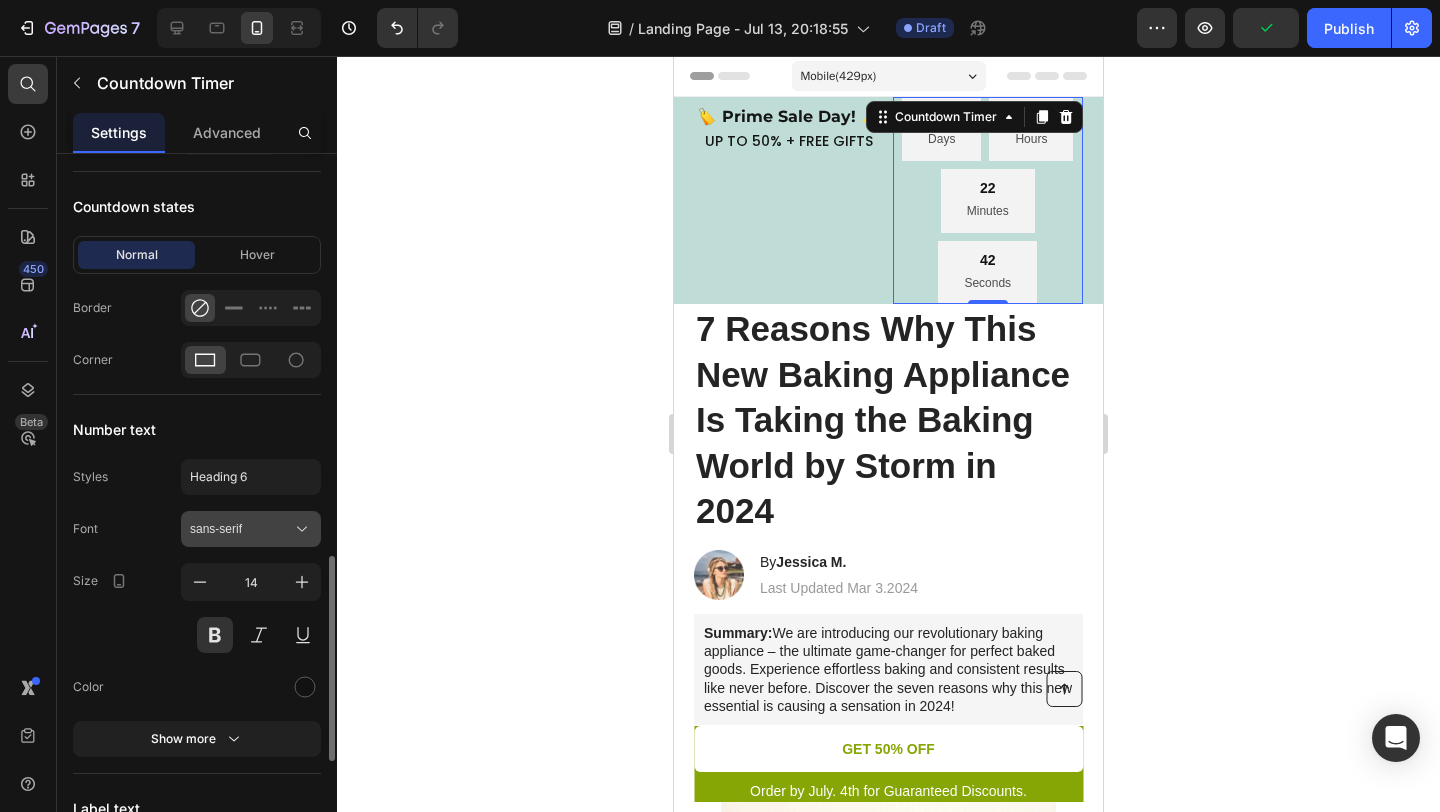 scroll, scrollTop: 1367, scrollLeft: 0, axis: vertical 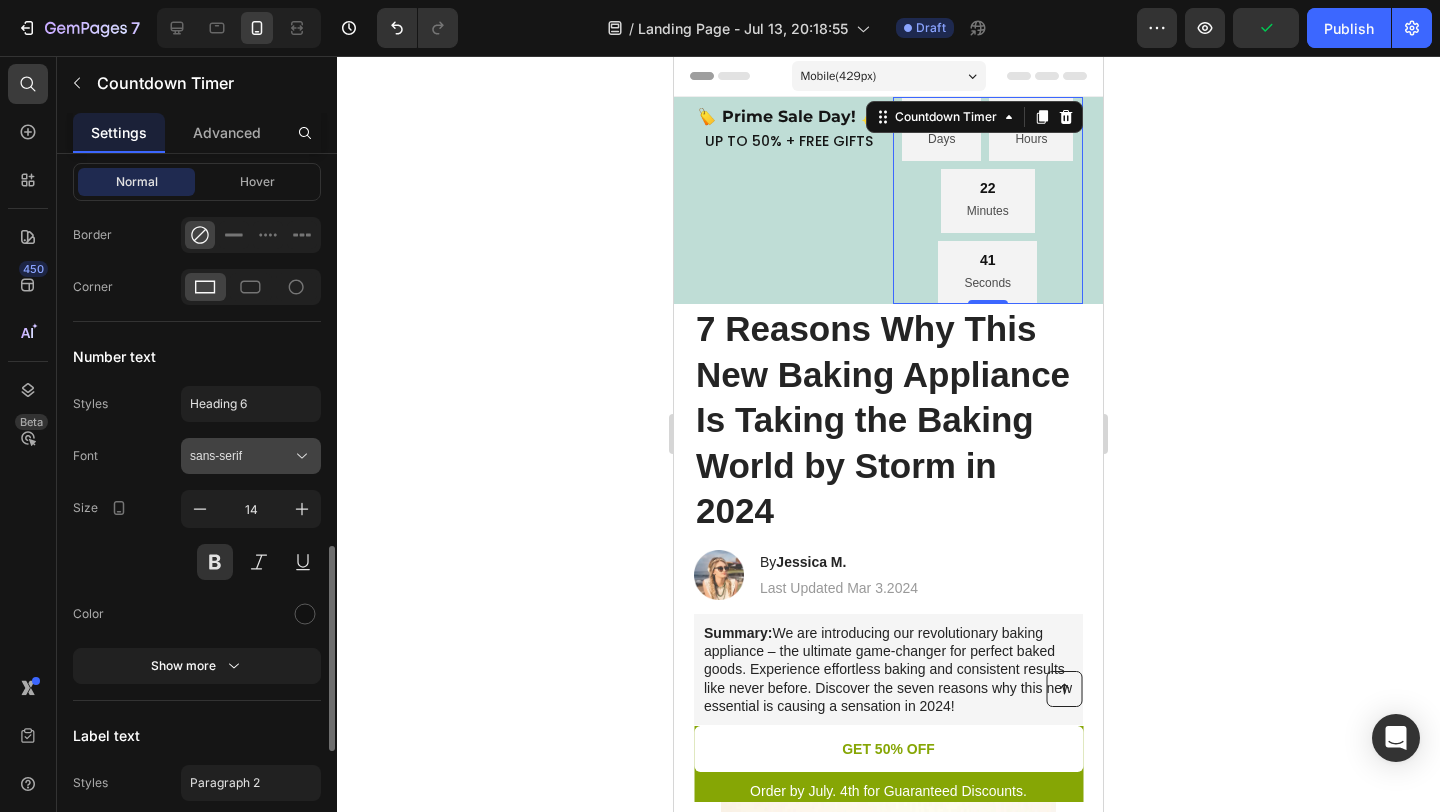 click on "sans-serif" at bounding box center [241, 456] 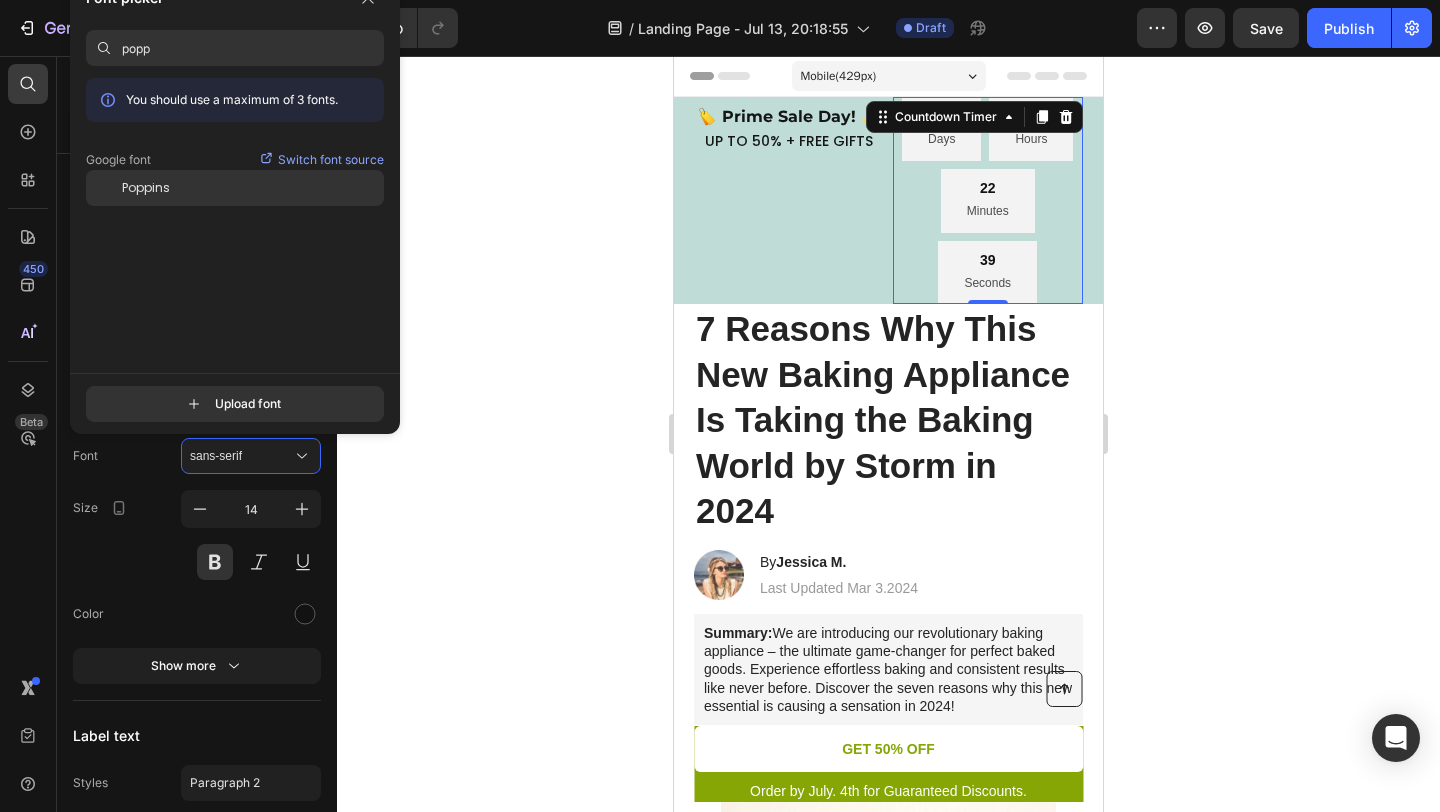 type on "popp" 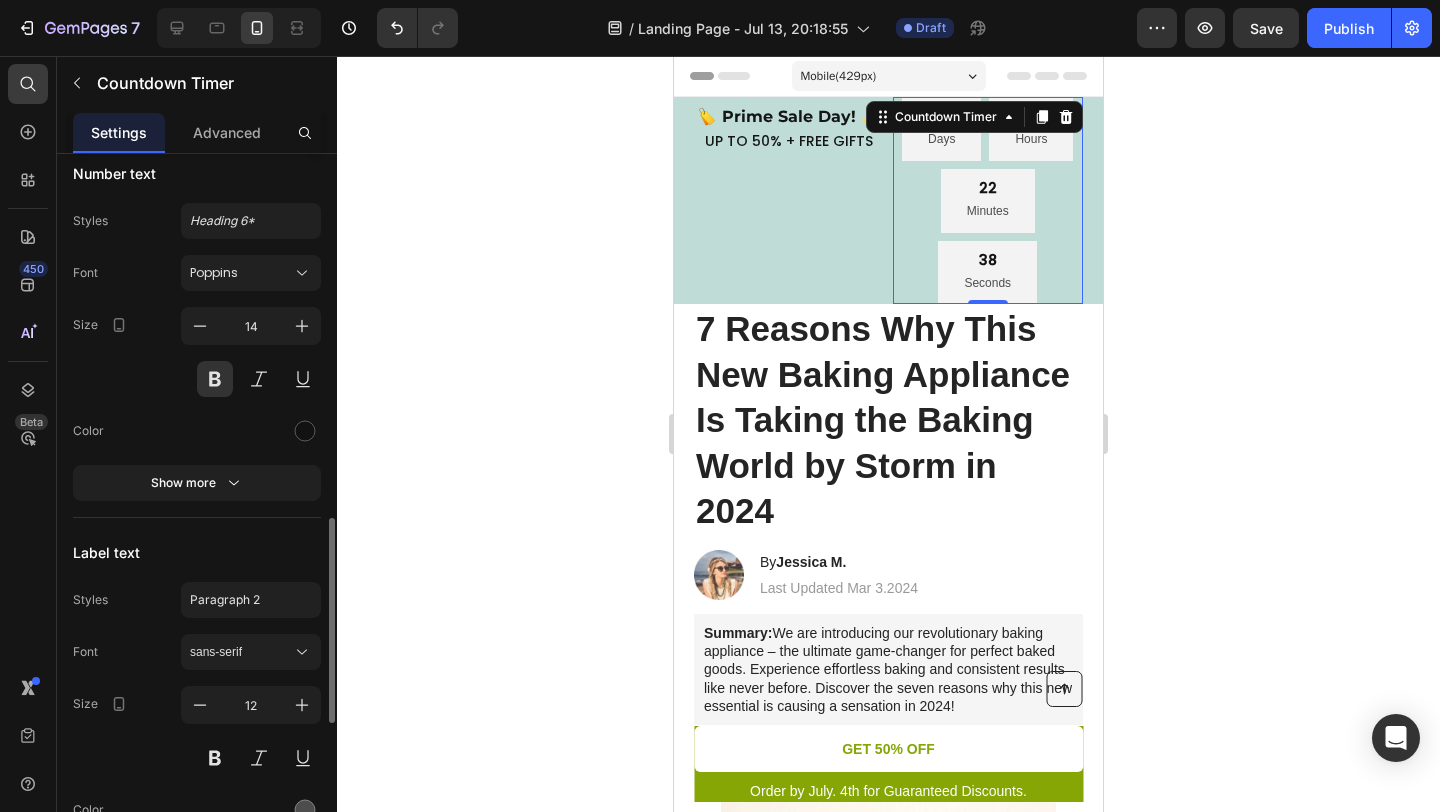 scroll, scrollTop: 1573, scrollLeft: 0, axis: vertical 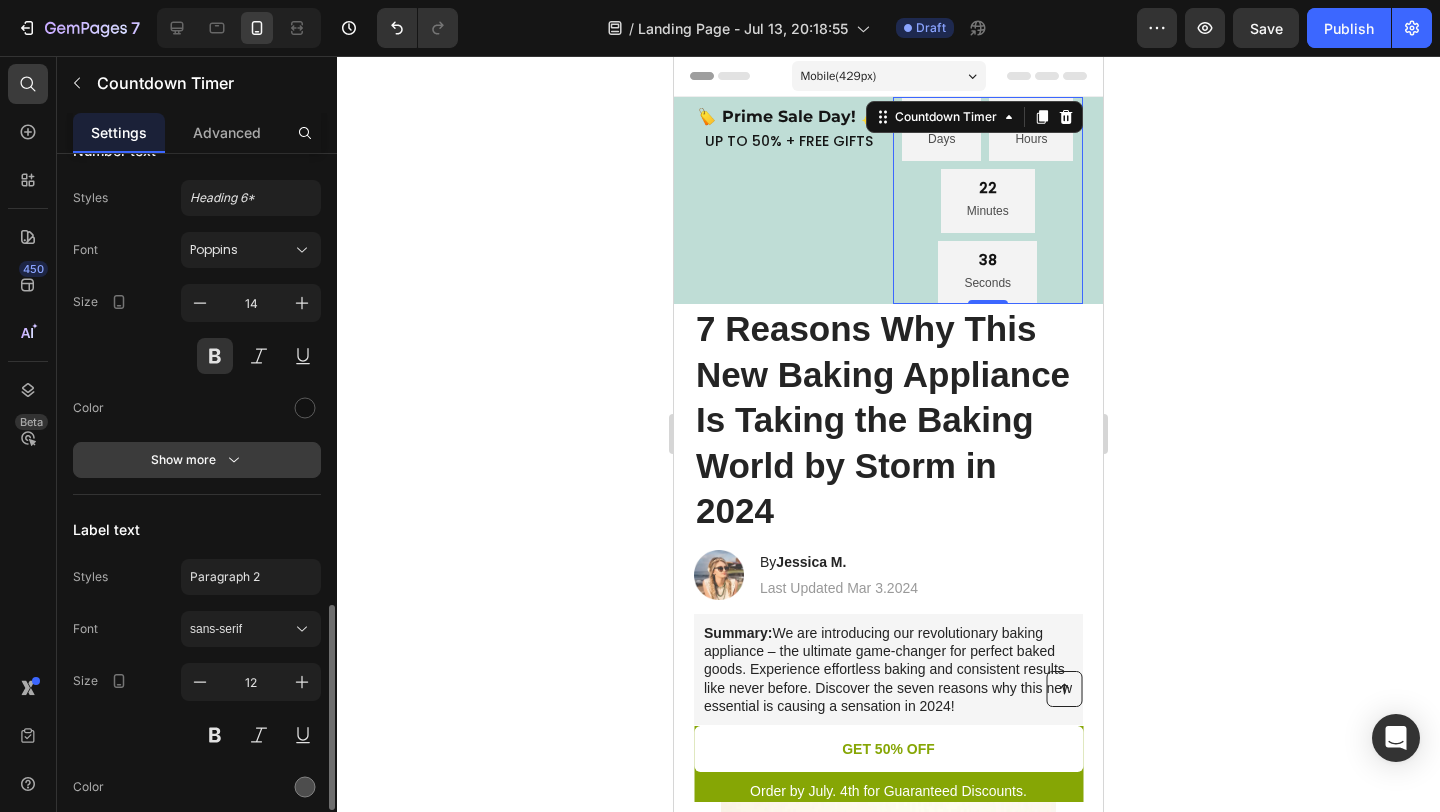 click on "Show more" at bounding box center (197, 460) 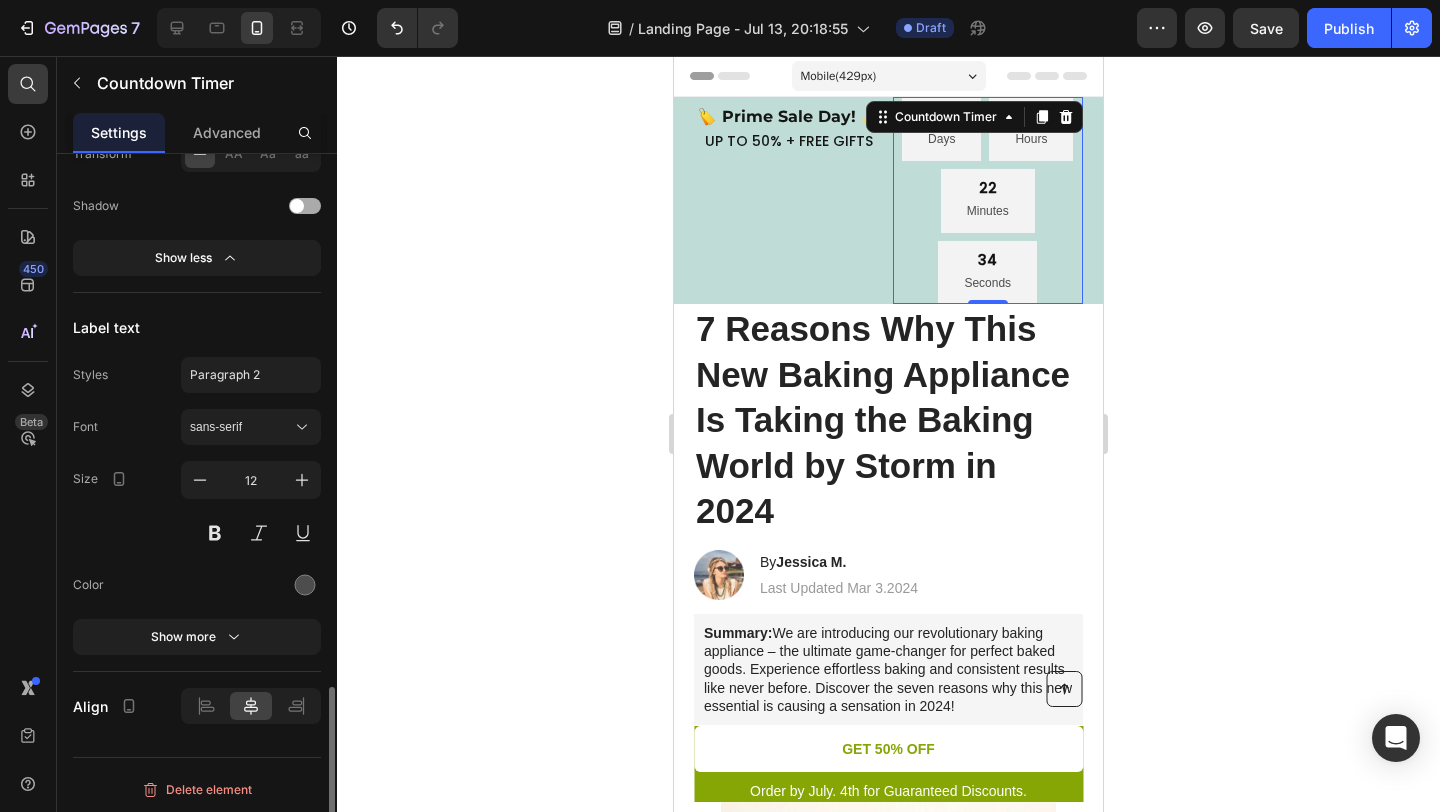 scroll, scrollTop: 2038, scrollLeft: 0, axis: vertical 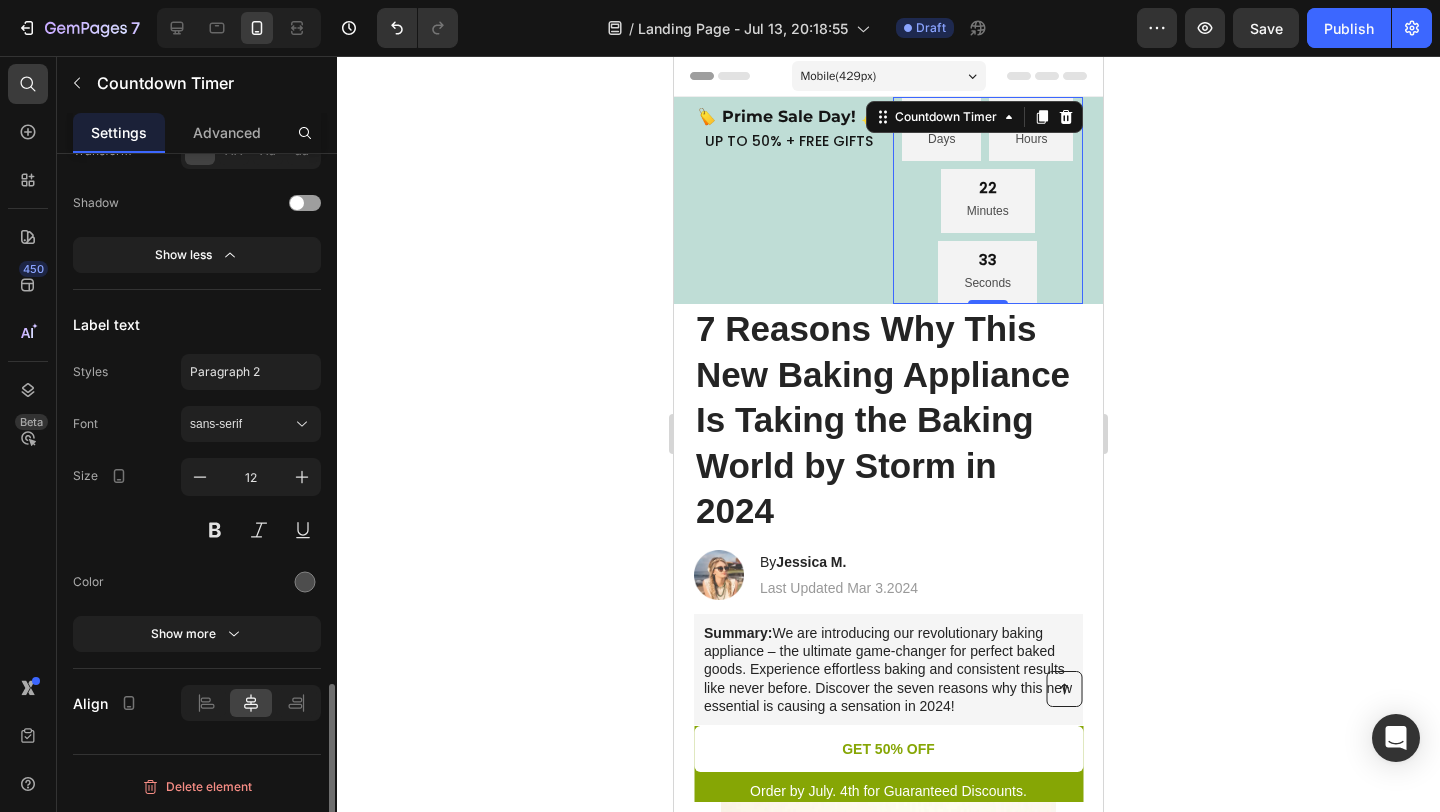 click on "06 Days 19 Hours 22 Minutes 33 Seconds" at bounding box center [988, 200] 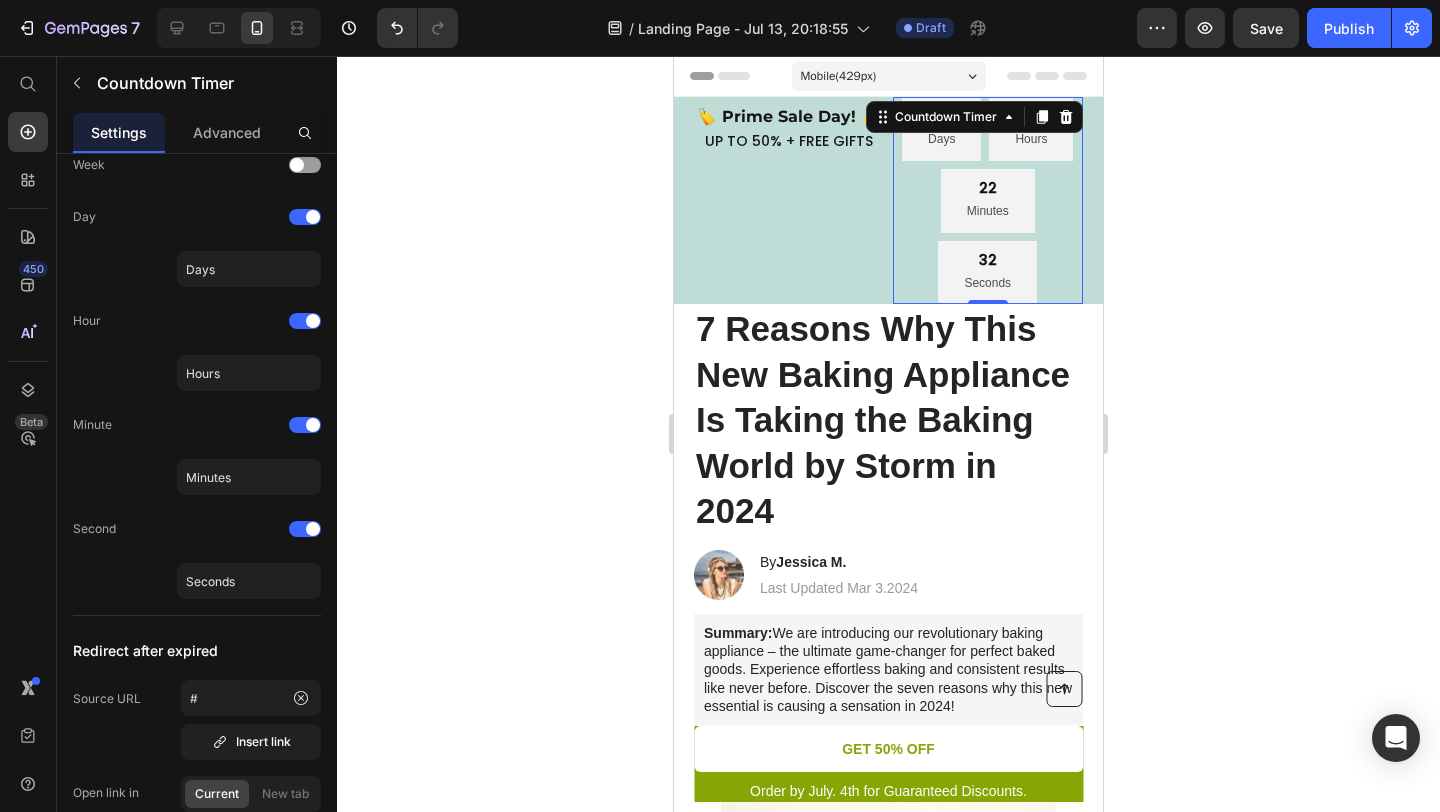 scroll, scrollTop: 0, scrollLeft: 0, axis: both 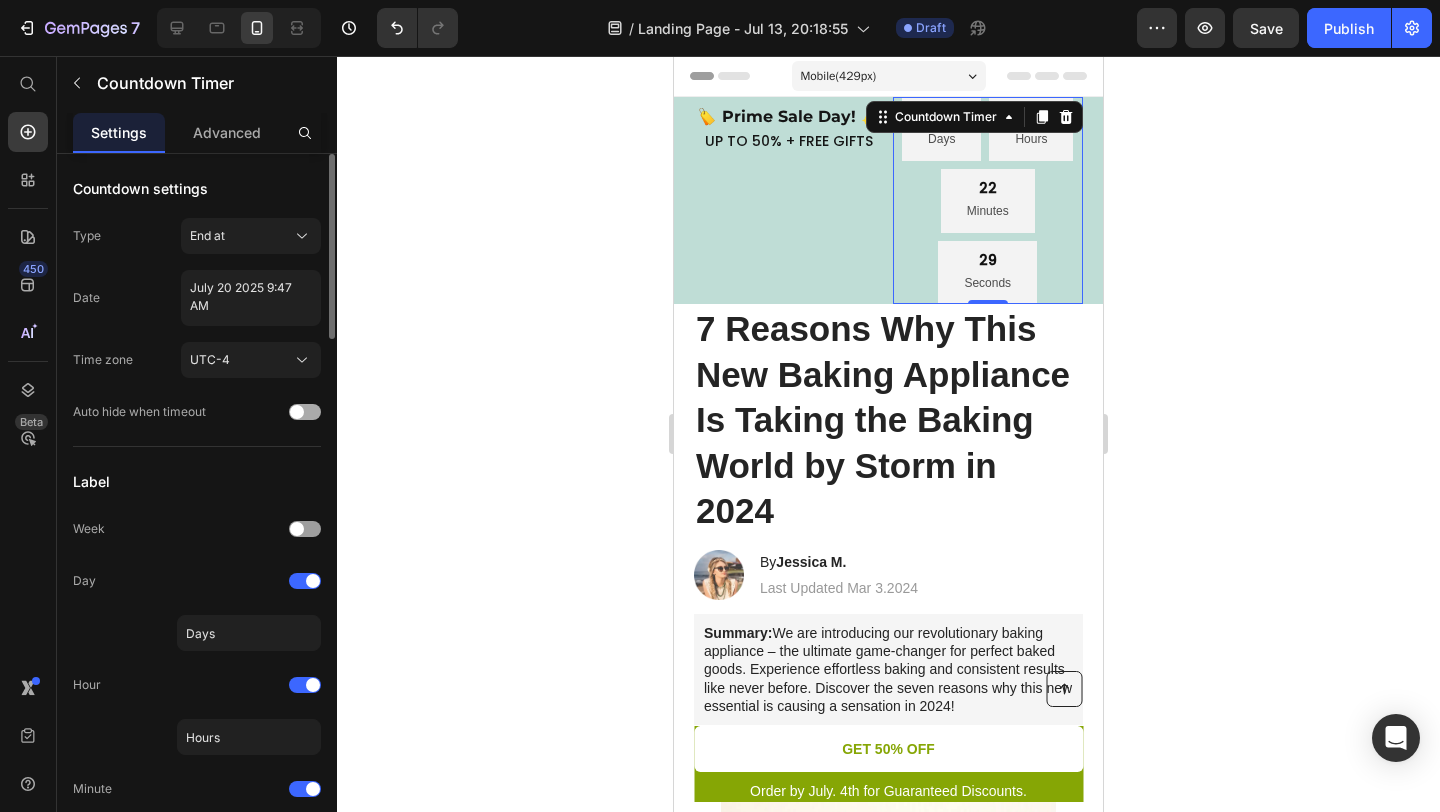 click at bounding box center [297, 412] 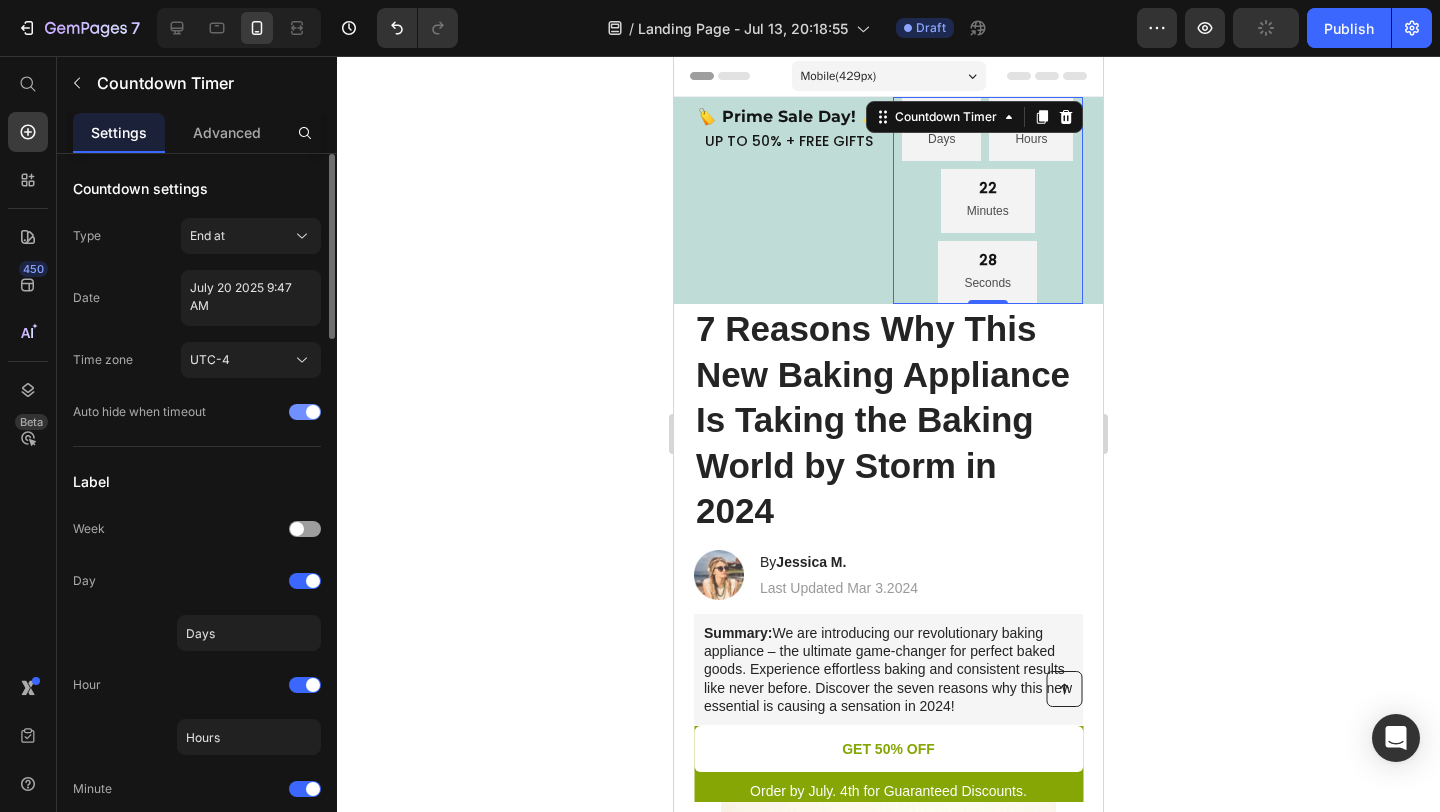 click at bounding box center [305, 412] 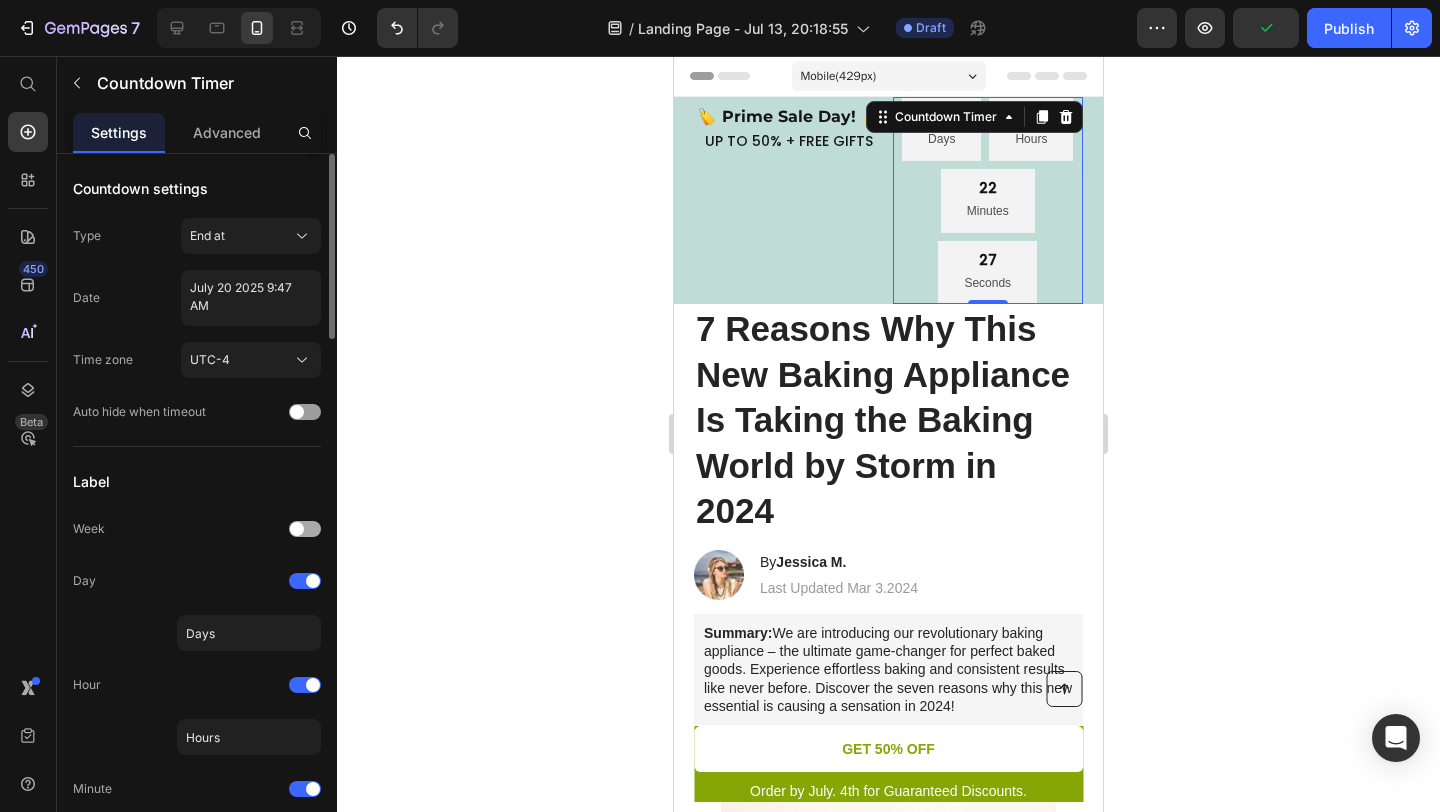 click at bounding box center (297, 529) 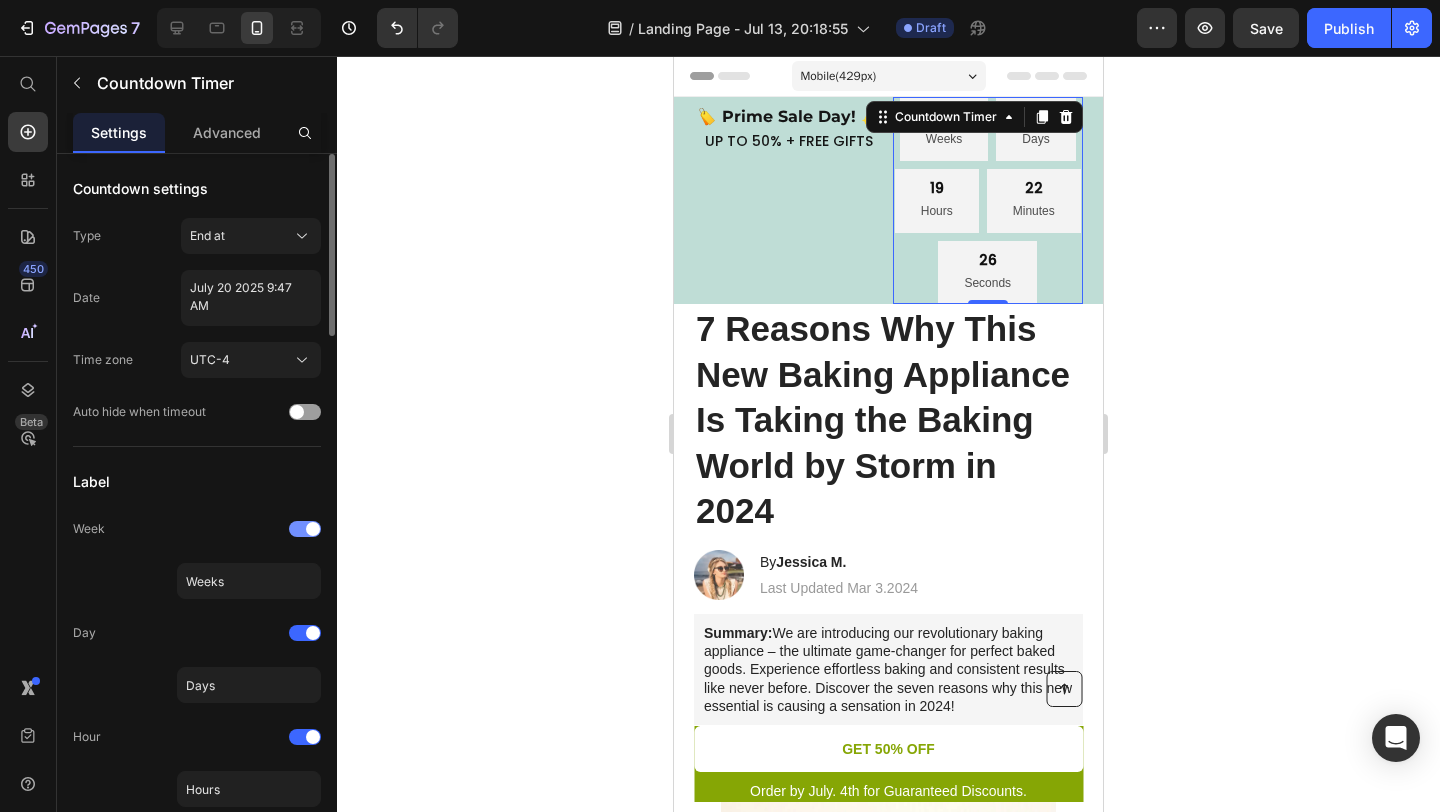 click at bounding box center [305, 529] 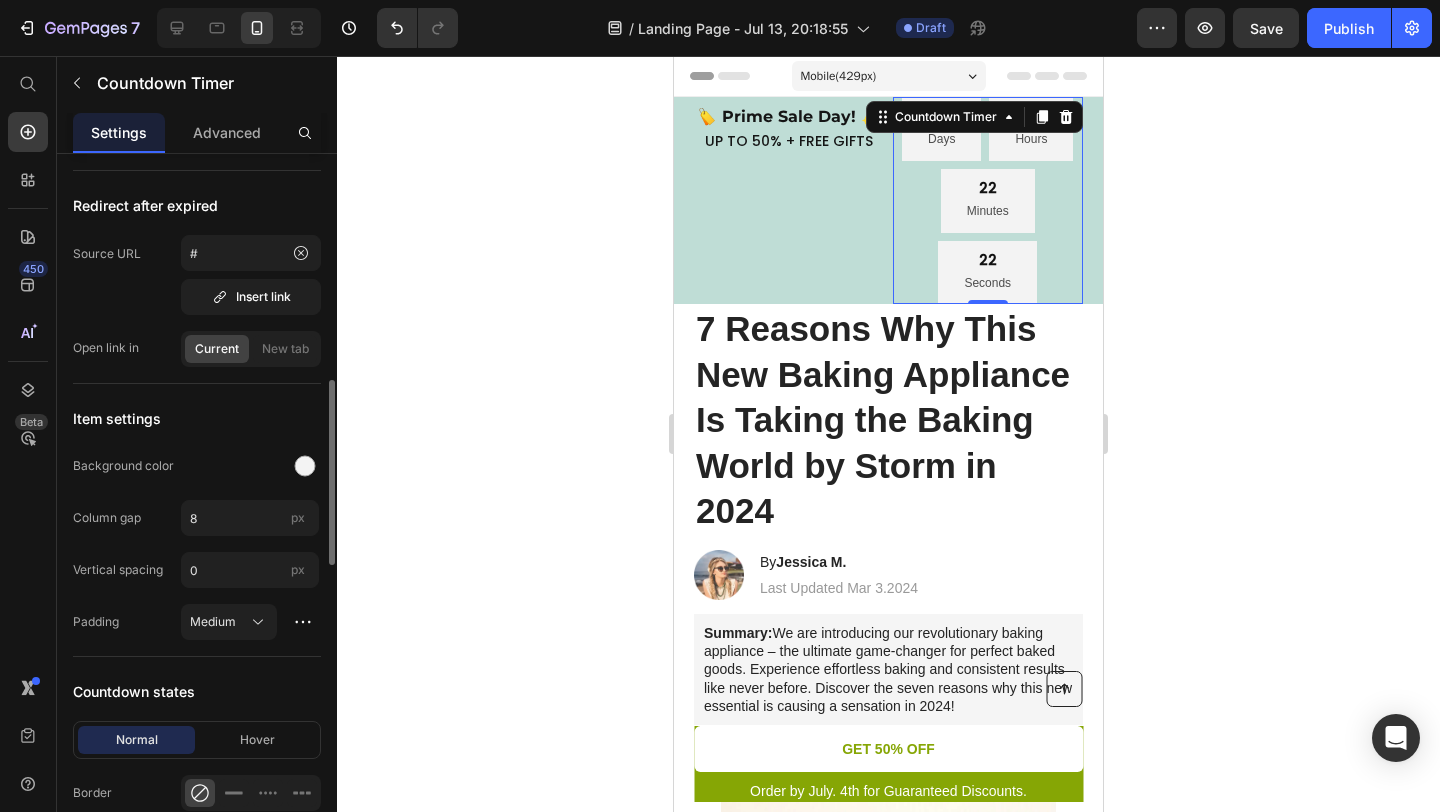 scroll, scrollTop: 851, scrollLeft: 0, axis: vertical 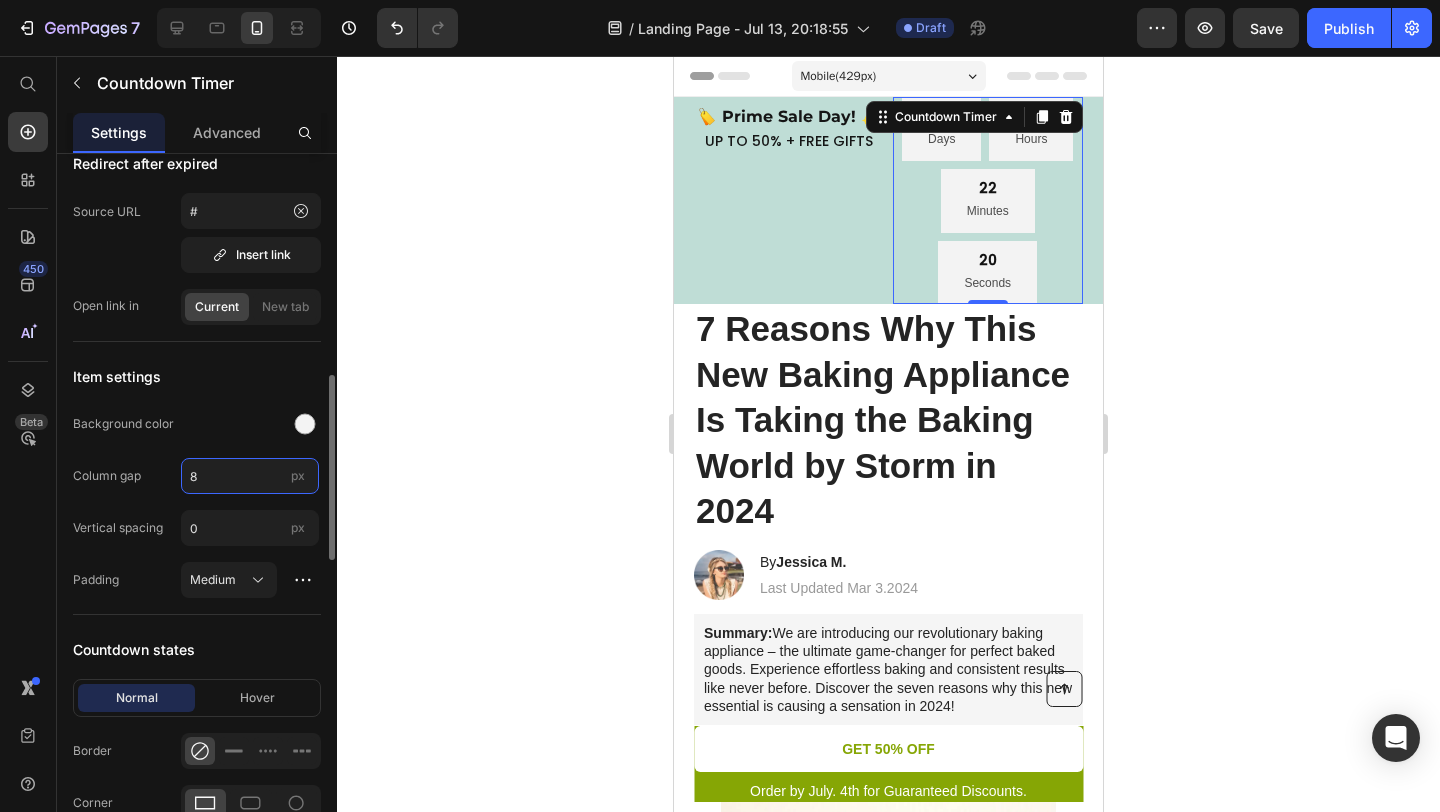 click on "8" at bounding box center (250, 476) 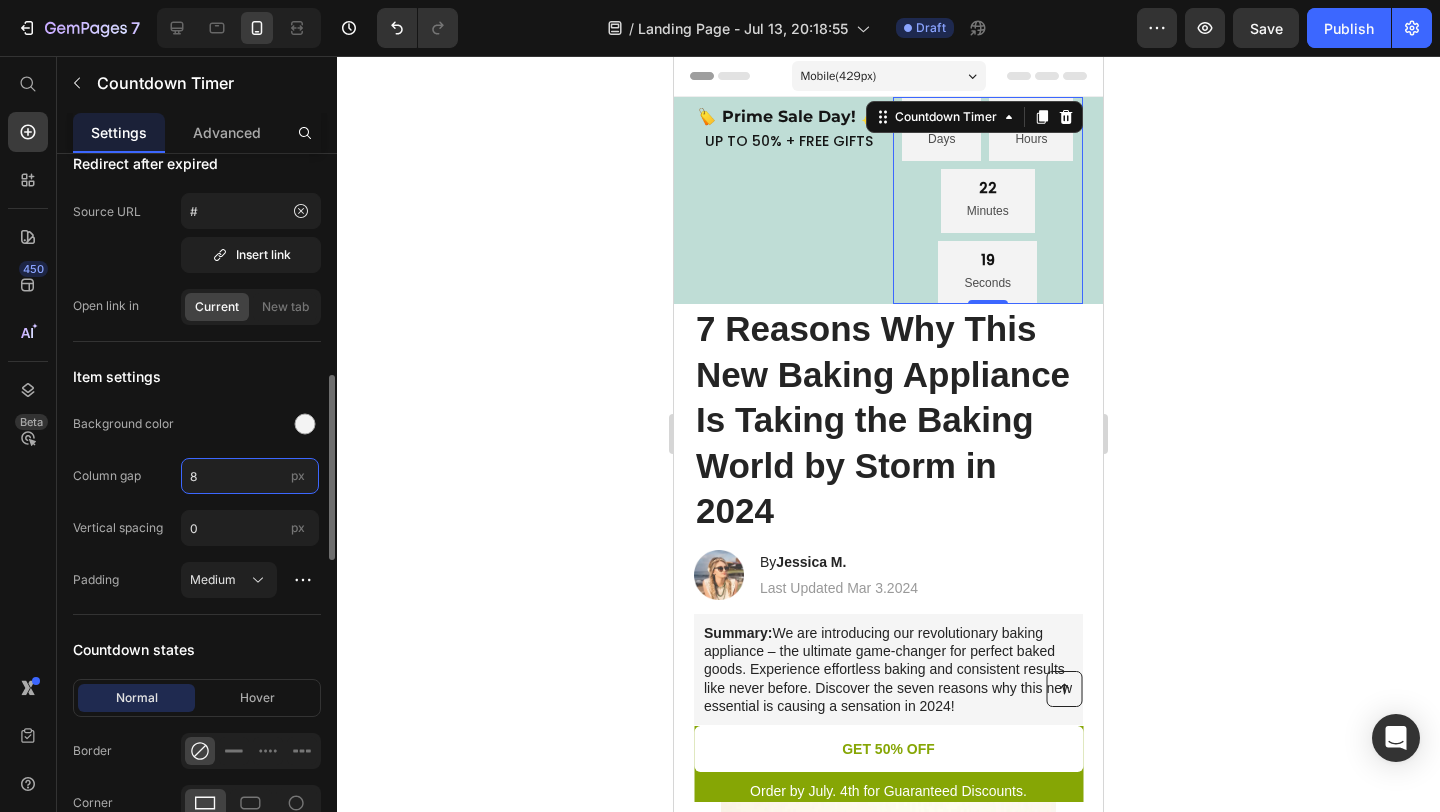 type on "2" 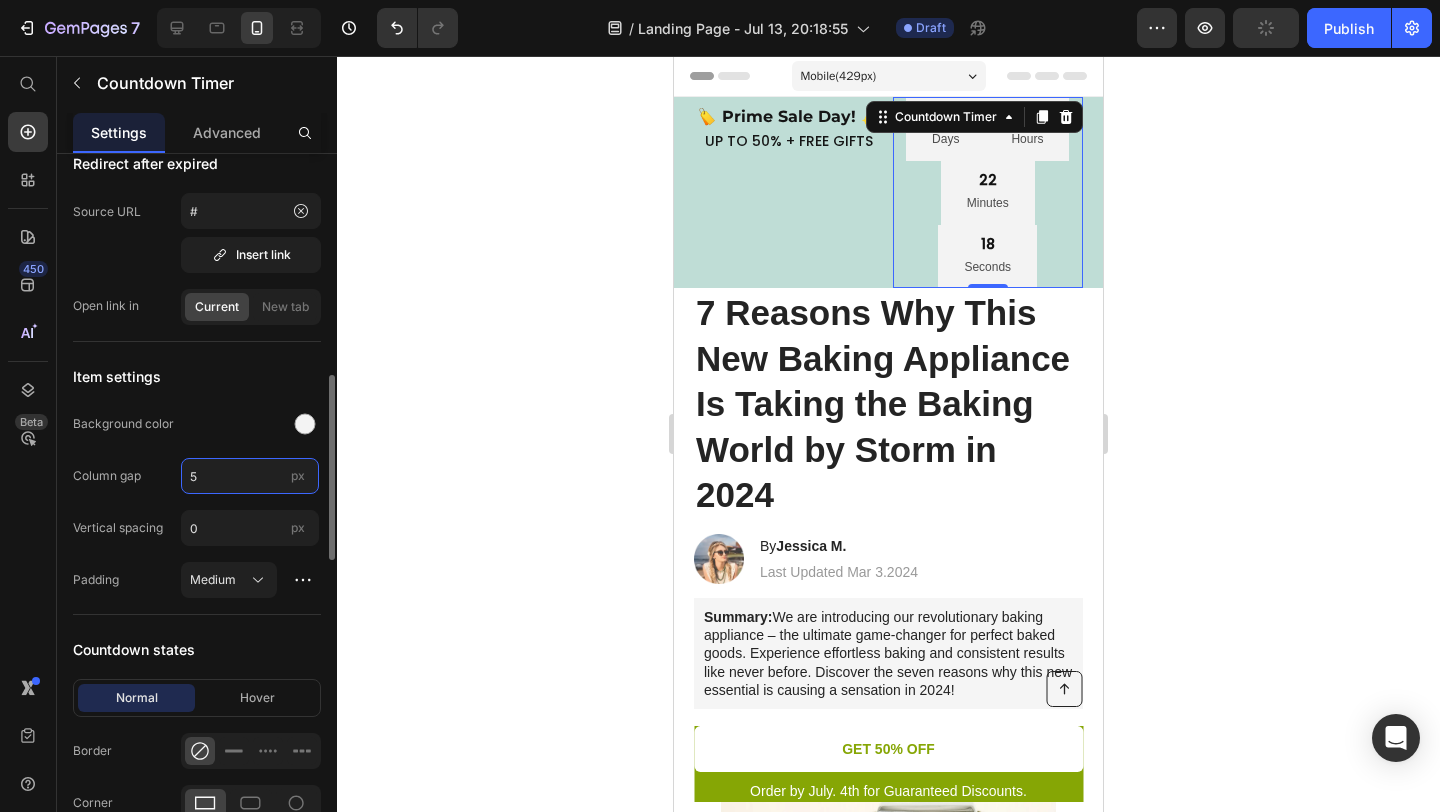 type on "8" 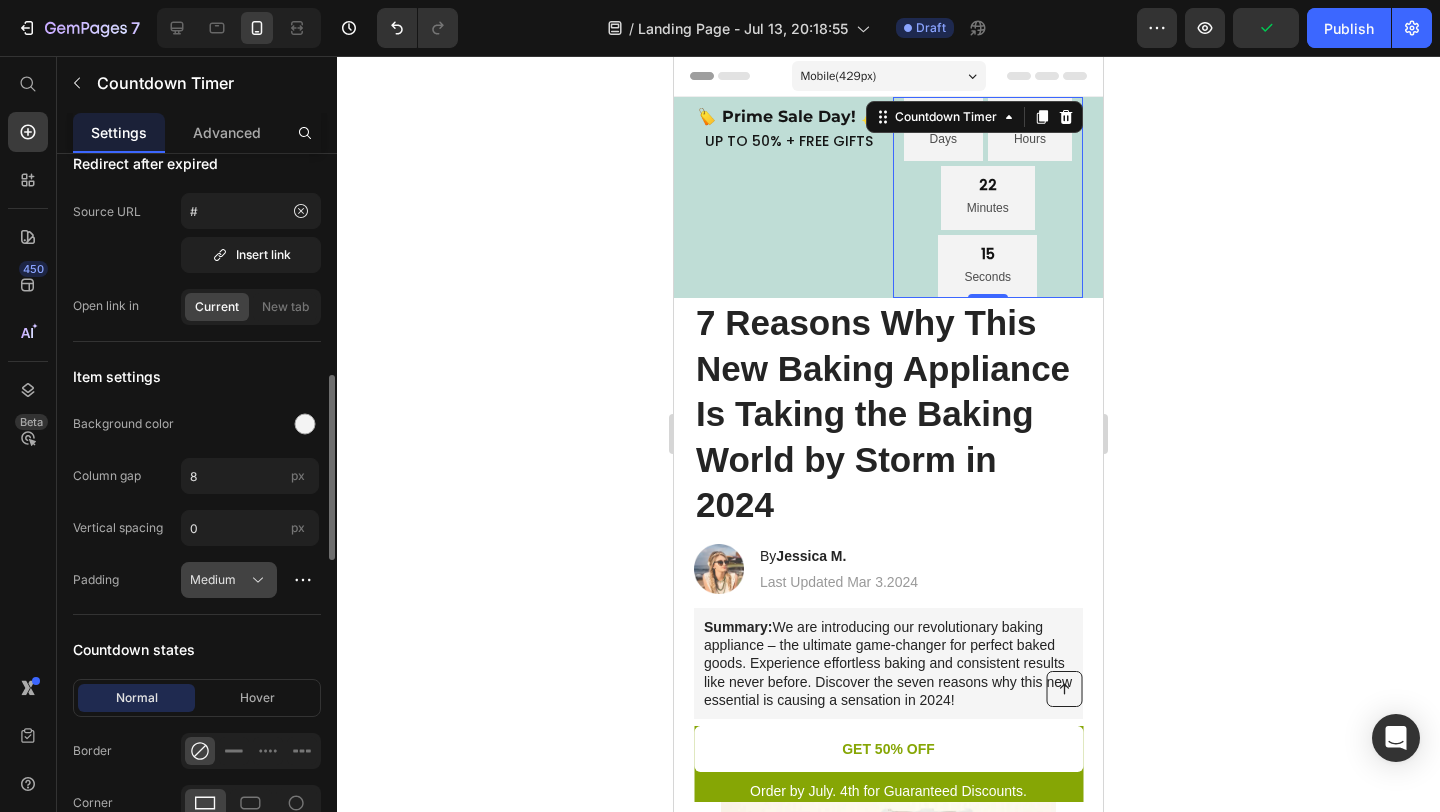 click 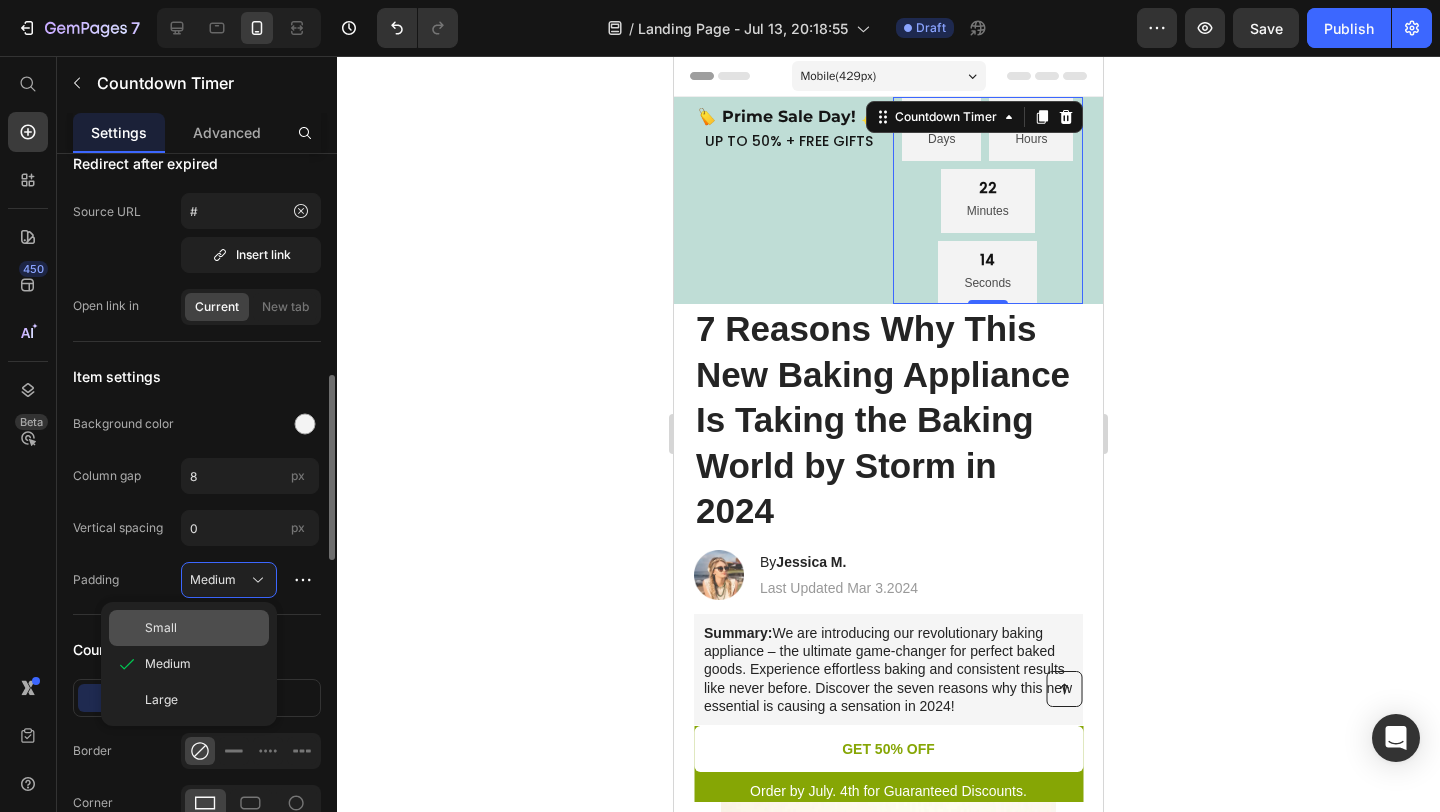 click on "Small" 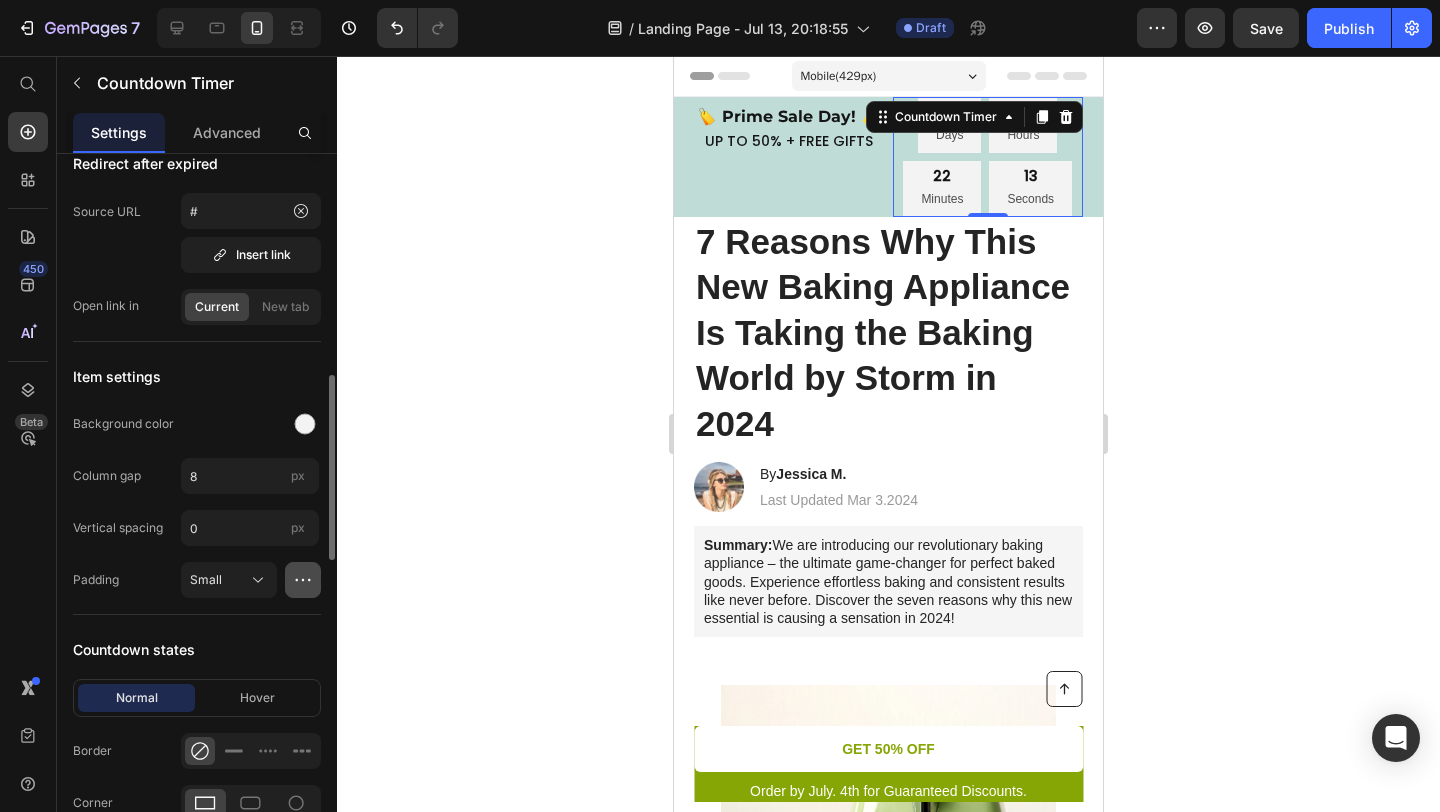click 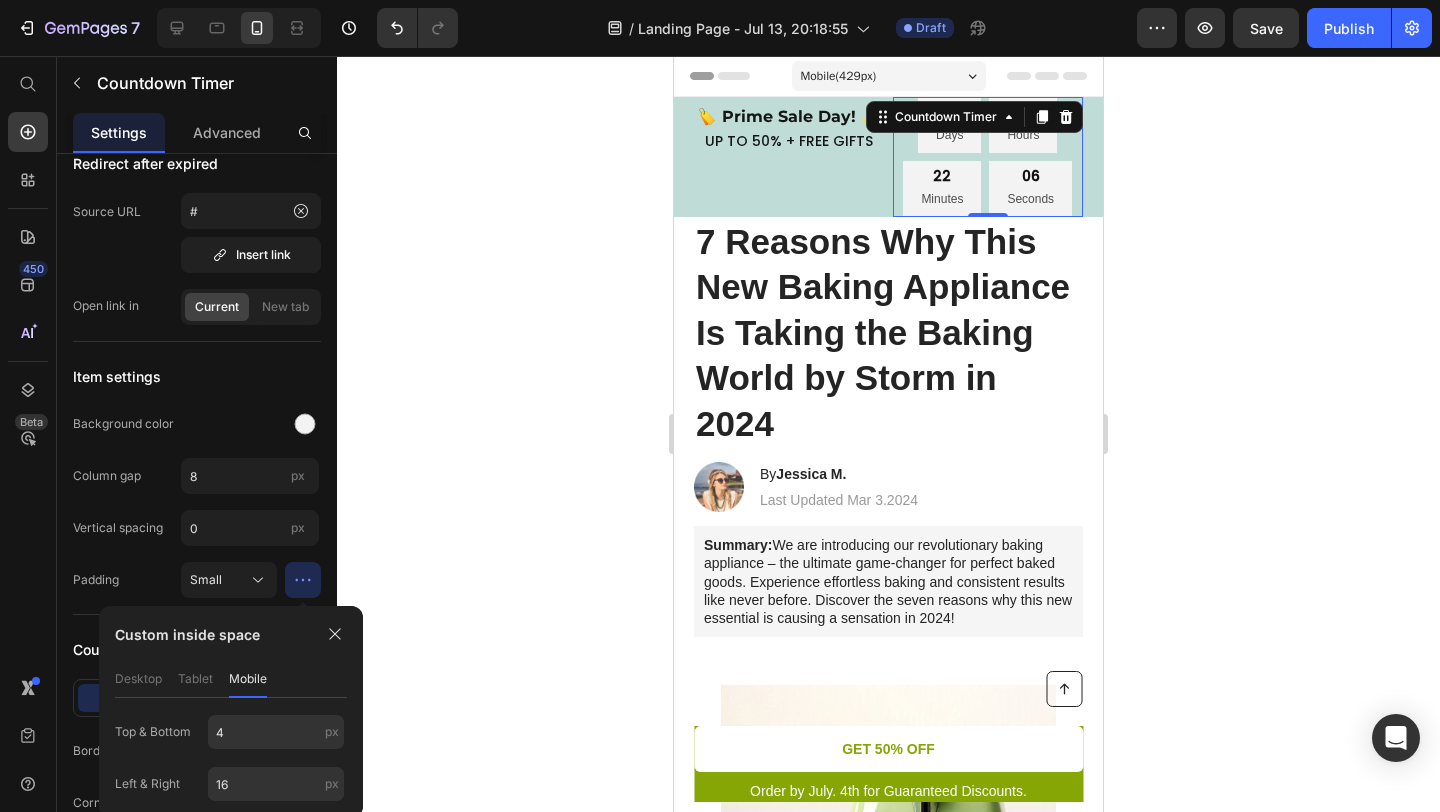 click 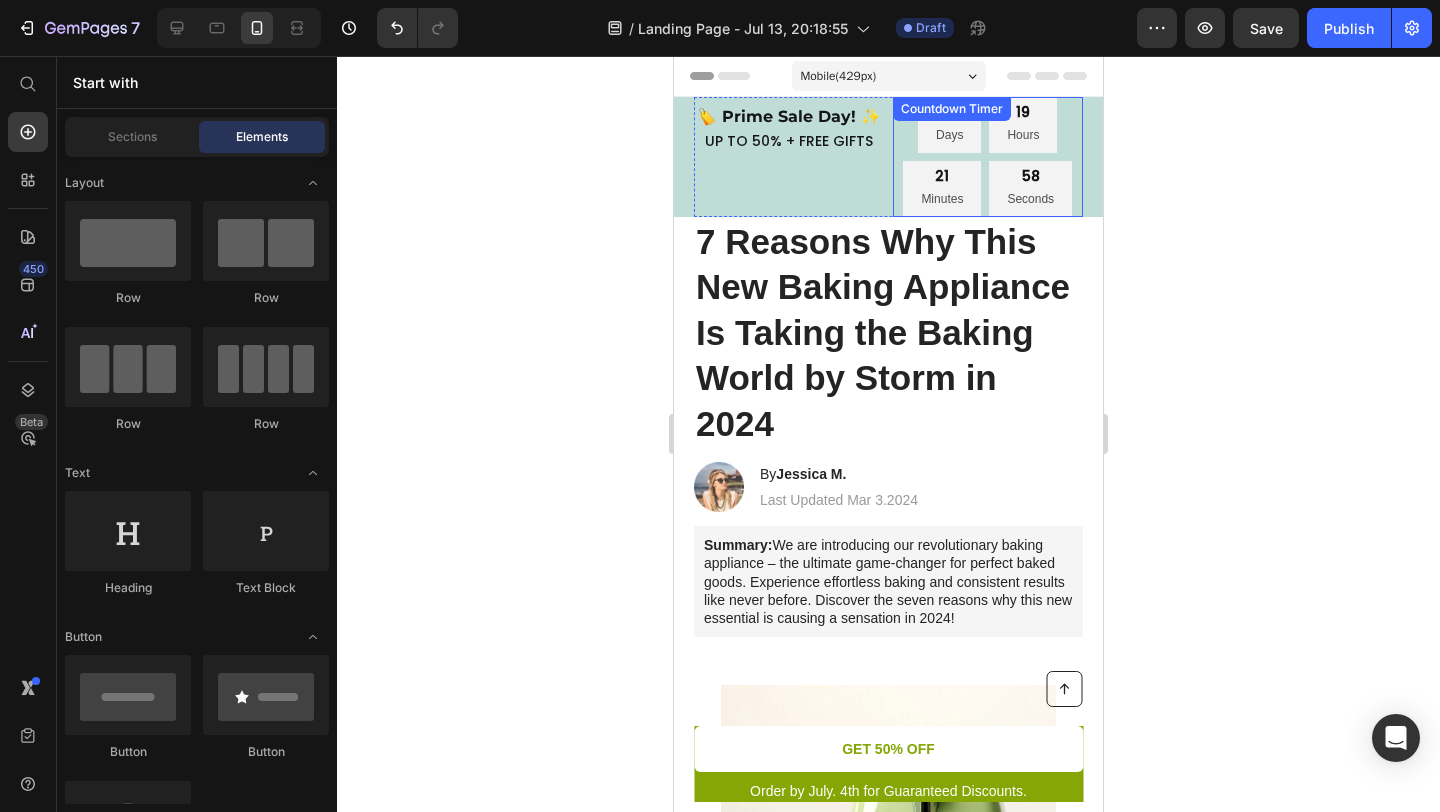 click on "06 Days 19 Hours 21 Minutes 58 Seconds Countdown Timer" at bounding box center (988, 157) 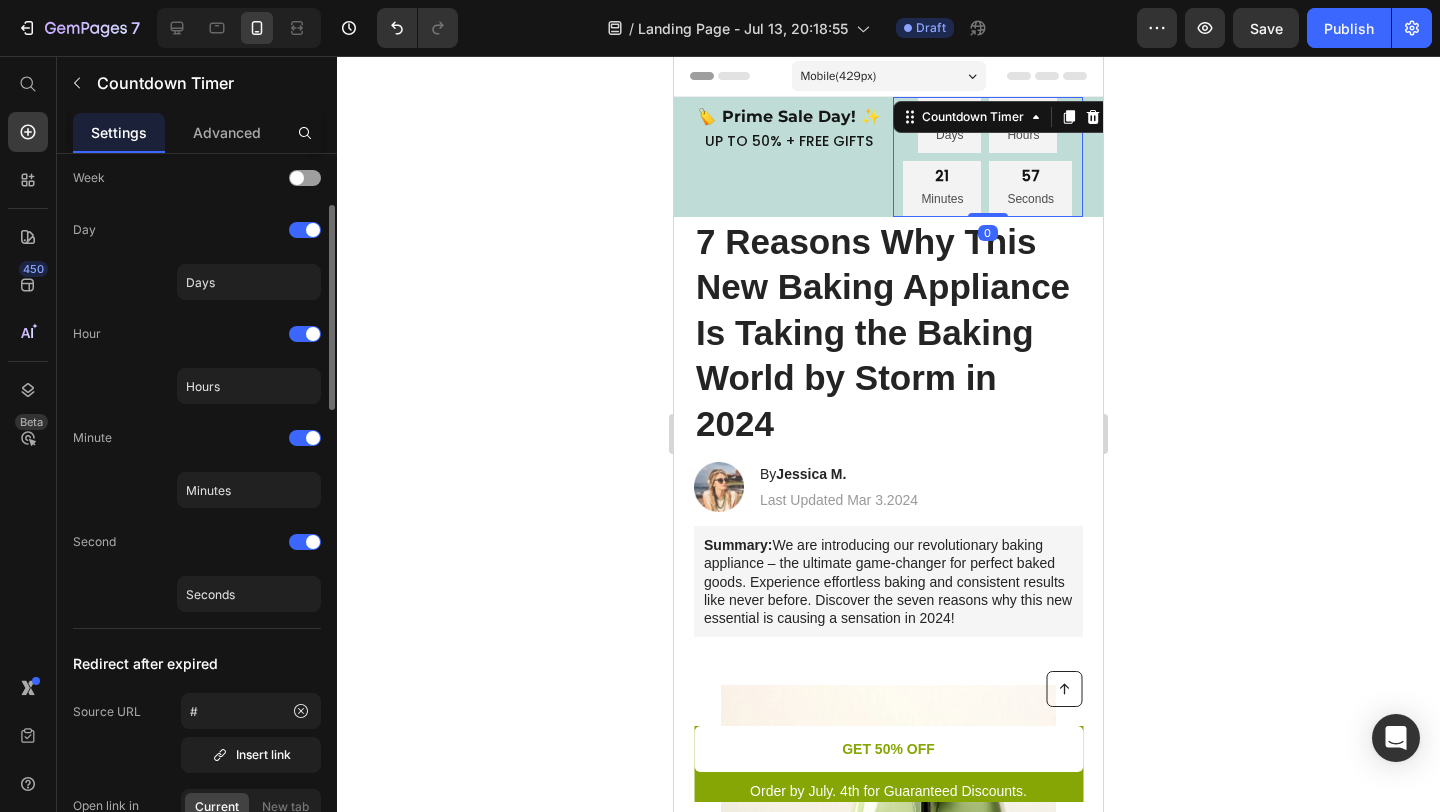 scroll, scrollTop: 251, scrollLeft: 0, axis: vertical 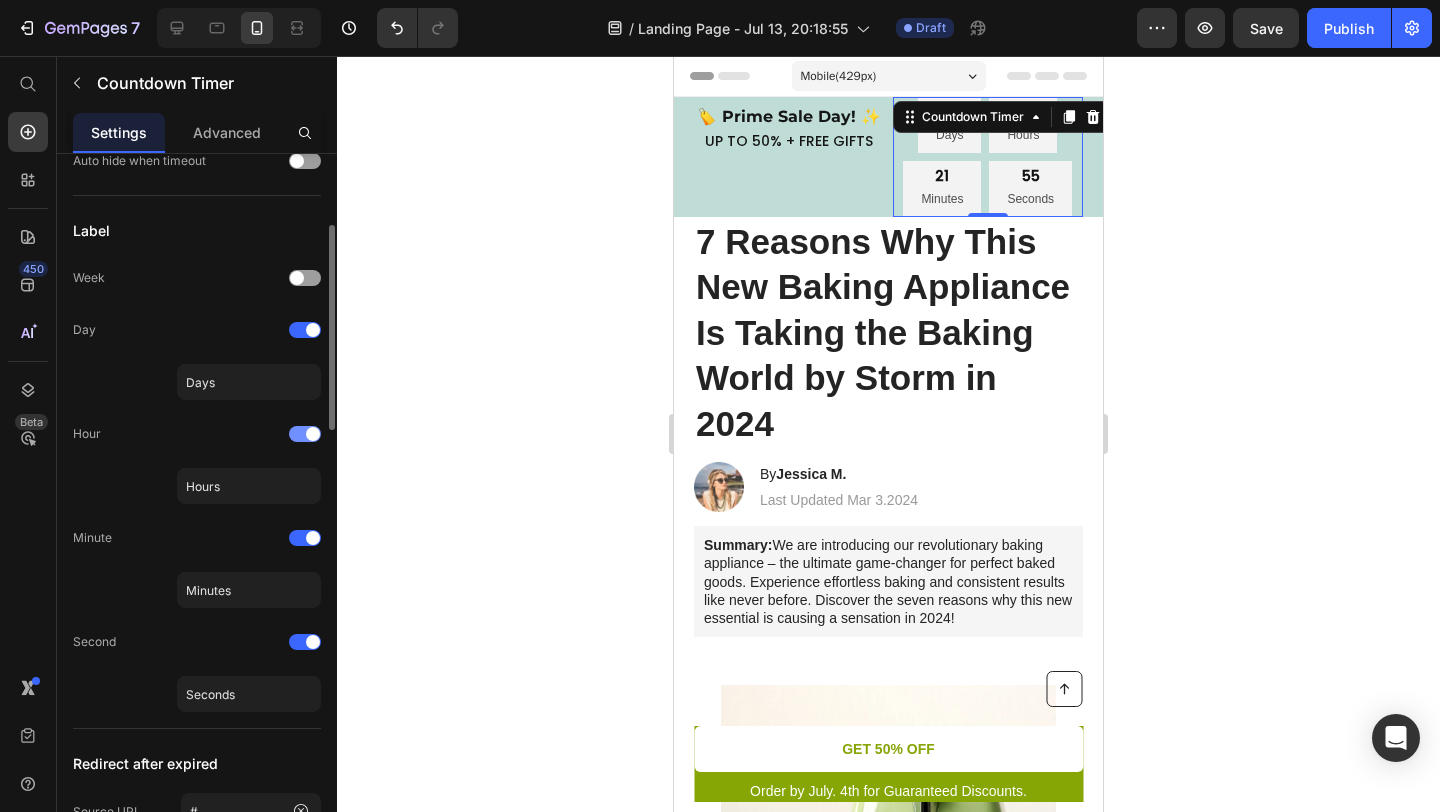 click at bounding box center (313, 434) 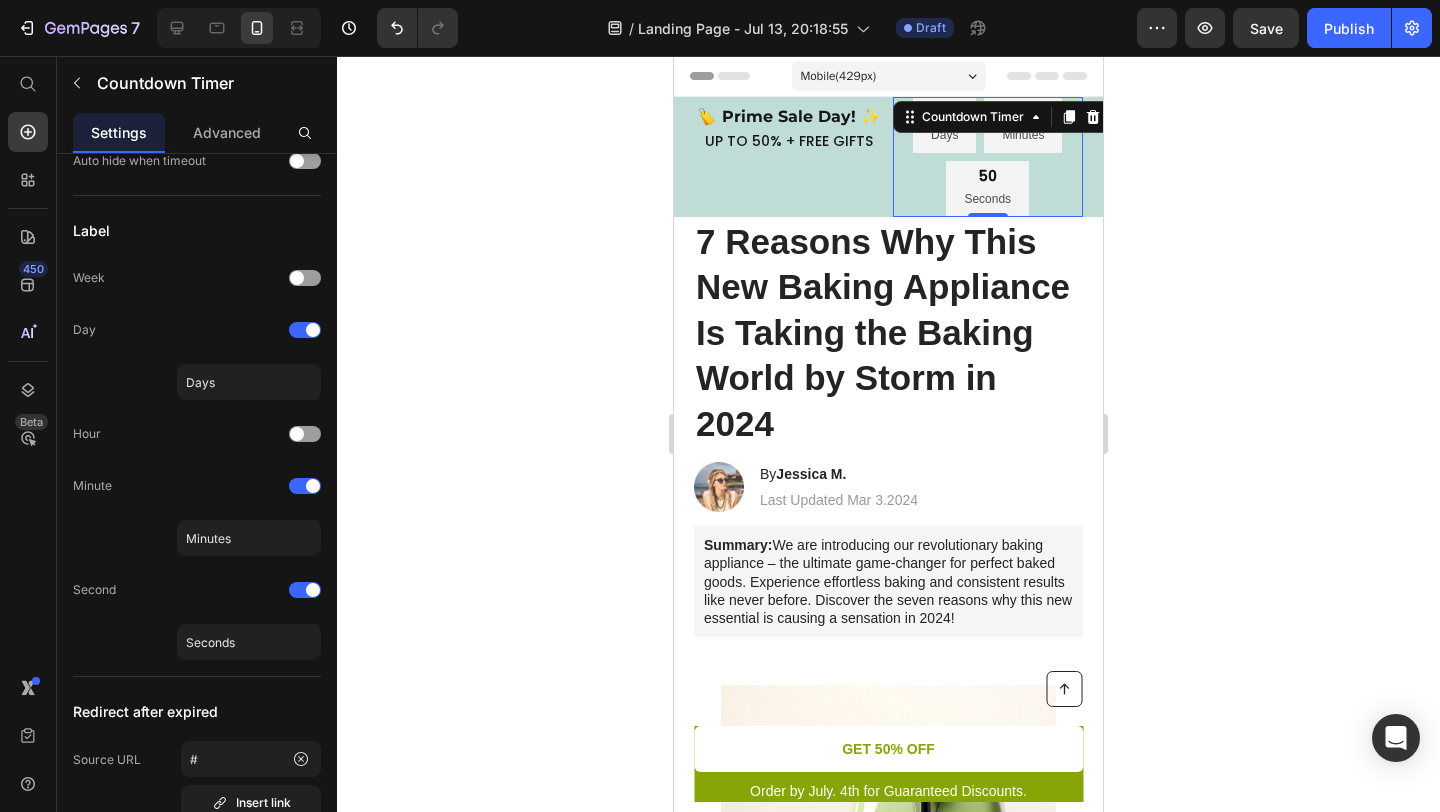 click 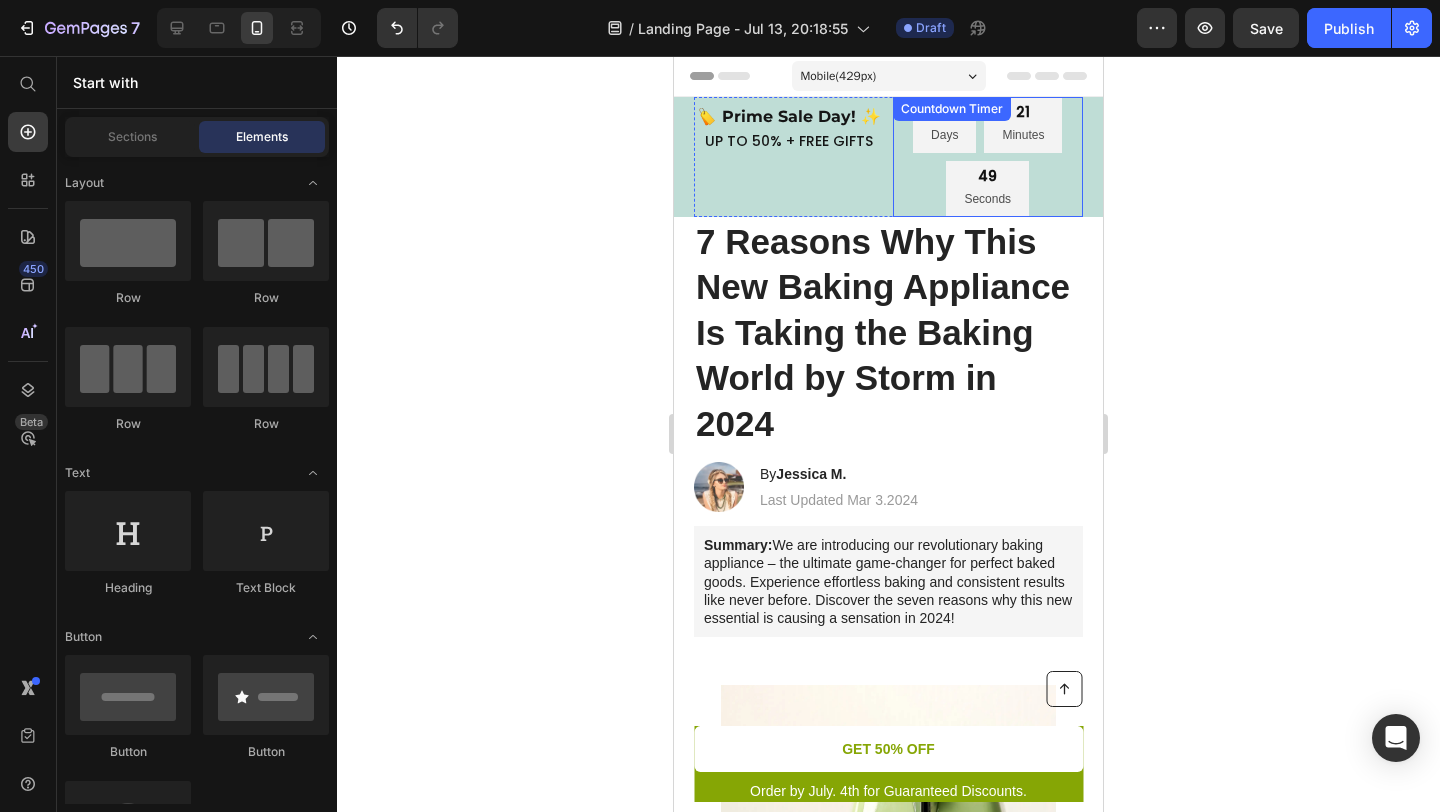 click on "49" at bounding box center [987, 176] 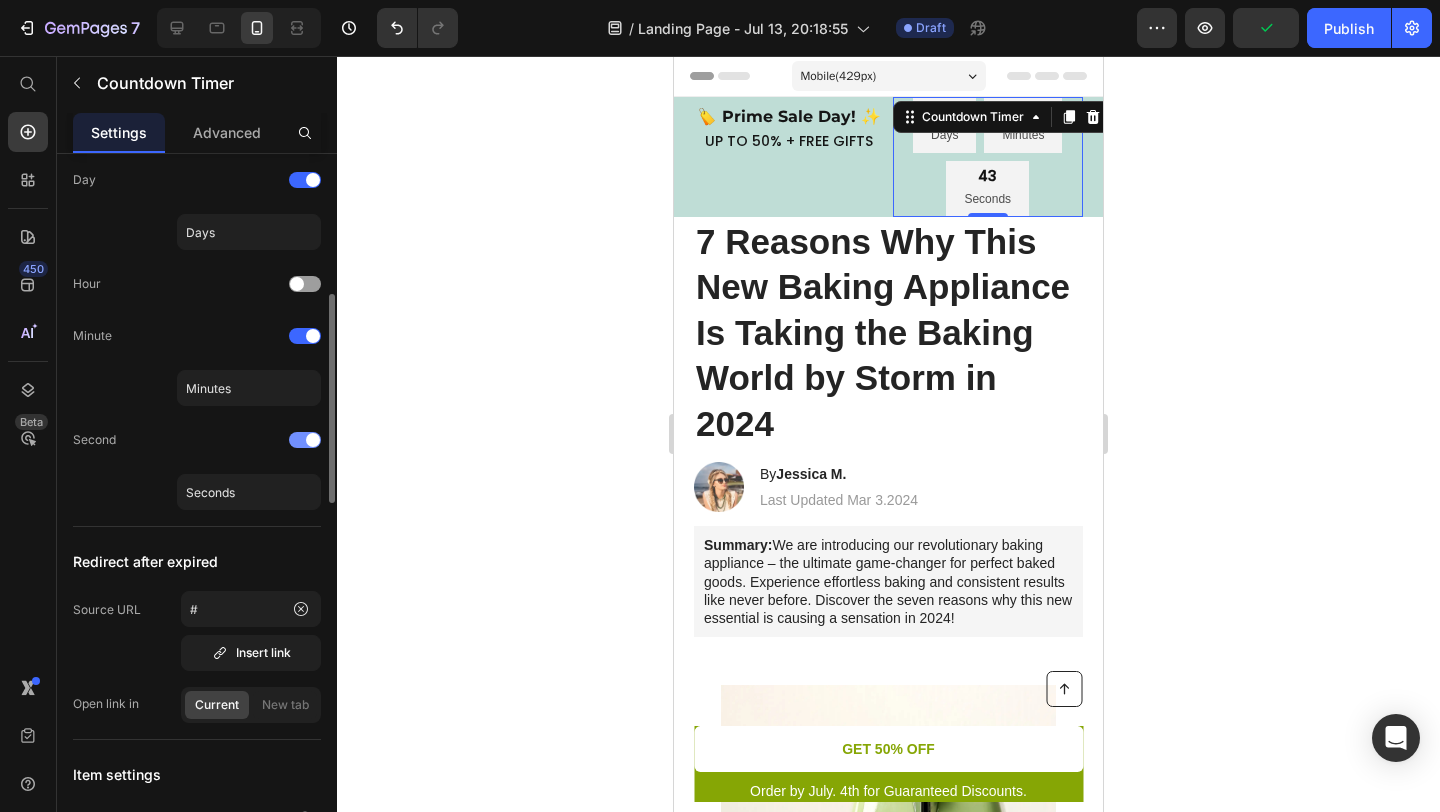 scroll, scrollTop: 445, scrollLeft: 0, axis: vertical 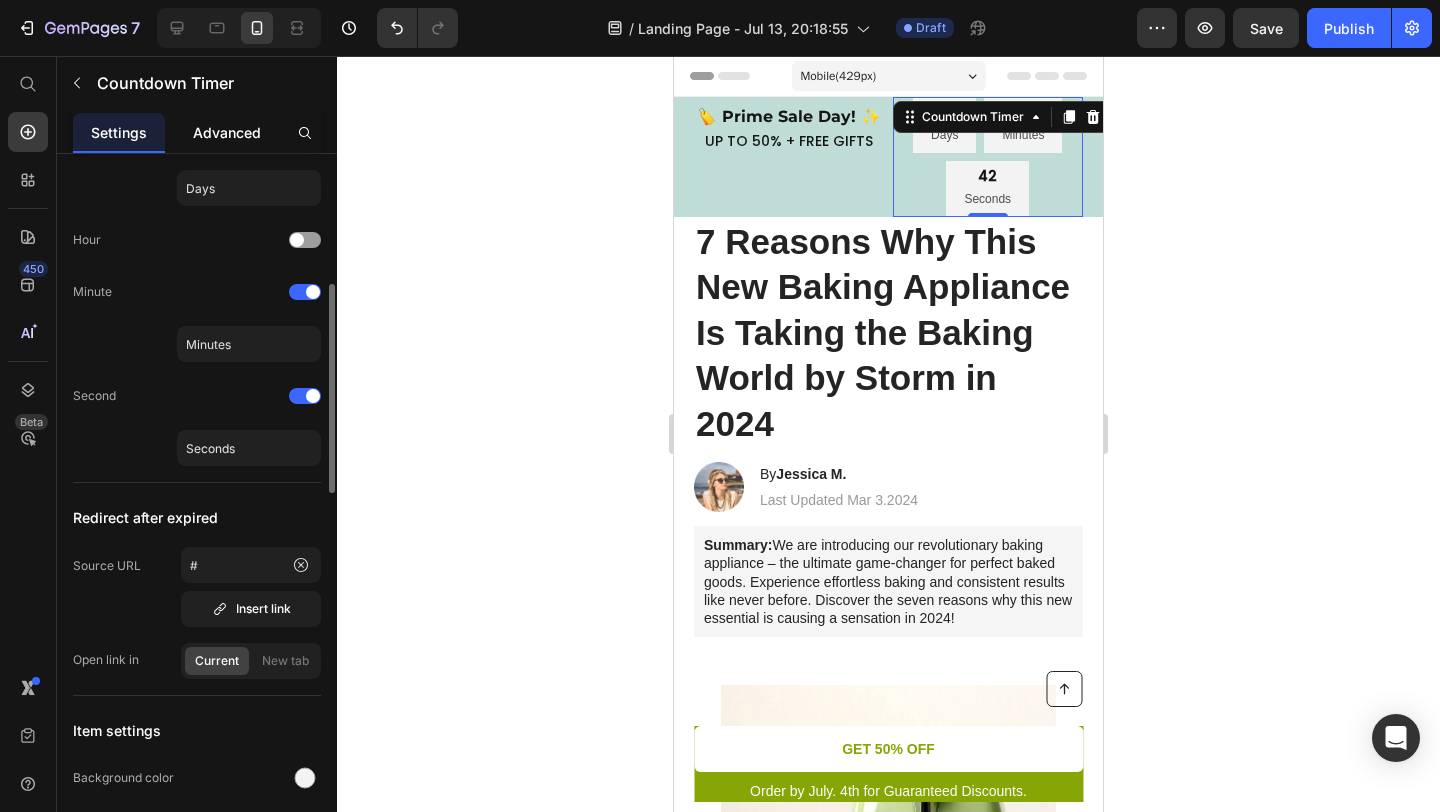 click on "Advanced" at bounding box center [227, 132] 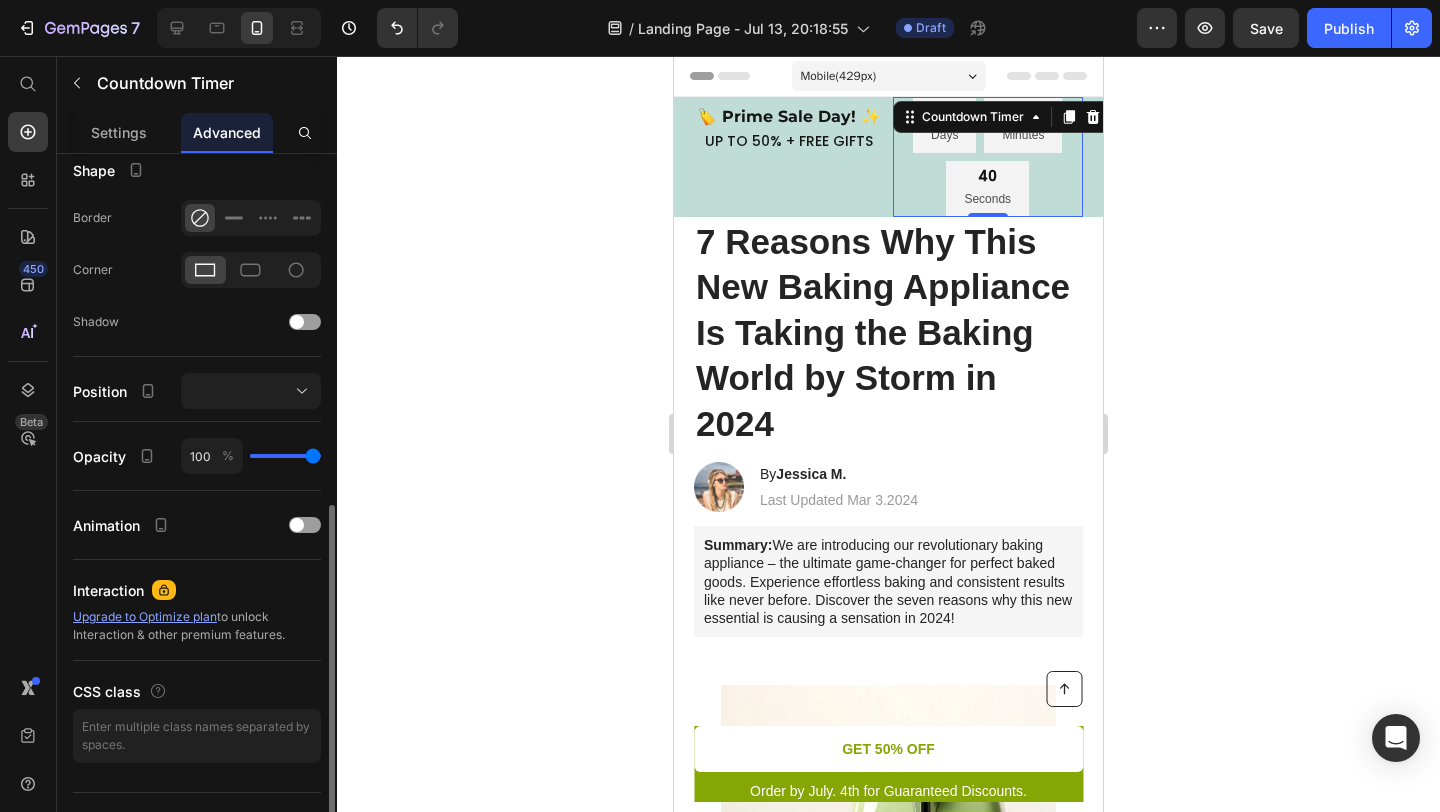 scroll, scrollTop: 554, scrollLeft: 0, axis: vertical 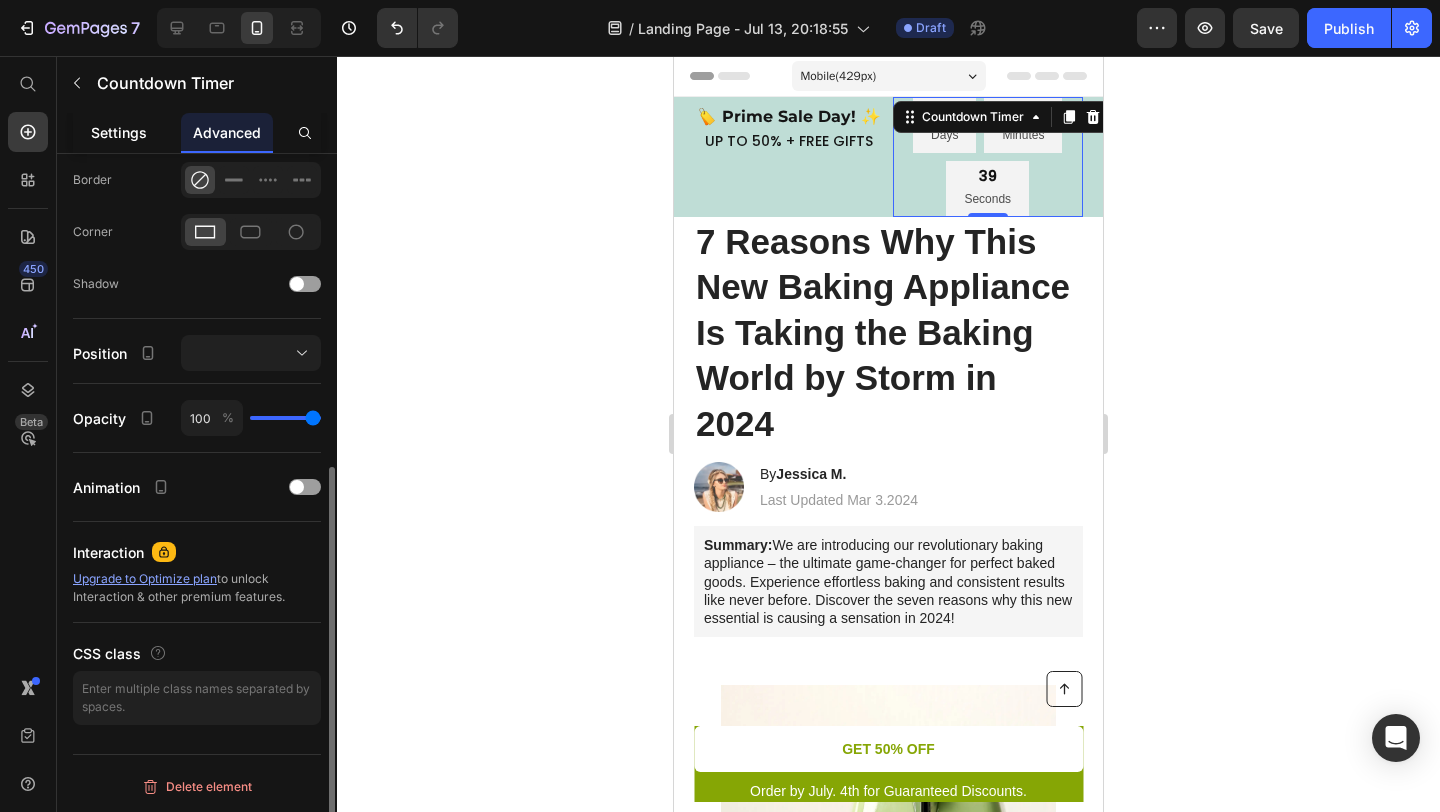 click on "Settings" at bounding box center [119, 132] 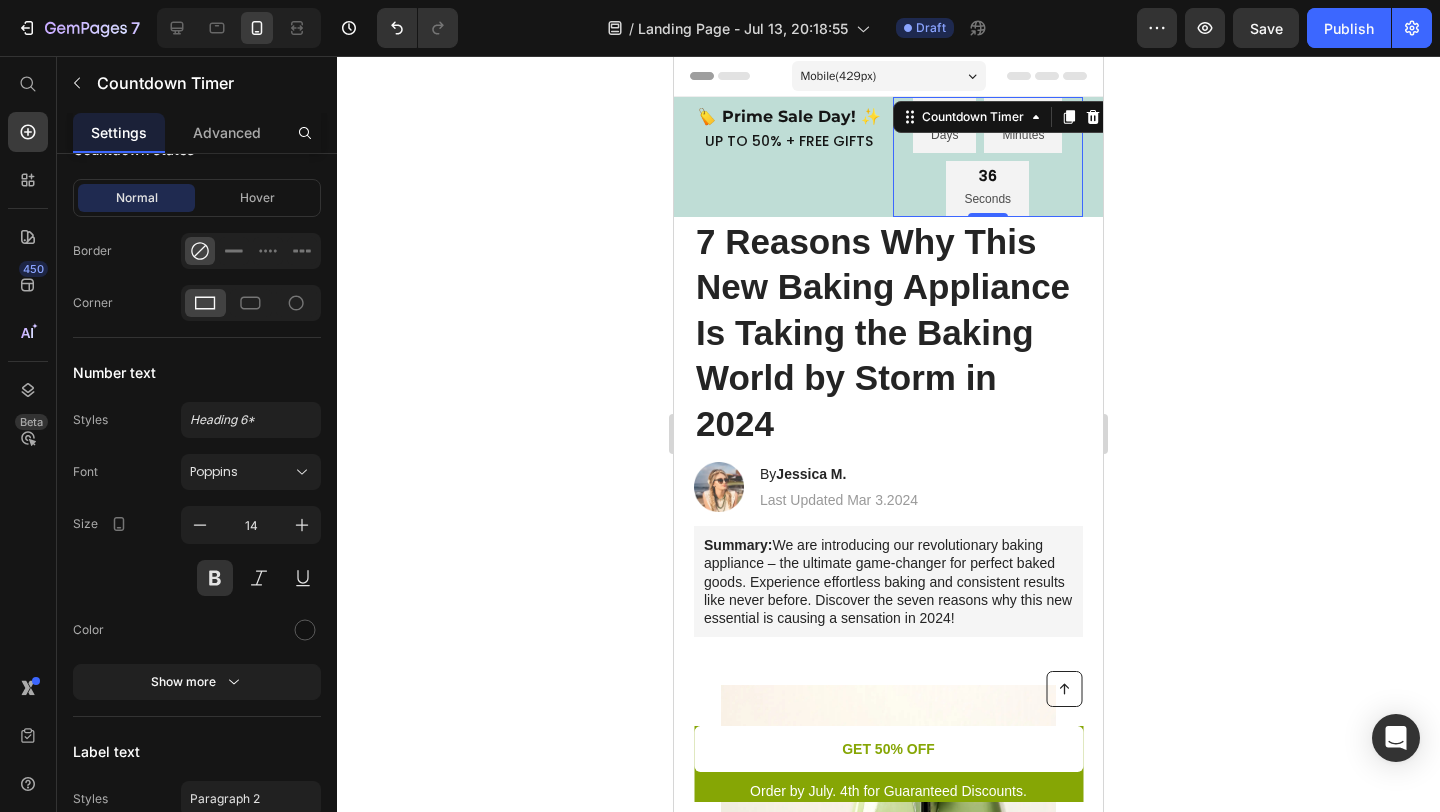 scroll, scrollTop: 1726, scrollLeft: 0, axis: vertical 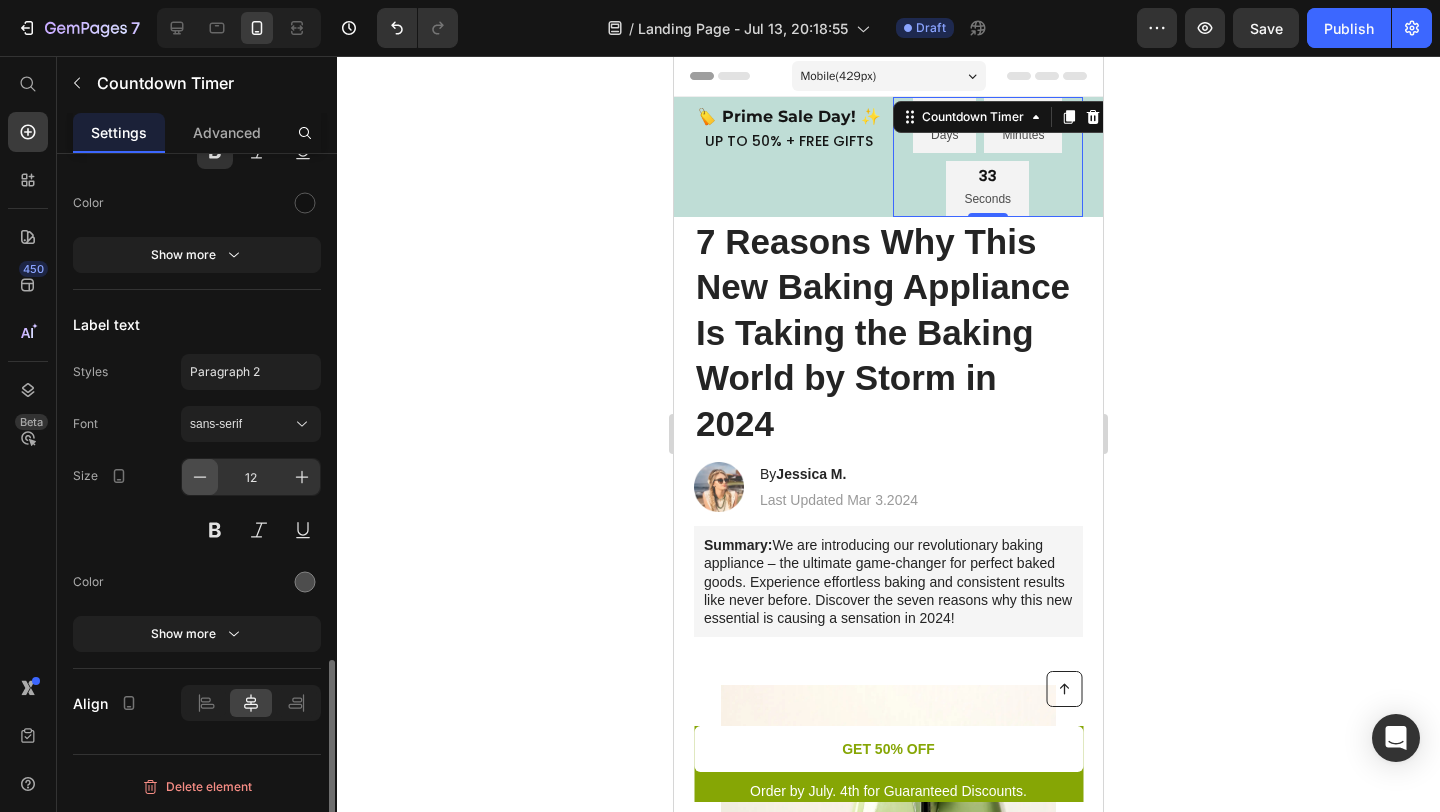 click at bounding box center (200, 477) 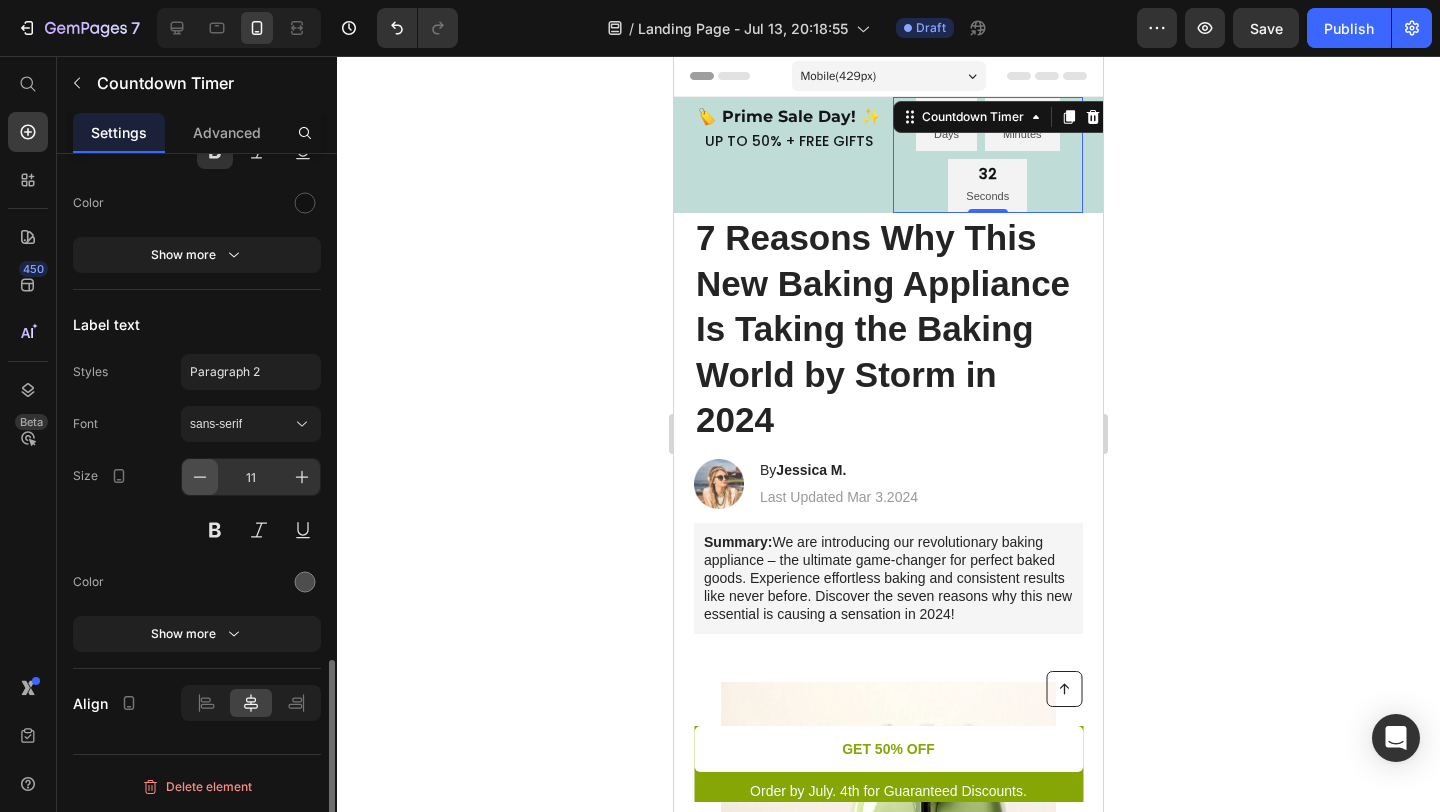 click at bounding box center (200, 477) 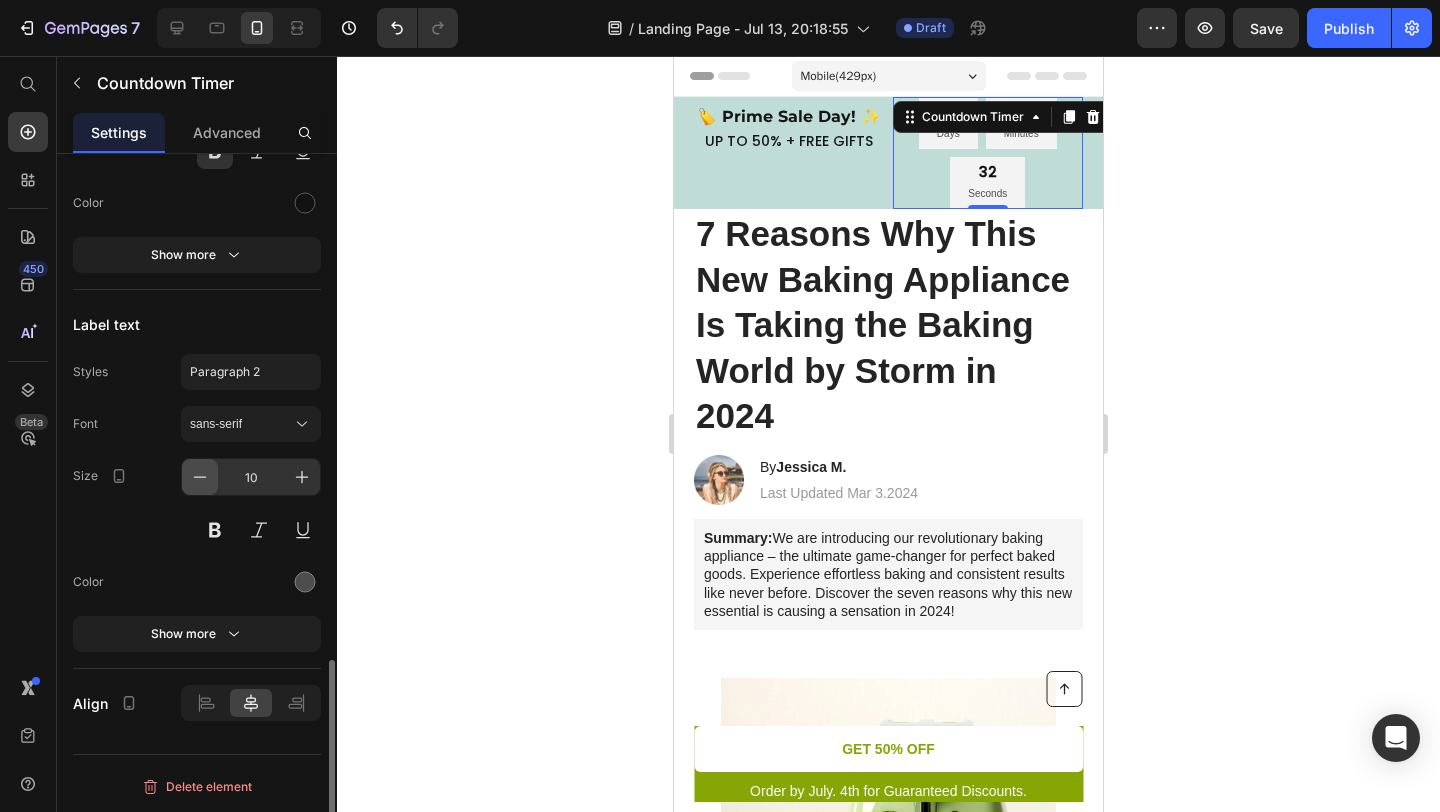 click at bounding box center [200, 477] 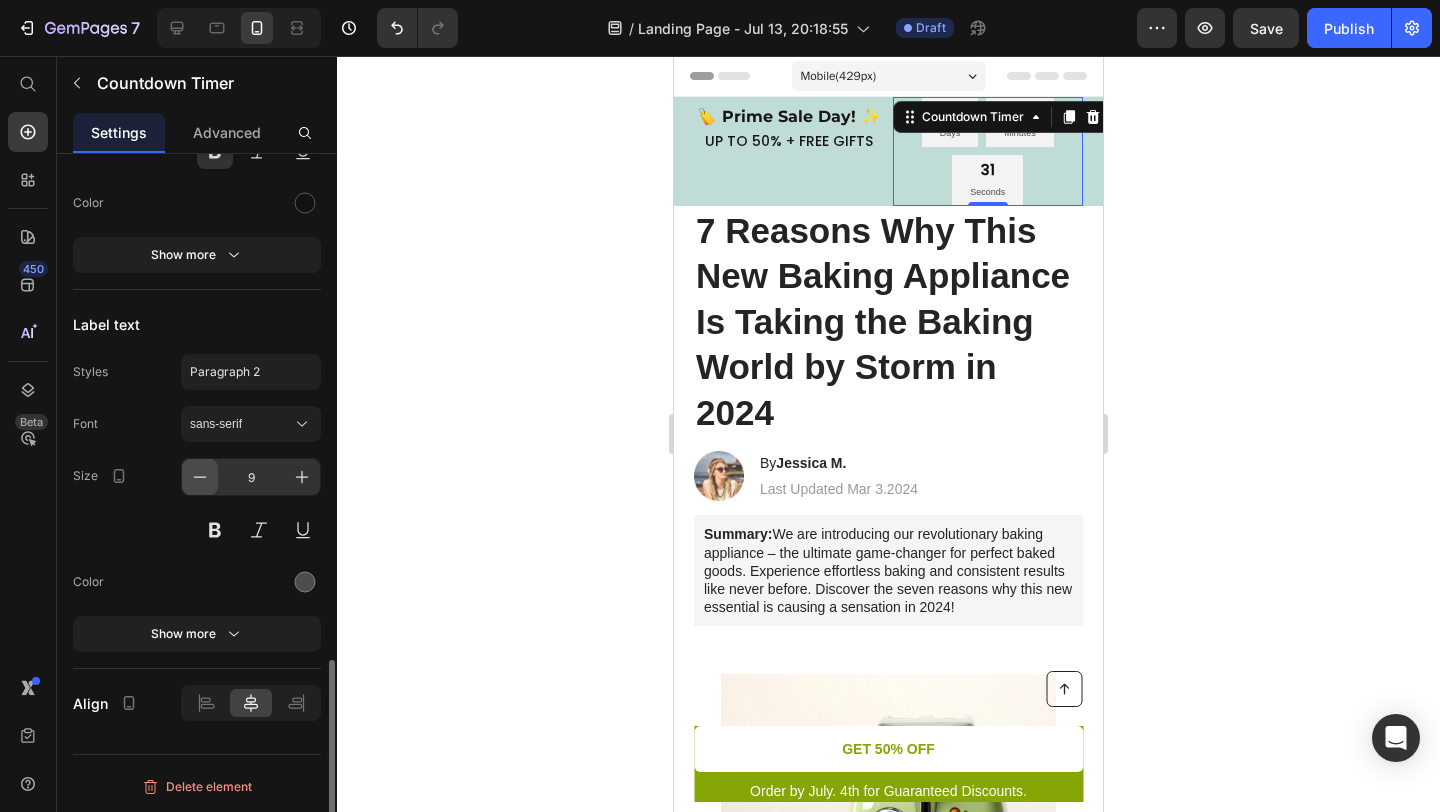 click at bounding box center [200, 477] 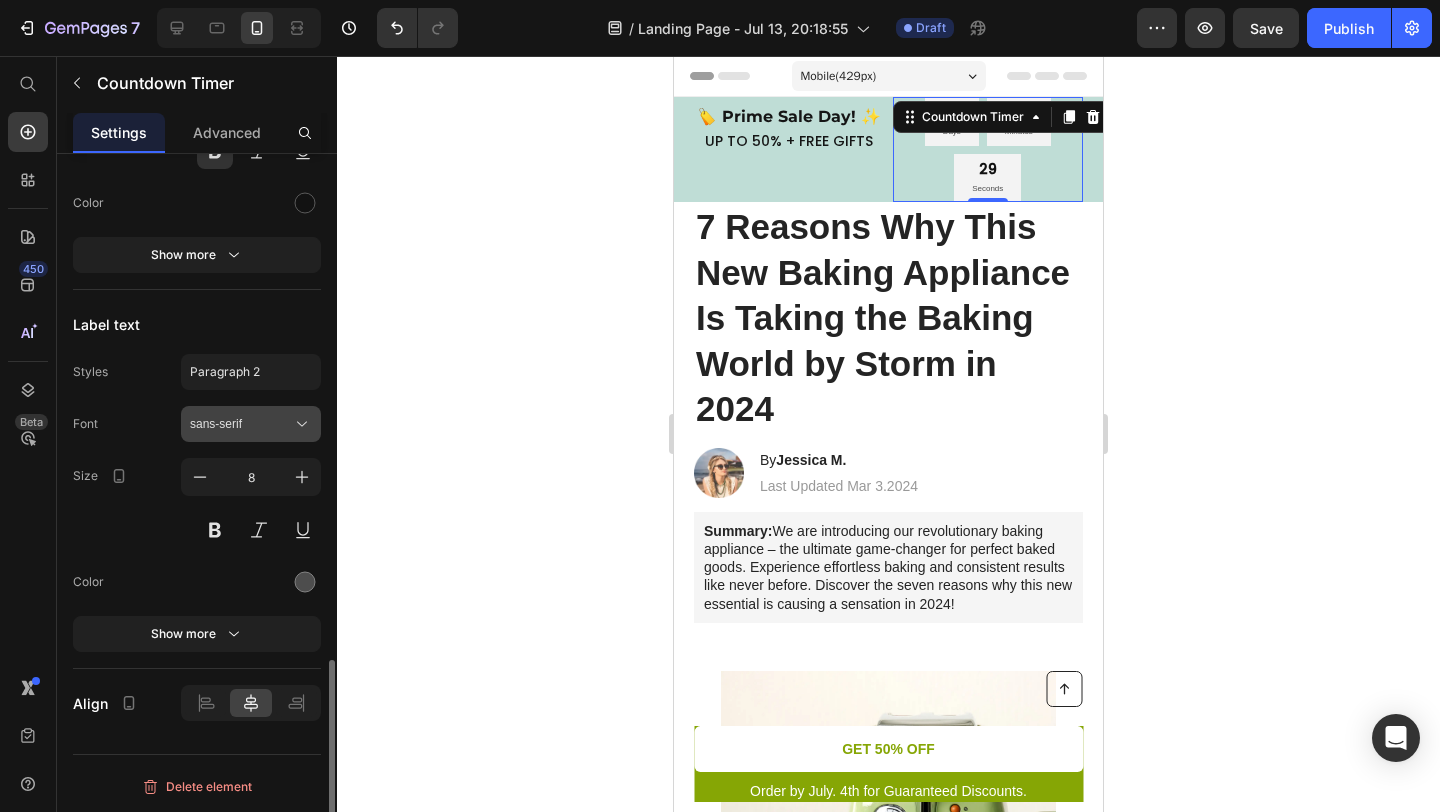click on "sans-serif" at bounding box center (241, 424) 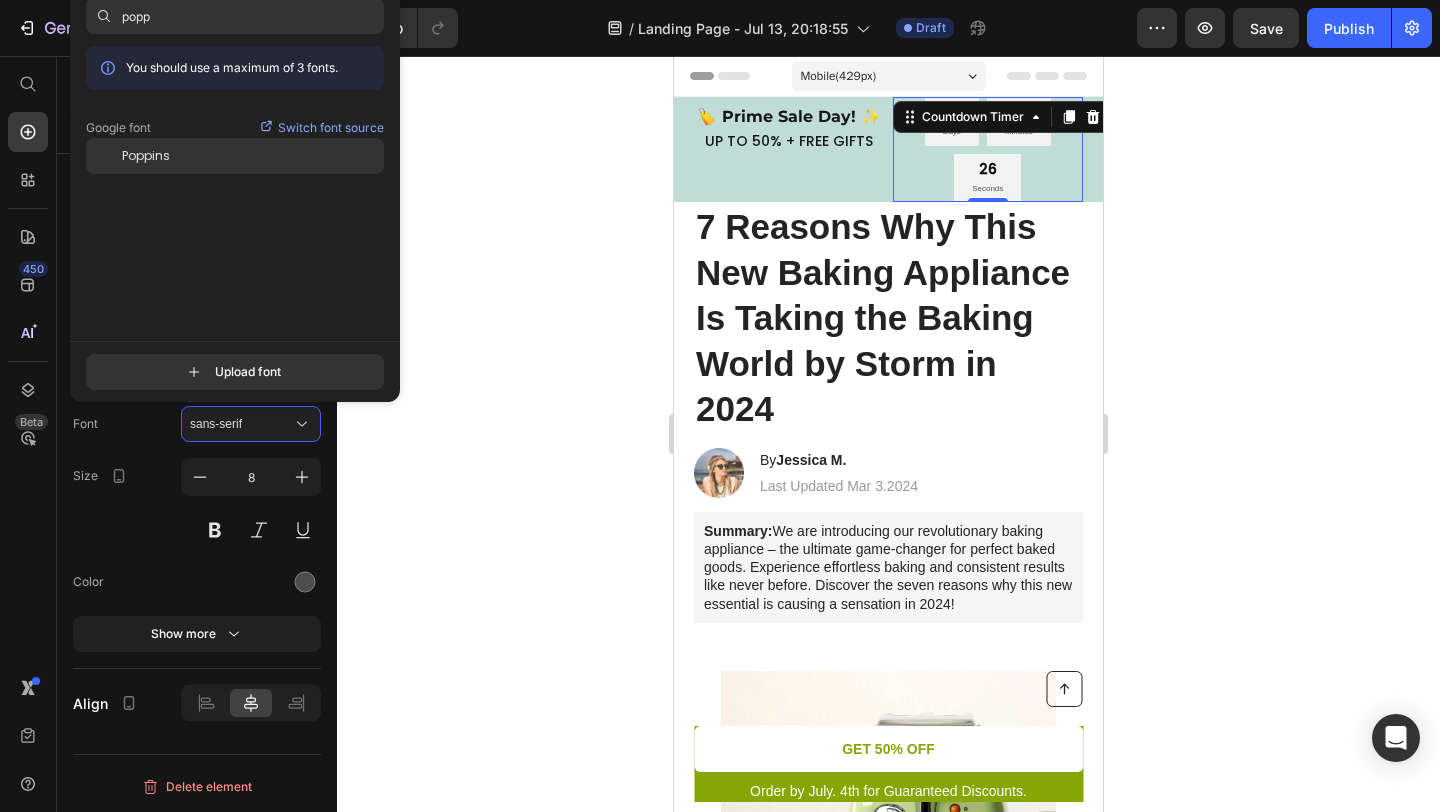 type on "popp" 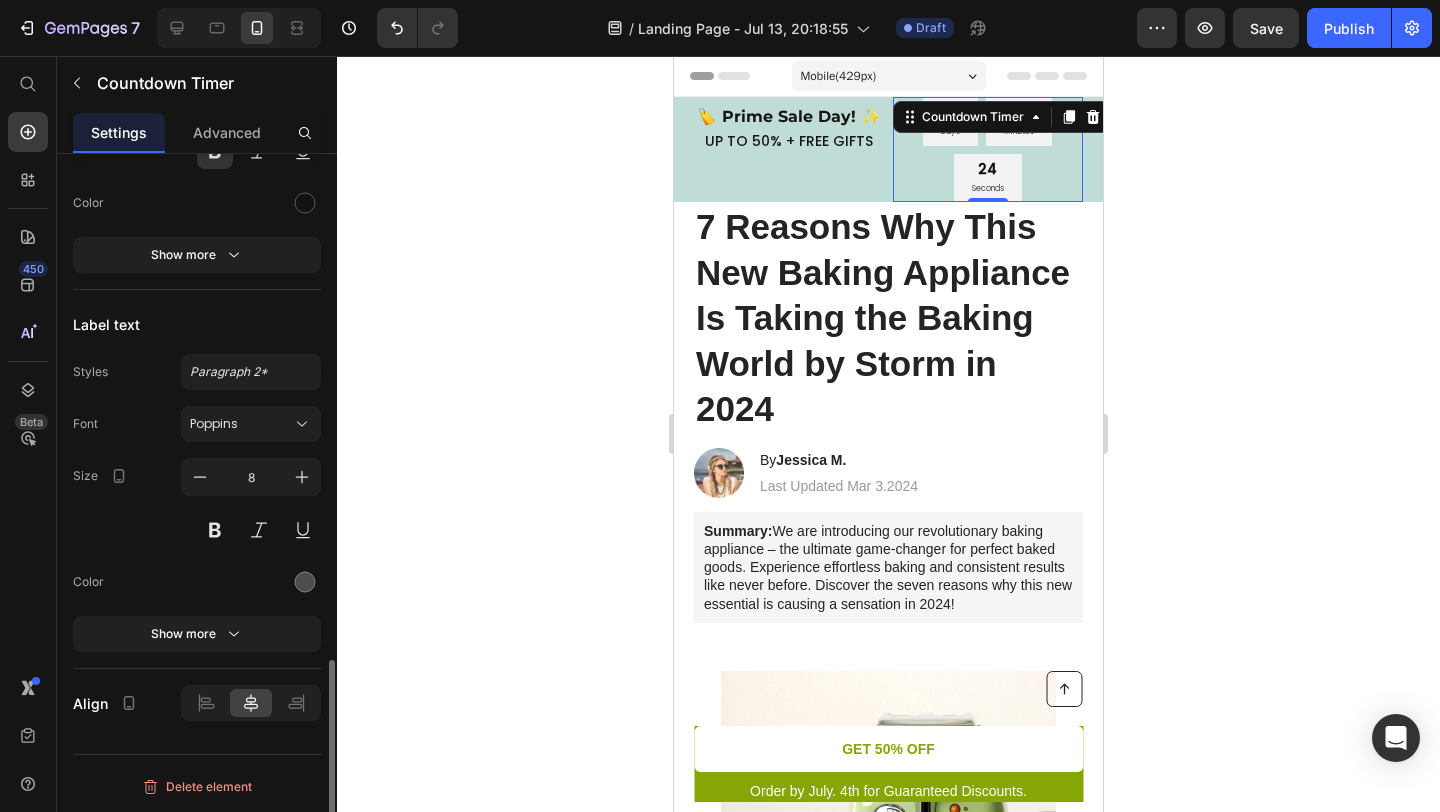 click on "Label text" at bounding box center [197, 324] 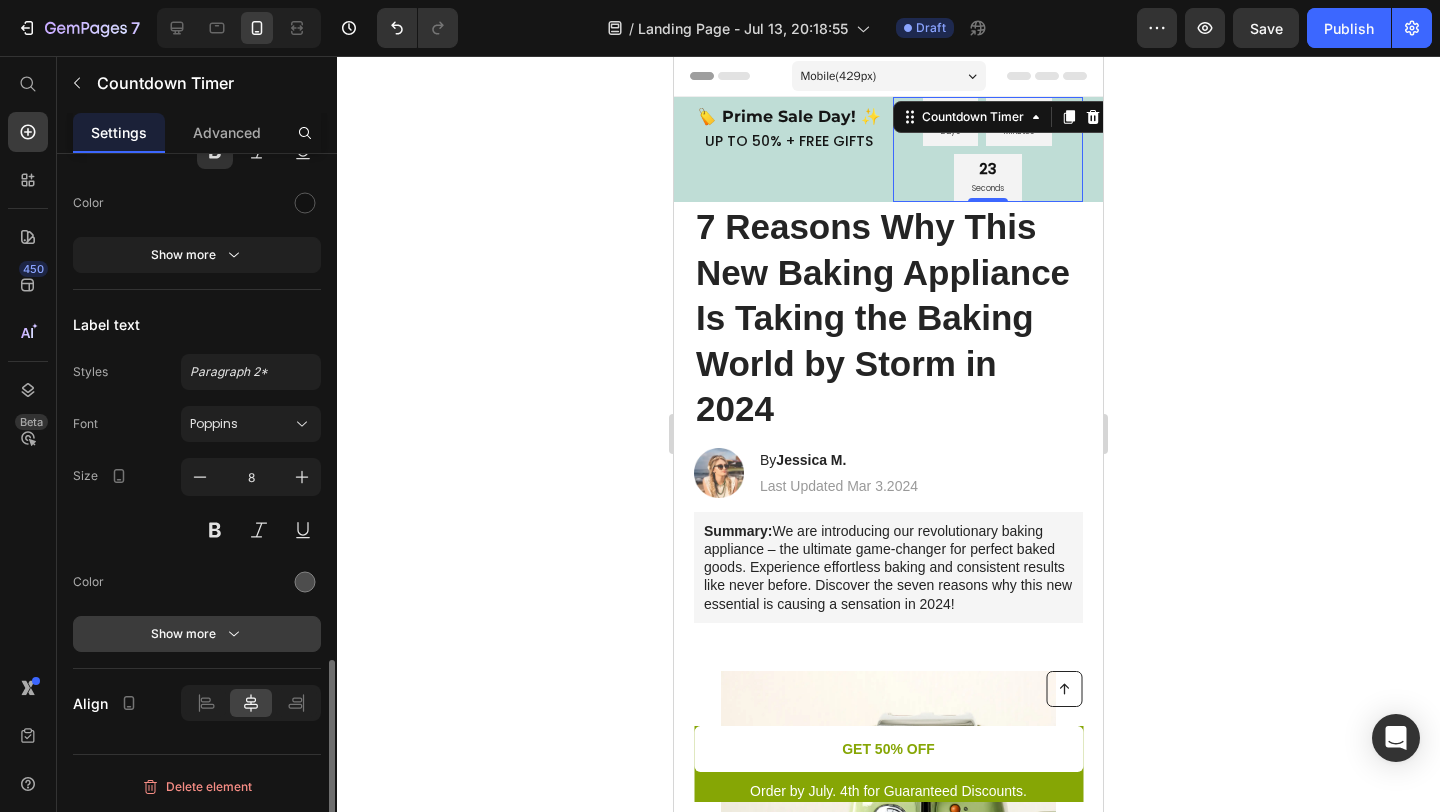 click on "Show more" at bounding box center [197, 634] 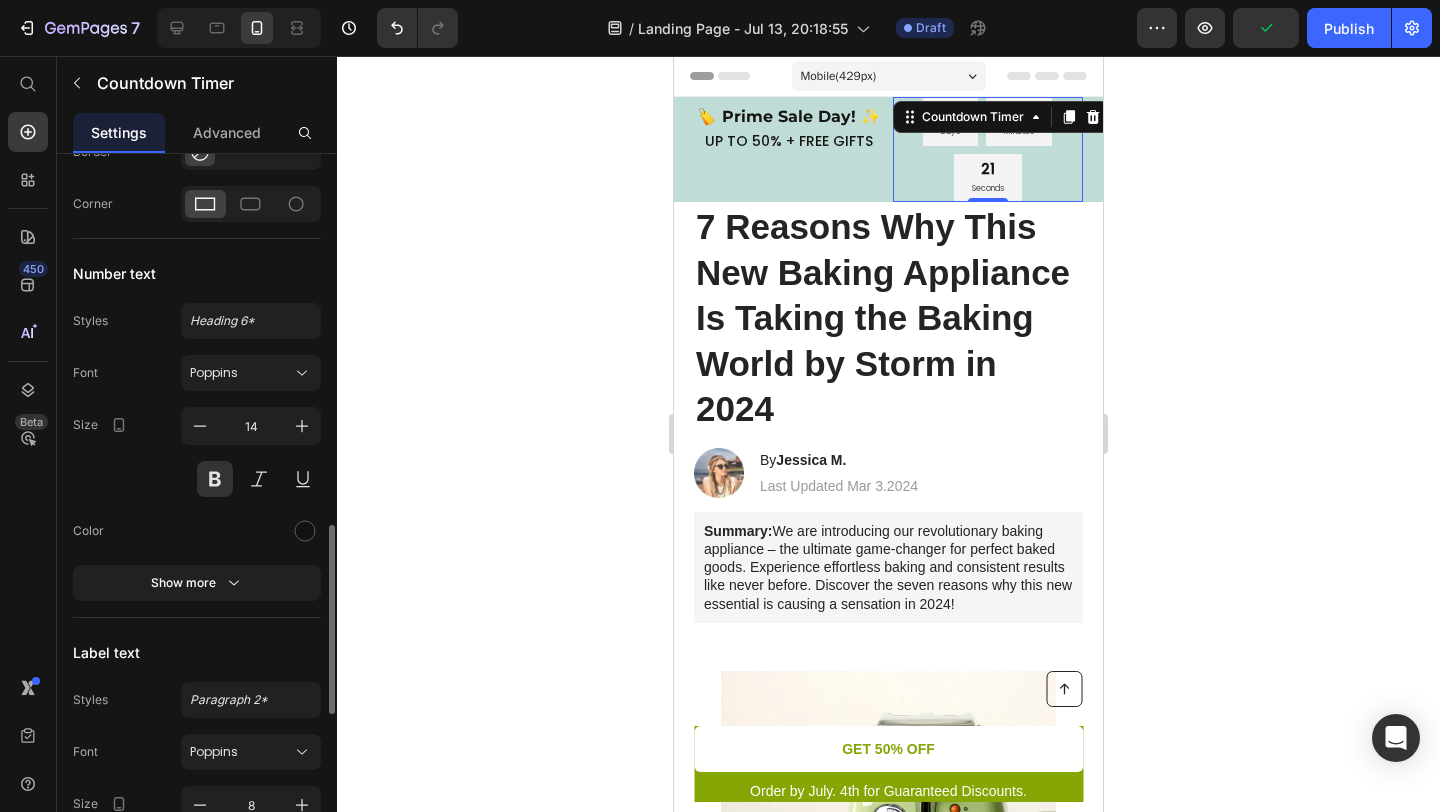 scroll, scrollTop: 1395, scrollLeft: 0, axis: vertical 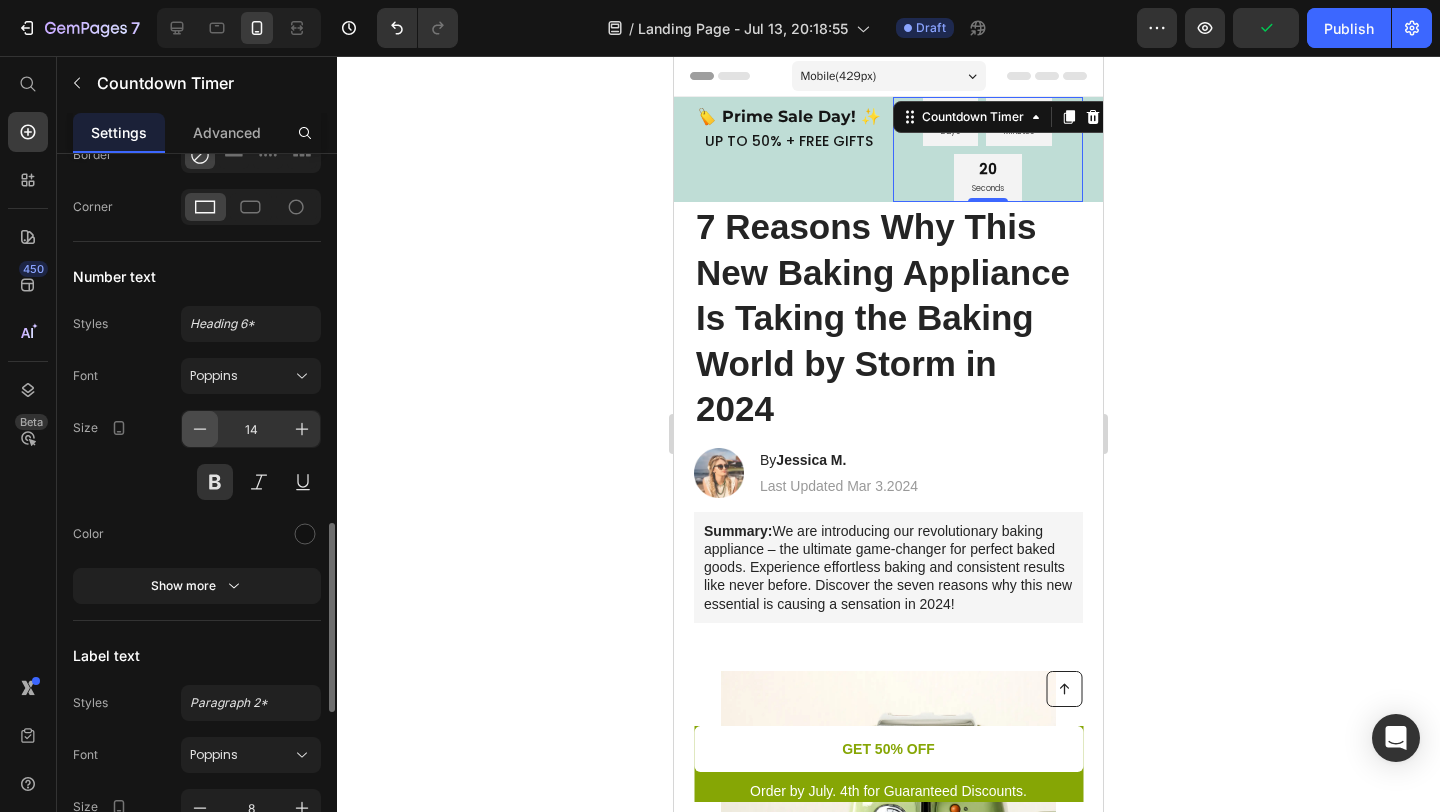 click 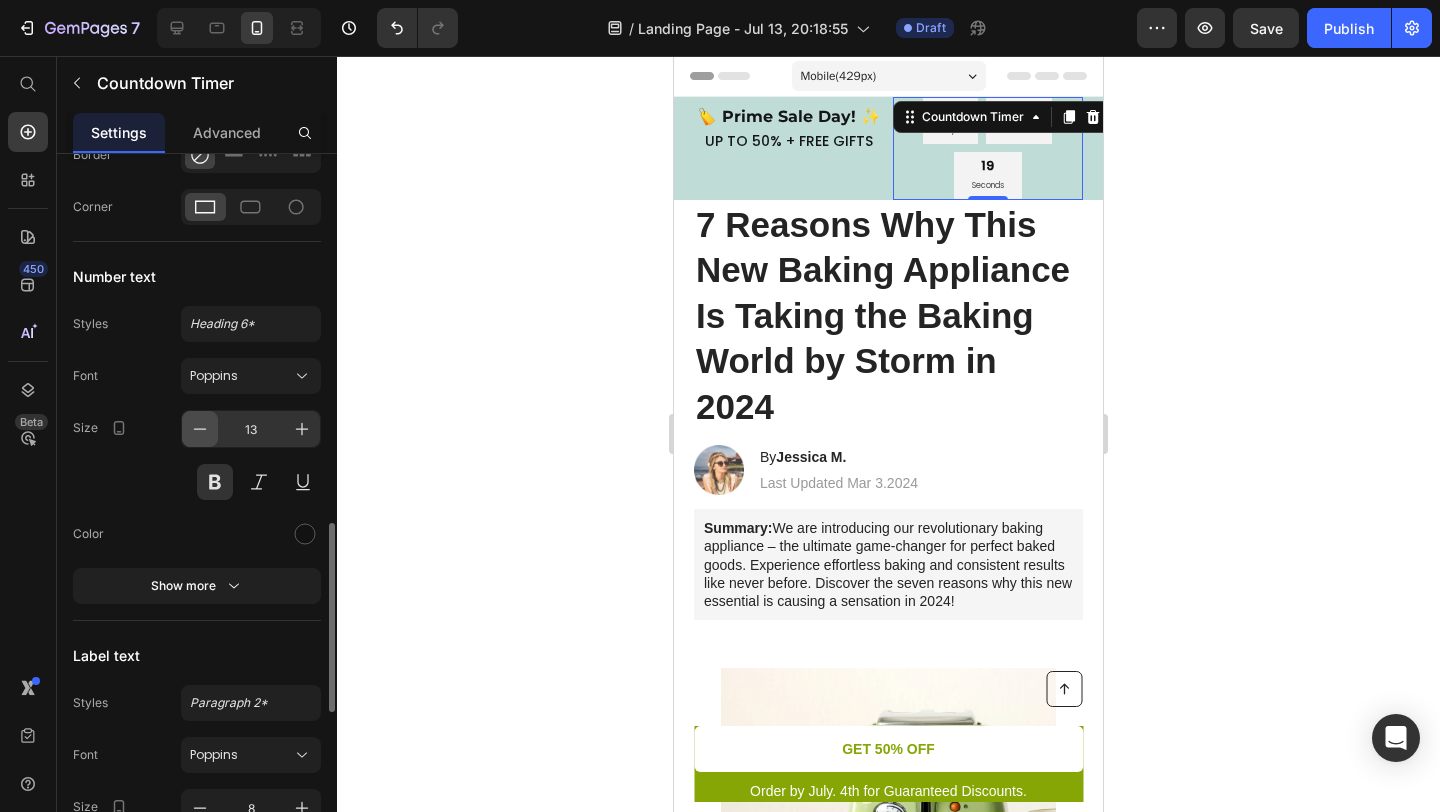 click 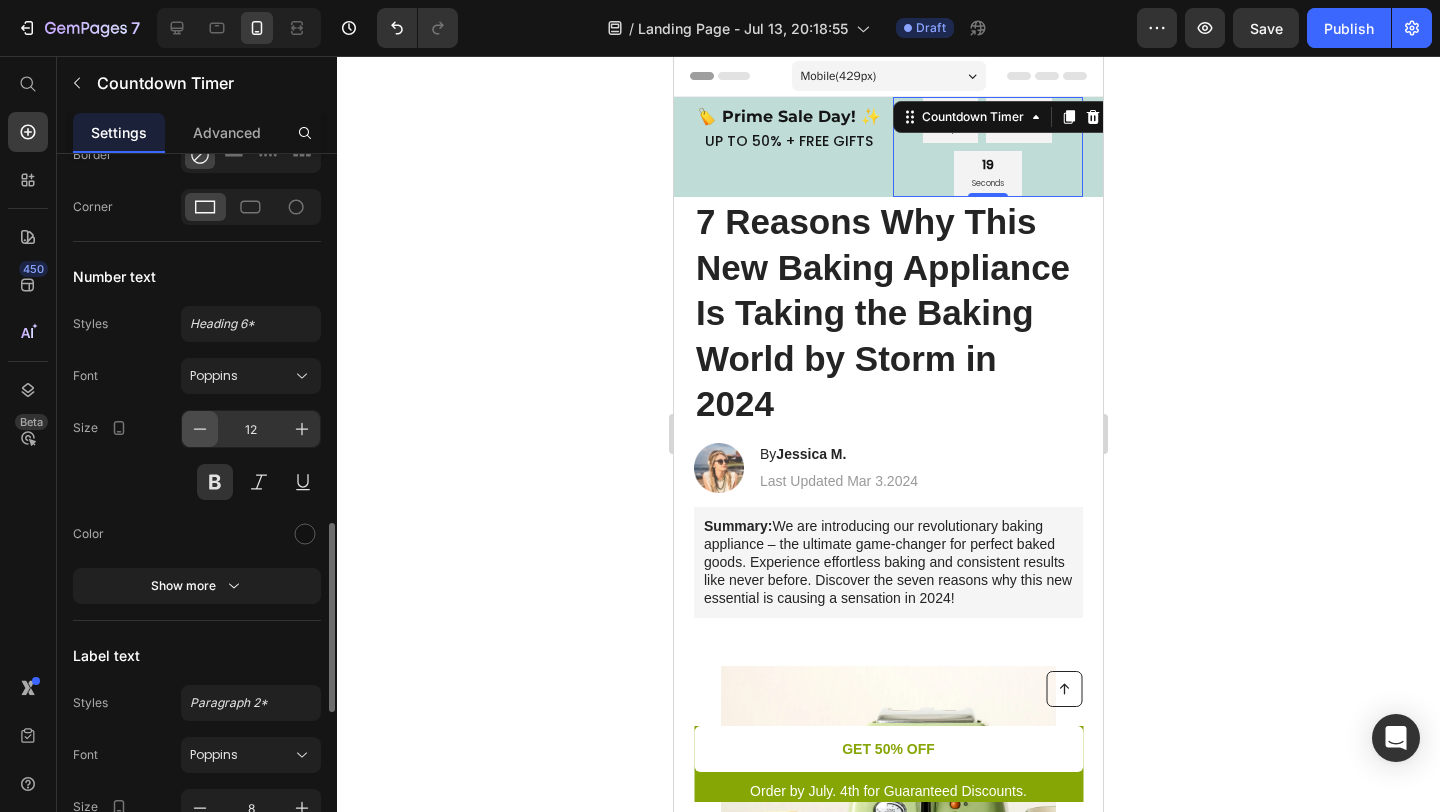 click 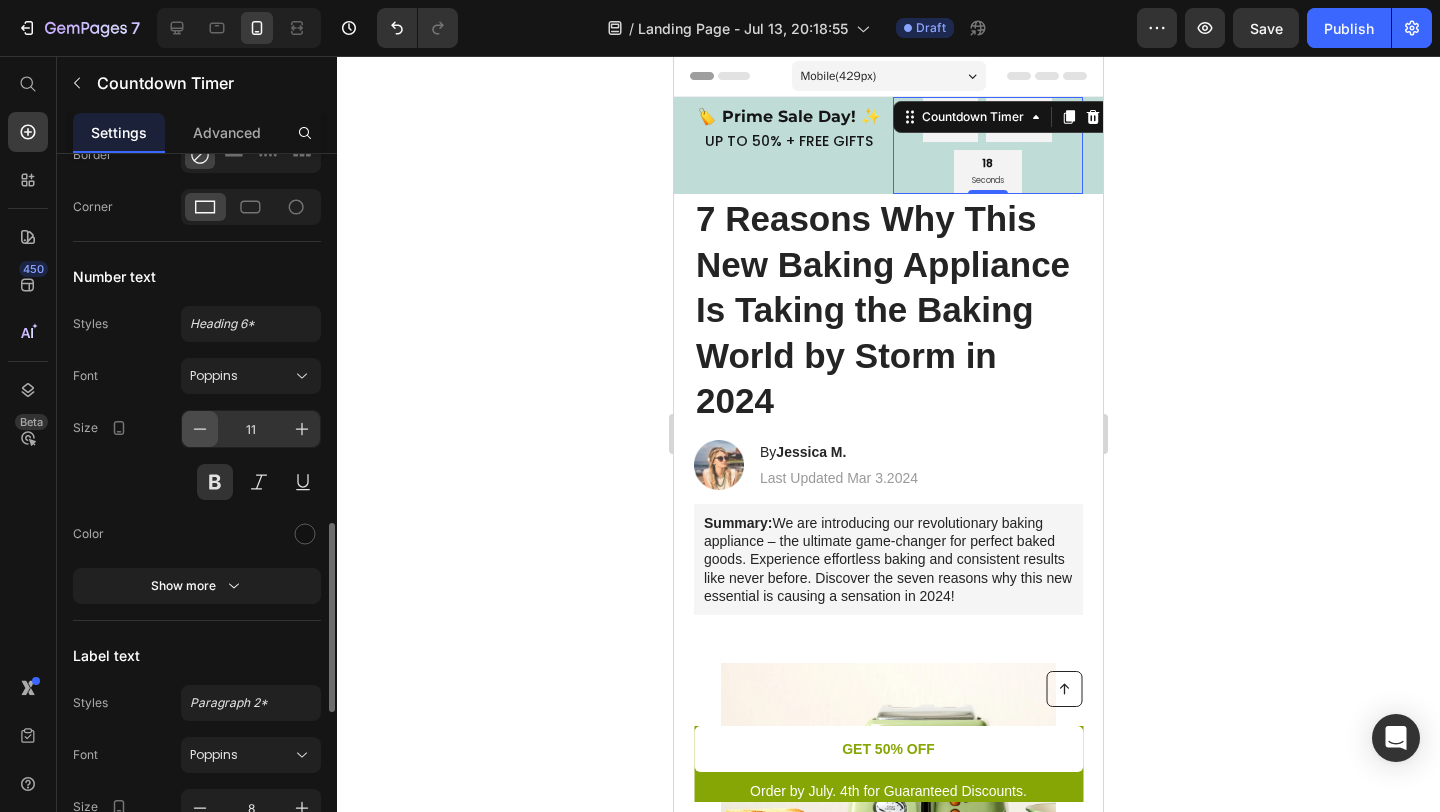 click 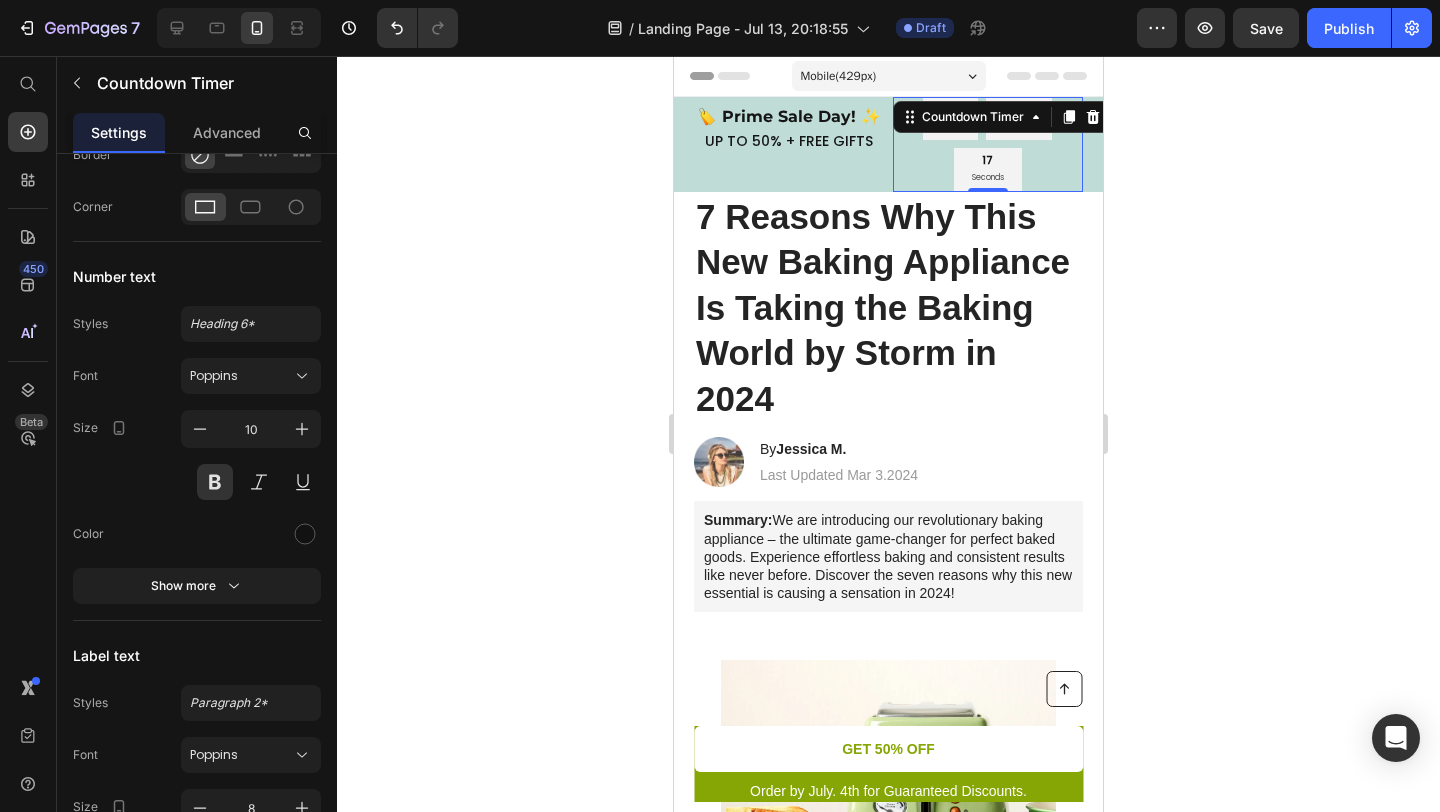 click 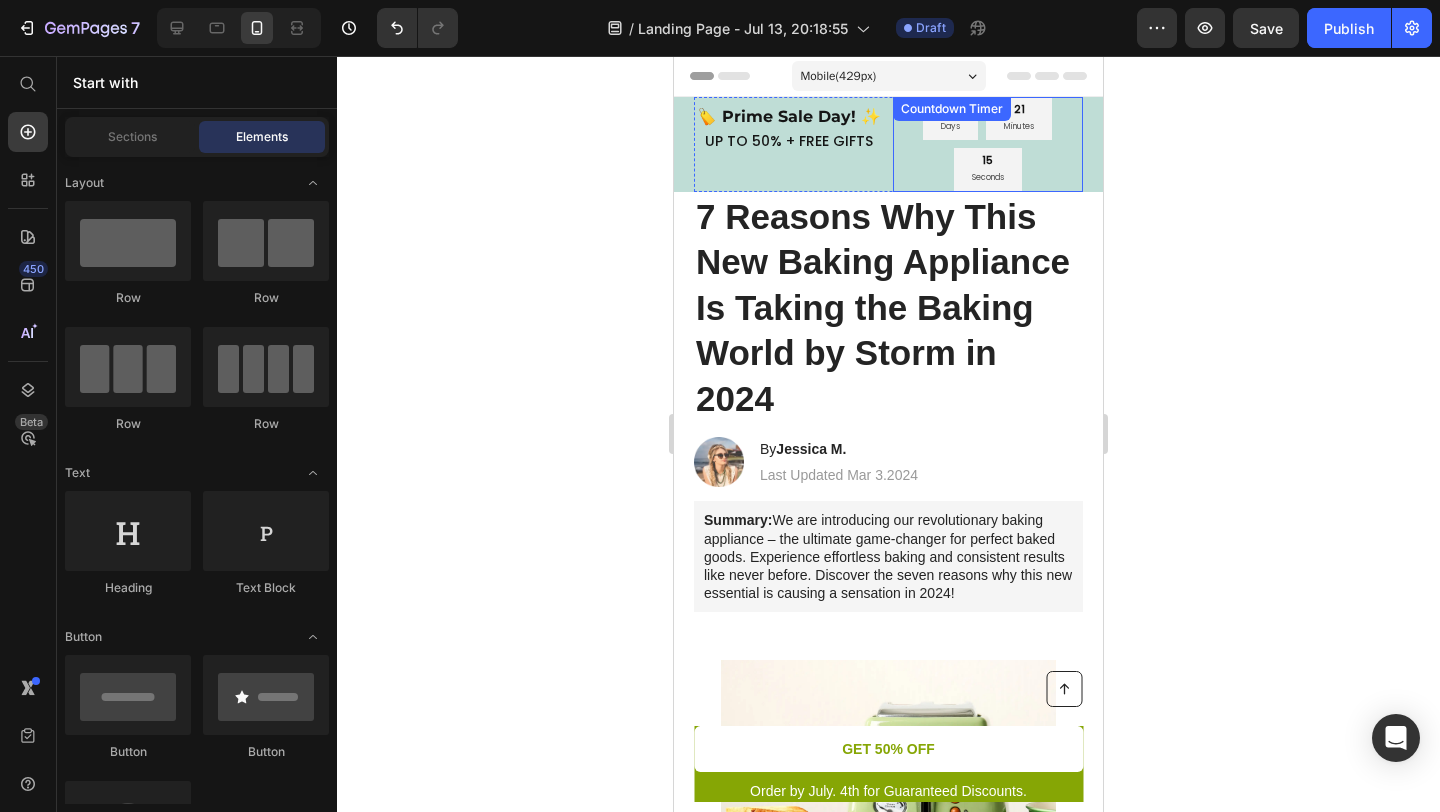 click on "06 Days 21 Minutes 15 Seconds" at bounding box center (988, 144) 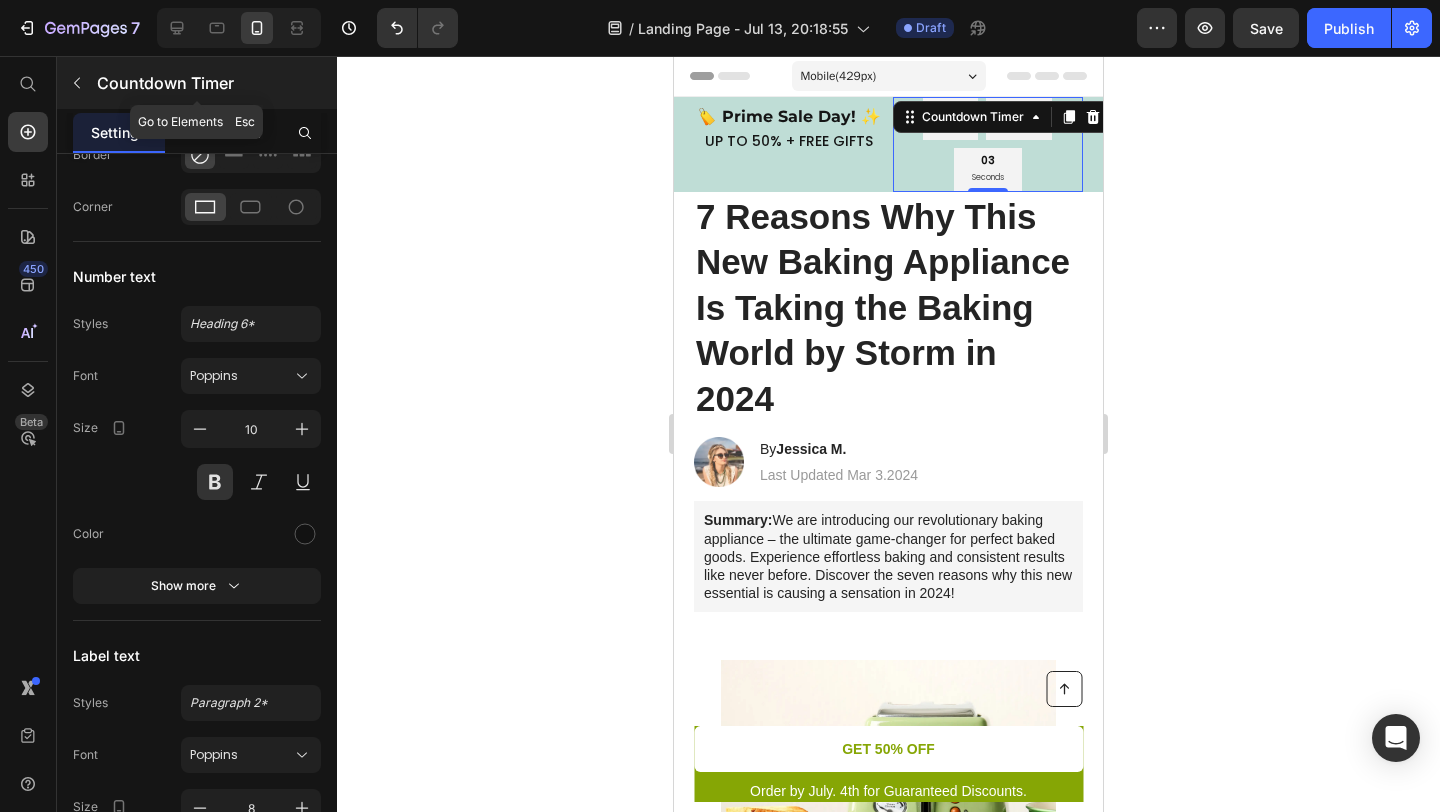 click 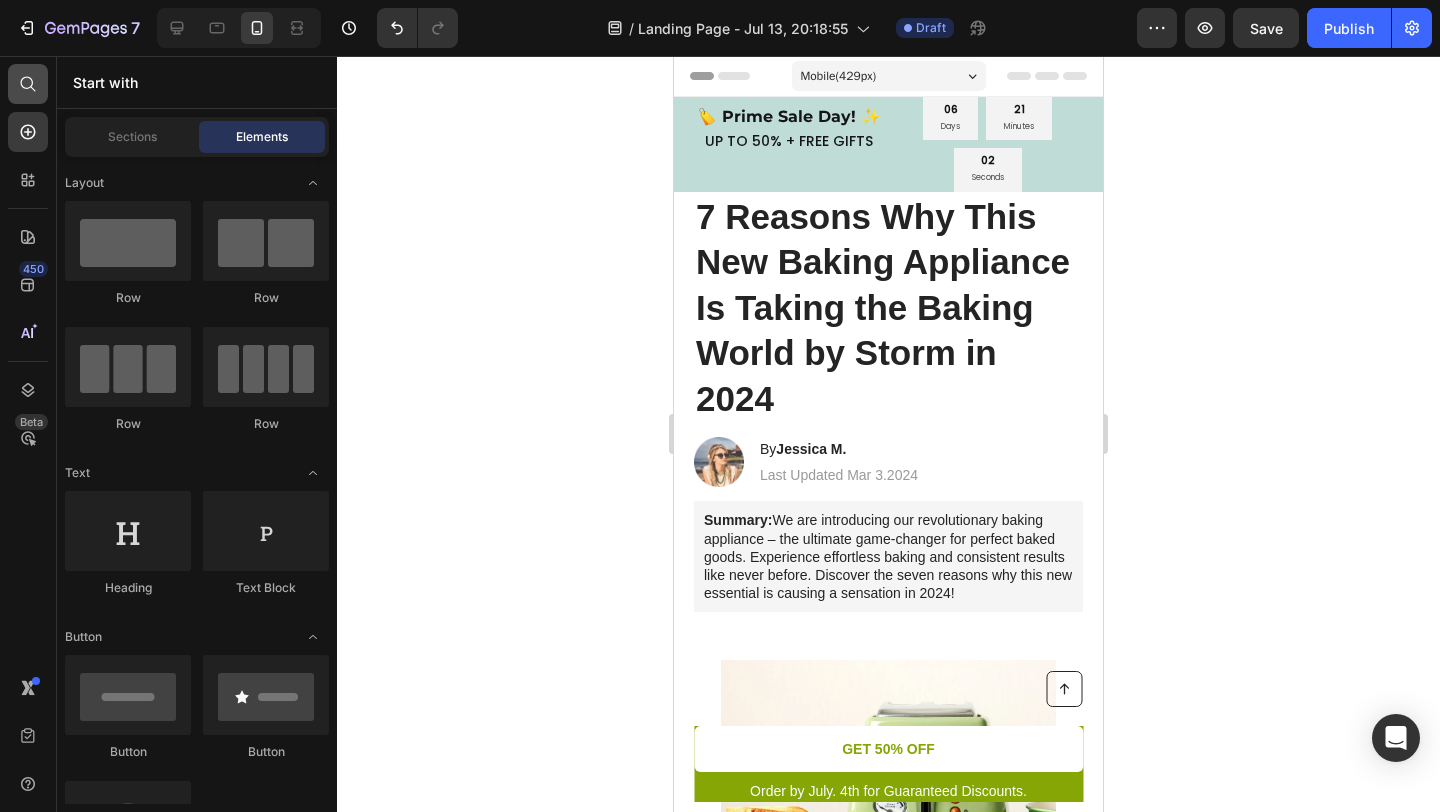 click 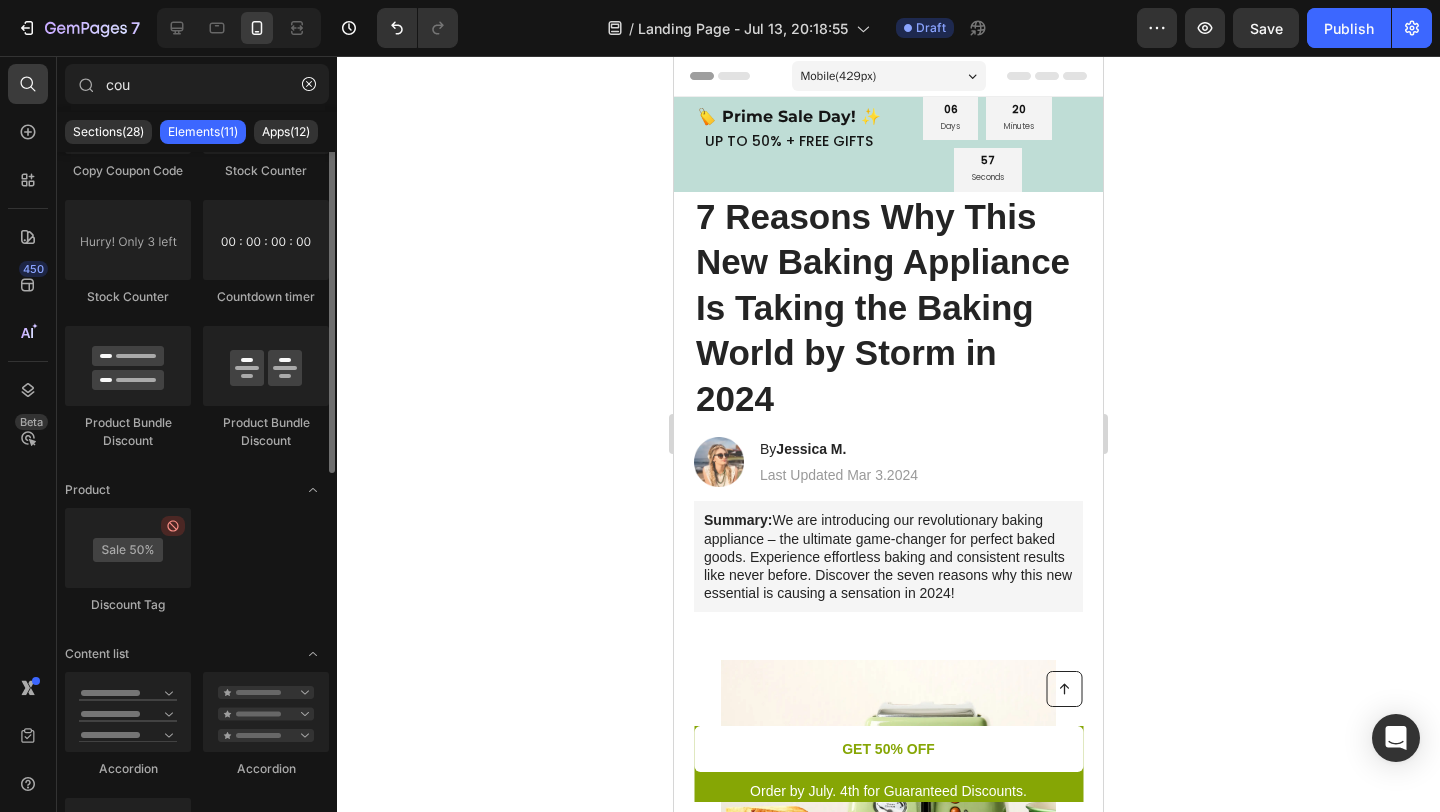 scroll, scrollTop: 0, scrollLeft: 0, axis: both 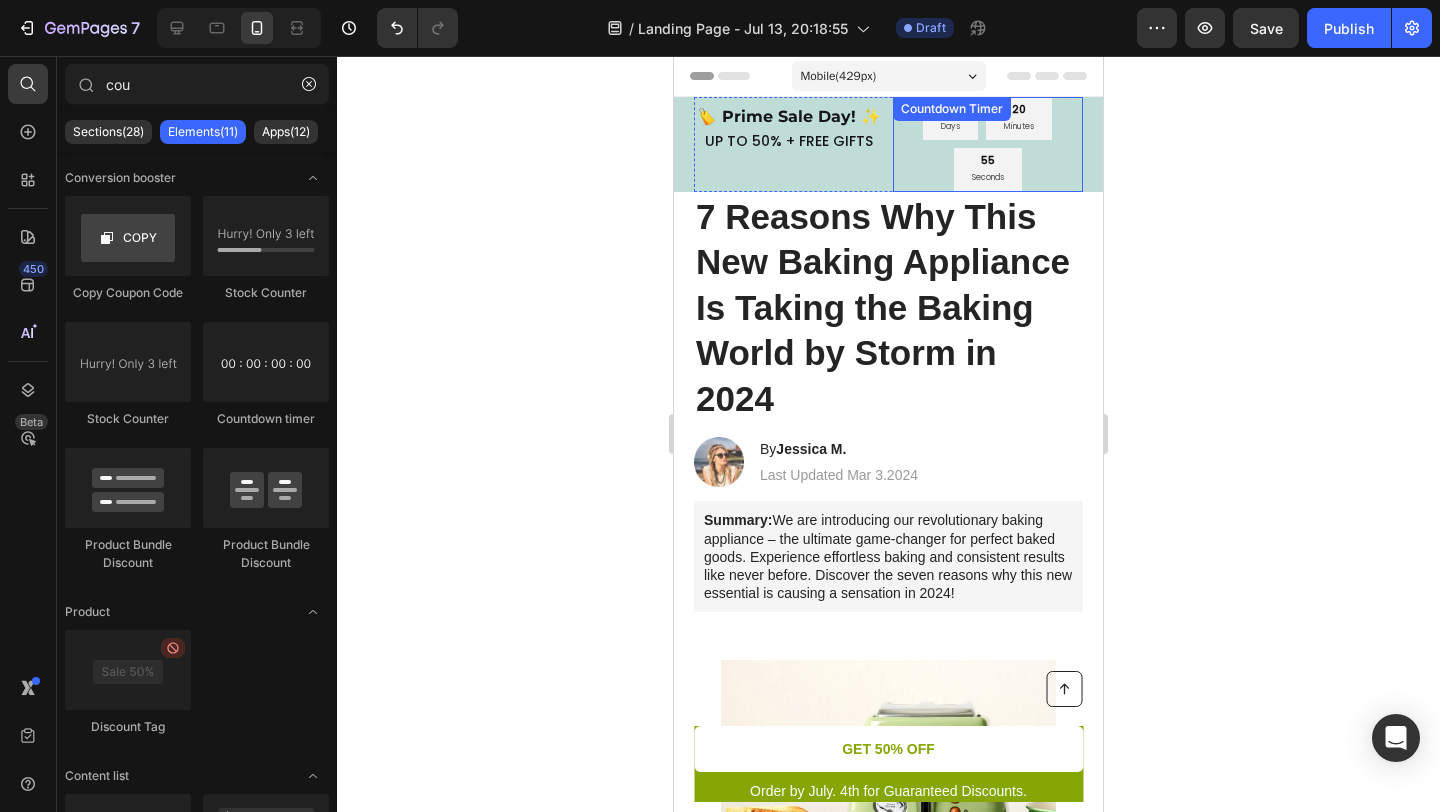 click on "06 Days 20 Minutes 55 Seconds" at bounding box center [988, 144] 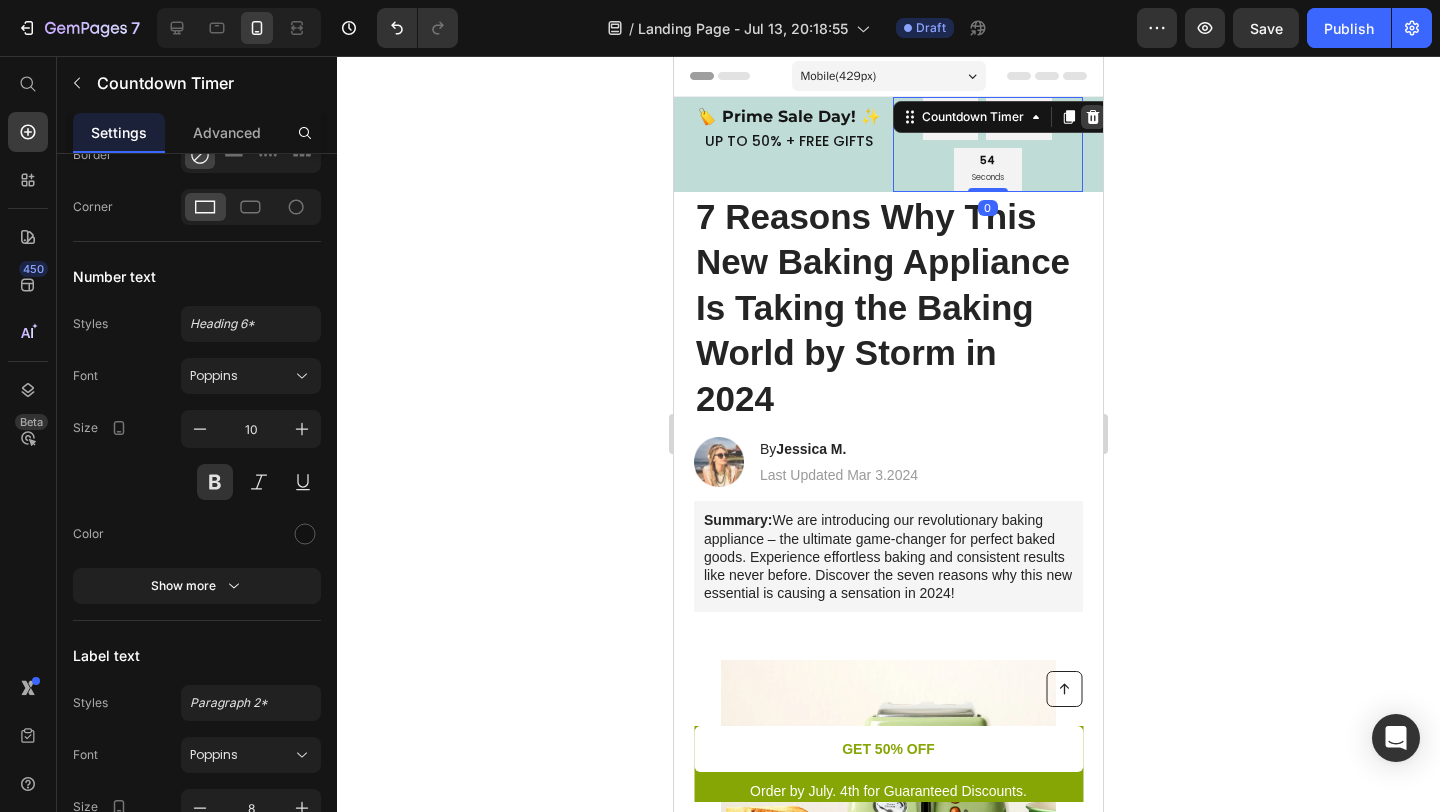 click 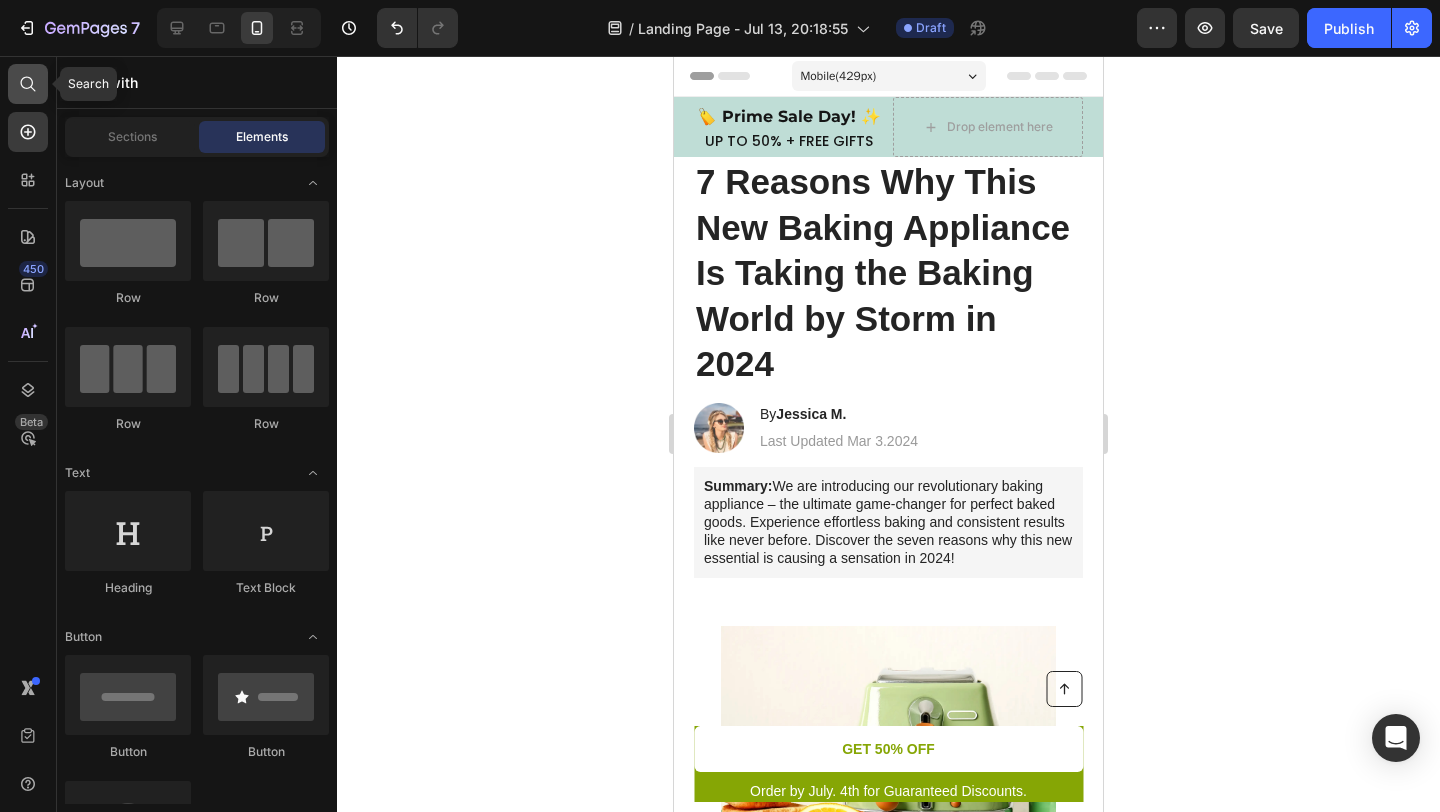 click 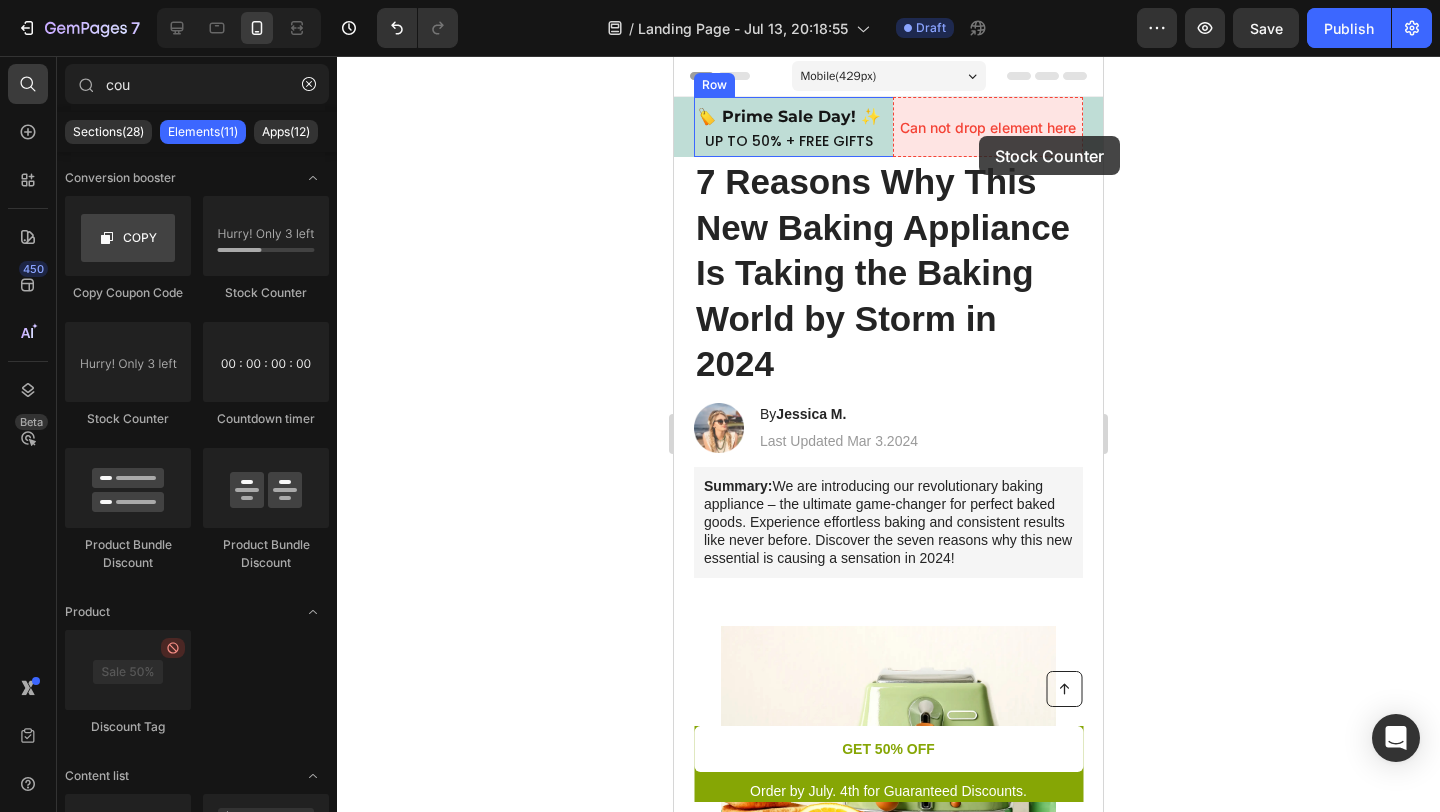 drag, startPoint x: 924, startPoint y: 299, endPoint x: 1005, endPoint y: 131, distance: 186.50737 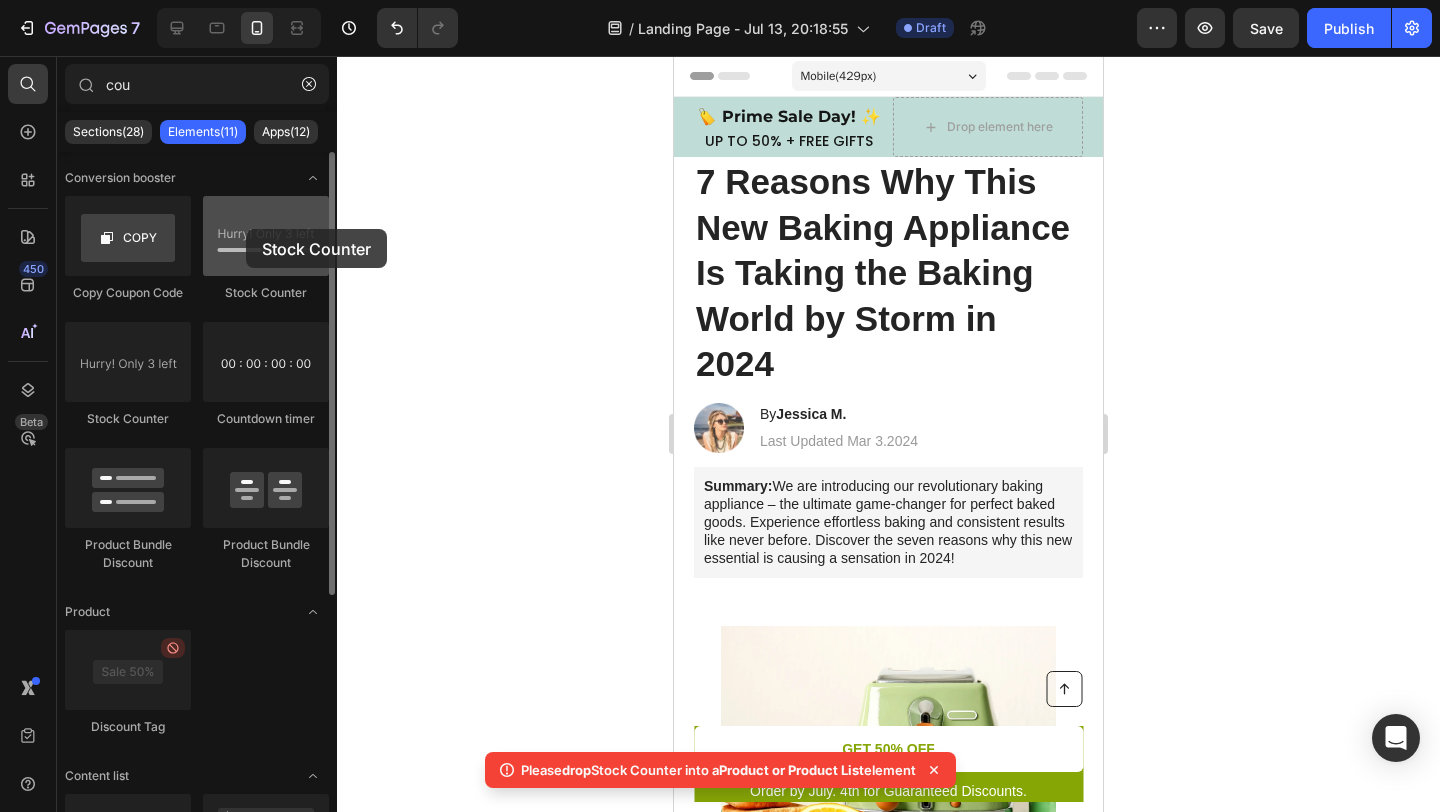 click at bounding box center [266, 236] 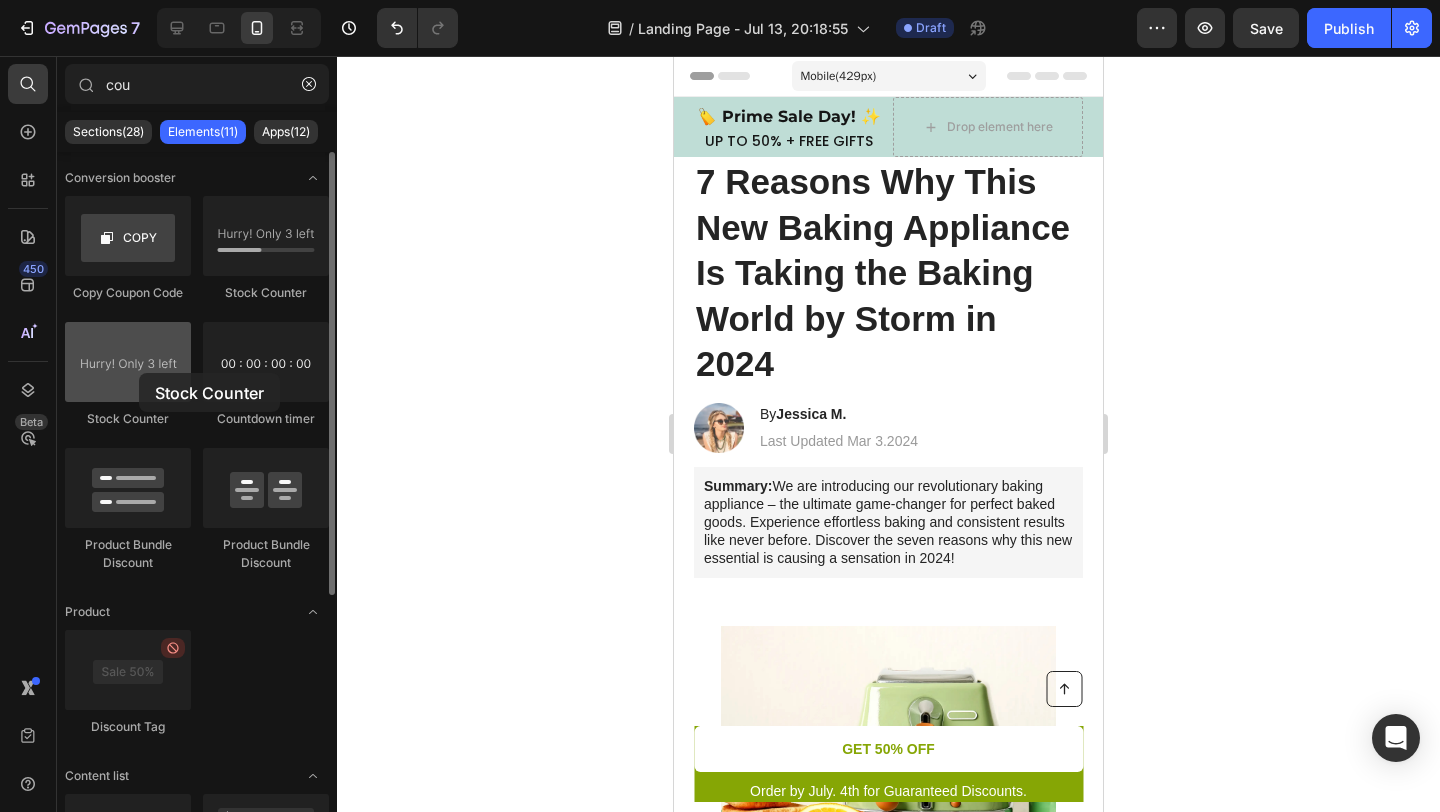 drag, startPoint x: 138, startPoint y: 361, endPoint x: 139, endPoint y: 373, distance: 12.0415945 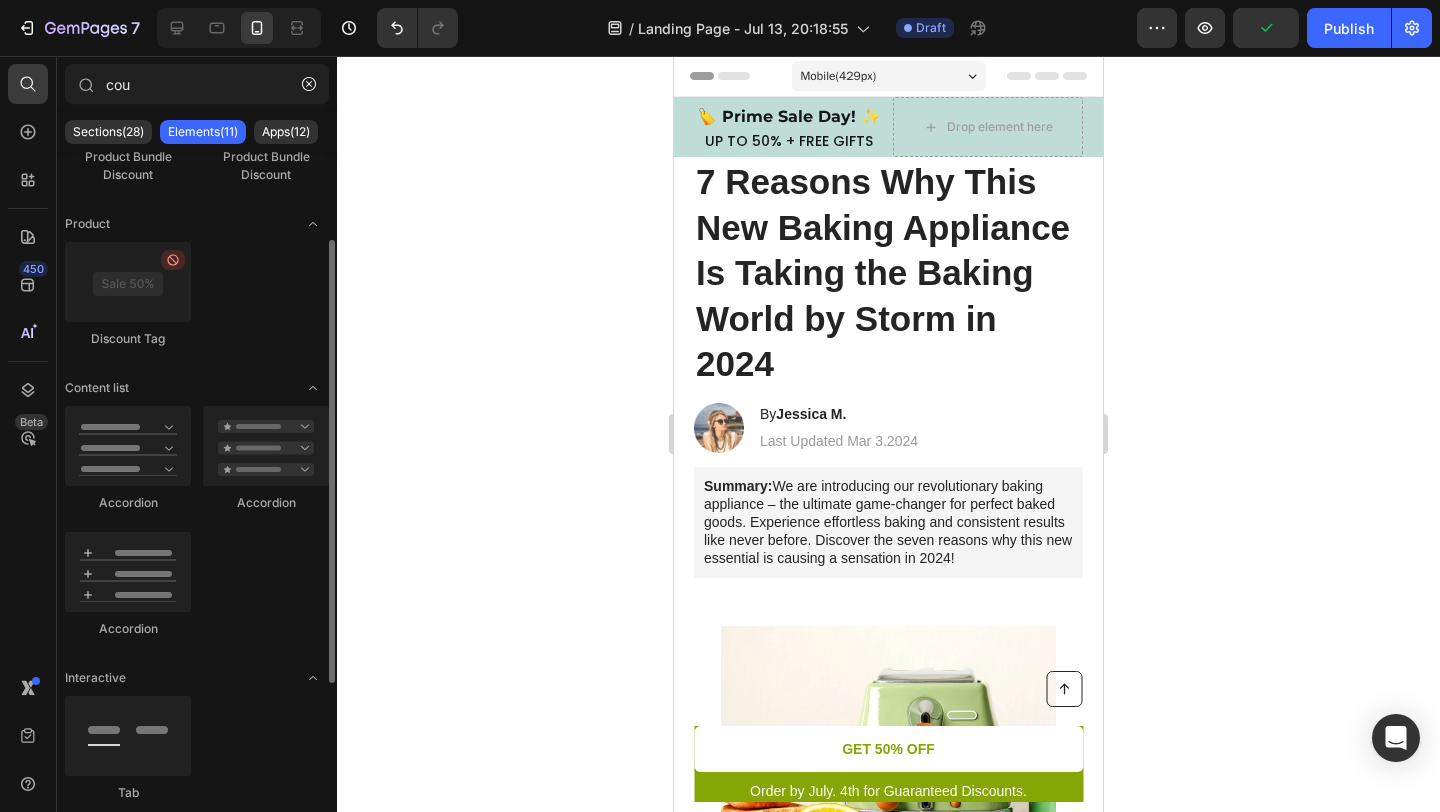scroll, scrollTop: 0, scrollLeft: 0, axis: both 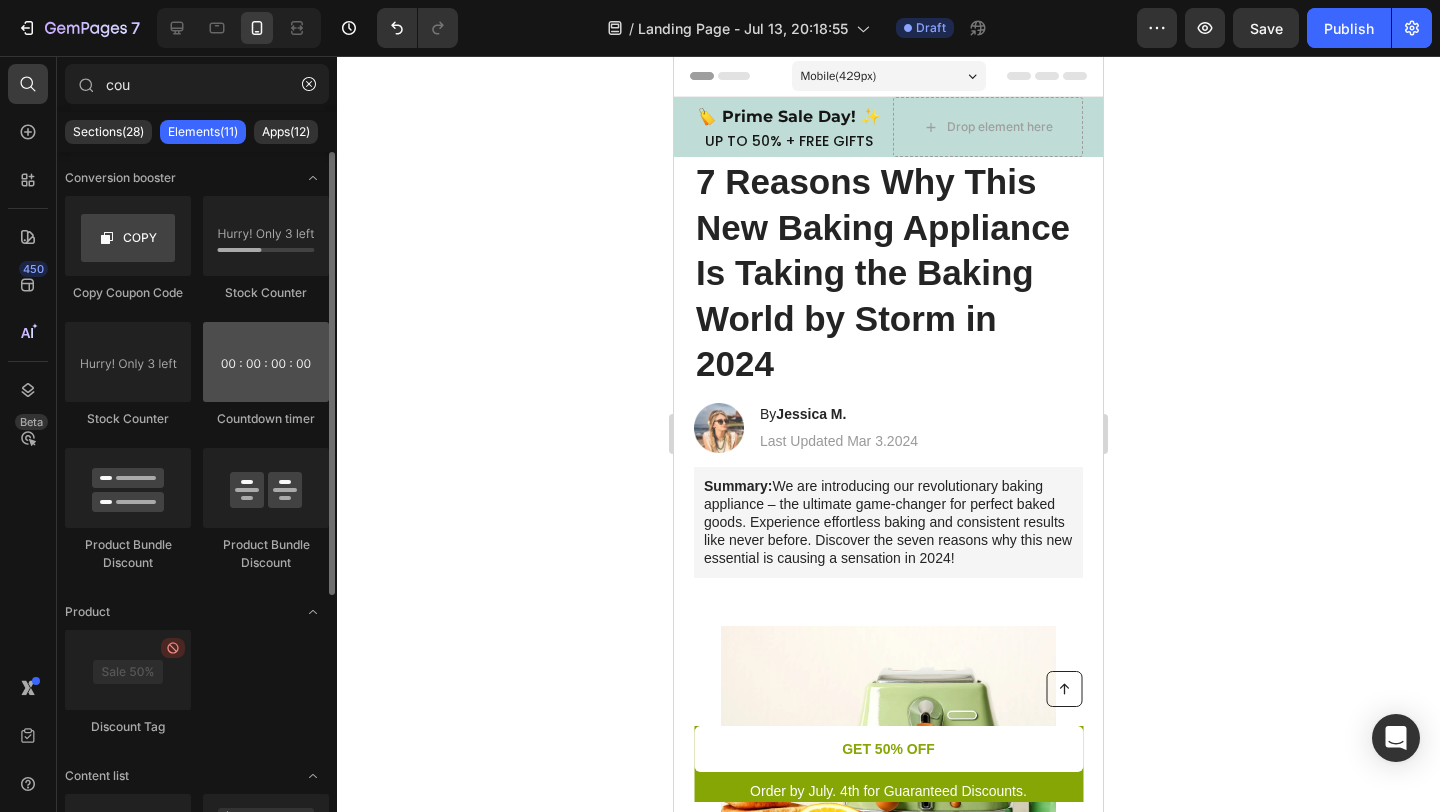 click at bounding box center (266, 362) 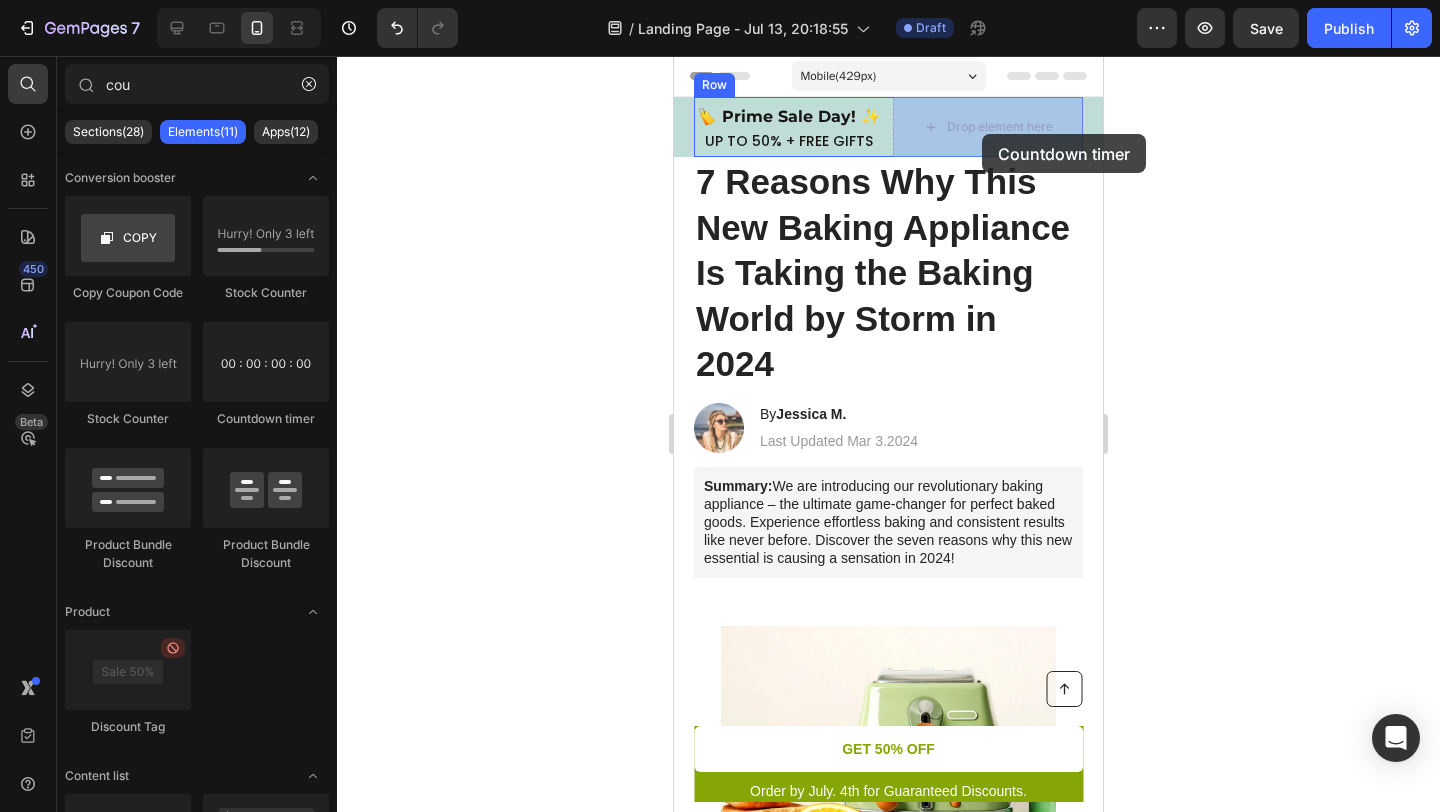 drag, startPoint x: 922, startPoint y: 430, endPoint x: 978, endPoint y: 133, distance: 302.23337 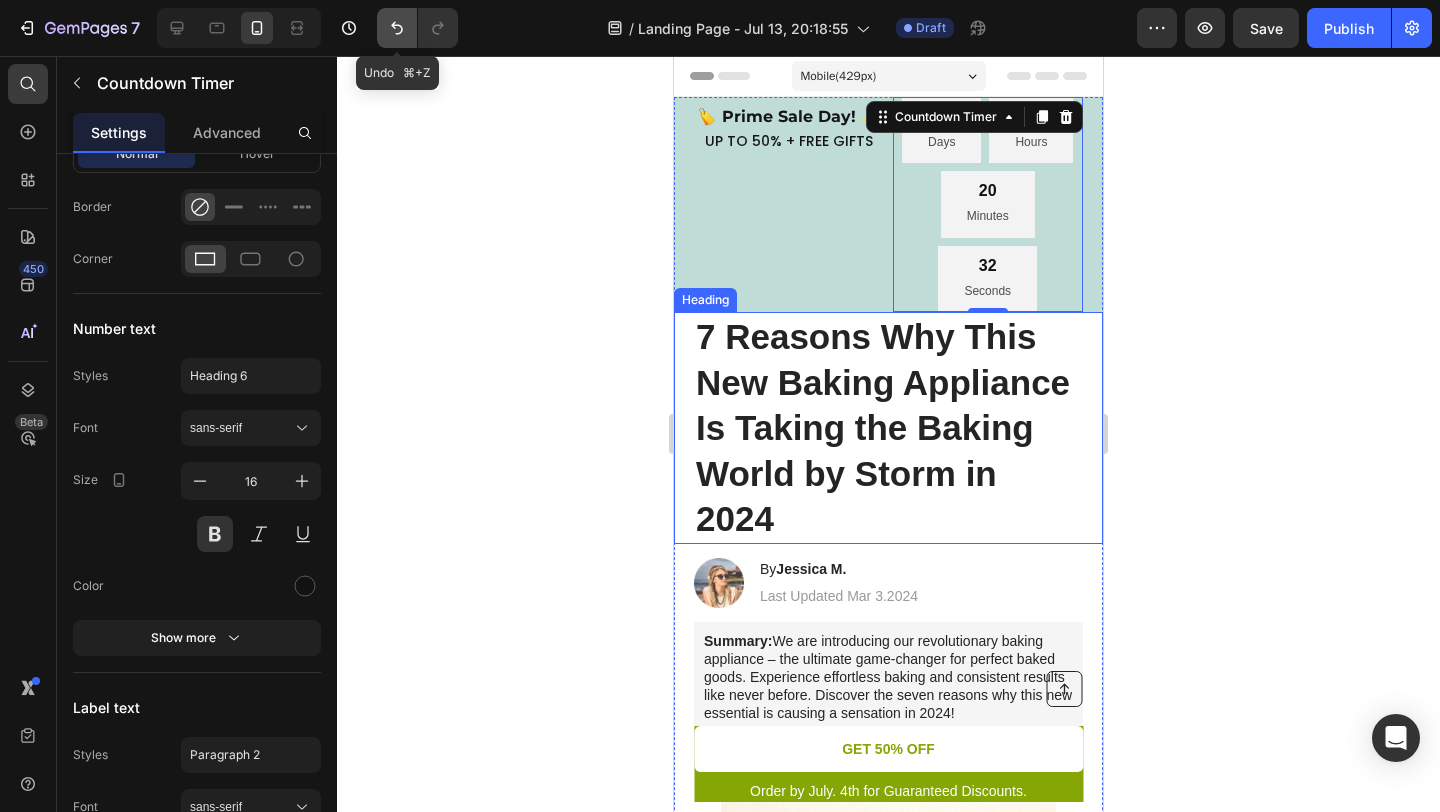 click 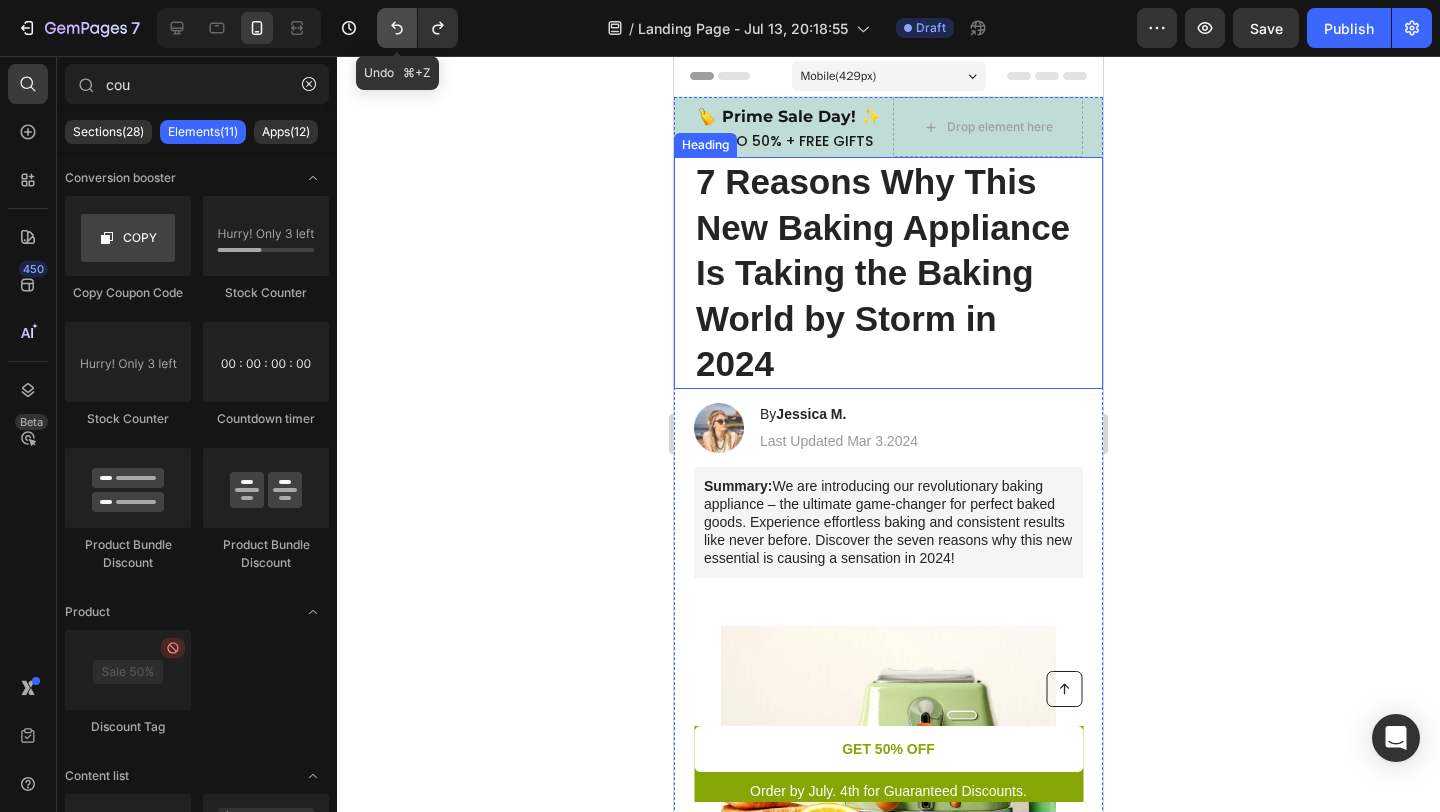click 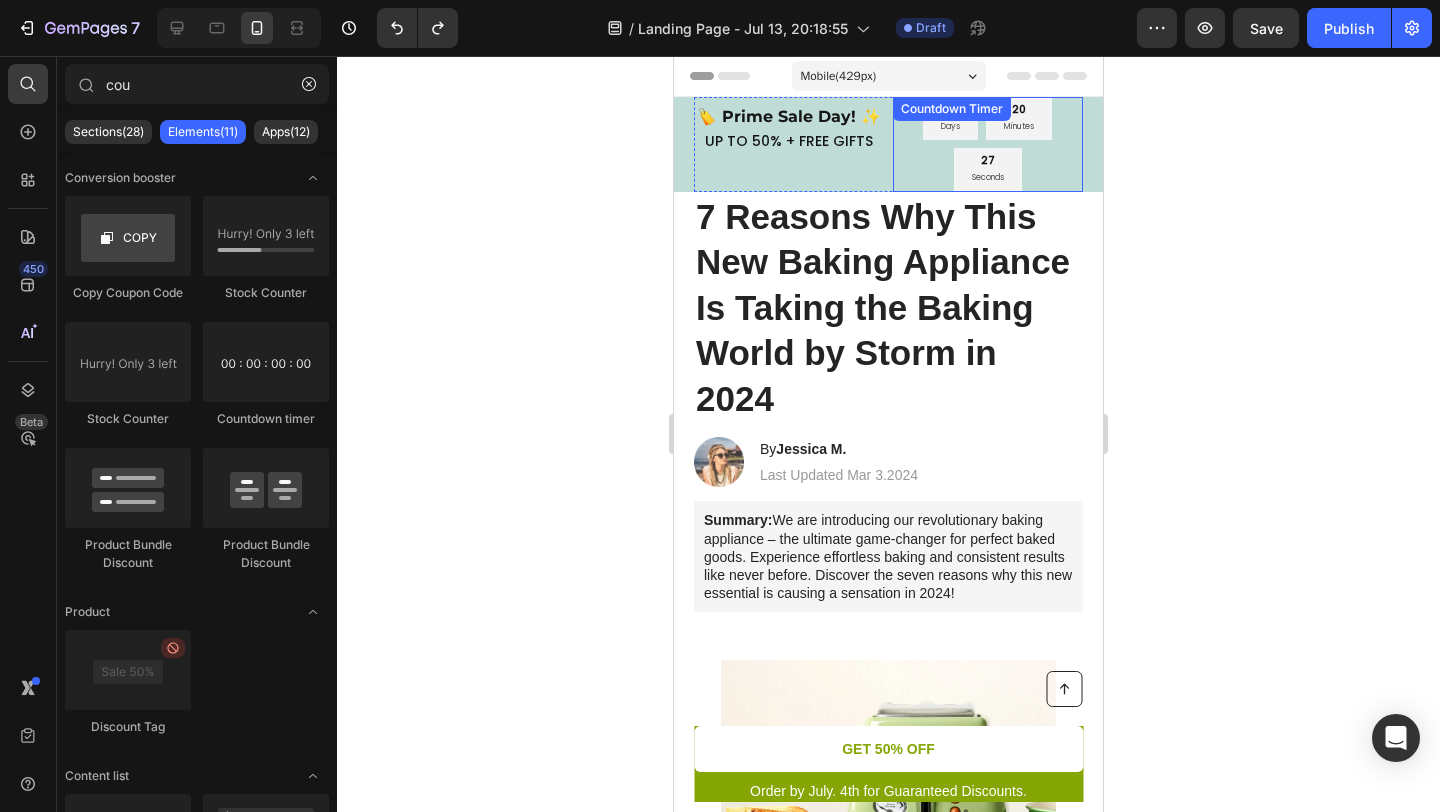 click on "20 Minutes" at bounding box center (1019, 118) 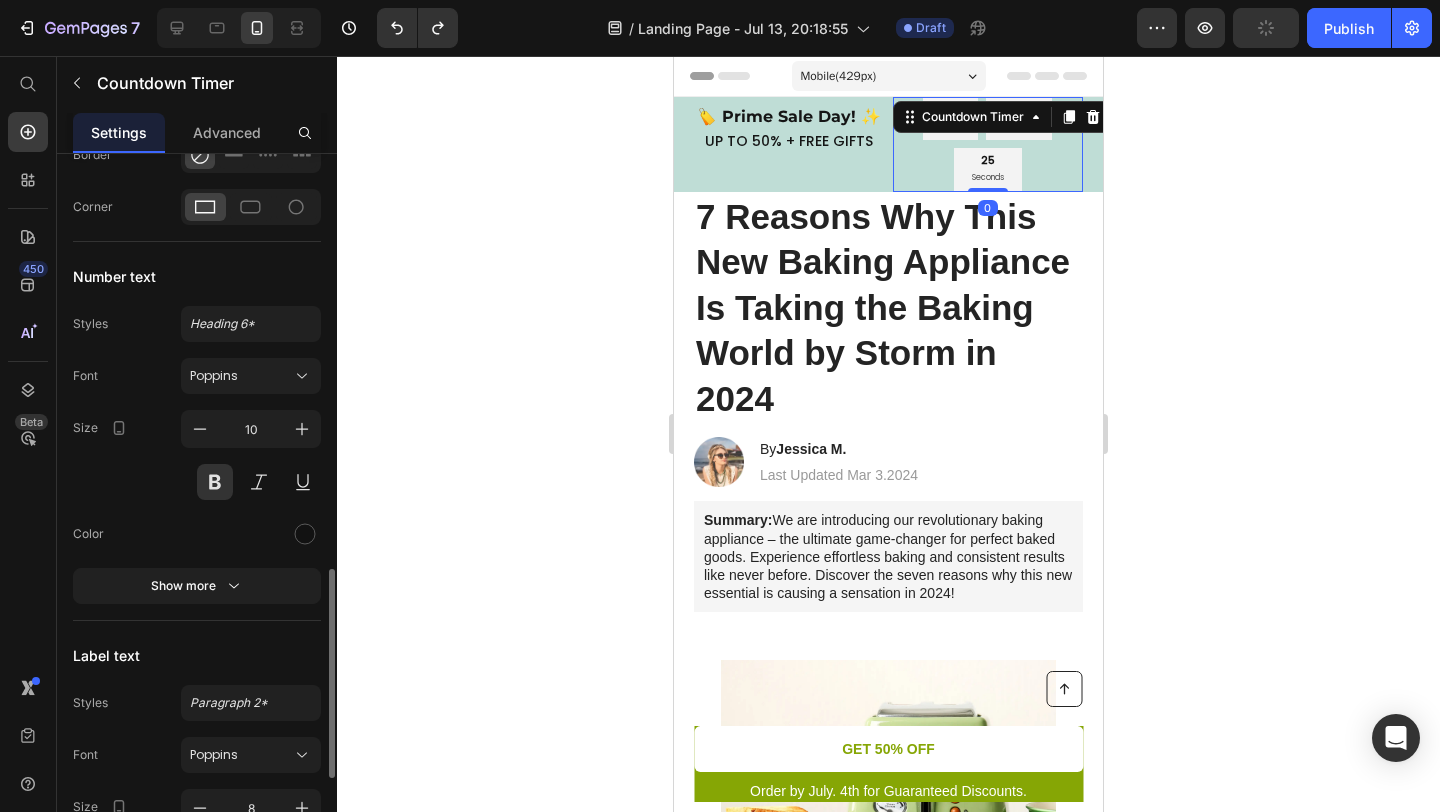 scroll, scrollTop: 1533, scrollLeft: 0, axis: vertical 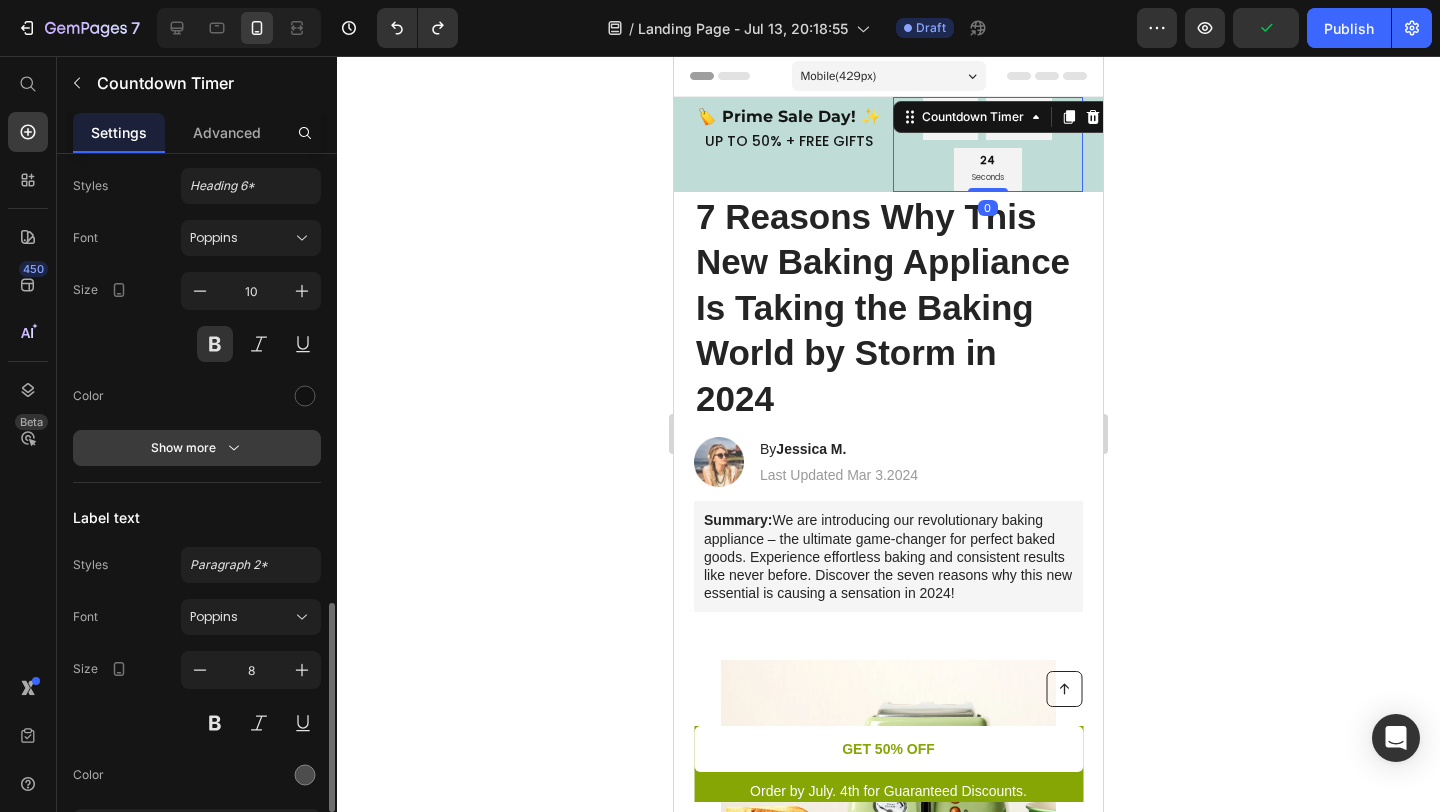 click on "Show more" at bounding box center [197, 448] 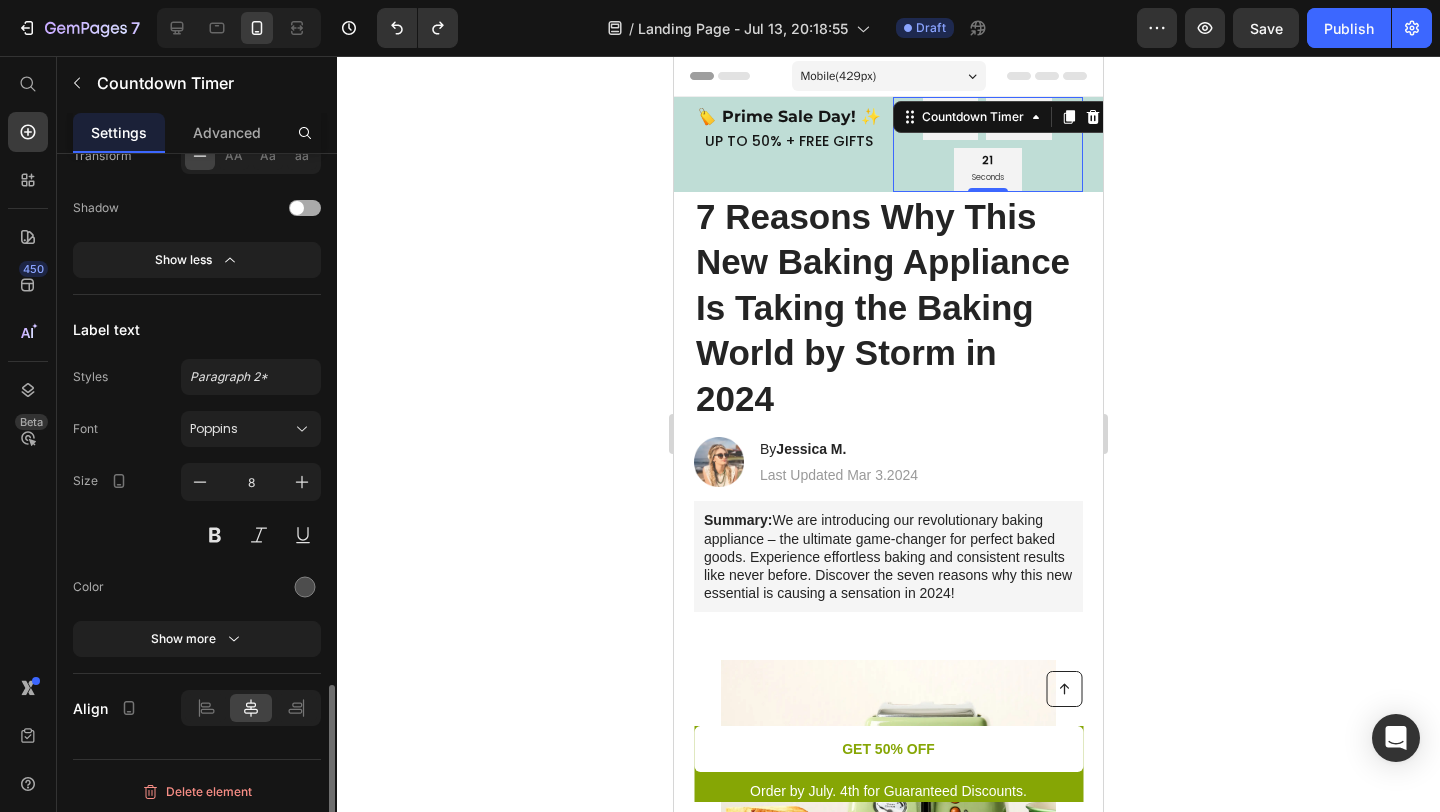 scroll, scrollTop: 1986, scrollLeft: 0, axis: vertical 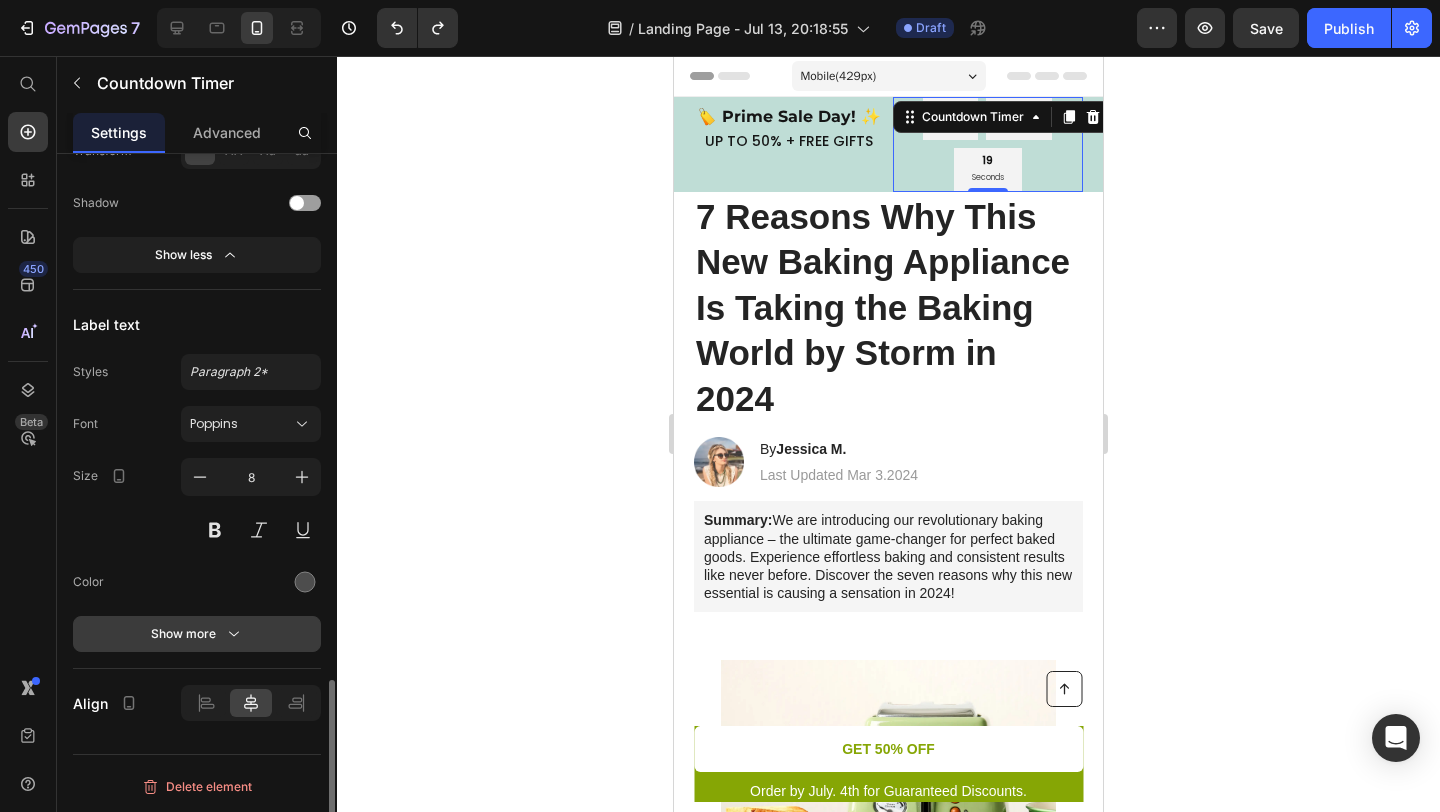 click on "Show more" at bounding box center (197, 634) 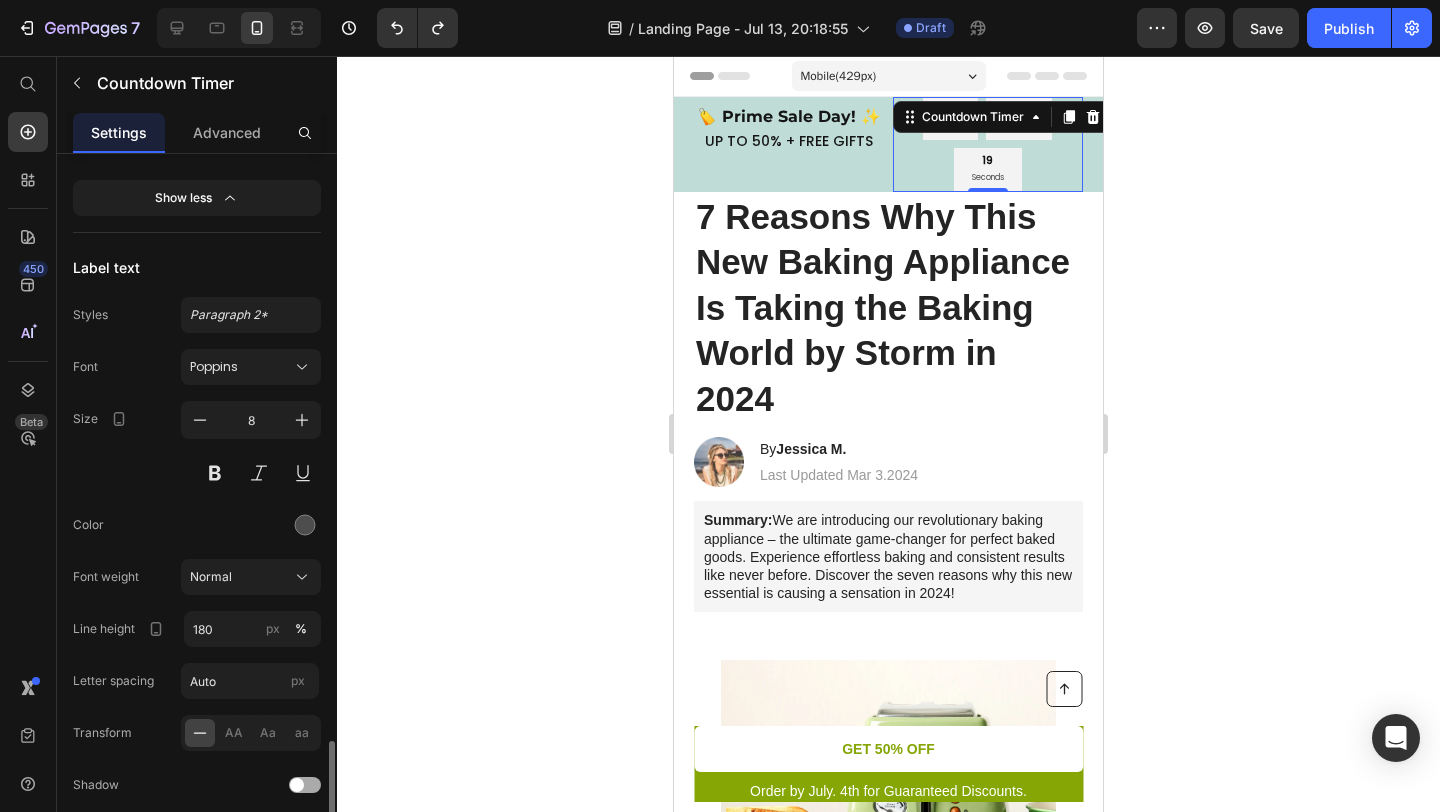 scroll, scrollTop: 2118, scrollLeft: 0, axis: vertical 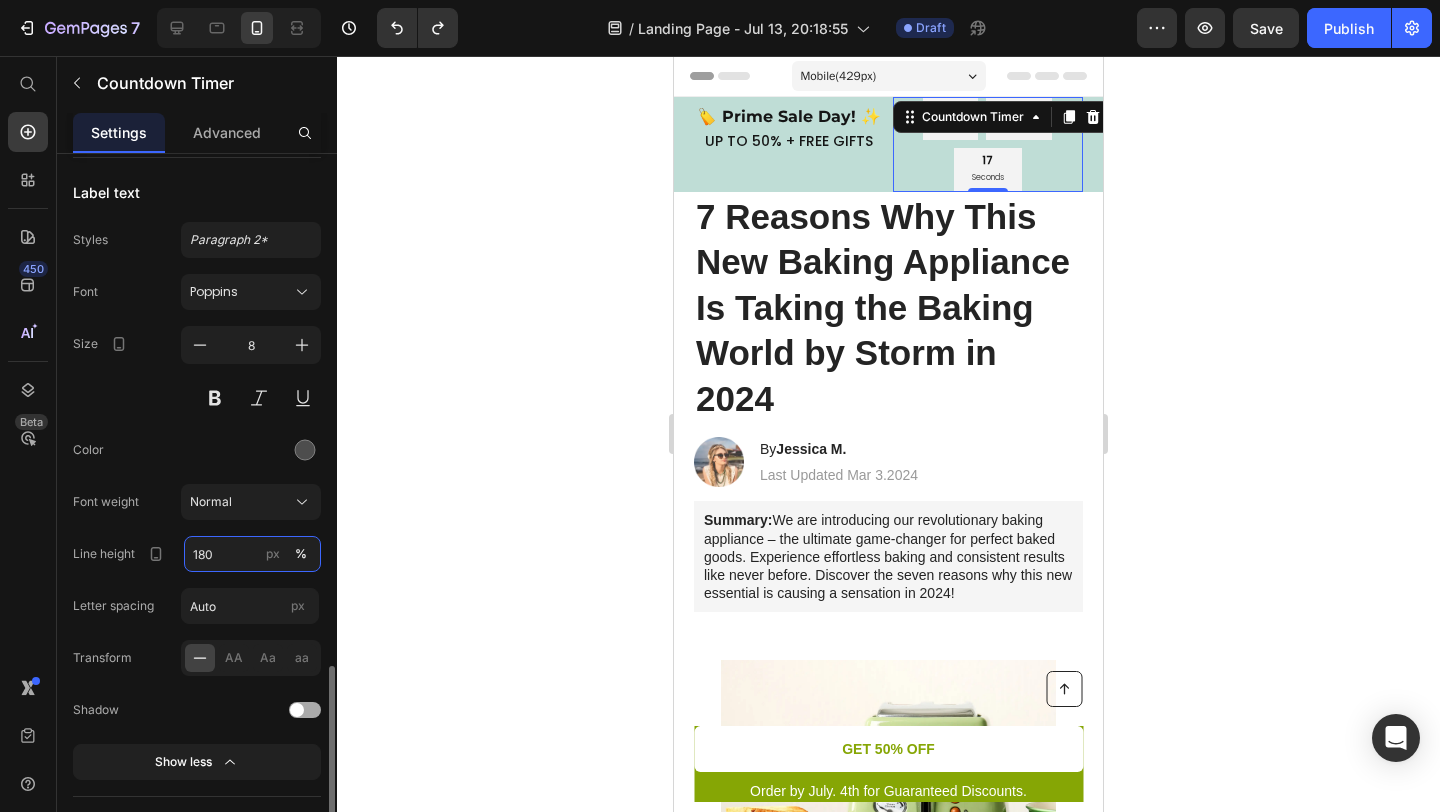 click on "180" at bounding box center [252, 554] 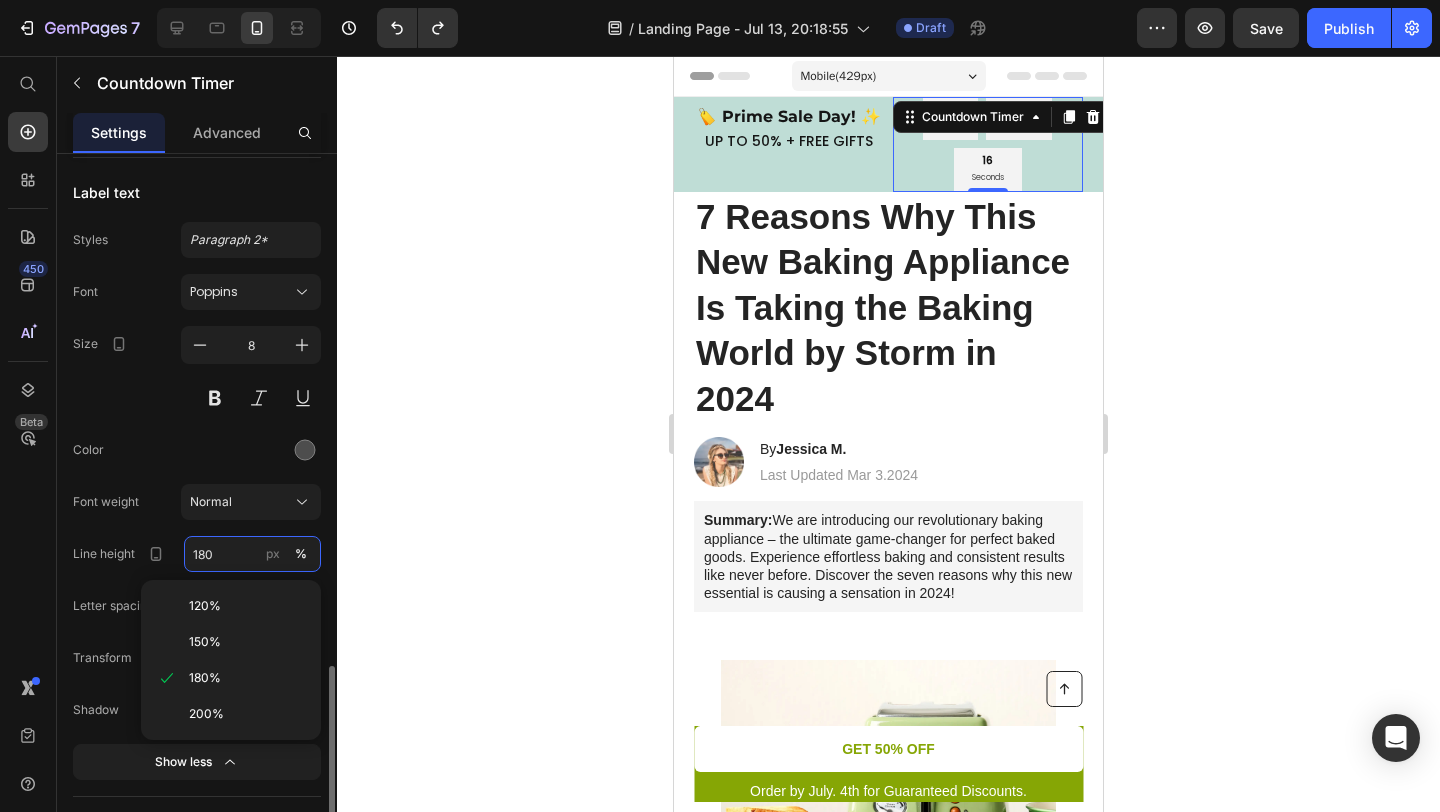 click on "180" at bounding box center (252, 554) 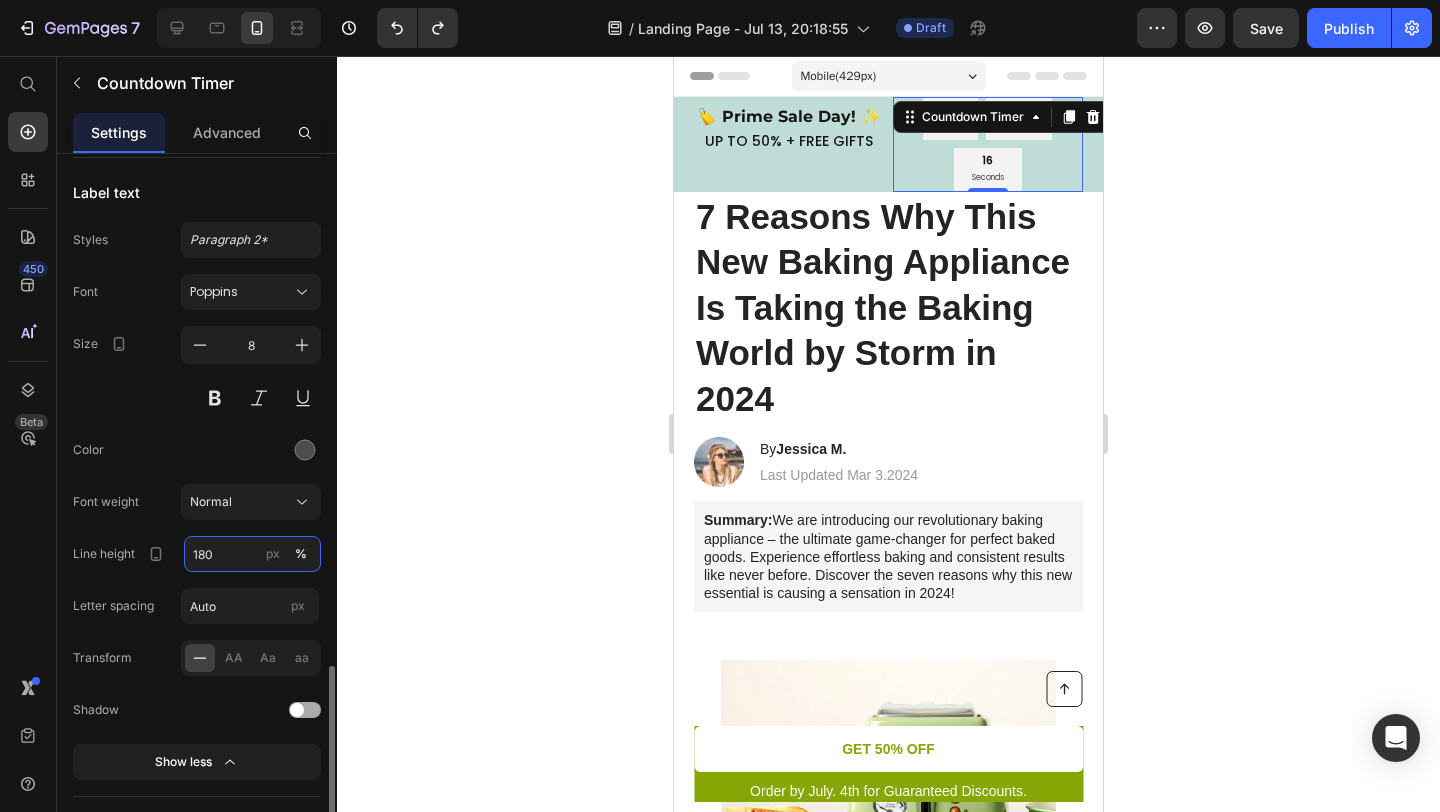 click on "180" at bounding box center (252, 554) 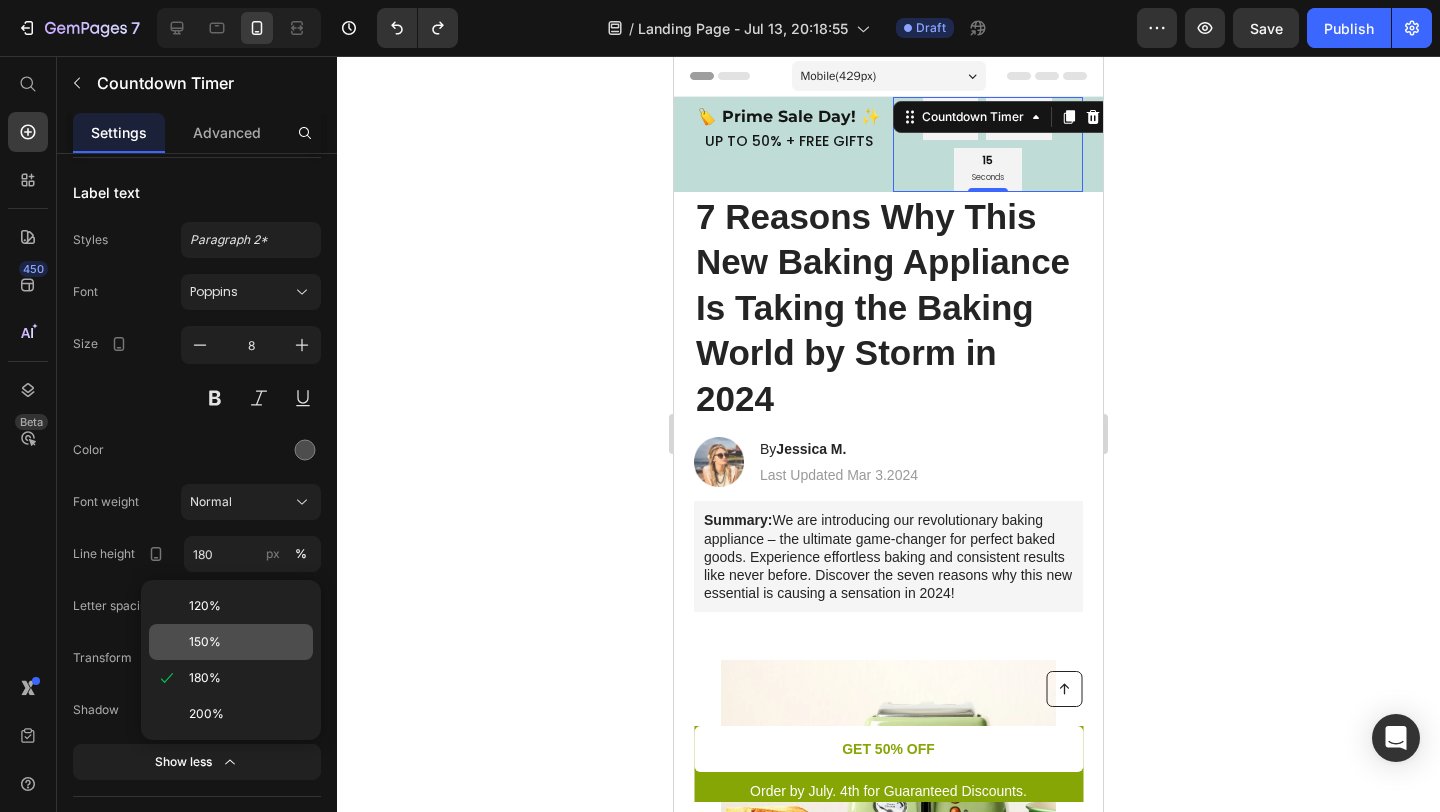click on "150%" 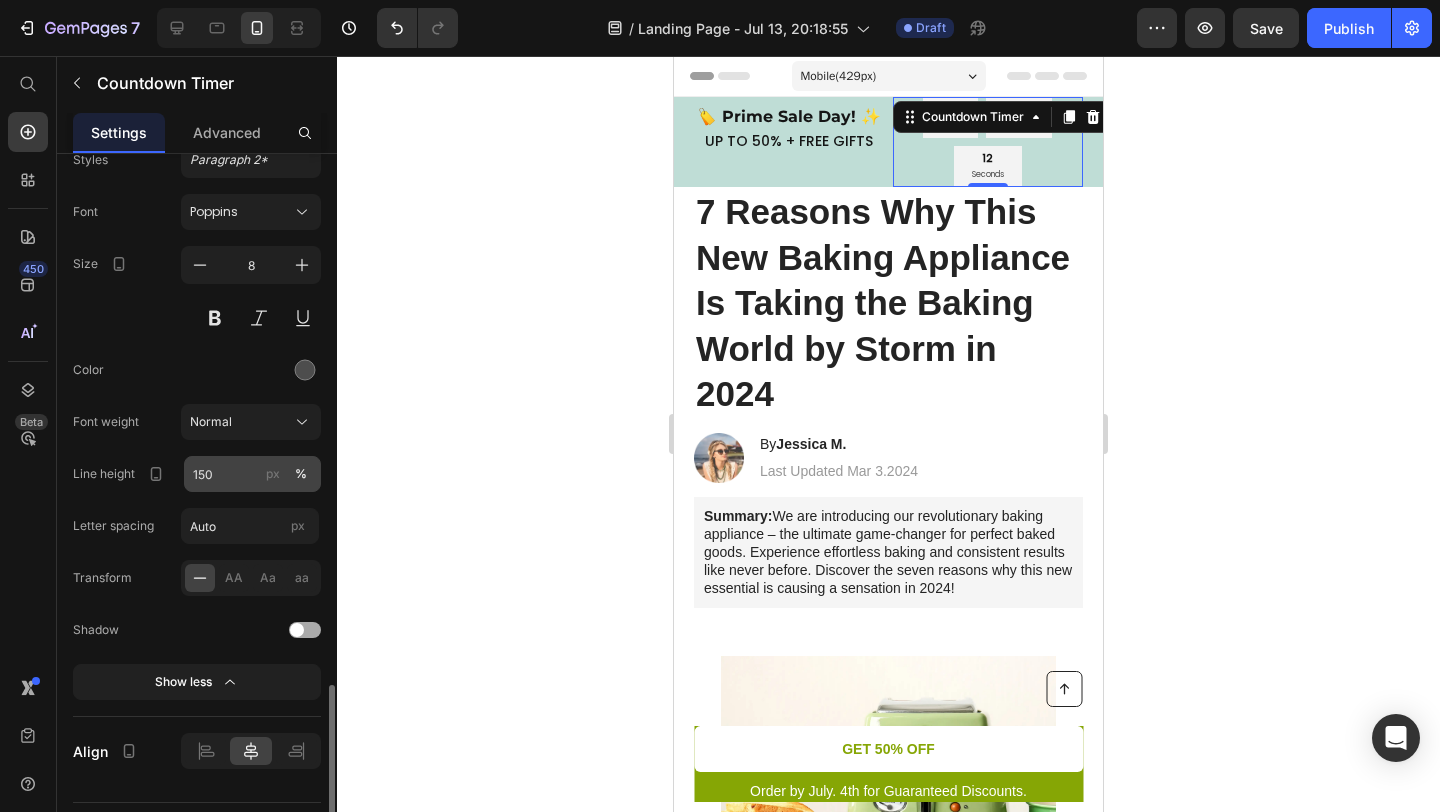 scroll, scrollTop: 2246, scrollLeft: 0, axis: vertical 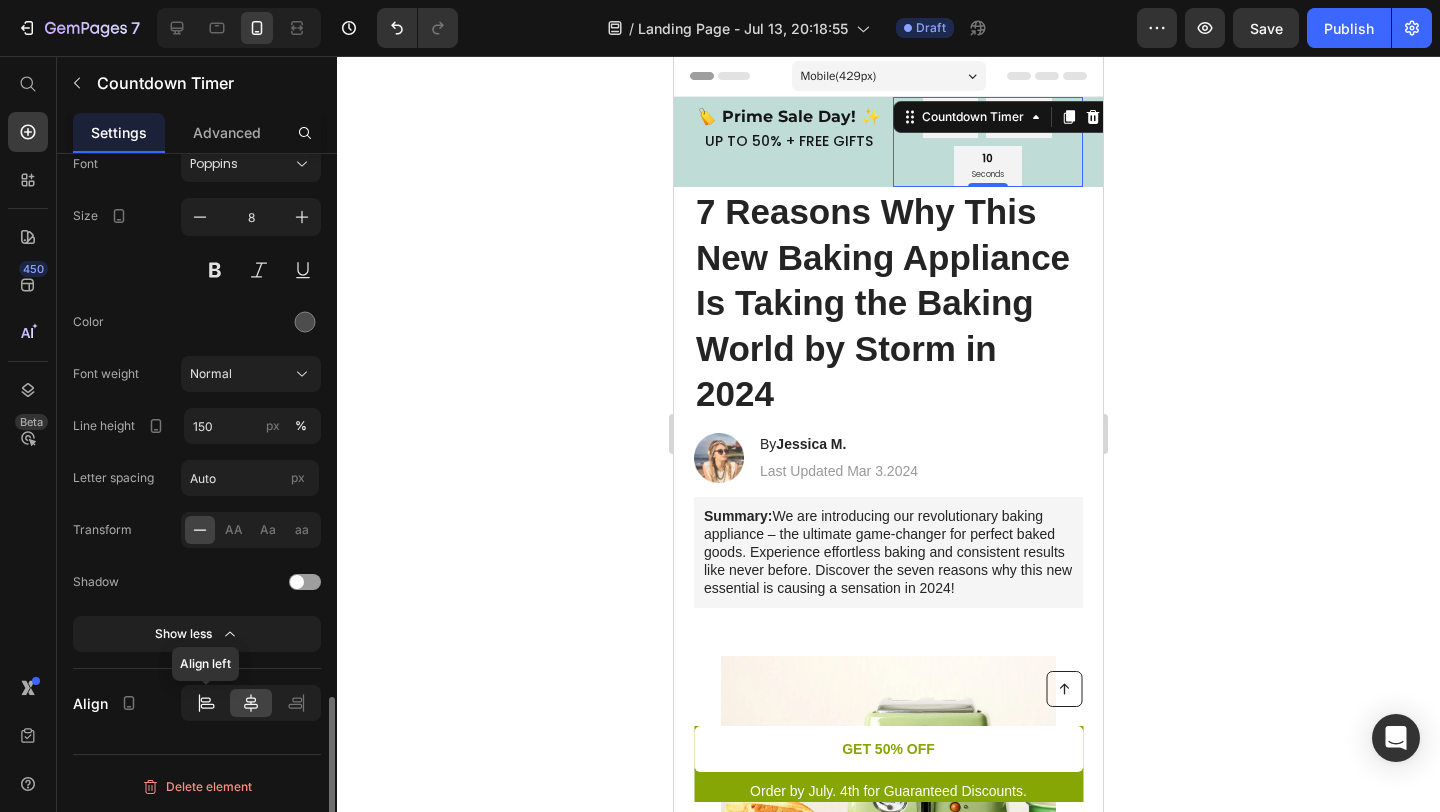 click 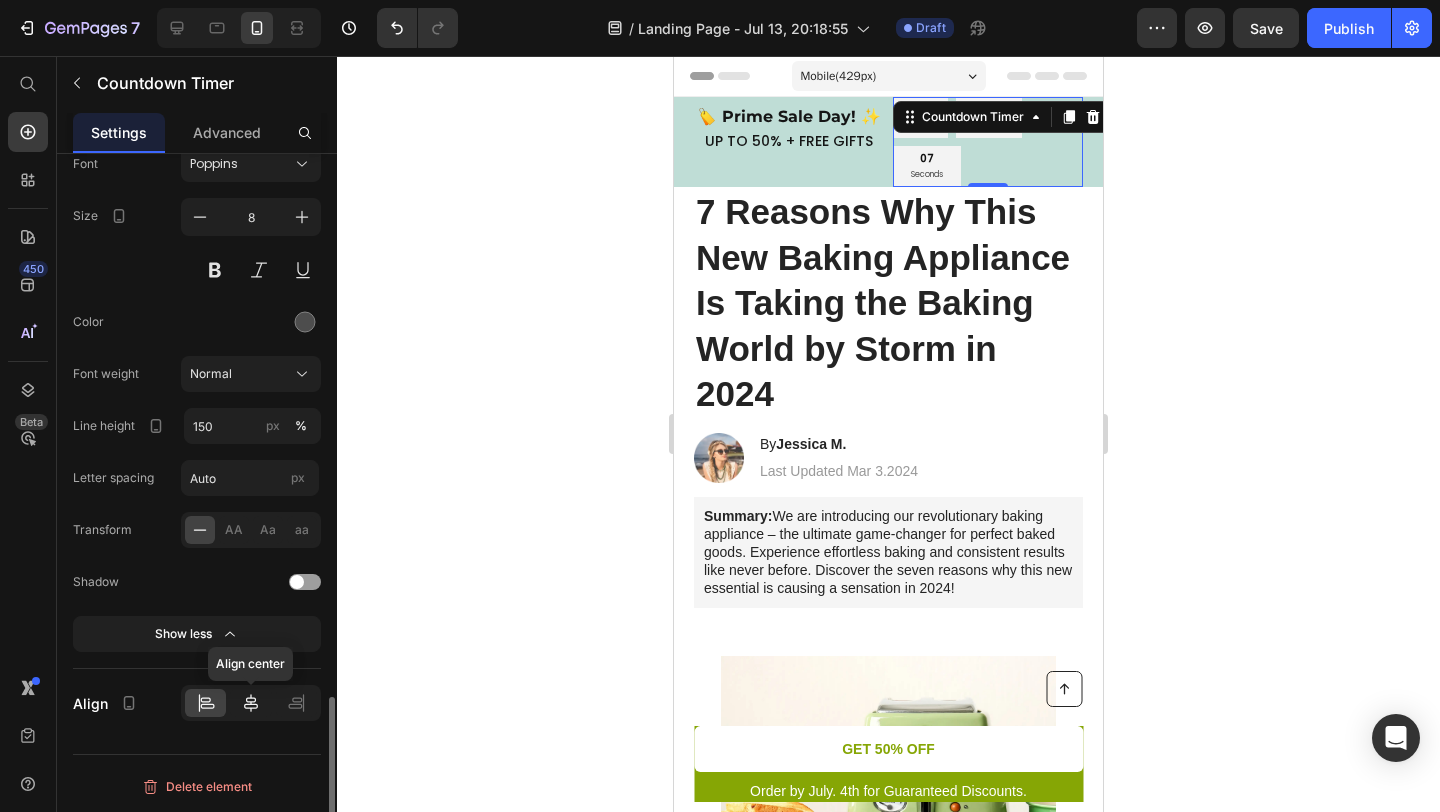 click 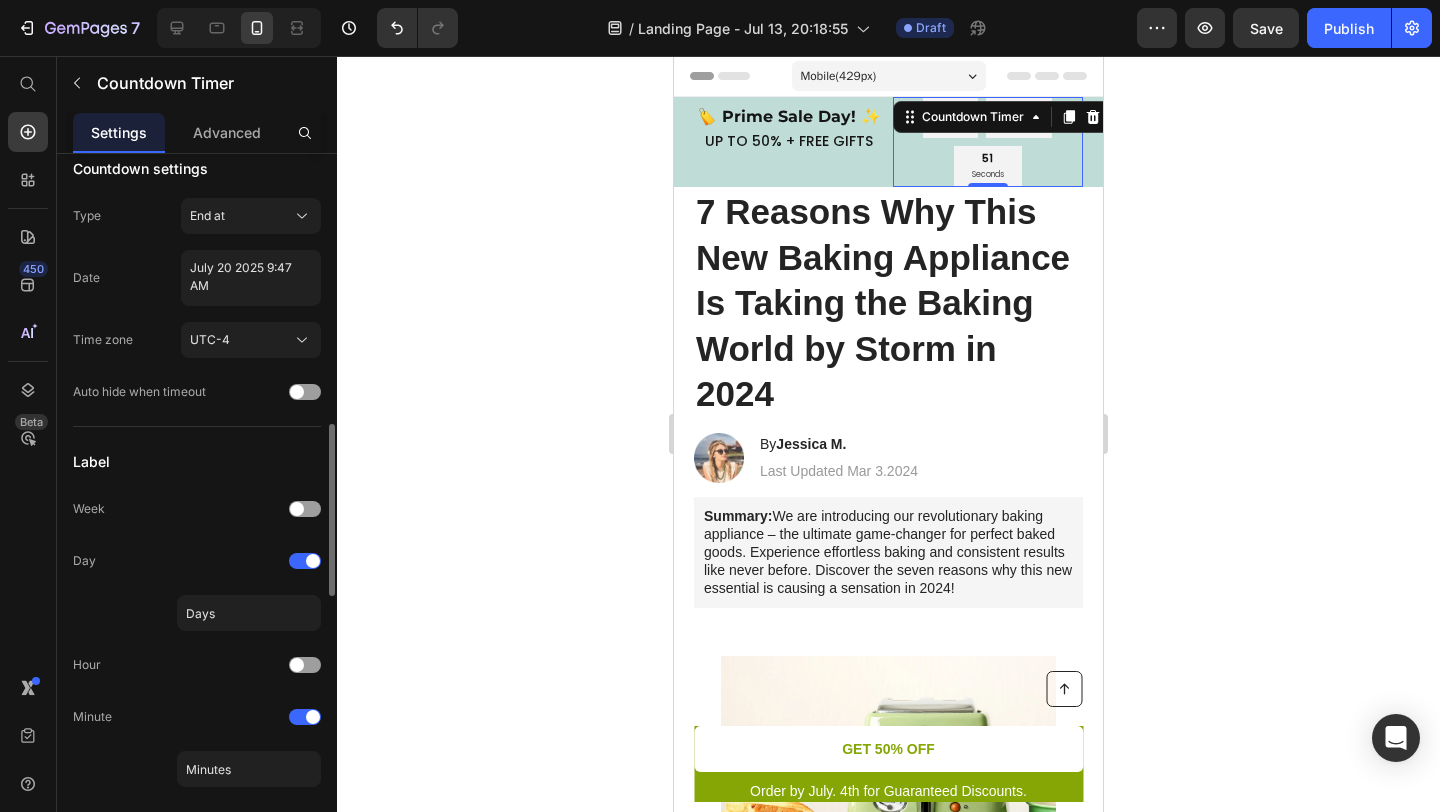 scroll, scrollTop: 0, scrollLeft: 0, axis: both 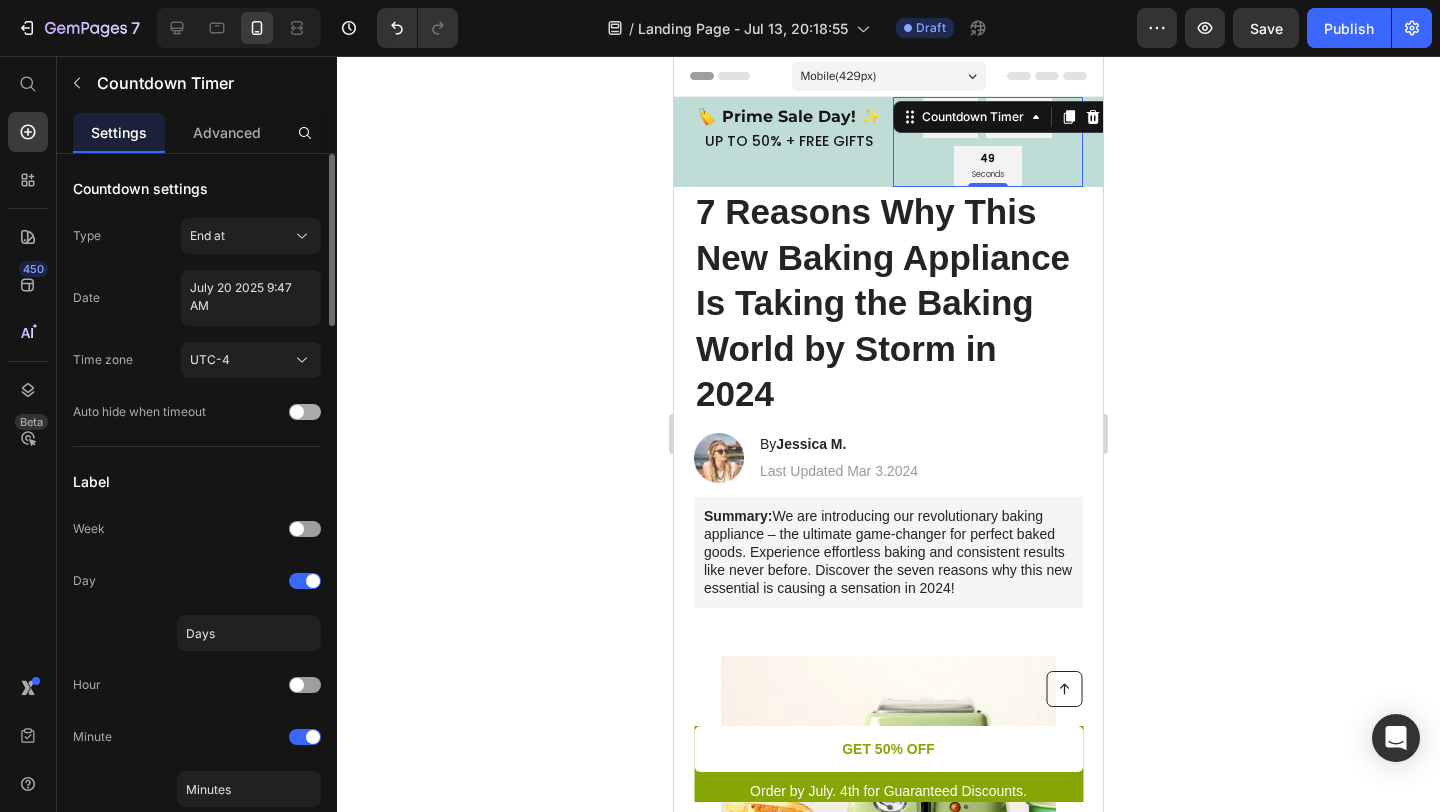 click at bounding box center [305, 412] 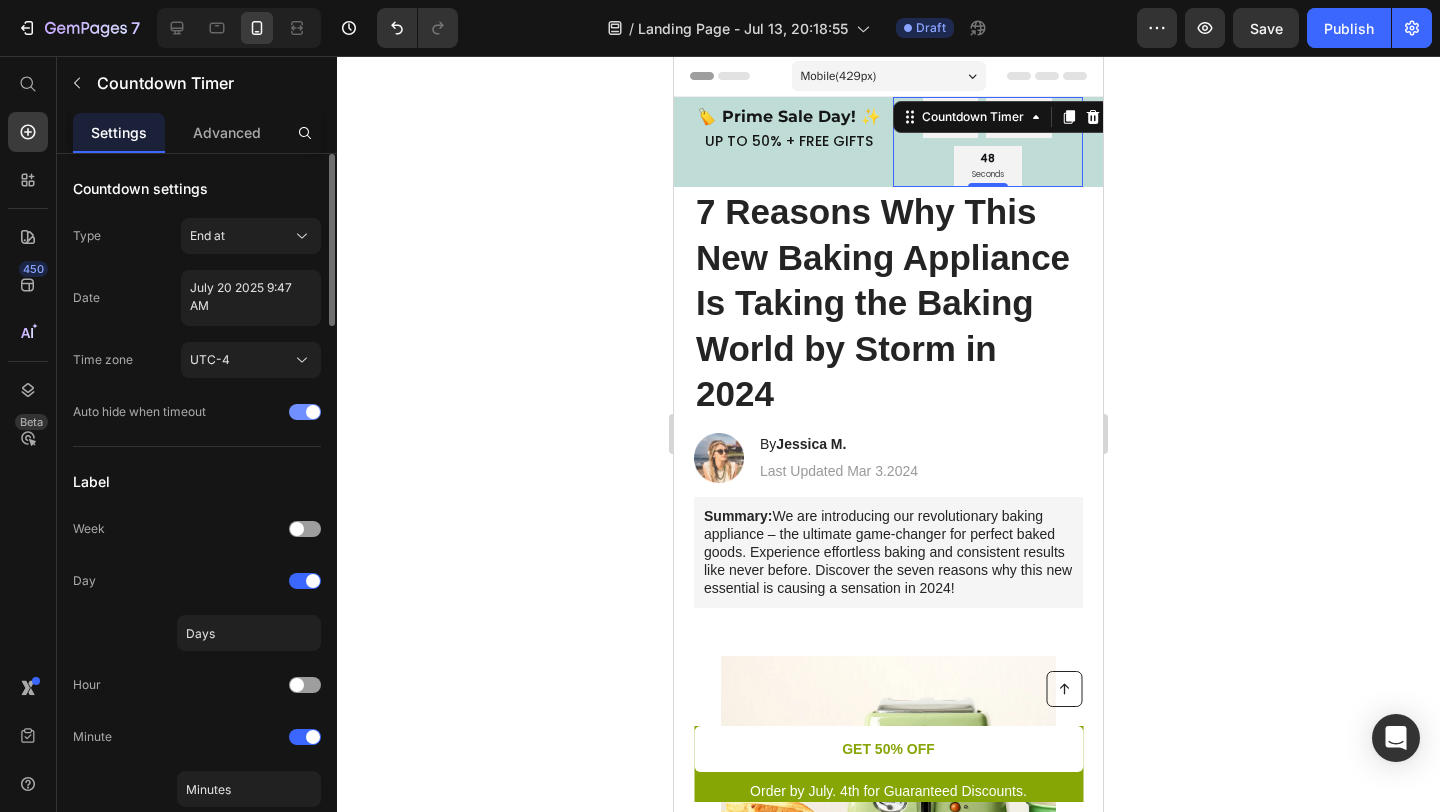 click at bounding box center (305, 412) 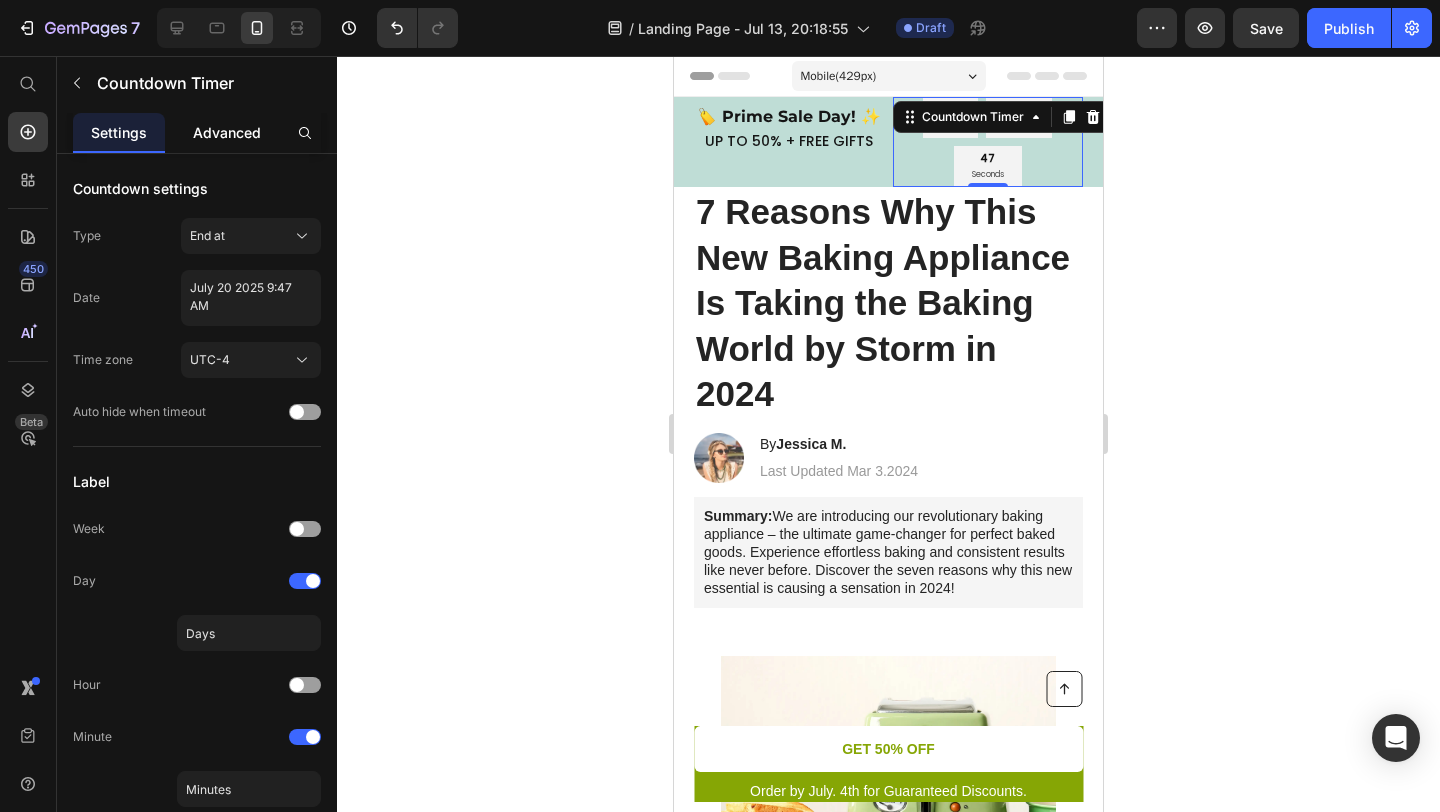 click on "Advanced" at bounding box center (227, 132) 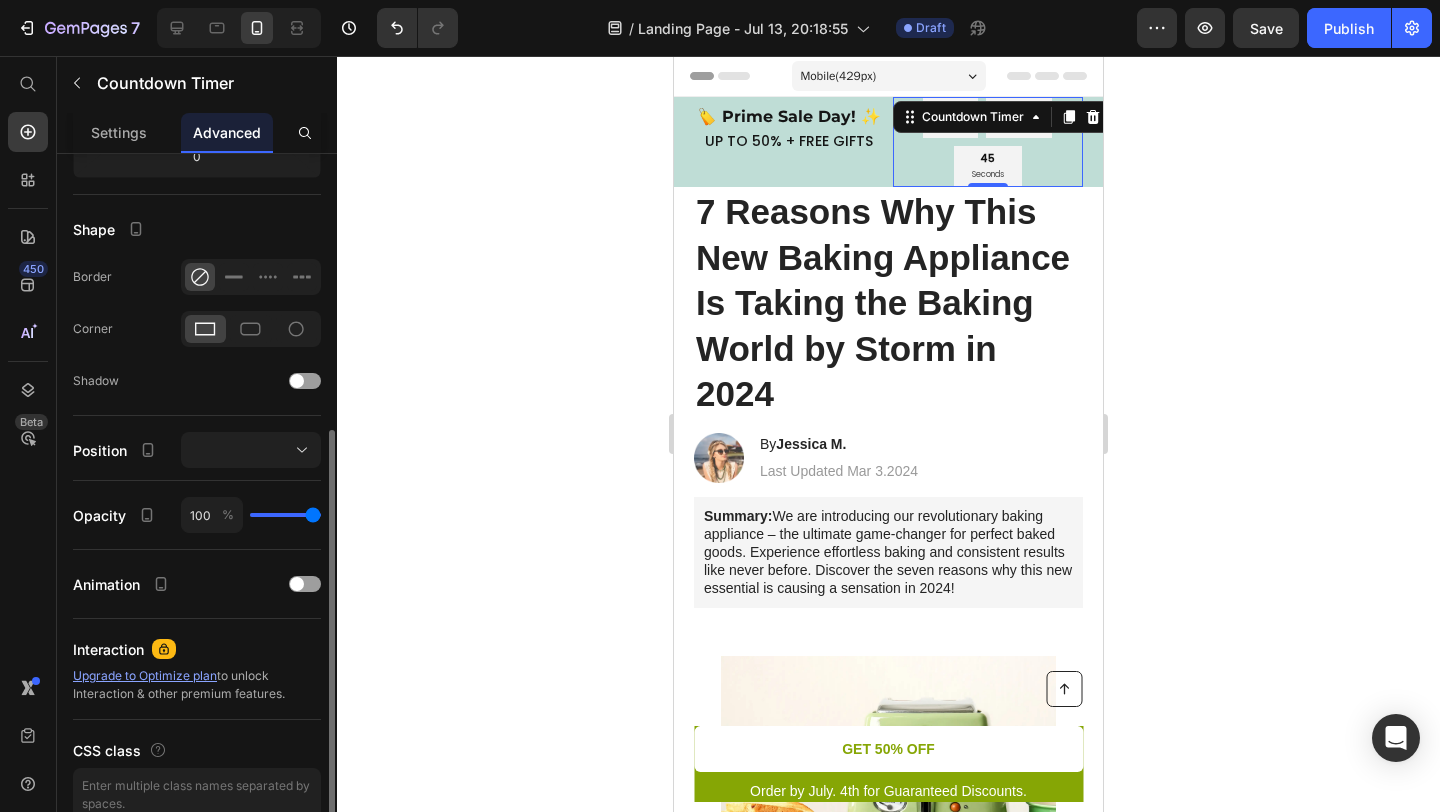 scroll, scrollTop: 527, scrollLeft: 0, axis: vertical 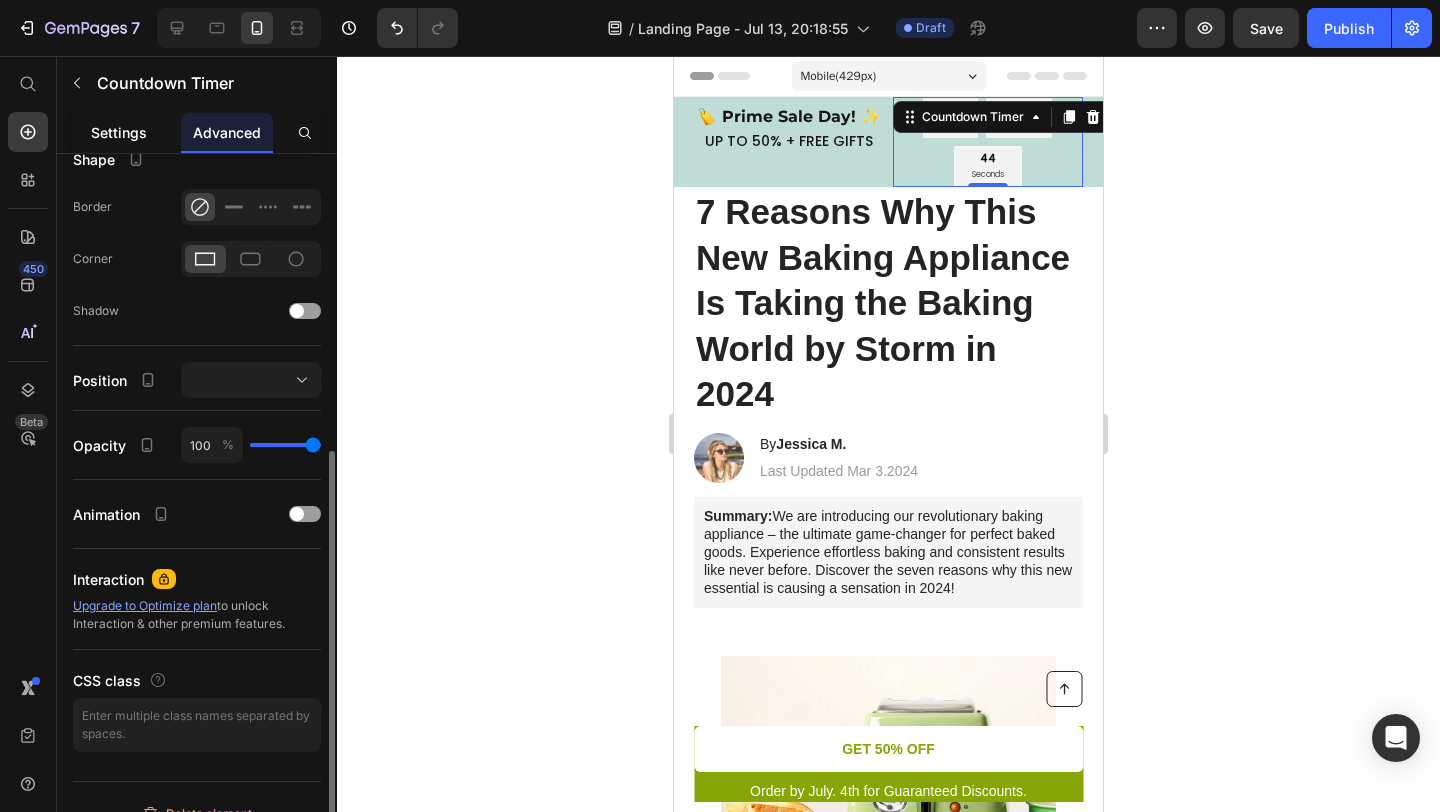 click on "Settings" at bounding box center (119, 132) 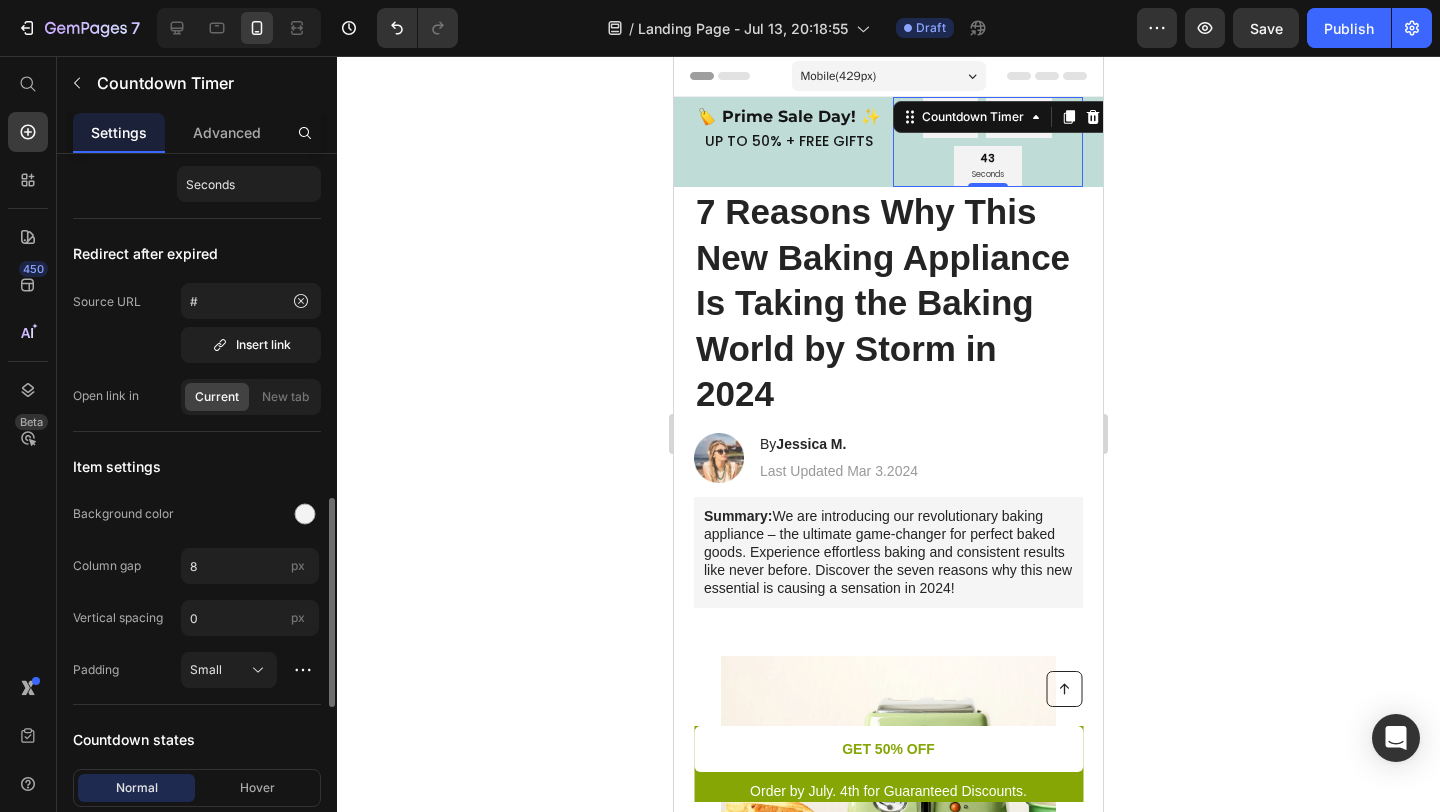 scroll, scrollTop: 815, scrollLeft: 0, axis: vertical 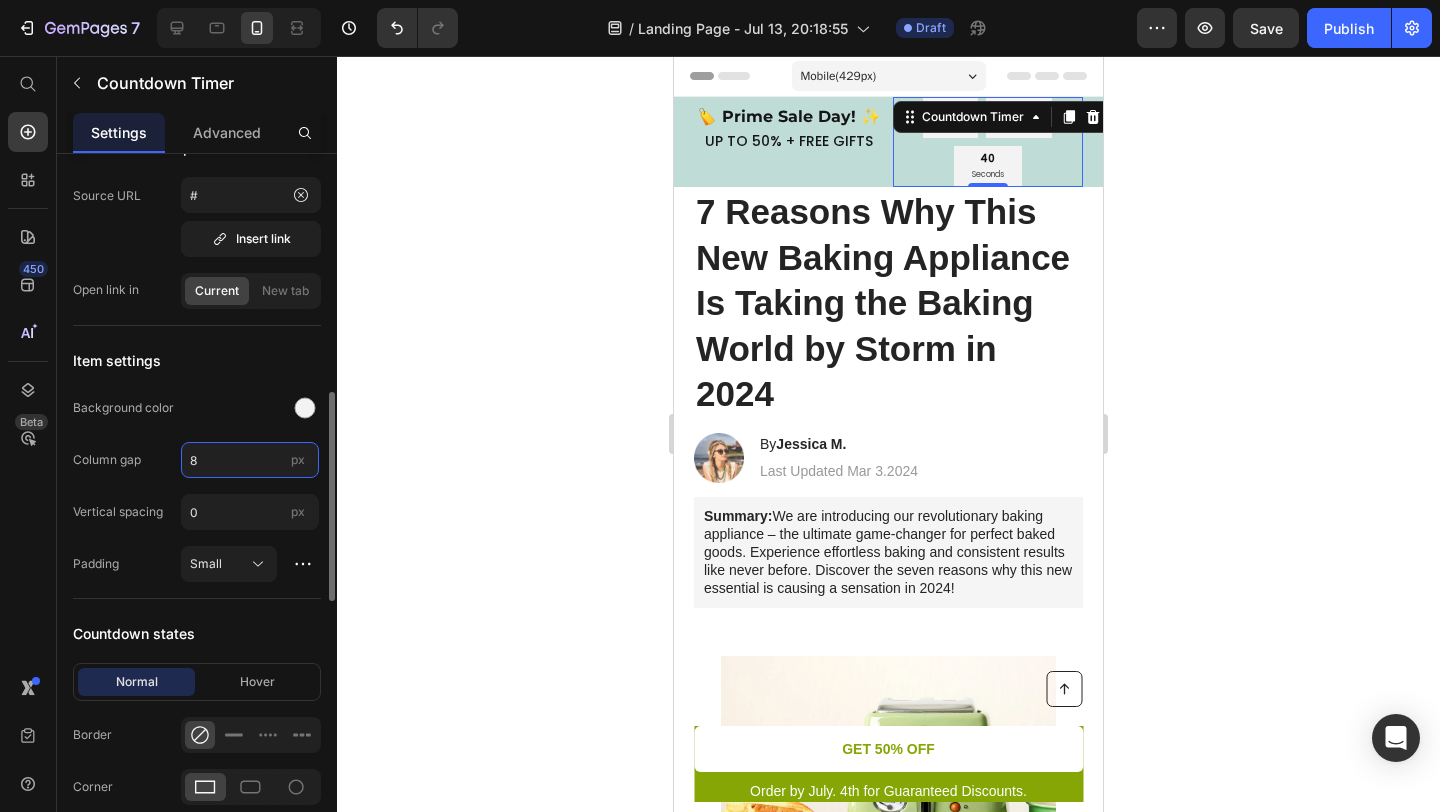 click on "8" at bounding box center (250, 460) 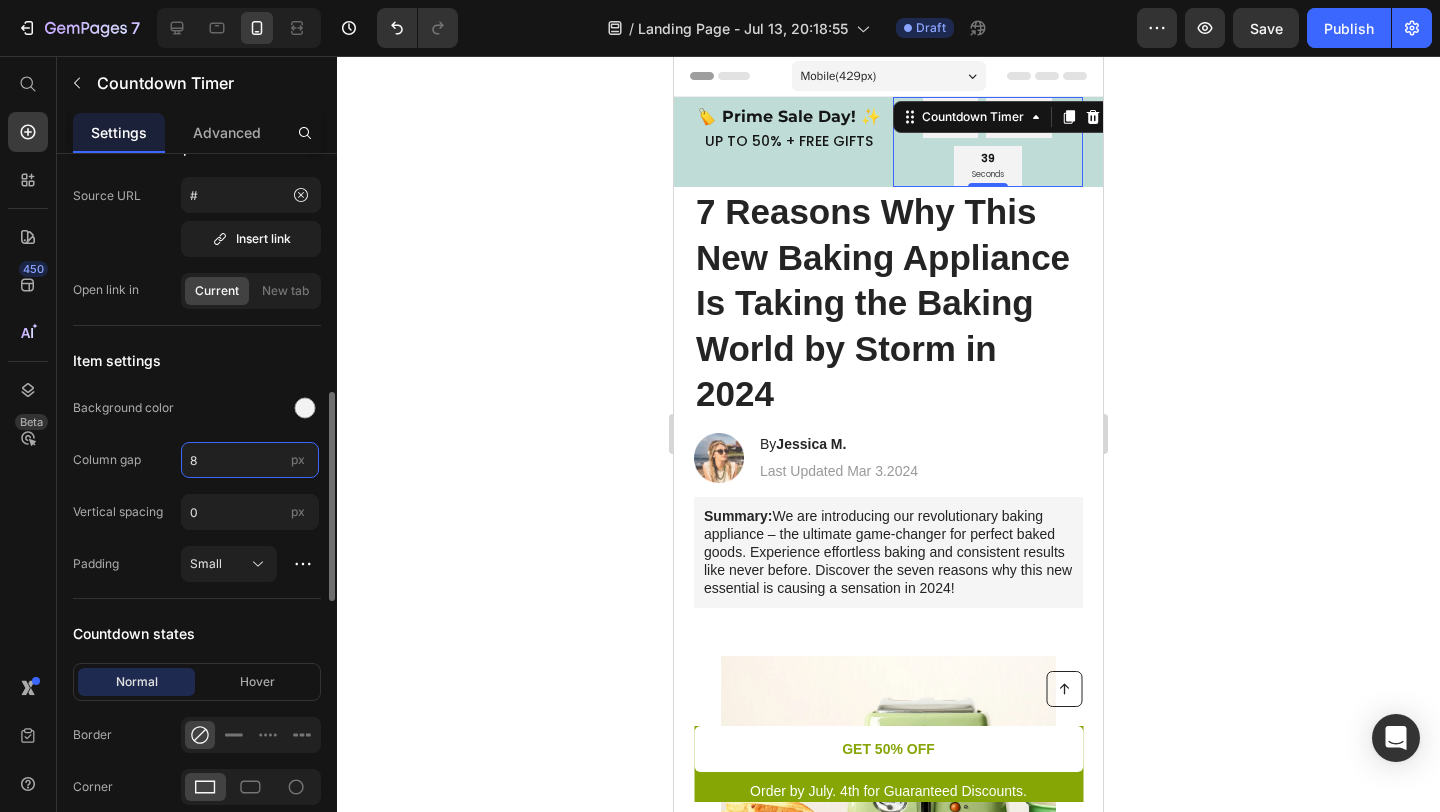 type on "2" 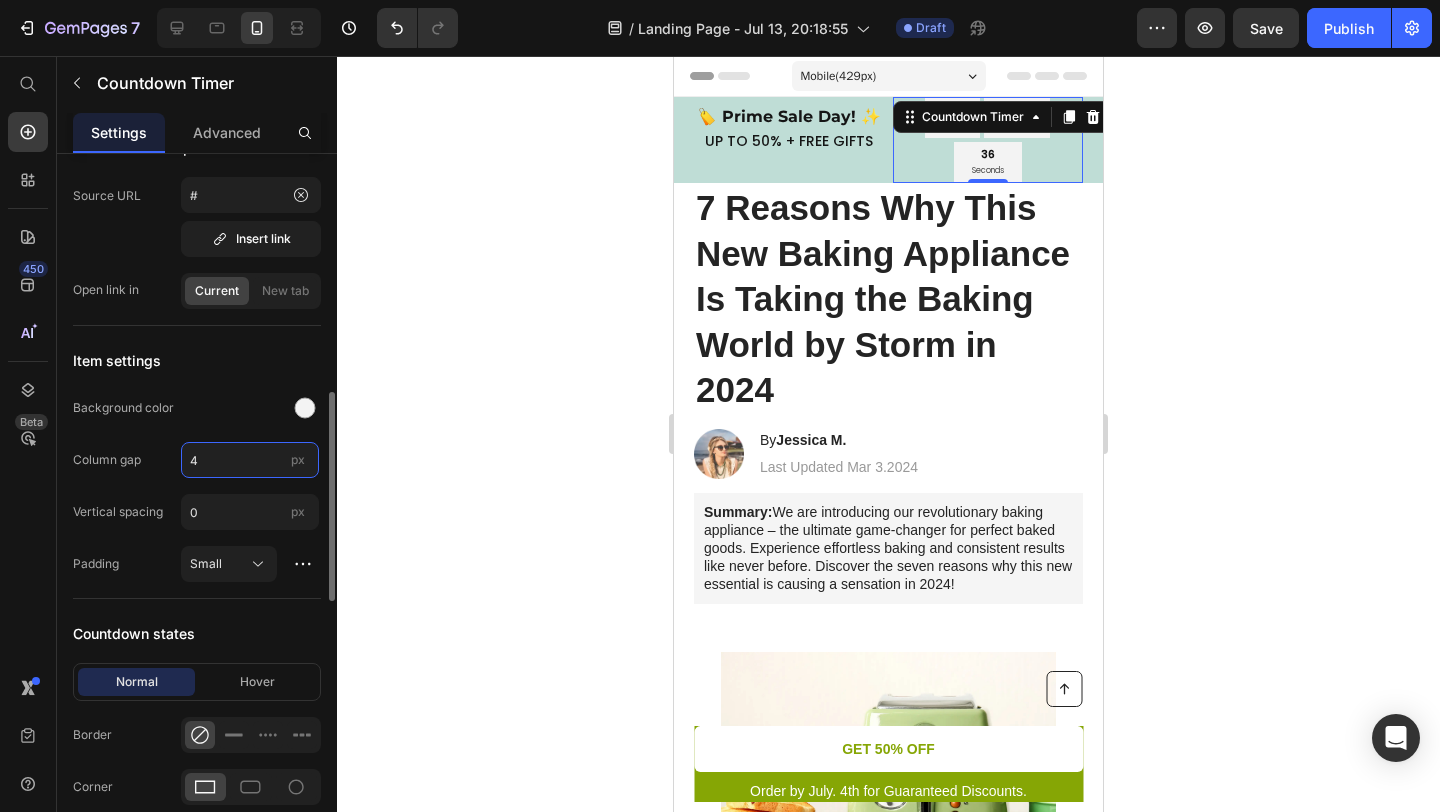 type on "4" 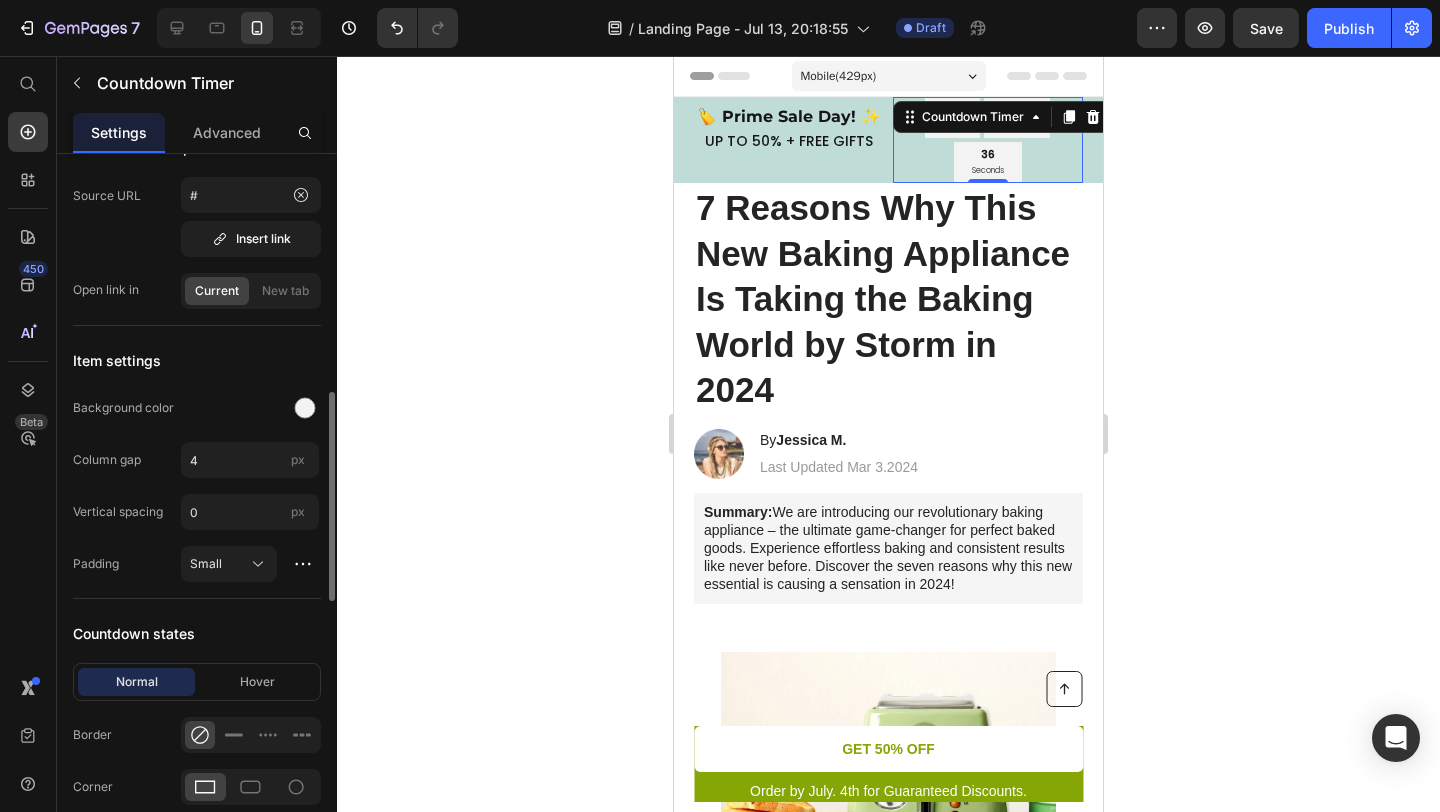 click on "Padding Small" 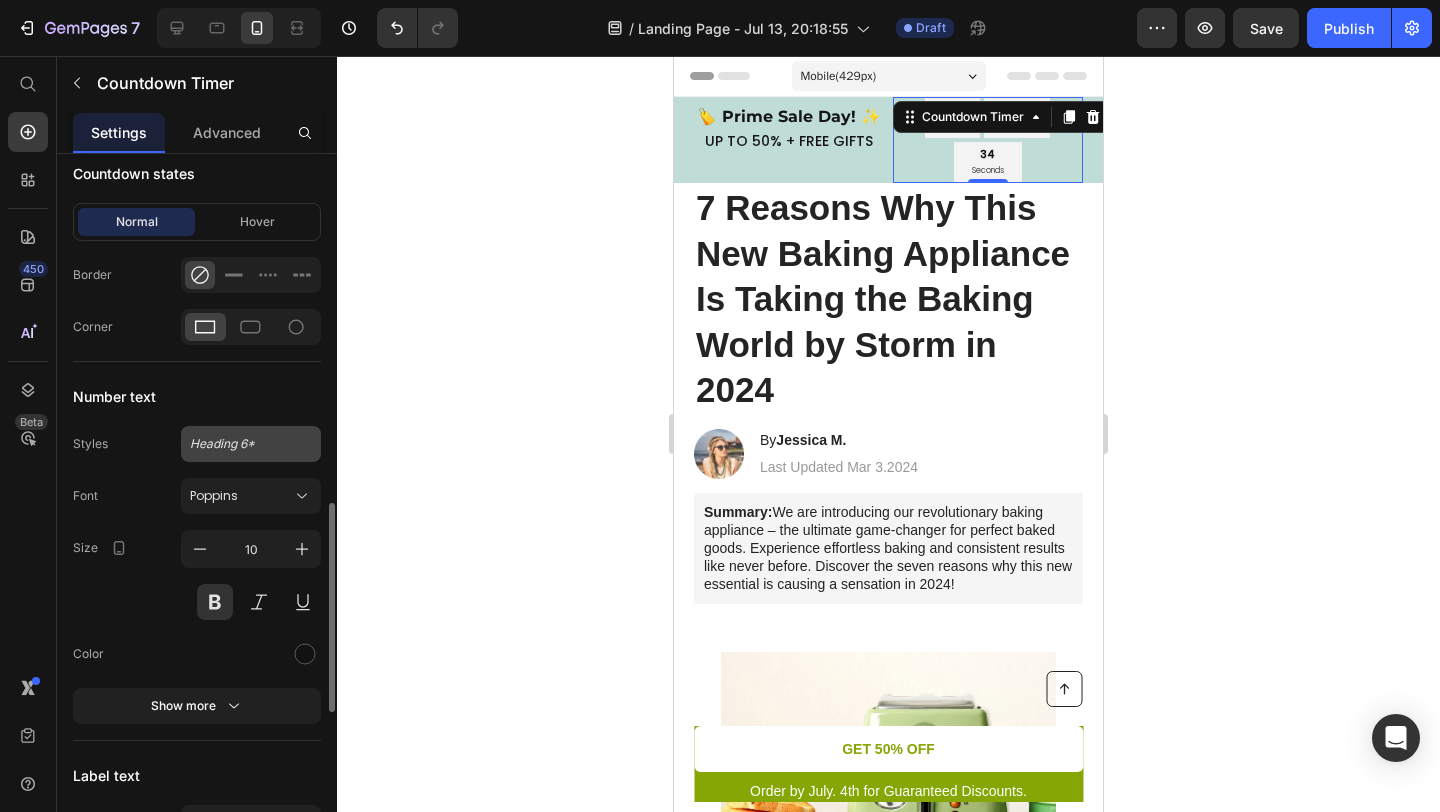 scroll, scrollTop: 1283, scrollLeft: 0, axis: vertical 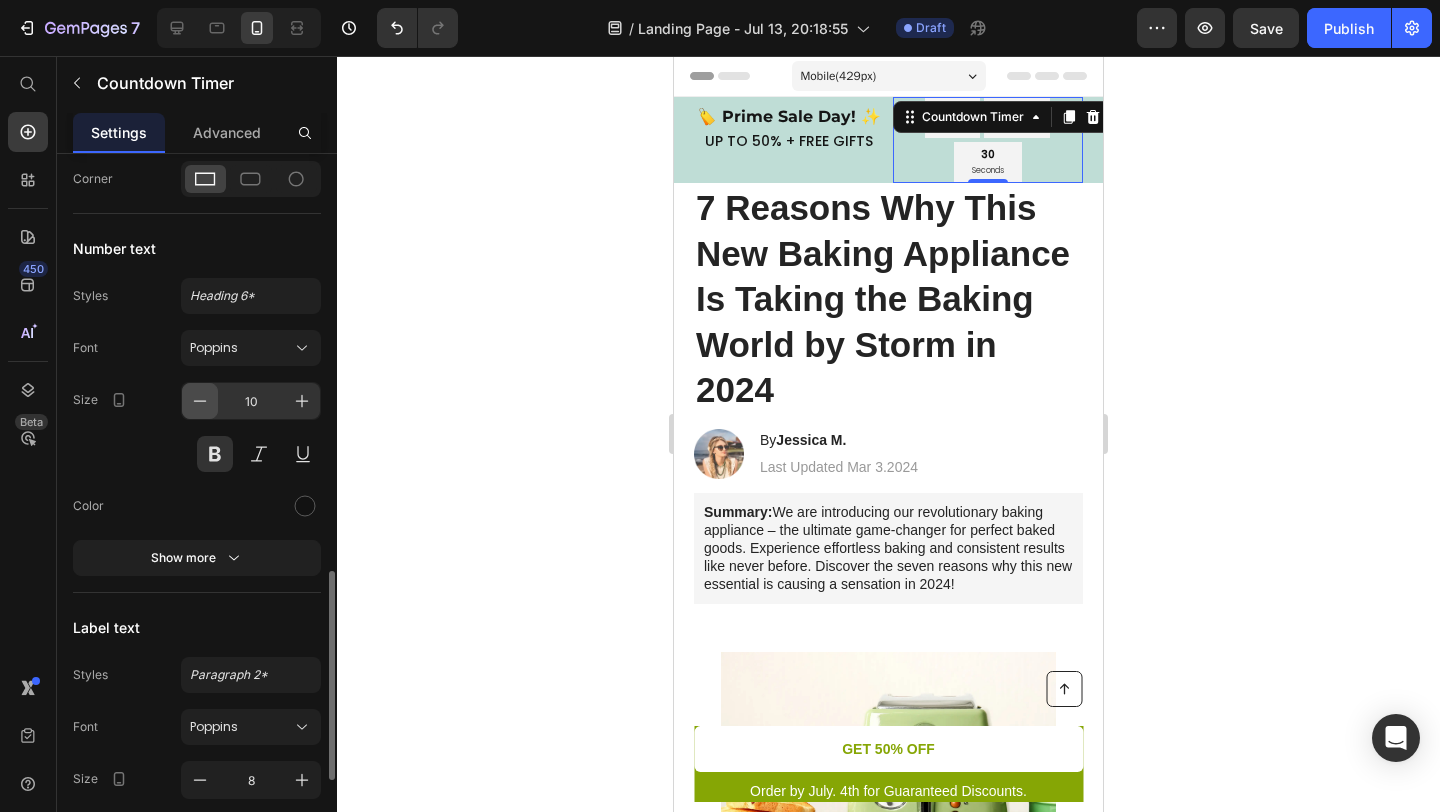 click on "Show more" at bounding box center (197, 558) 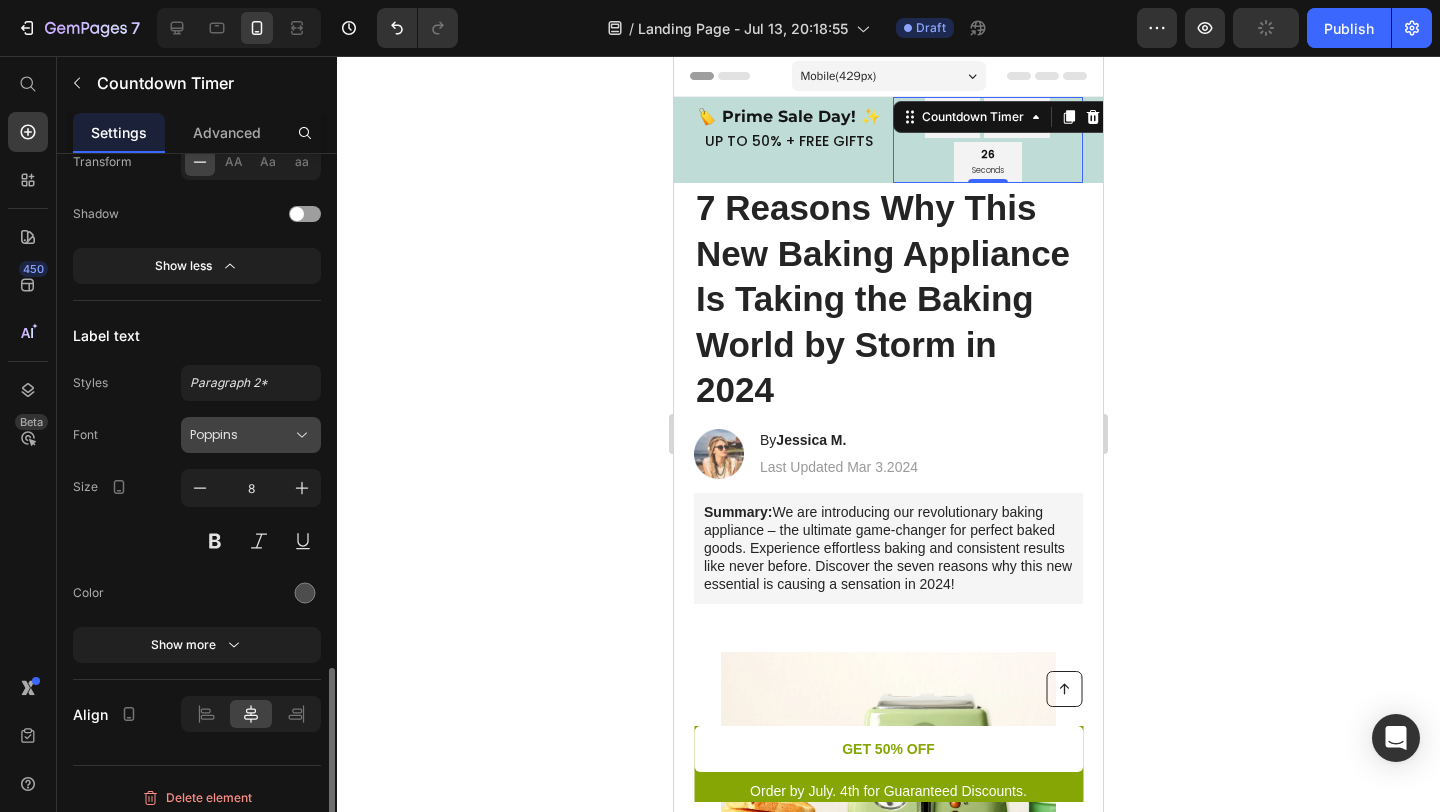 scroll, scrollTop: 1986, scrollLeft: 0, axis: vertical 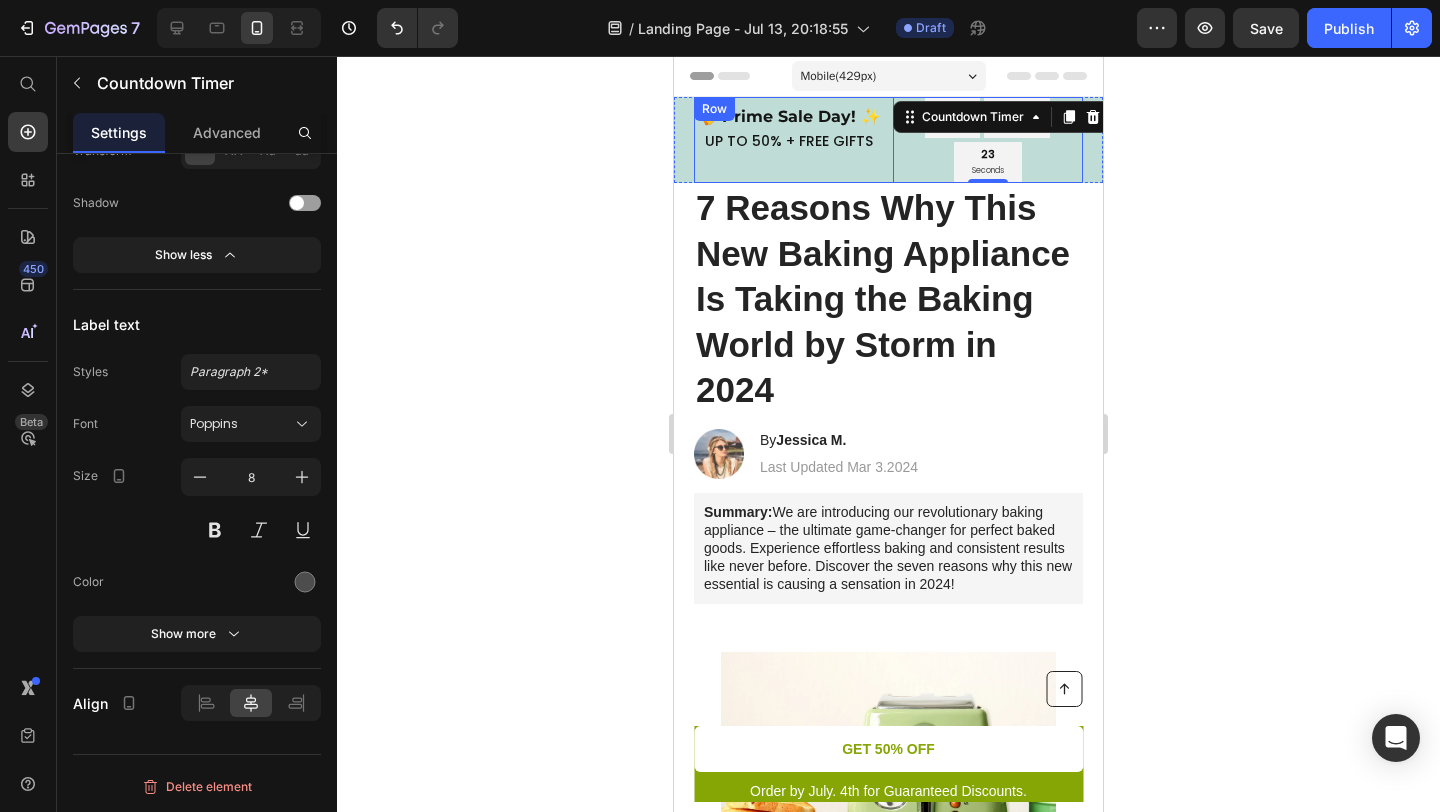 click on "🏷️ Prime Sale Day! ✨ Text Block UP TO 50% + FREE GIFTS Text Block" at bounding box center (789, 140) 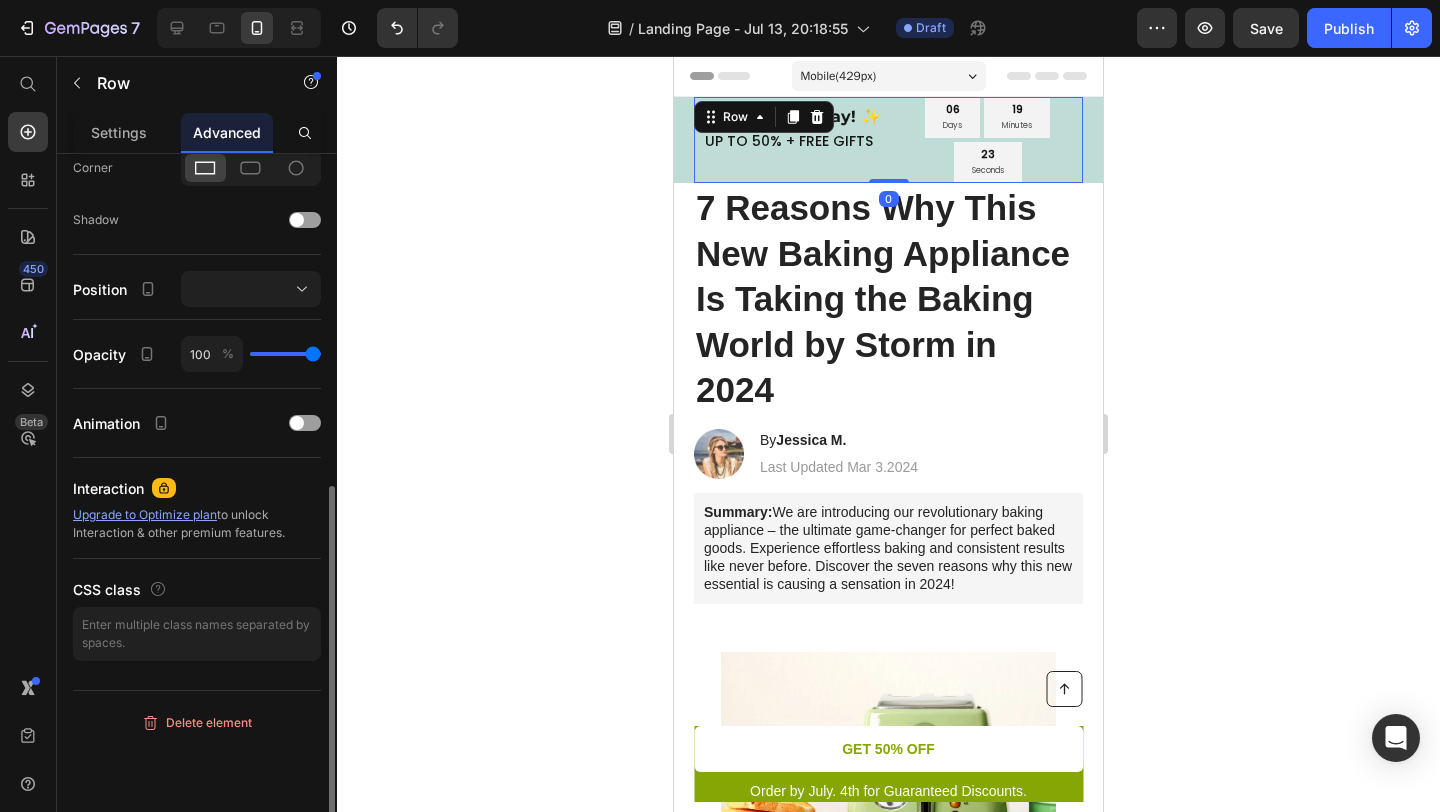 scroll, scrollTop: 0, scrollLeft: 0, axis: both 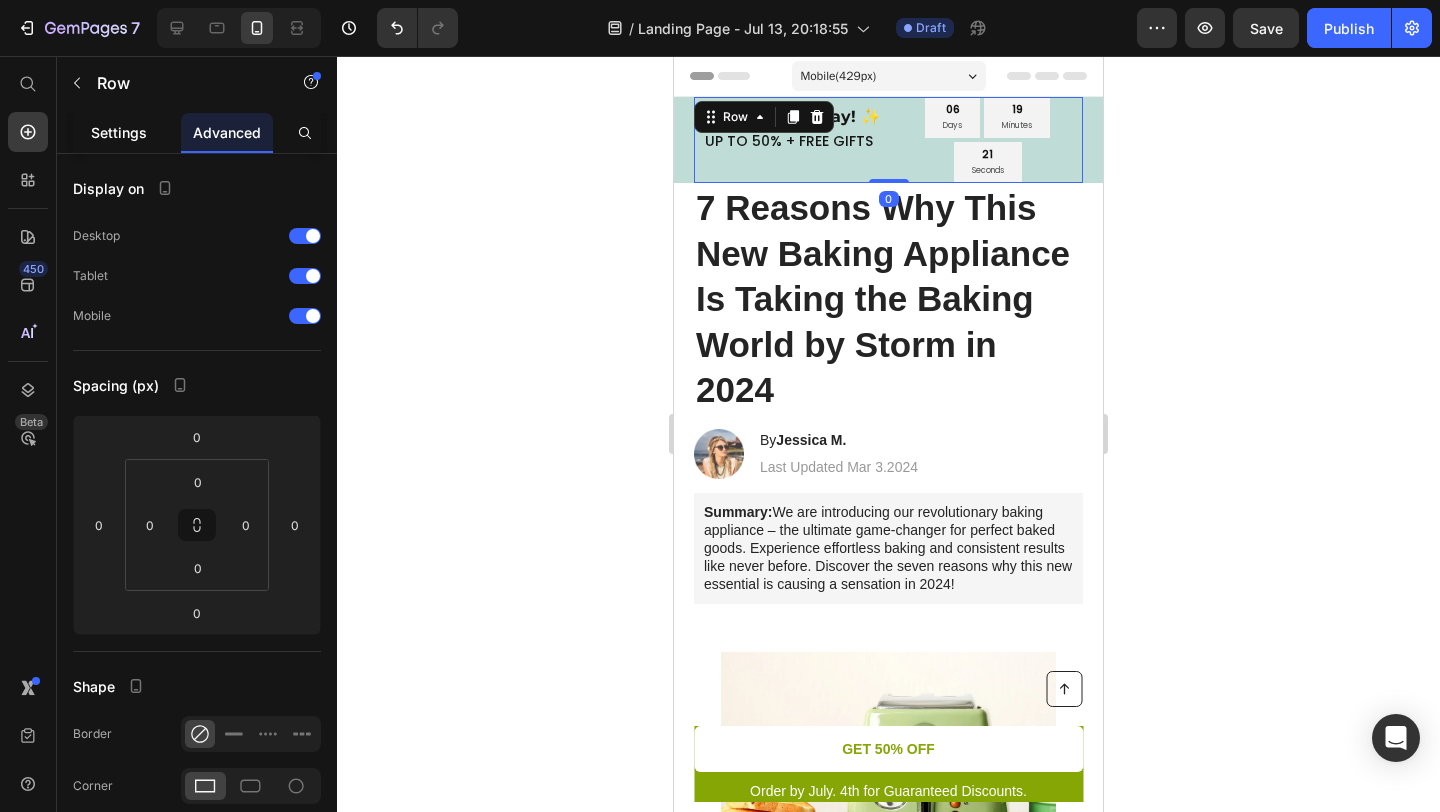 click on "Settings" at bounding box center (119, 132) 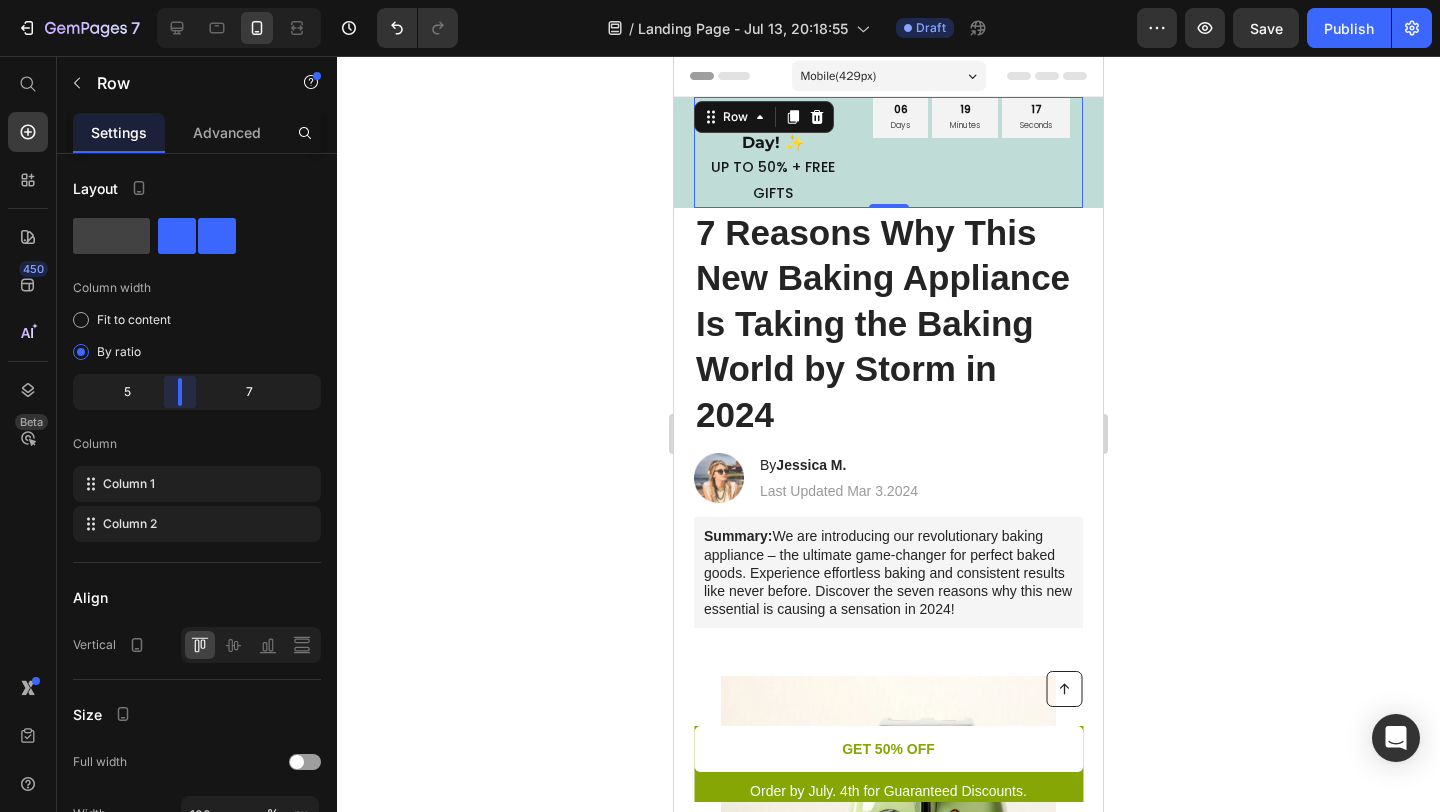 drag, startPoint x: 199, startPoint y: 397, endPoint x: 188, endPoint y: 397, distance: 11 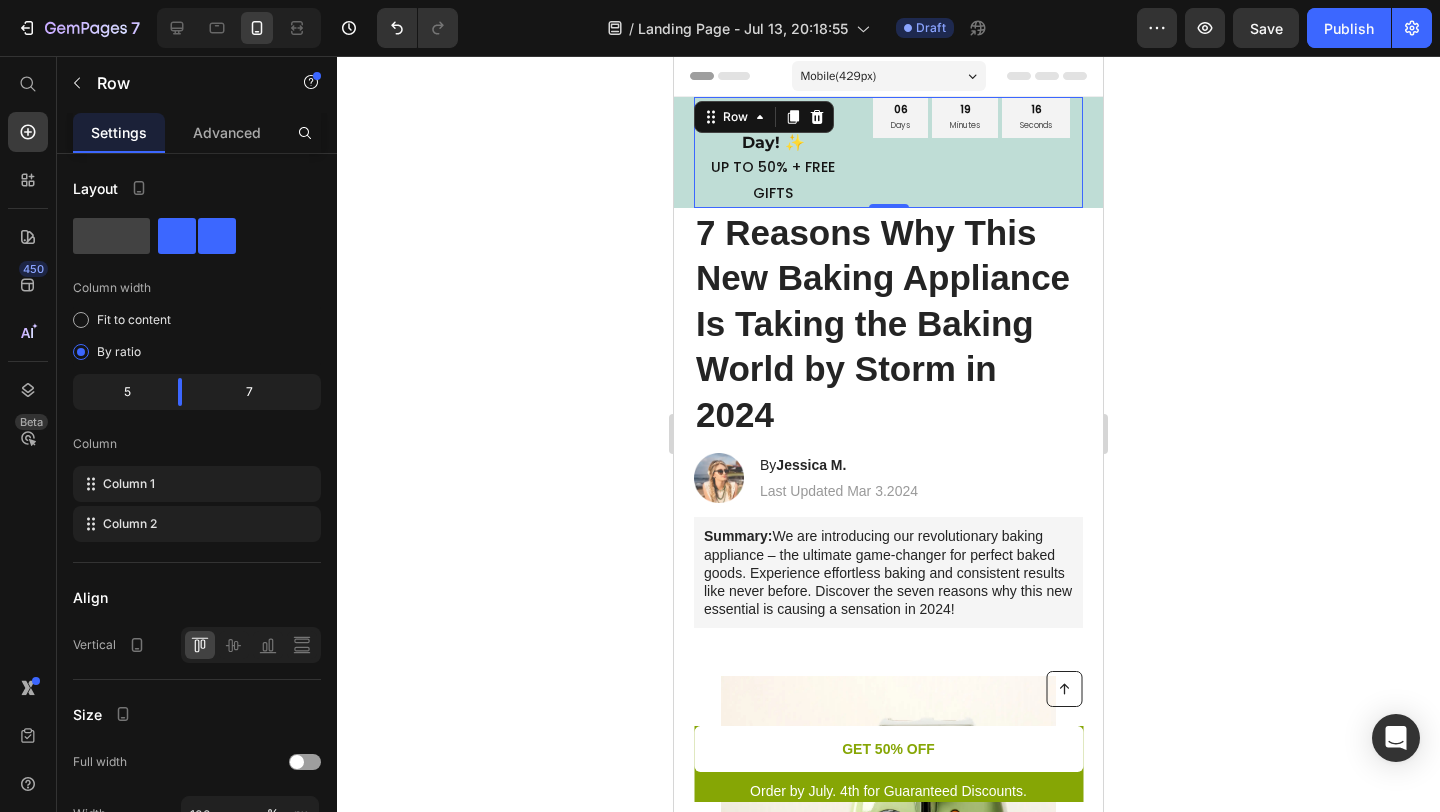 click 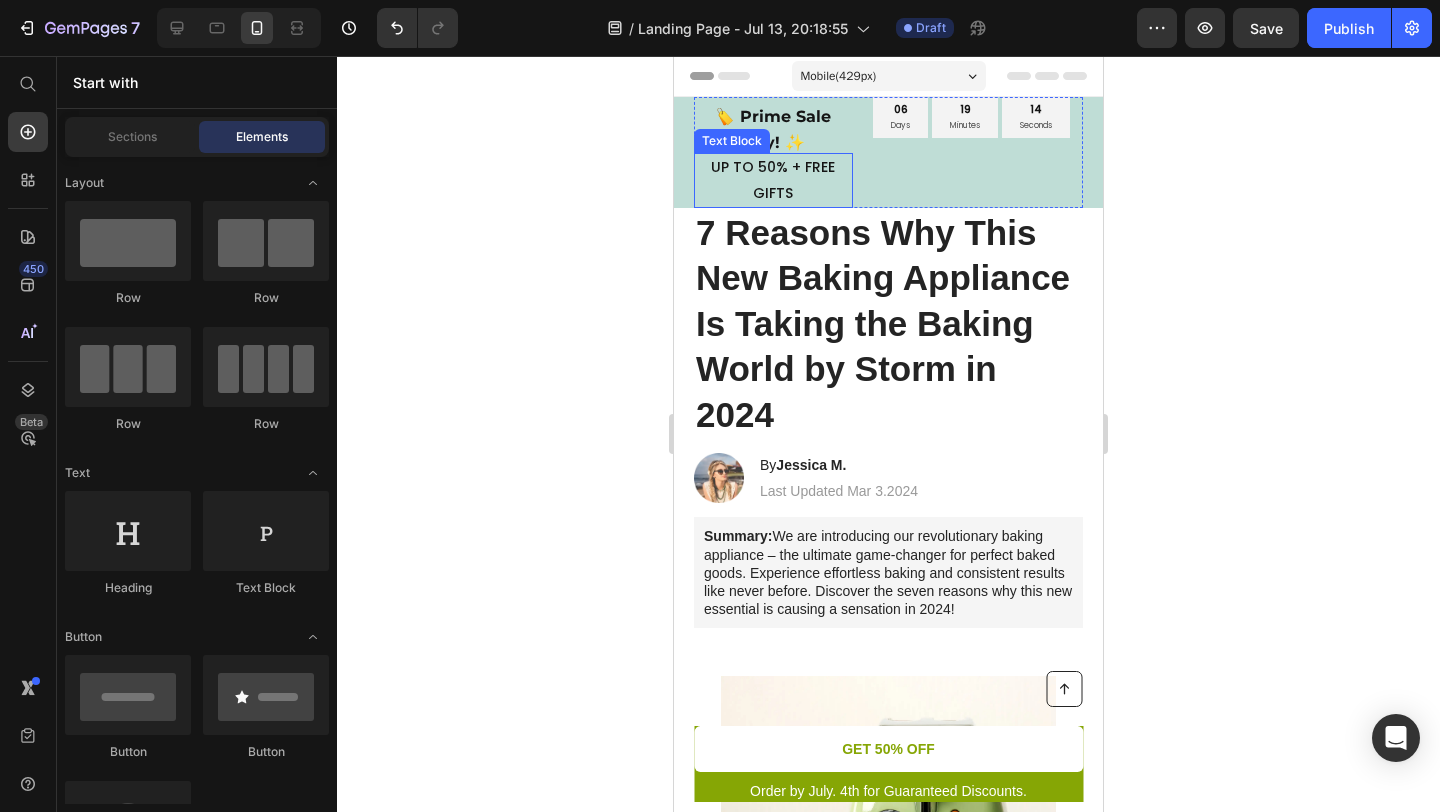 click on "UP TO 50% + FREE GIFTS" at bounding box center [773, 180] 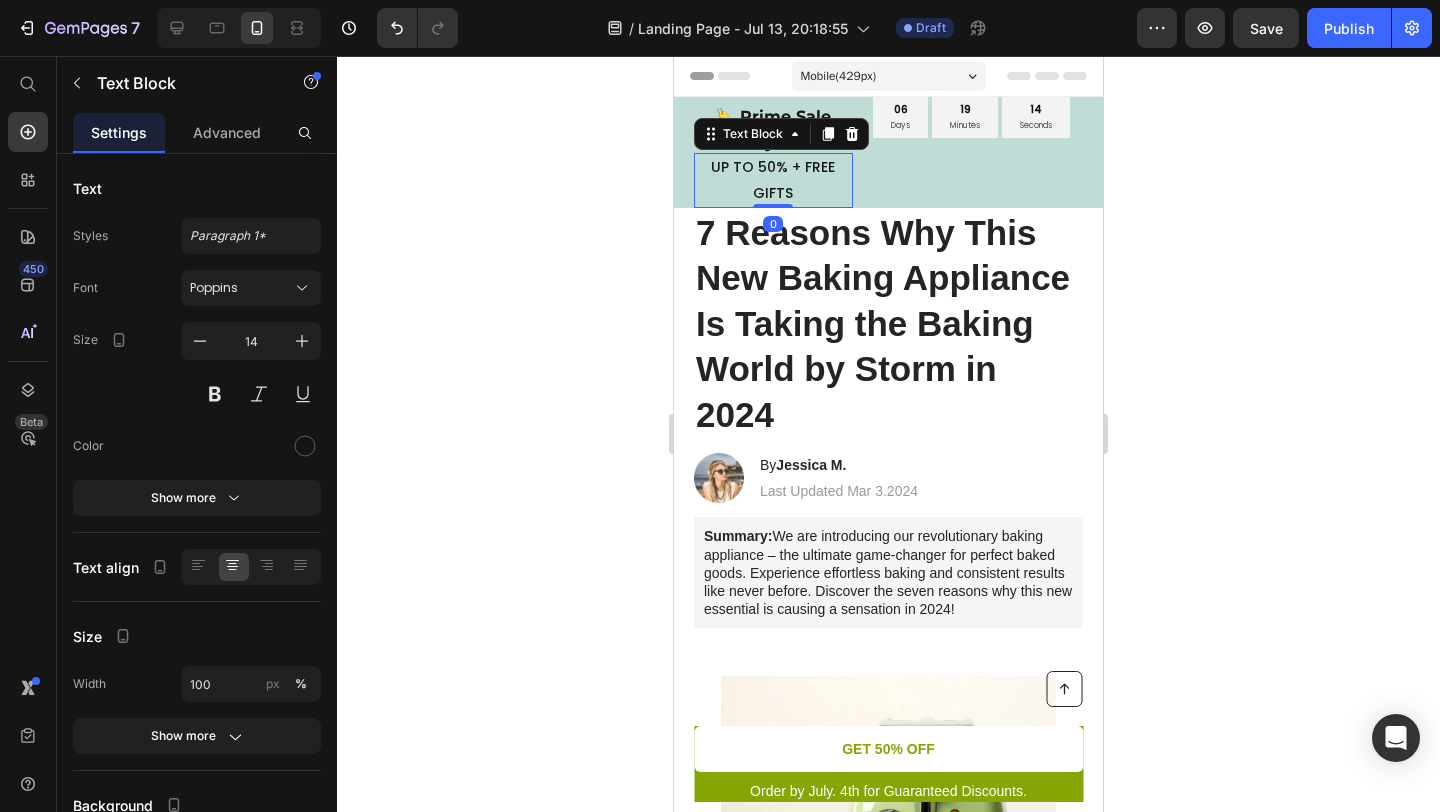 click on "06 Days 19 Minutes 14 Seconds Countdown Timer" at bounding box center (972, 152) 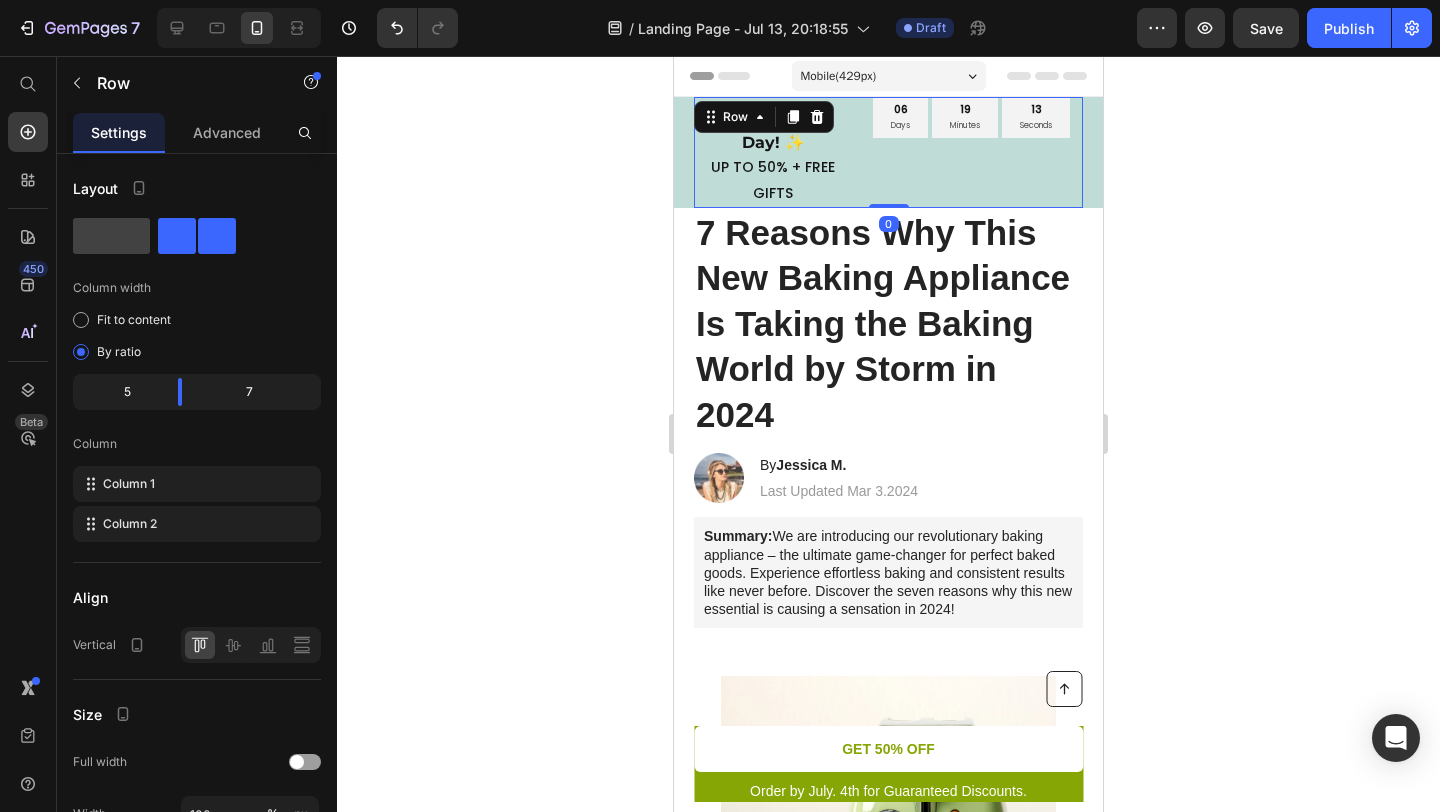 click on "🏷️ Prime Sale Day! ✨ Text Block UP TO 50% + FREE GIFTS Text Block 06 Days 19 Minutes 13 Seconds Countdown Timer Row   0" at bounding box center [888, 152] 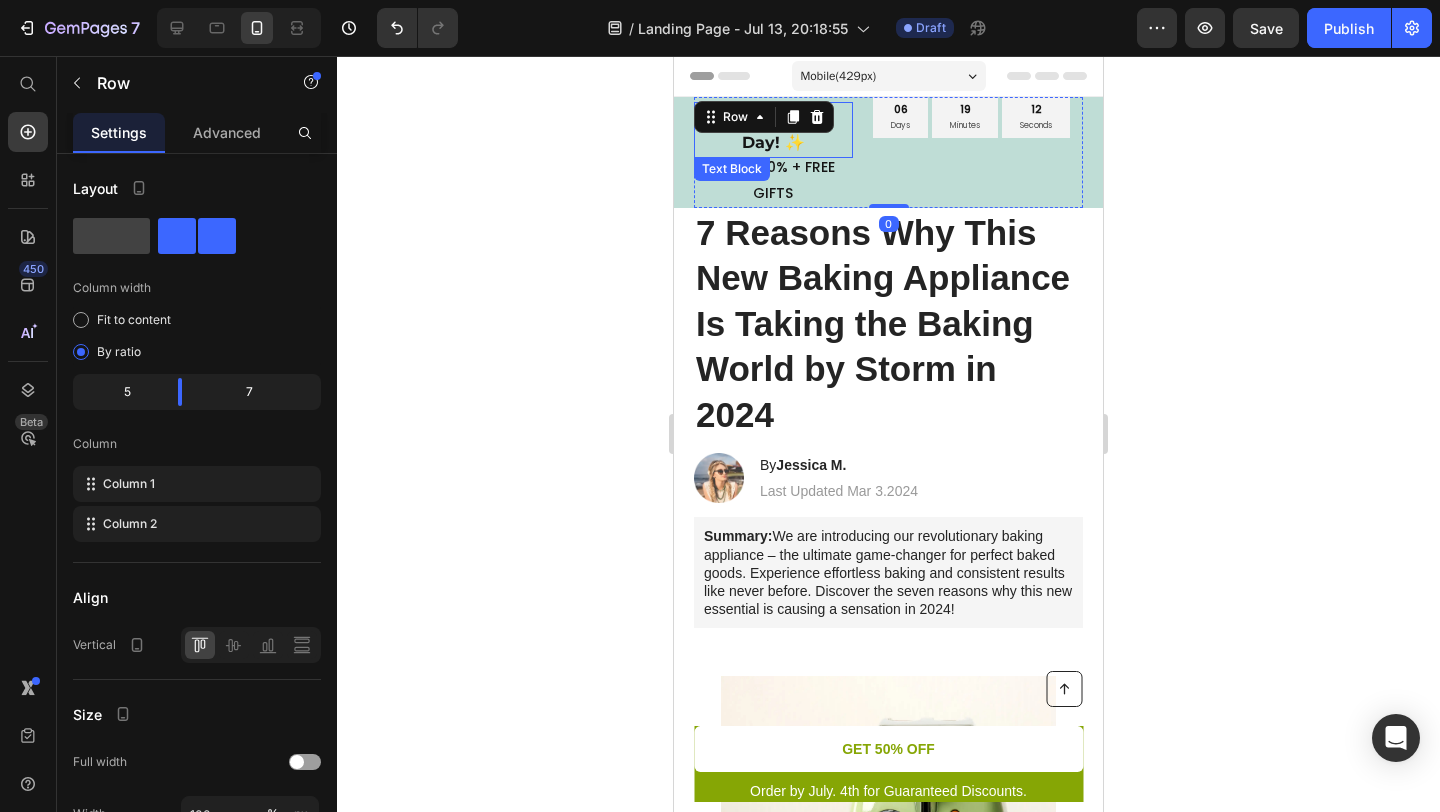 click on "🏷️ Prime Sale Day! ✨" at bounding box center (773, 129) 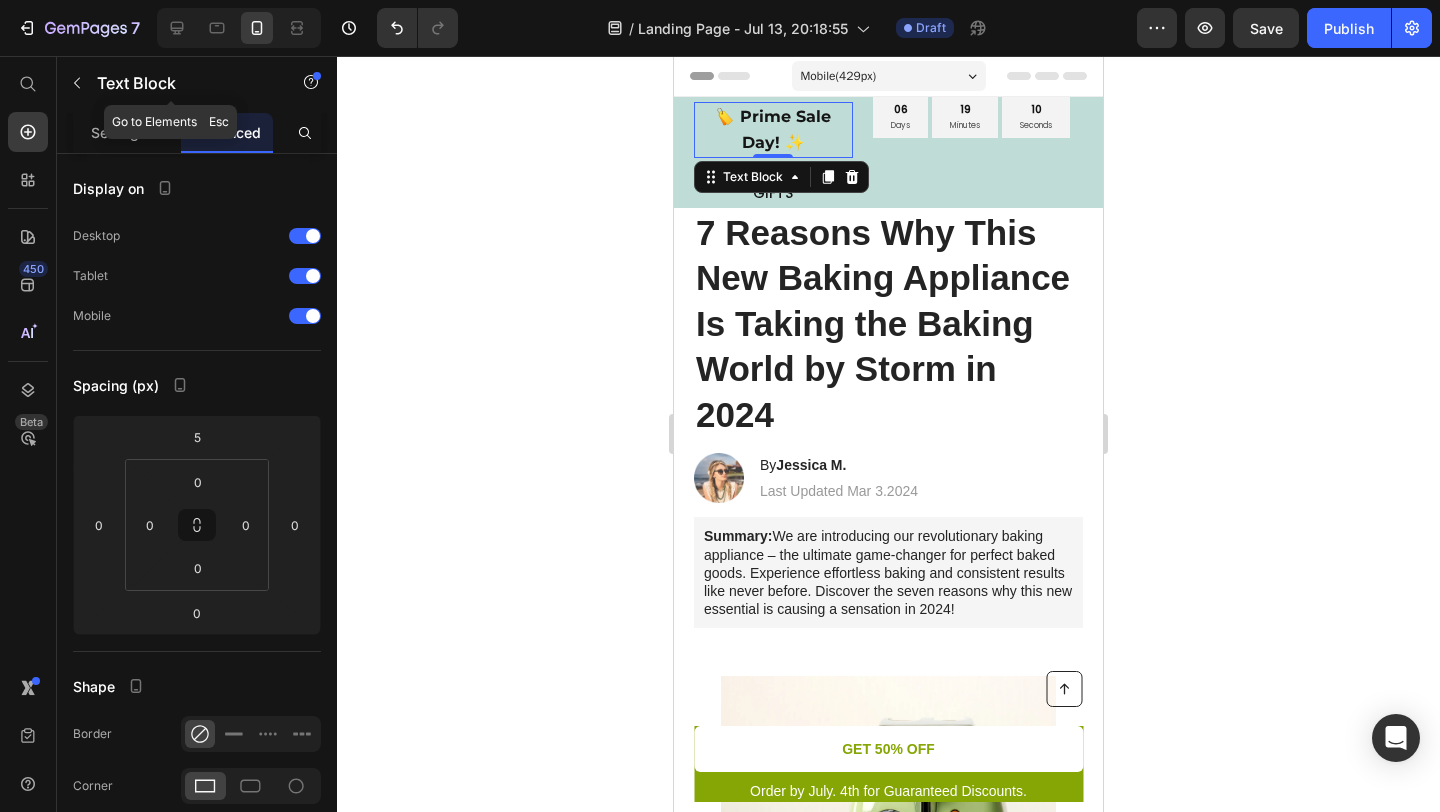 click on "Text Block" 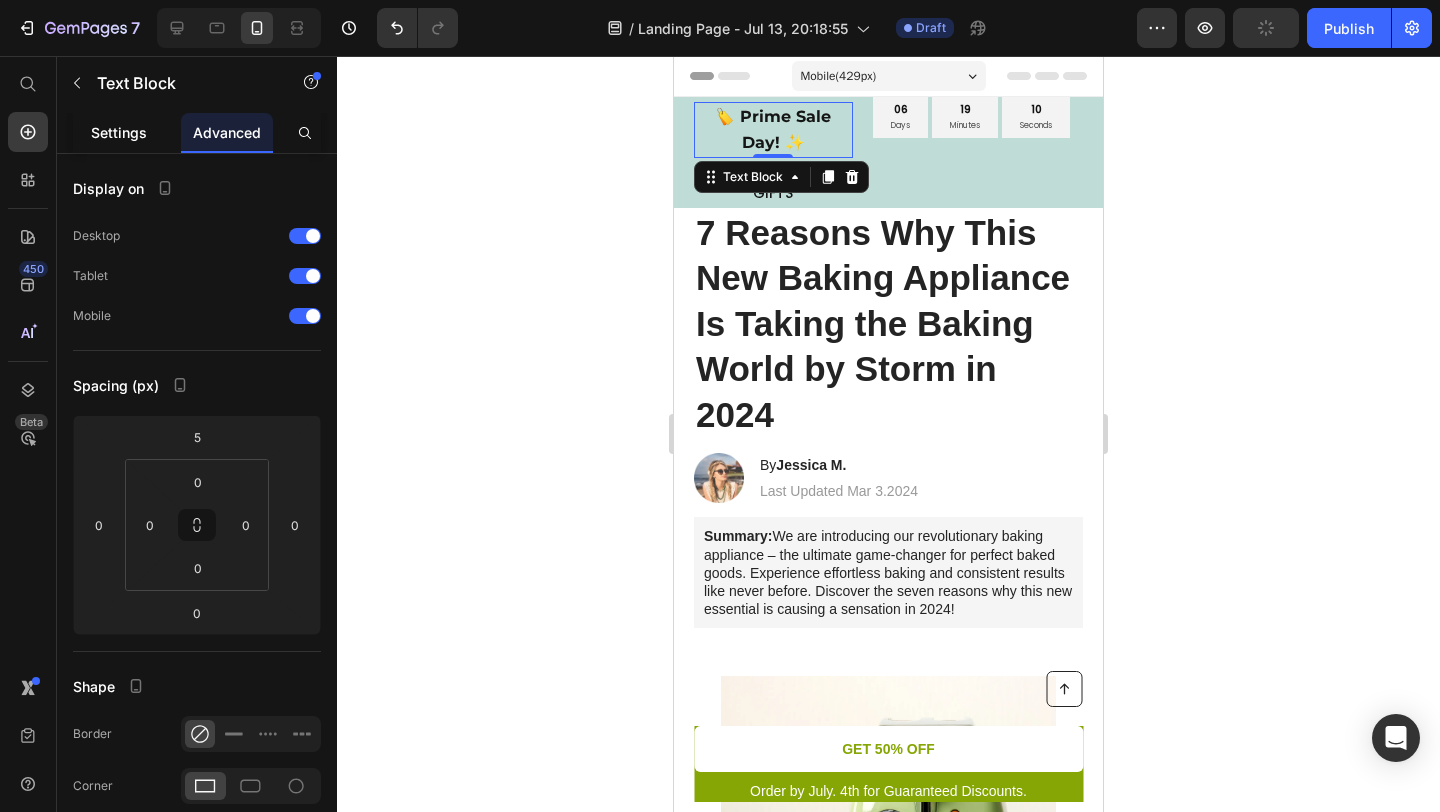 click on "Settings" at bounding box center (119, 132) 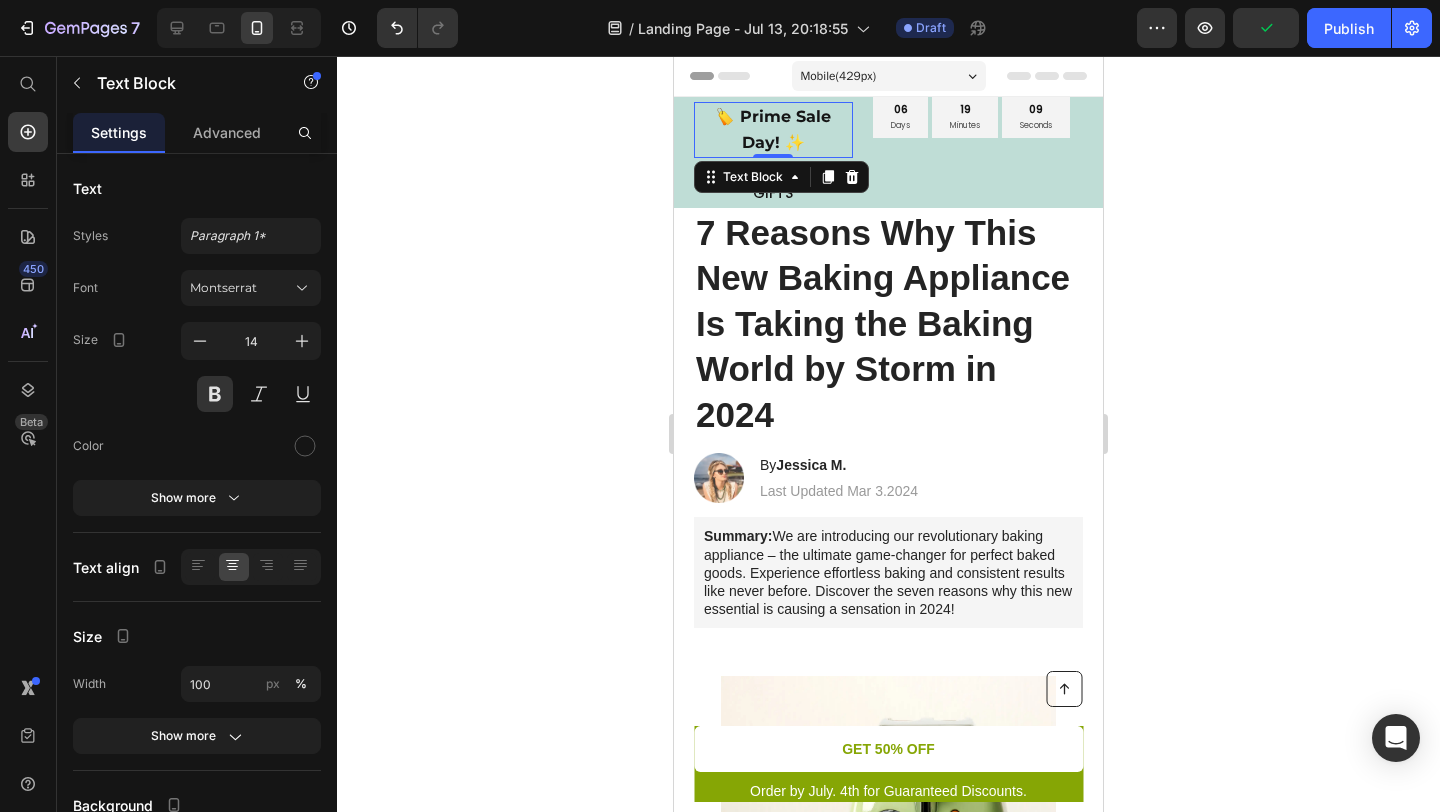 click on "🏷️ Prime Sale Day! ✨" at bounding box center (773, 129) 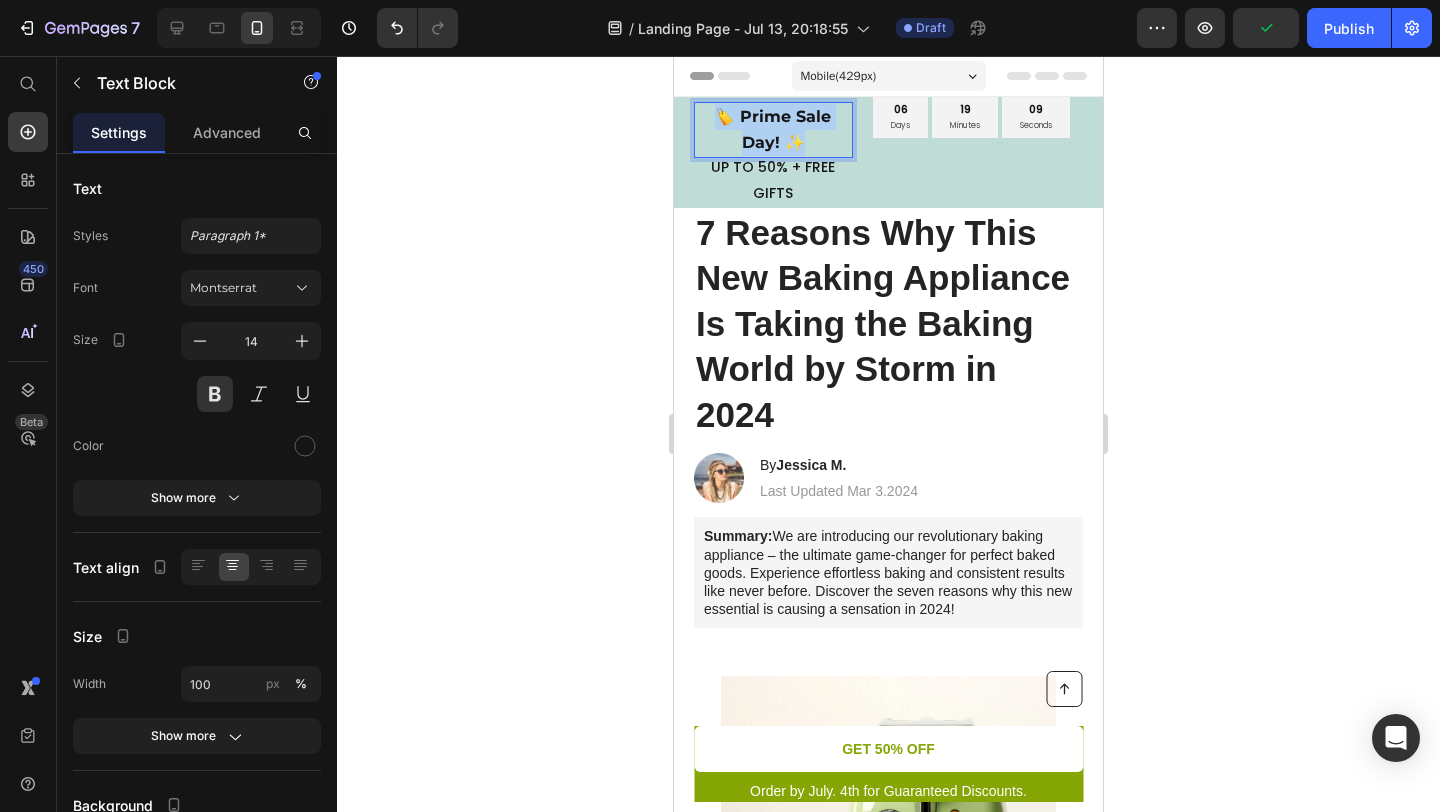 click on "🏷️ Prime Sale Day! ✨" at bounding box center [773, 129] 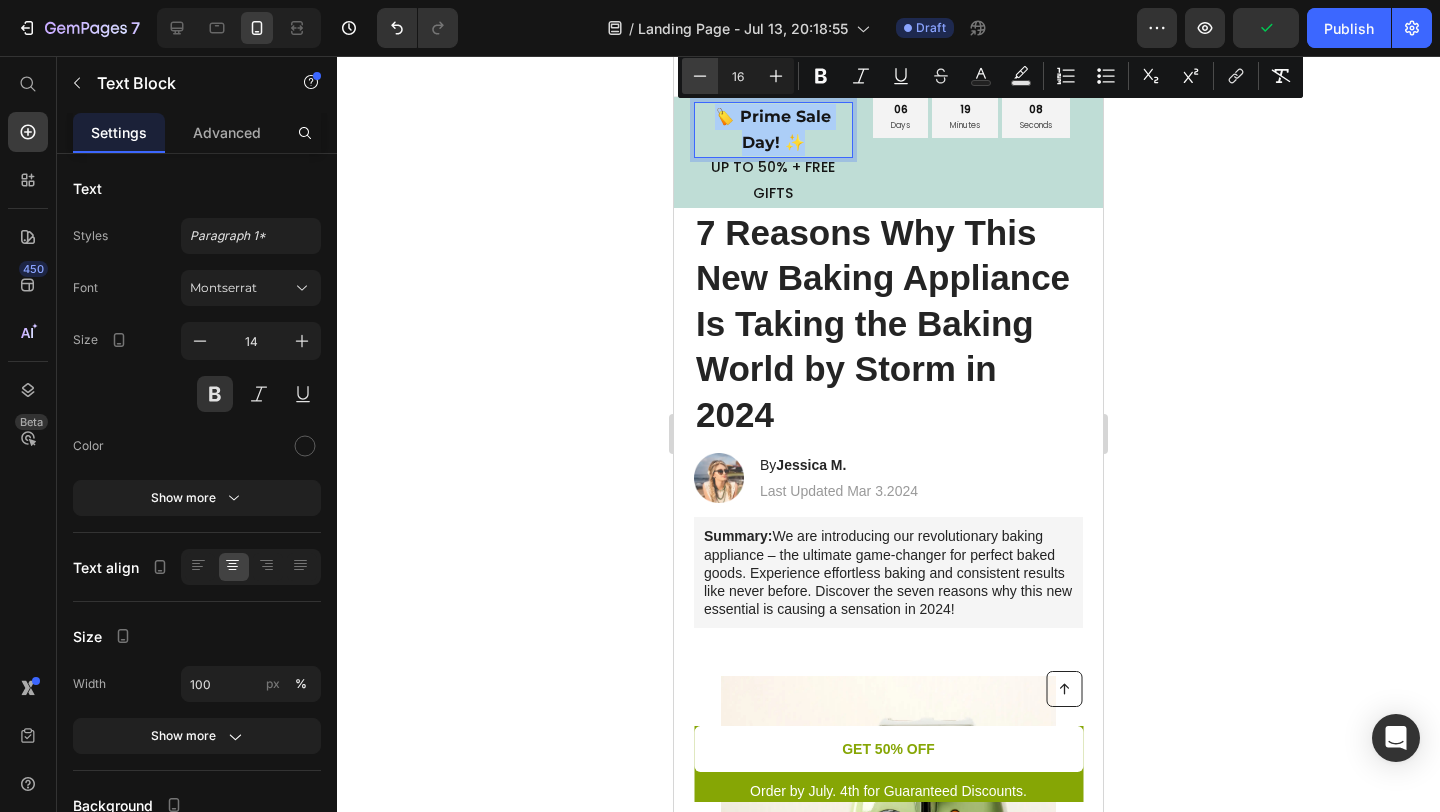 click 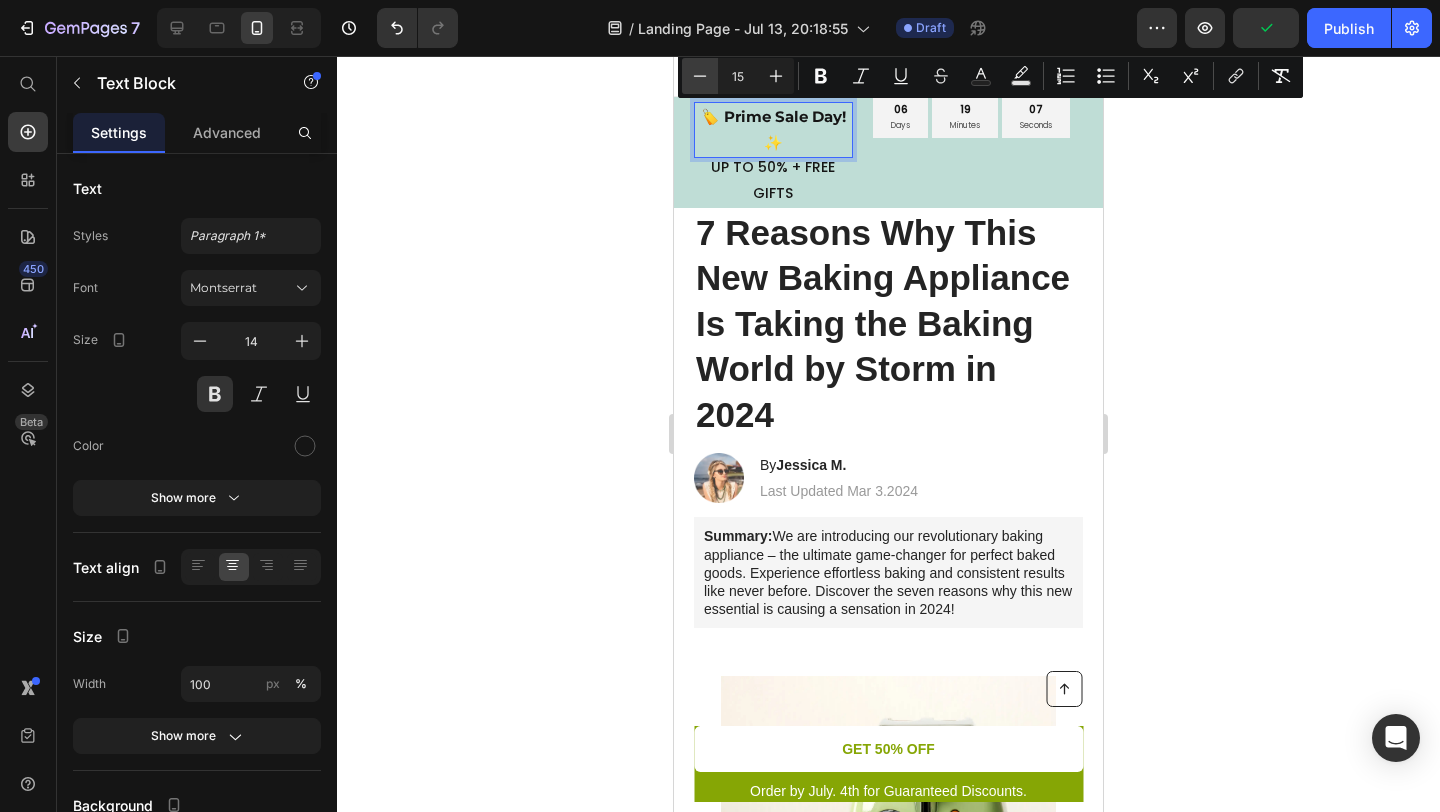 click 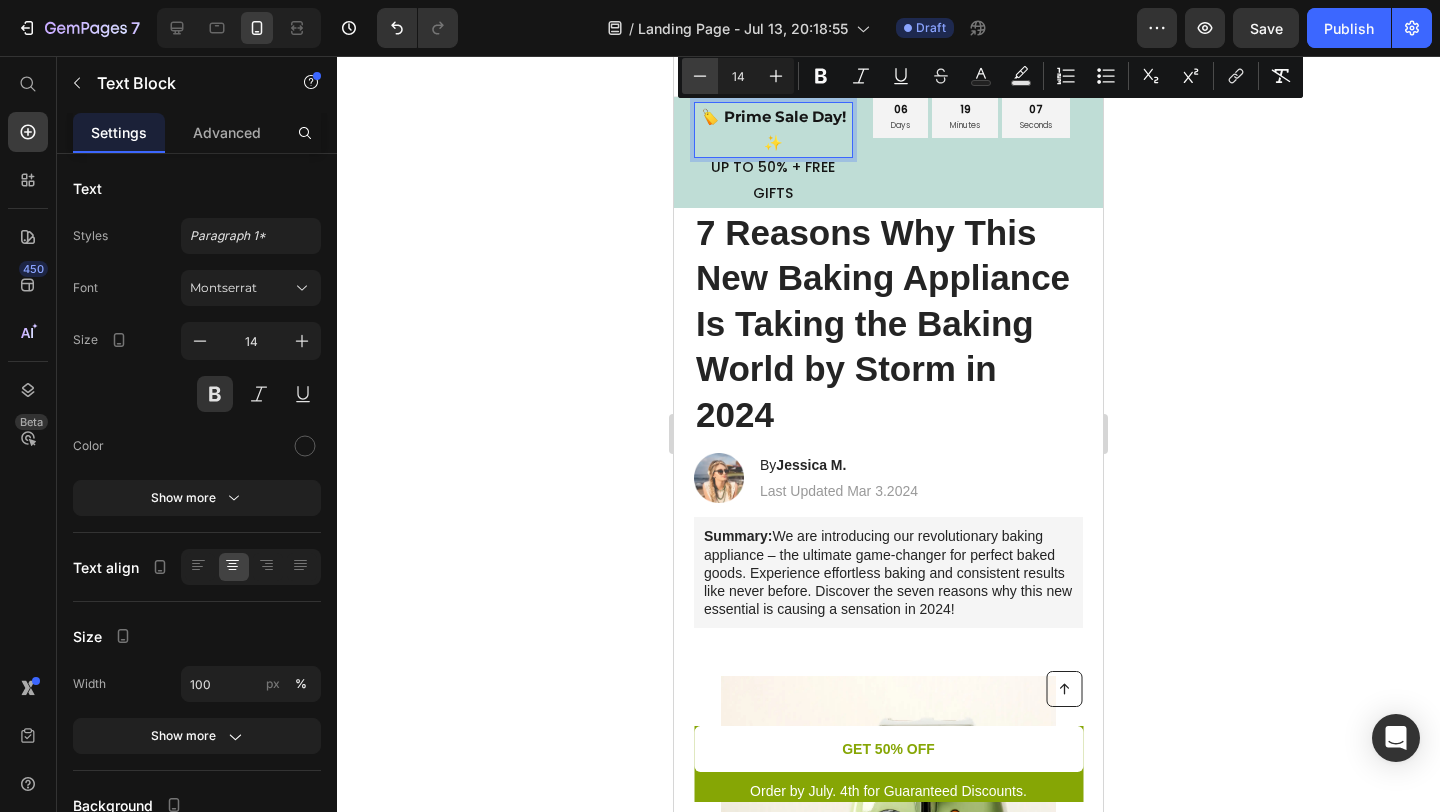 click 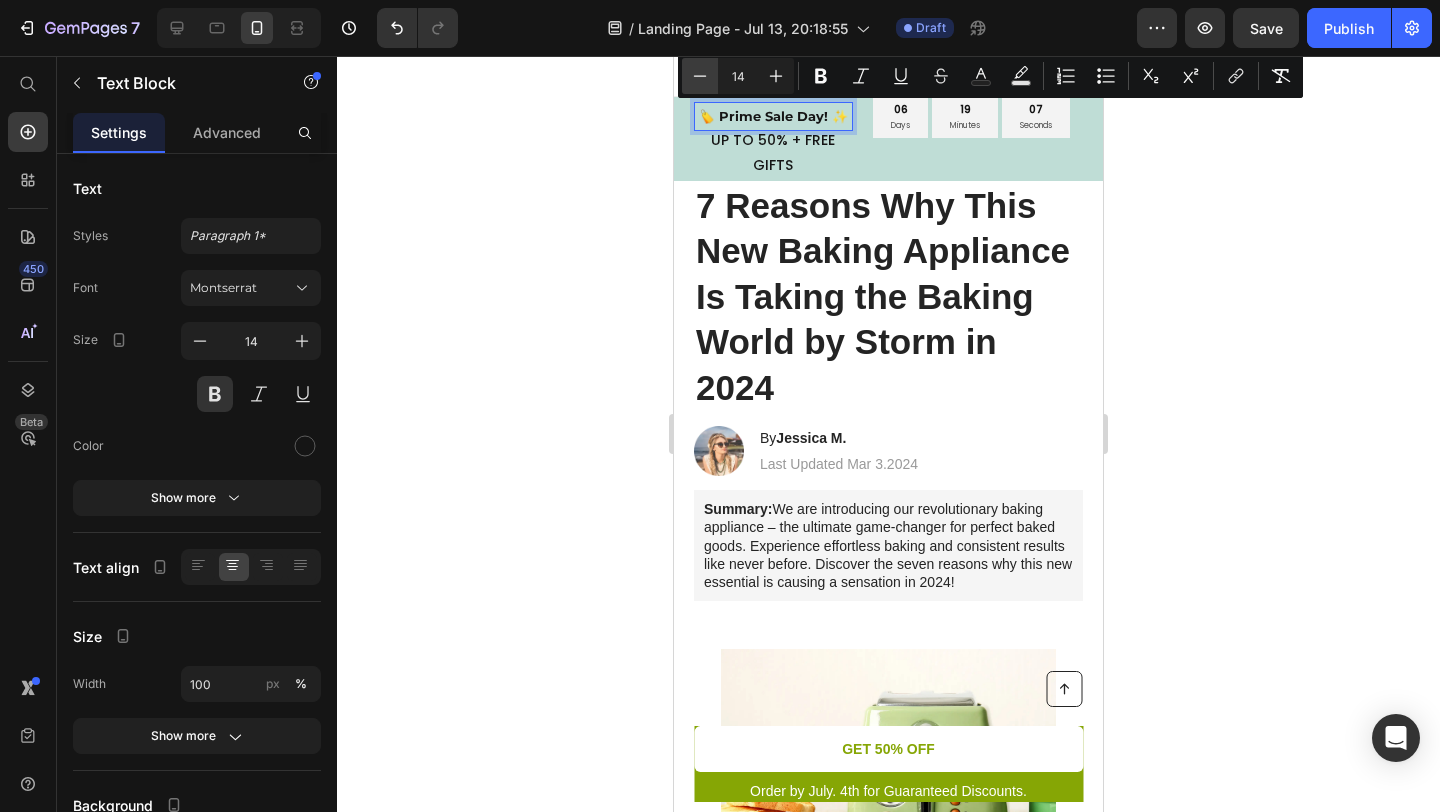 type on "13" 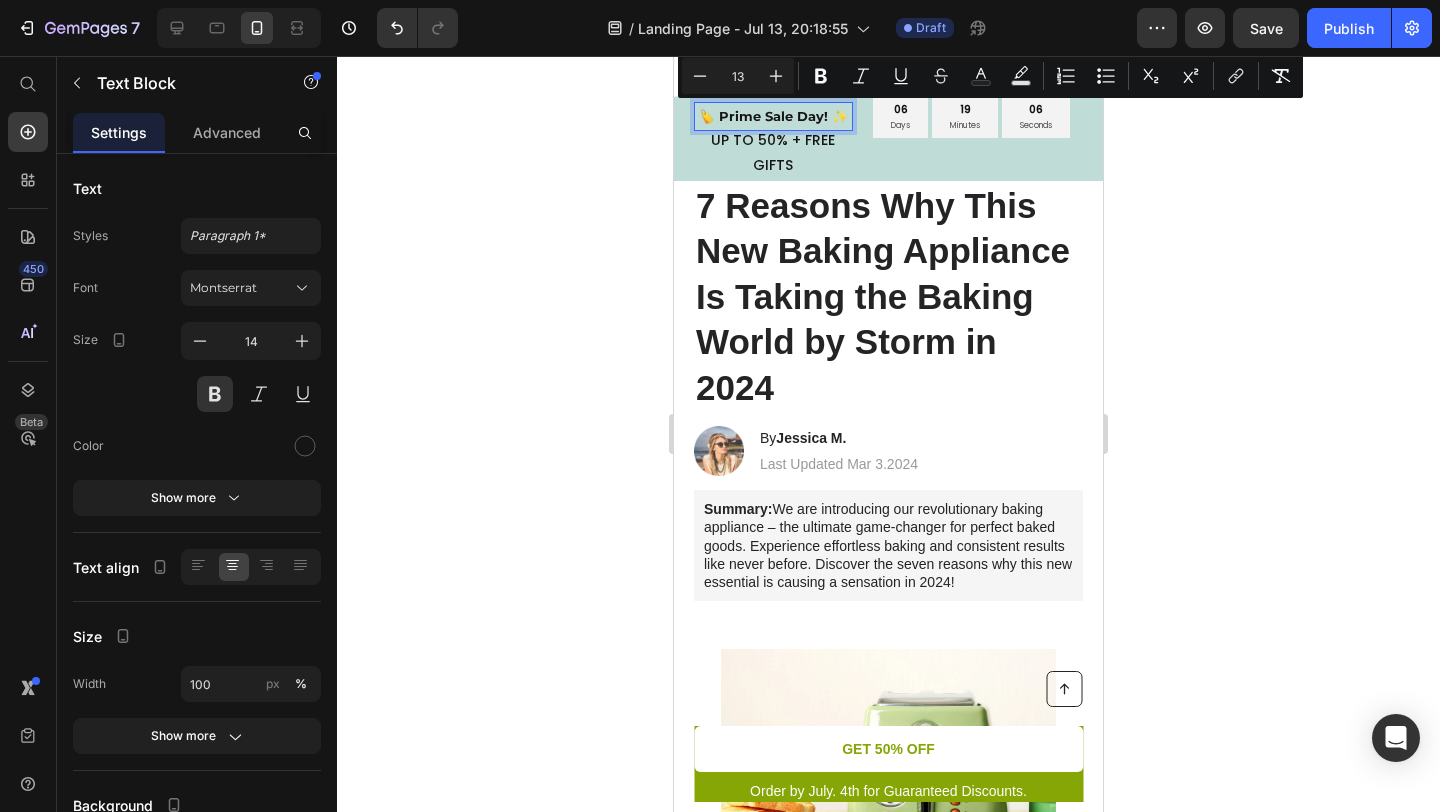 click 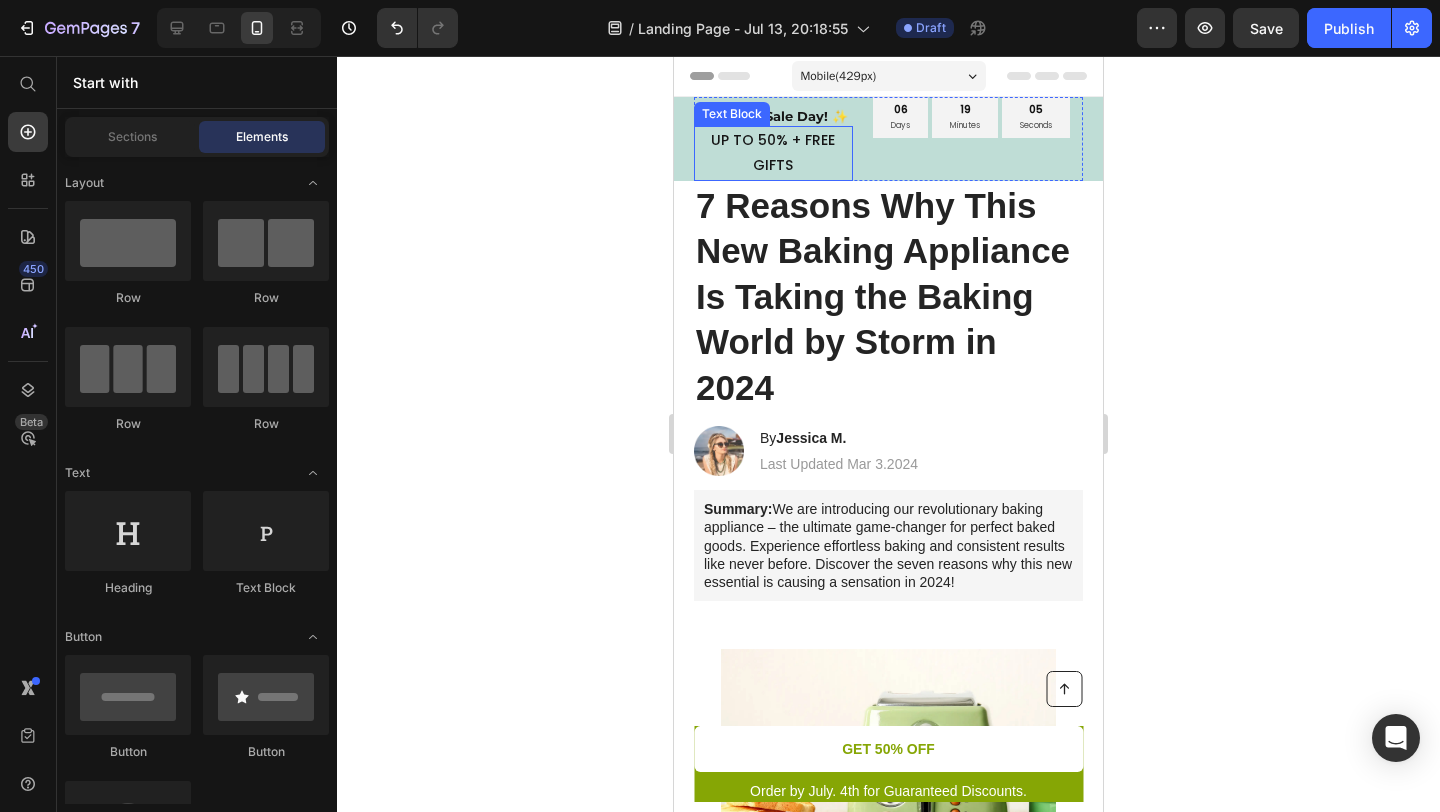 click on "UP TO 50% + FREE GIFTS" at bounding box center (773, 153) 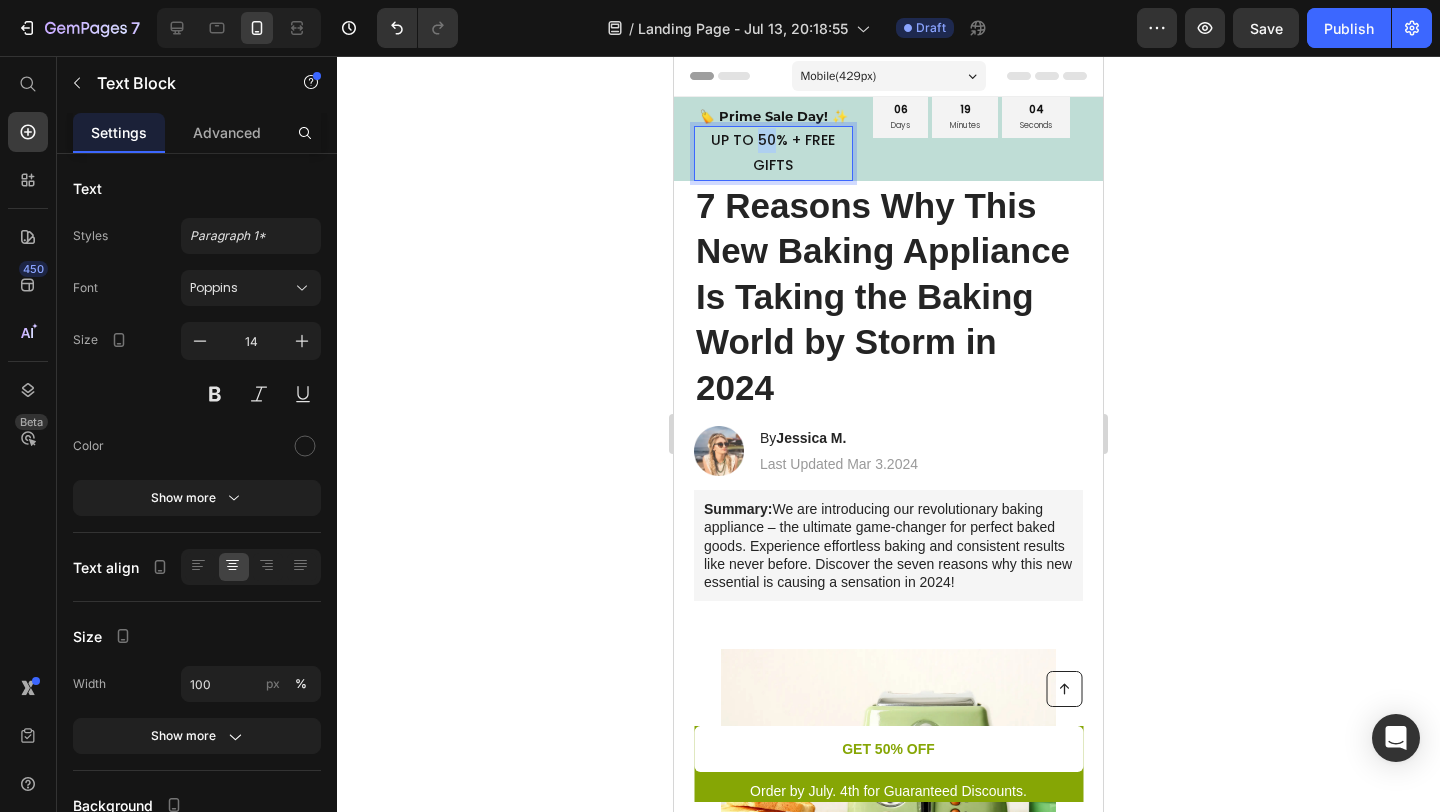 click on "UP TO 50% + FREE GIFTS" at bounding box center [773, 153] 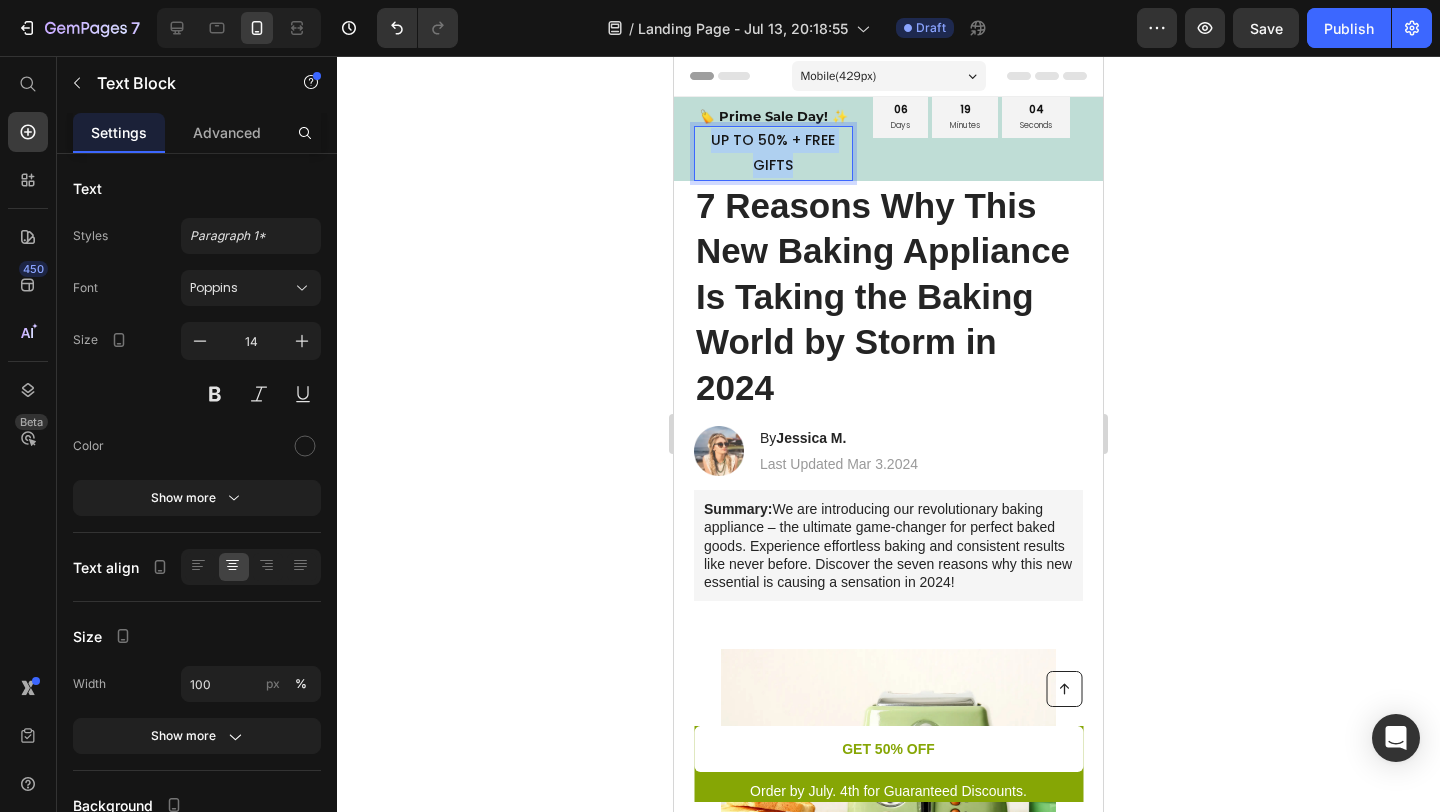 click on "UP TO 50% + FREE GIFTS" at bounding box center (773, 153) 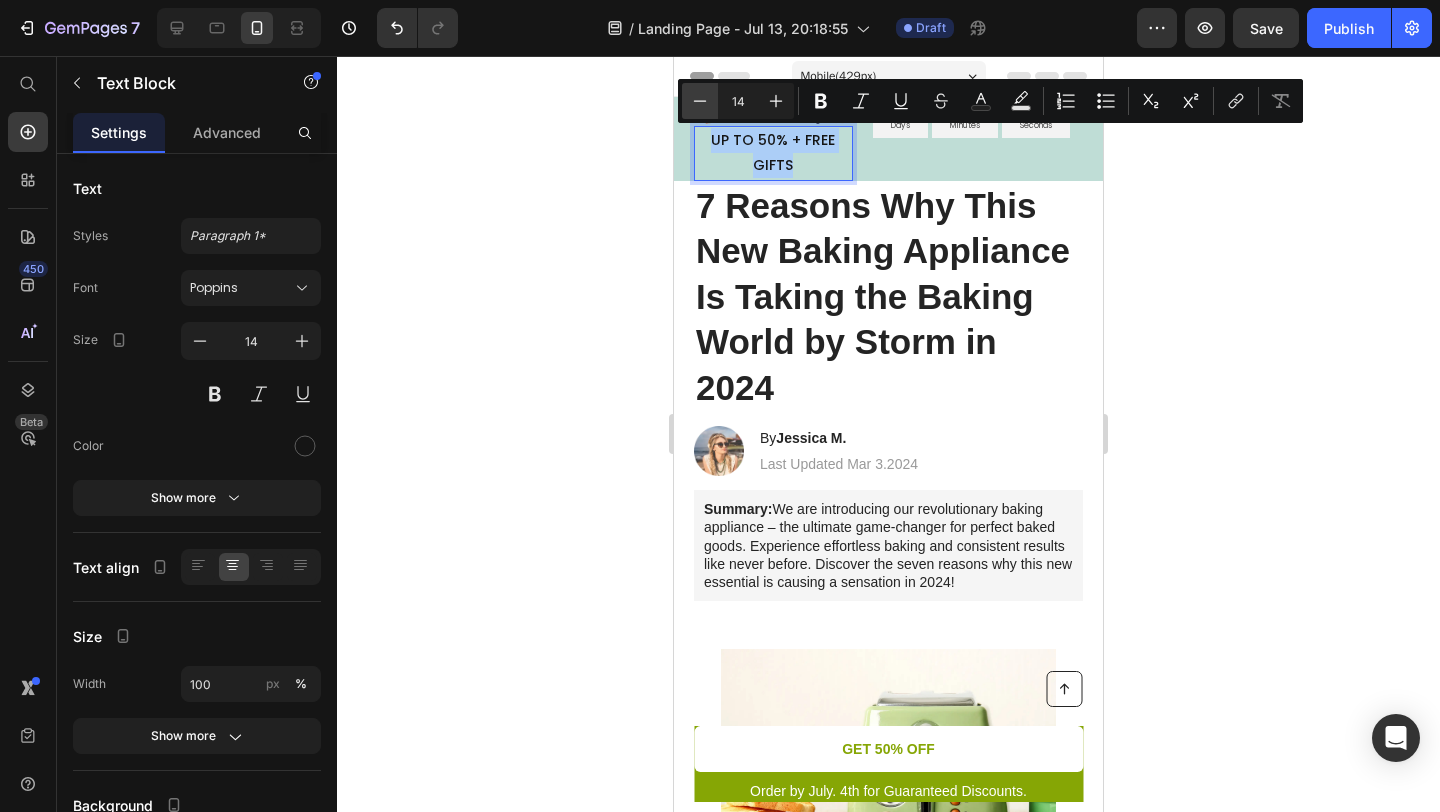 click 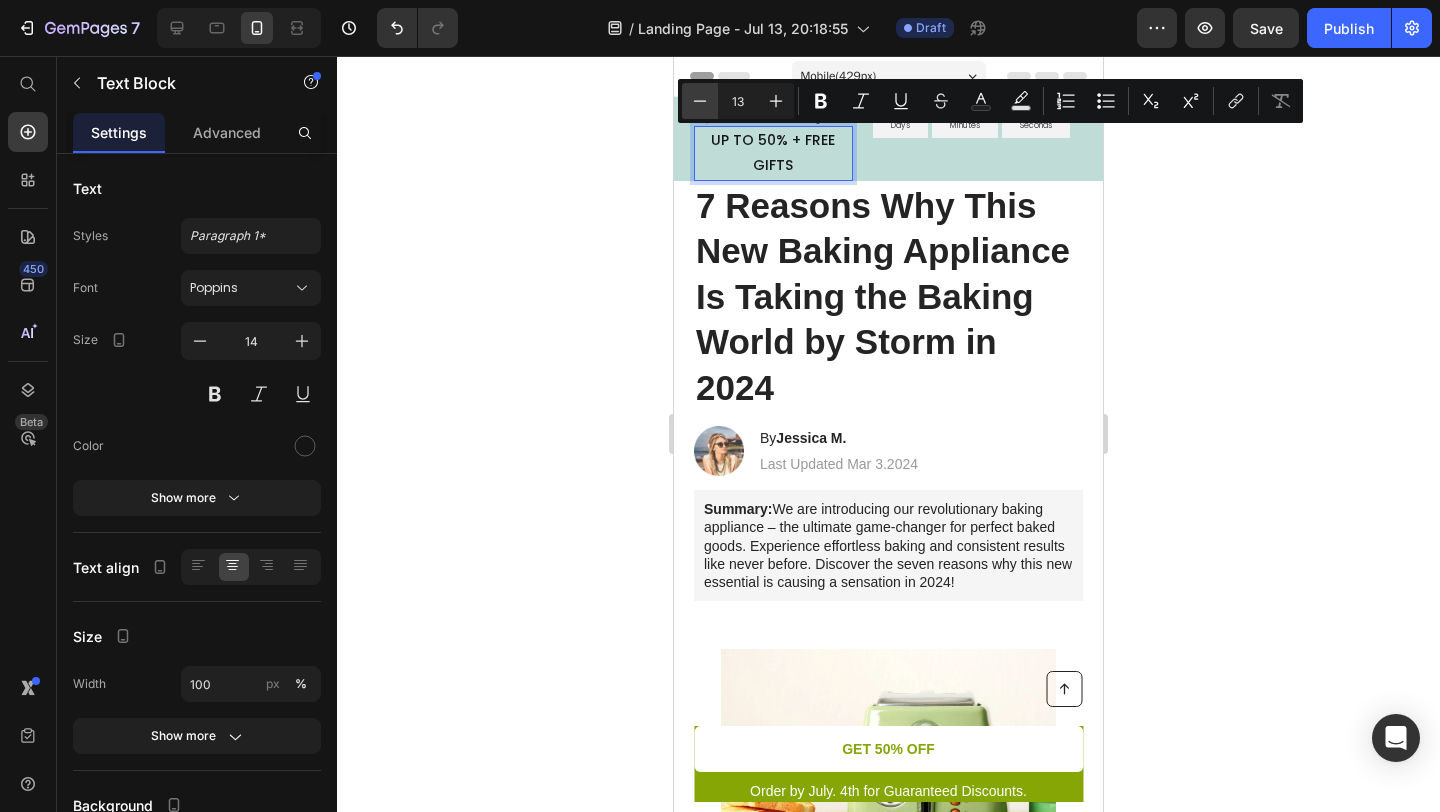 click 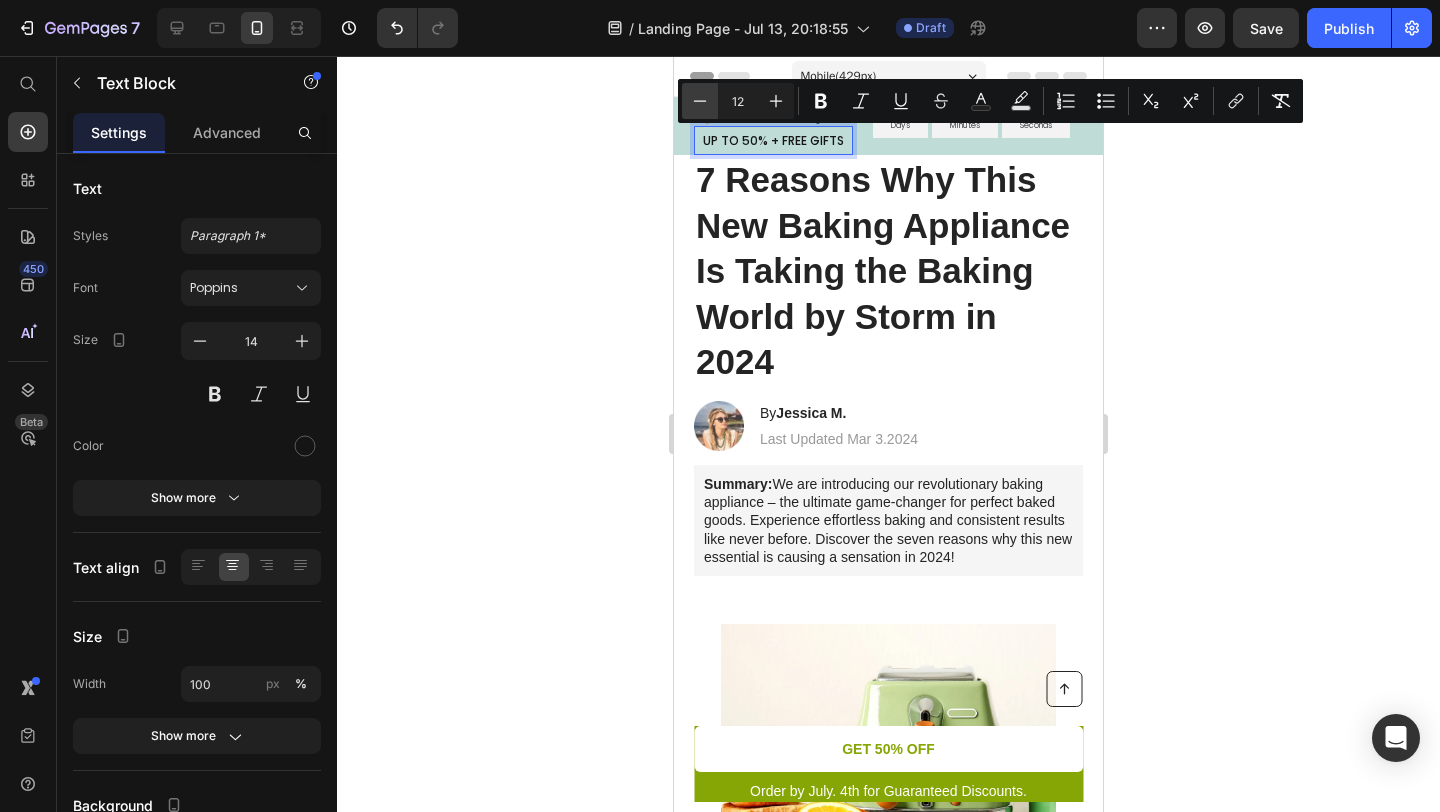 click 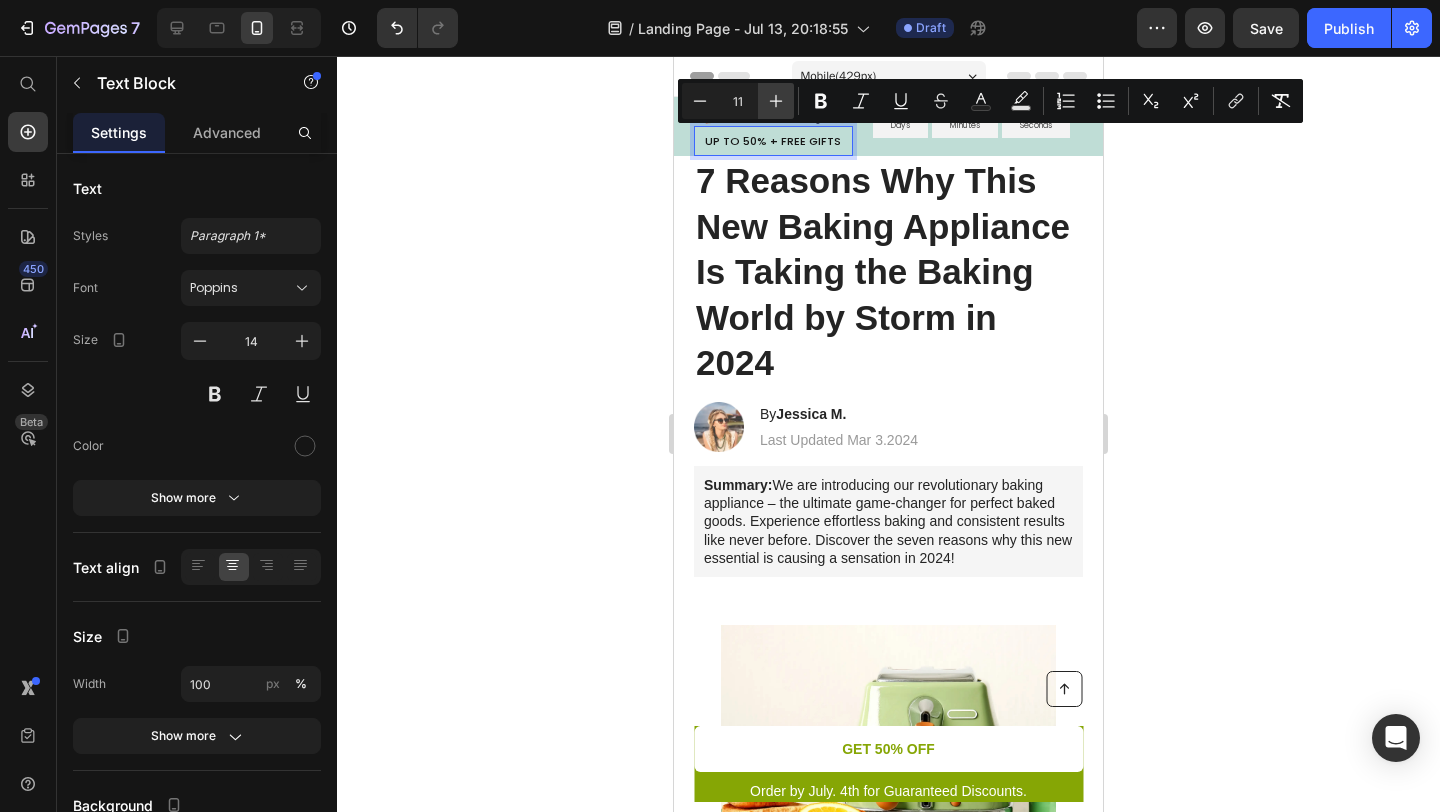 click on "Plus" at bounding box center (776, 101) 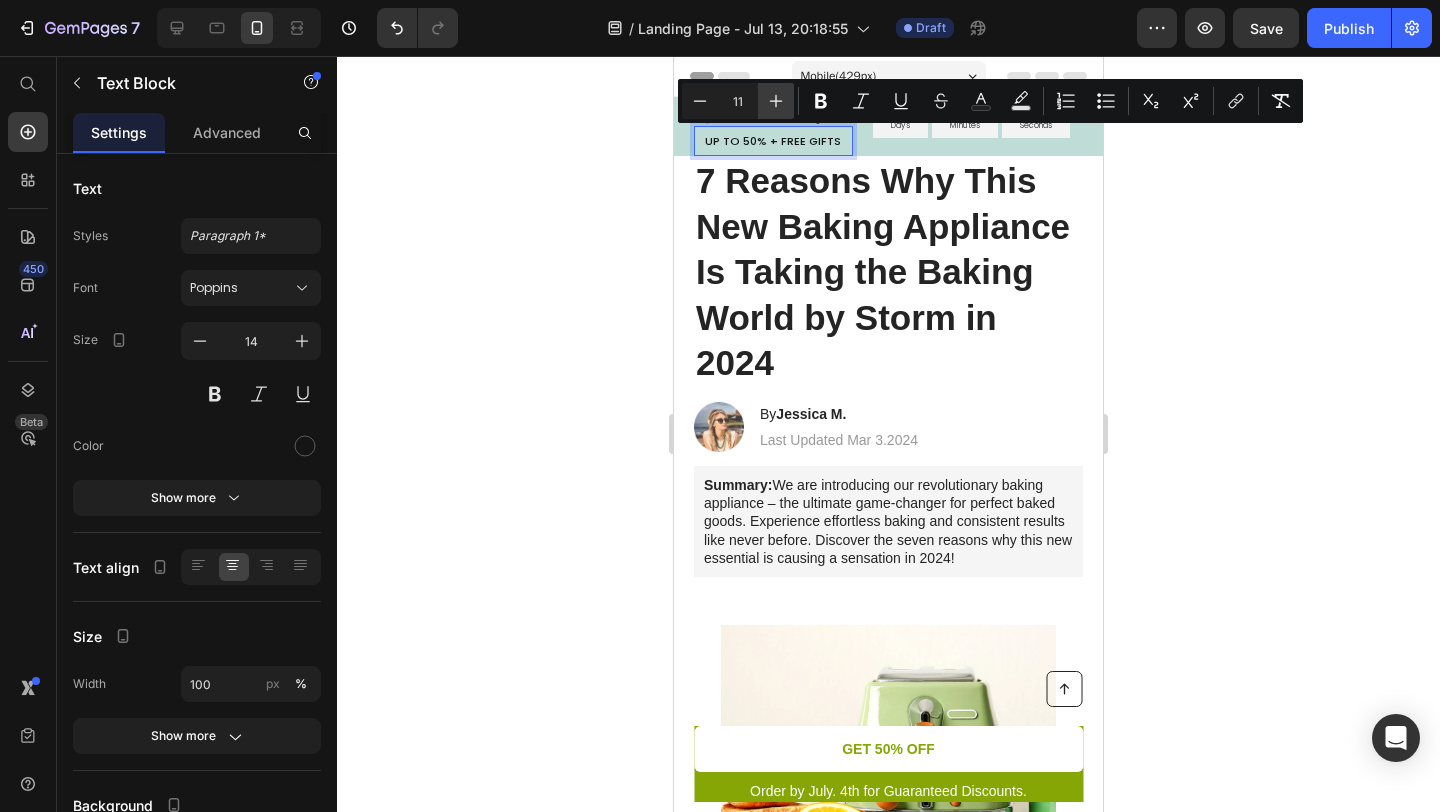 type on "12" 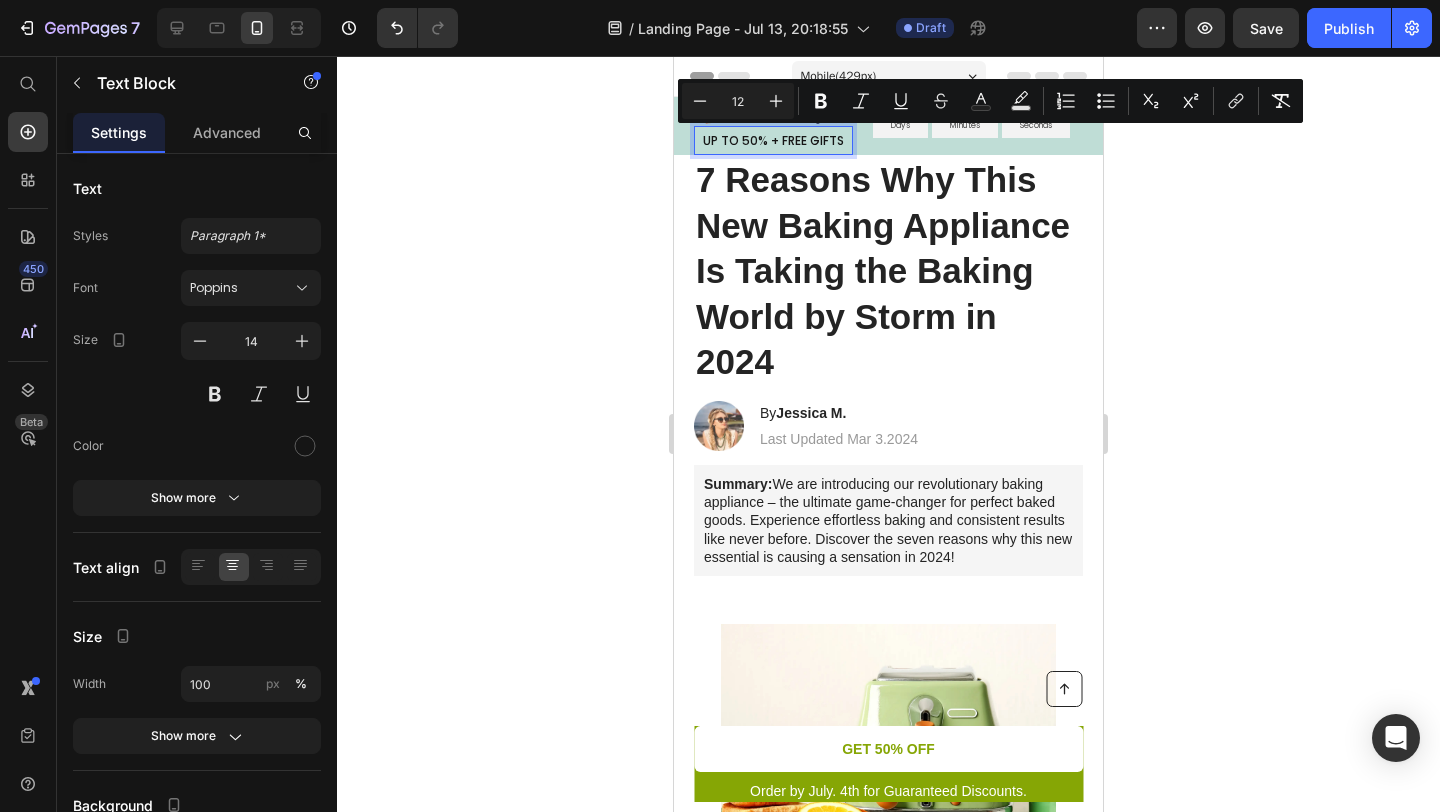 drag, startPoint x: 8, startPoint y: 106, endPoint x: 573, endPoint y: 209, distance: 574.31177 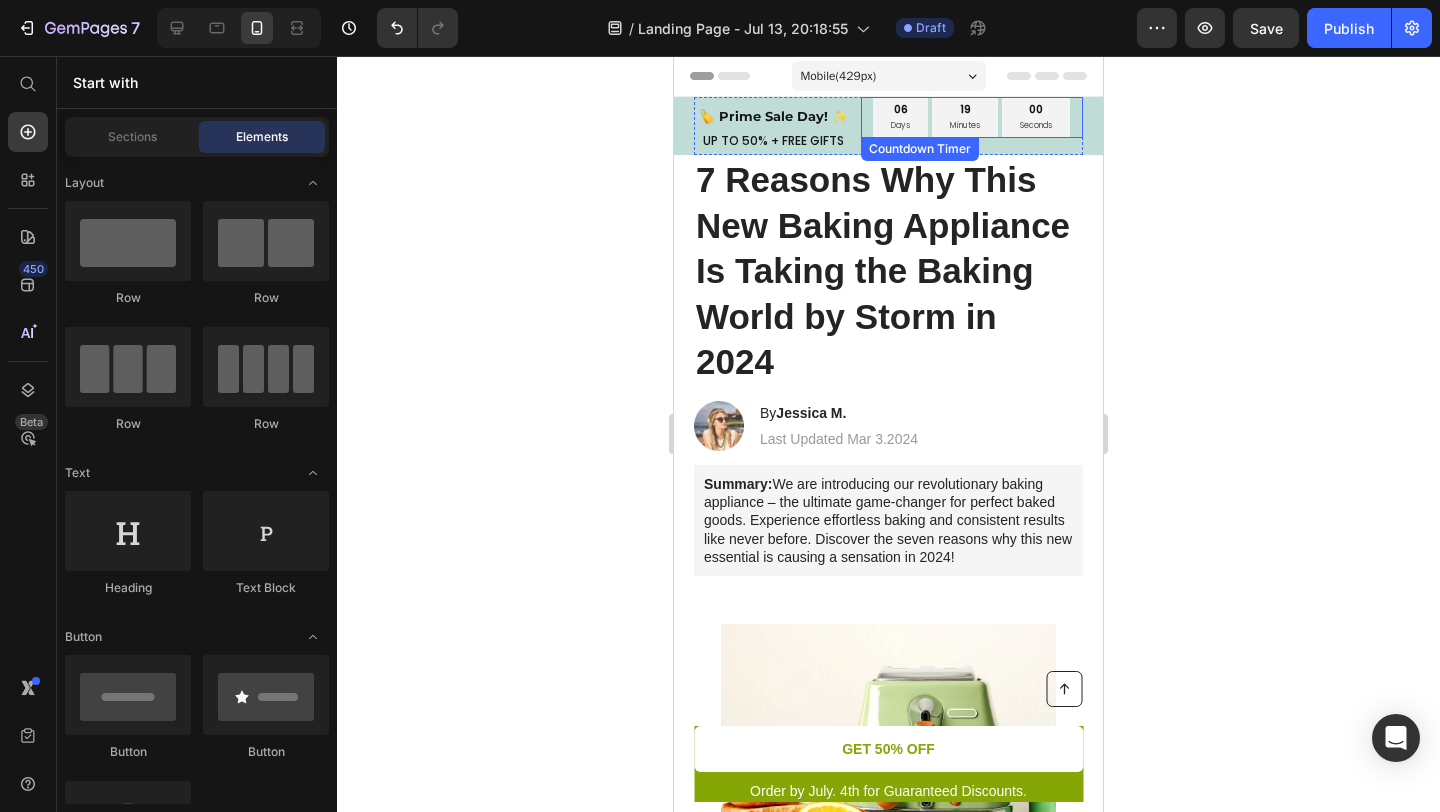 click on "06 Days" at bounding box center (900, 117) 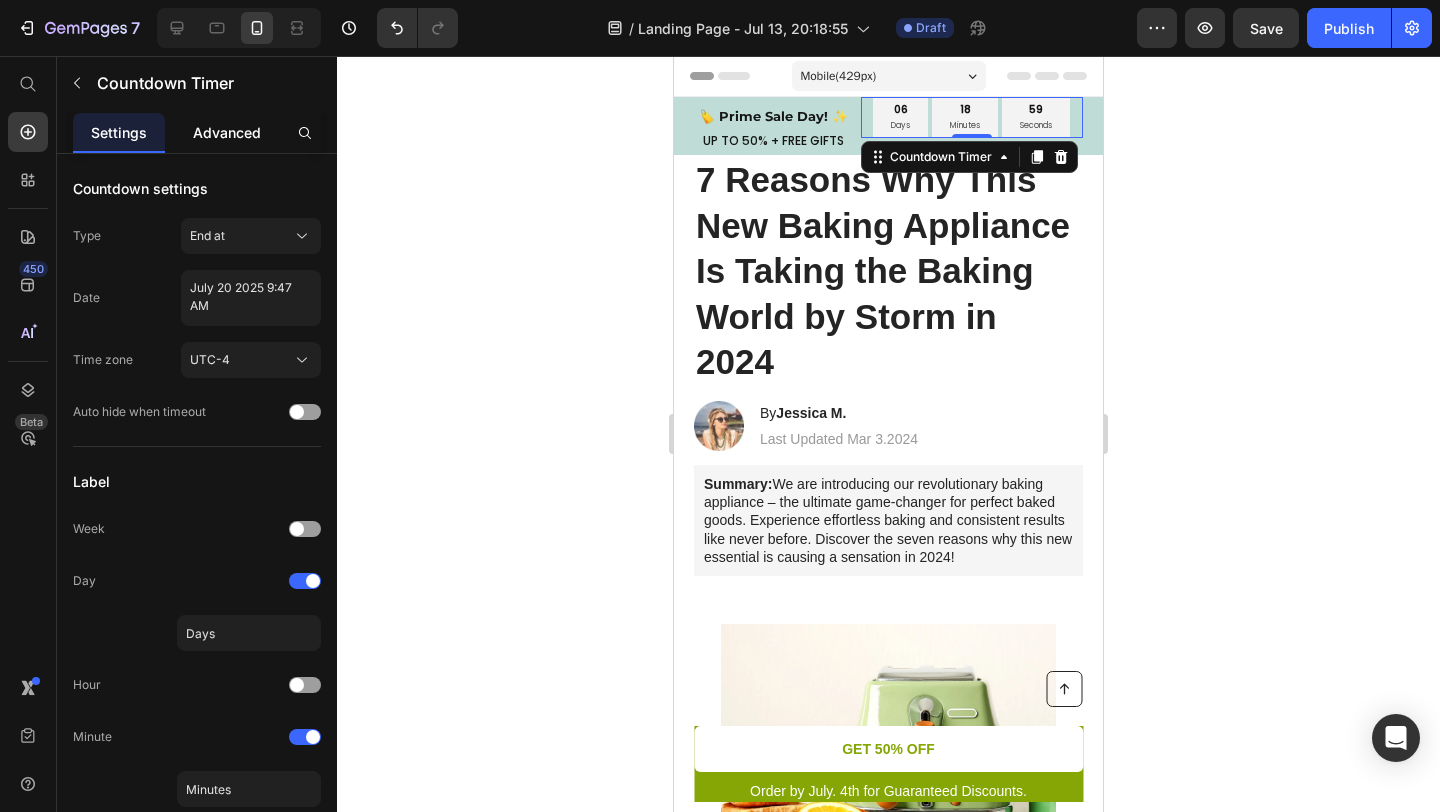 click on "Advanced" at bounding box center [227, 132] 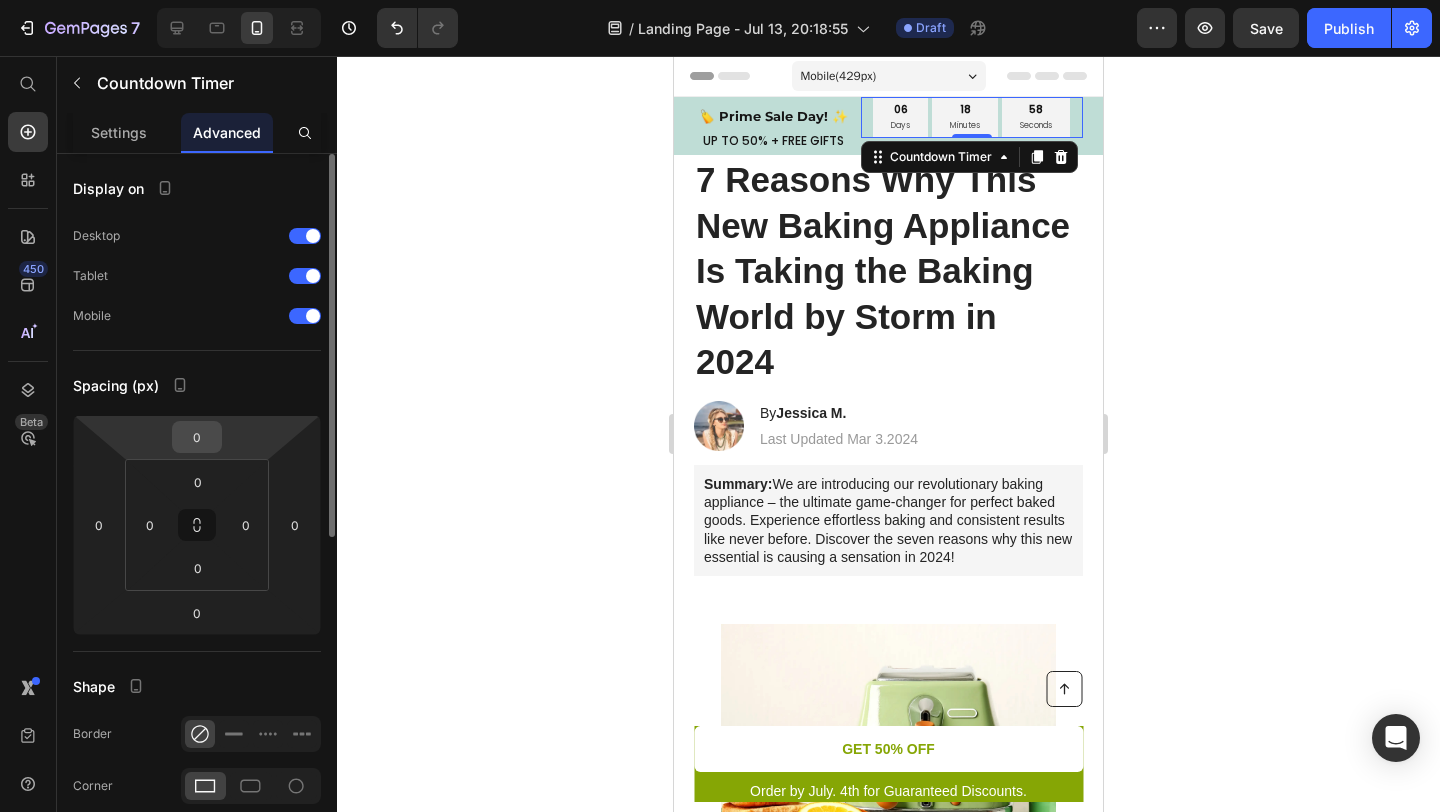 click on "0" at bounding box center (197, 437) 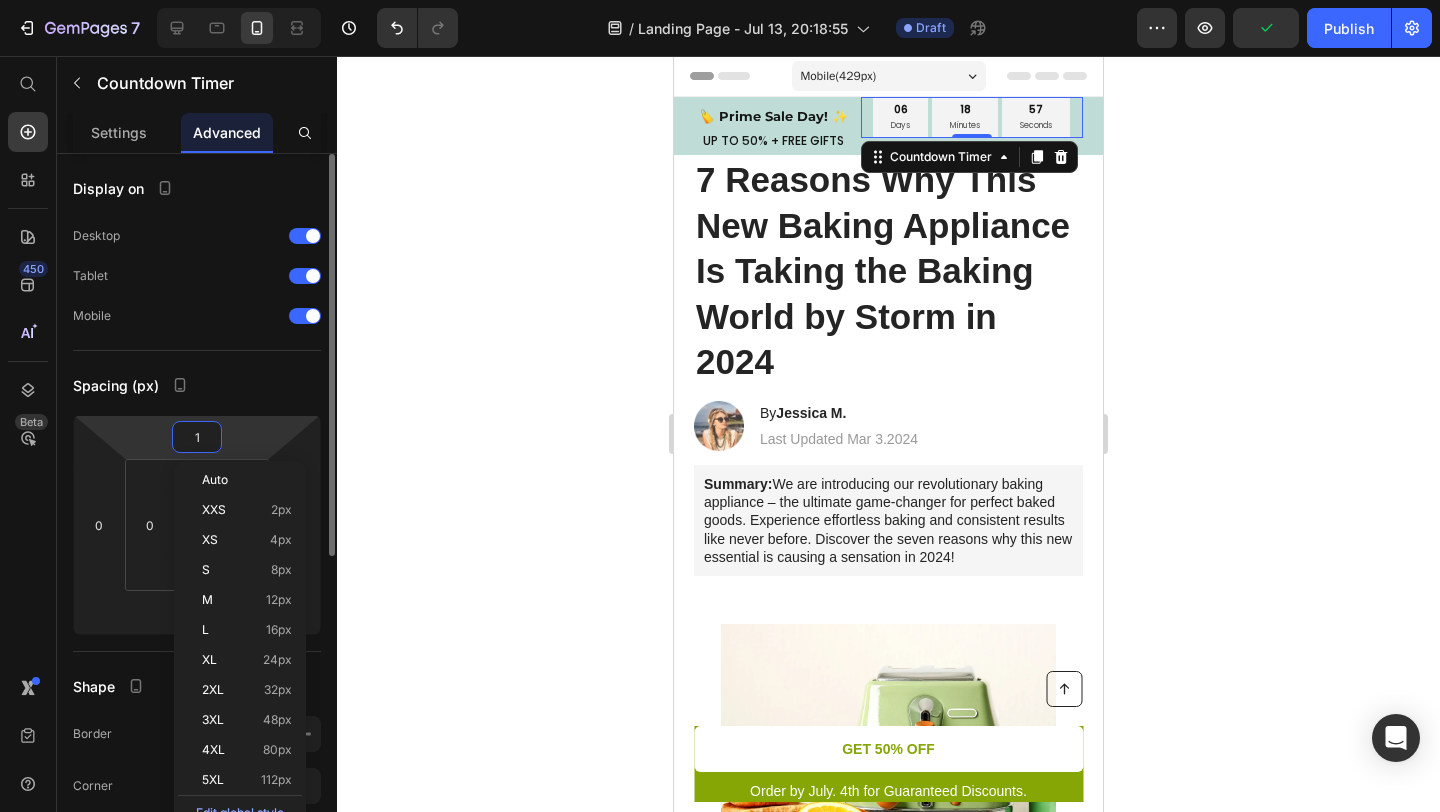 type on "10" 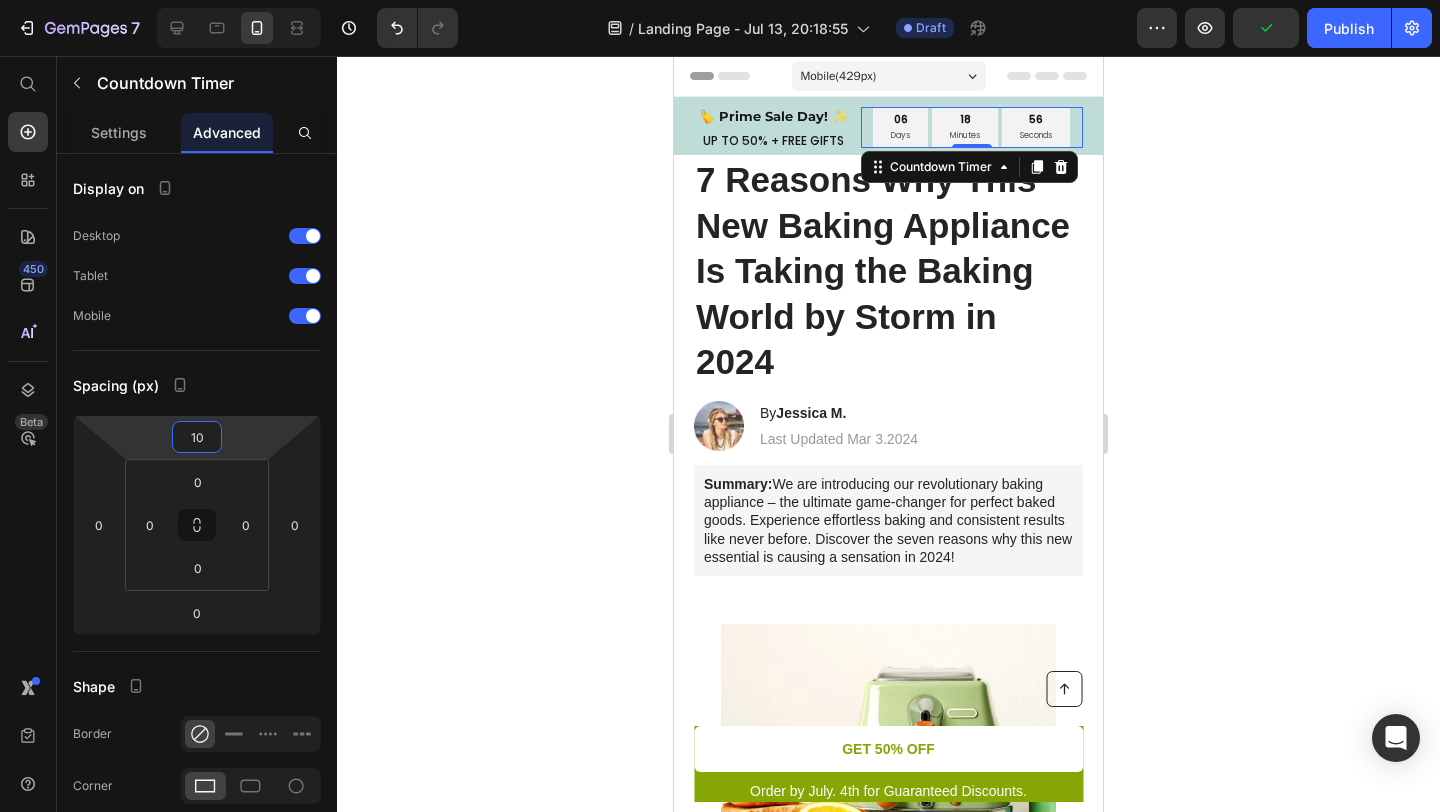 click 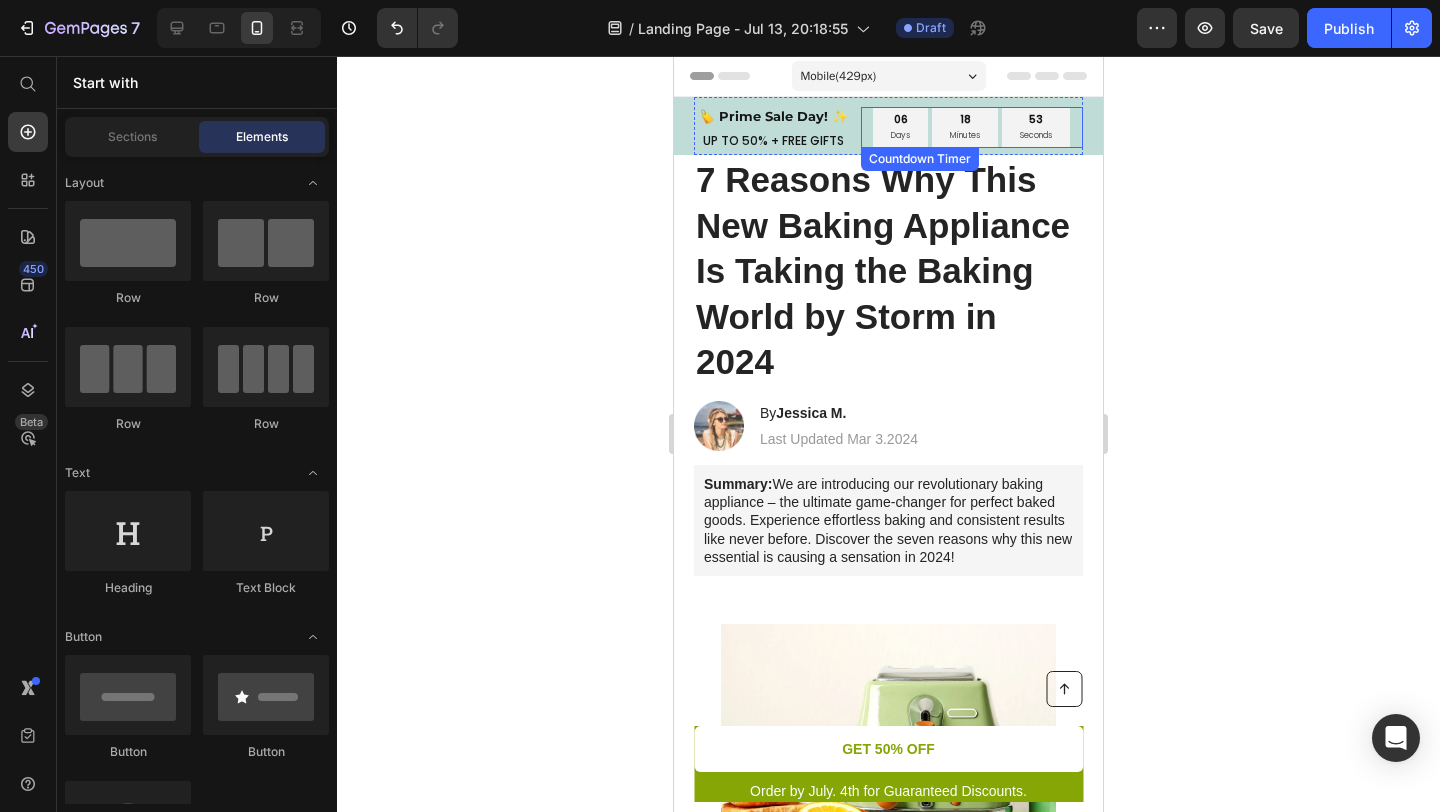 click on "06 Days" at bounding box center (900, 127) 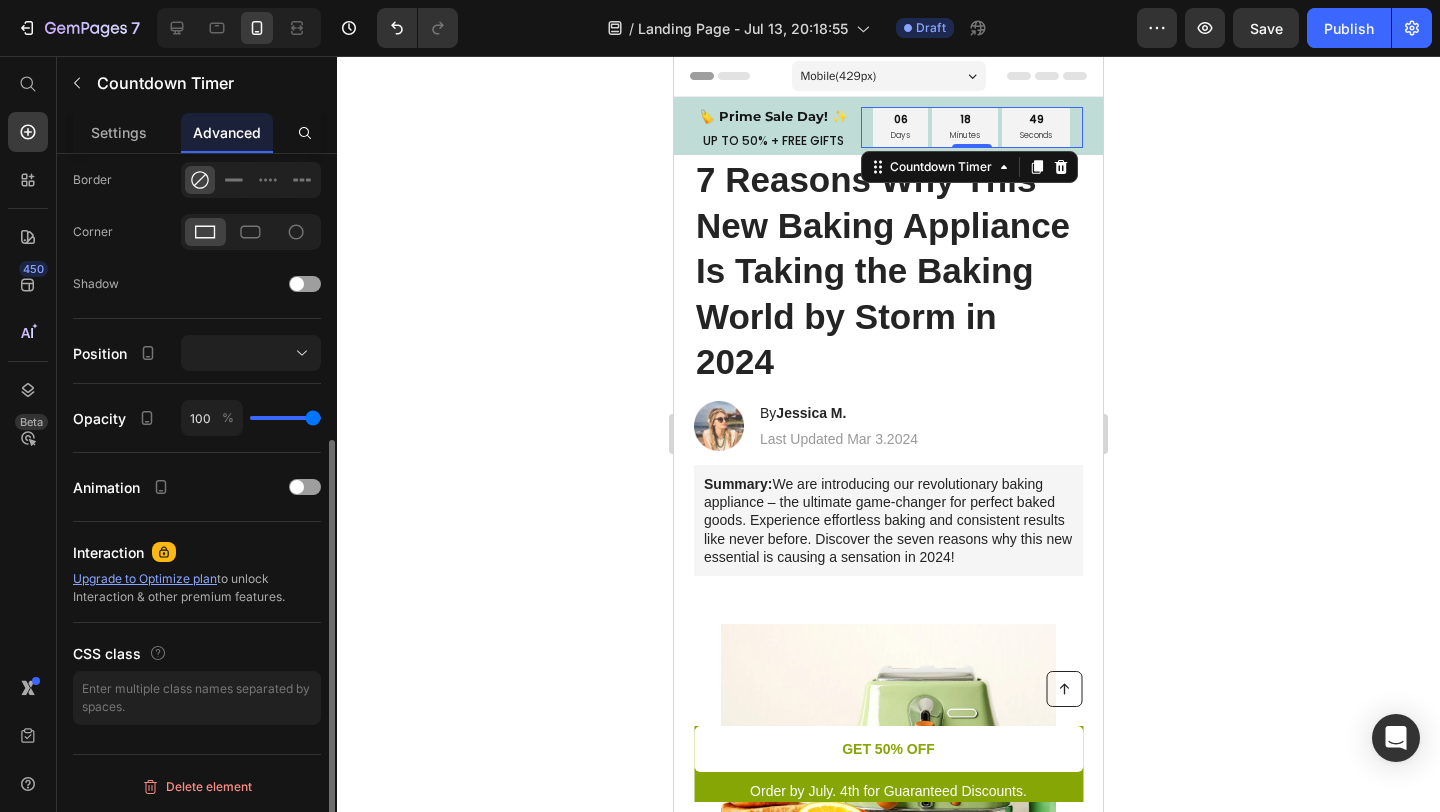 scroll, scrollTop: 392, scrollLeft: 0, axis: vertical 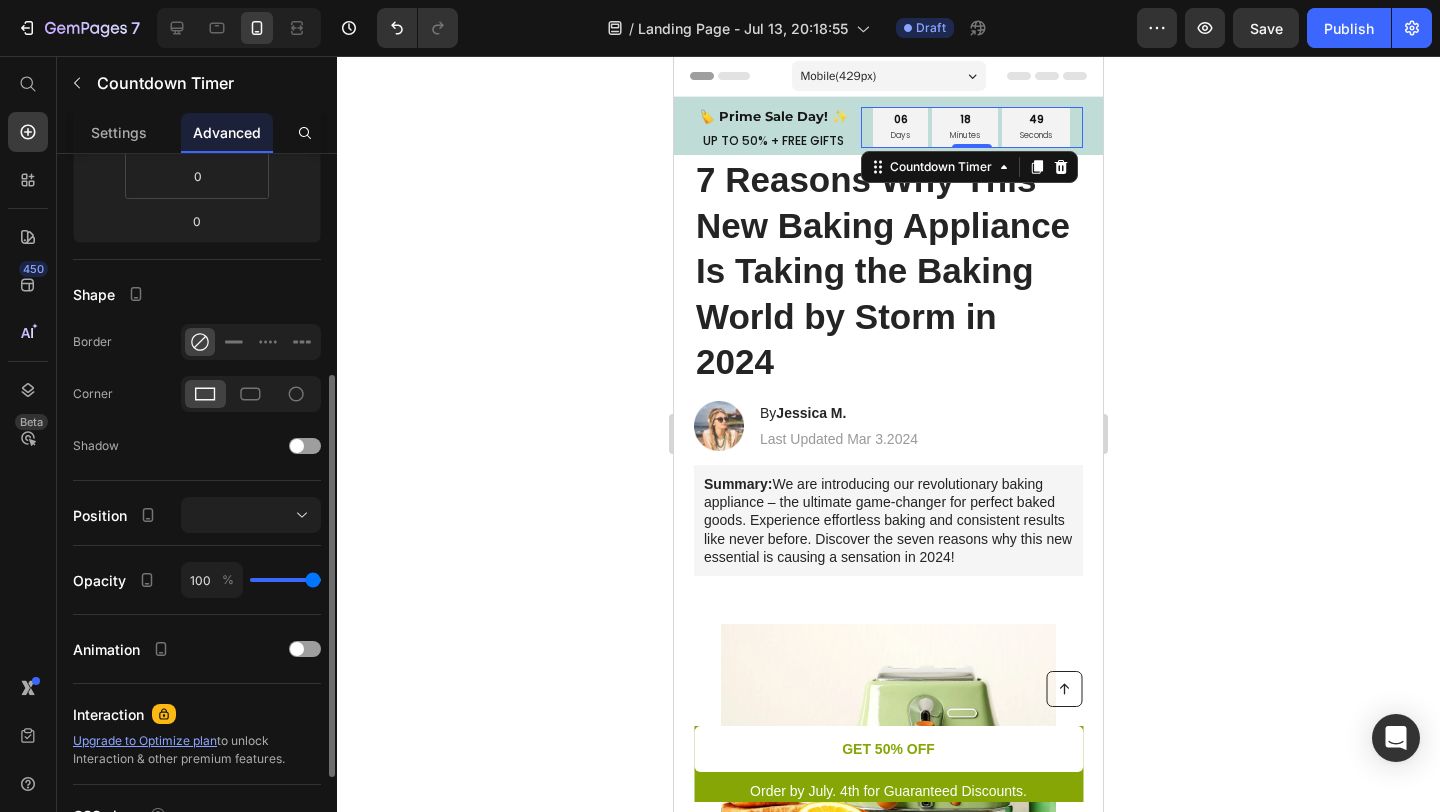 click on "Settings" at bounding box center [119, 132] 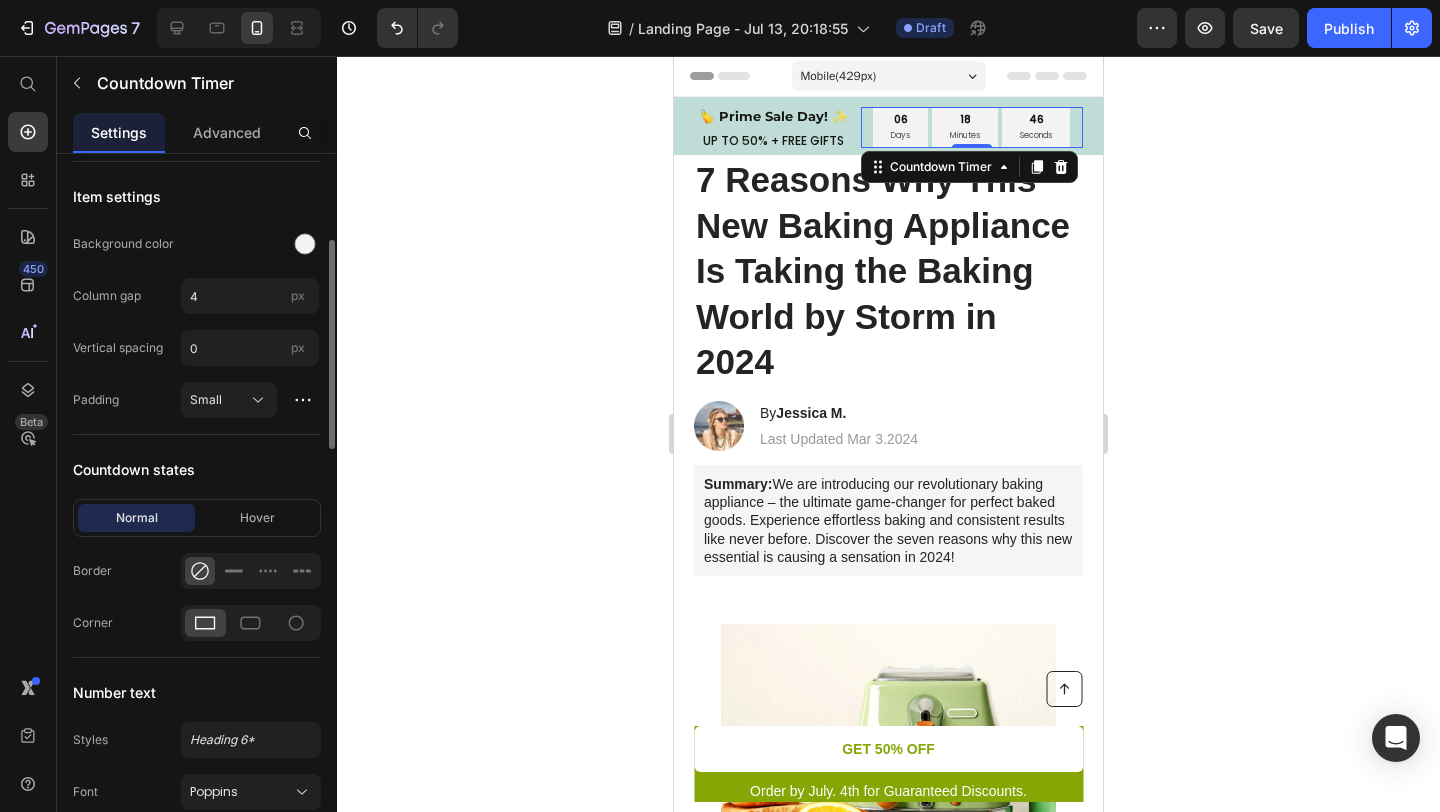 scroll, scrollTop: 824, scrollLeft: 0, axis: vertical 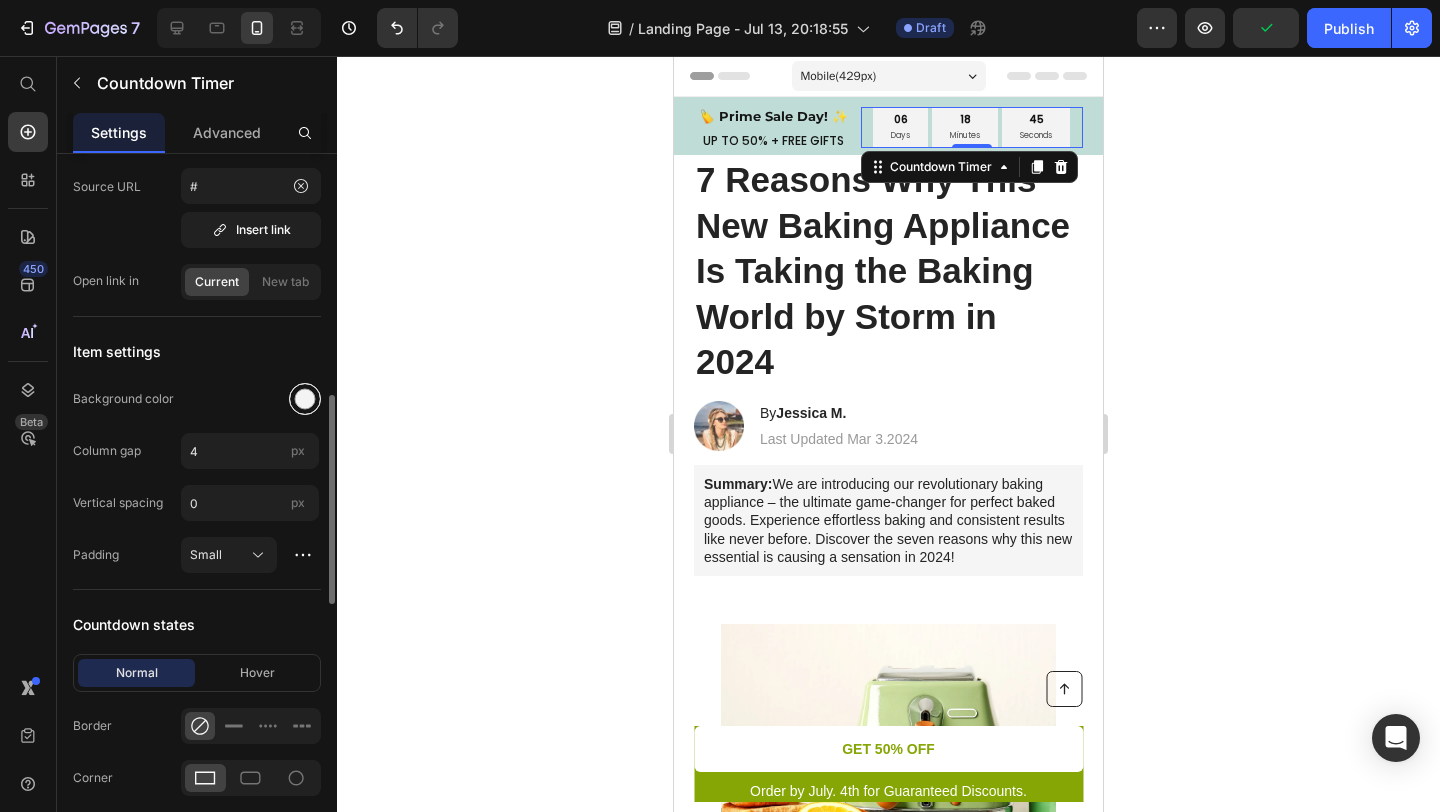 click at bounding box center [305, 399] 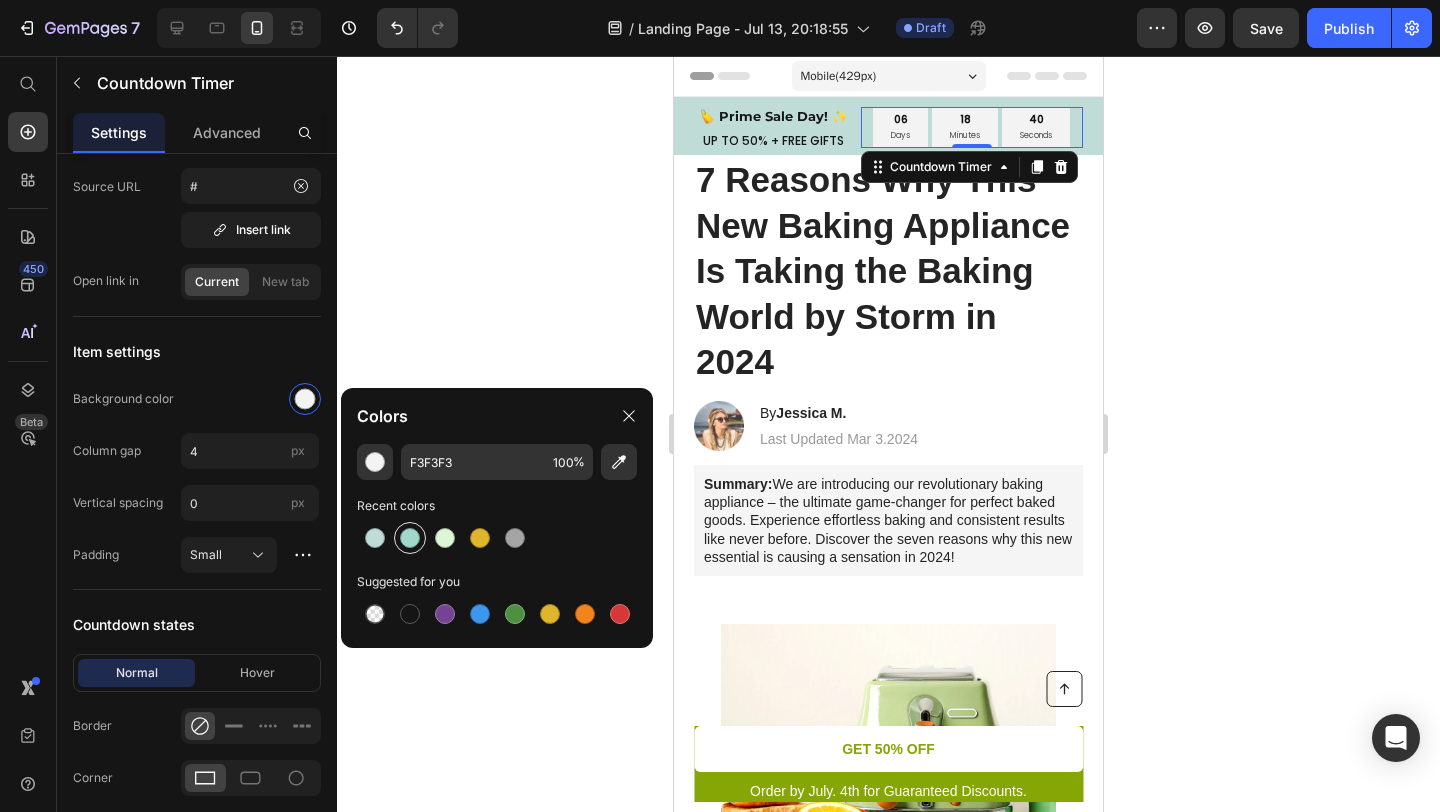 click at bounding box center [410, 538] 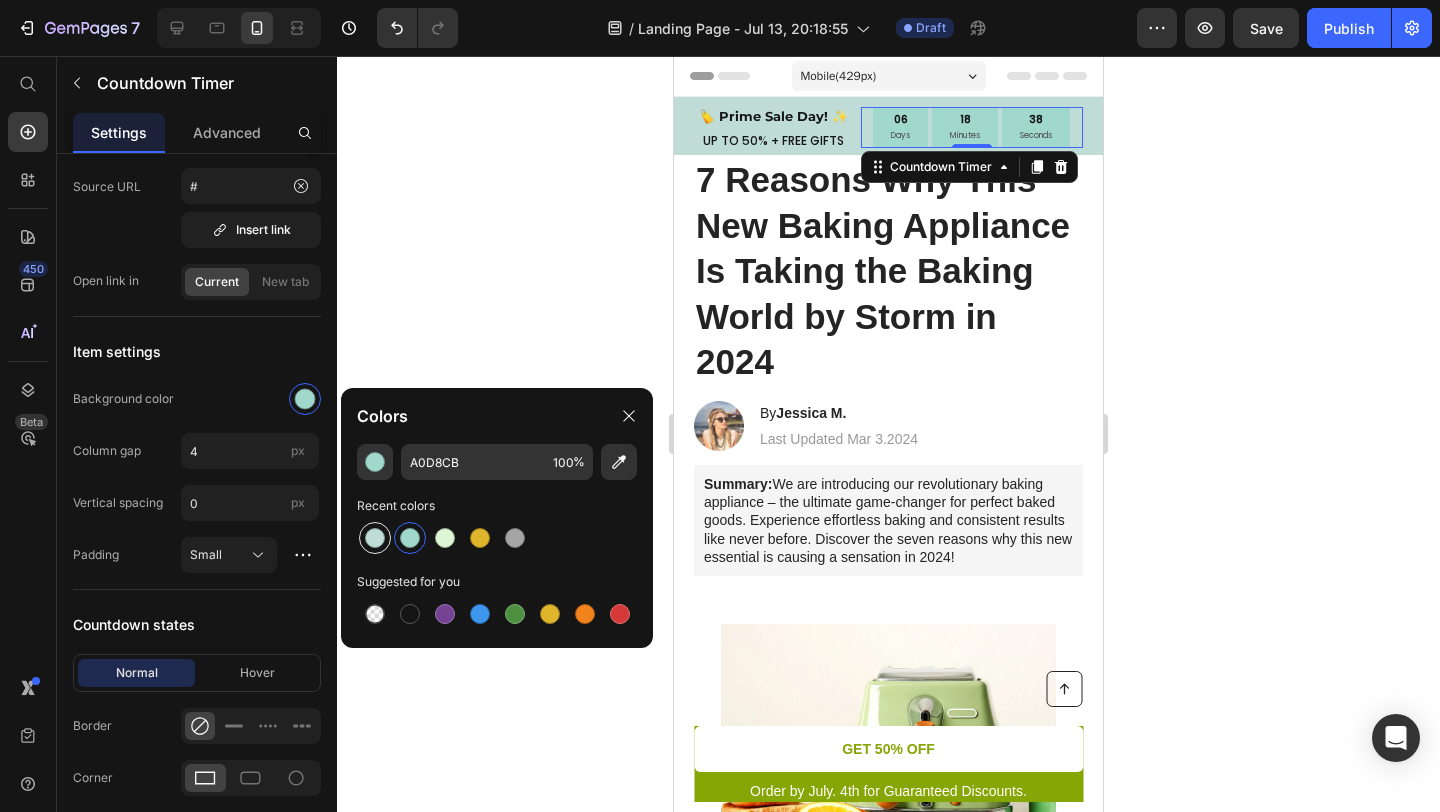 click at bounding box center (375, 538) 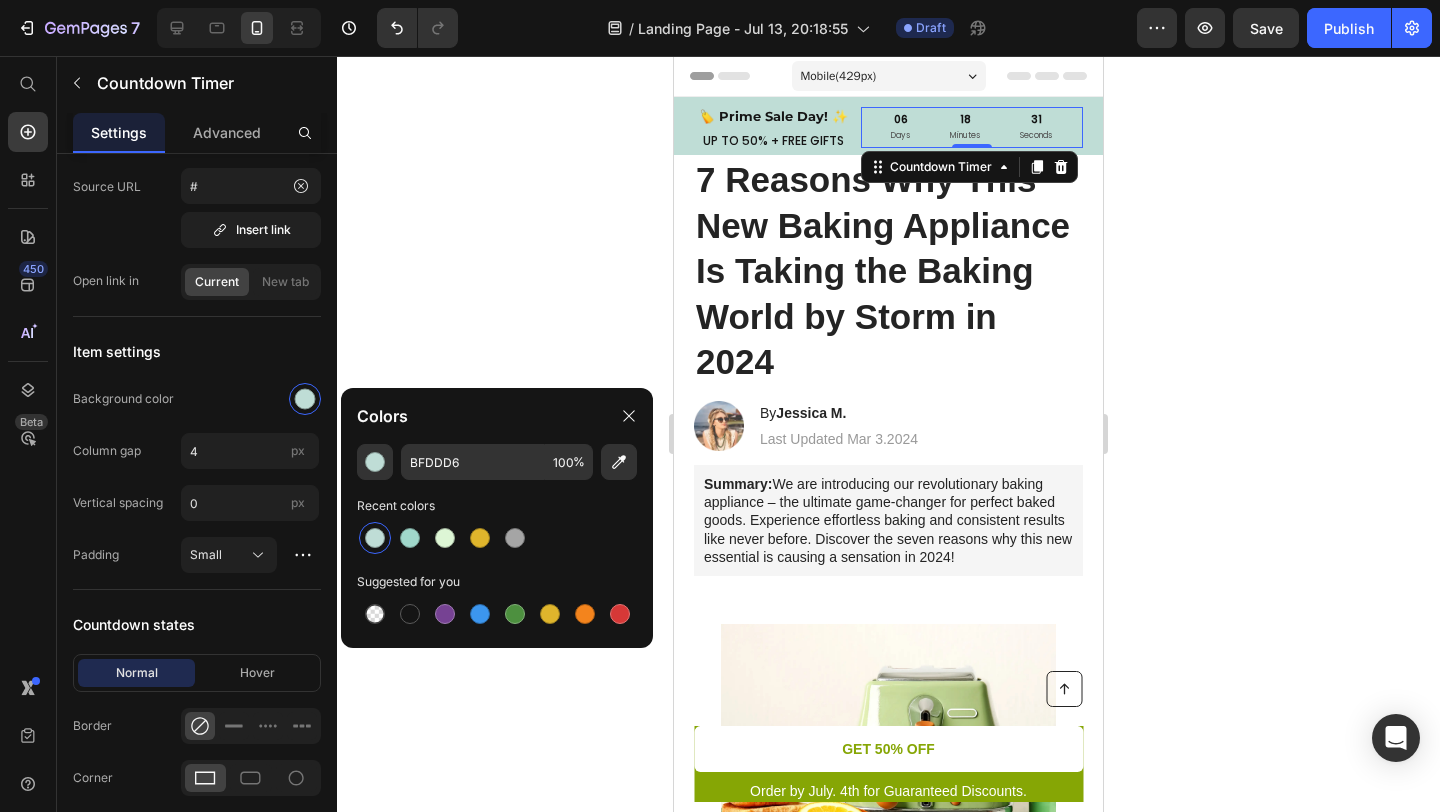 click 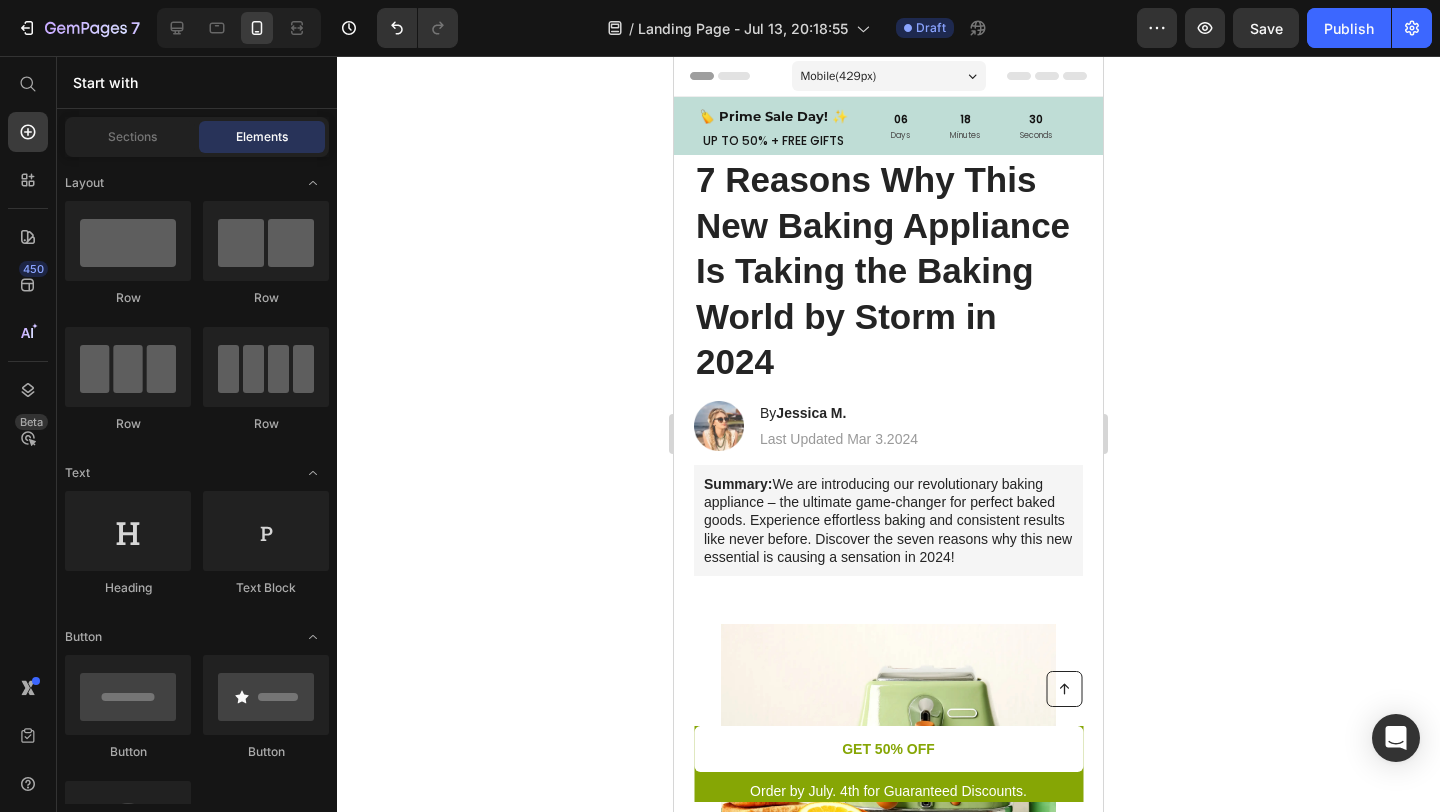 click 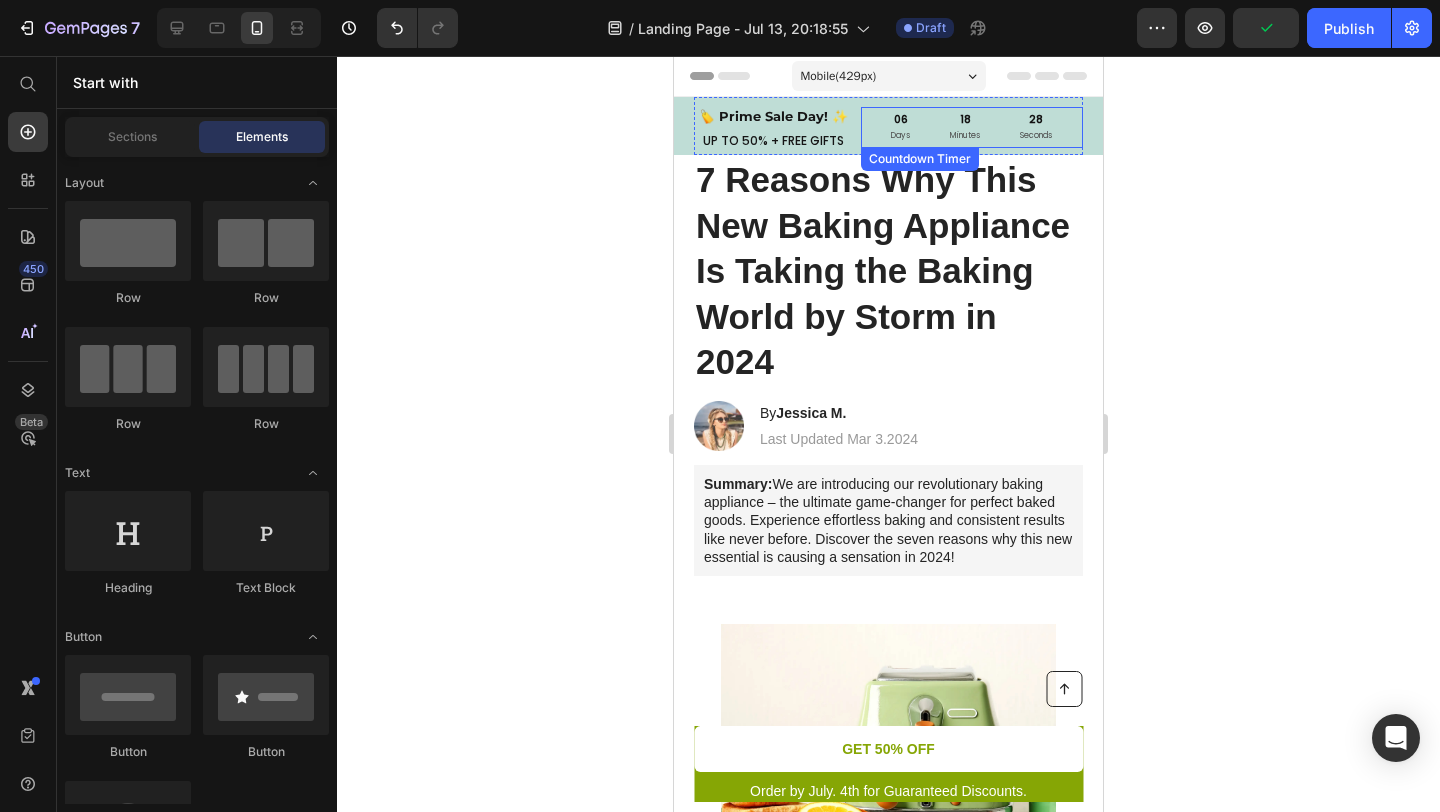 click on "06 Days" at bounding box center (900, 127) 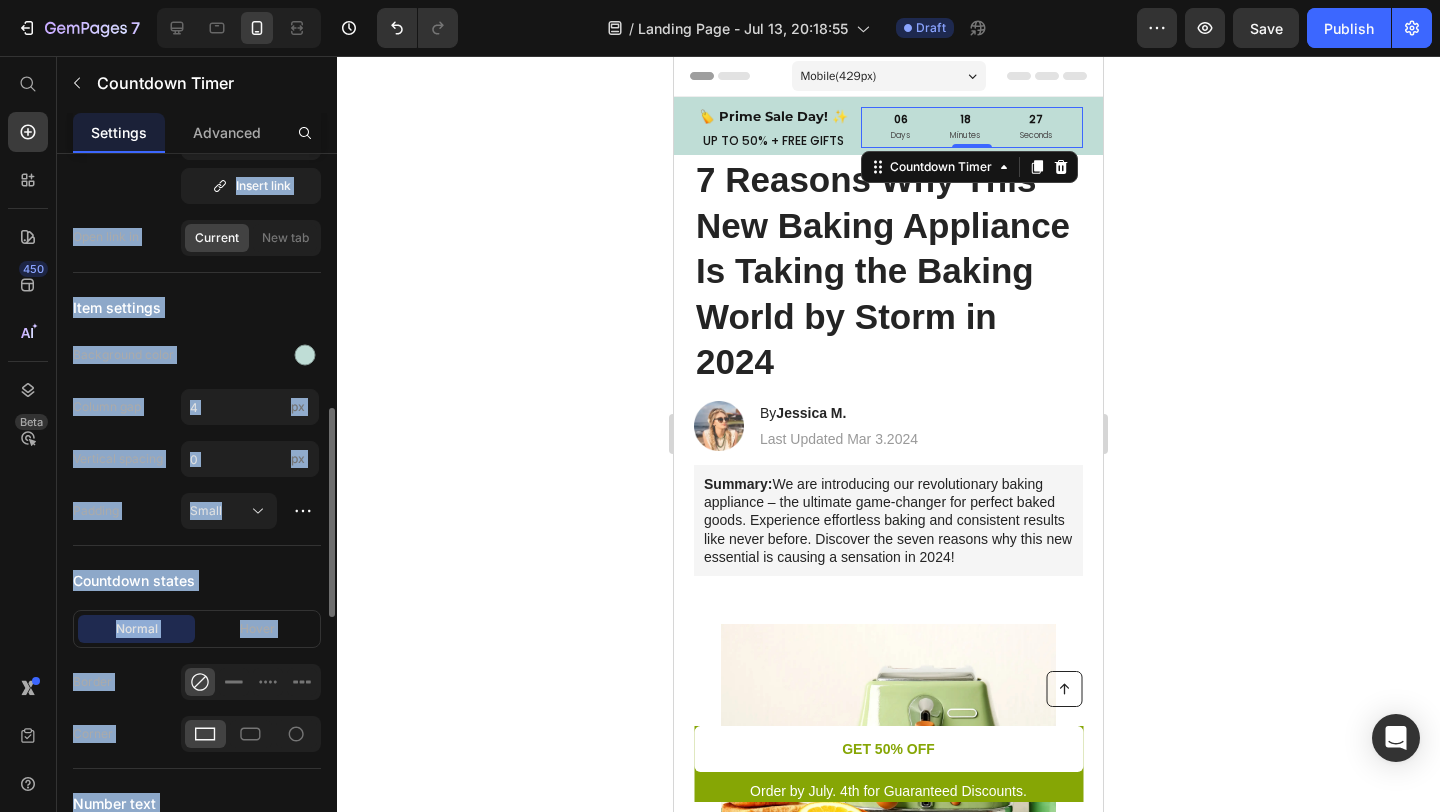 click on "Item settings Background color Column gap 4 px Vertical spacing 0 px Padding Small" 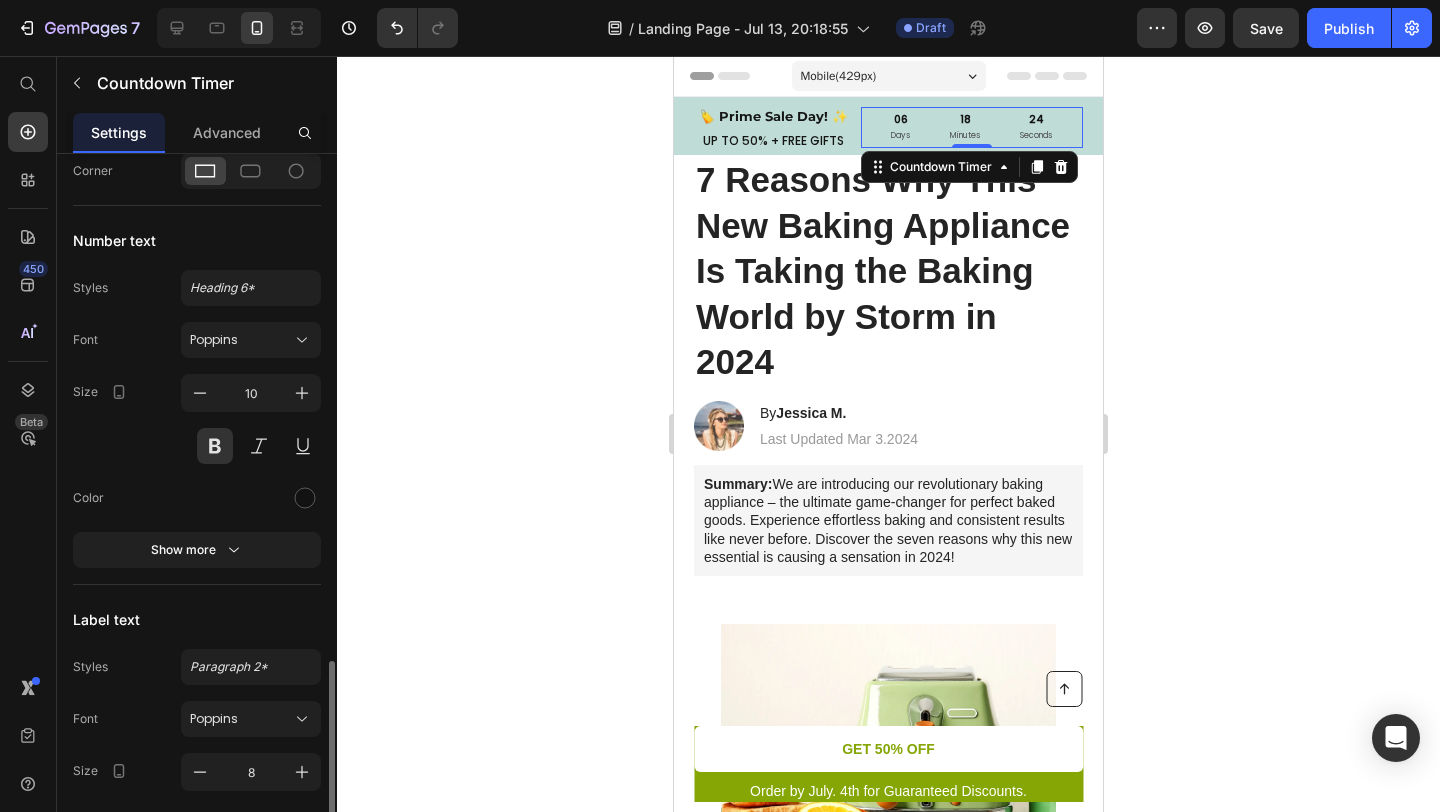 scroll, scrollTop: 1499, scrollLeft: 0, axis: vertical 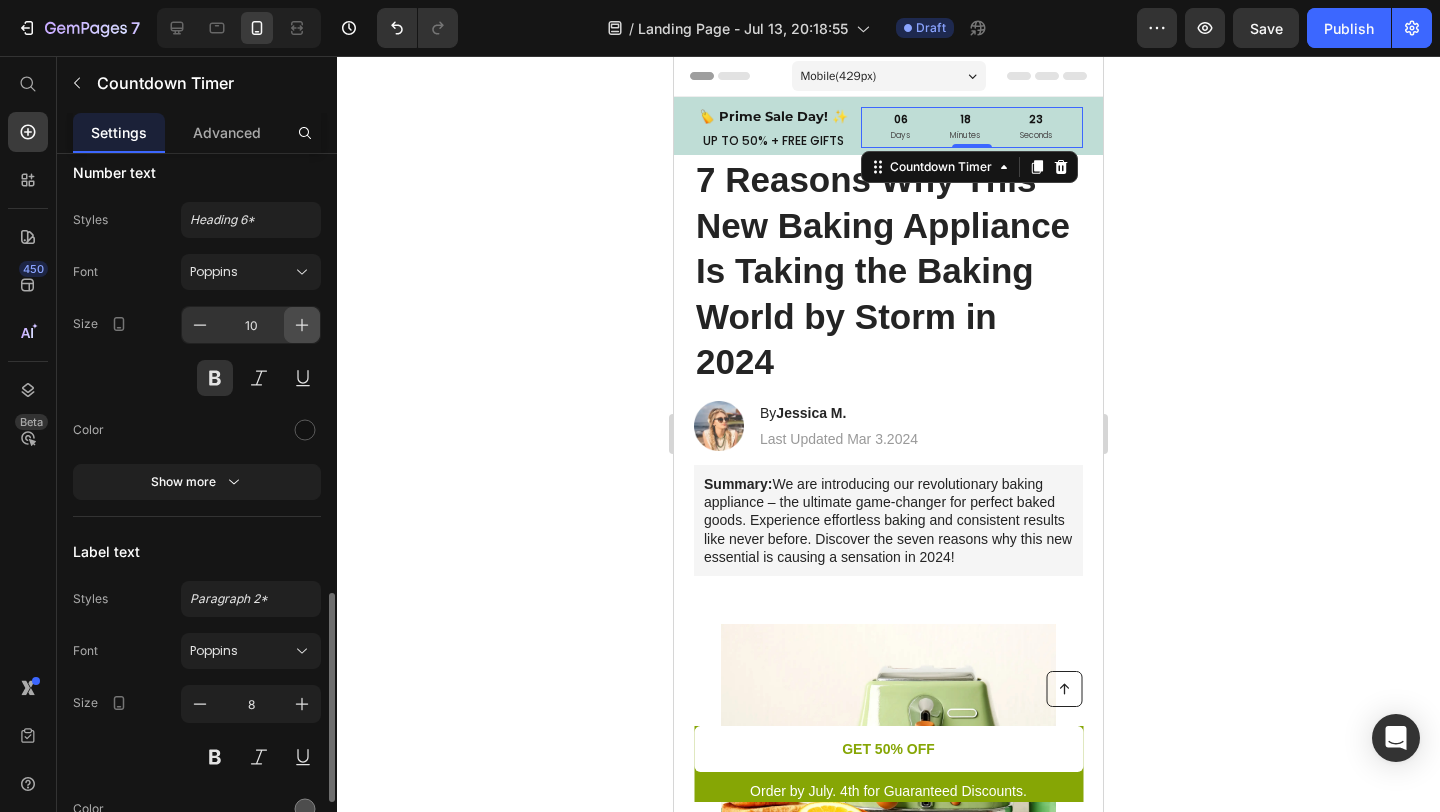 click 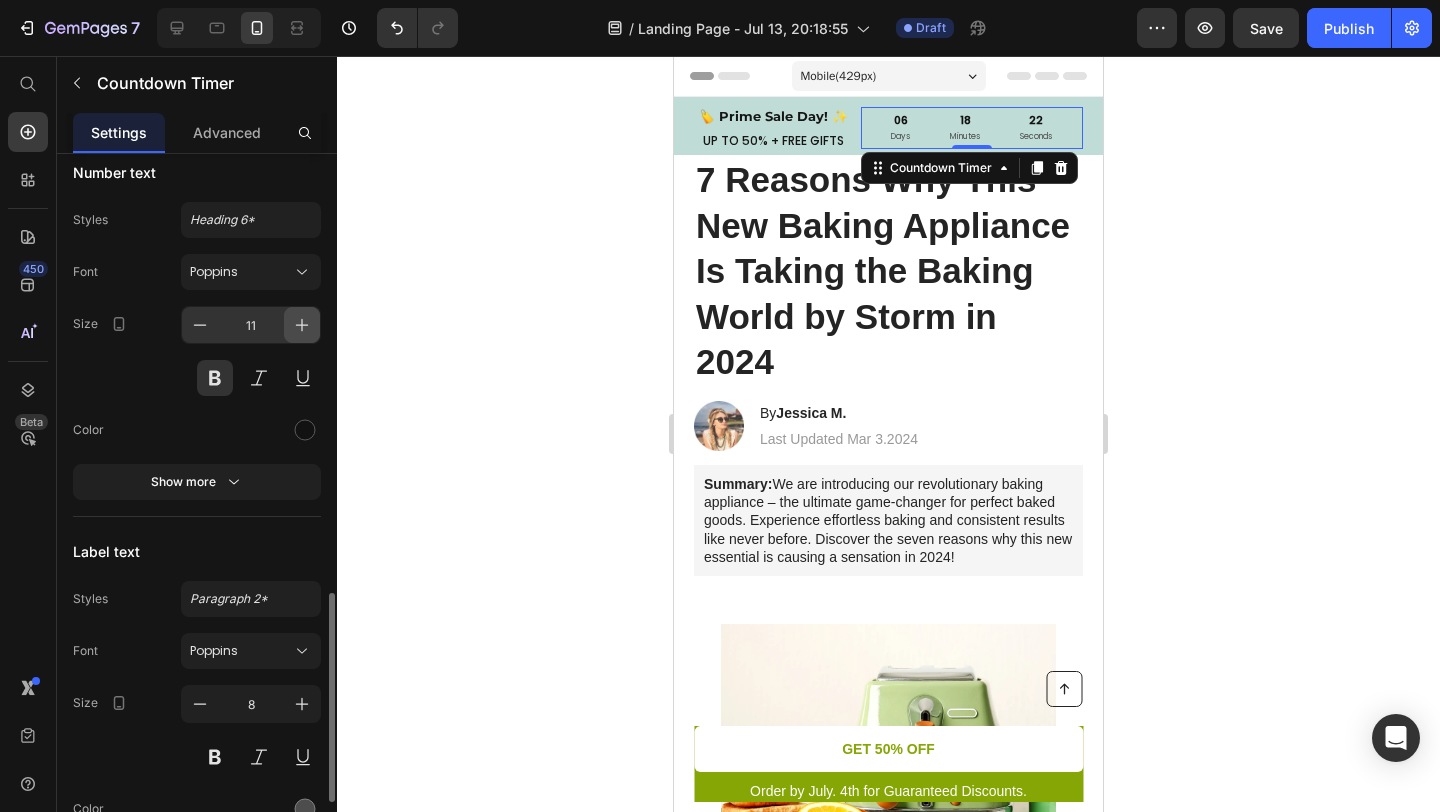 click 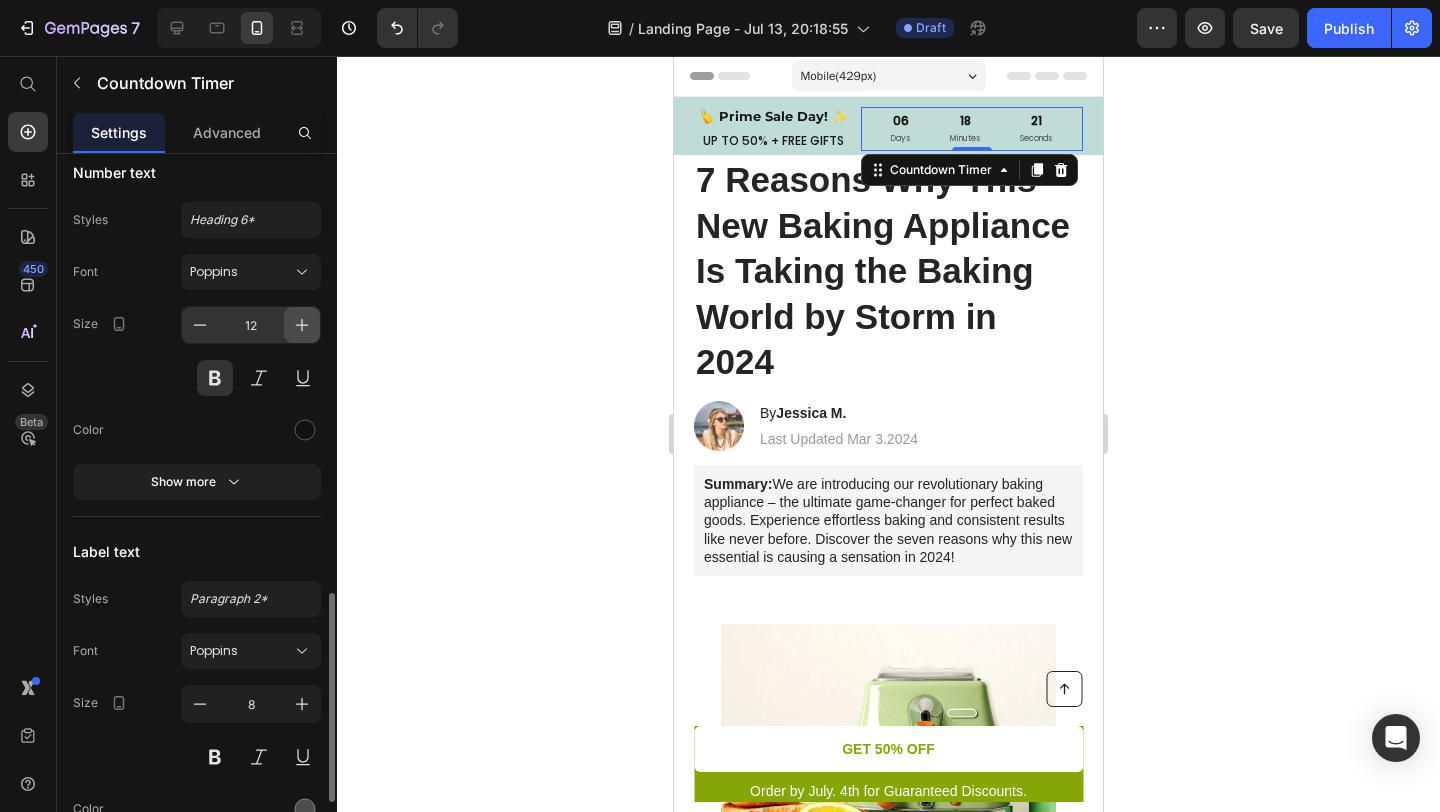 click 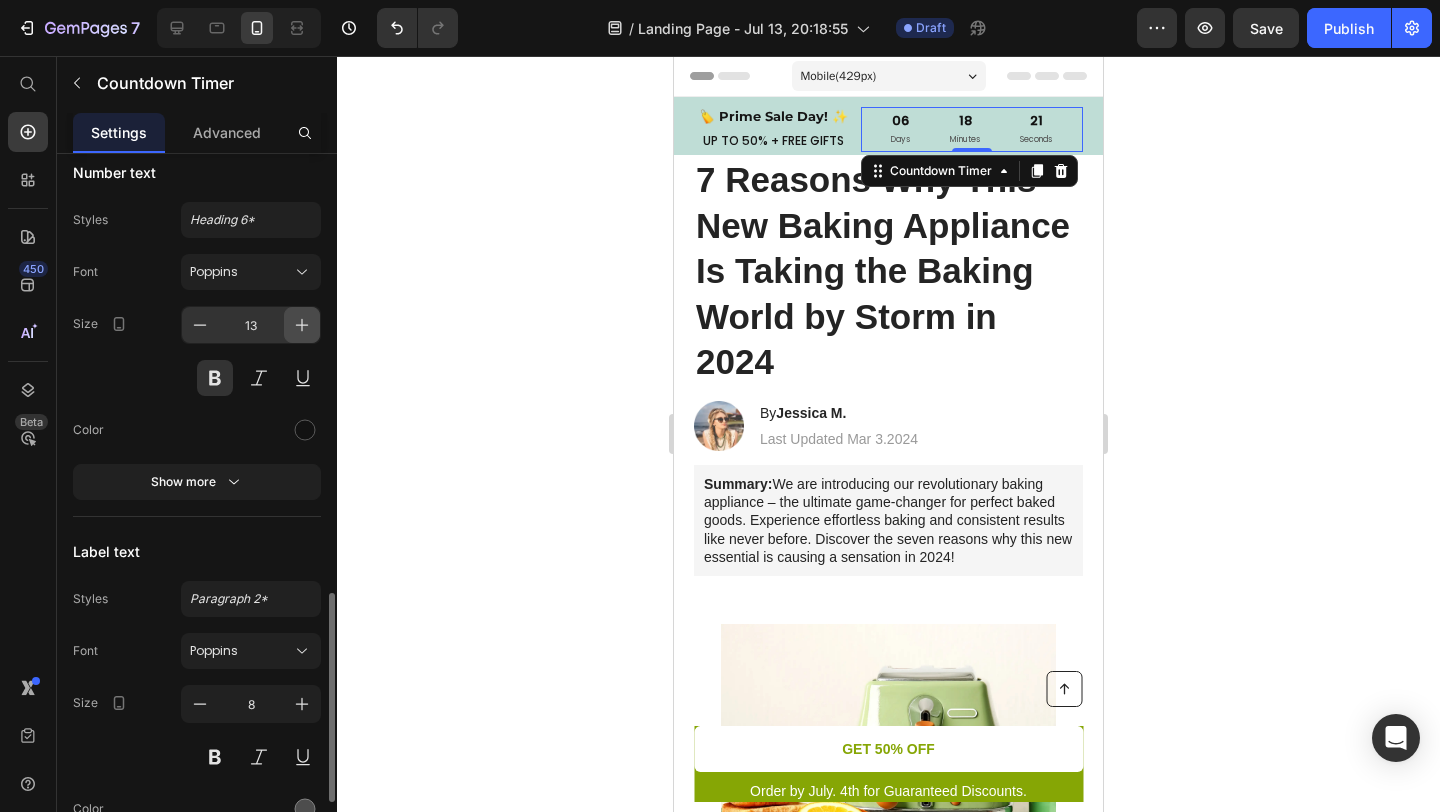 click 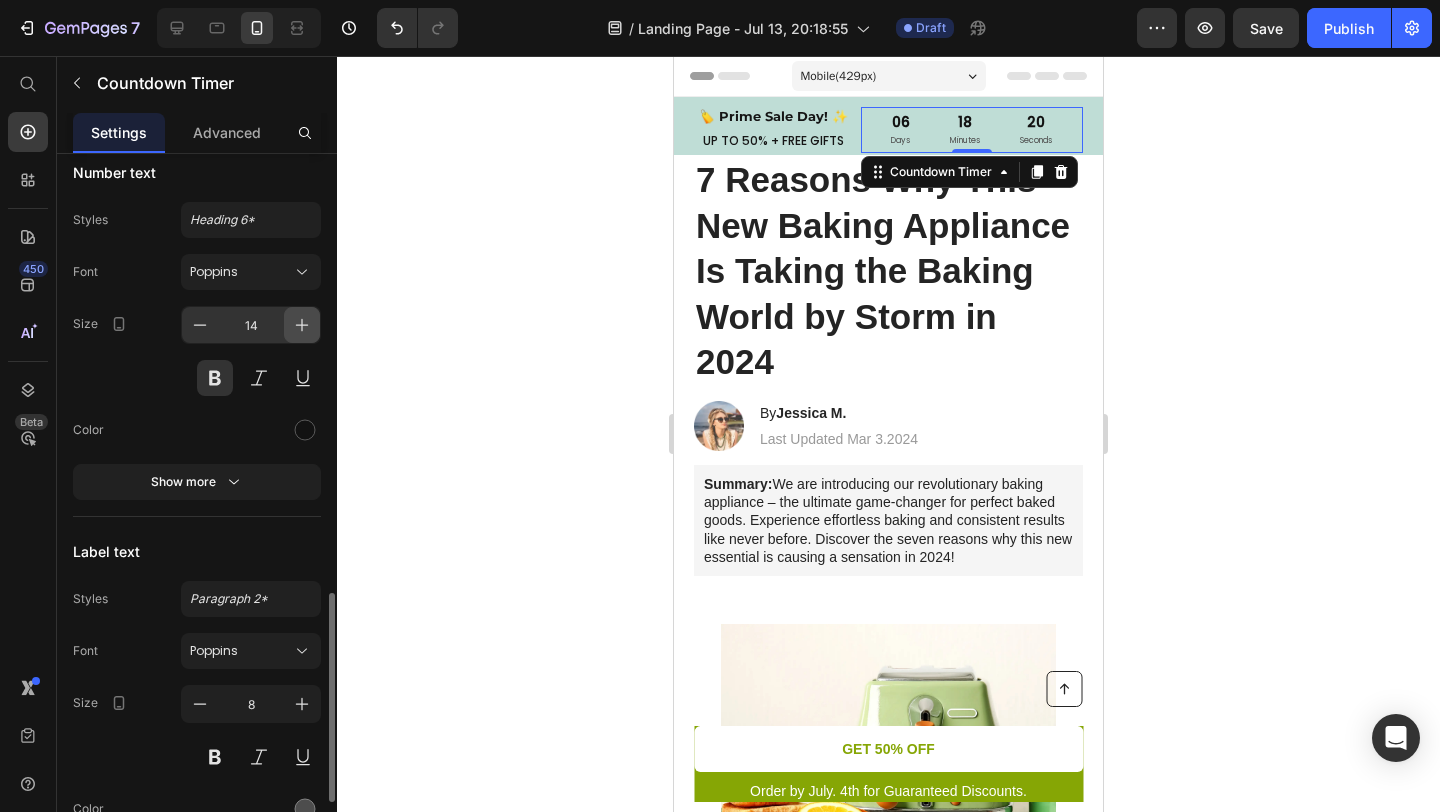 click 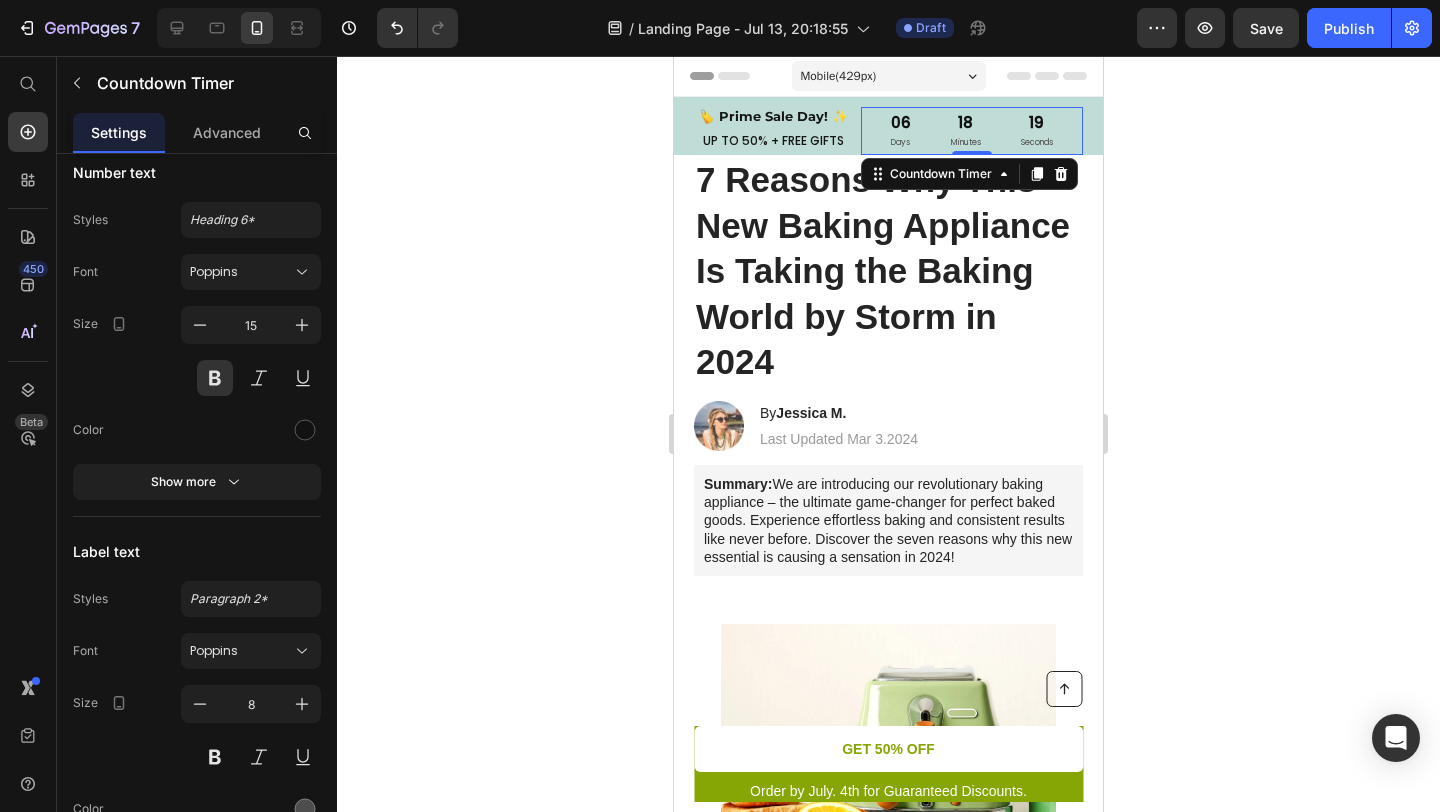 click 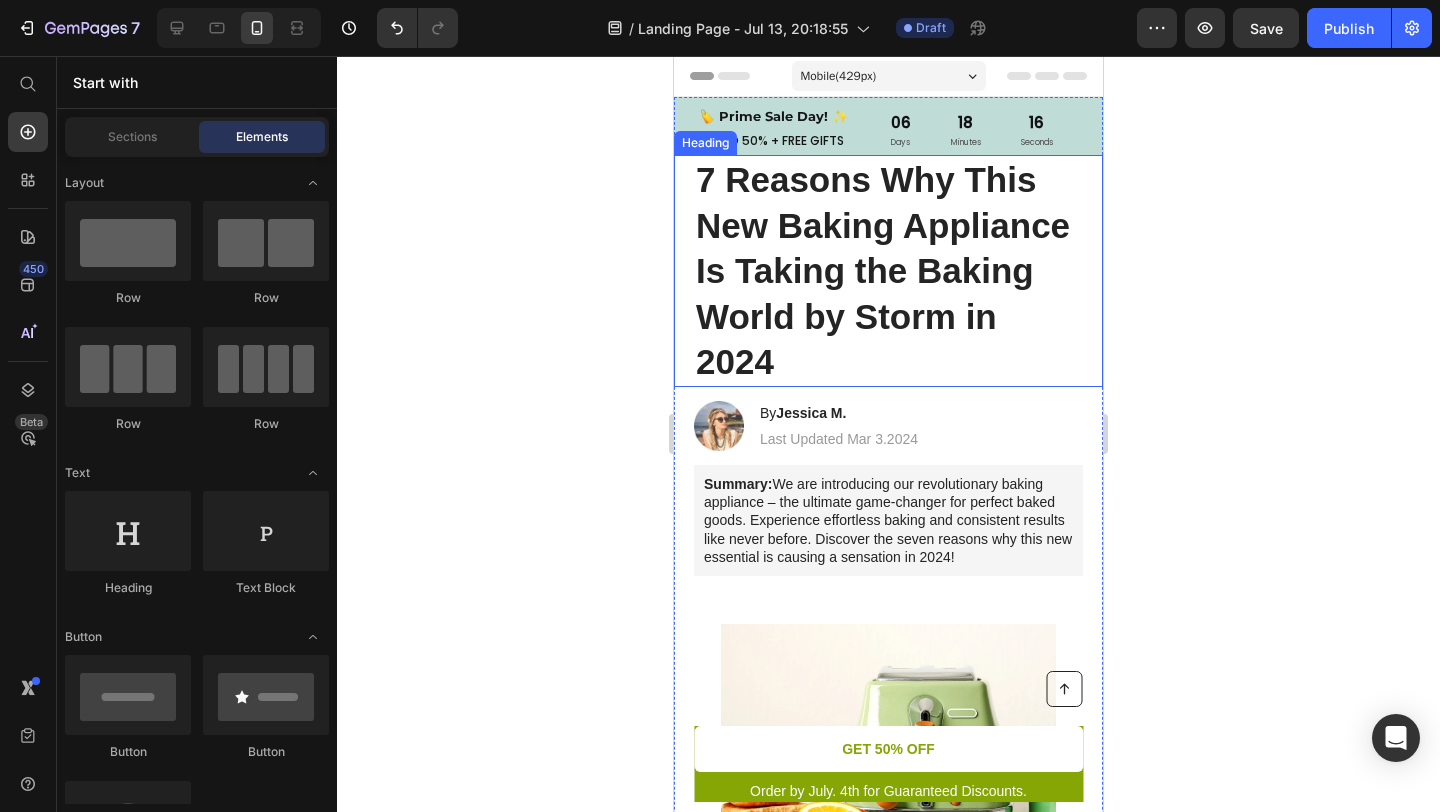 scroll, scrollTop: 3, scrollLeft: 0, axis: vertical 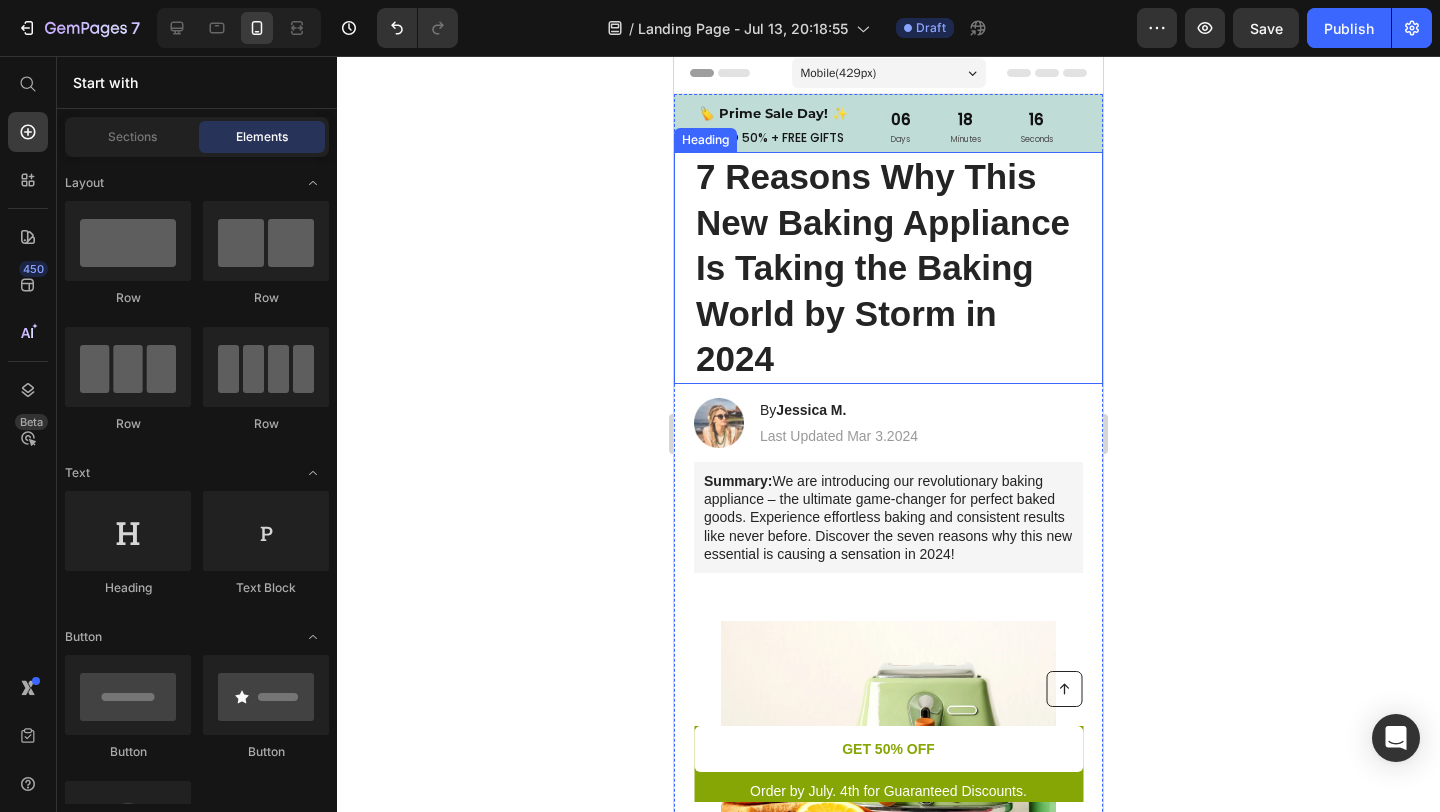 click on "7 Reasons Why This New Baking Appliance Is Taking the Baking World by Storm in 2024" at bounding box center (888, 268) 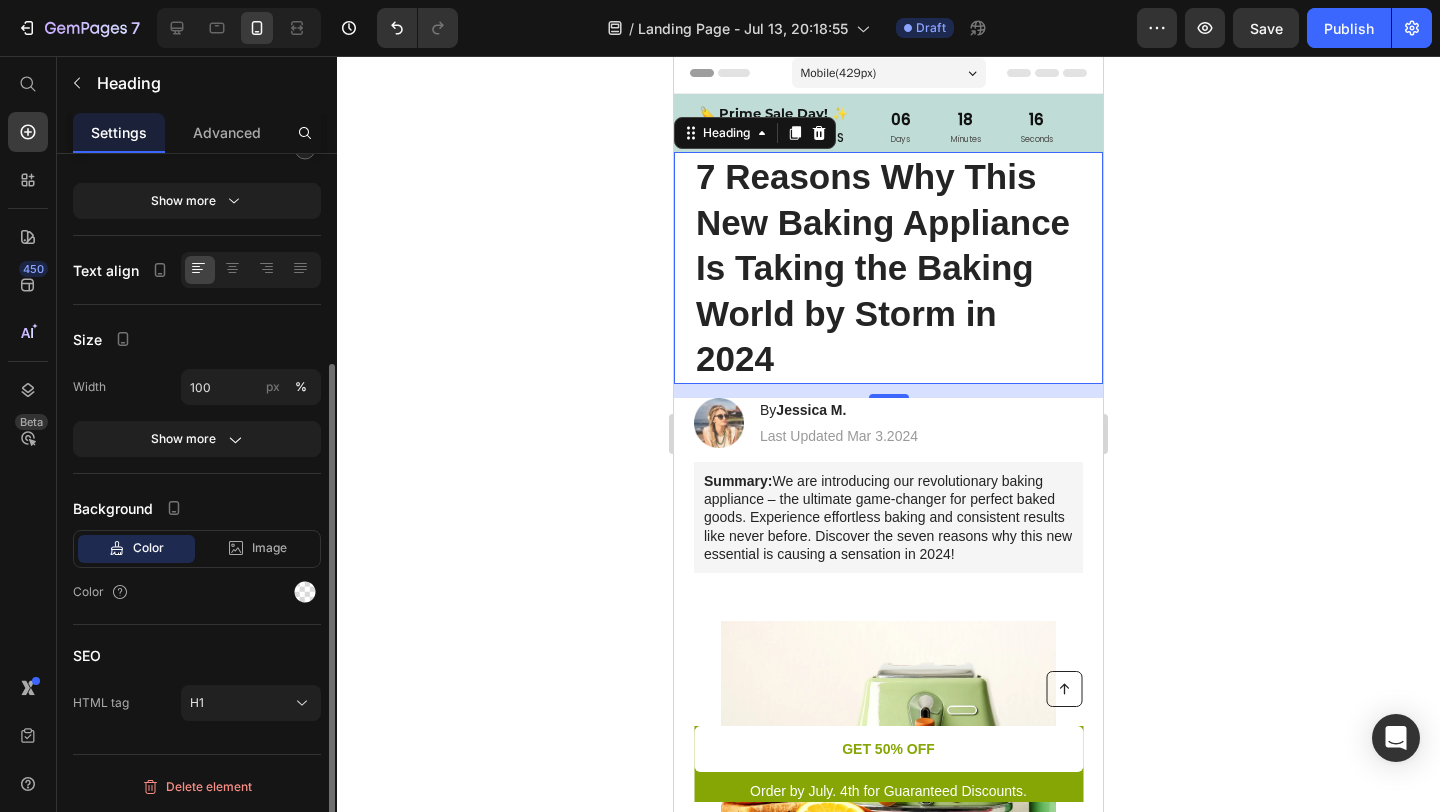 scroll, scrollTop: 0, scrollLeft: 0, axis: both 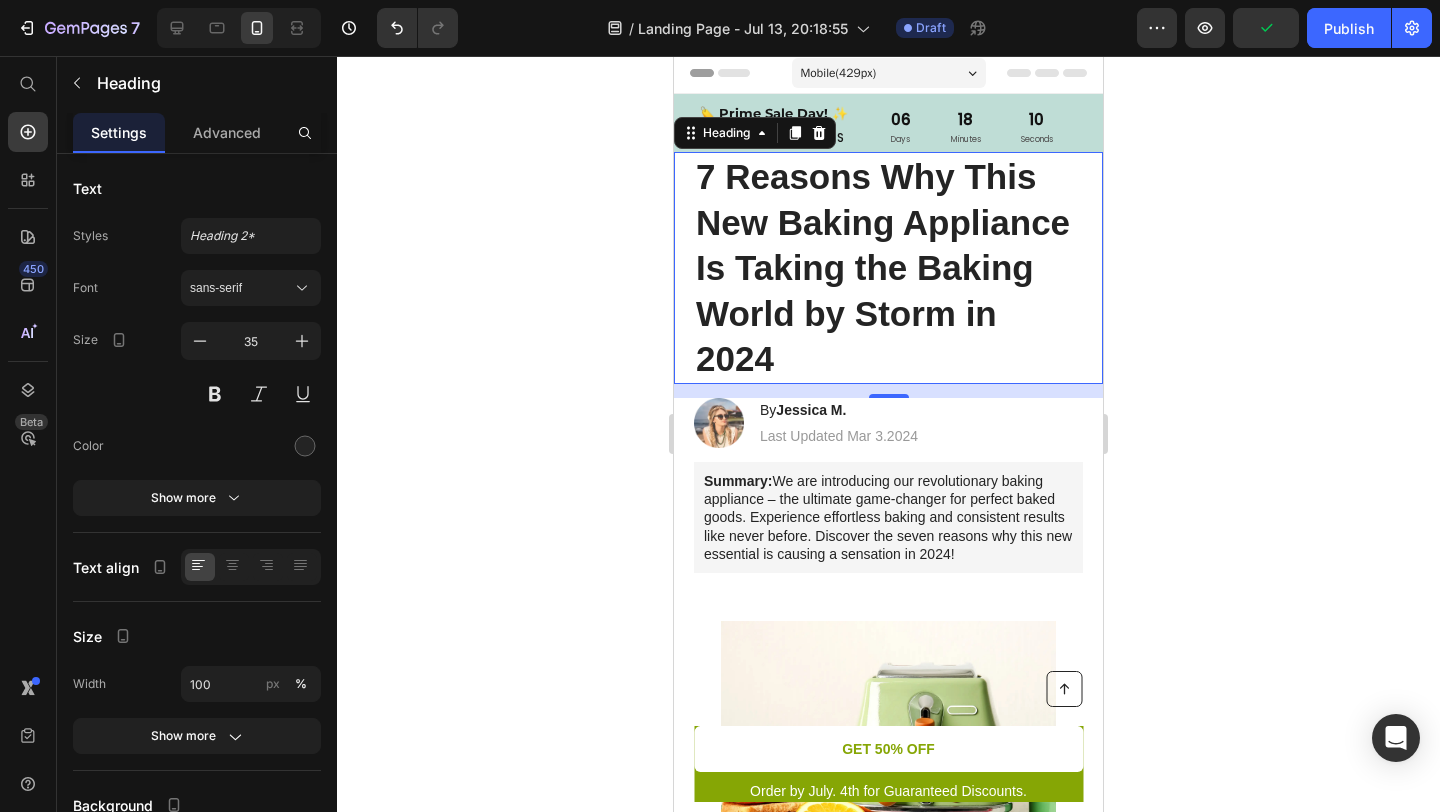 click on "7 Reasons Why This New Baking Appliance Is Taking the Baking World by Storm in 2024" at bounding box center [888, 268] 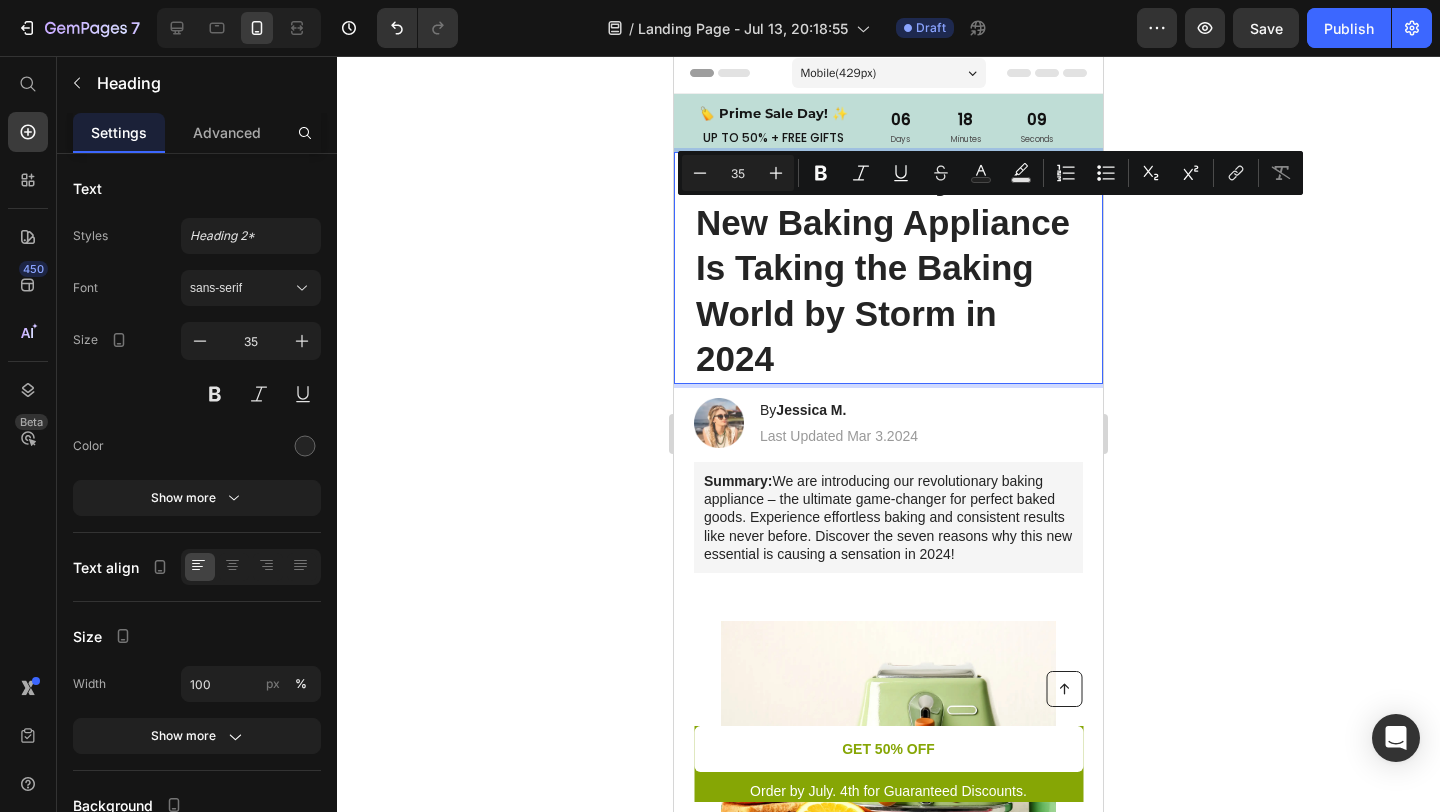 click on "7 Reasons Why This New Baking Appliance Is Taking the Baking World by Storm in 2024" at bounding box center [888, 268] 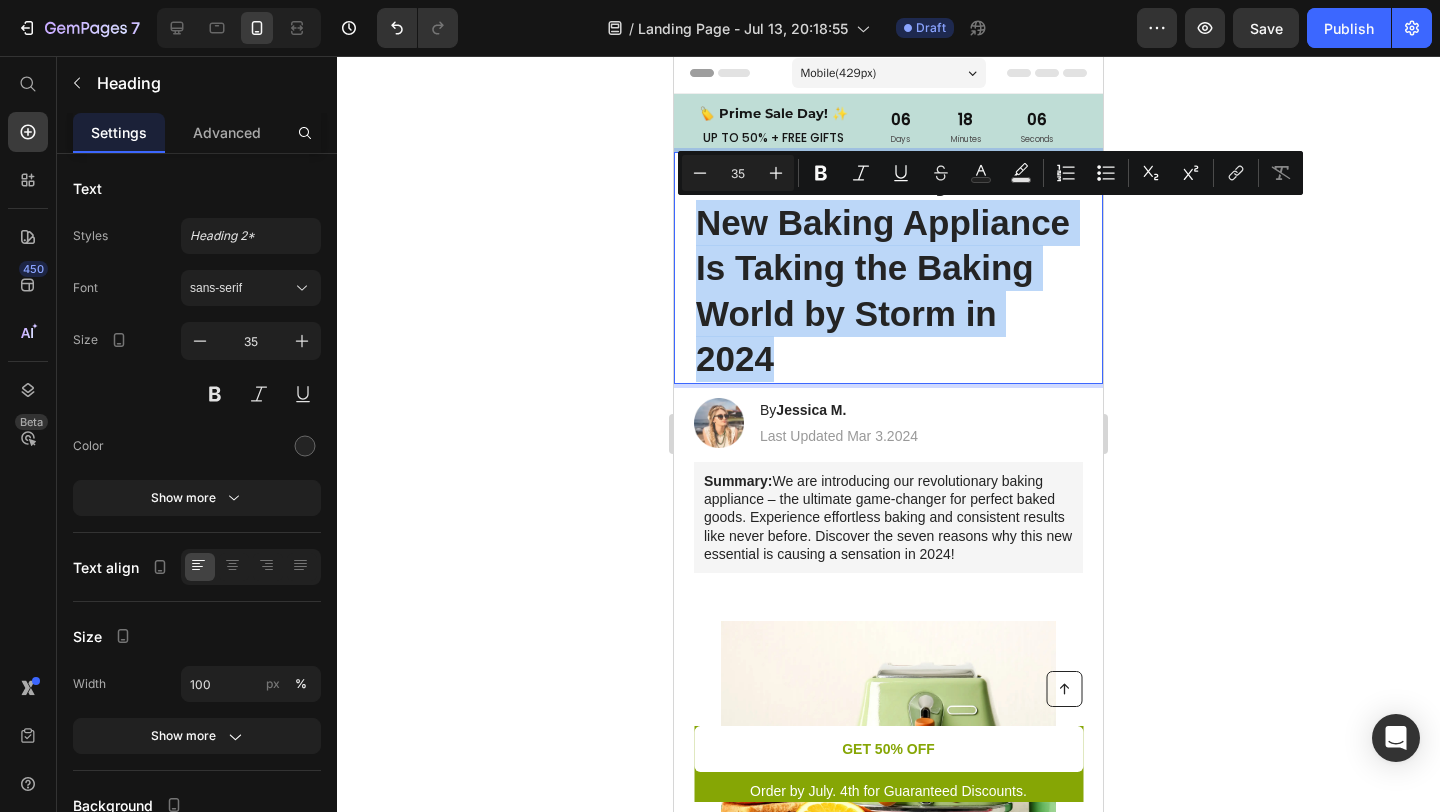 drag, startPoint x: 771, startPoint y: 357, endPoint x: 687, endPoint y: 235, distance: 148.12157 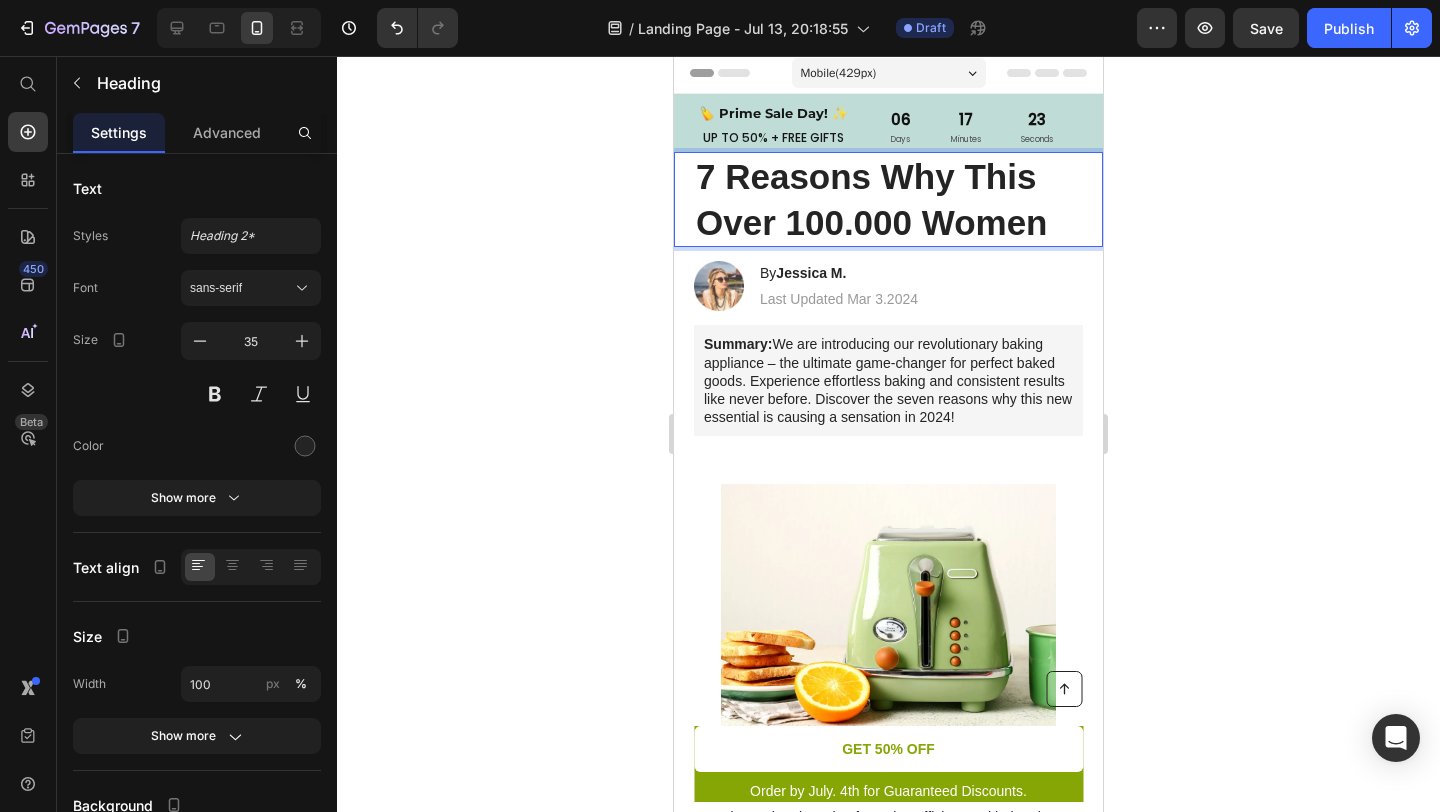 click on "7 Reasons Why This Over 100.000 Women" at bounding box center [888, 199] 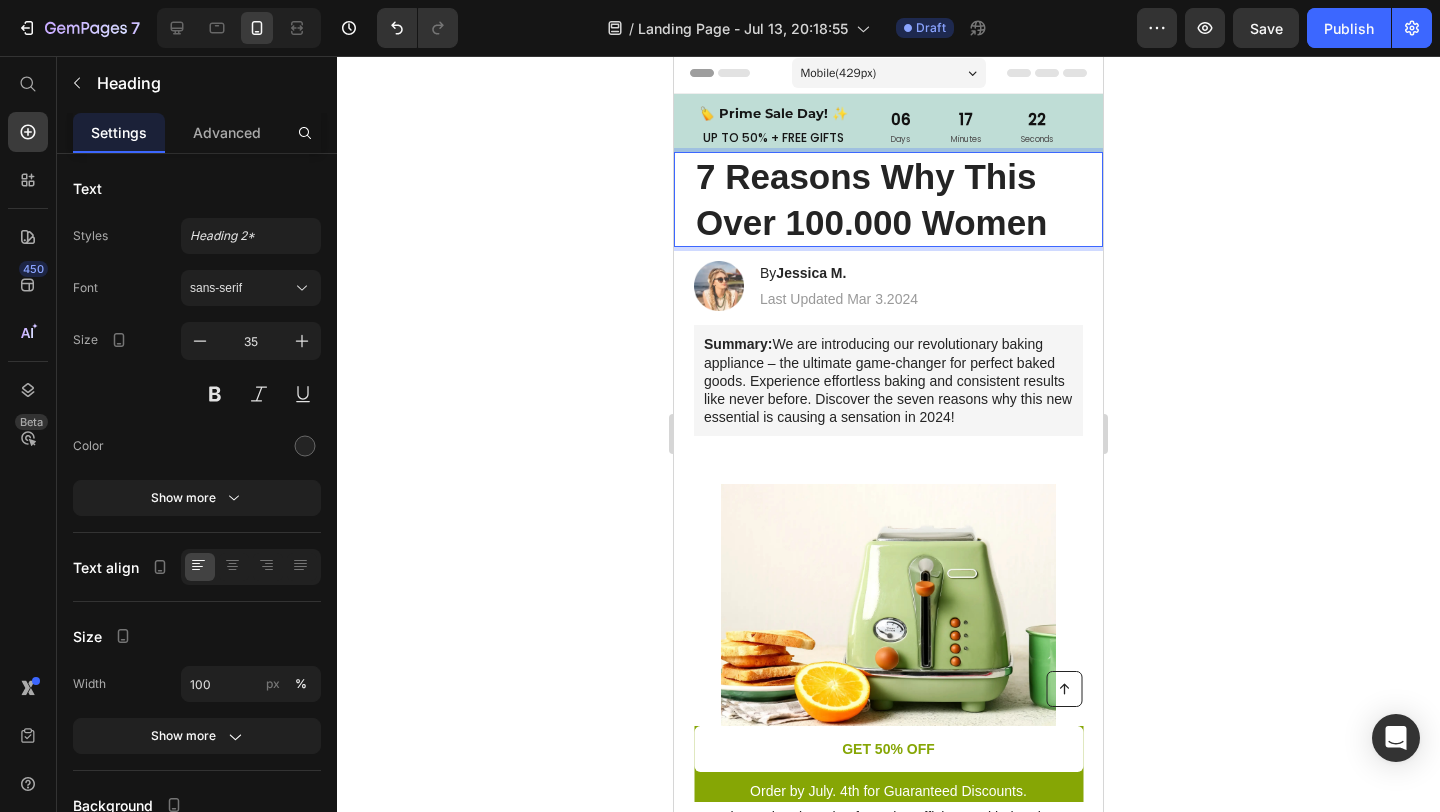 click on "7 Reasons Why This Over 100.000 Women" at bounding box center (888, 199) 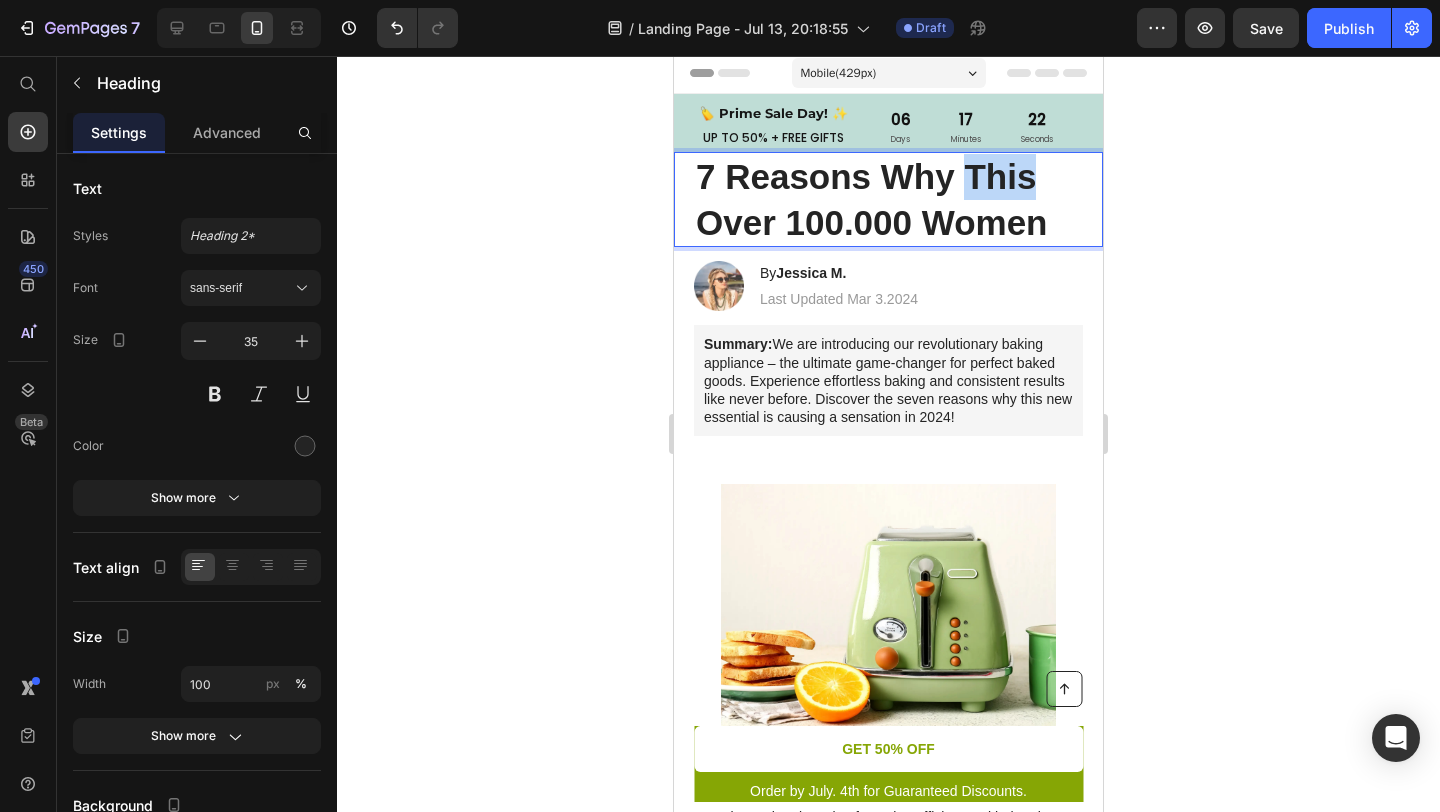 click on "7 Reasons Why This Over 100.000 Women" at bounding box center (888, 199) 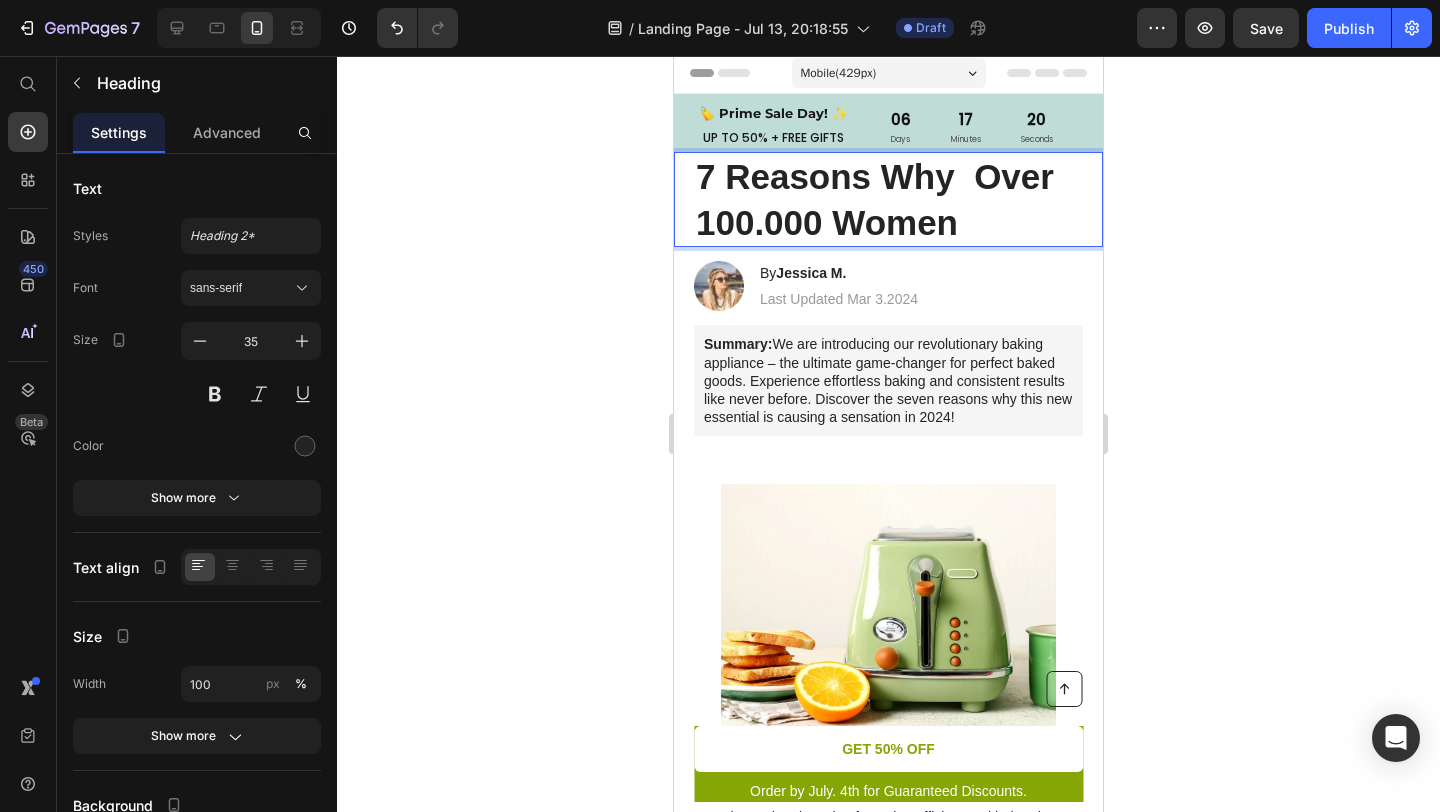 click on "7 Reasons Why  Over 100.000 Women" at bounding box center [888, 199] 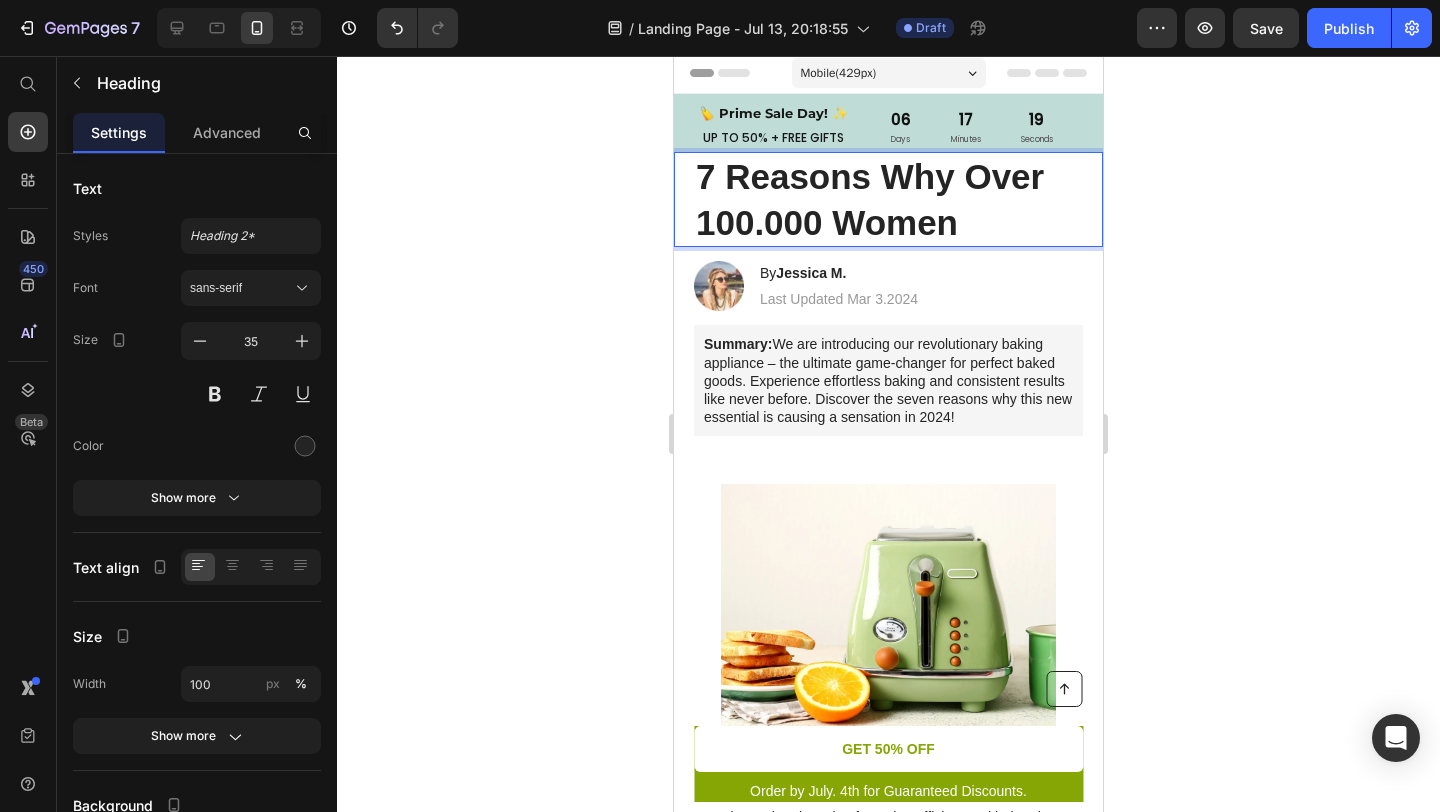 click on "7 Reasons Why Over 100.000 Women" at bounding box center (888, 199) 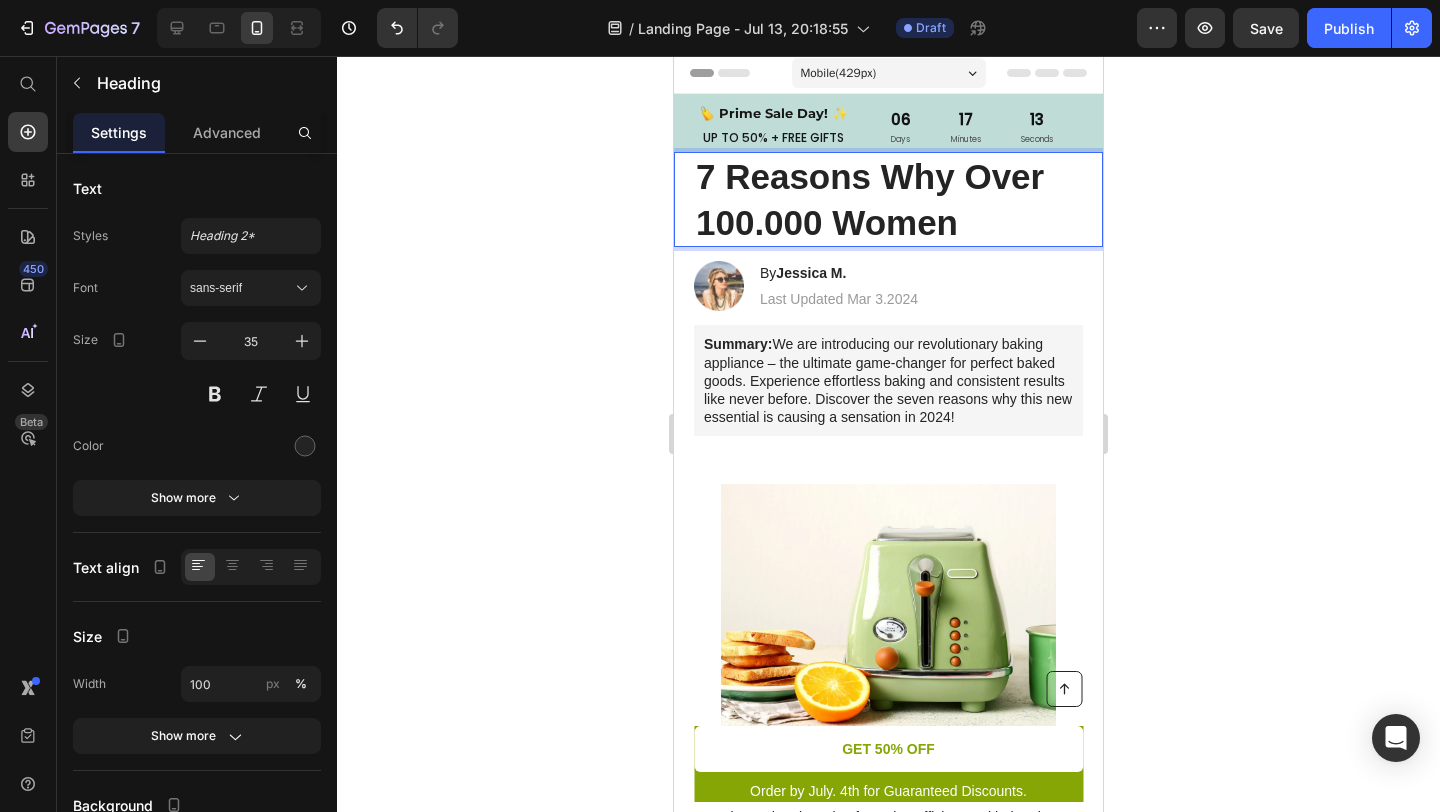 click on "7 Reasons Why Over 100.000 Women" at bounding box center [888, 199] 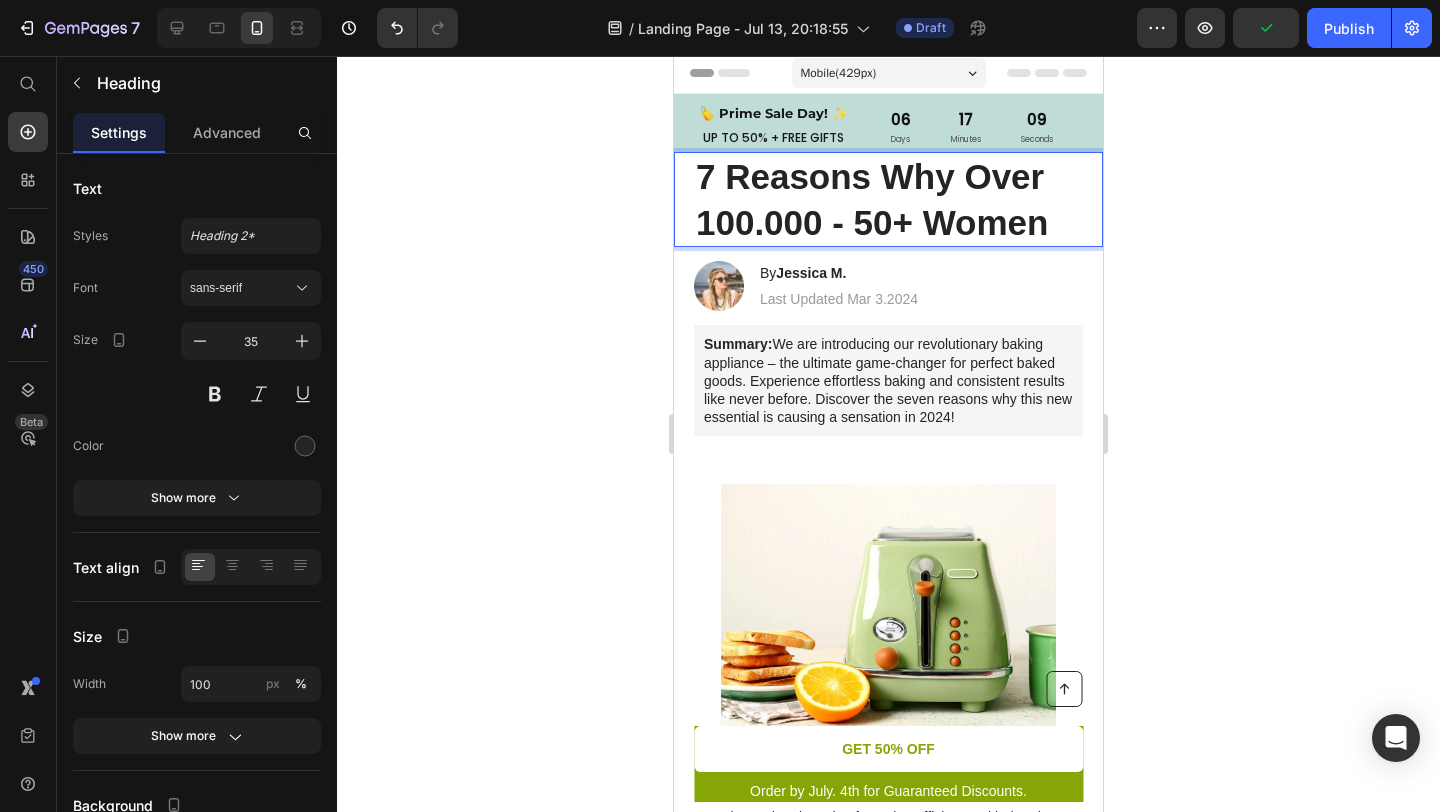 click on "7 Reasons Why Over 100.000 - 50+ Women" at bounding box center (888, 199) 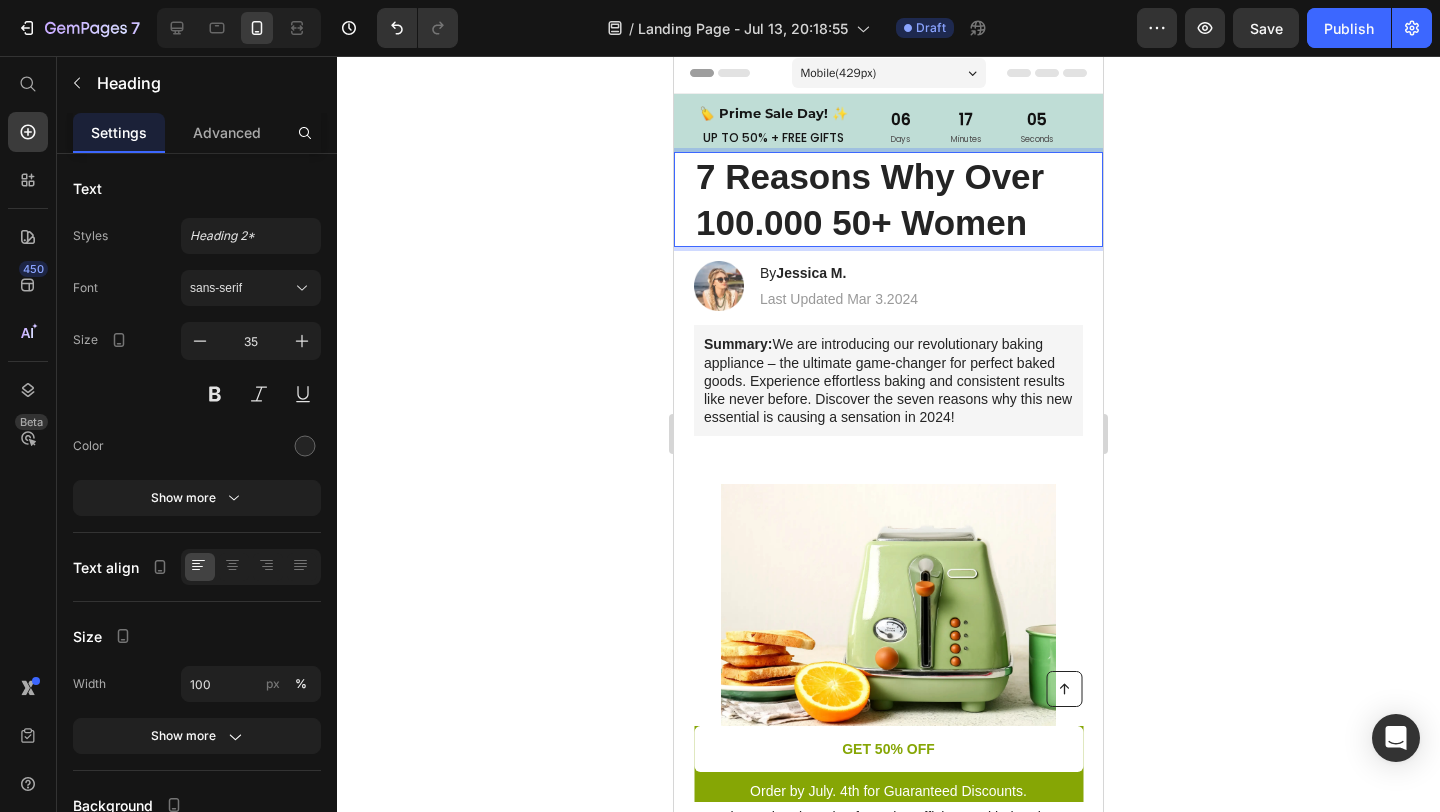 click on "7 Reasons Why Over 100.000 50+ Women" at bounding box center [888, 199] 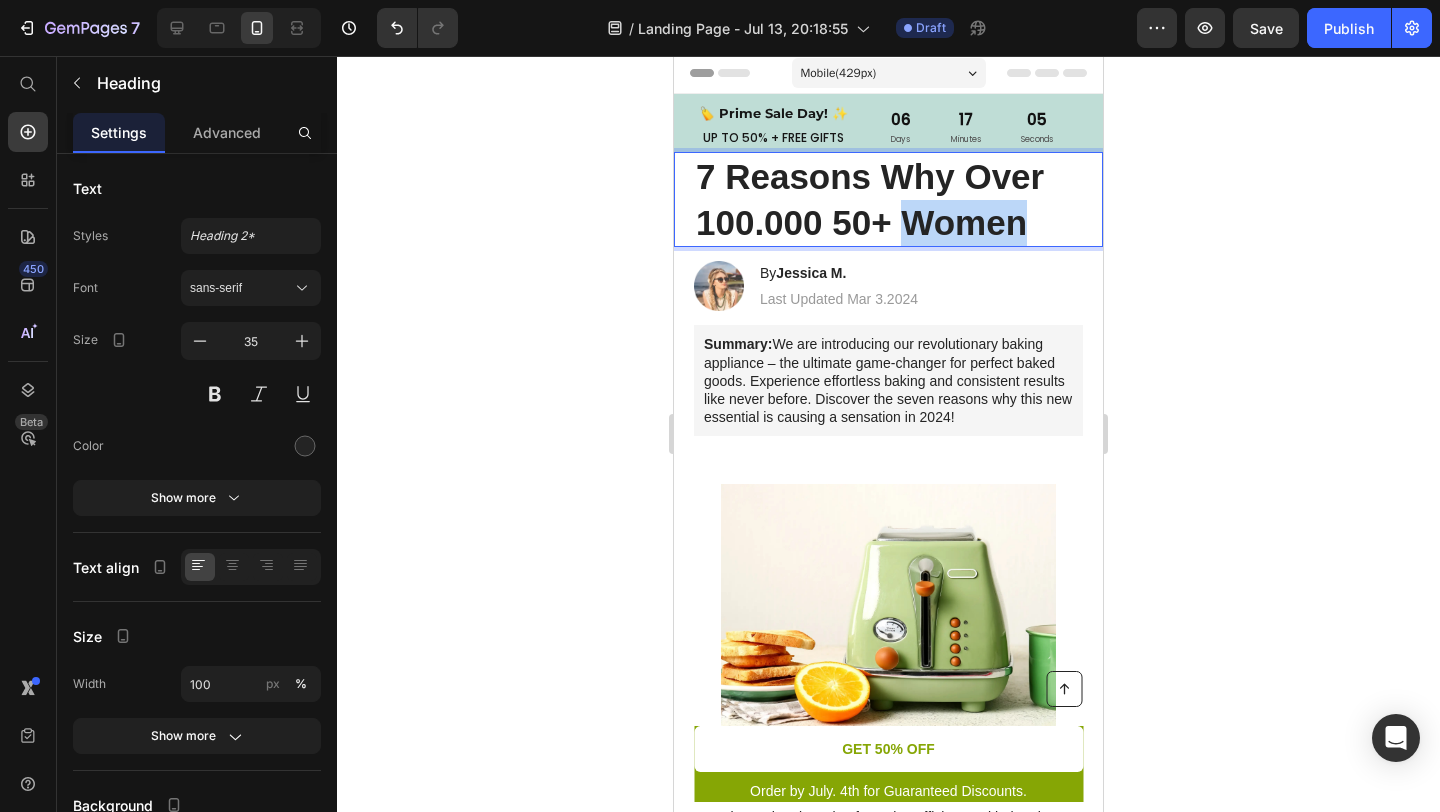 click on "7 Reasons Why Over 100.000 50+ Women" at bounding box center [888, 199] 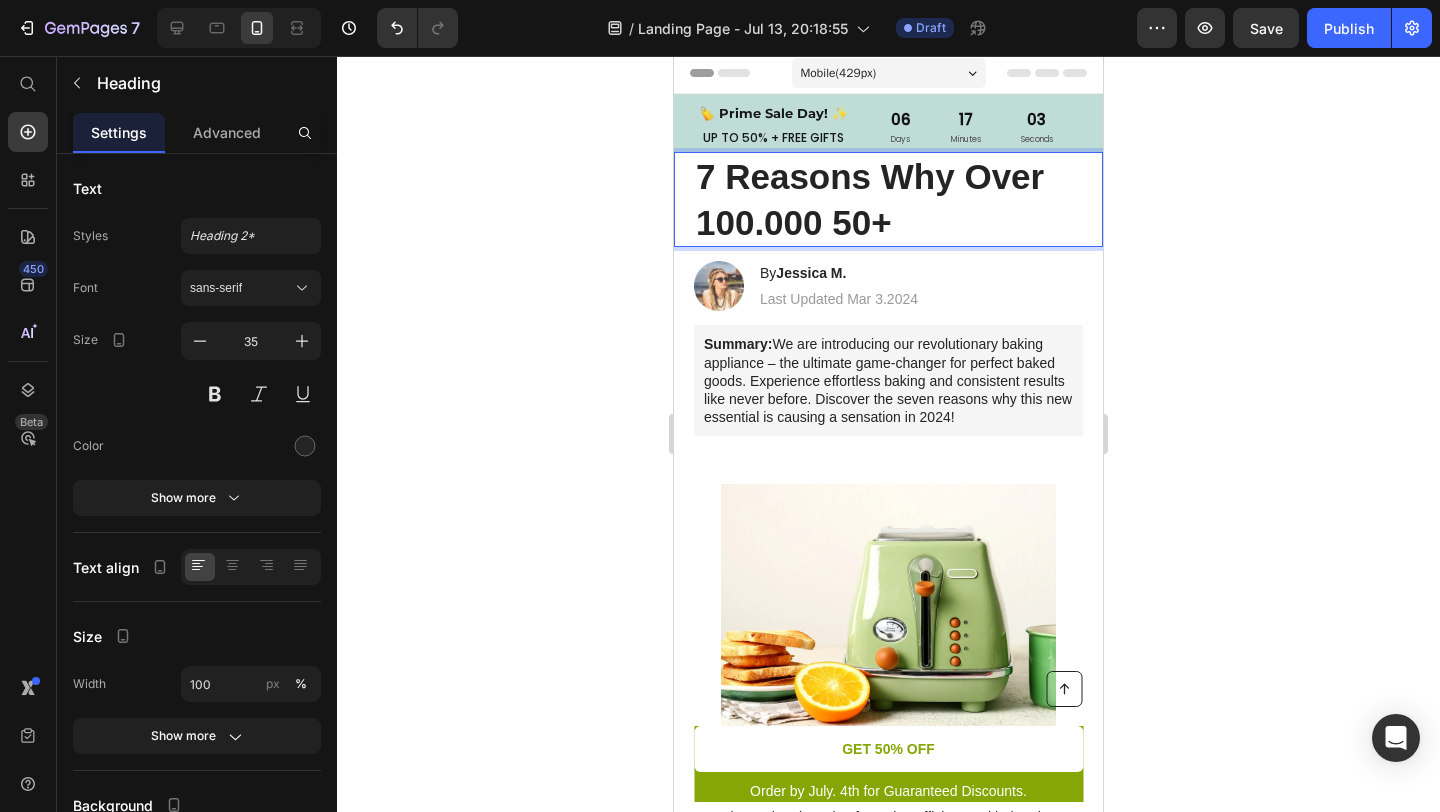 click on "7 Reasons Why Over 100.000 50+" at bounding box center [888, 199] 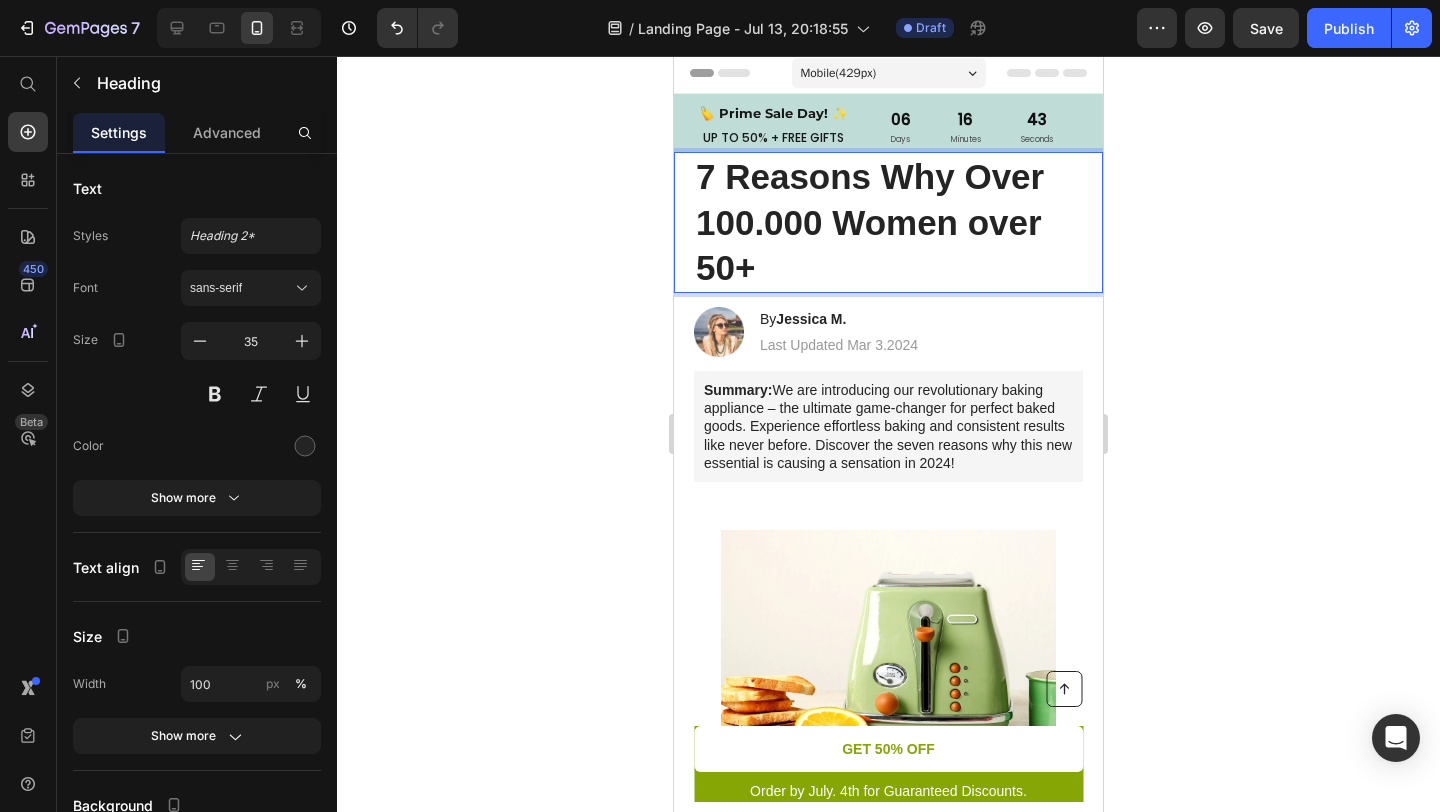 drag, startPoint x: 786, startPoint y: 264, endPoint x: 679, endPoint y: 179, distance: 136.65285 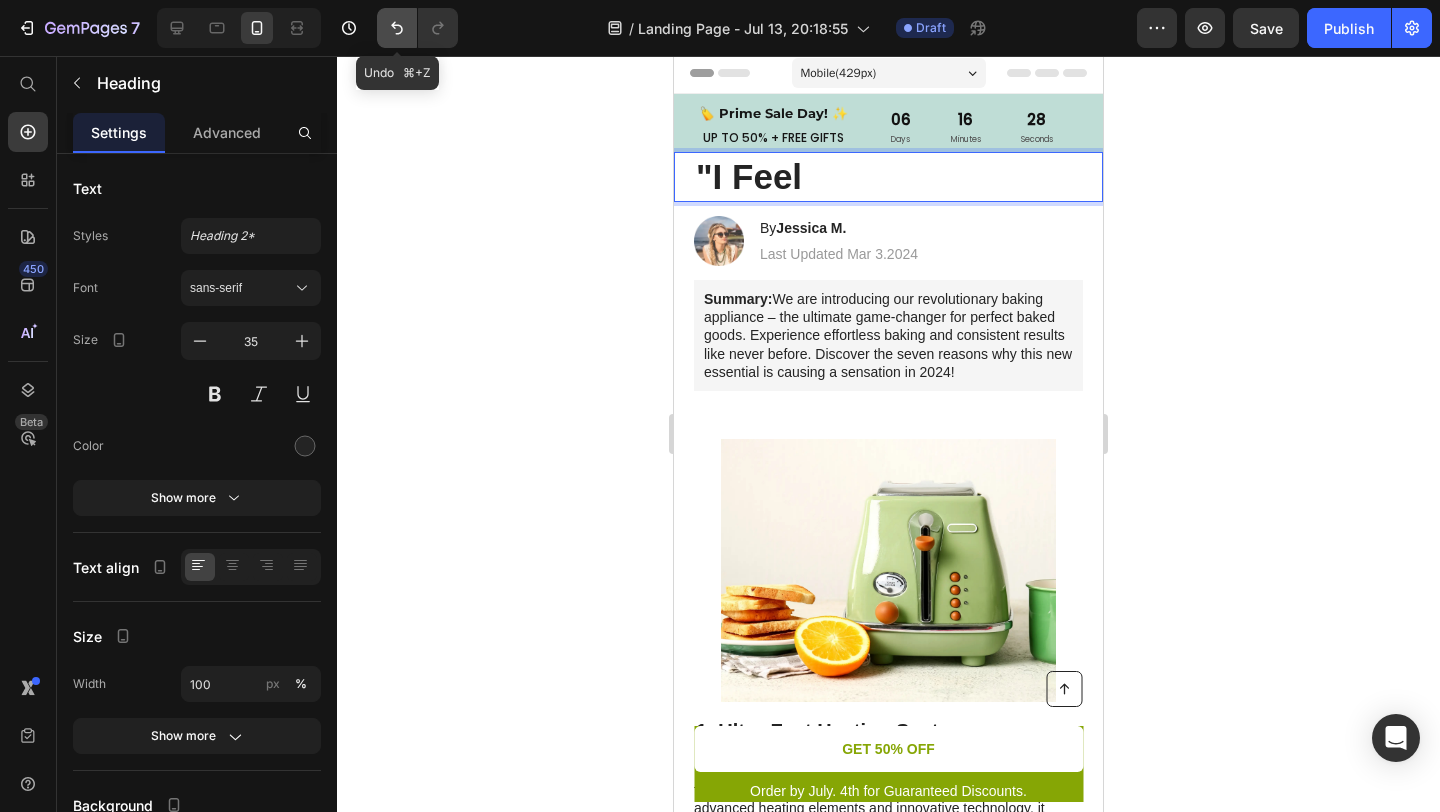 click 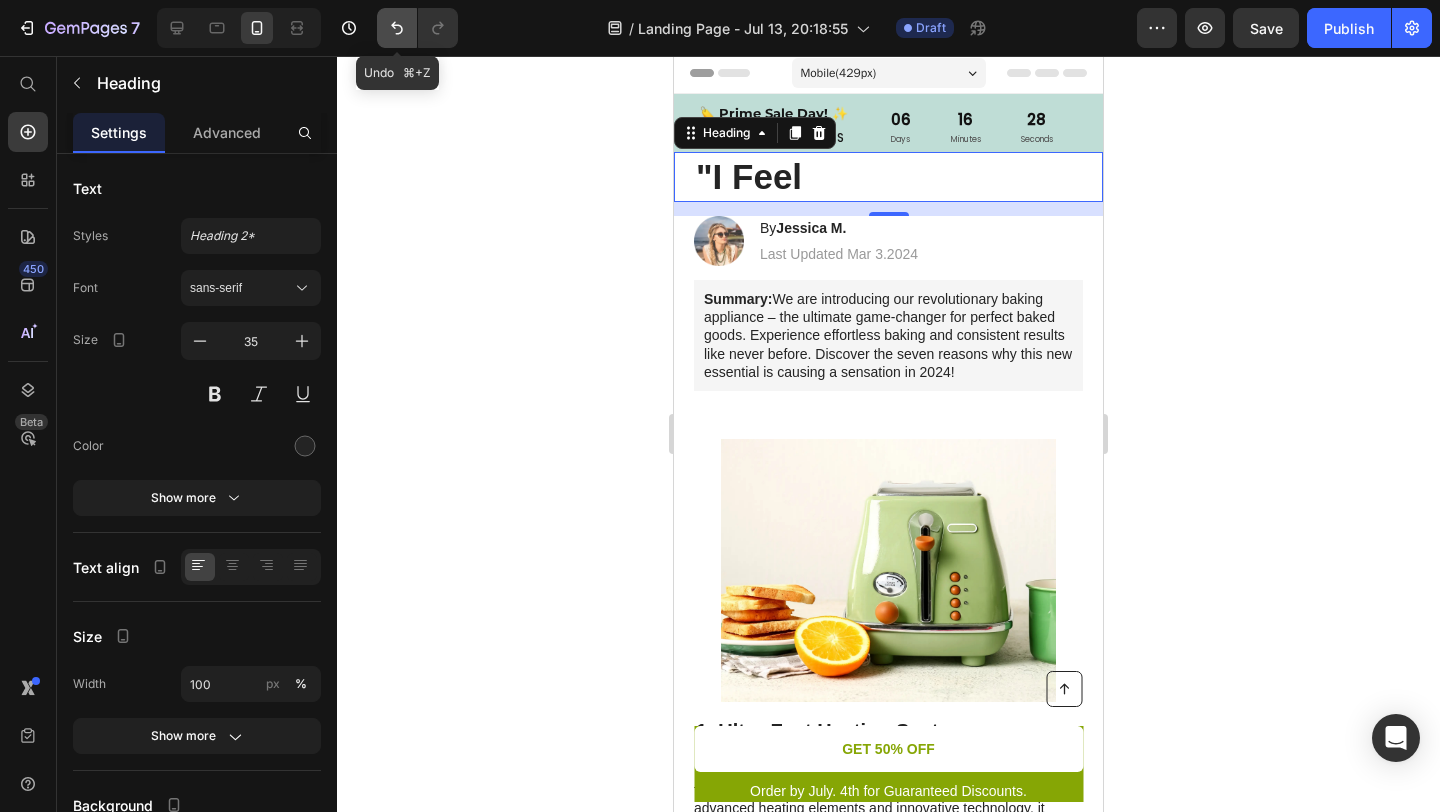 click 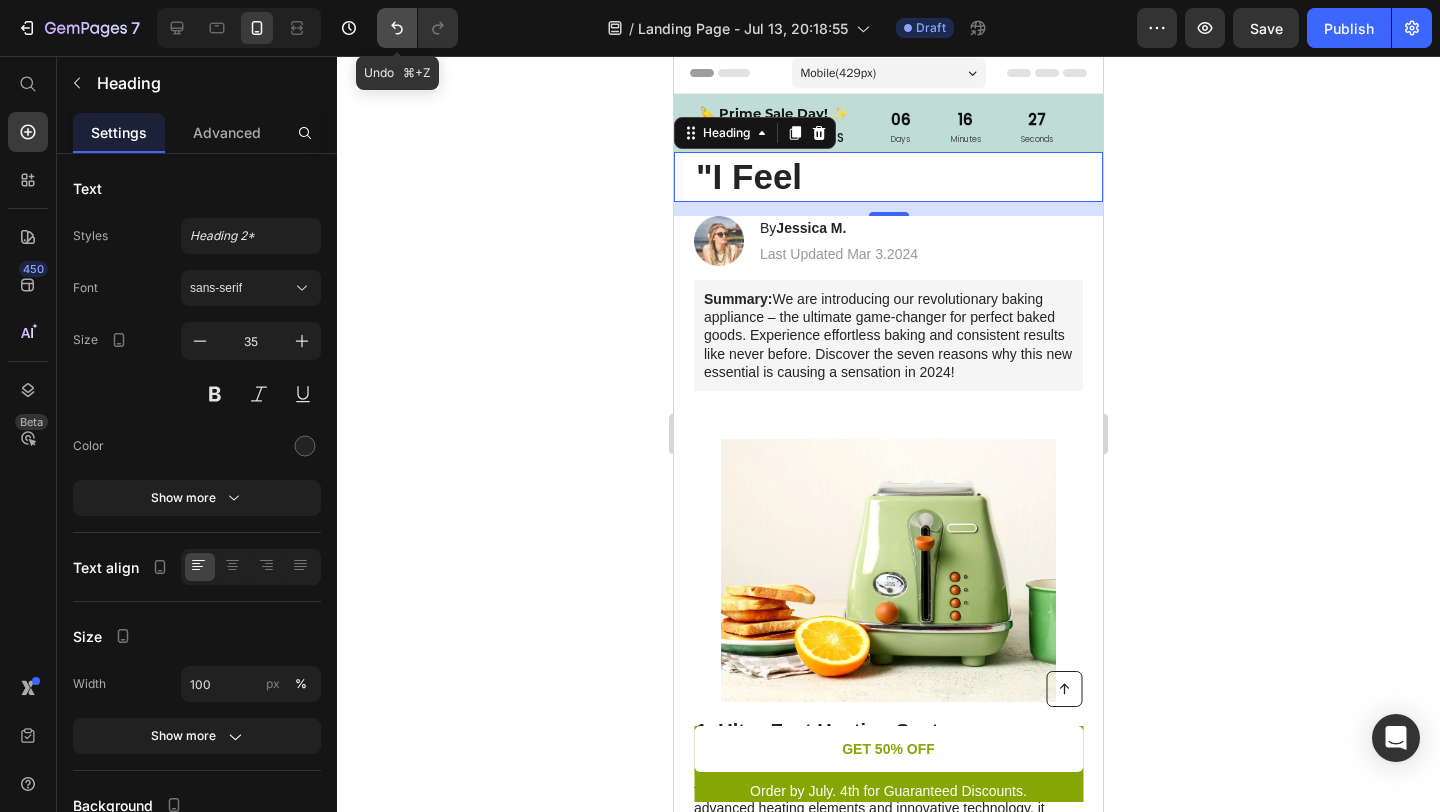 click 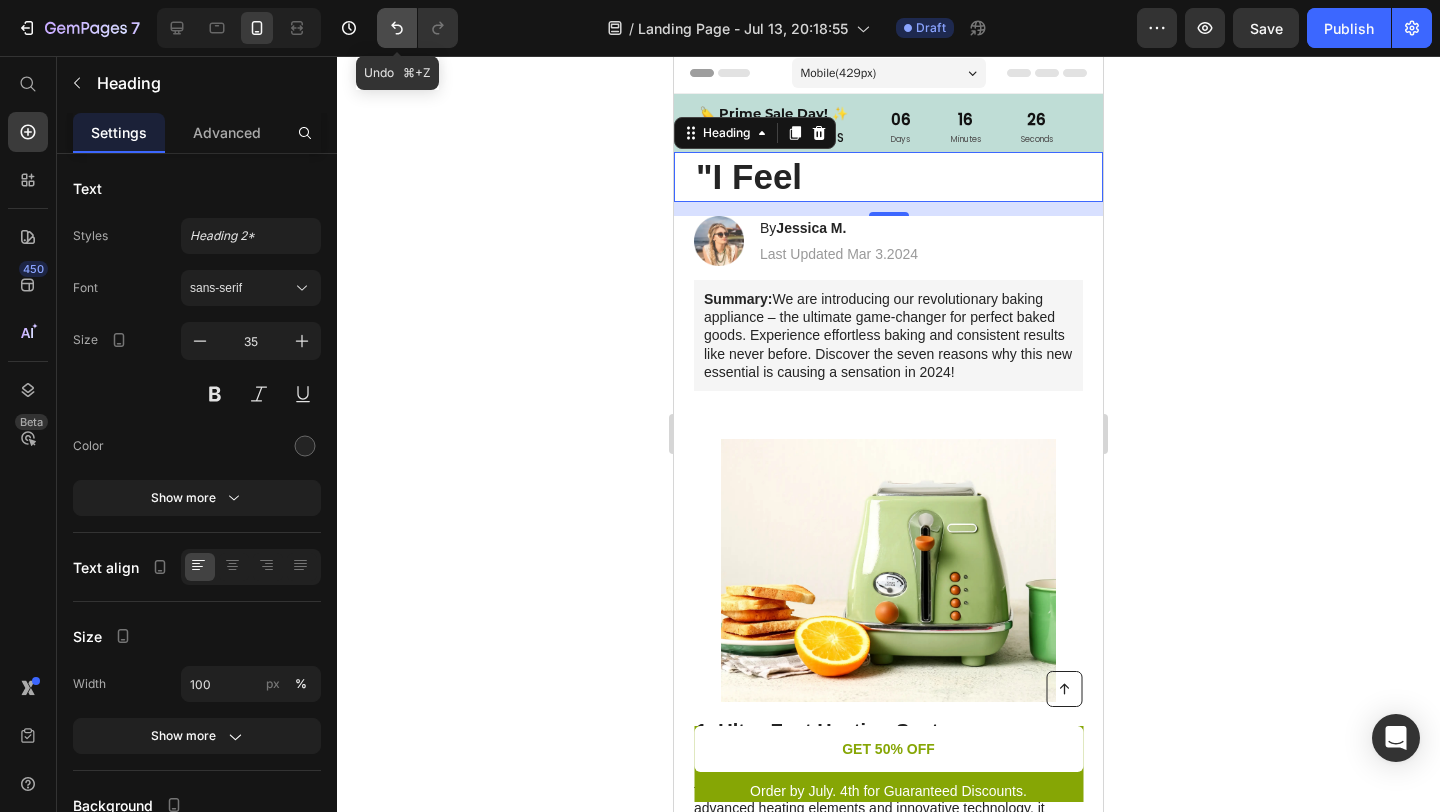 click 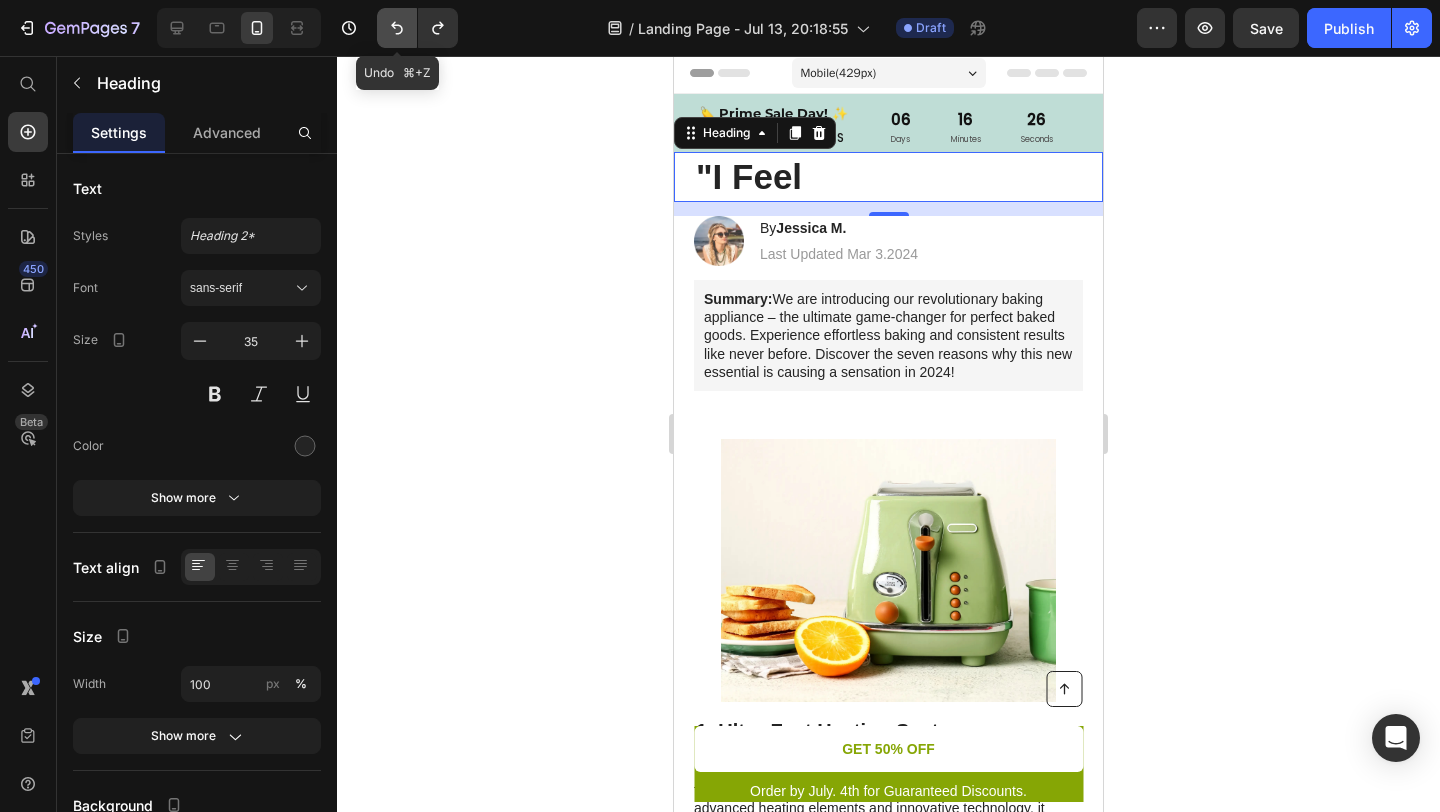 click 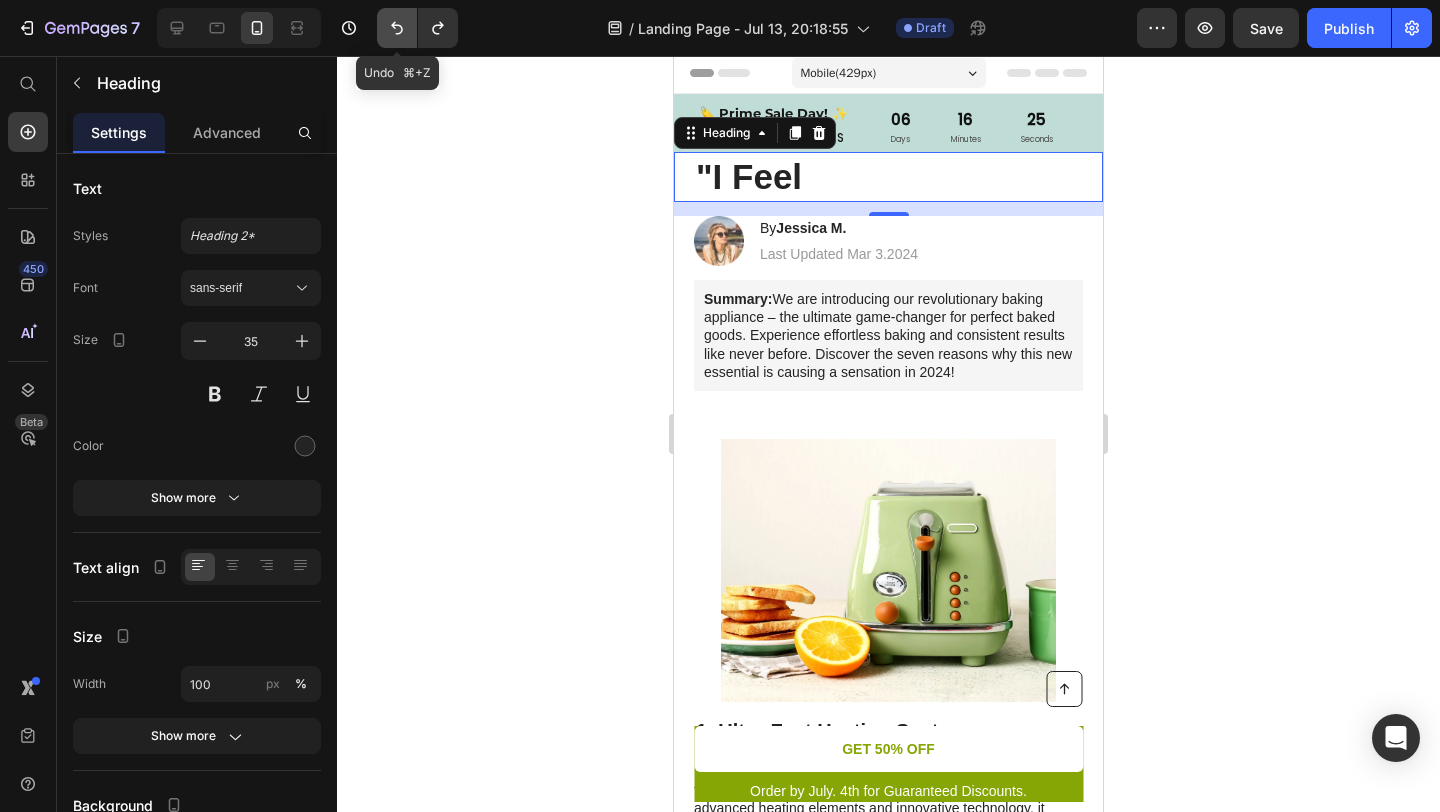 click 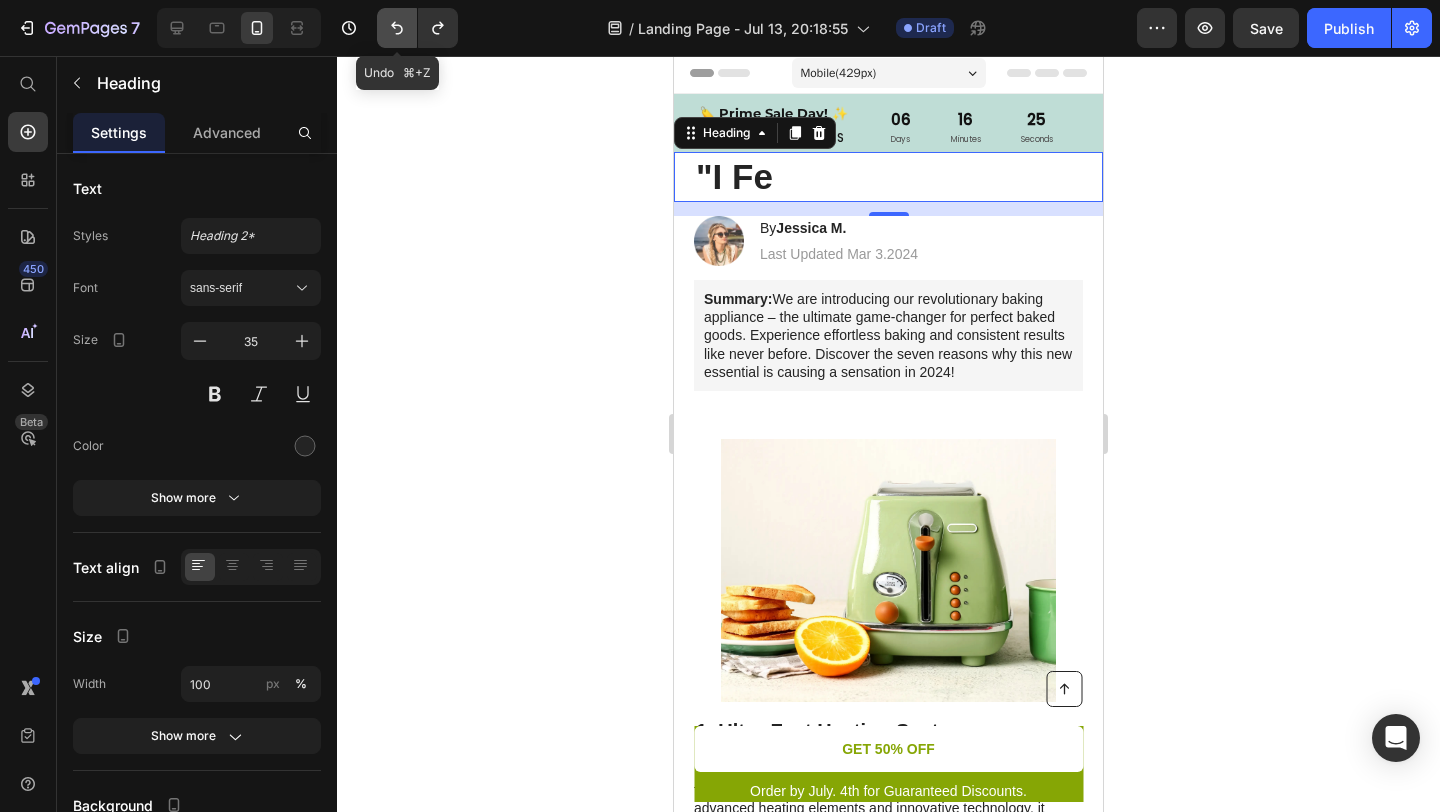 click 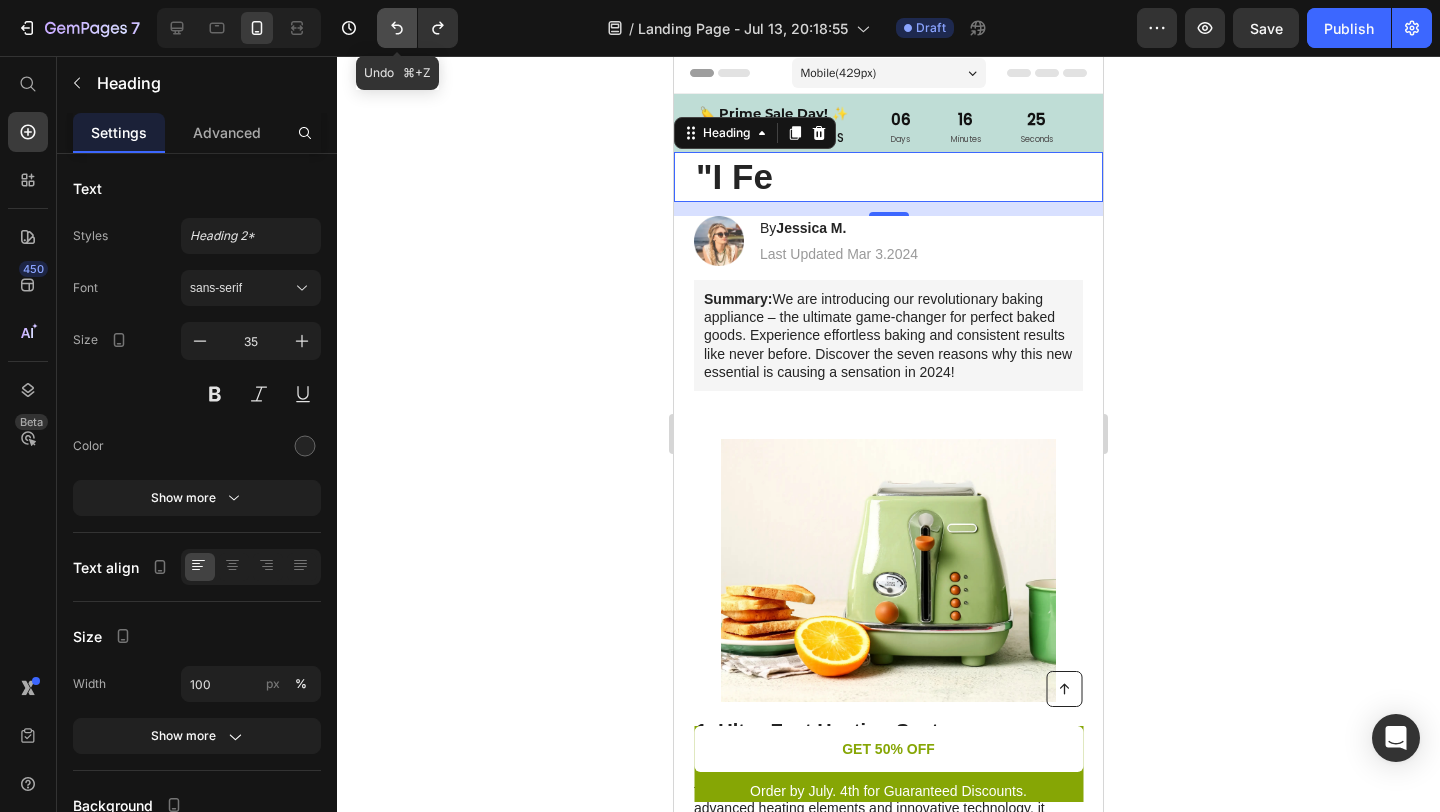 click 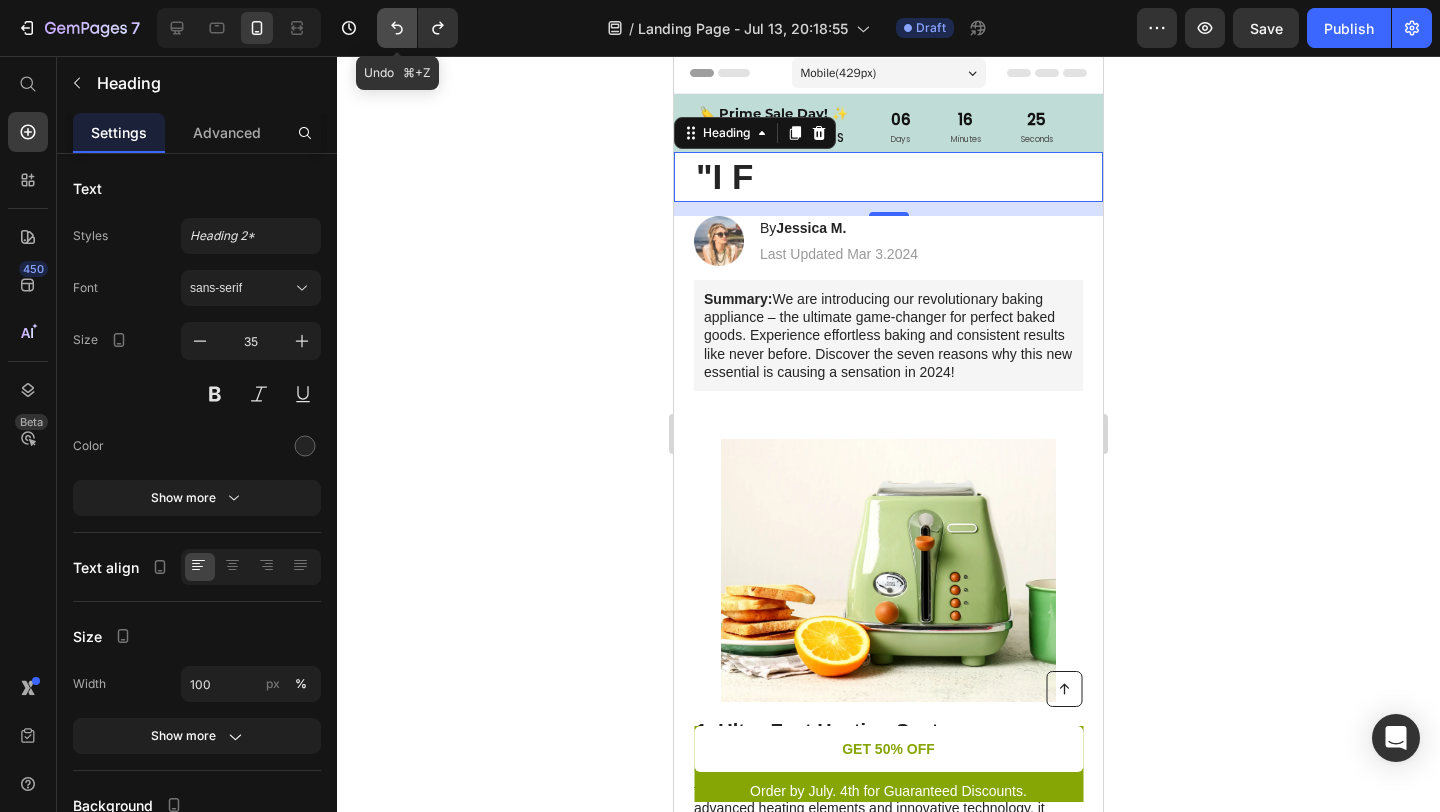 click 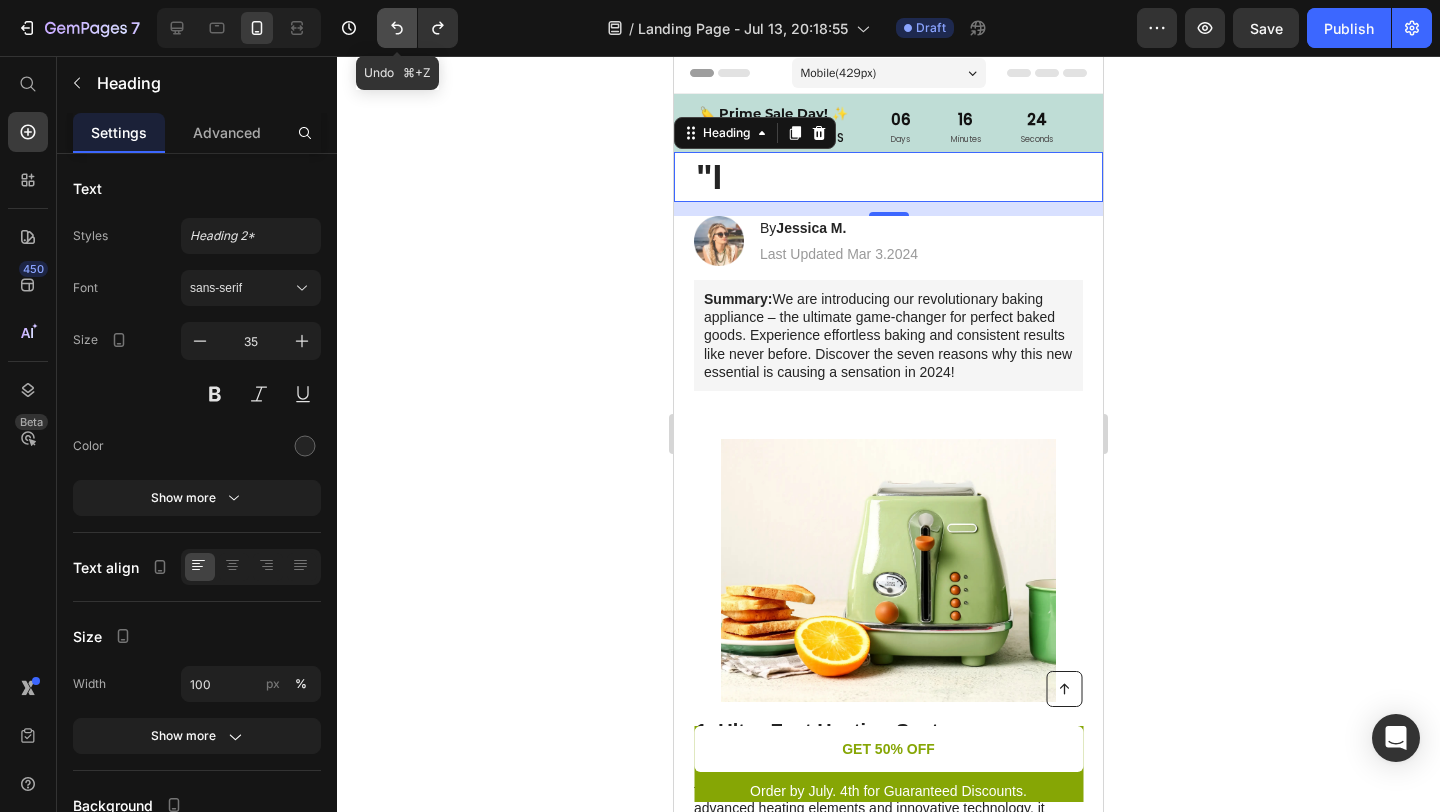 click 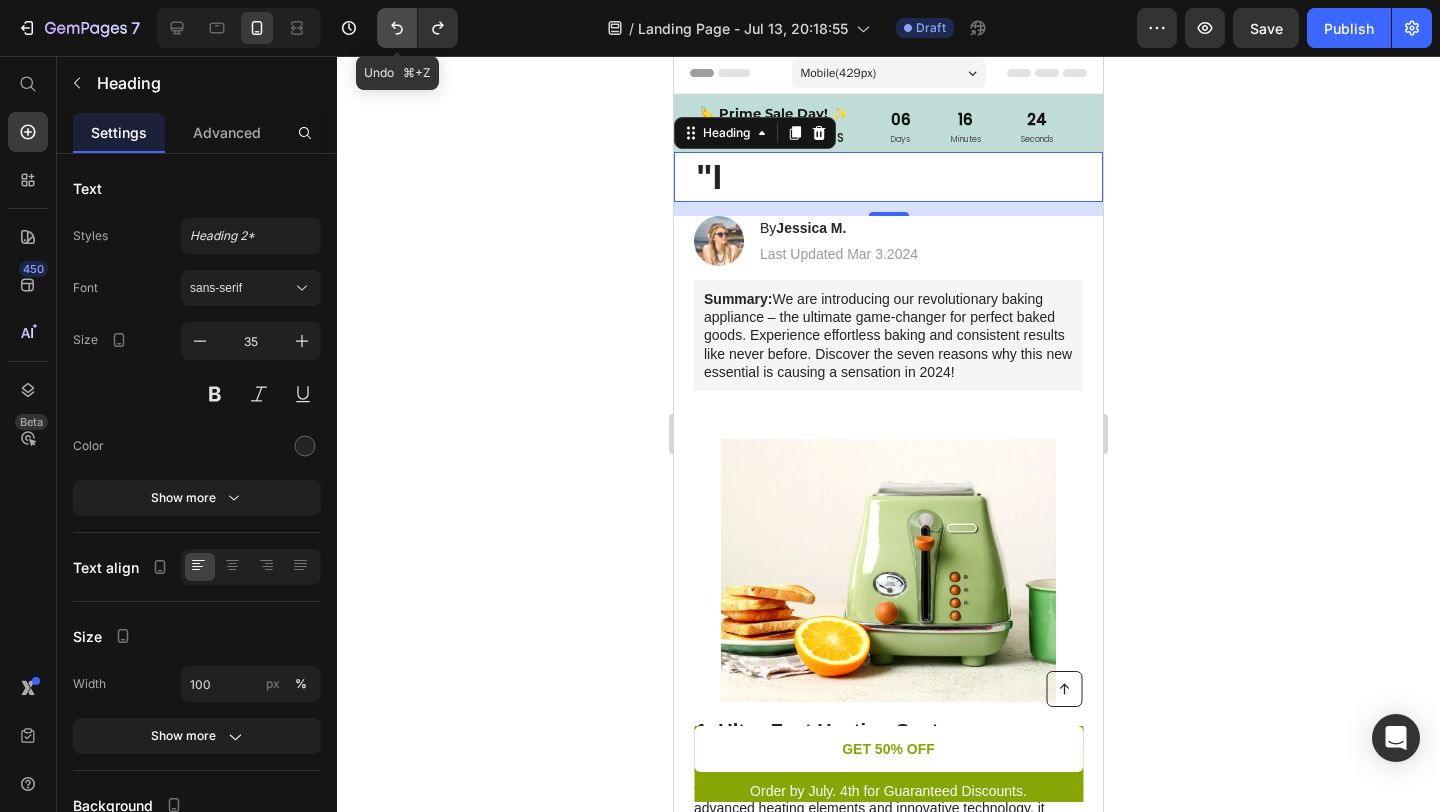 click 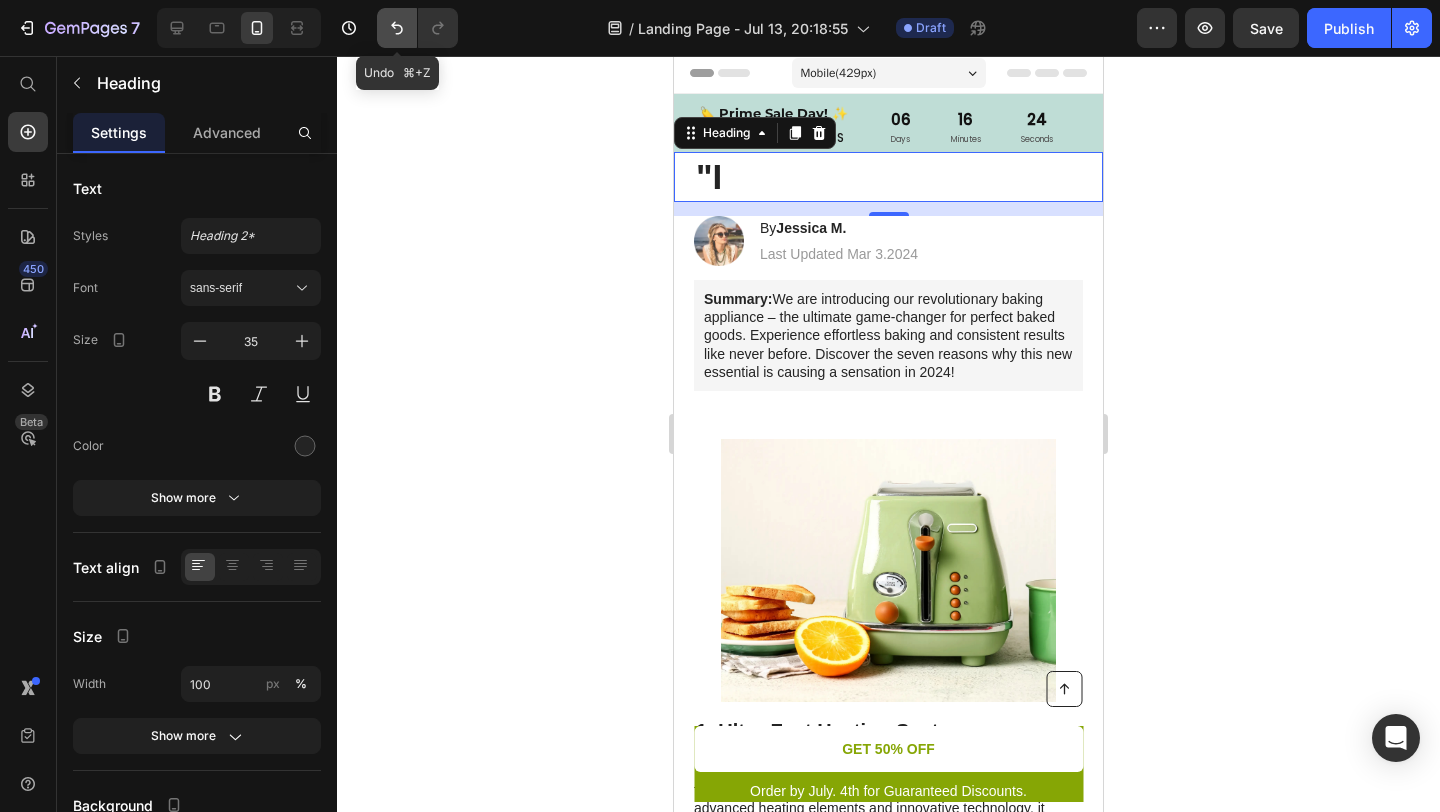 click 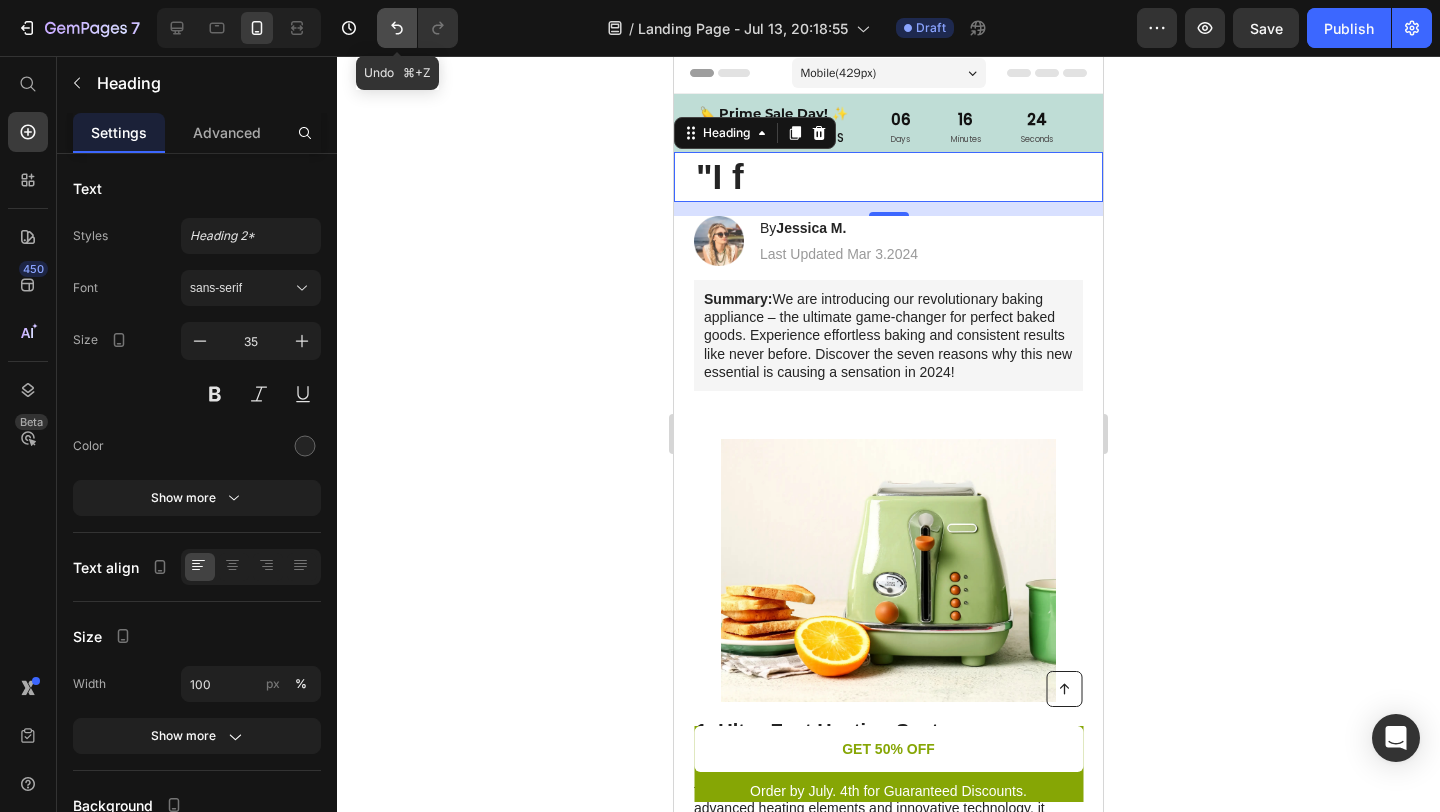 click 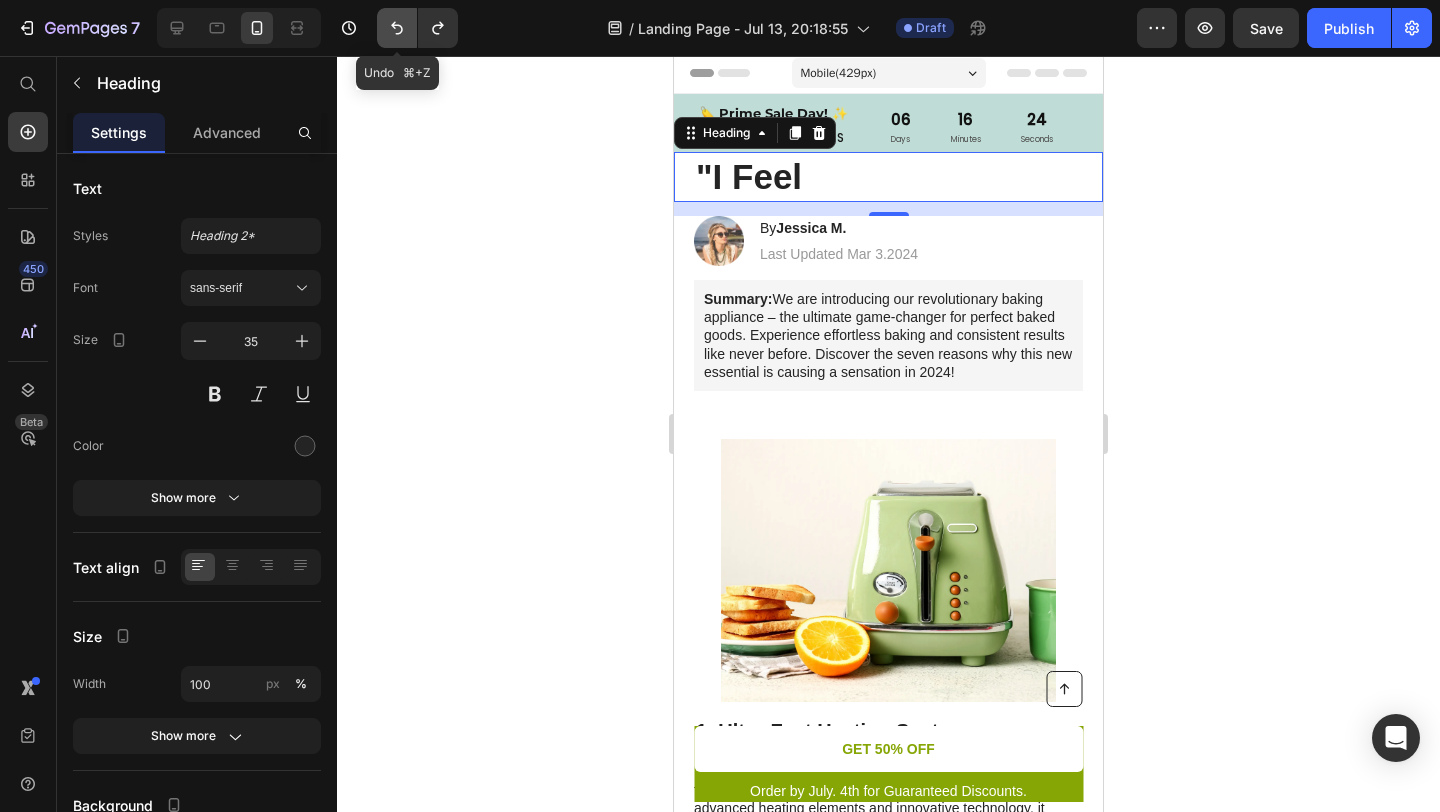 click 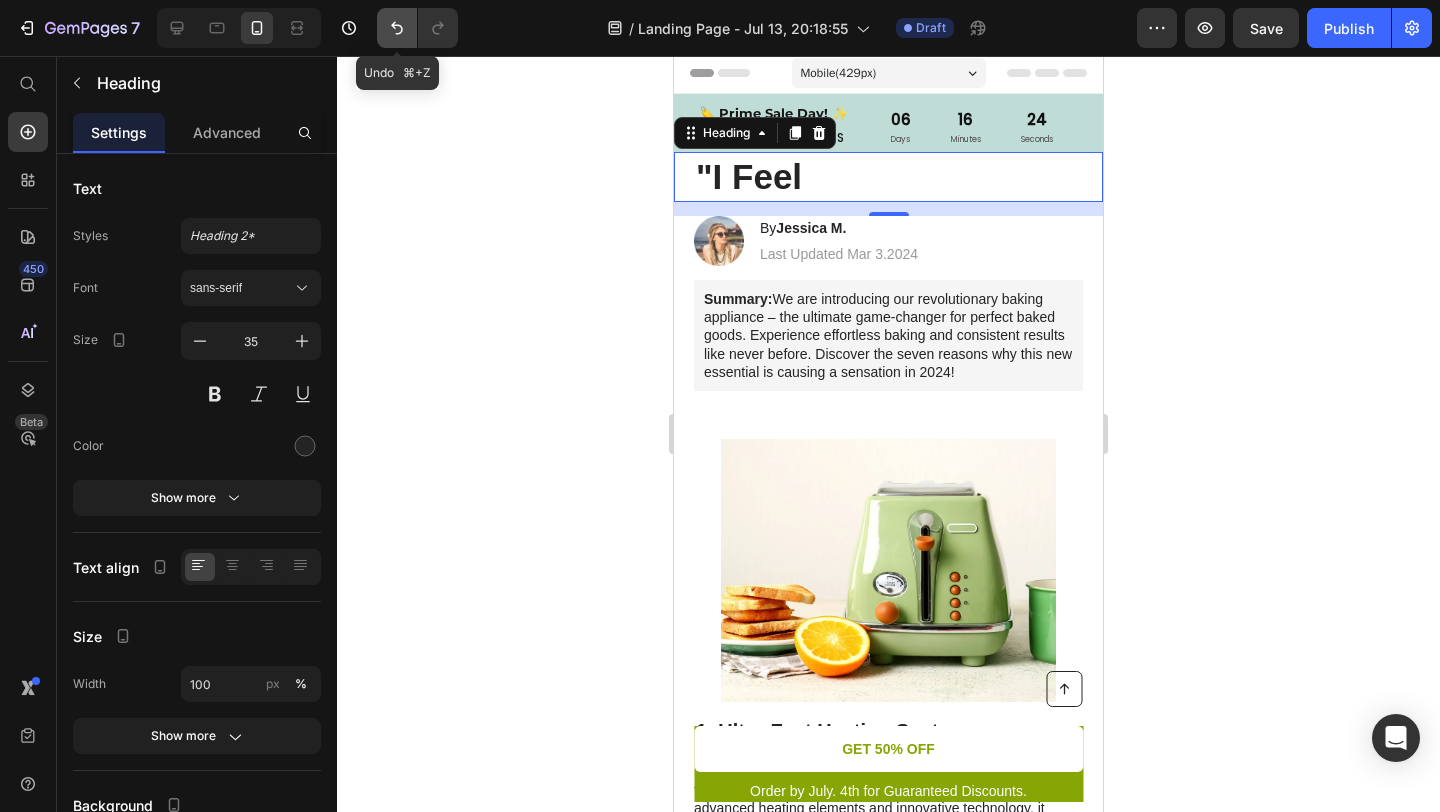click 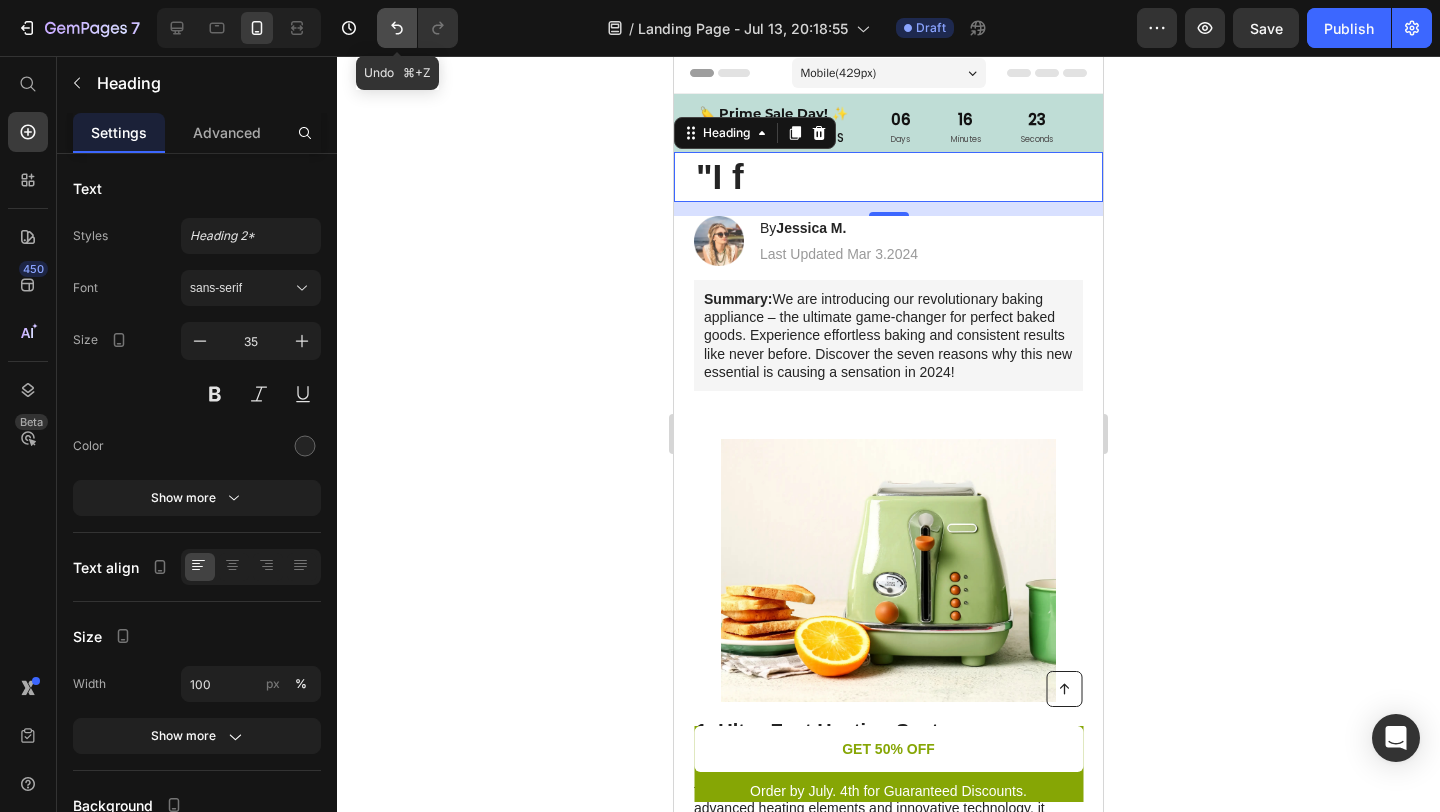 click 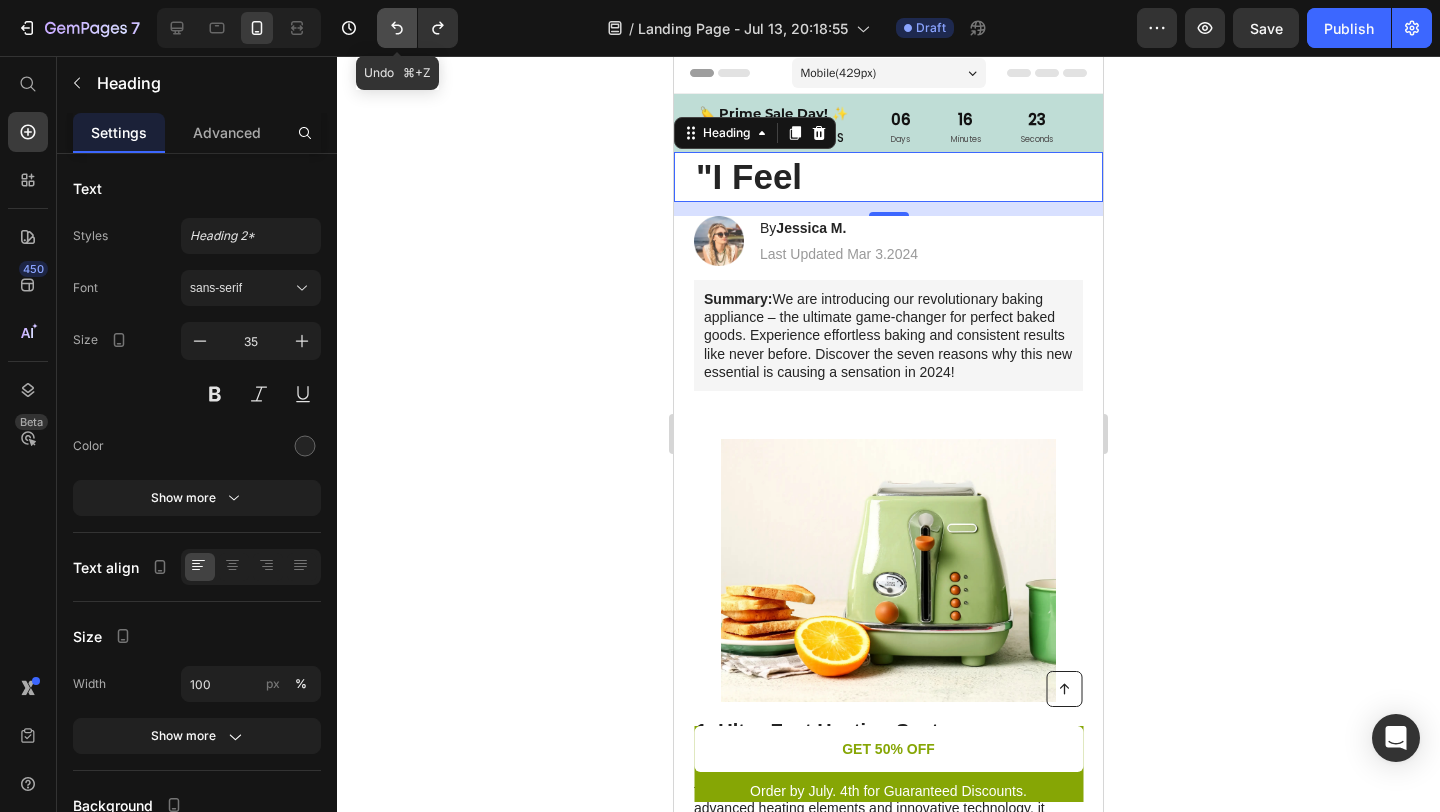 click 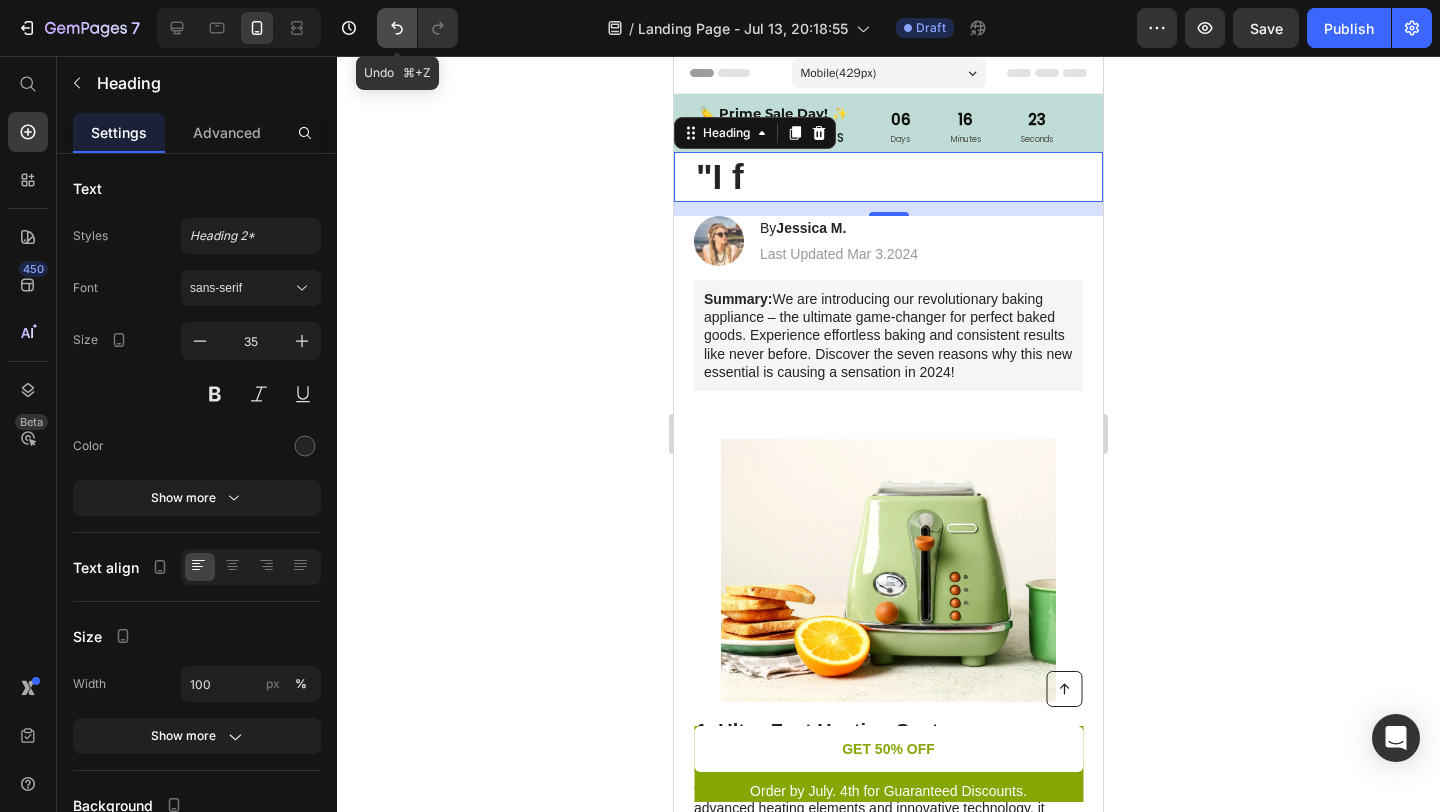 click 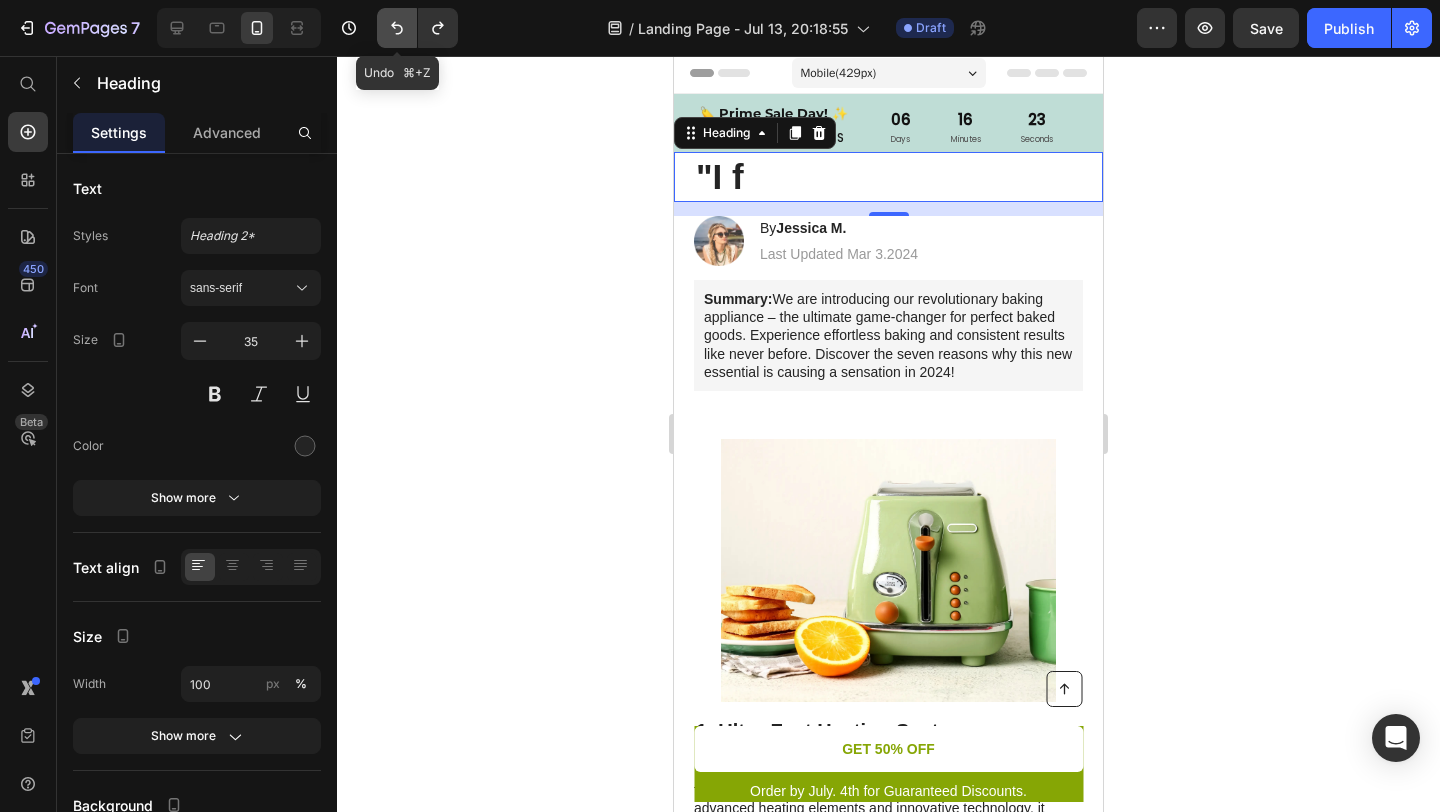 click 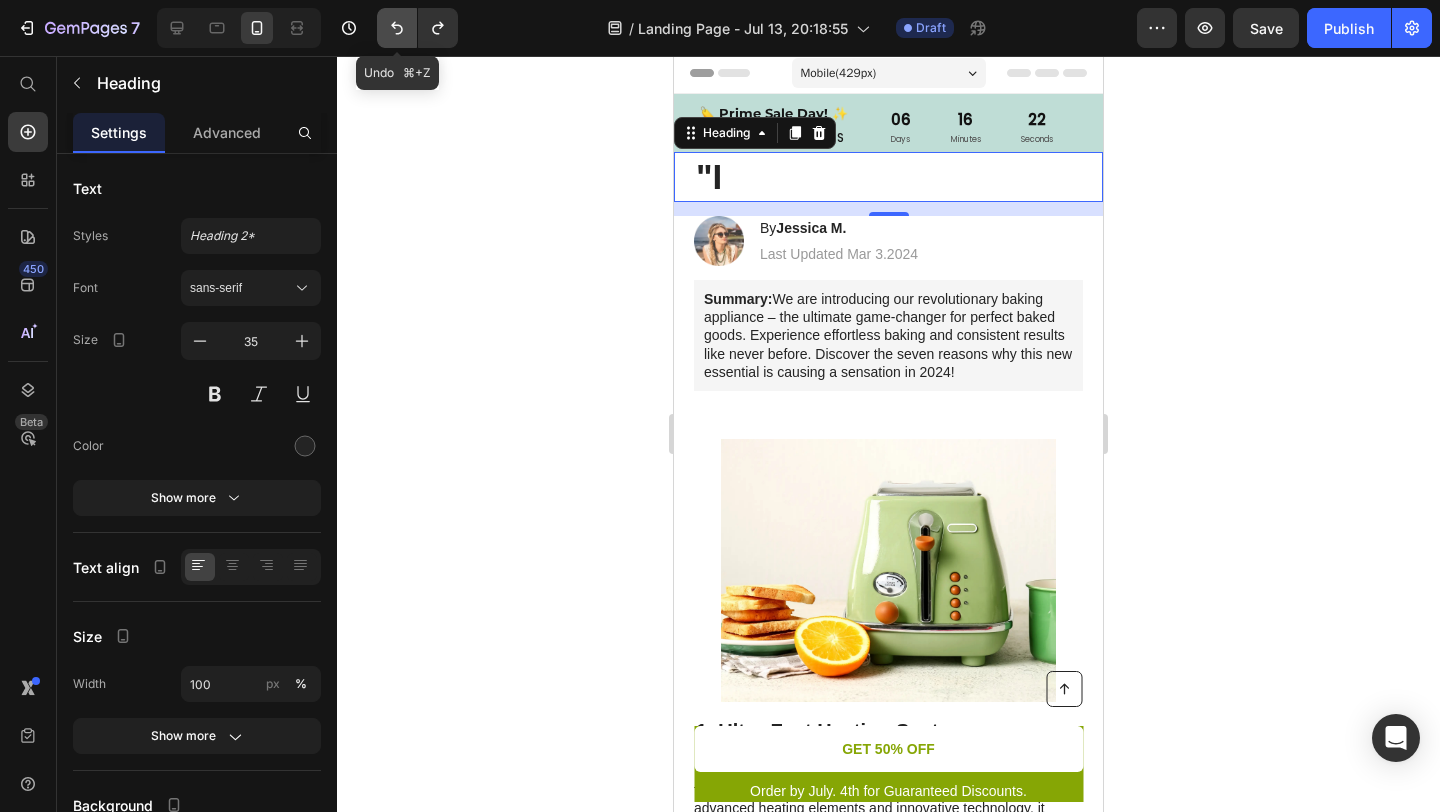 click 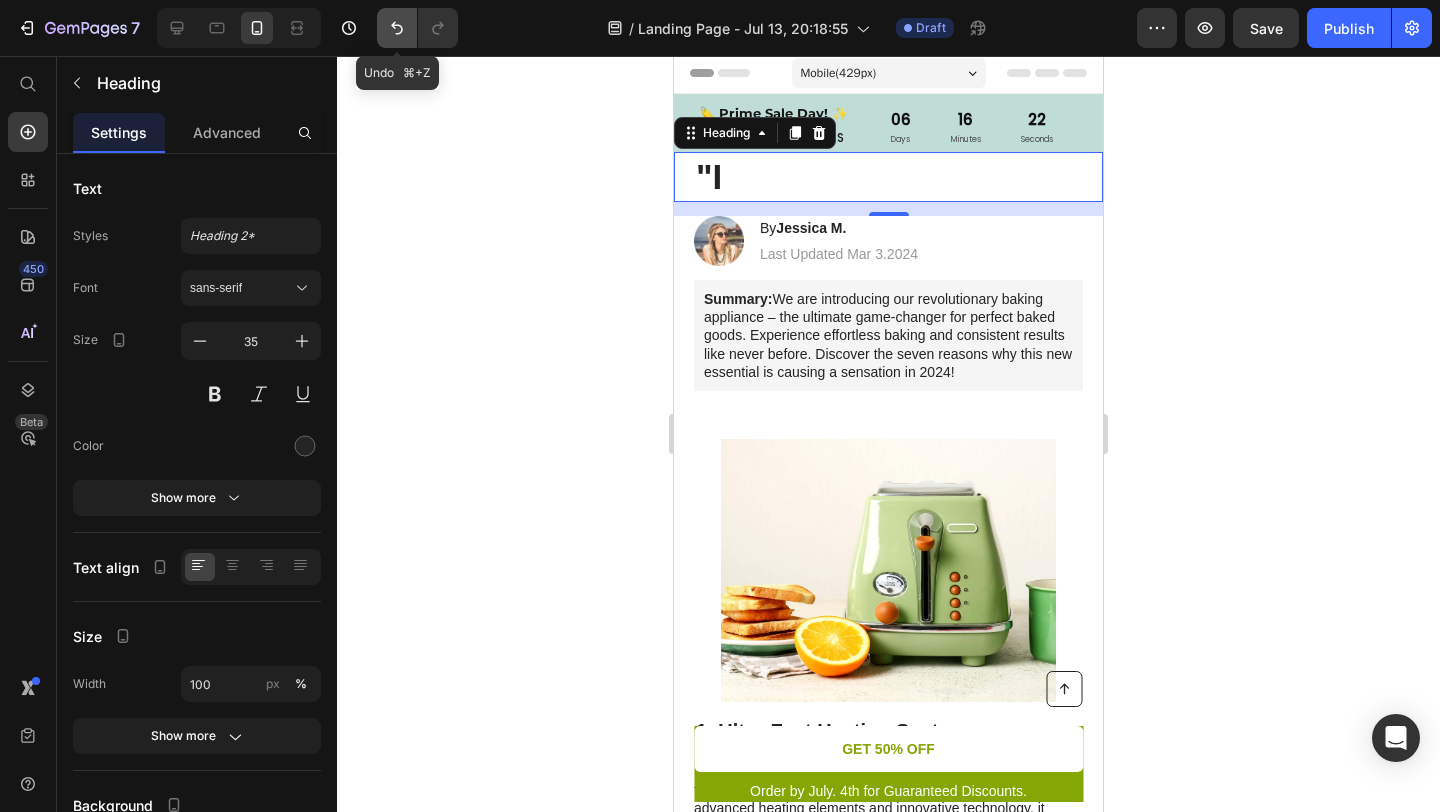 click 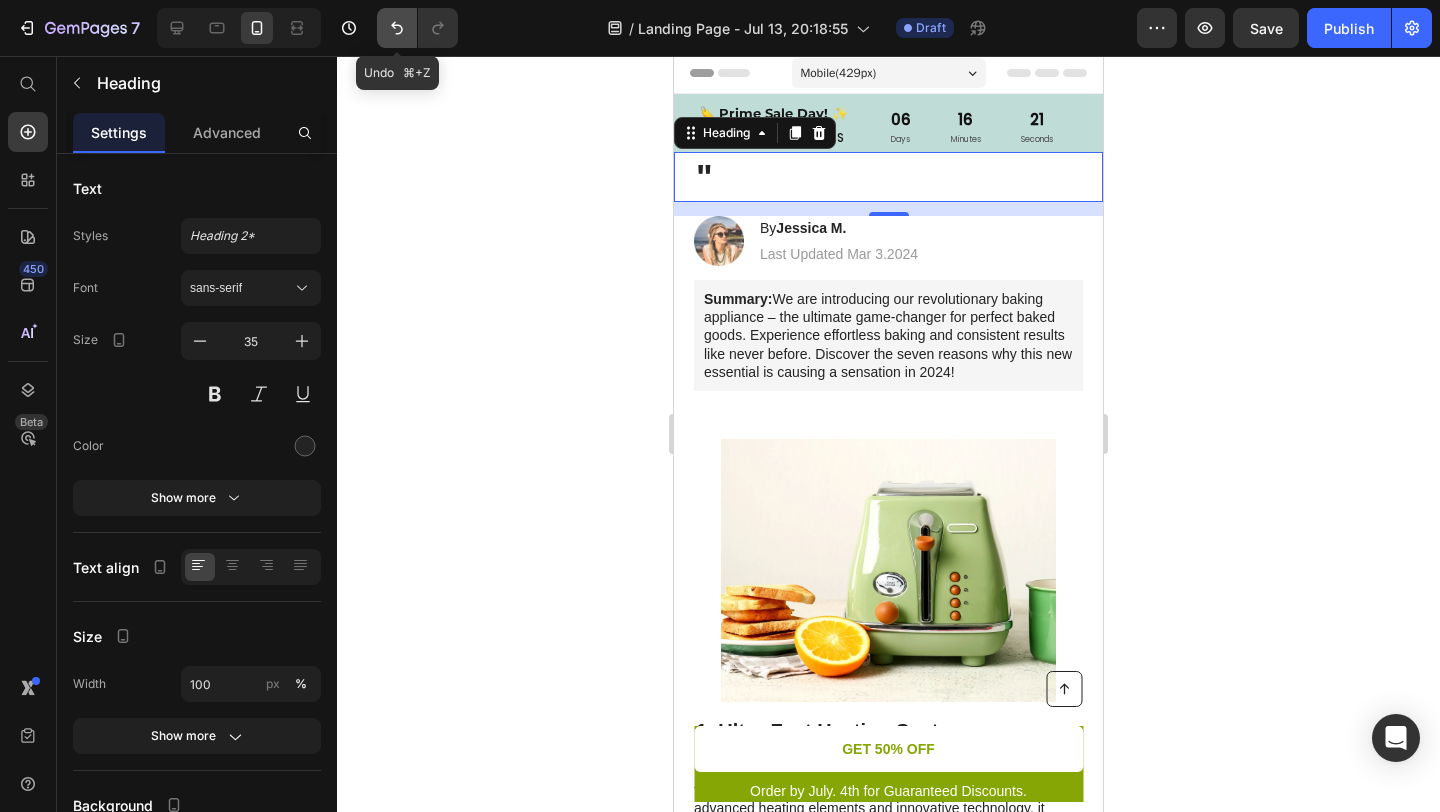 click 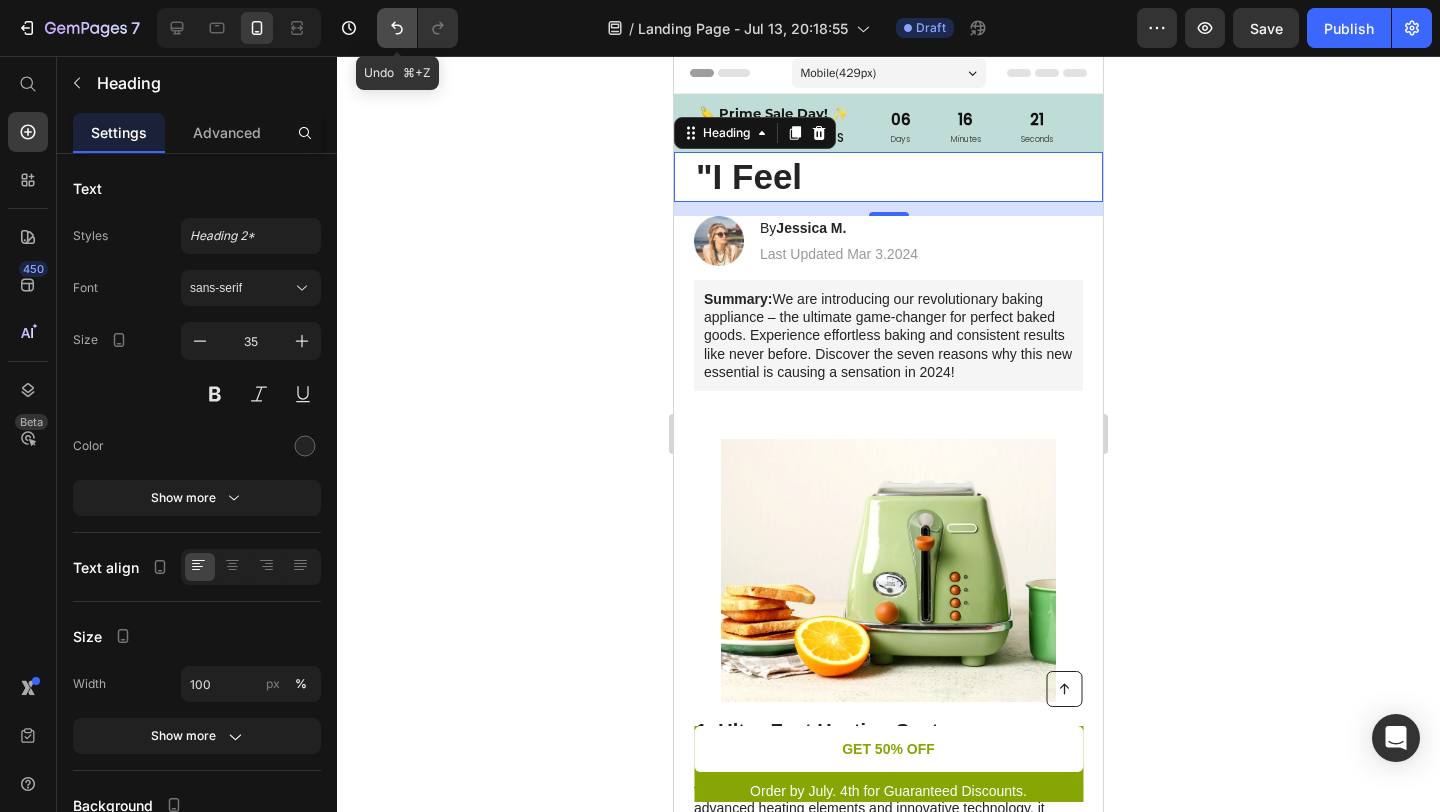 click 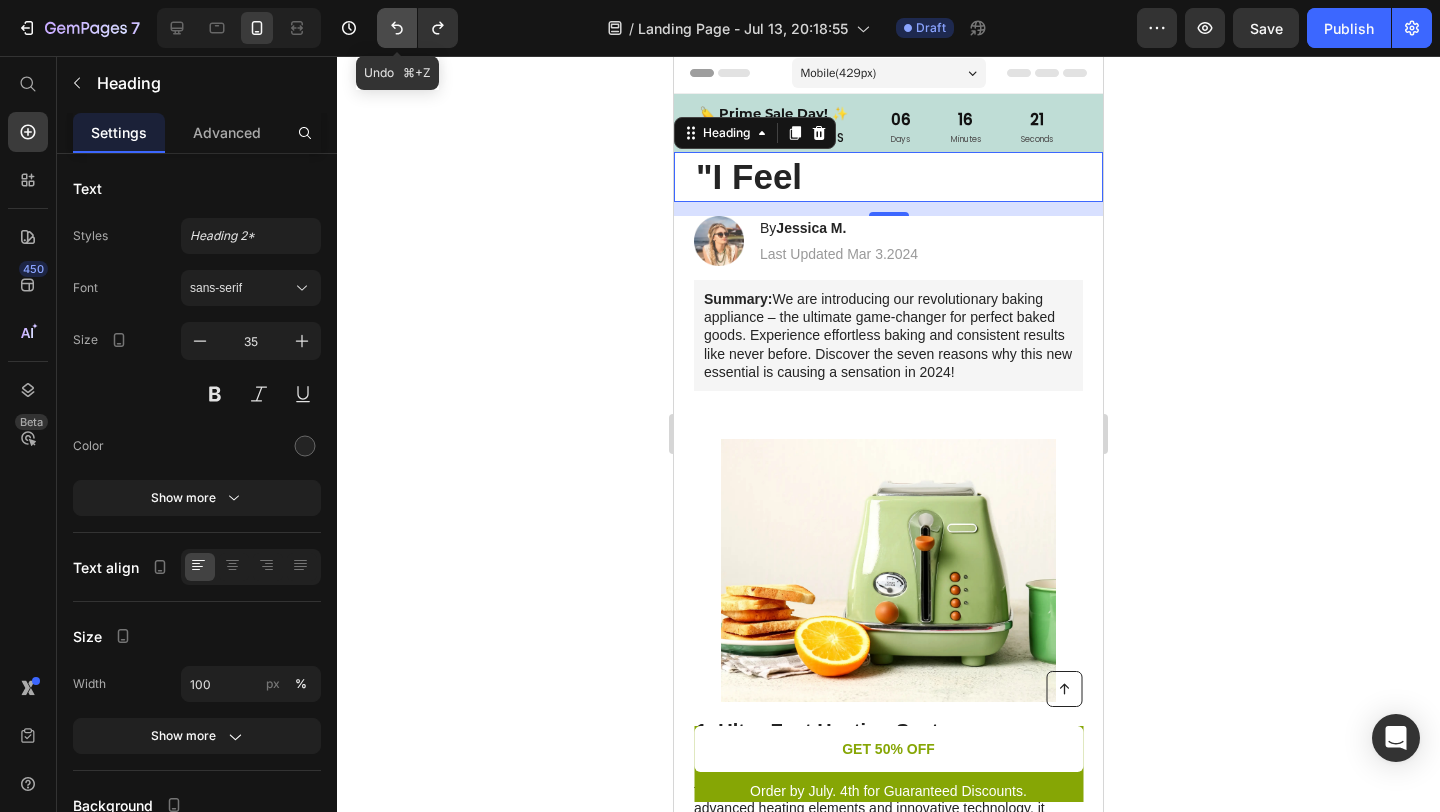 click 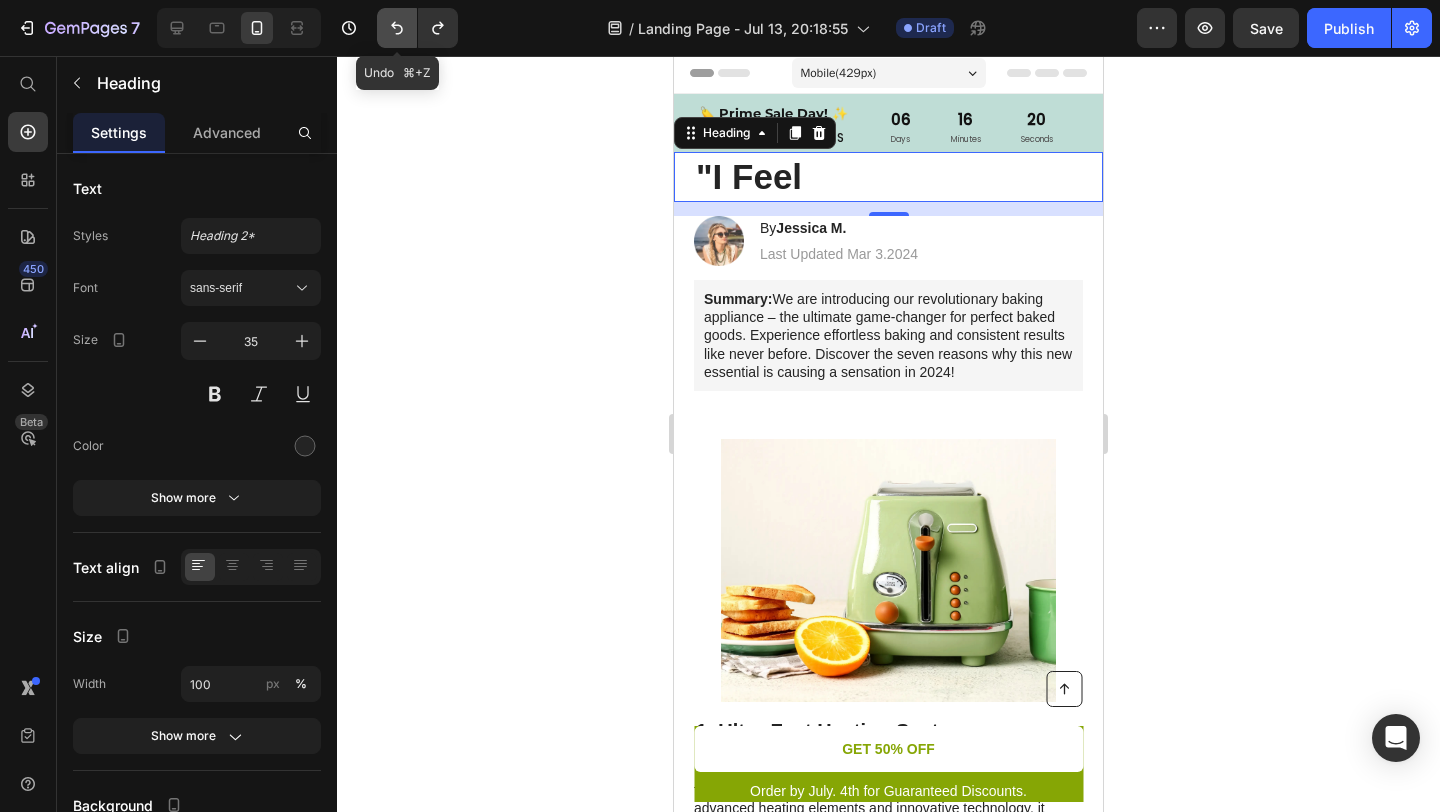 click 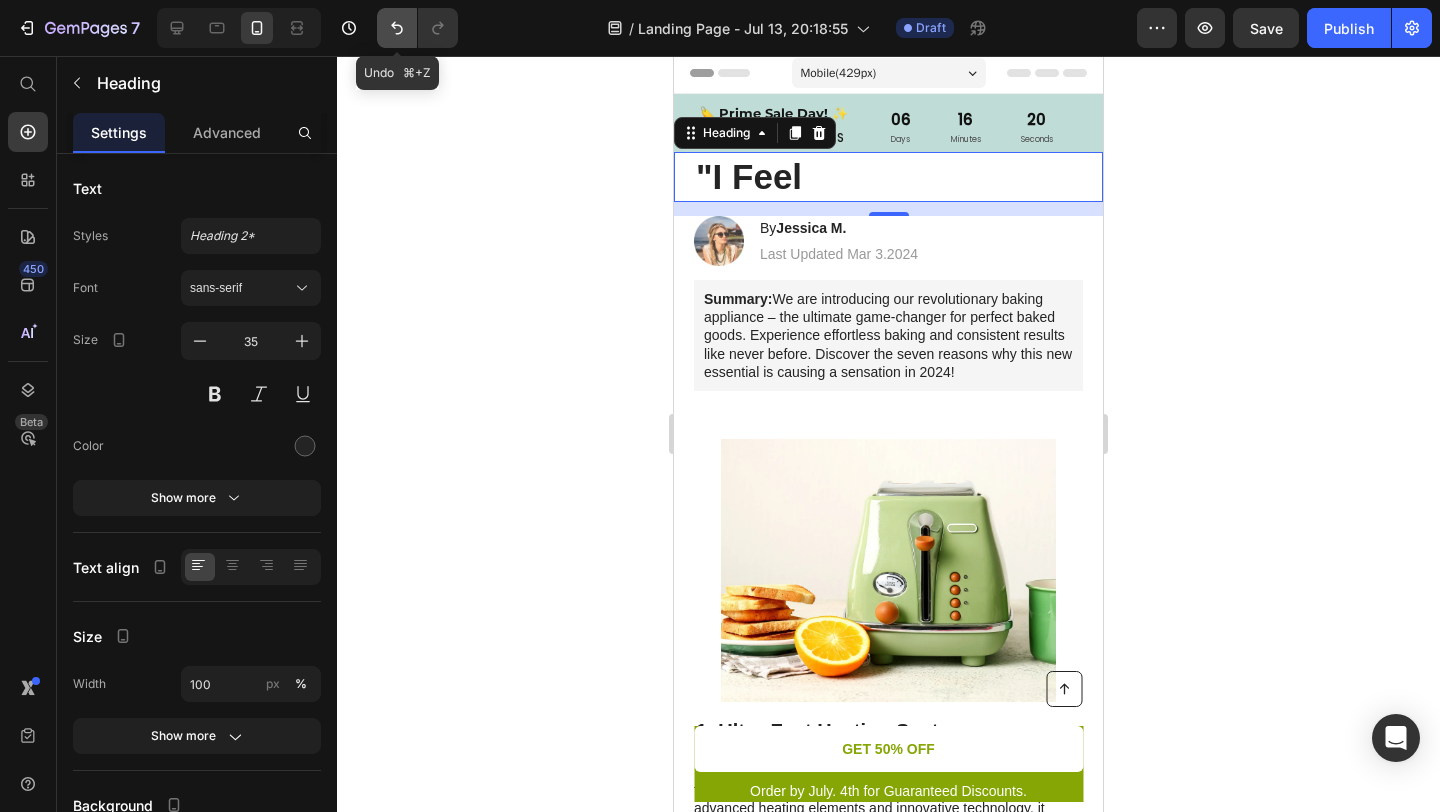 click 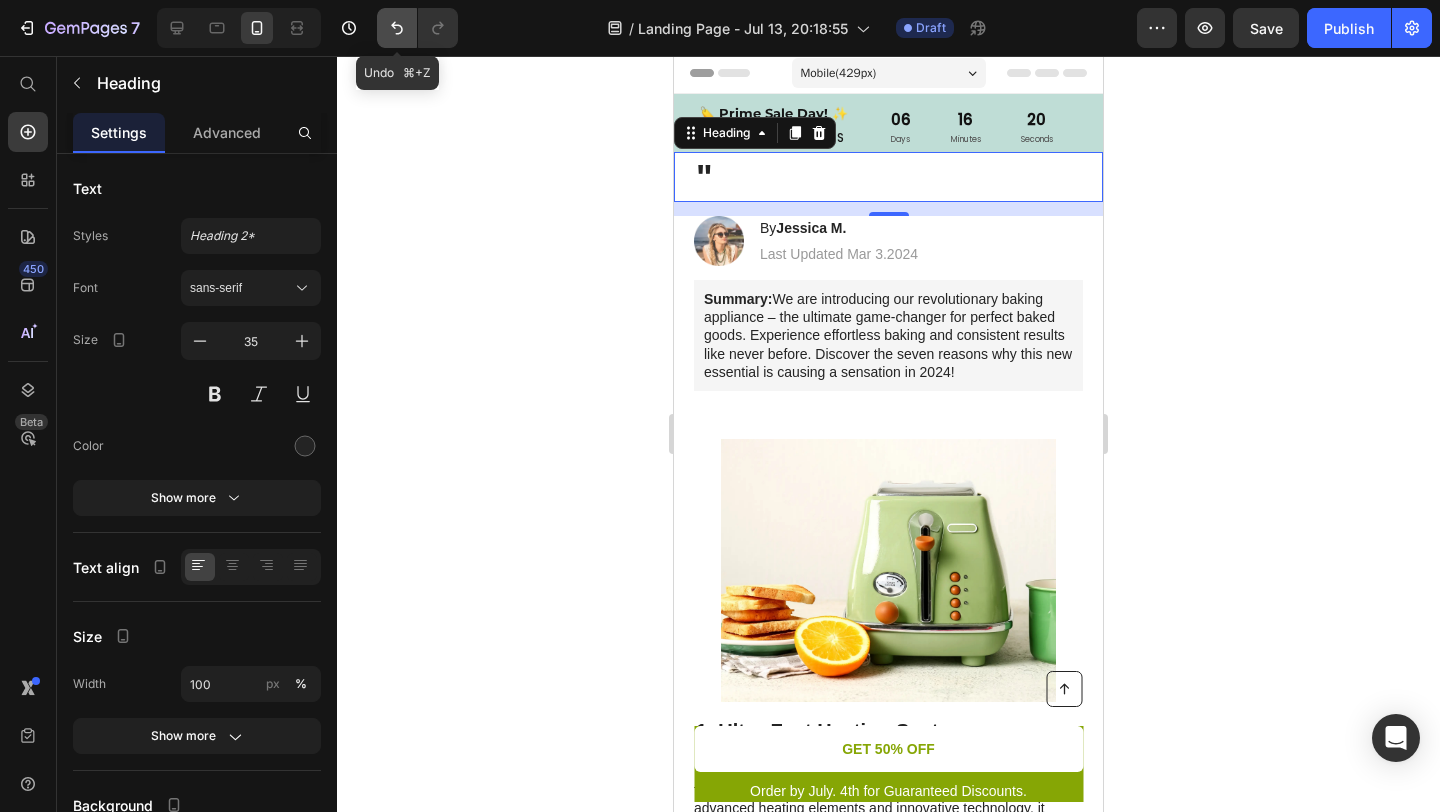 click 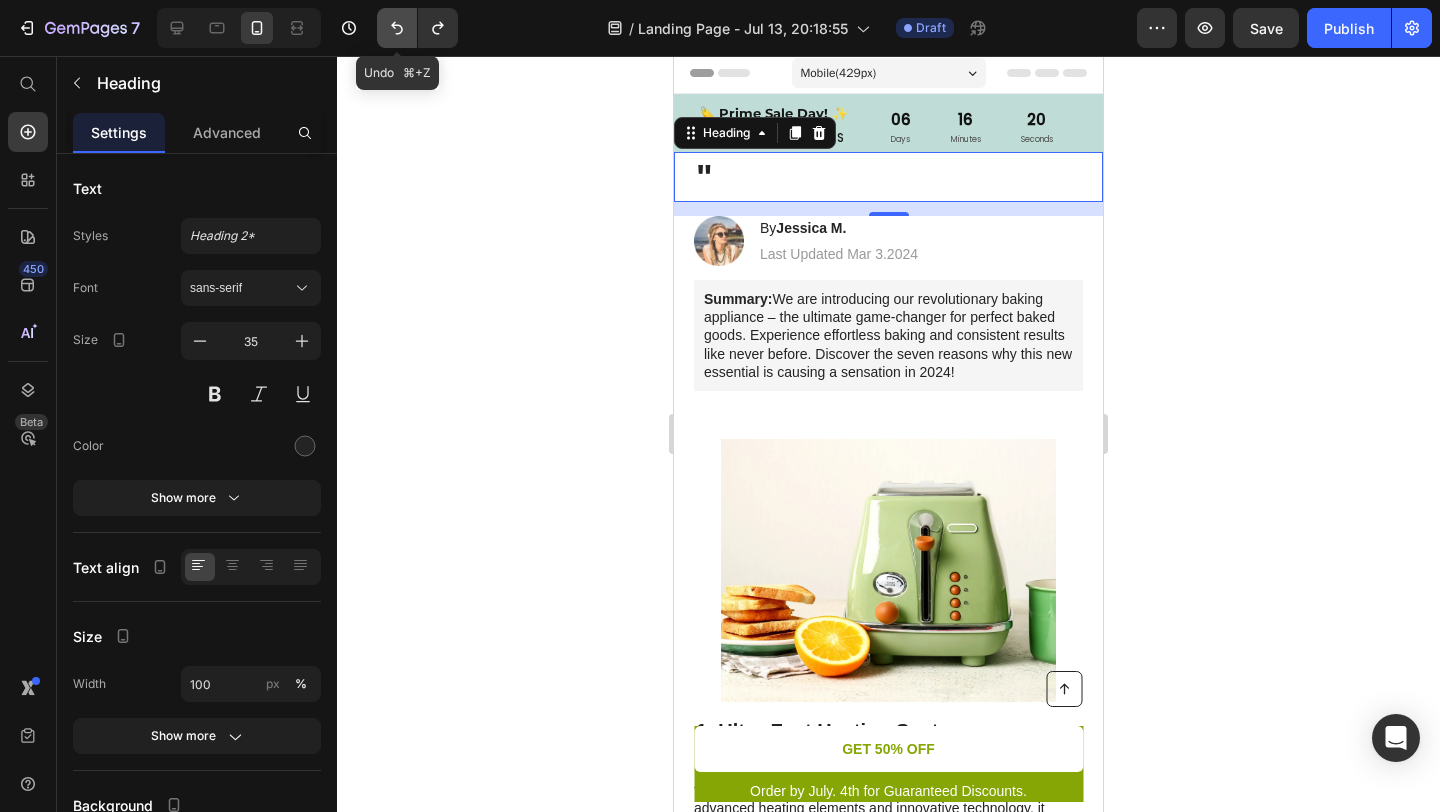 click 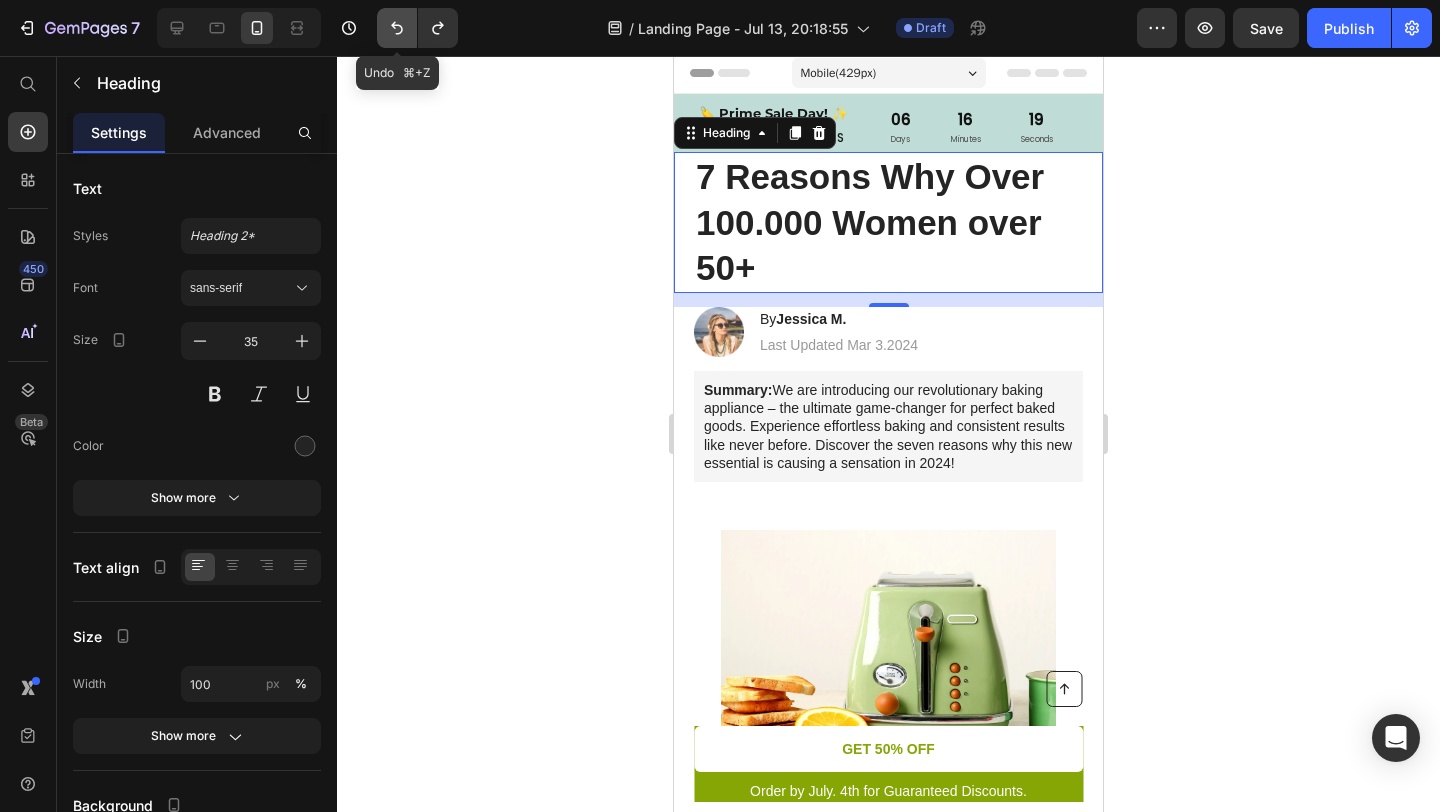 click 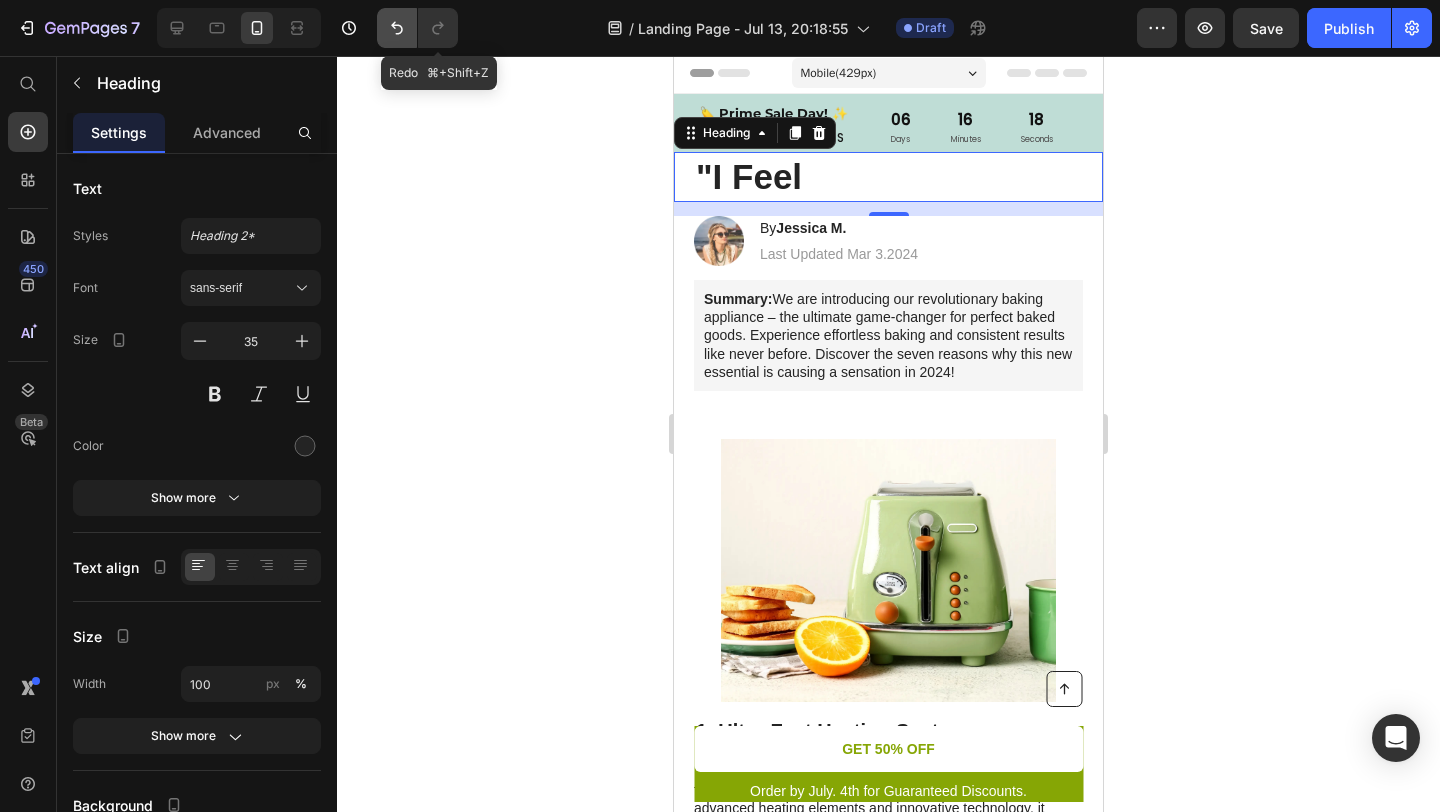 click 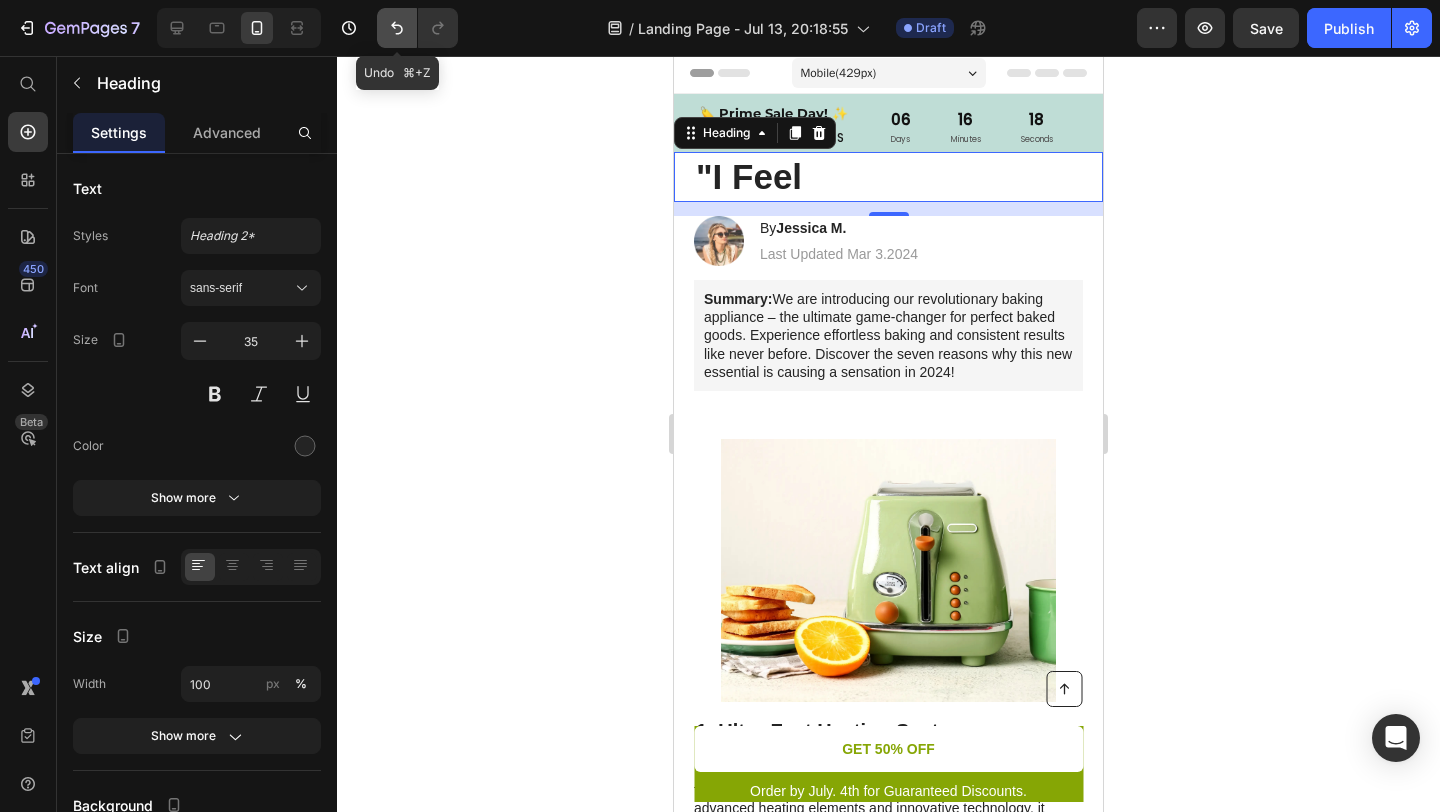 click 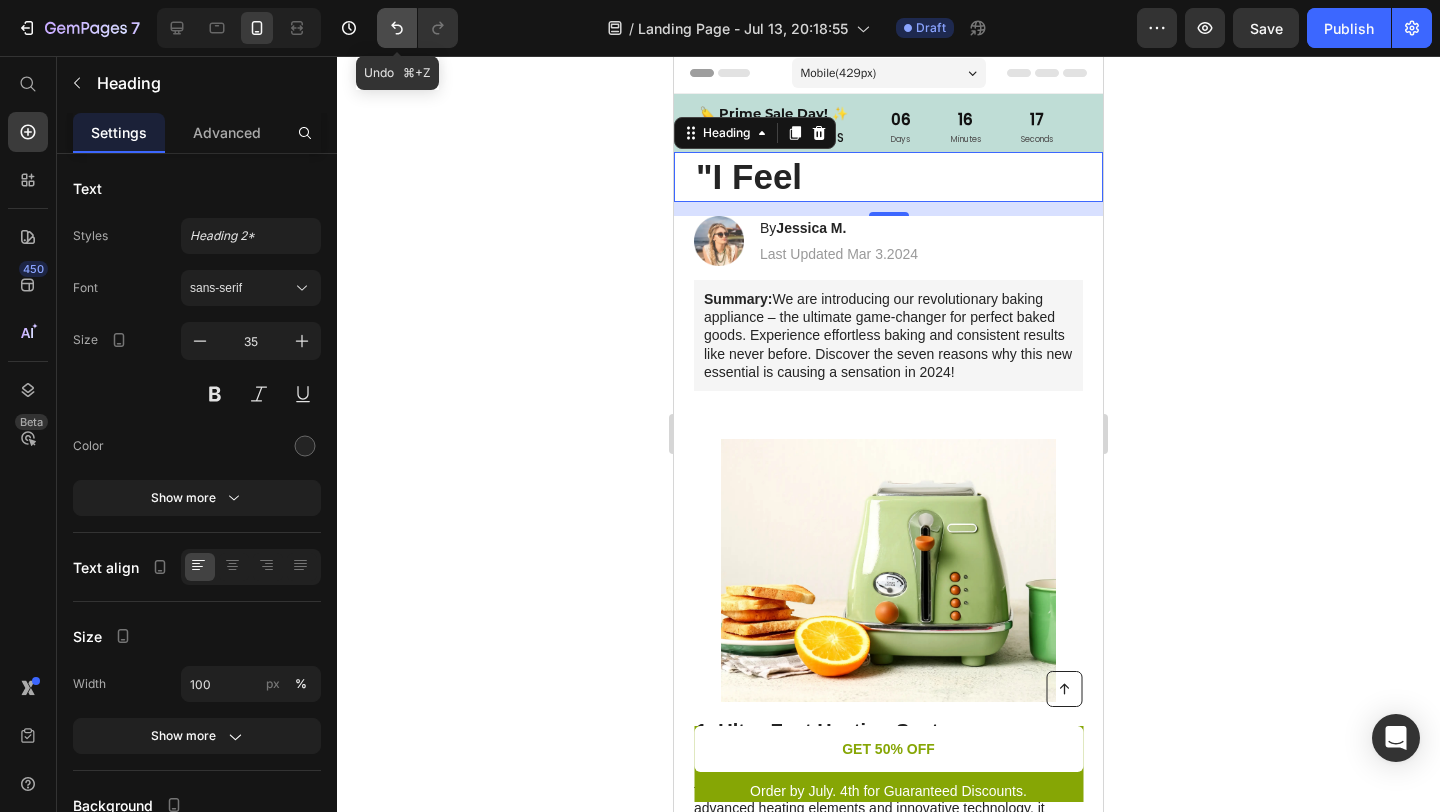 click 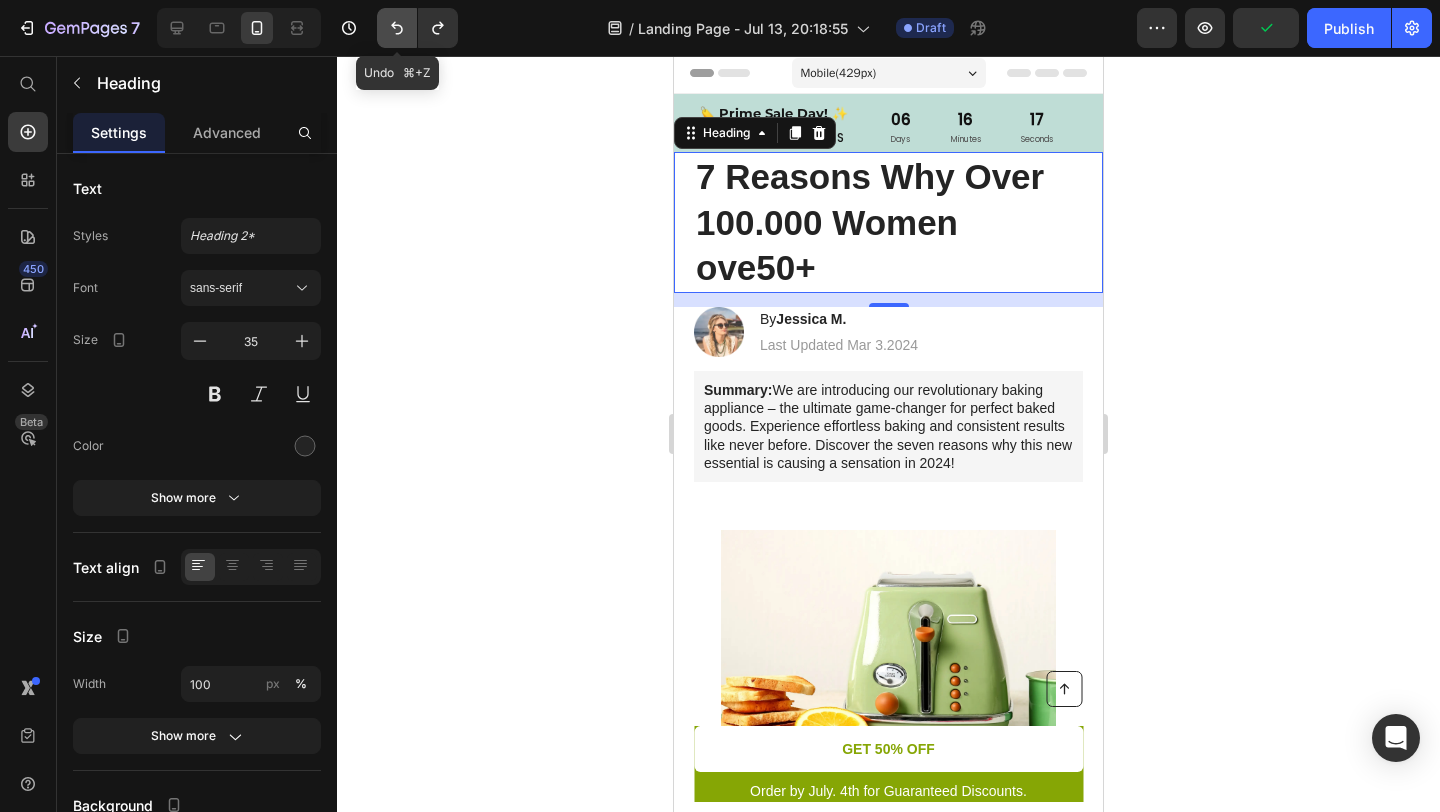 click 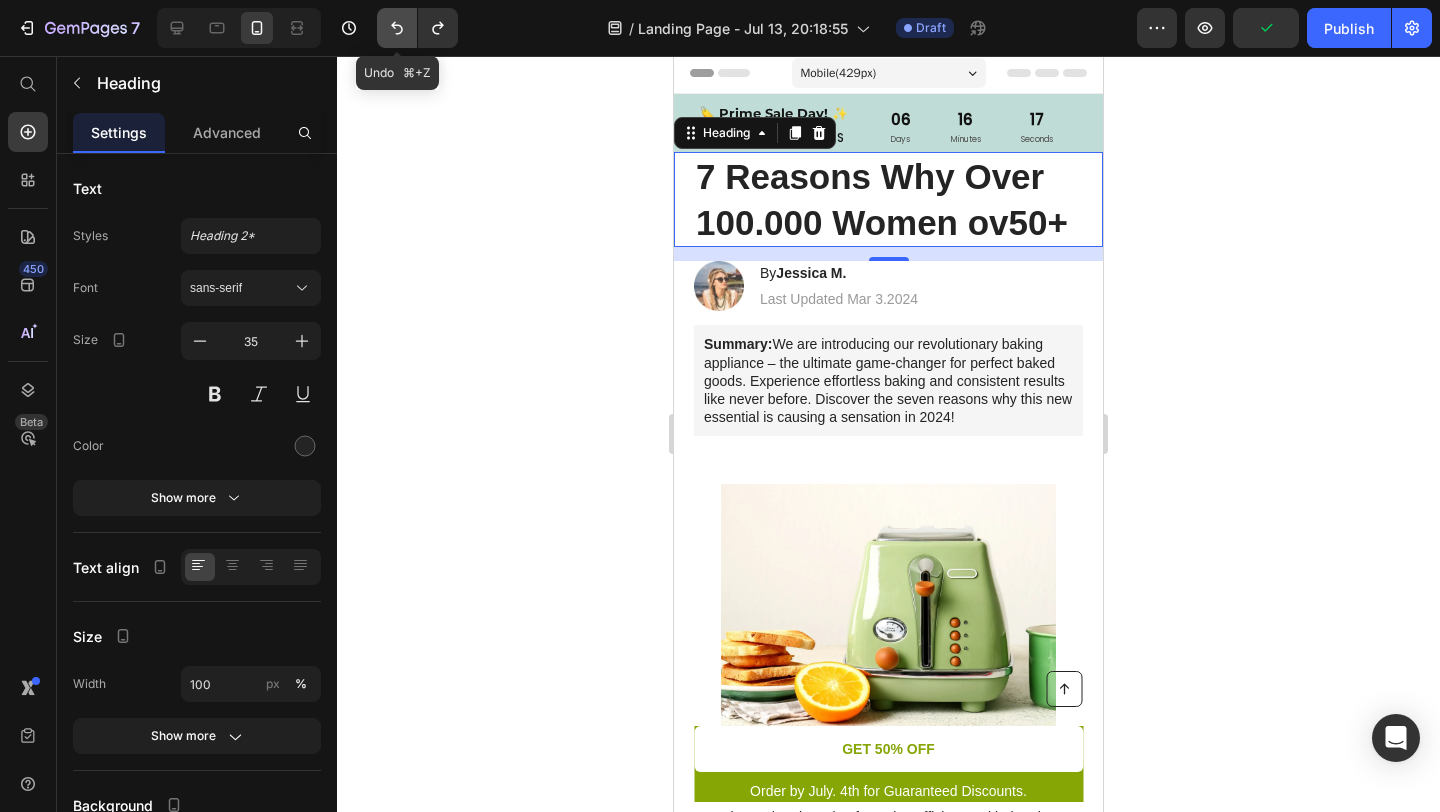 click 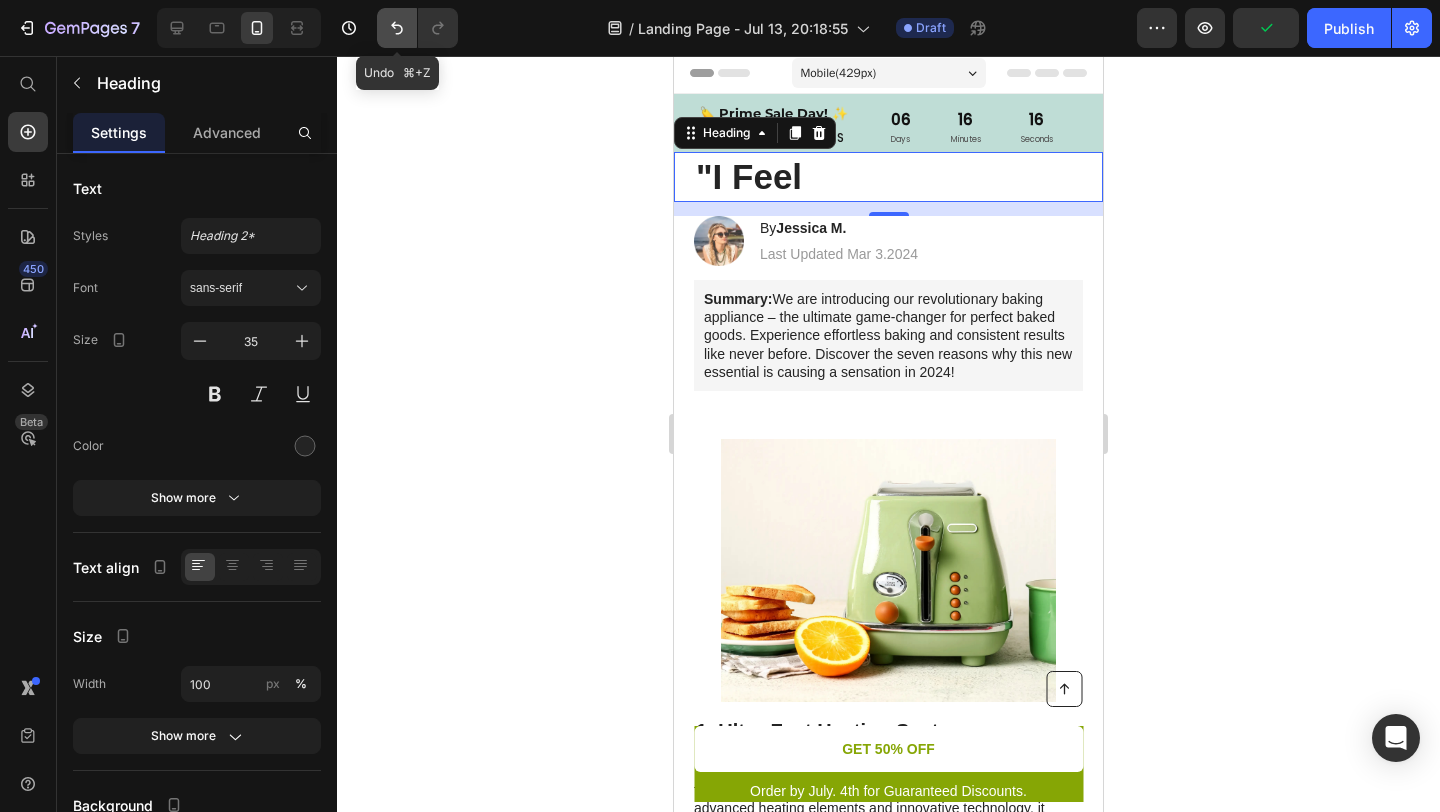 click 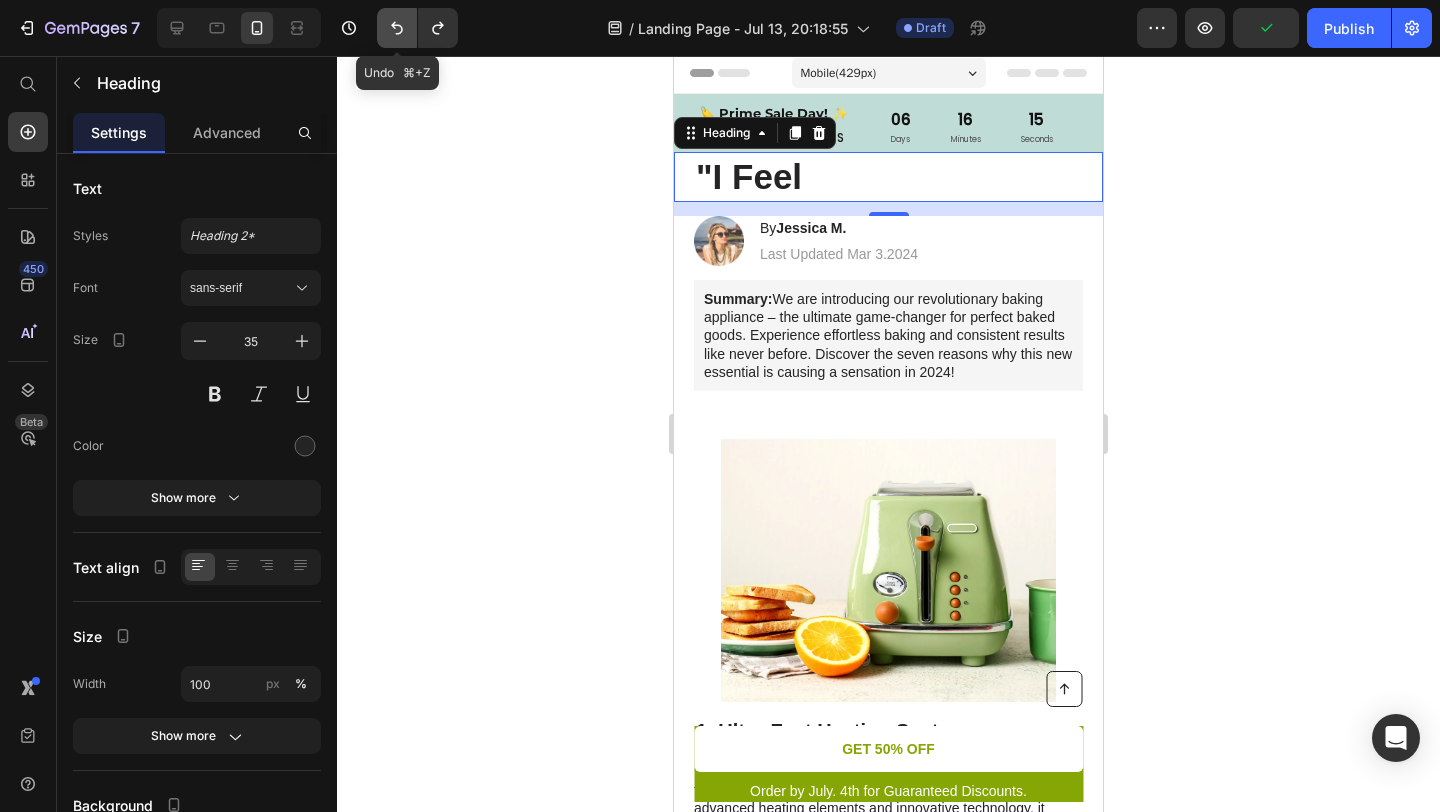click 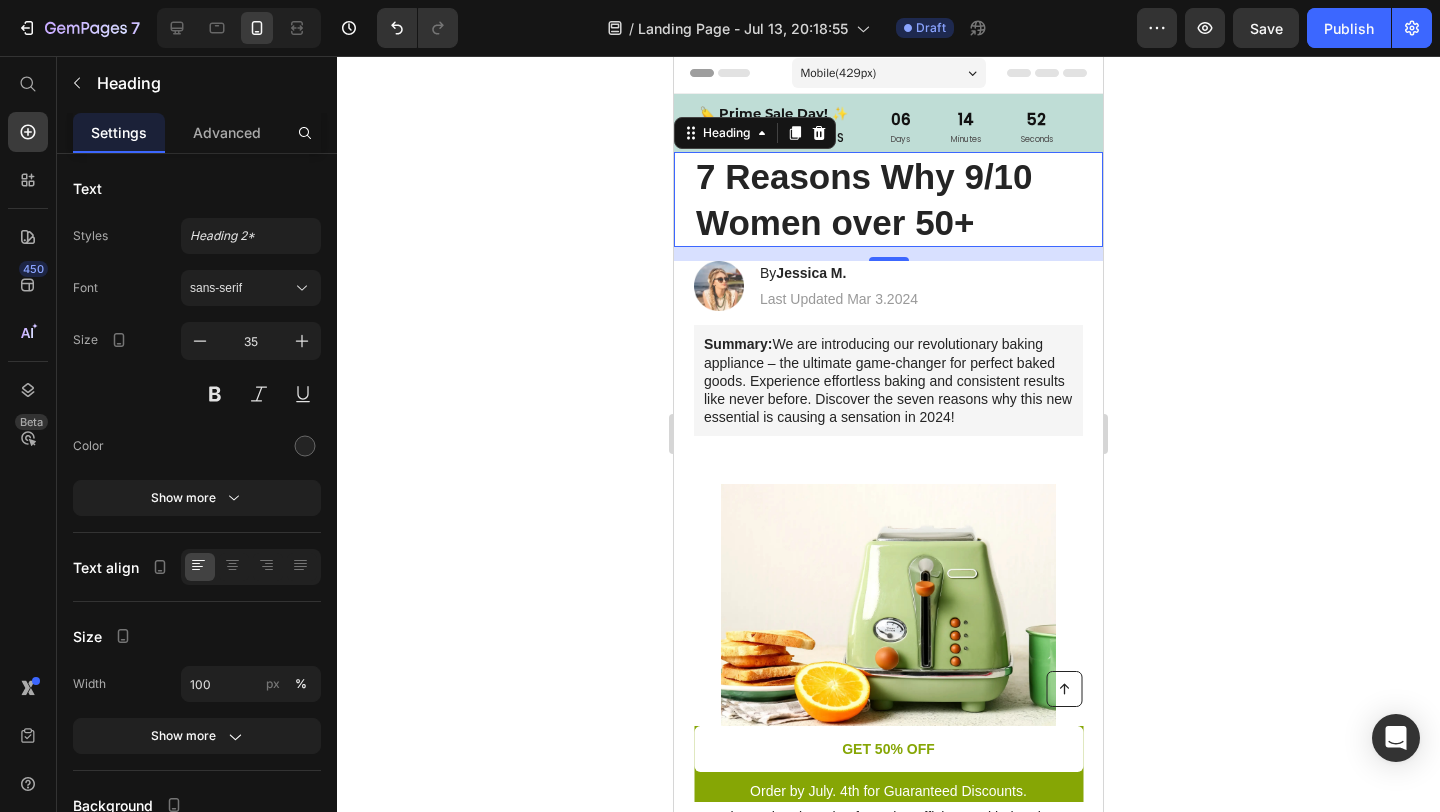 click on "7 Reasons Why 9/10 Women over 50+" at bounding box center (888, 199) 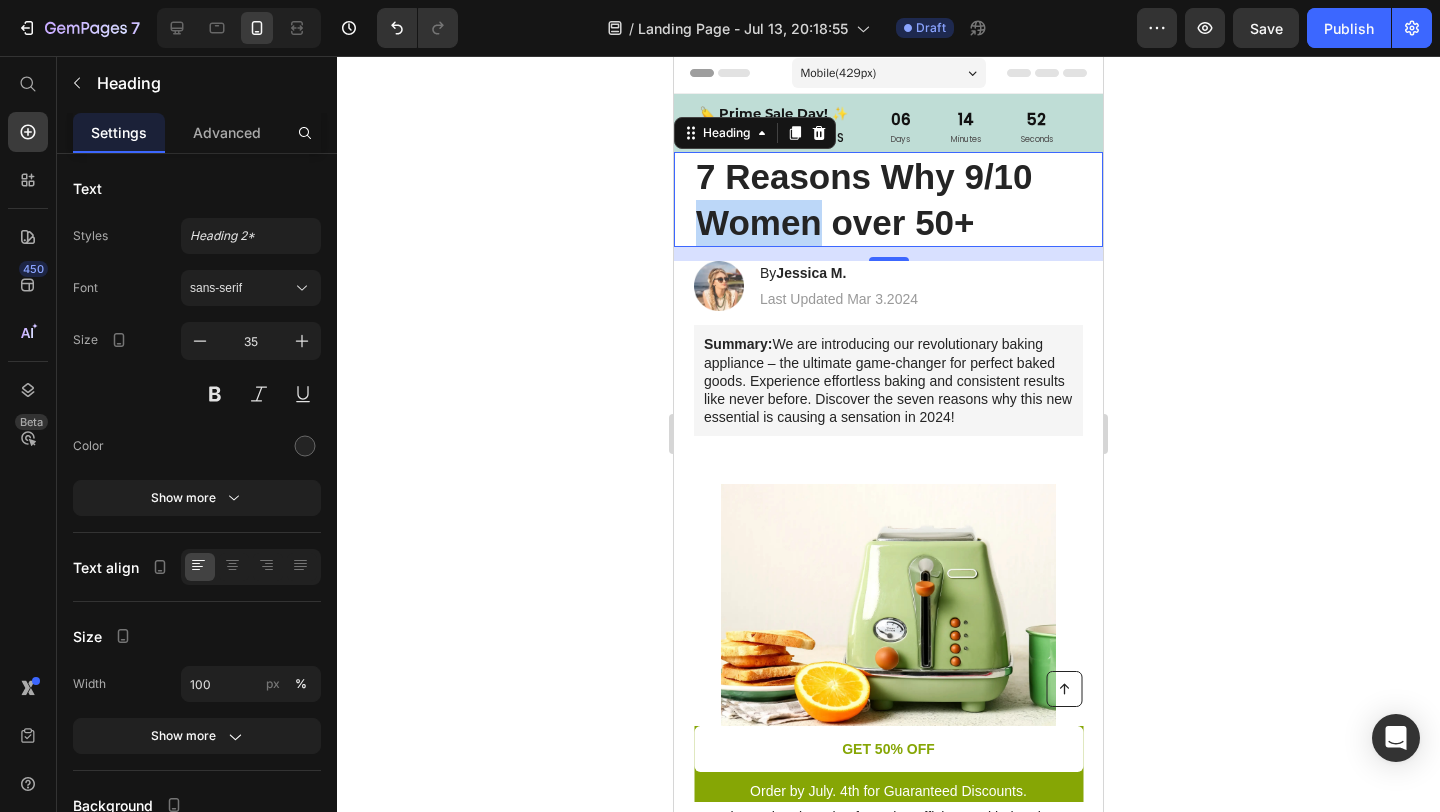 click on "7 Reasons Why 9/10 Women over 50+" at bounding box center [888, 199] 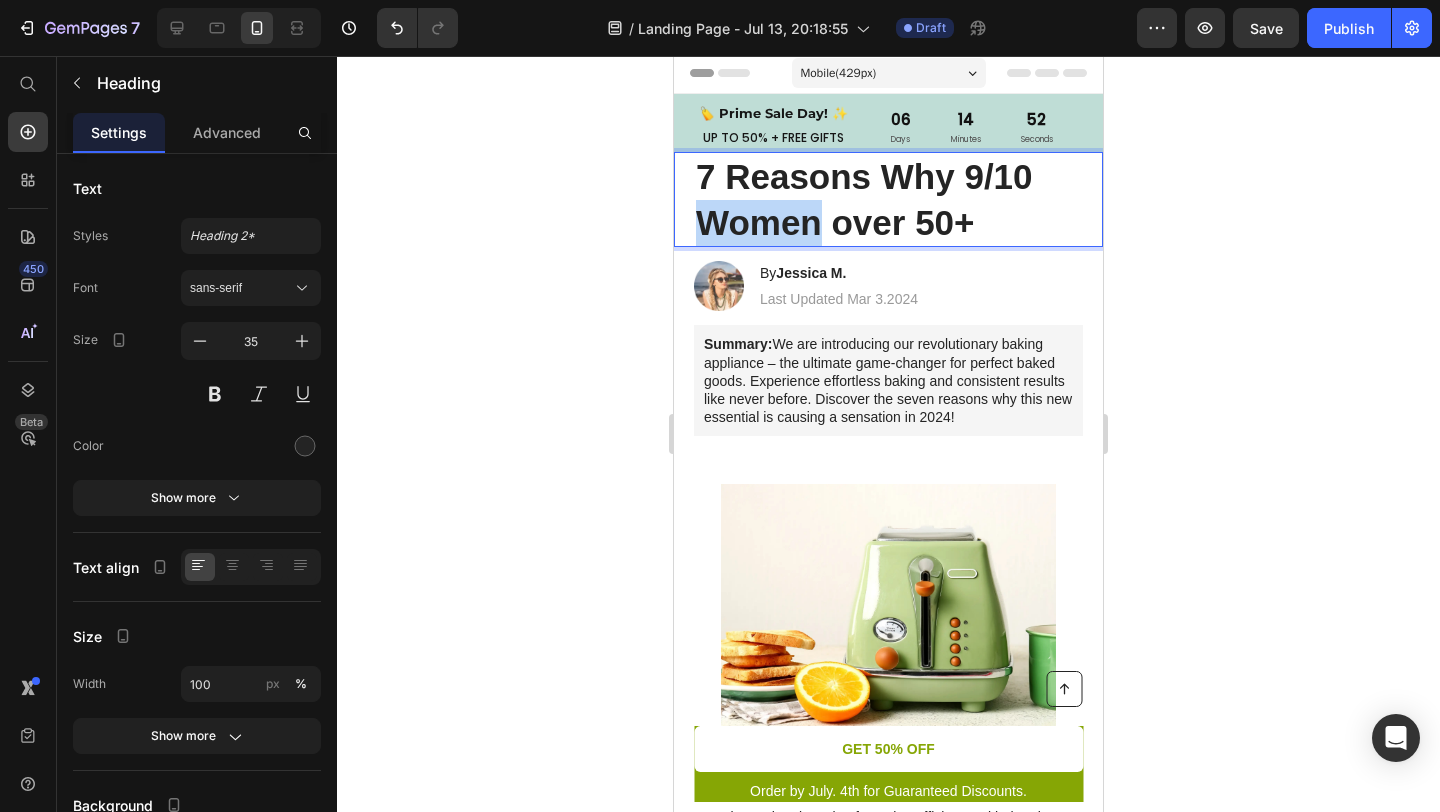 click on "7 Reasons Why 9/10 Women over 50+" at bounding box center [888, 199] 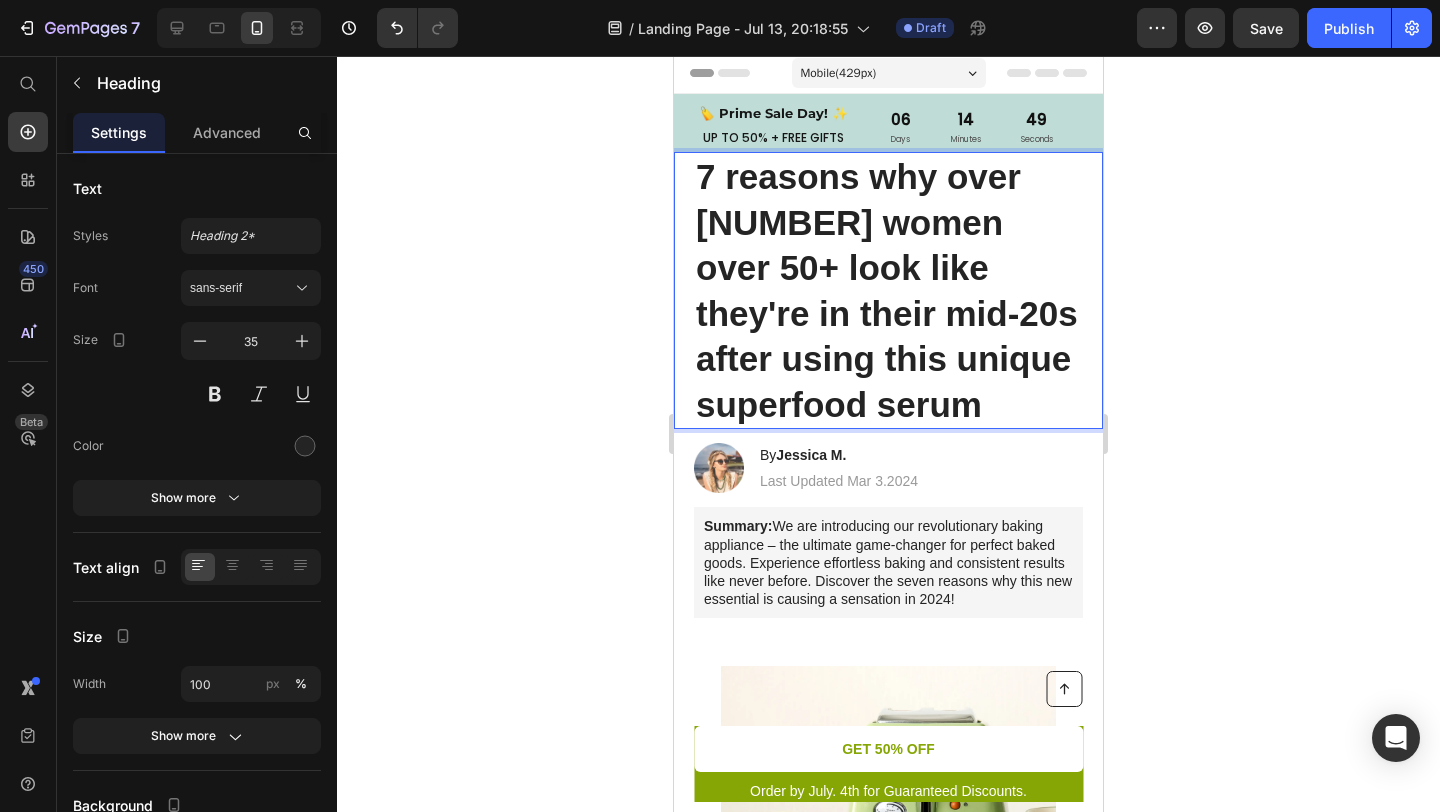 click on "5 reasons why over 100,000 women over 50+ look like they're in their mid-20s after using this unique superfood serum" at bounding box center (888, 290) 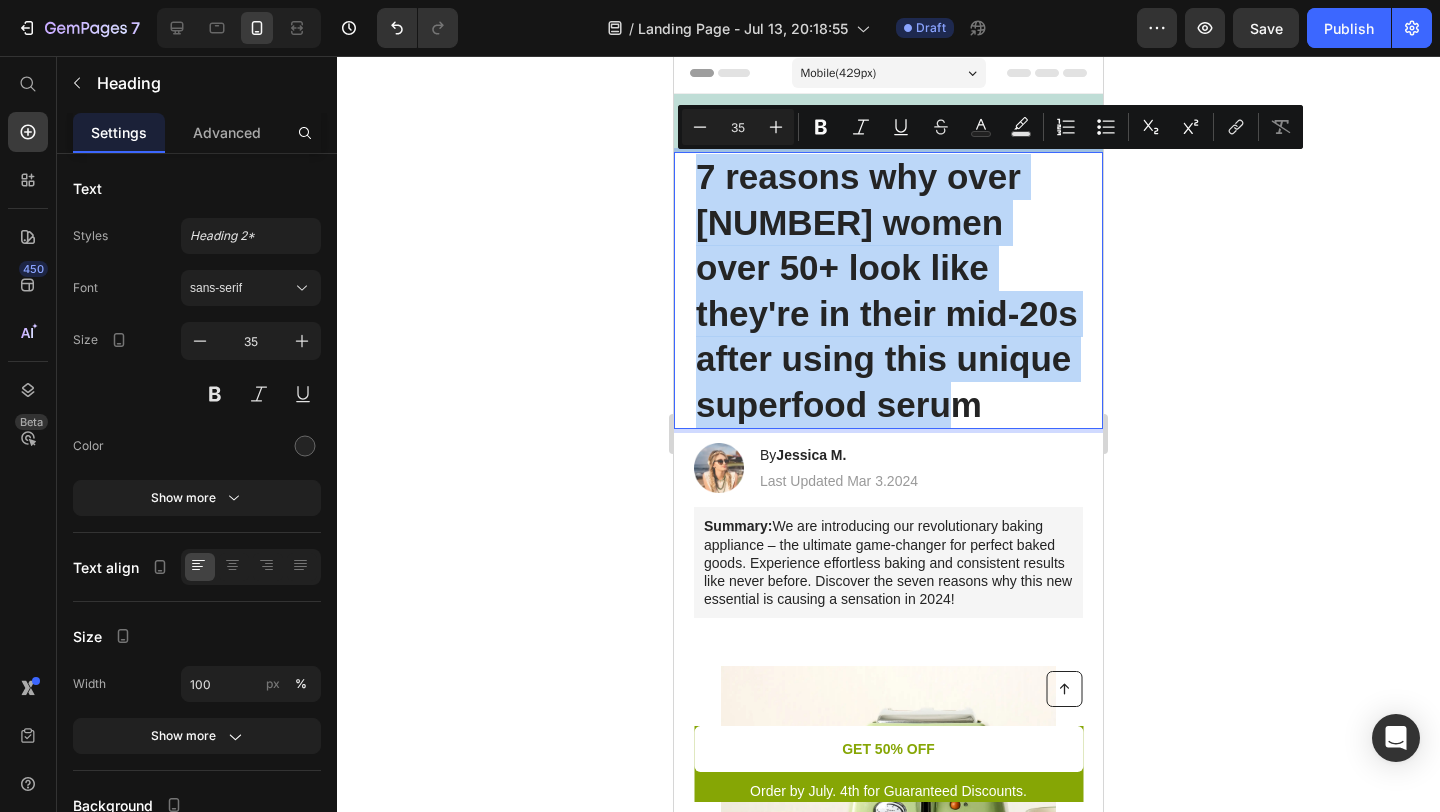 drag, startPoint x: 1009, startPoint y: 416, endPoint x: 677, endPoint y: 195, distance: 398.82953 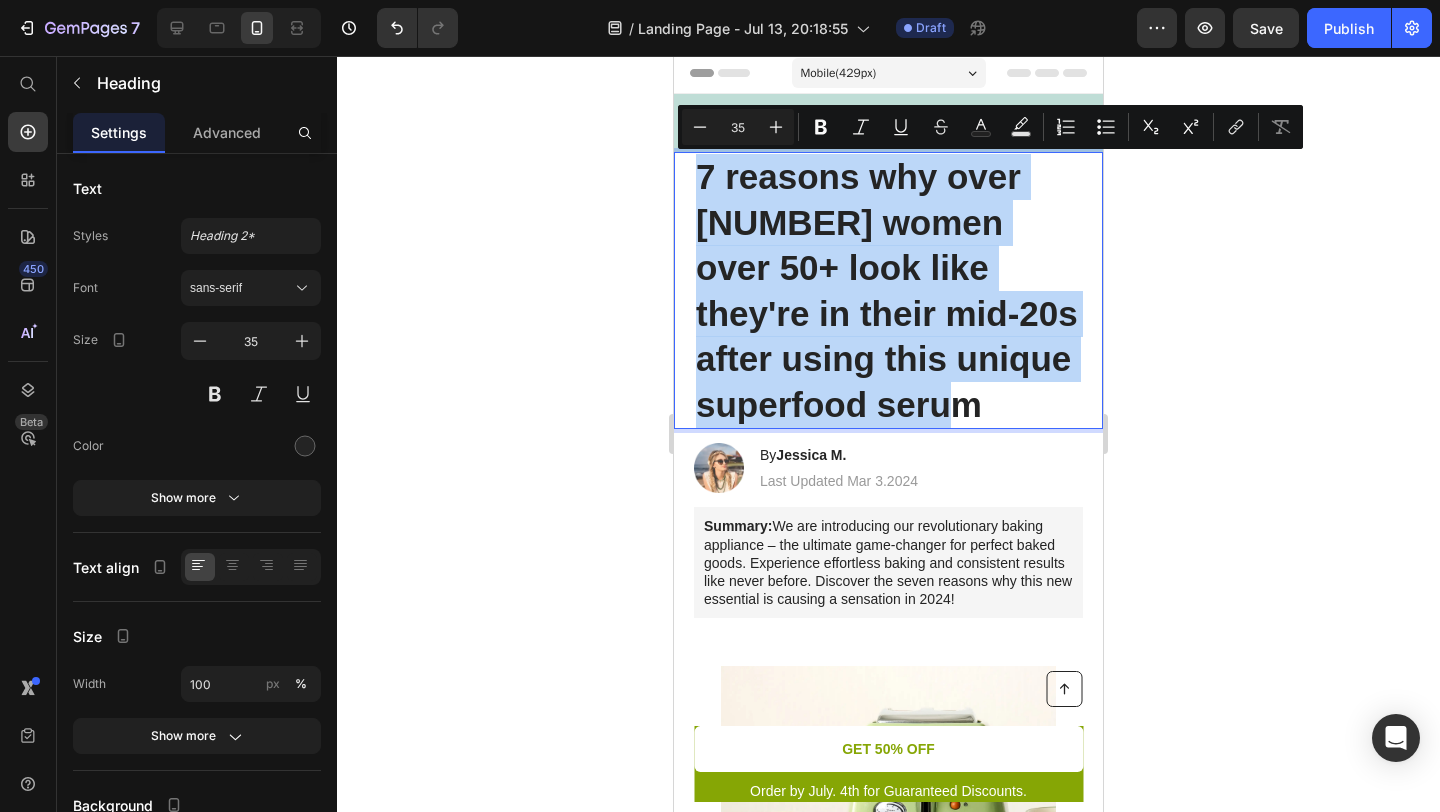 click on "7 reasons why over 100,000 women over 50+ look like they're in their mid-20s after using this unique superfood serum" at bounding box center [888, 290] 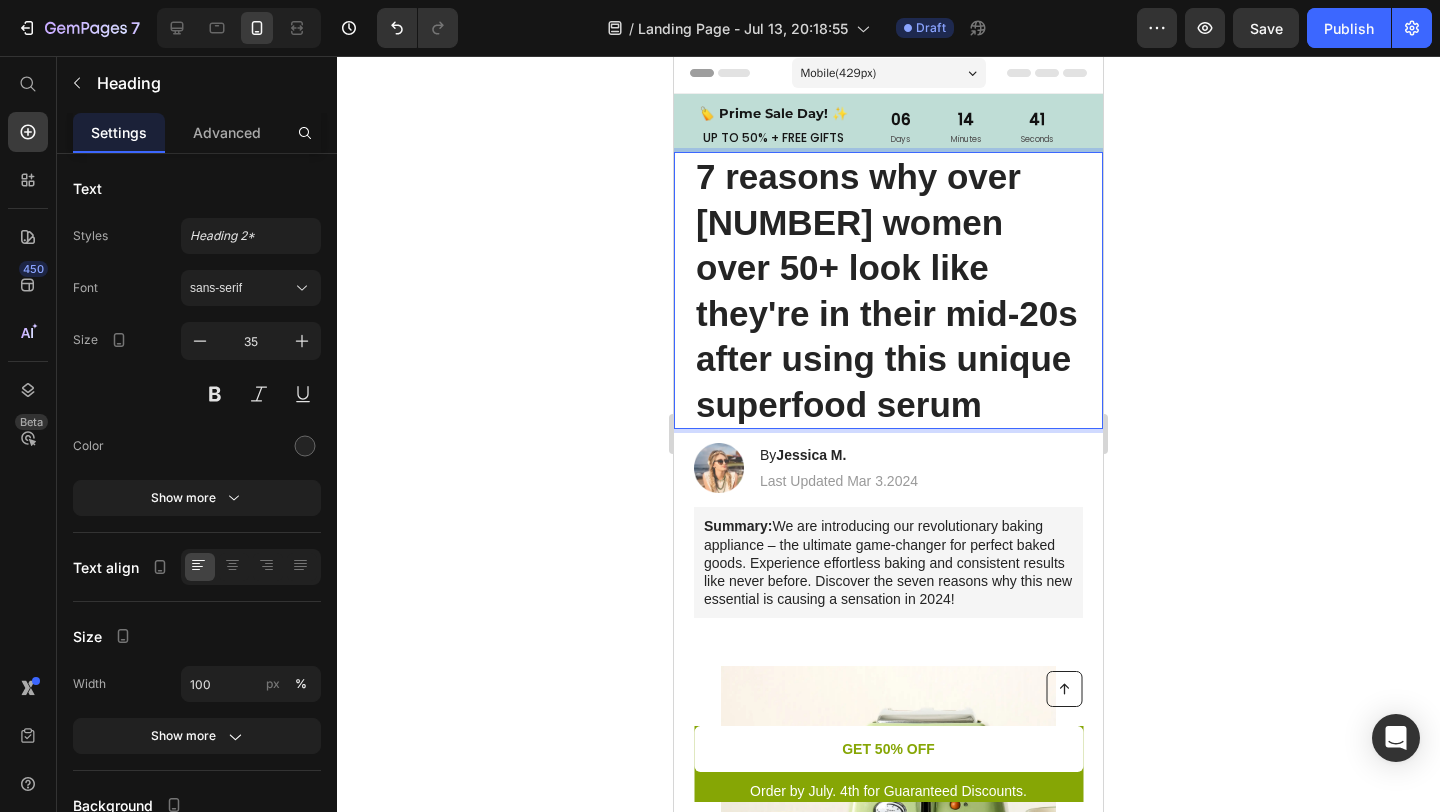 click on "7 reasons why over 100,000 women over 50+ look like they're in their mid-20s after using this unique superfood serum" at bounding box center [888, 290] 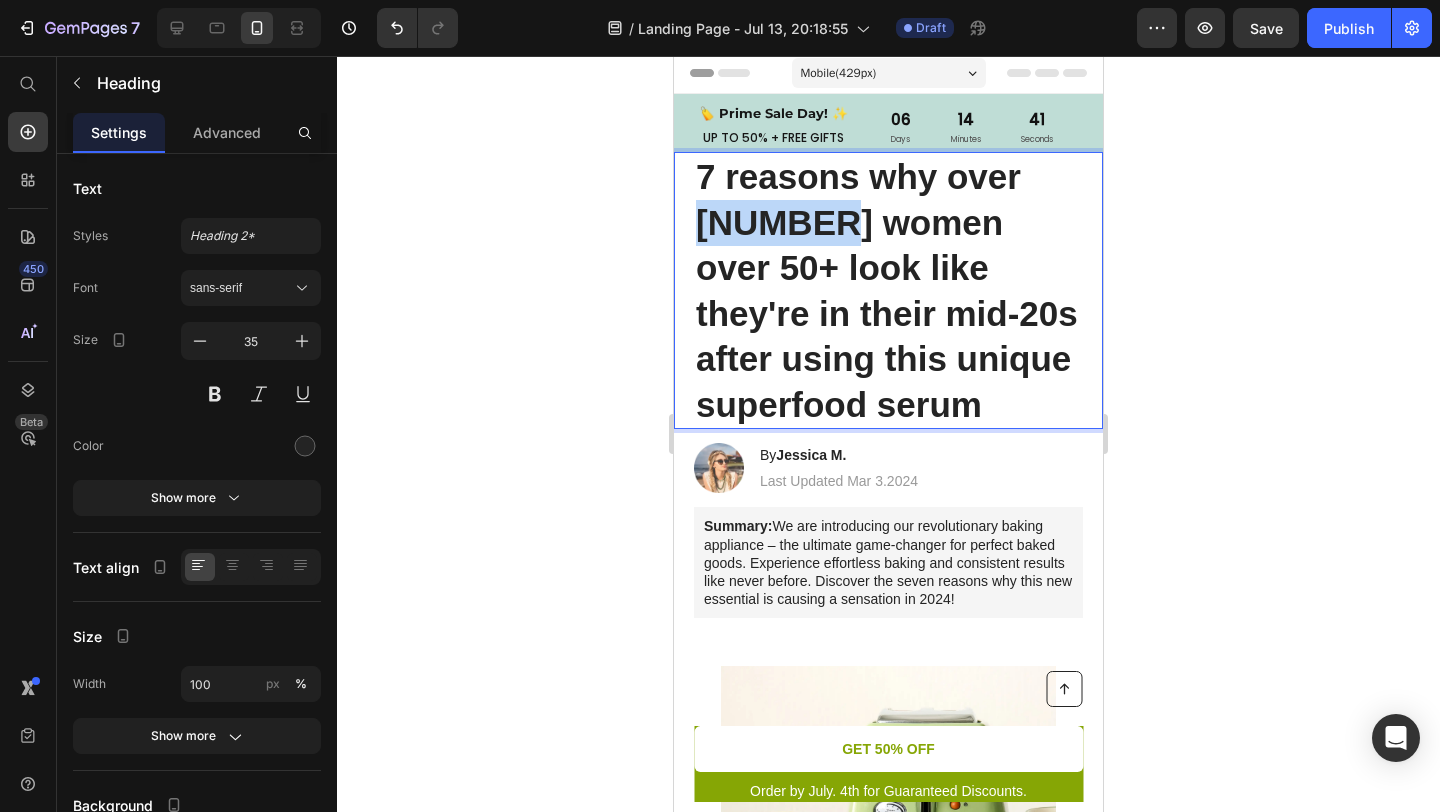 click on "7 reasons why over 100,000 women over 50+ look like they're in their mid-20s after using this unique superfood serum" at bounding box center (888, 290) 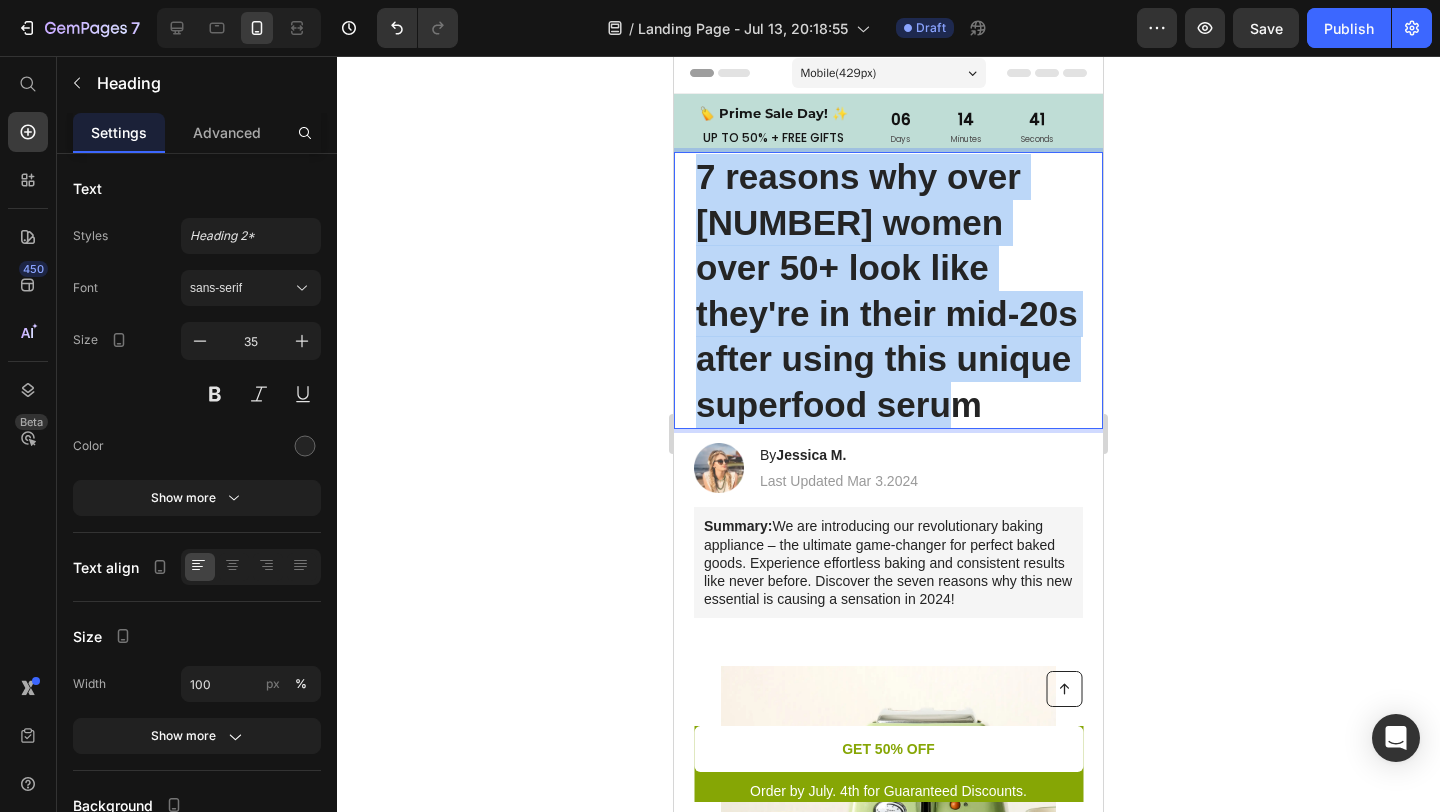 click on "7 reasons why over 100,000 women over 50+ look like they're in their mid-20s after using this unique superfood serum" at bounding box center [888, 290] 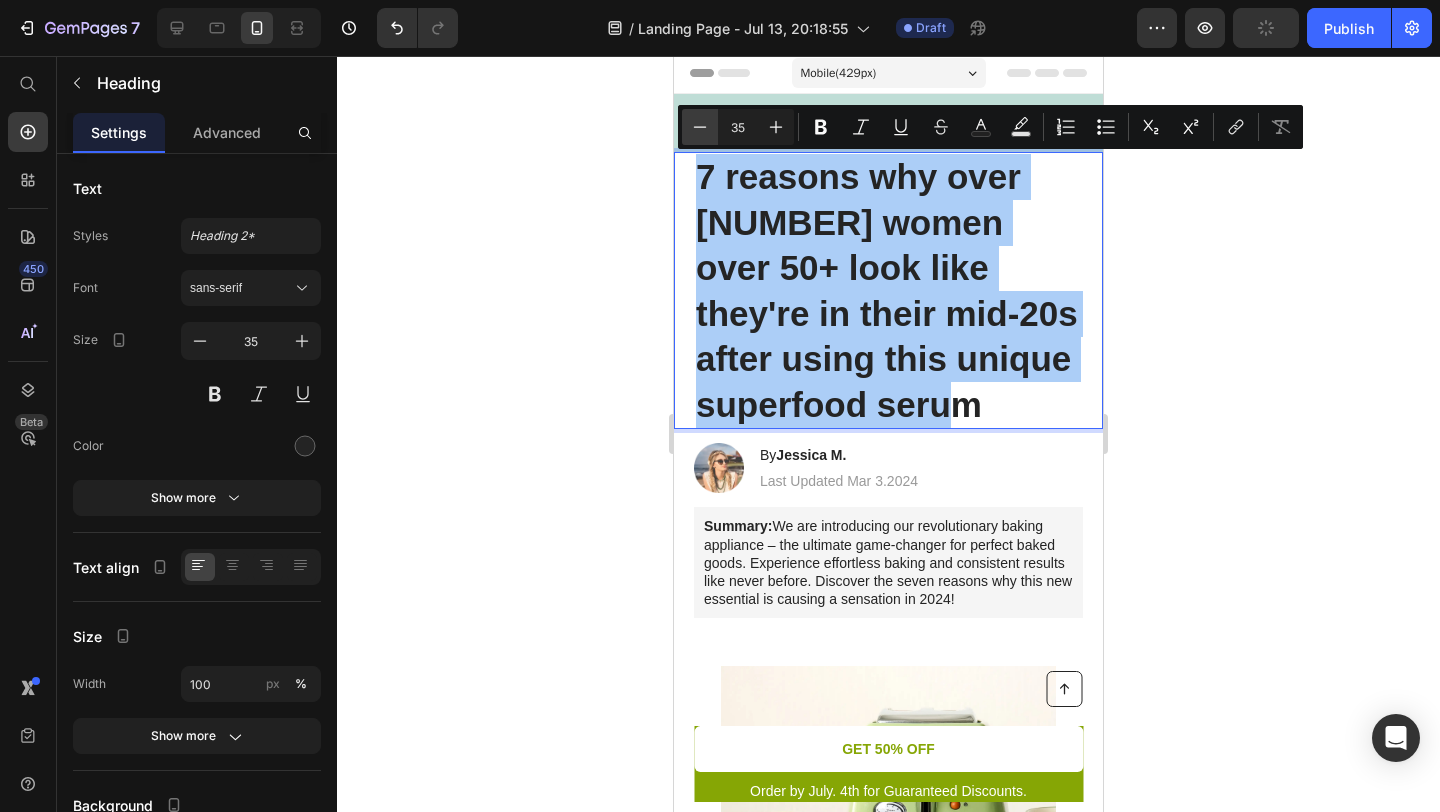click 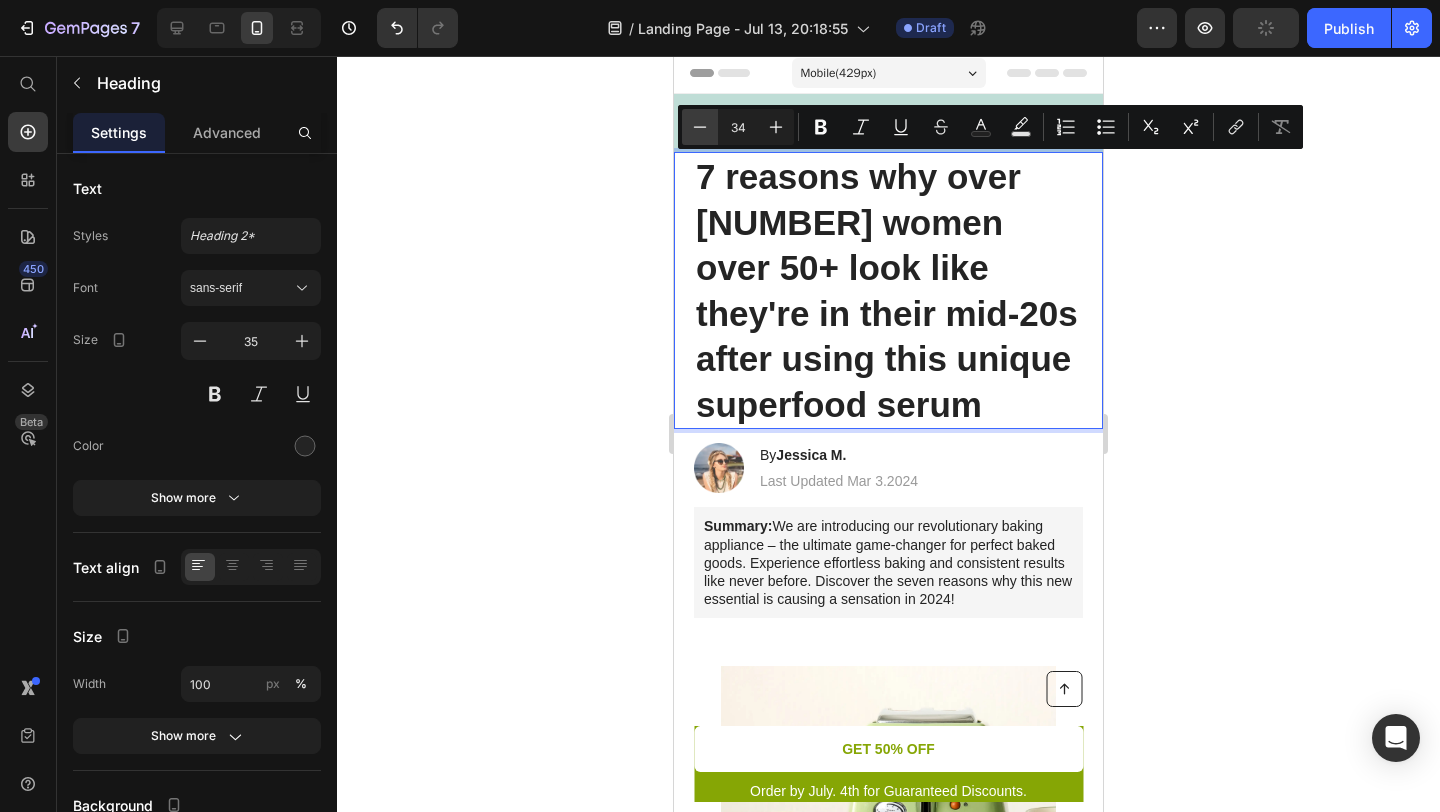 click 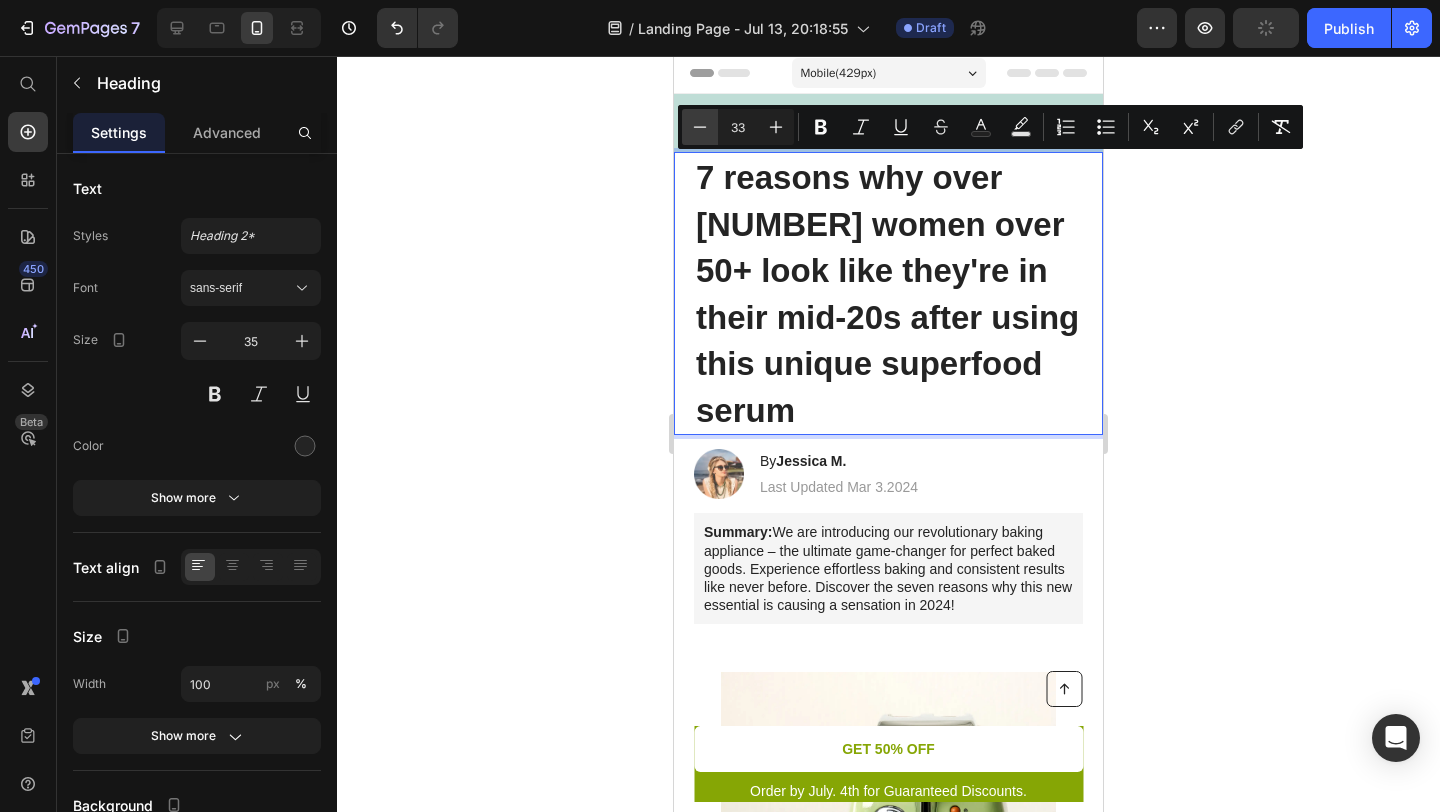click 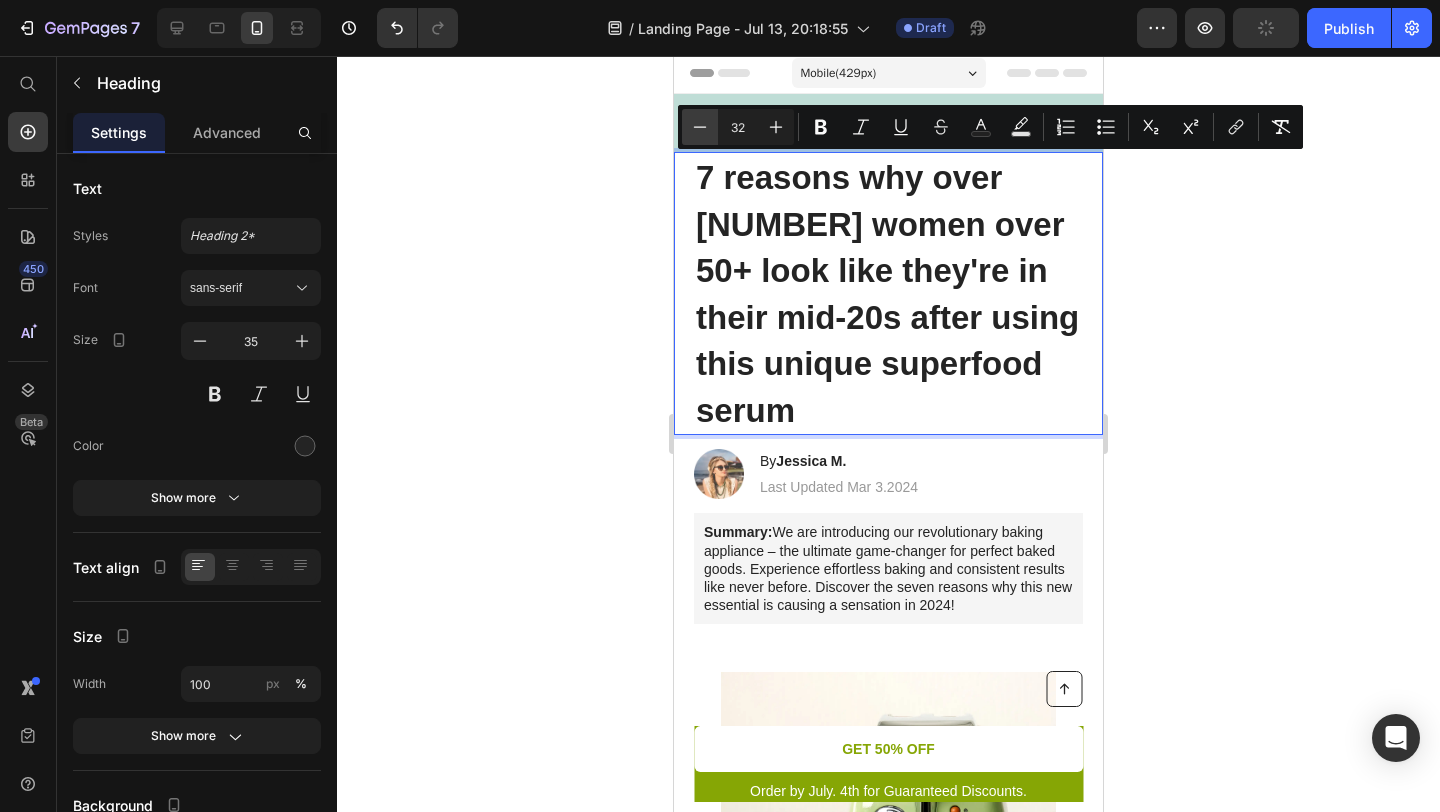 click 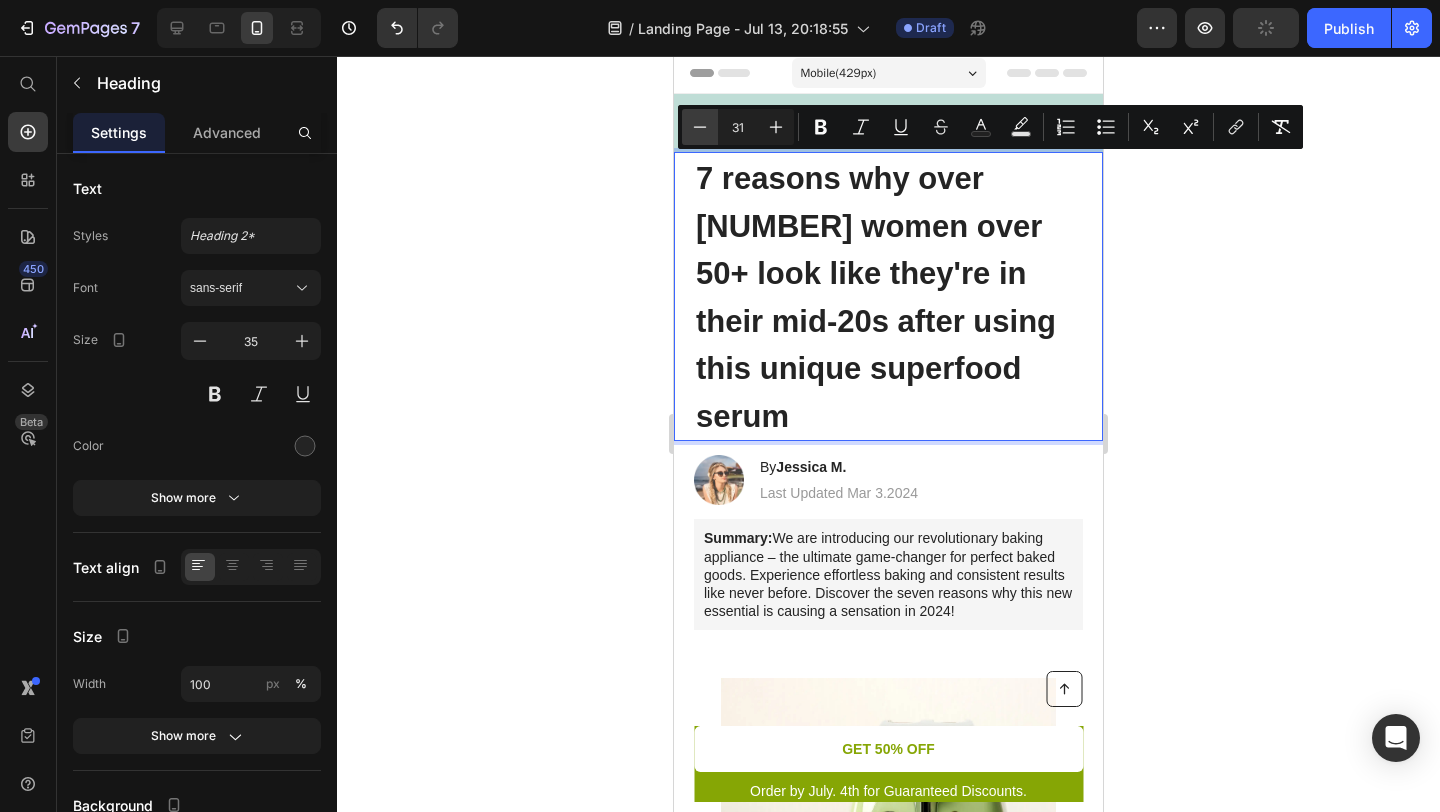 click 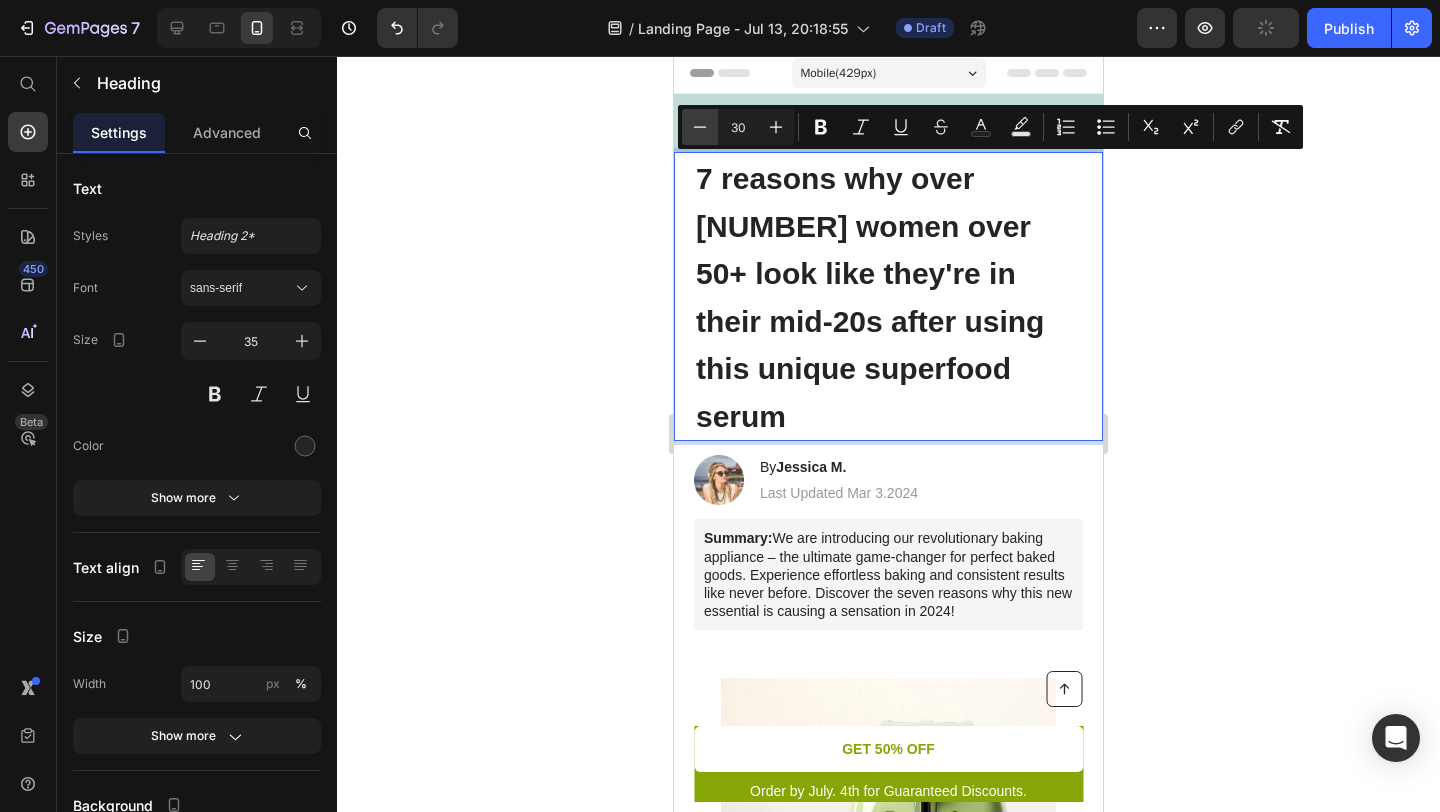 click 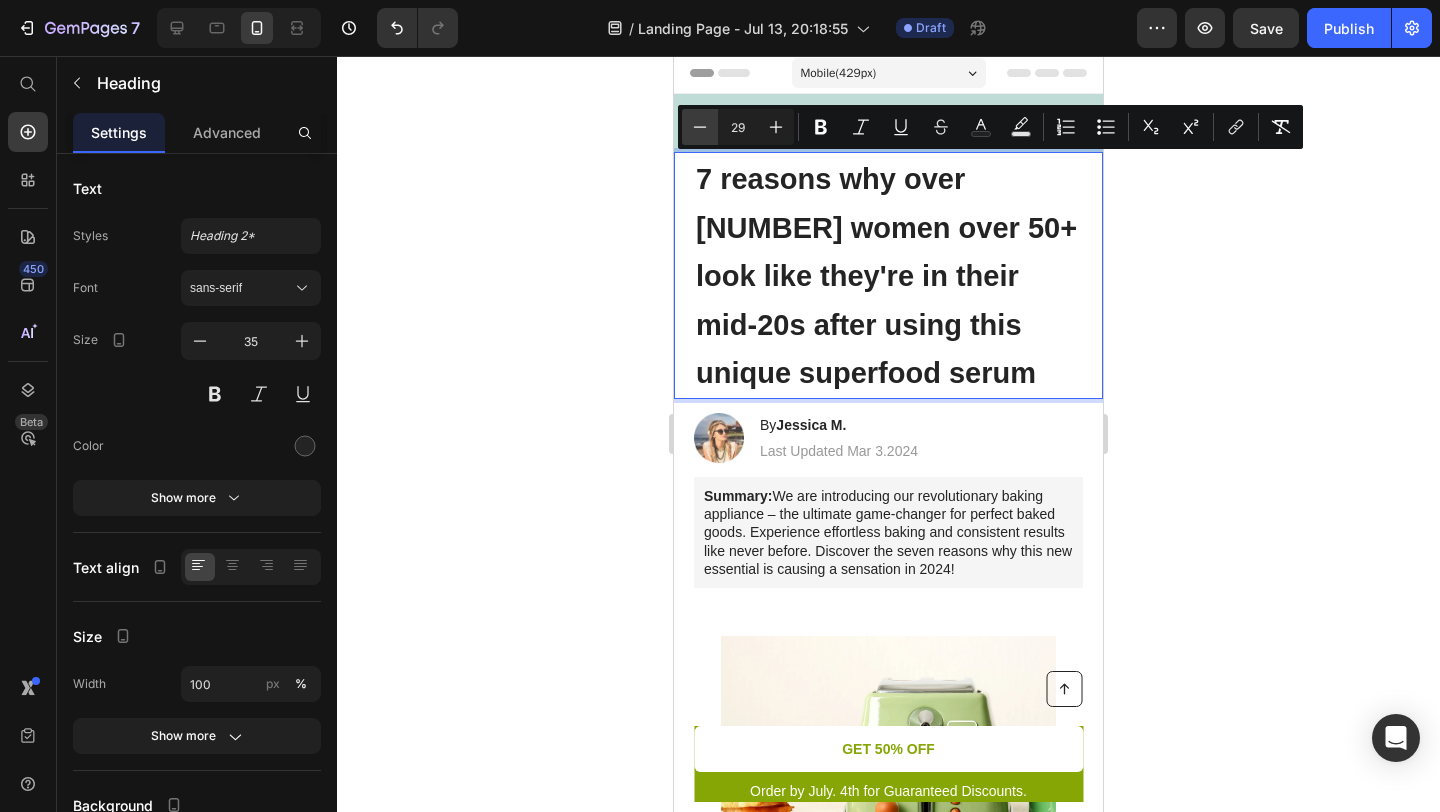 click 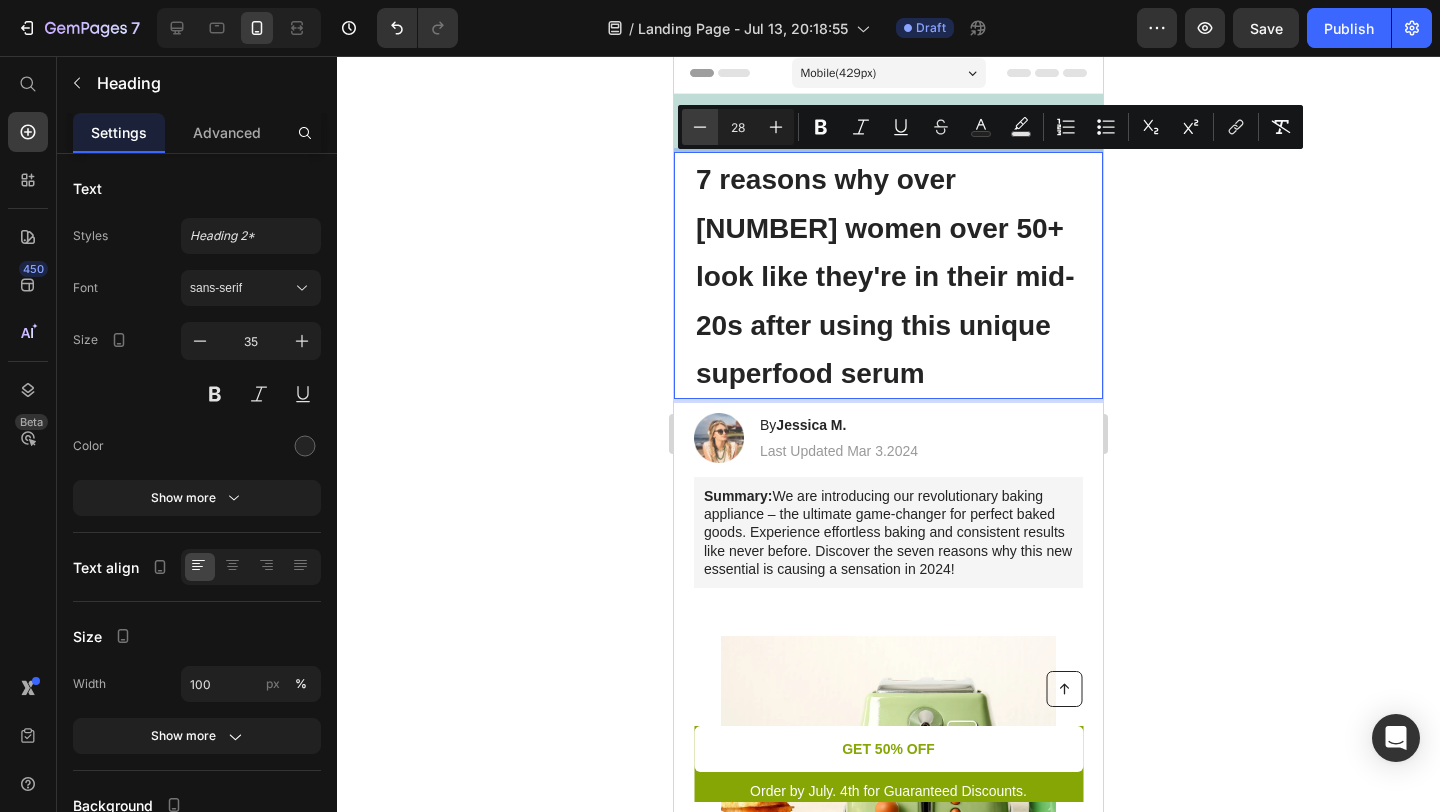 click 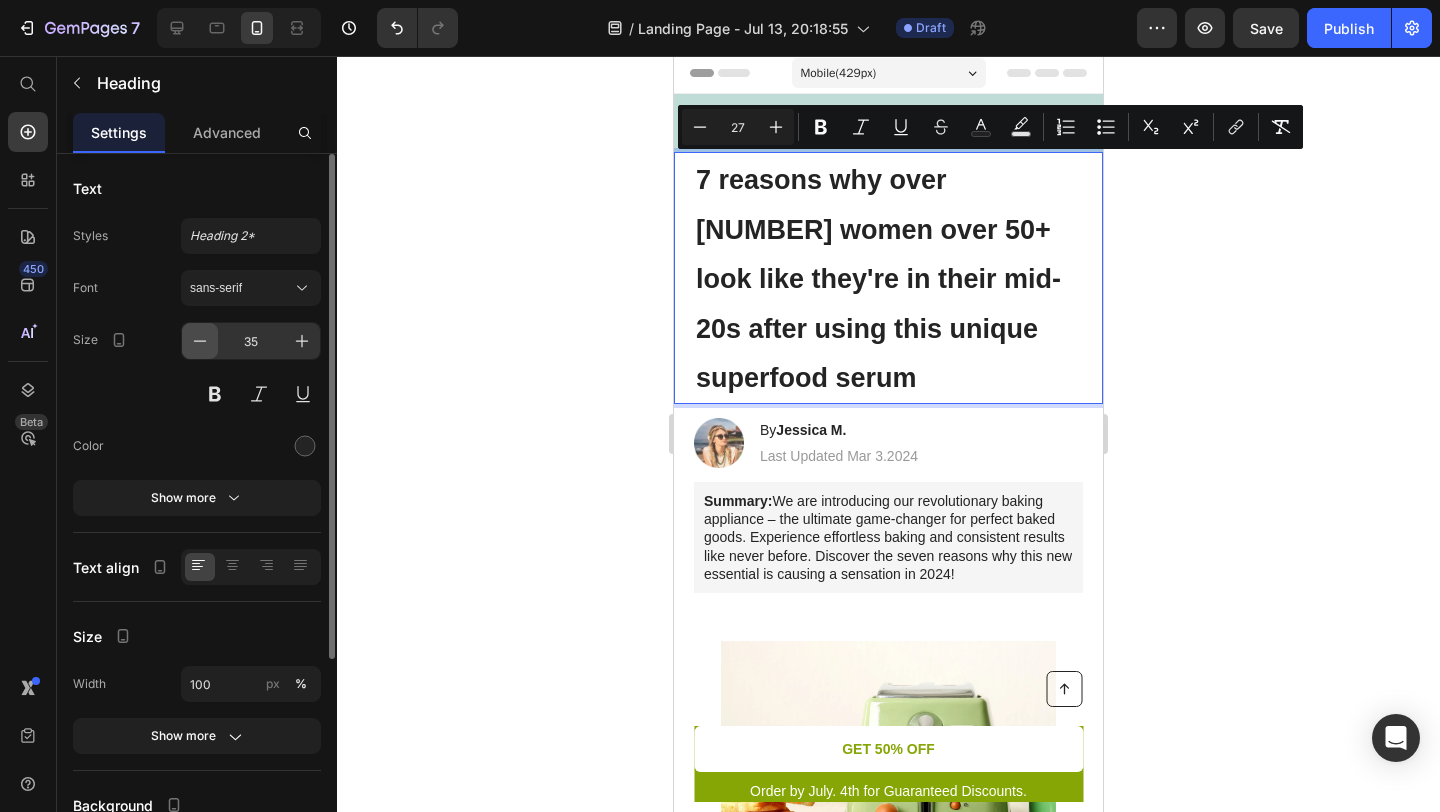 click at bounding box center (200, 341) 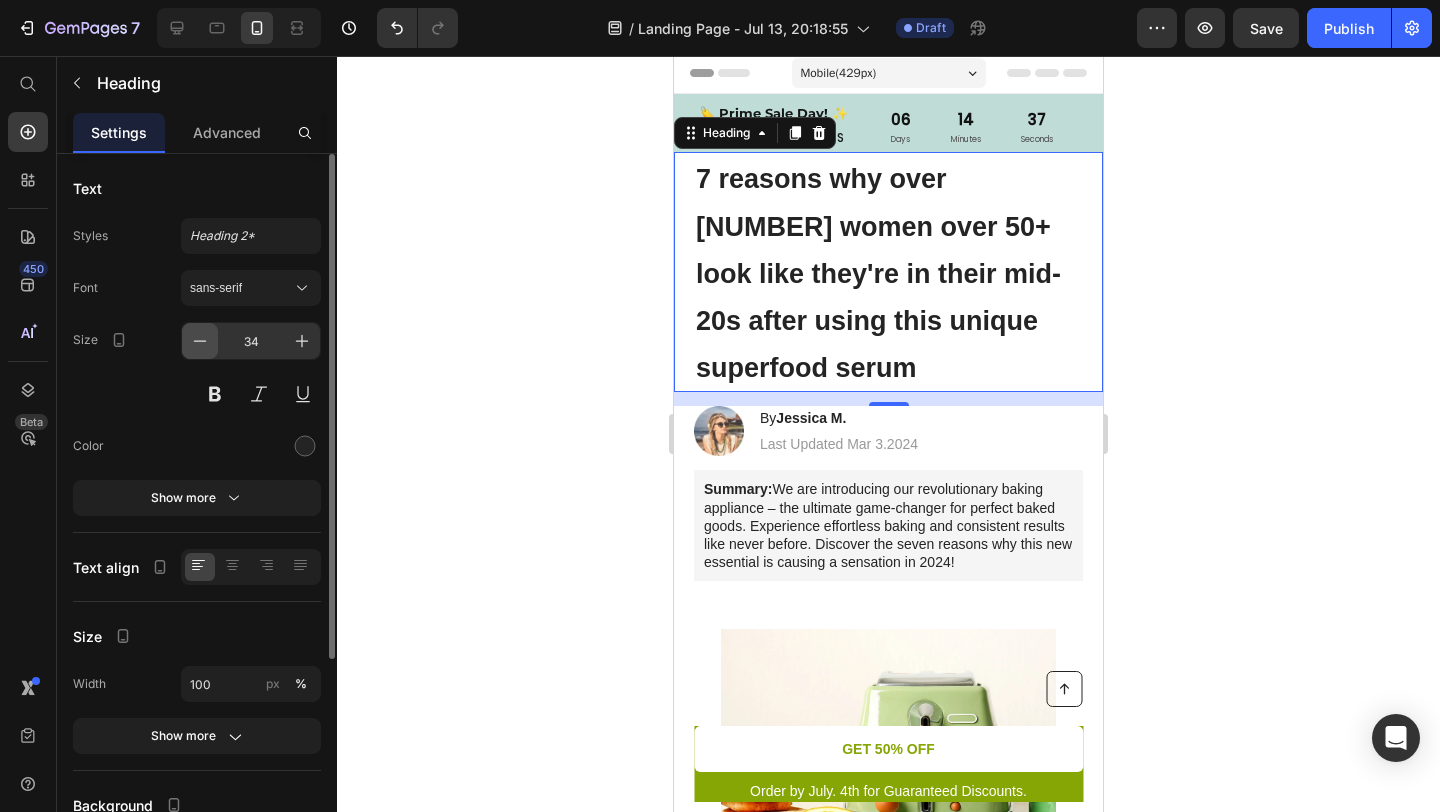 click at bounding box center (200, 341) 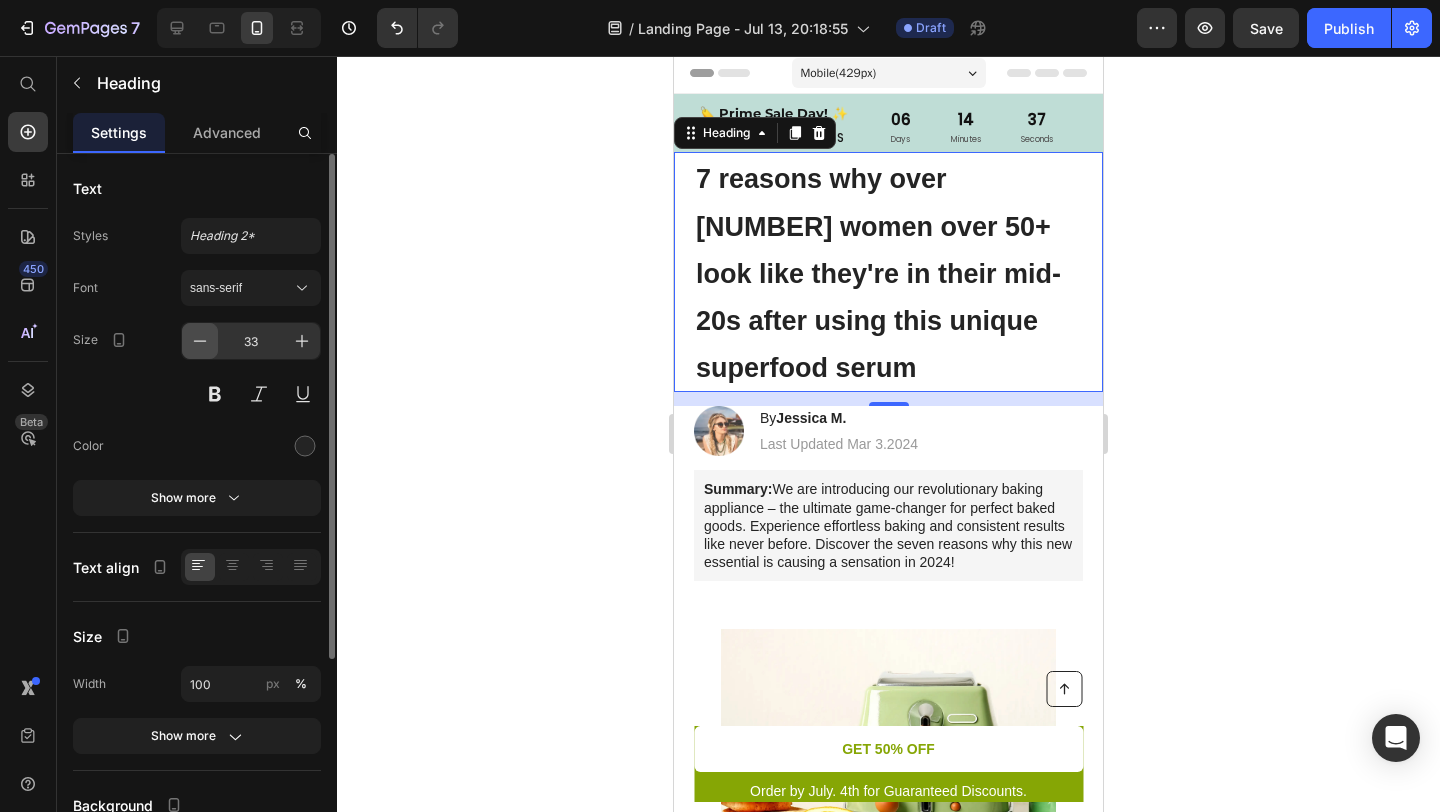 click at bounding box center (200, 341) 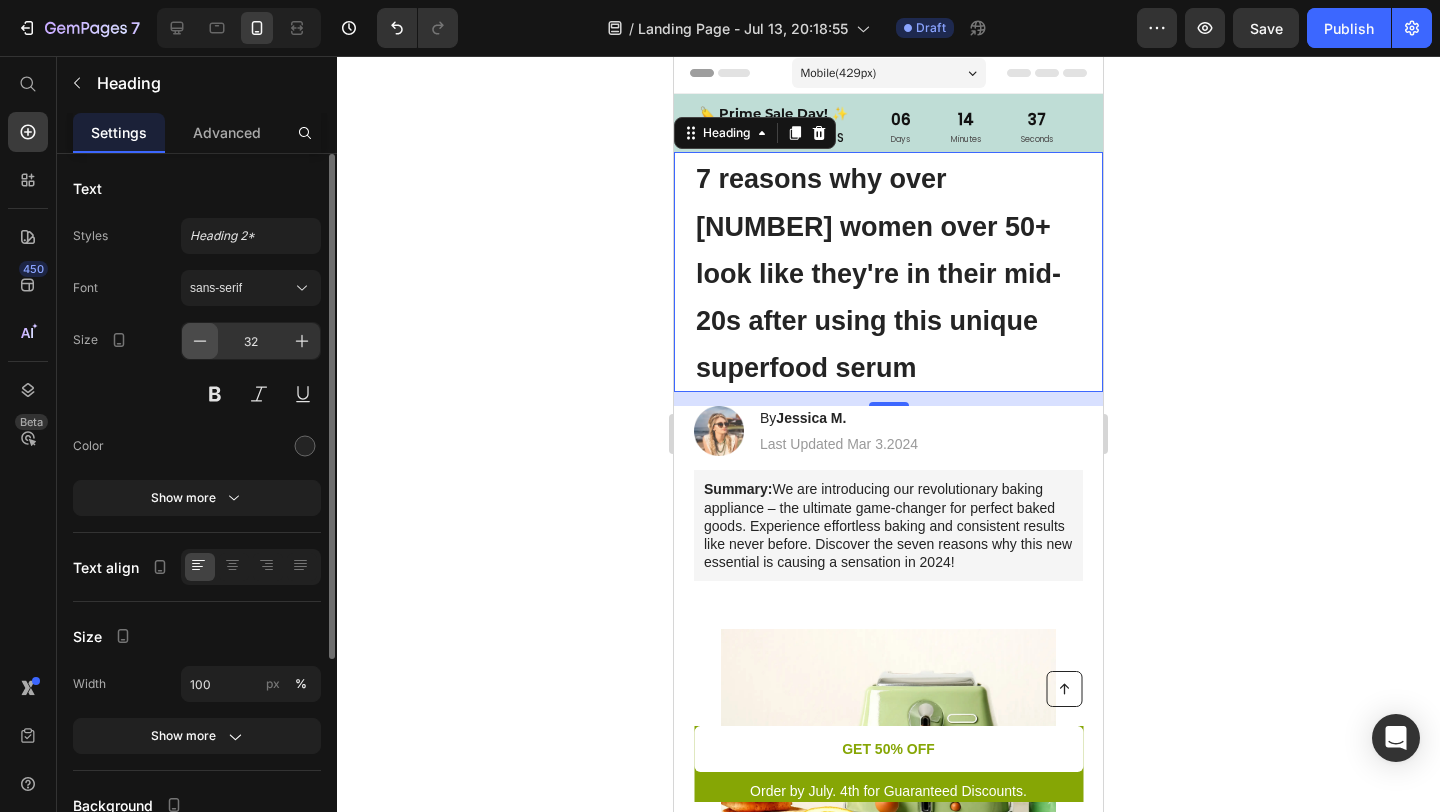 click at bounding box center [200, 341] 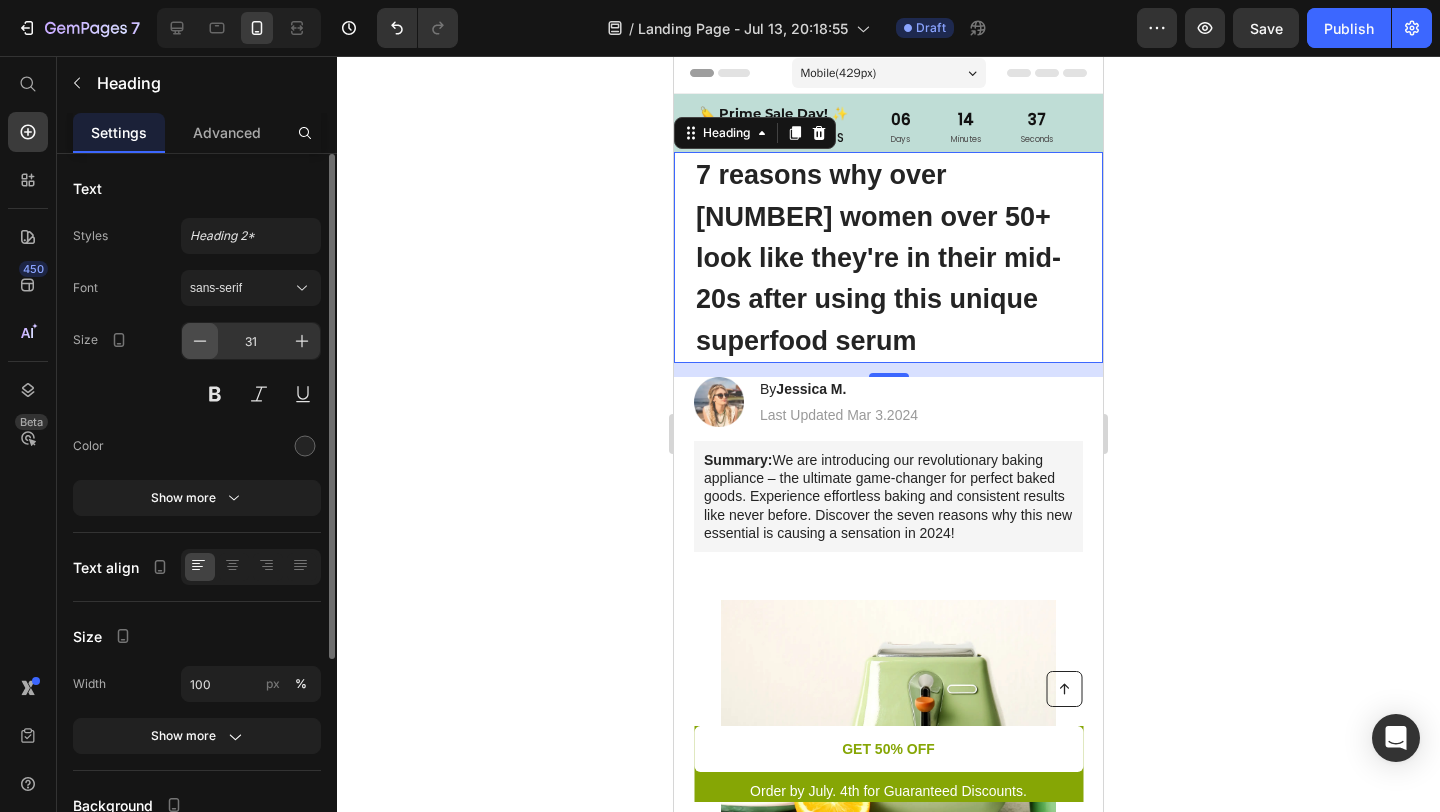 click at bounding box center [200, 341] 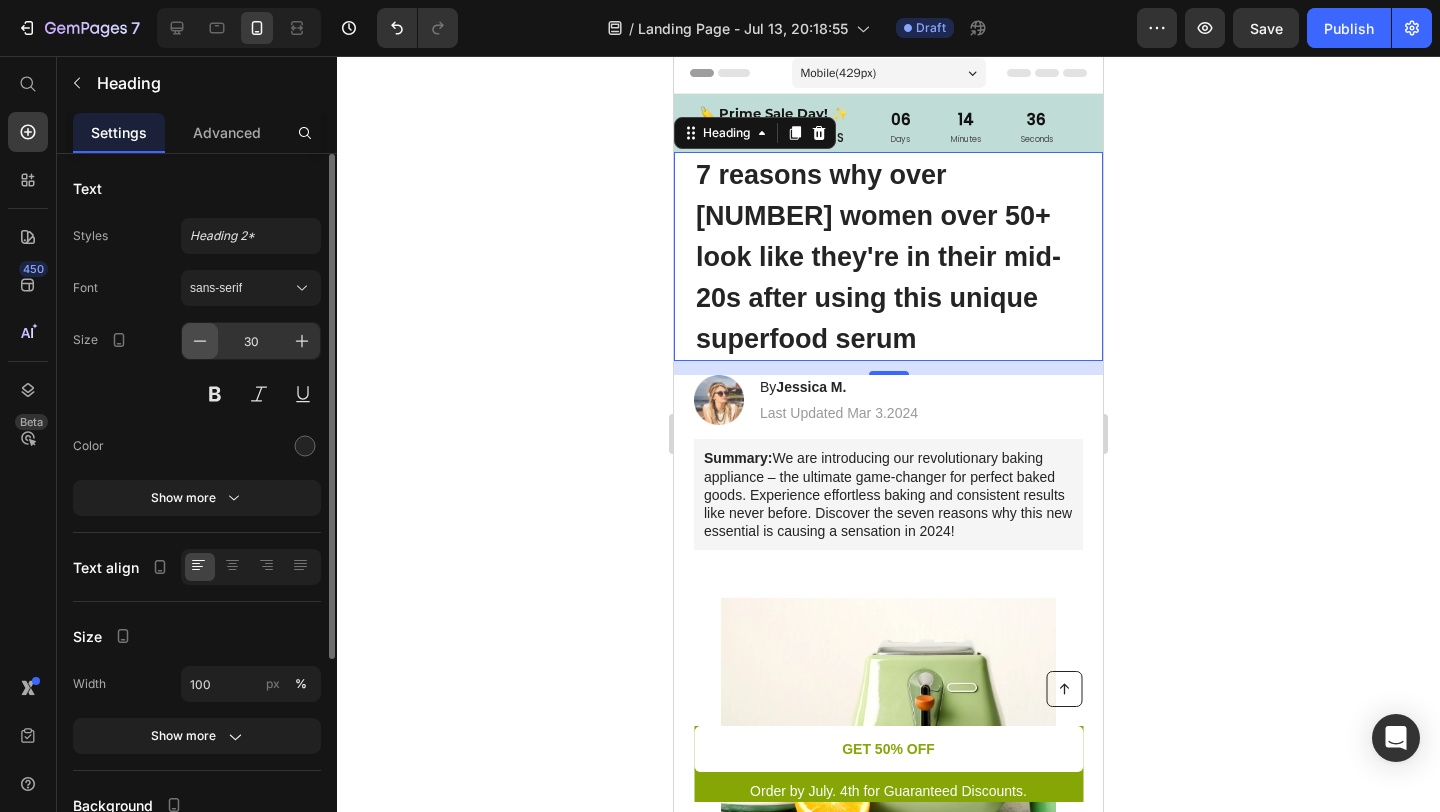 click at bounding box center [200, 341] 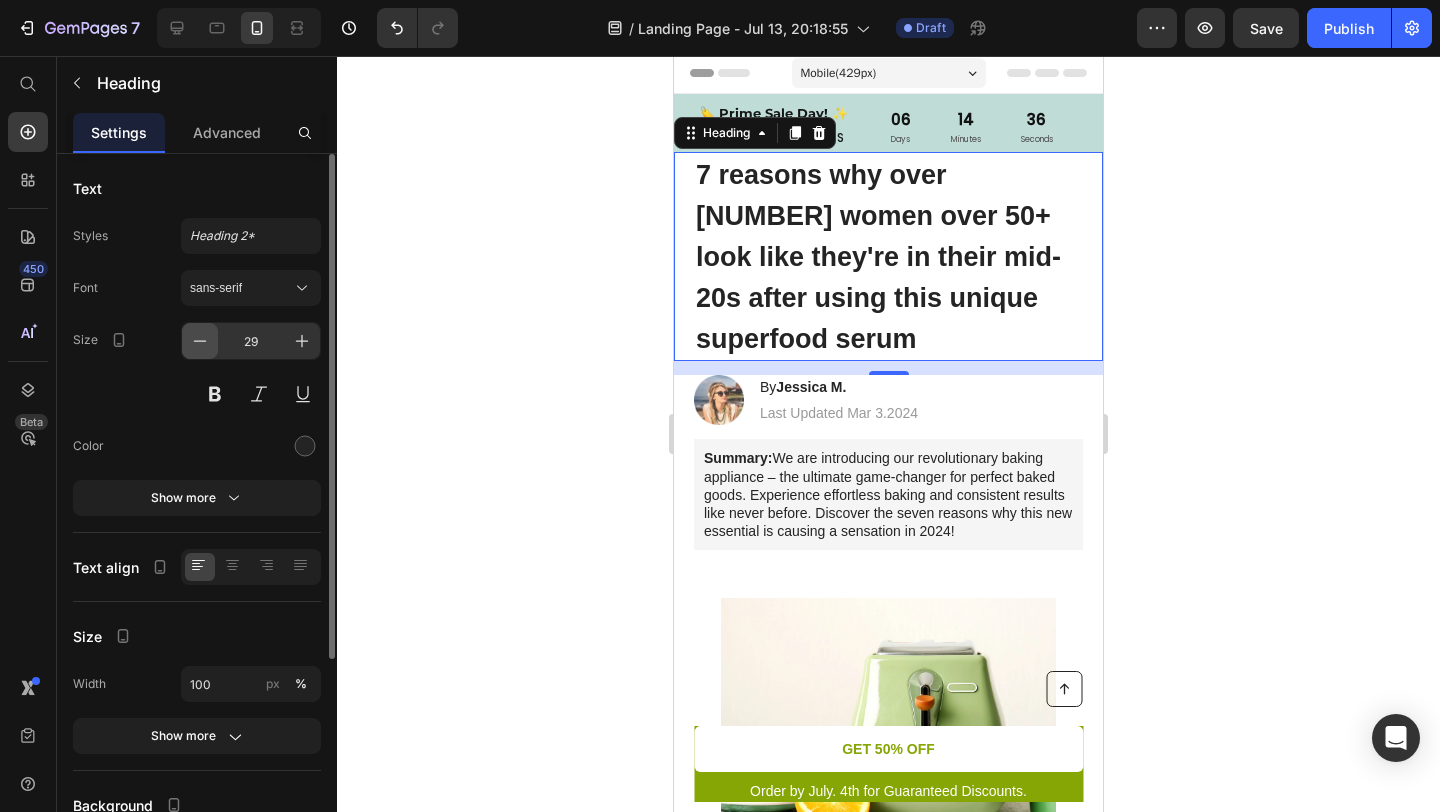 click at bounding box center (200, 341) 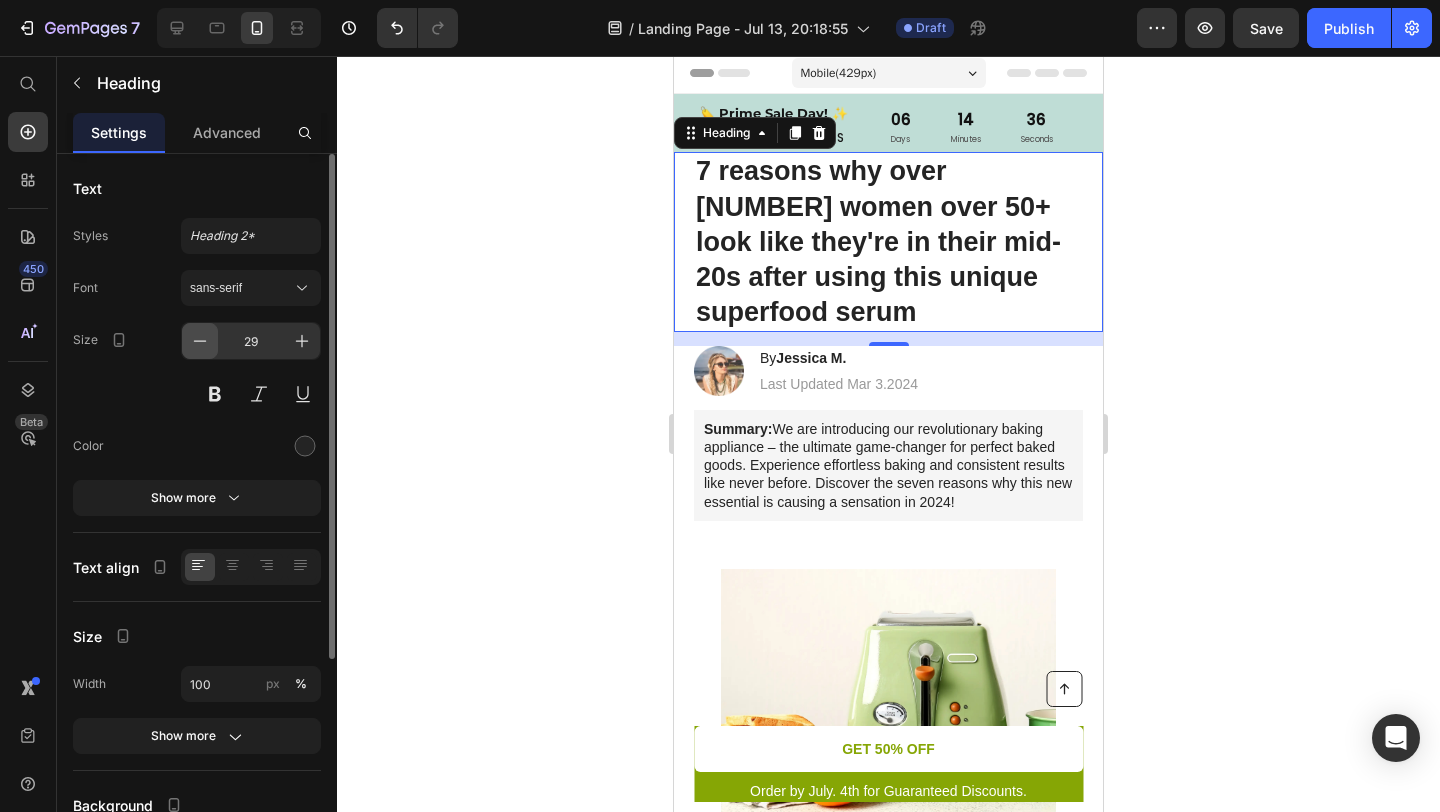 click at bounding box center (200, 341) 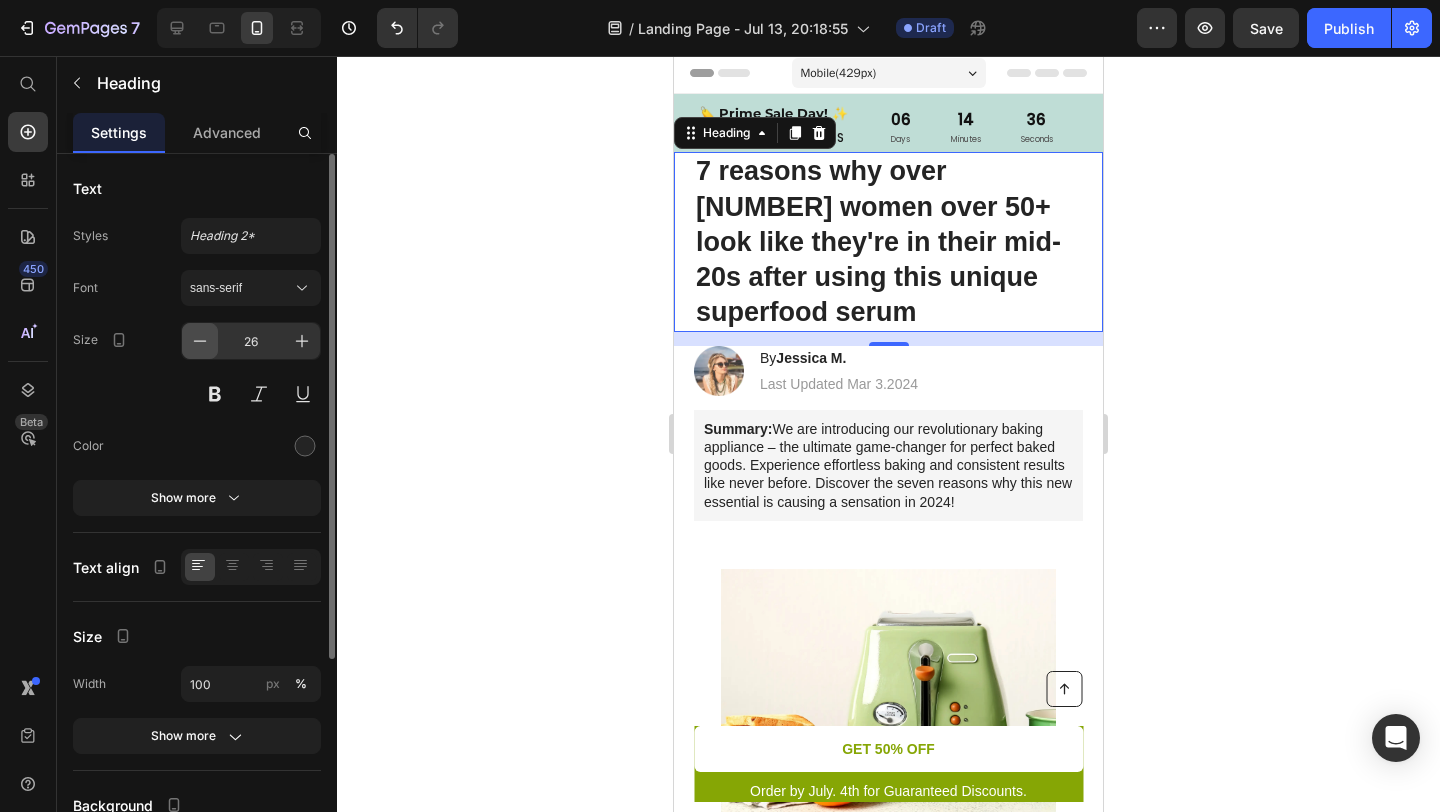 click at bounding box center (200, 341) 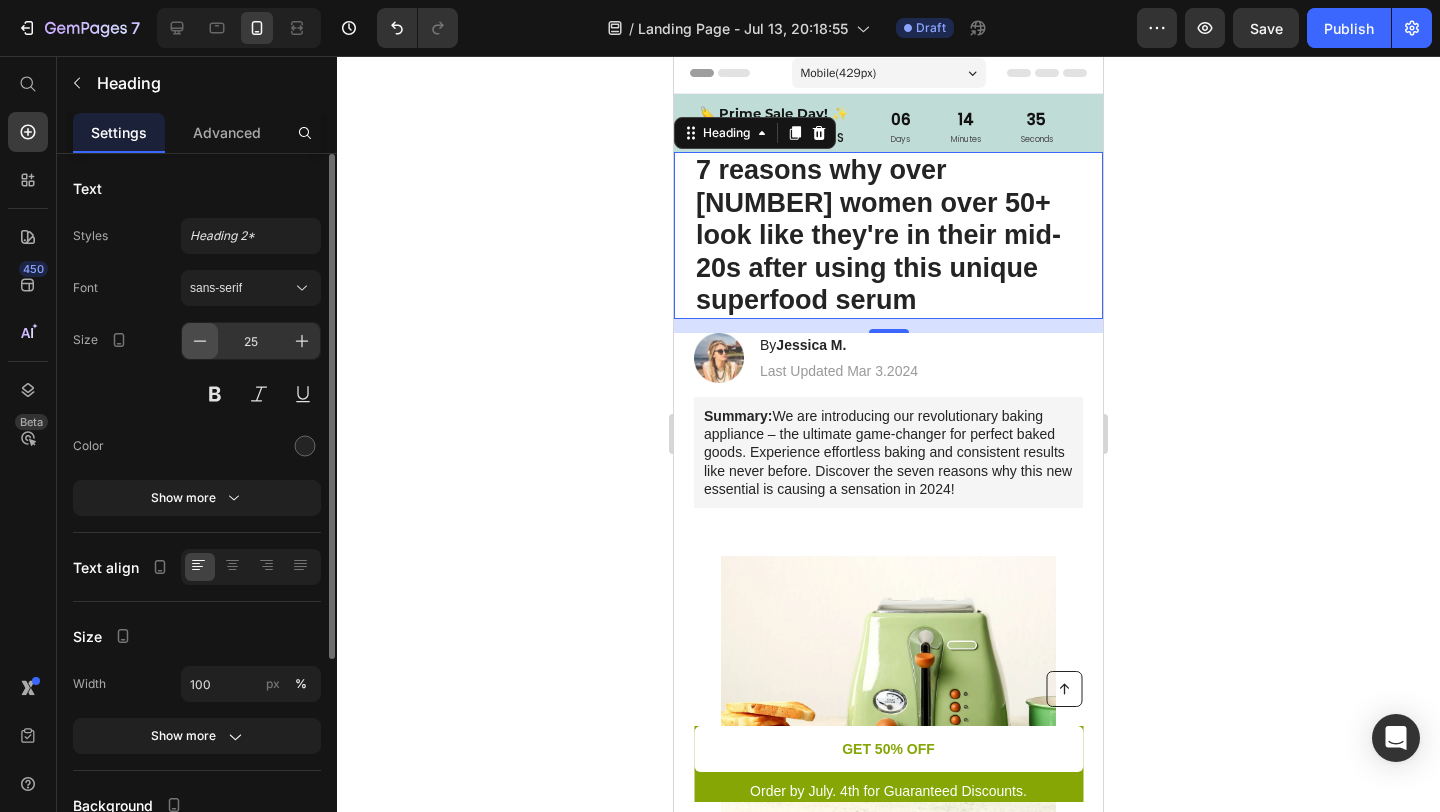 click at bounding box center (200, 341) 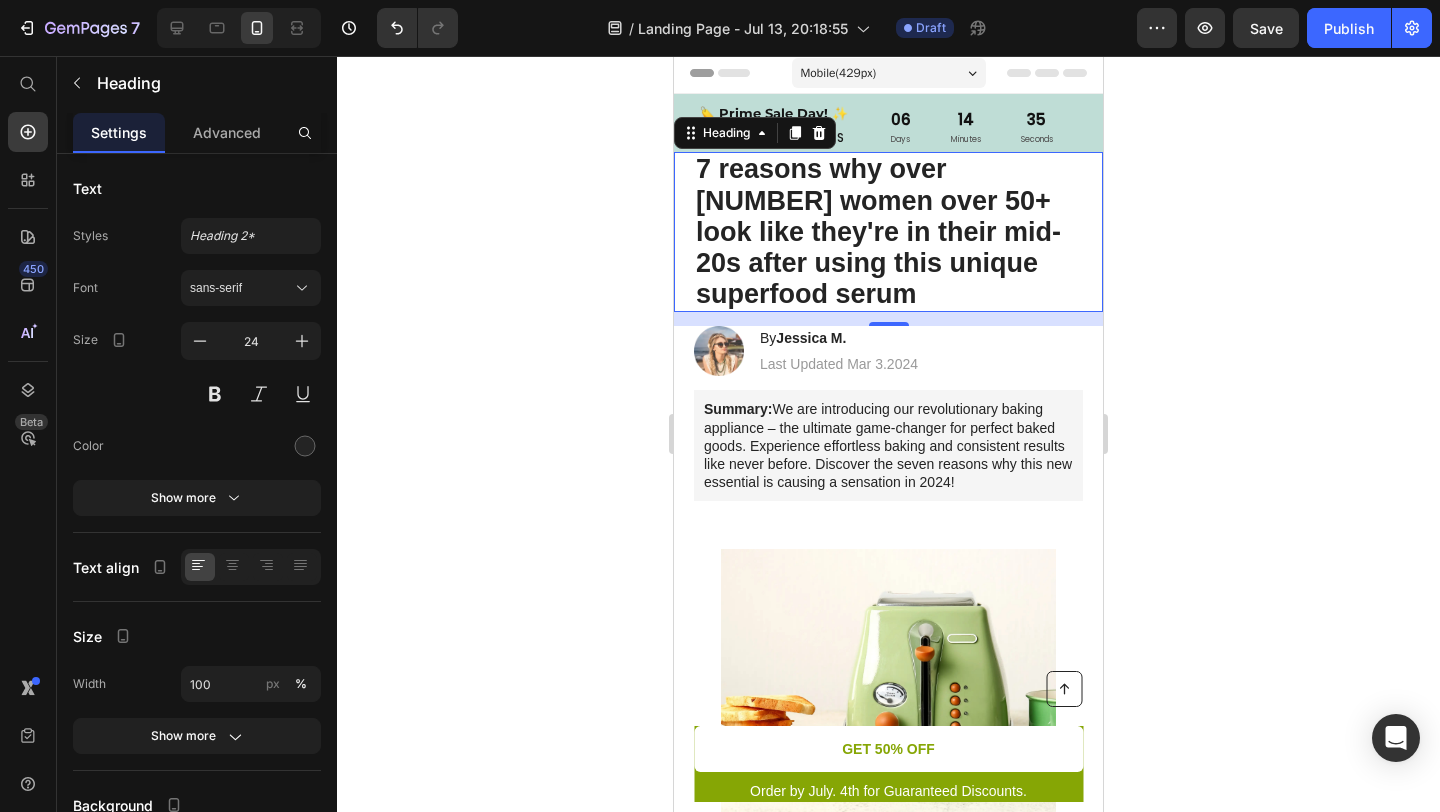 click 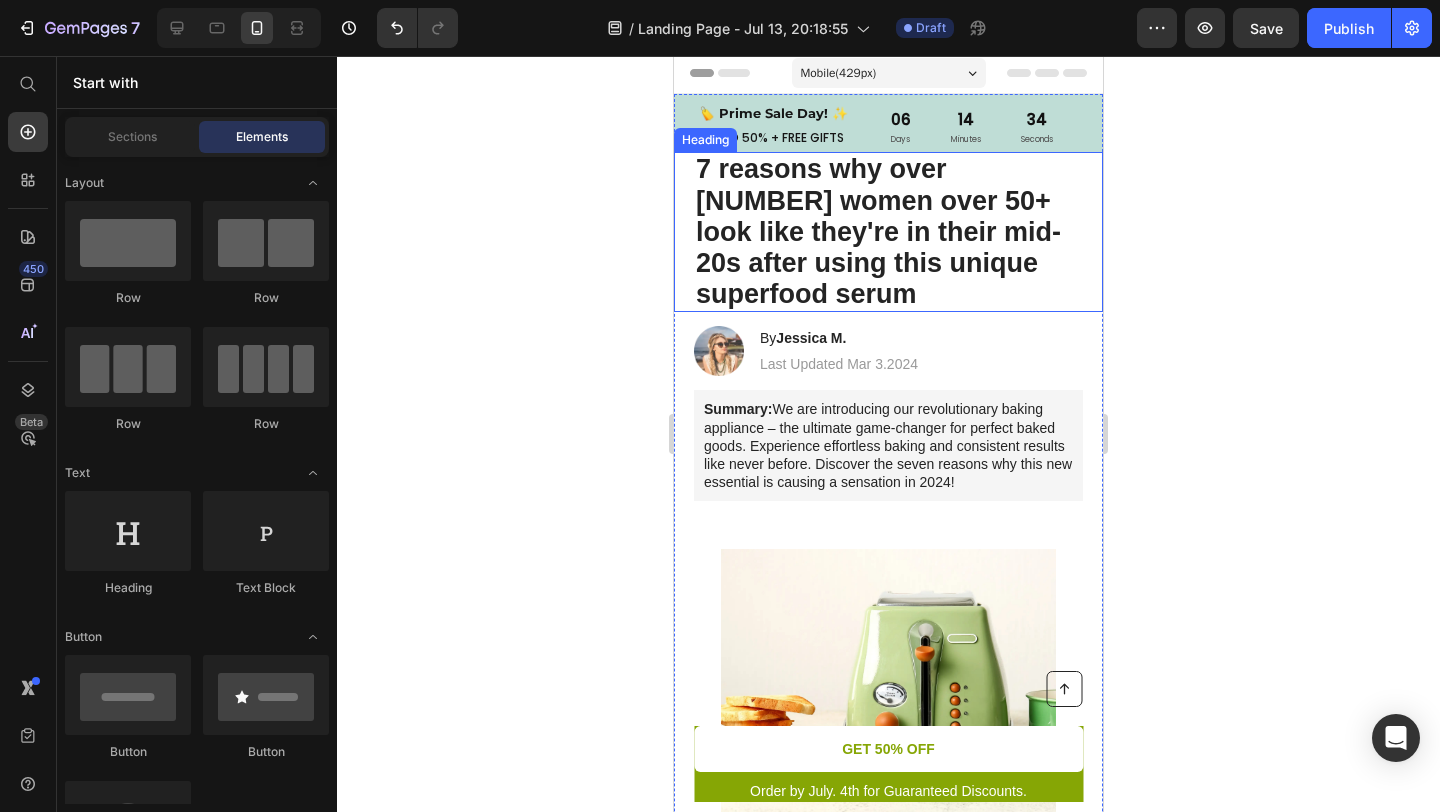 click on "7 reasons why over 100,000 women over 50+ look like they're in their mid-20s after using this unique superfood serum" at bounding box center (878, 231) 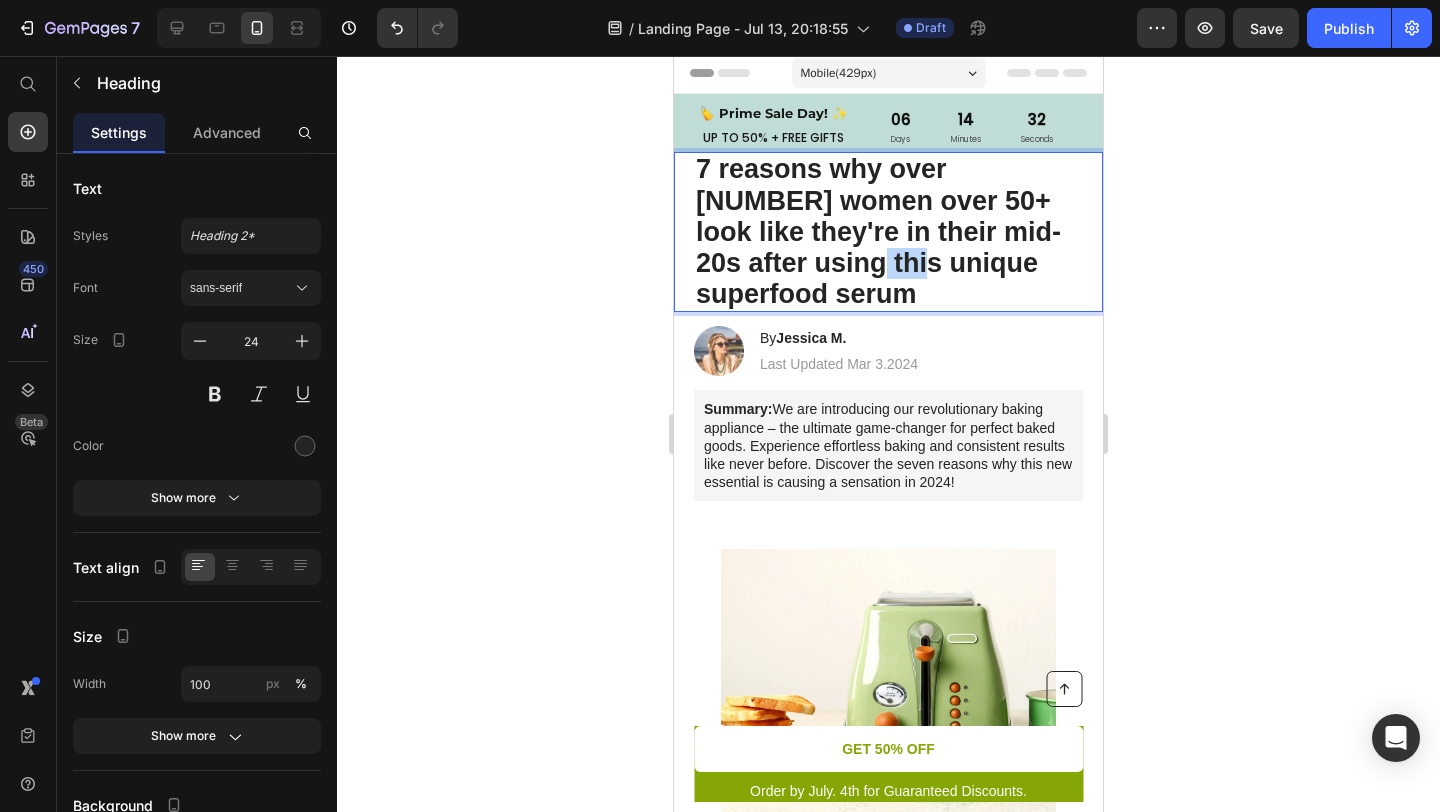 click on "7 reasons why over 100,000 women over 50+ look like they're in their mid-20s after using this unique superfood serum" at bounding box center (878, 231) 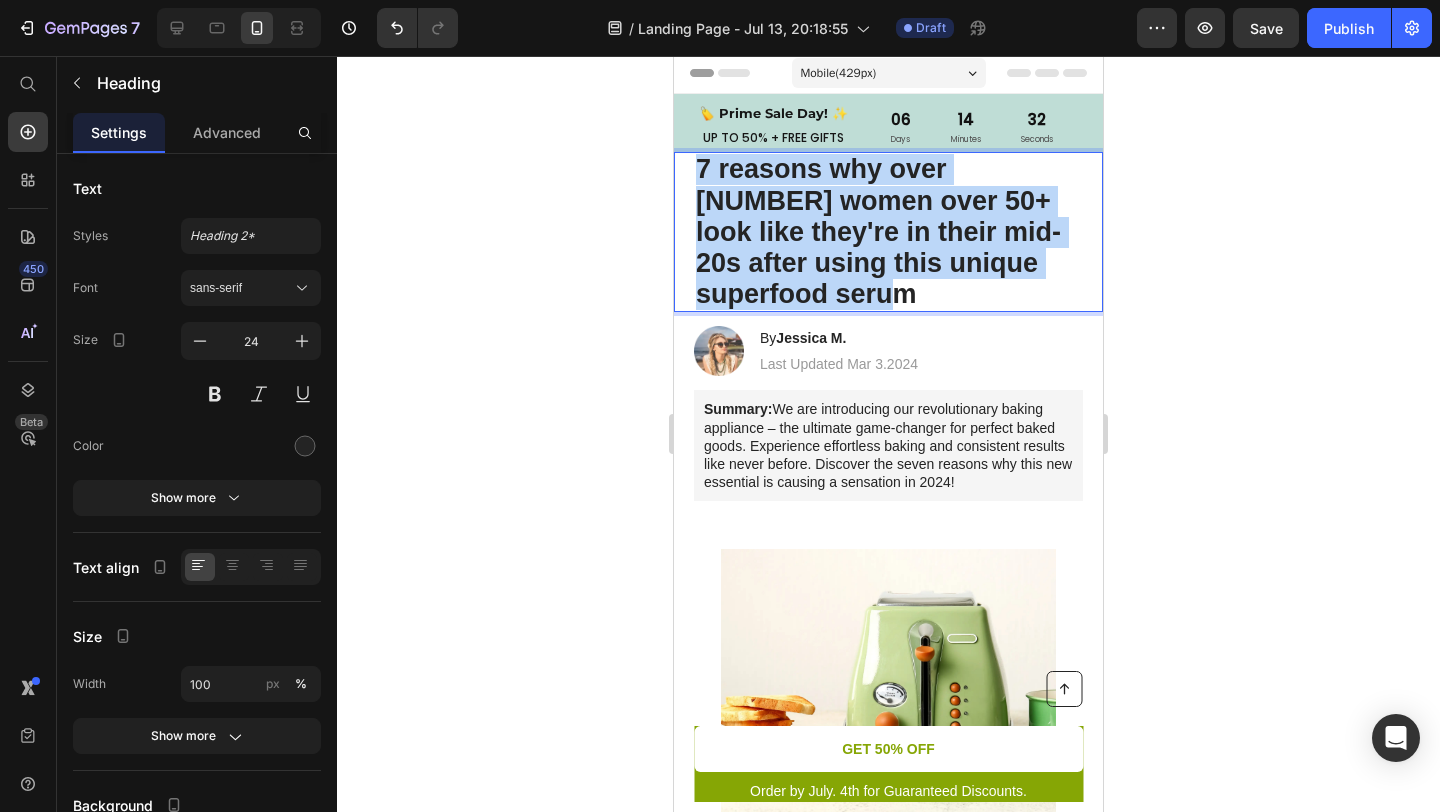 click on "7 reasons why over 100,000 women over 50+ look like they're in their mid-20s after using this unique superfood serum" at bounding box center (878, 231) 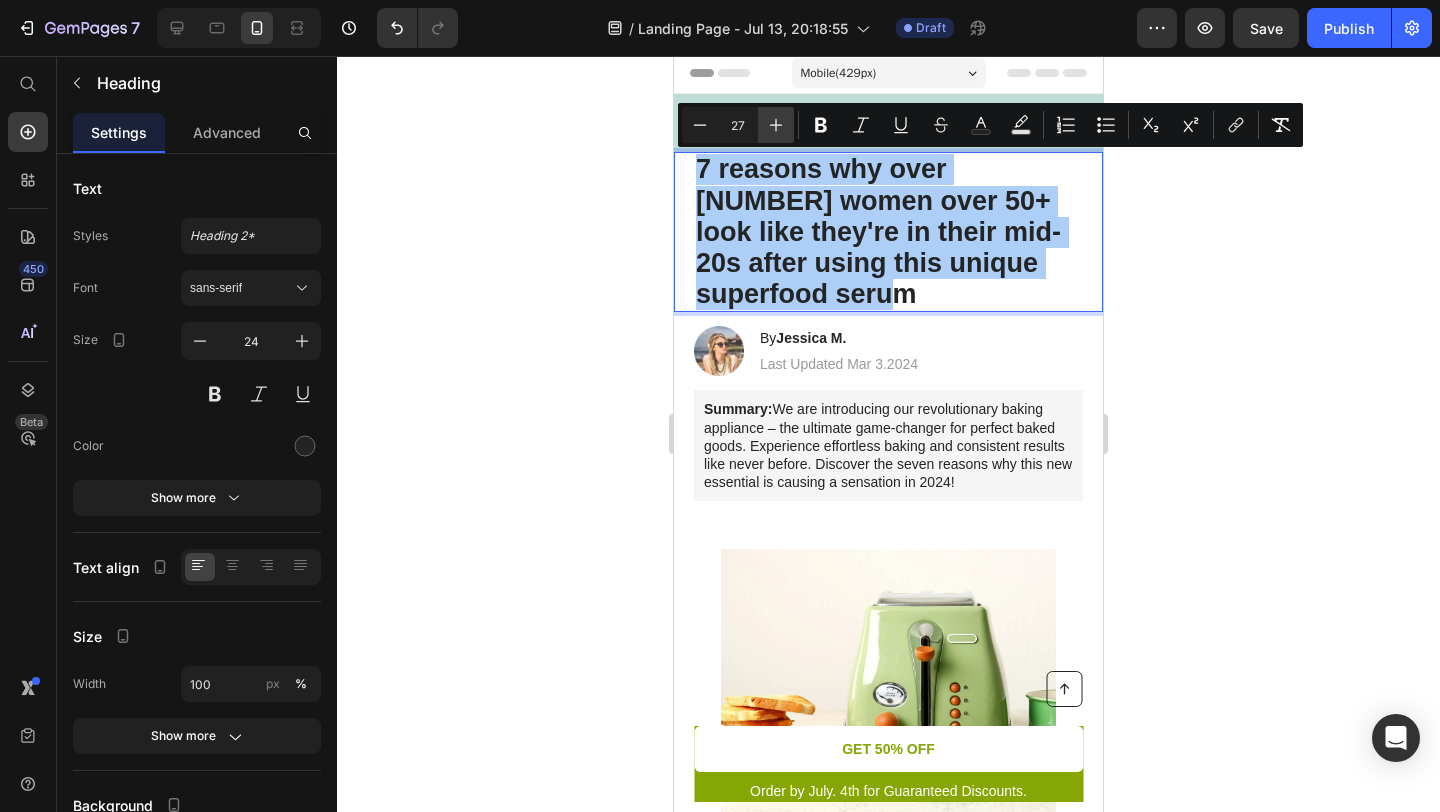 click 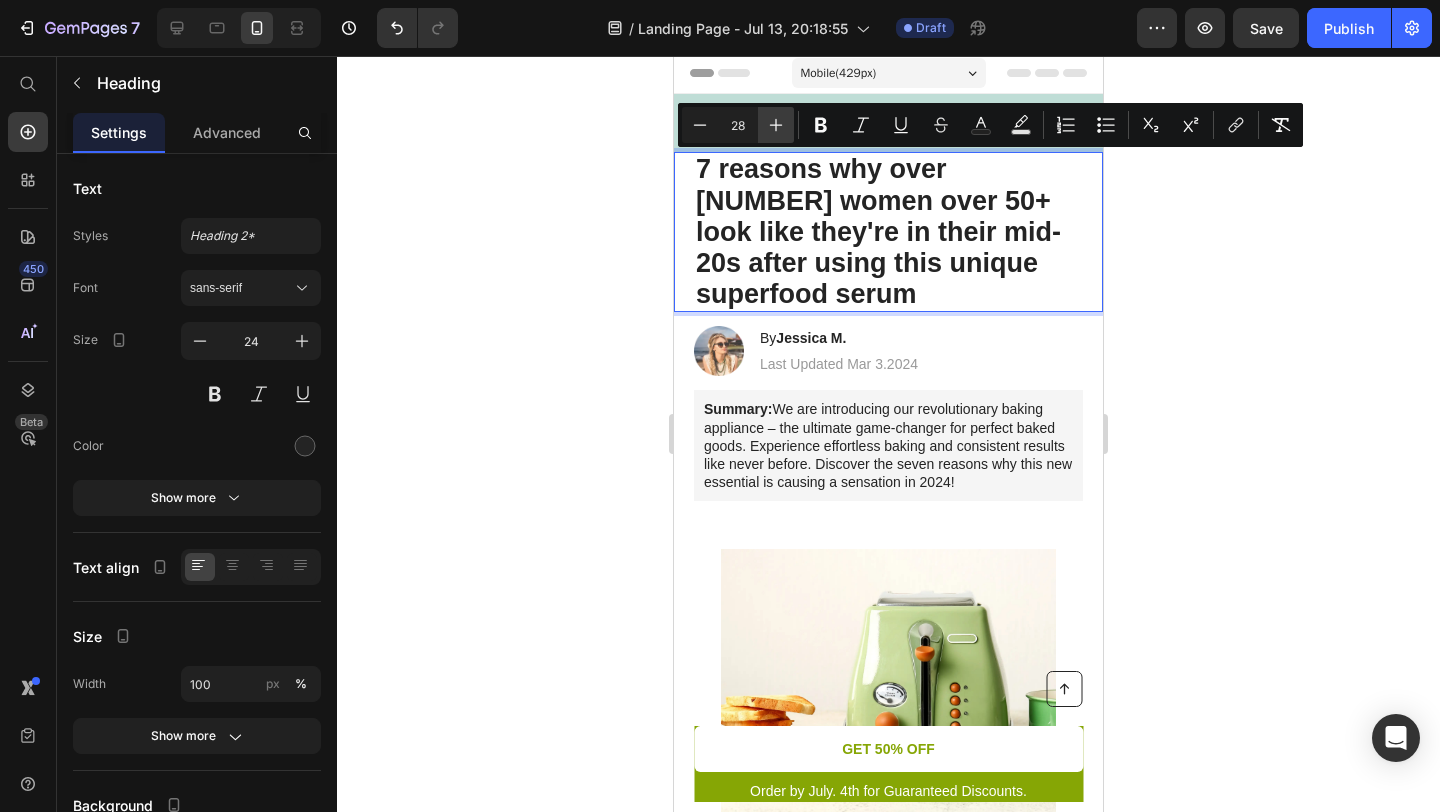 click 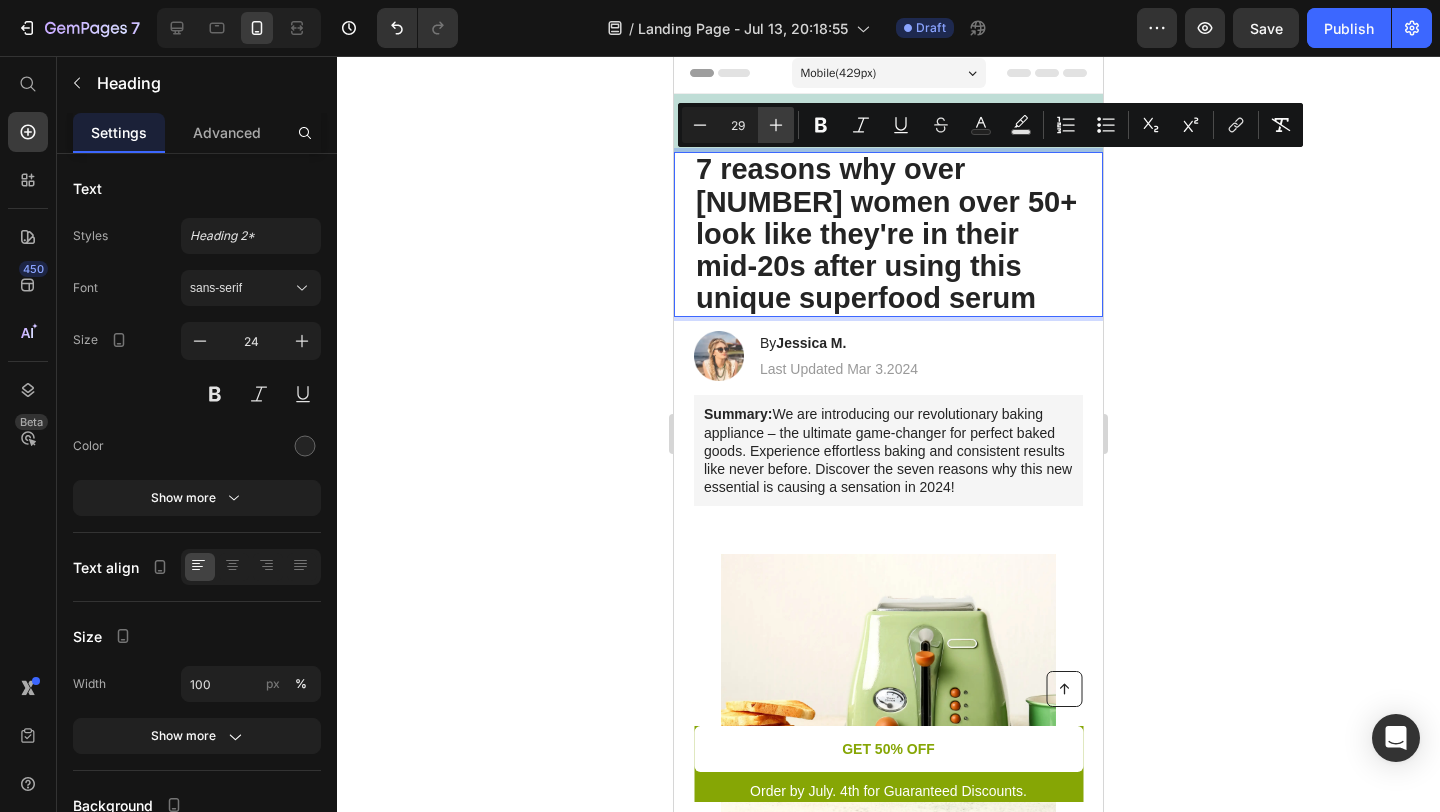 click 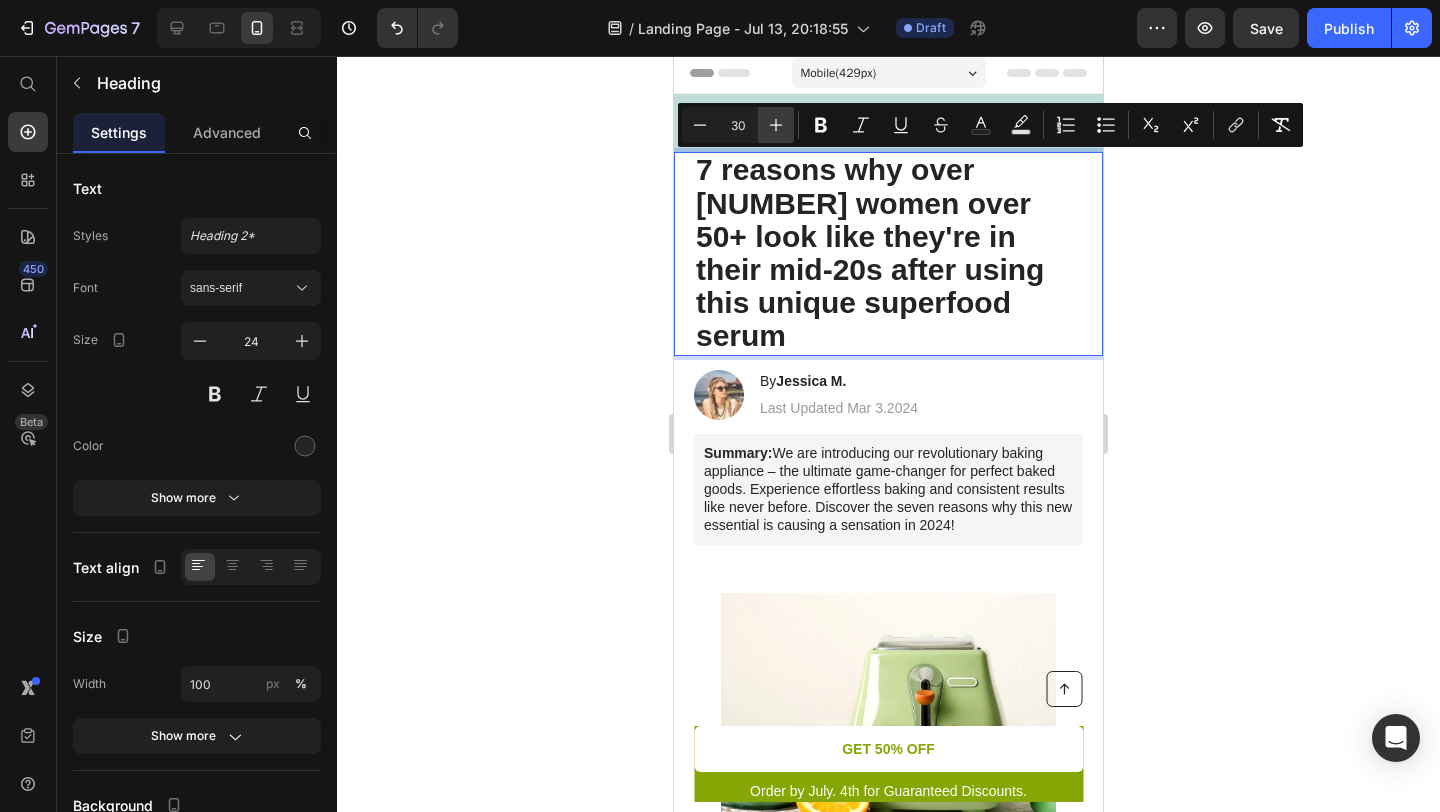 click 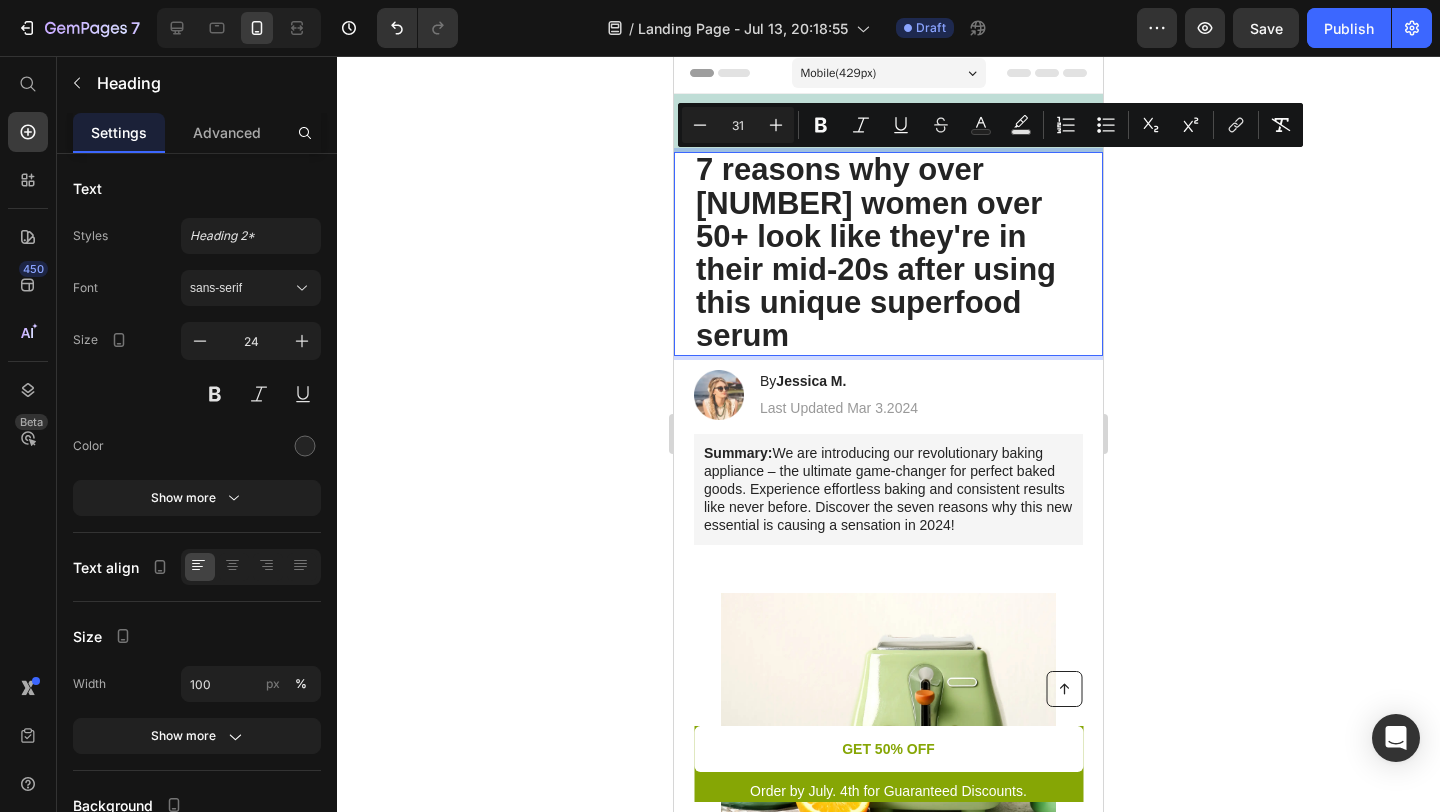 drag, startPoint x: 551, startPoint y: 252, endPoint x: 27, endPoint y: 114, distance: 541.8671 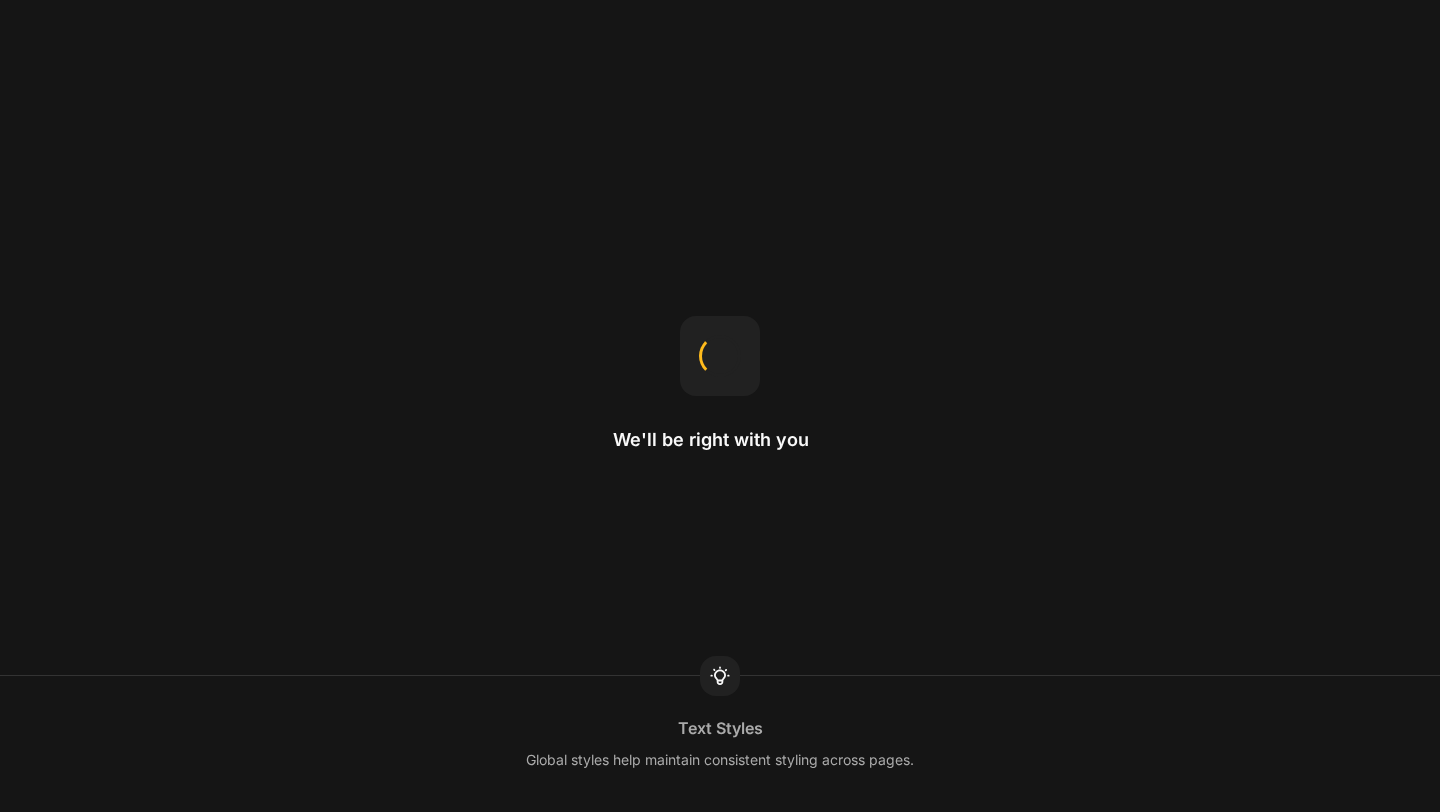 scroll, scrollTop: 0, scrollLeft: 0, axis: both 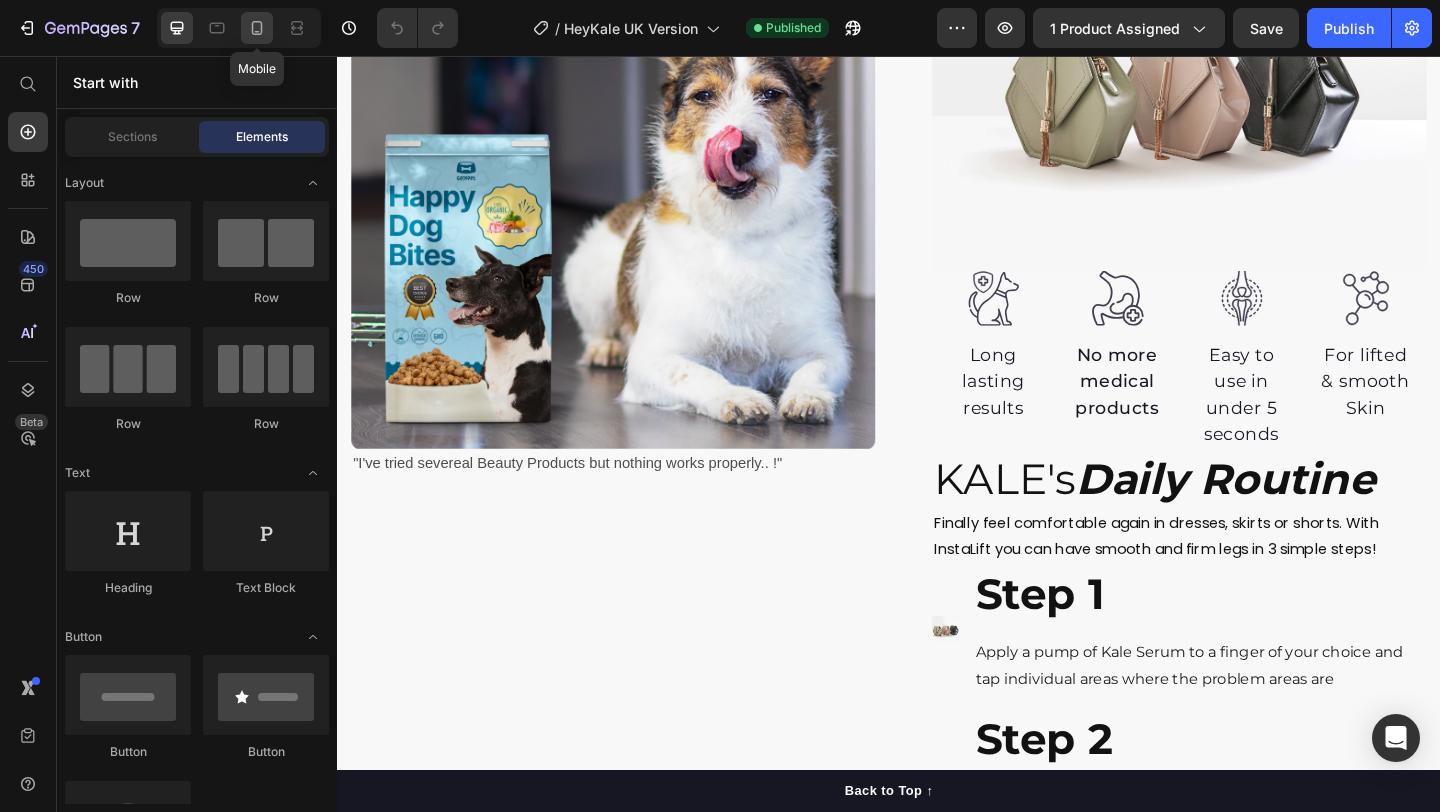 click 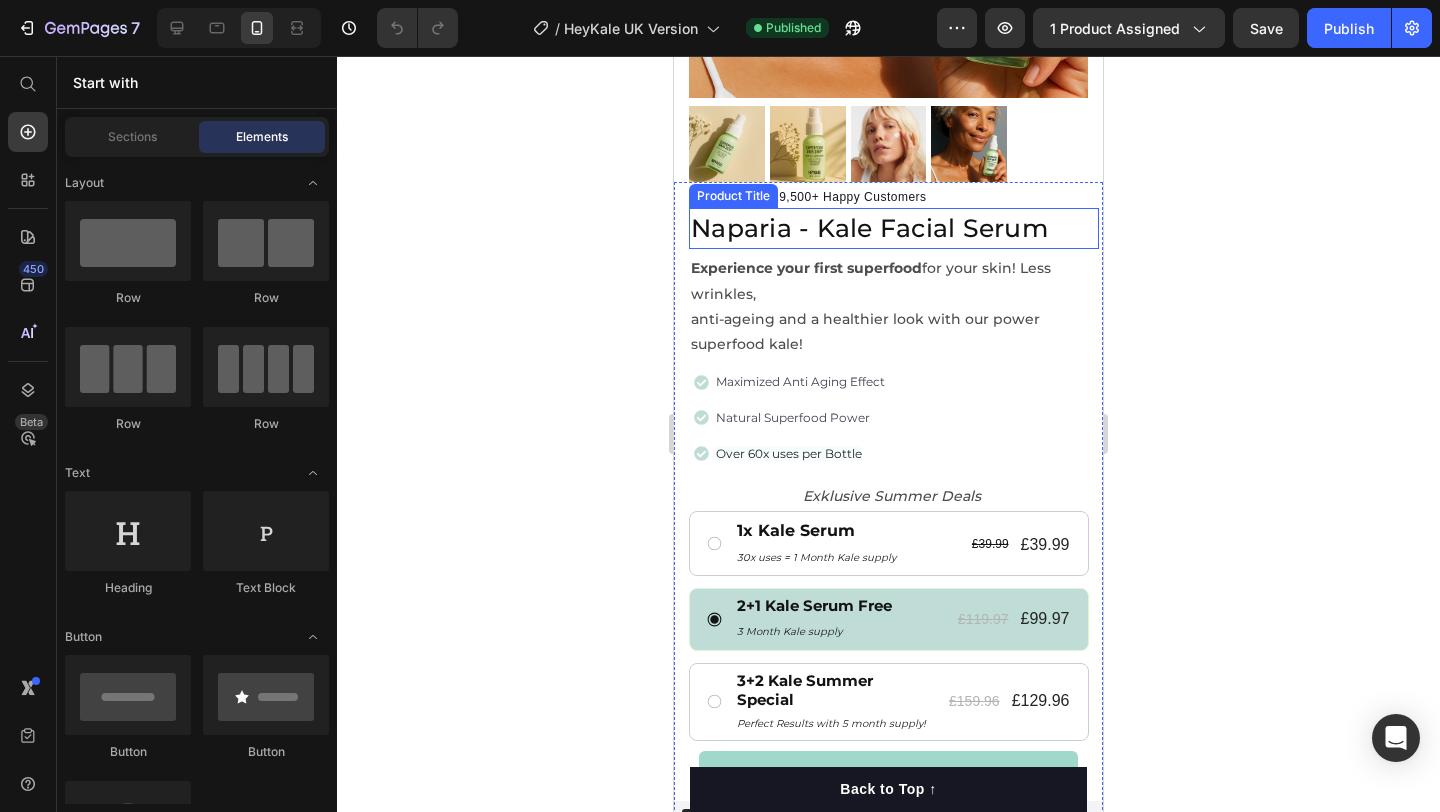 scroll, scrollTop: 646, scrollLeft: 0, axis: vertical 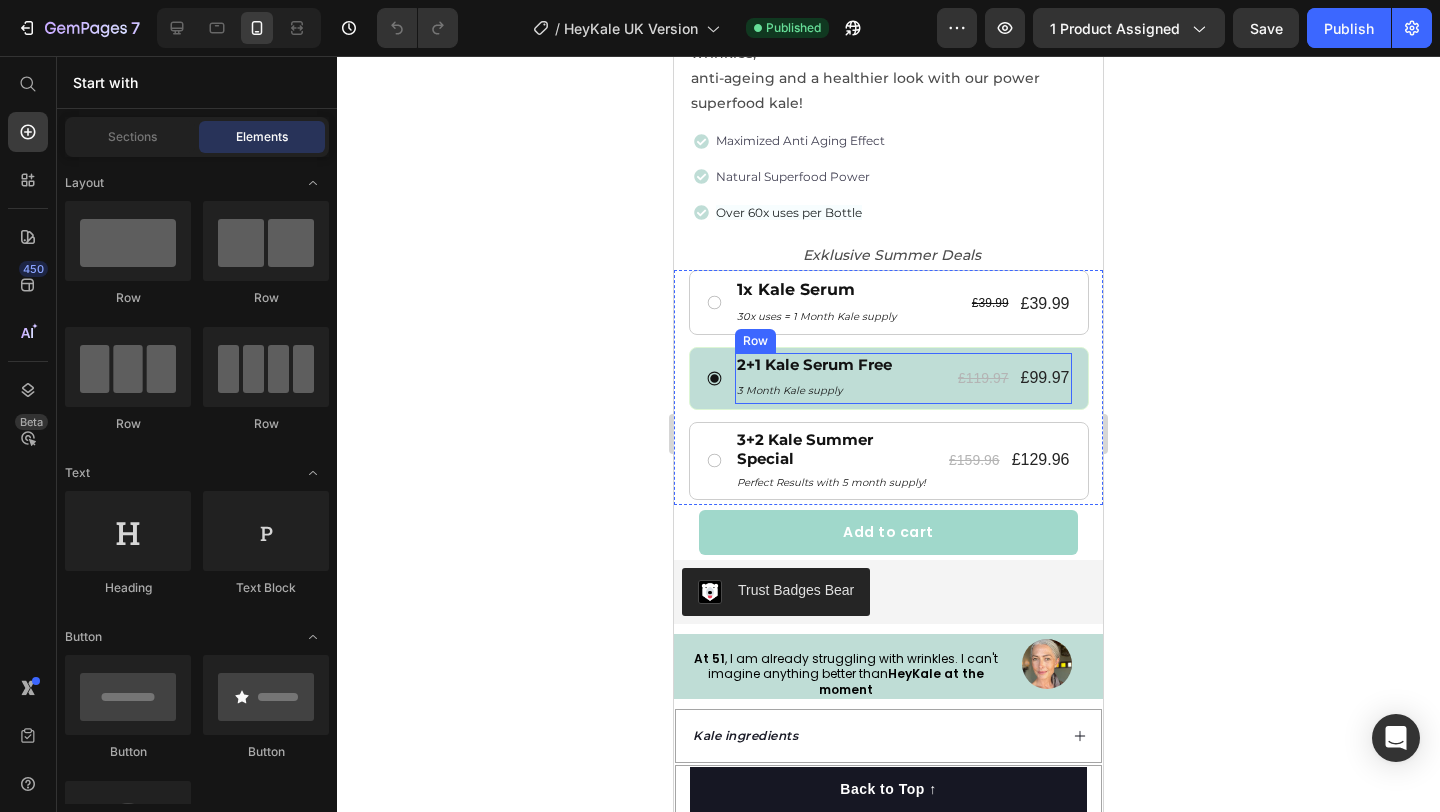 click on "2+1 Kale Serum Free  Text Block 3 Month Kale supply Text Block £119.97 Product Price £99.97 Product Price Row Row" at bounding box center (903, 378) 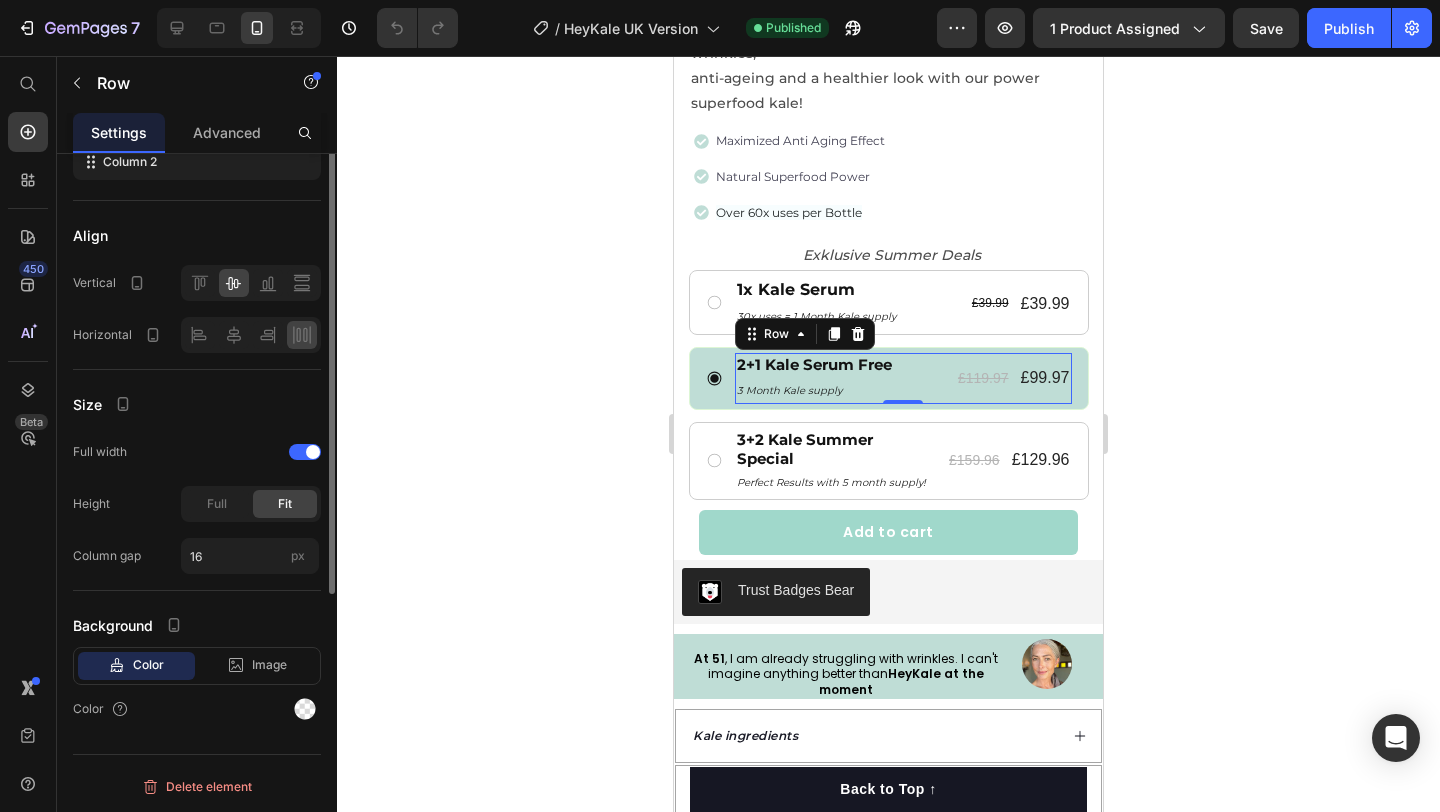 scroll, scrollTop: 0, scrollLeft: 0, axis: both 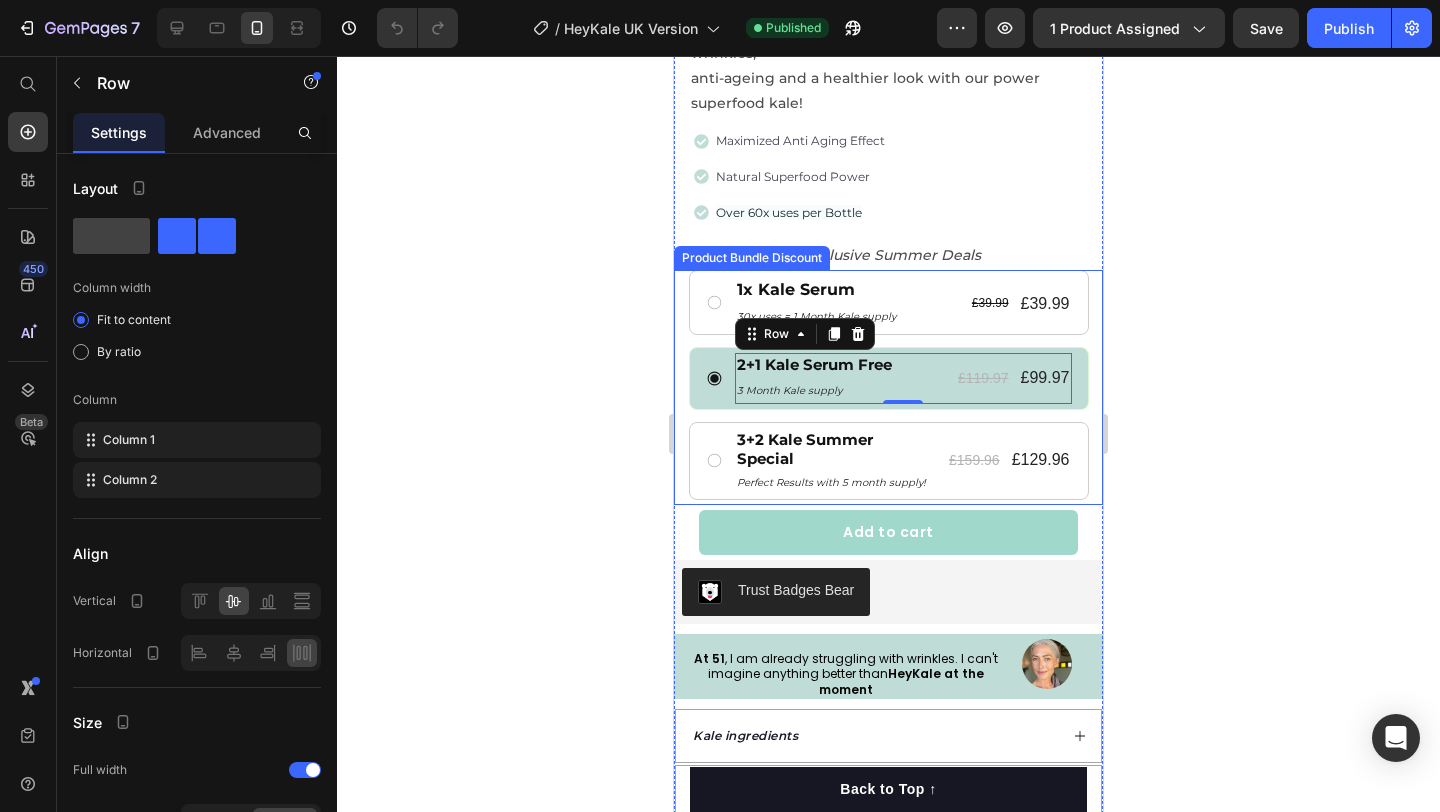 click on "2+1 Kale Serum Free  Text Block 3 Month Kale supply Text Block £119.97 Product Price £99.97 Product Price Row Row   0" at bounding box center [889, 378] 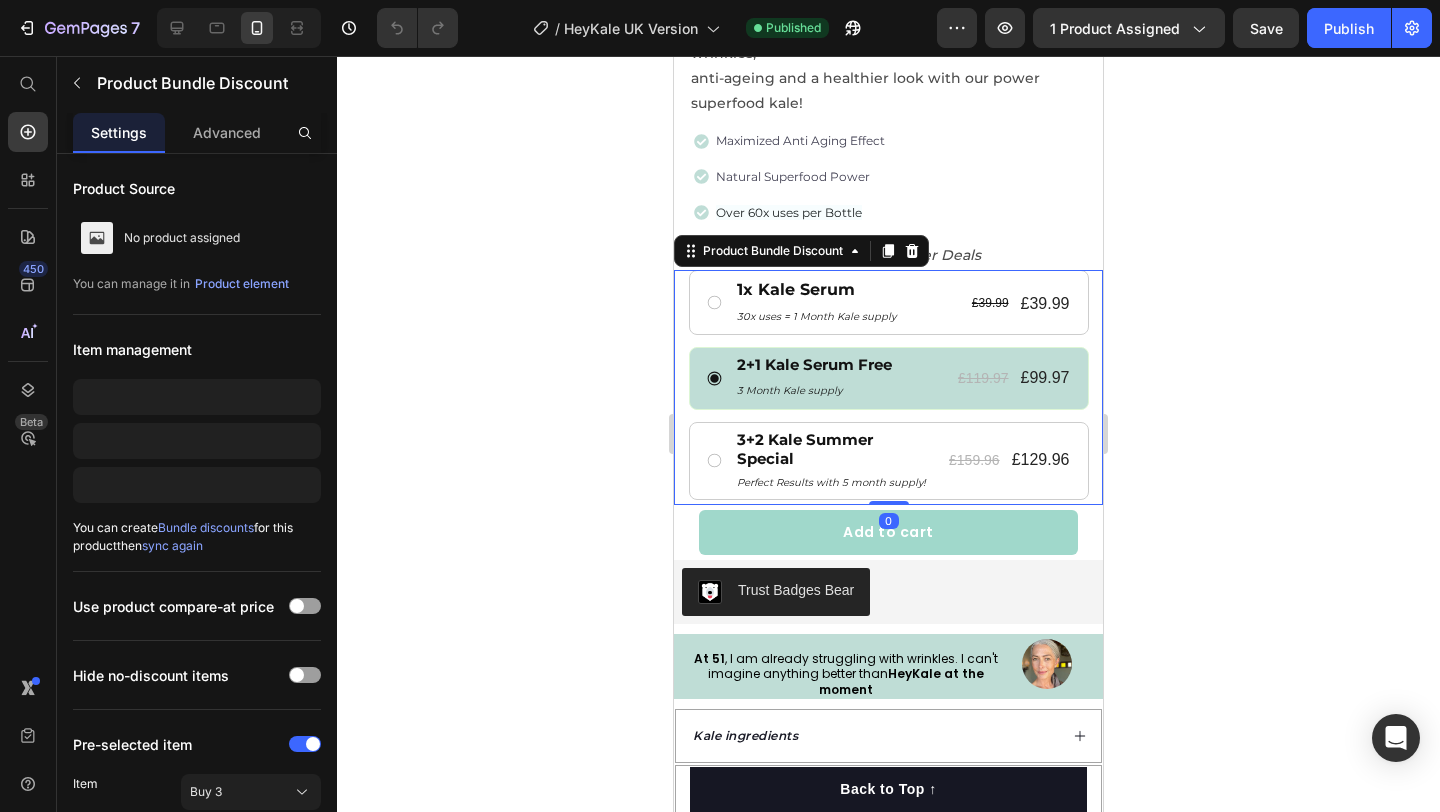 click on "2+1 Kale Serum Free  Text Block 3 Month Kale supply Text Block £119.97 Product Price £99.97 Product Price Row Row" at bounding box center [889, 378] 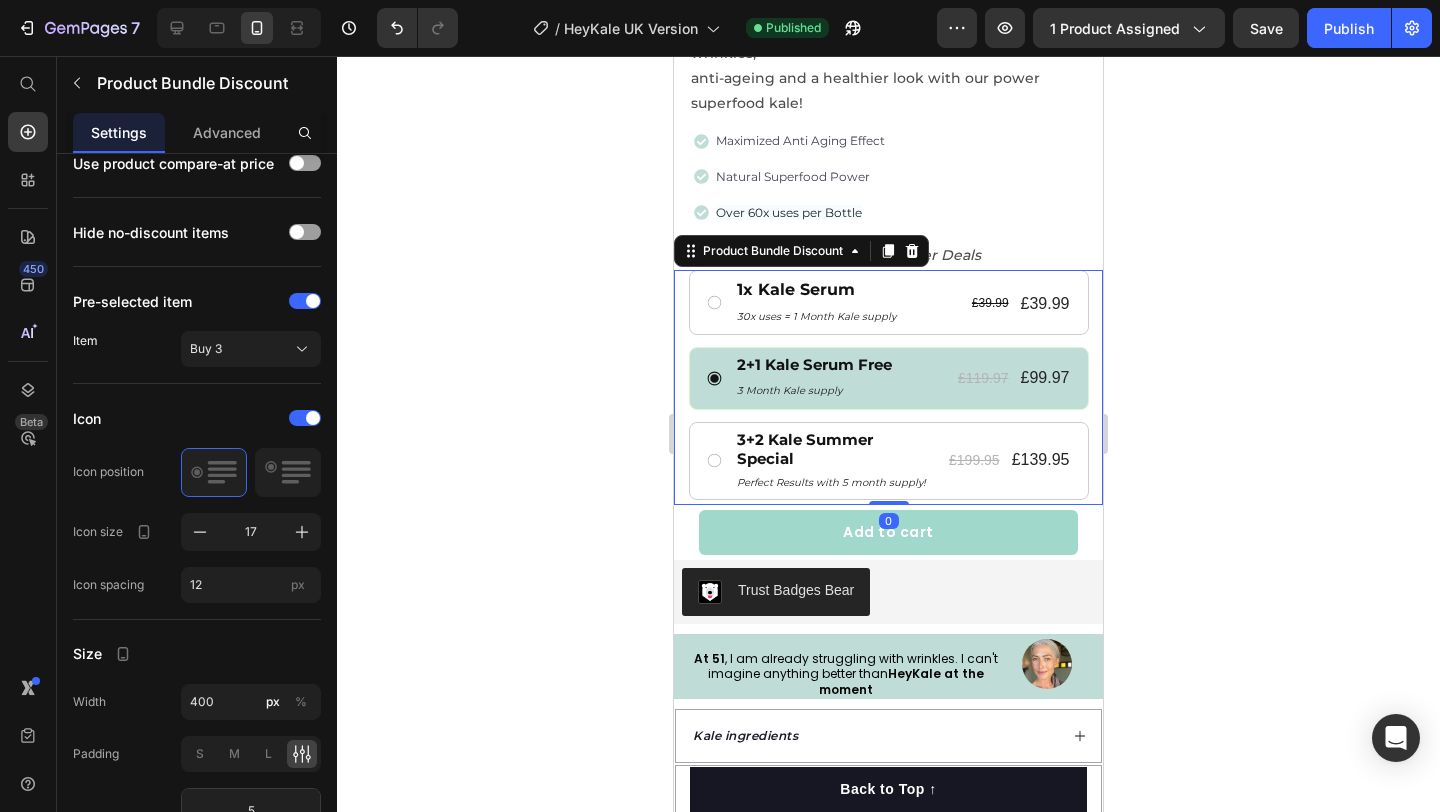 scroll, scrollTop: 1277, scrollLeft: 0, axis: vertical 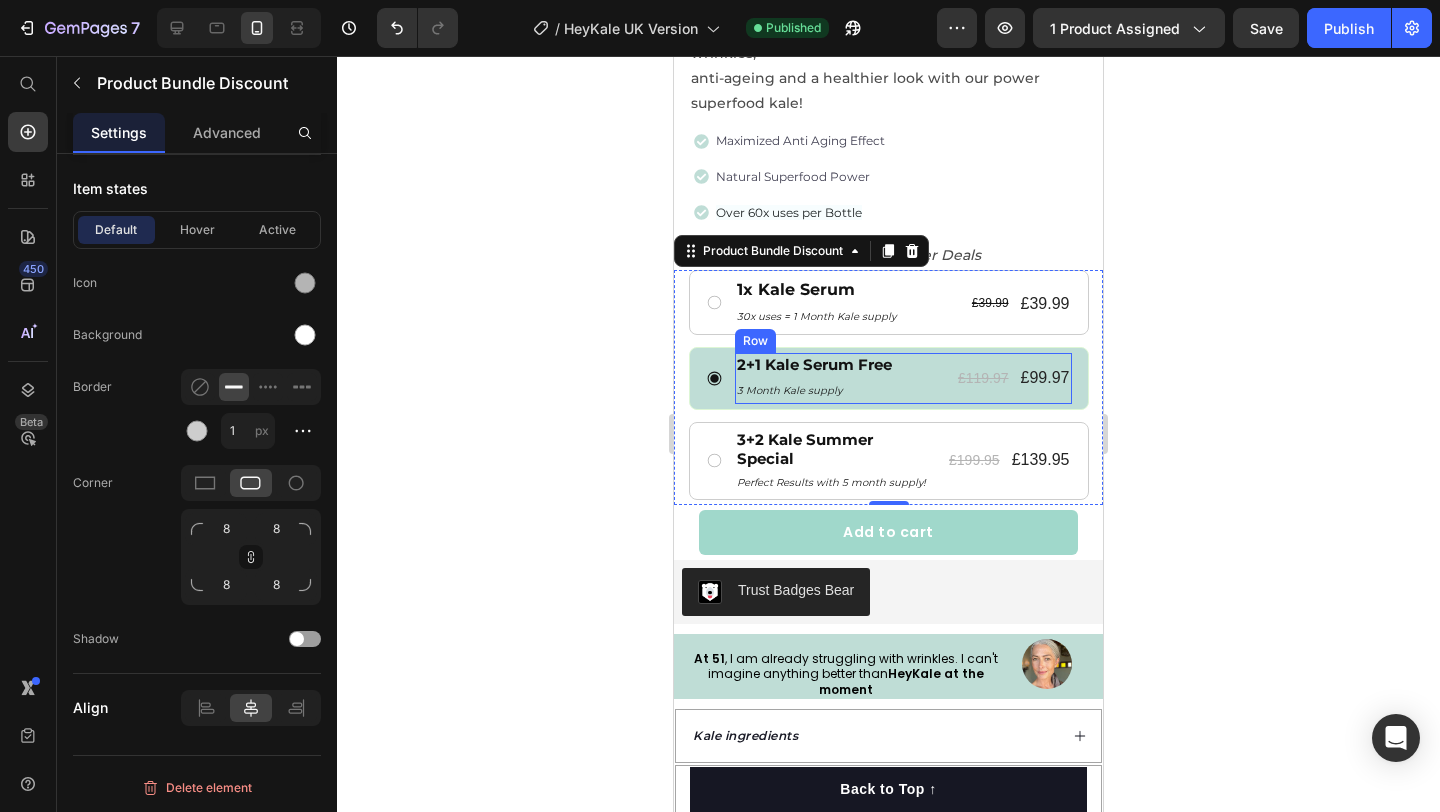 click on "2+1 Kale Serum Free  Text Block 3 Month Kale supply Text Block £119.97 Product Price £99.97 Product Price Row Row" at bounding box center [903, 378] 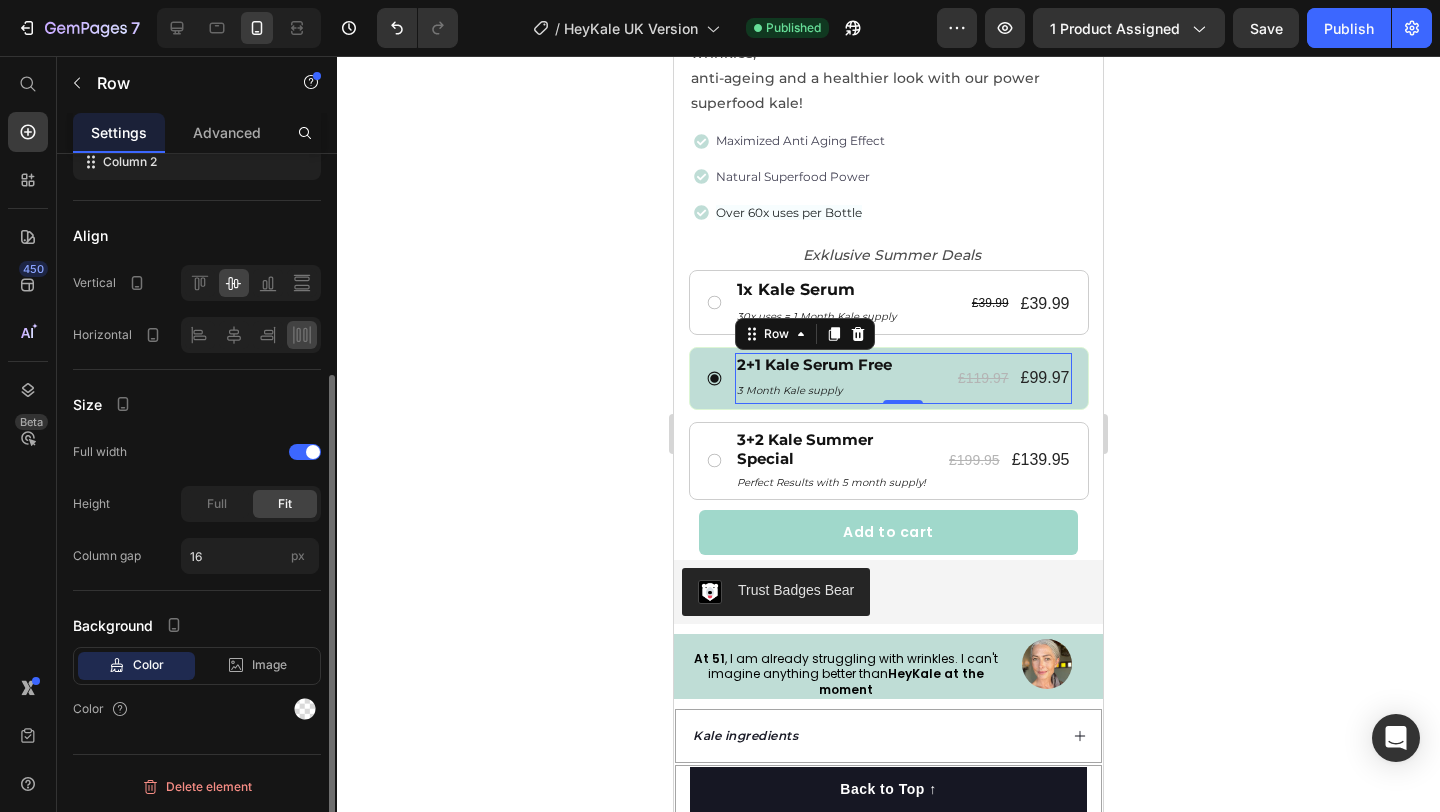 scroll, scrollTop: 0, scrollLeft: 0, axis: both 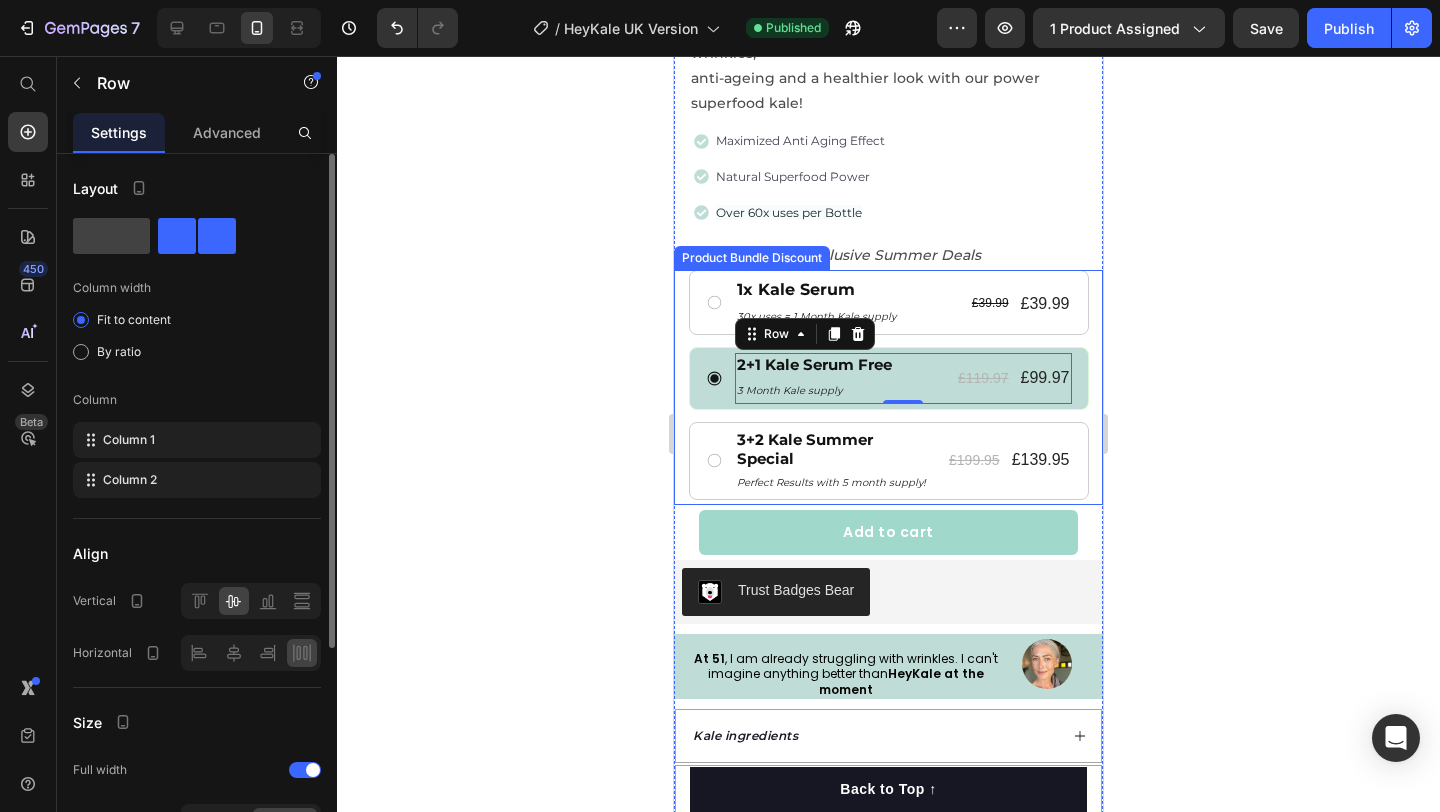 click on "2+1 Kale Serum Free  Text Block 3 Month Kale supply Text Block £119.97 Product Price £99.97 Product Price Row Row   0" at bounding box center (889, 378) 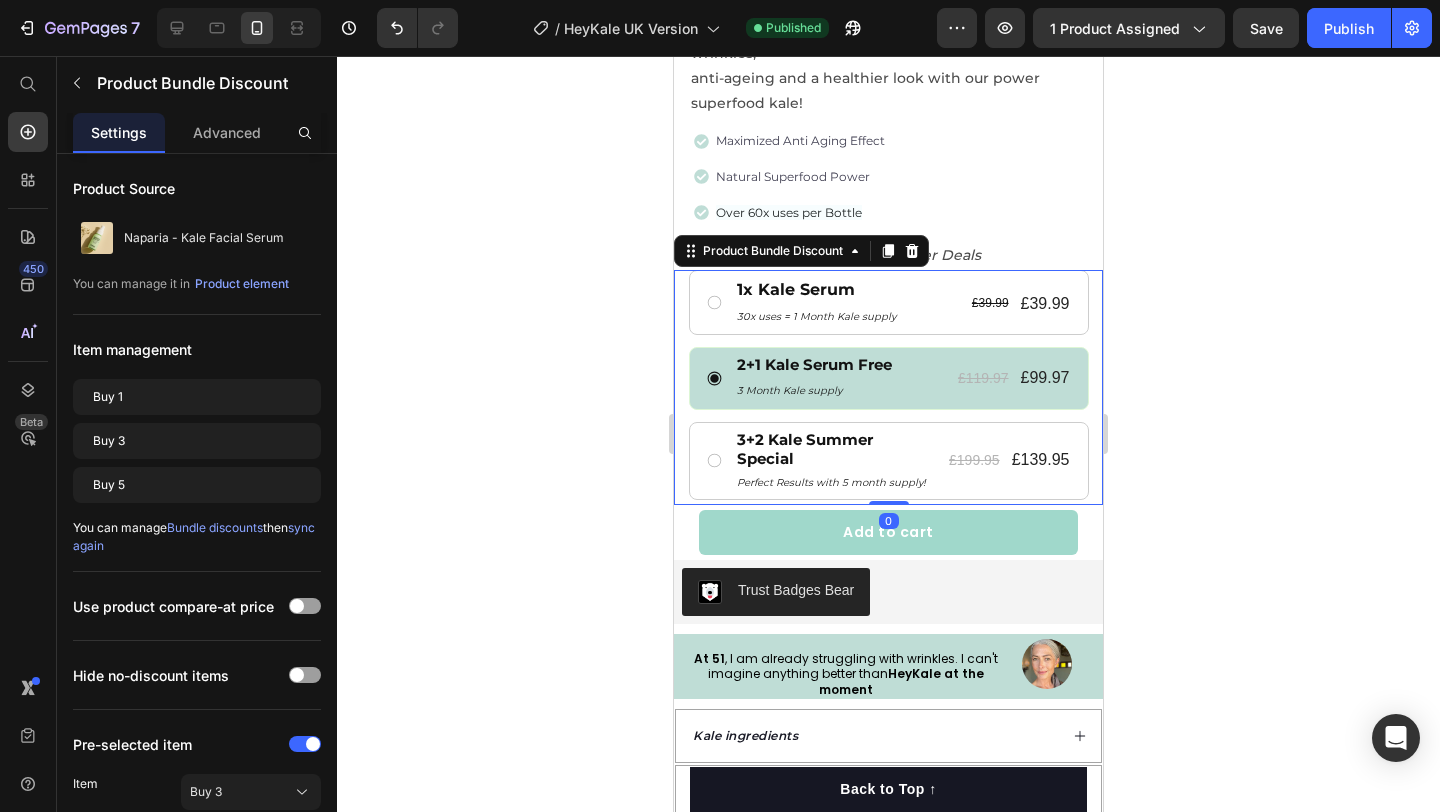 click on "2+1 Kale Serum Free  Text Block 3 Month Kale supply Text Block £119.97 Product Price £99.97 Product Price Row Row" at bounding box center (889, 378) 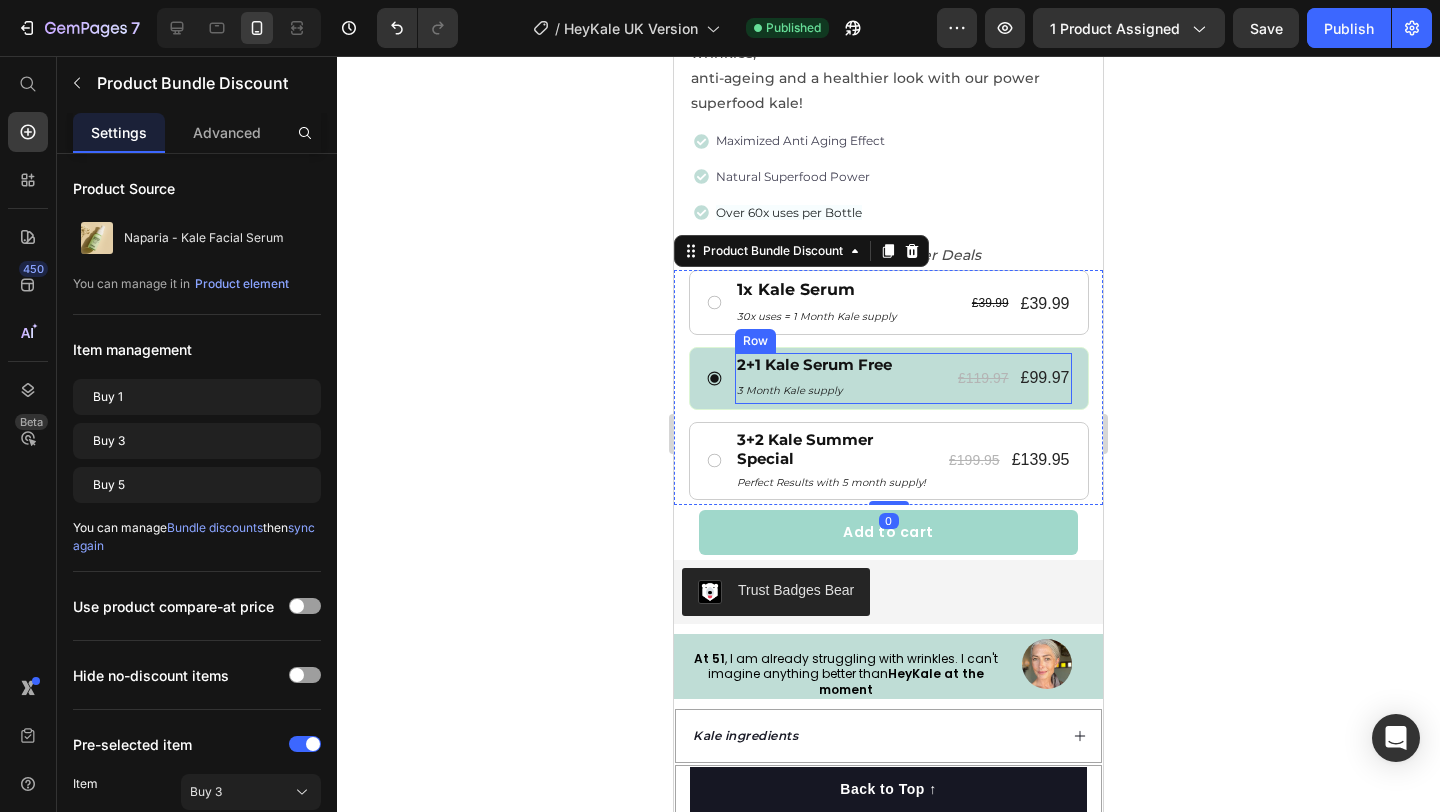 click on "2+1 Kale Serum Free  Text Block 3 Month Kale supply Text Block £119.97 Product Price £99.97 Product Price Row Row" at bounding box center (903, 378) 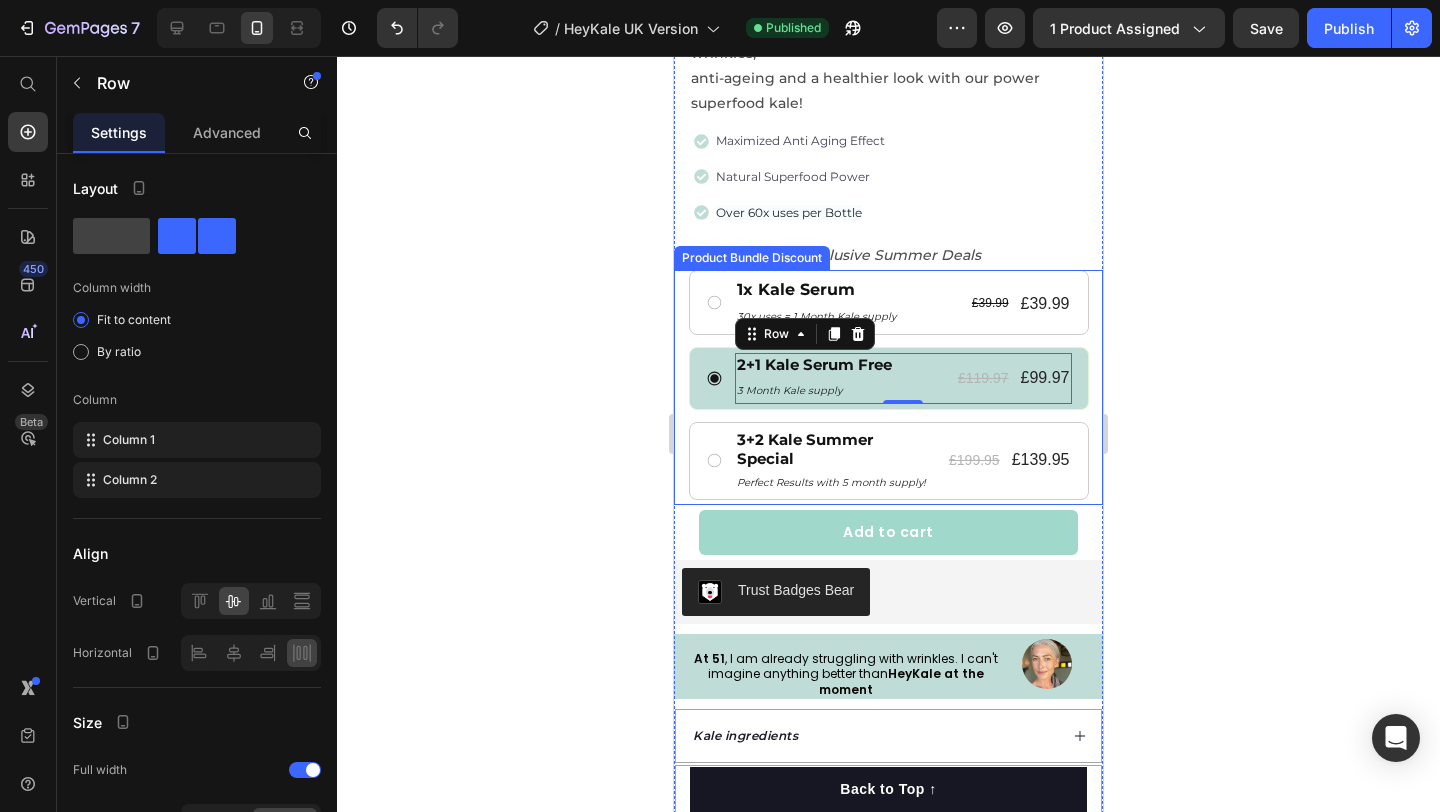click on "2+1 Kale Serum Free  Text Block 3 Month Kale supply Text Block £119.97 Product Price £99.97 Product Price Row Row   0" at bounding box center [889, 378] 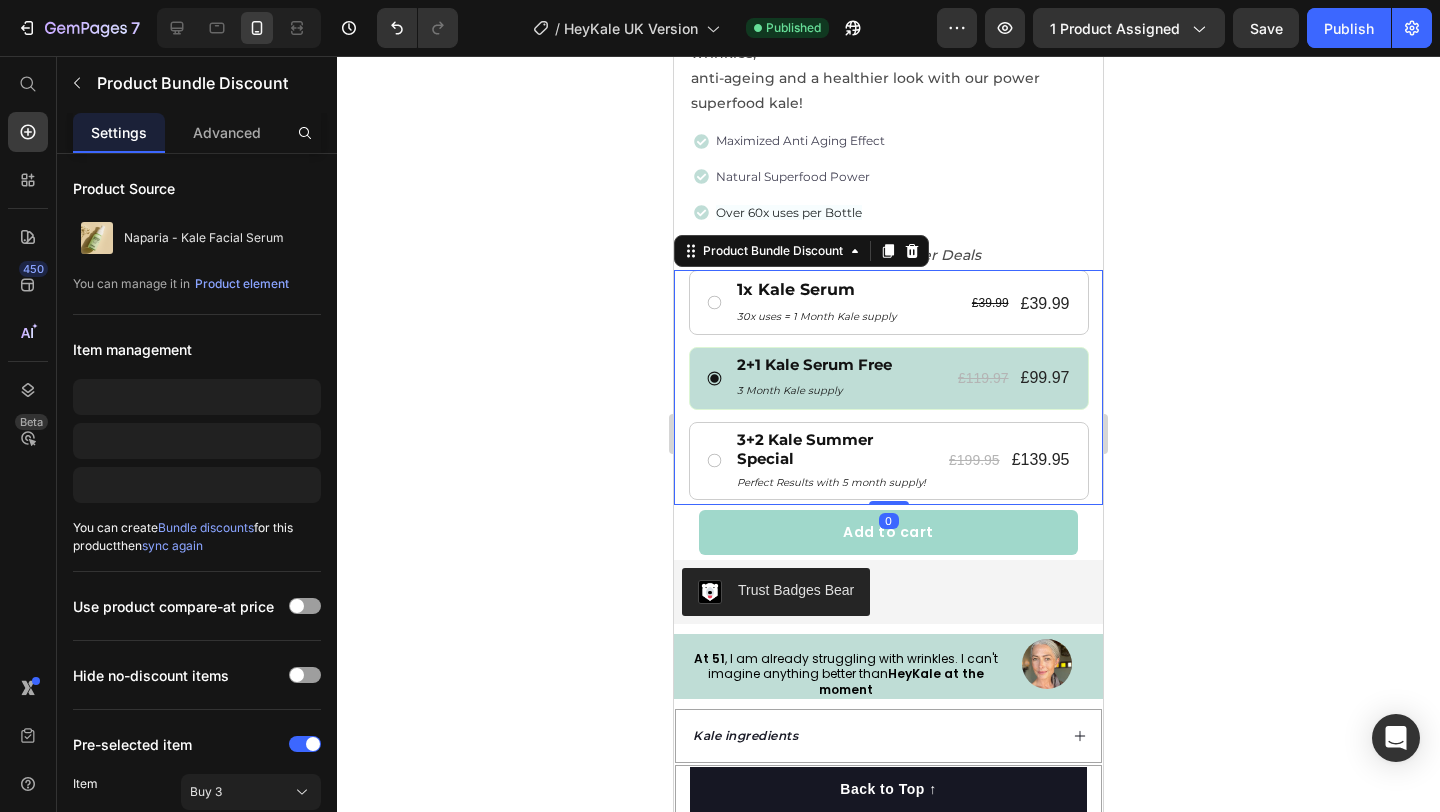click on "2+1 Kale Serum Free  Text Block 3 Month Kale supply Text Block £119.97 Product Price £99.97 Product Price Row Row" at bounding box center [889, 378] 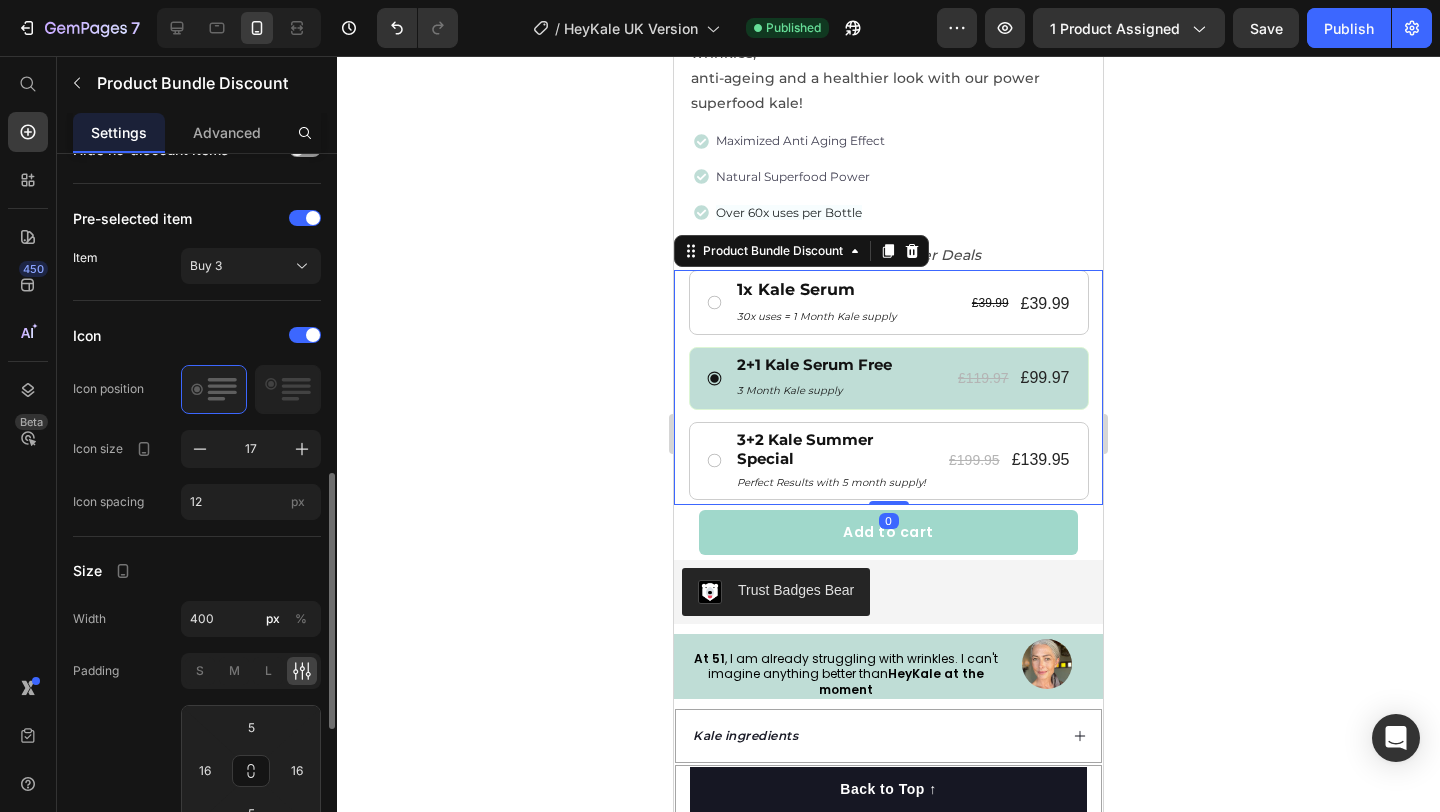 scroll, scrollTop: 622, scrollLeft: 0, axis: vertical 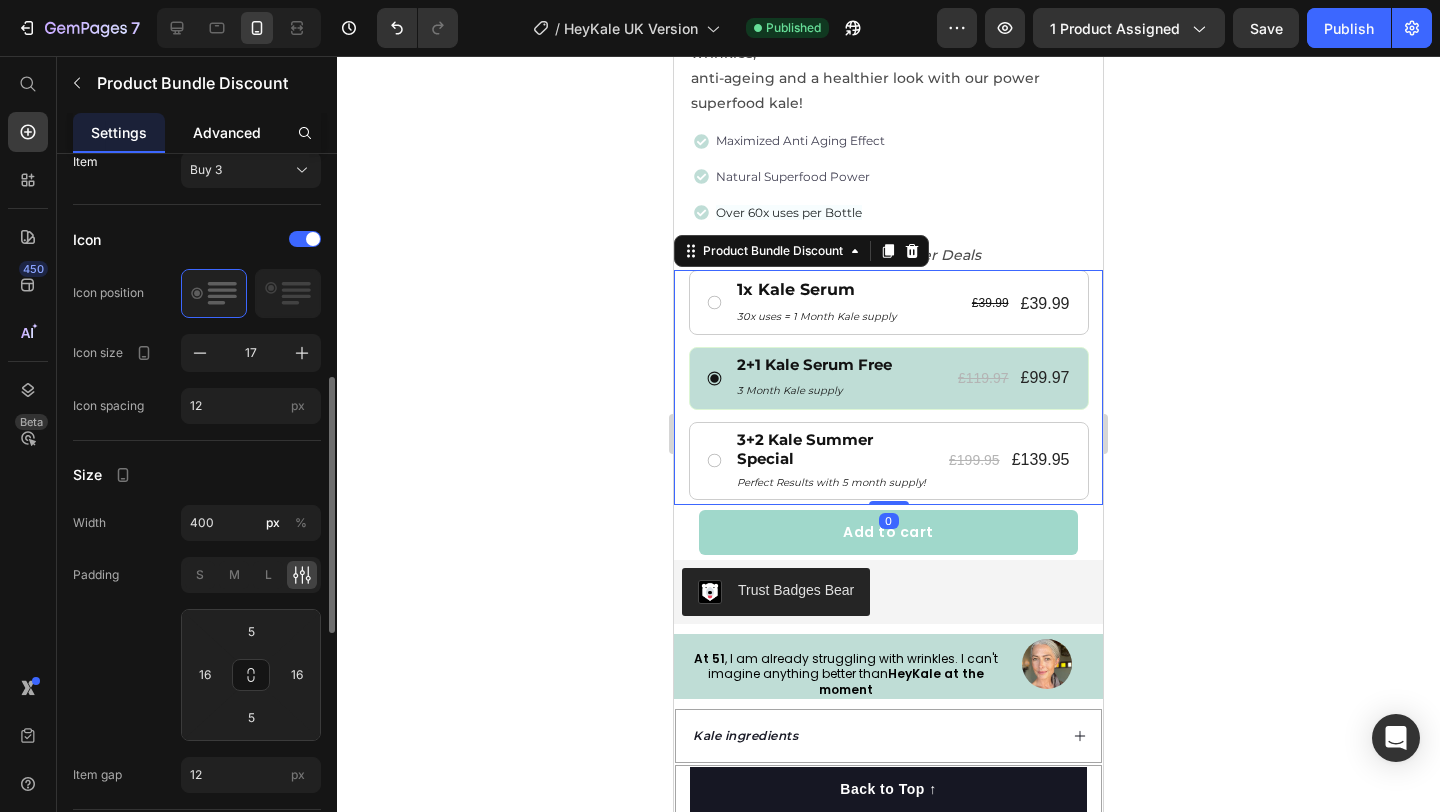 click on "Advanced" 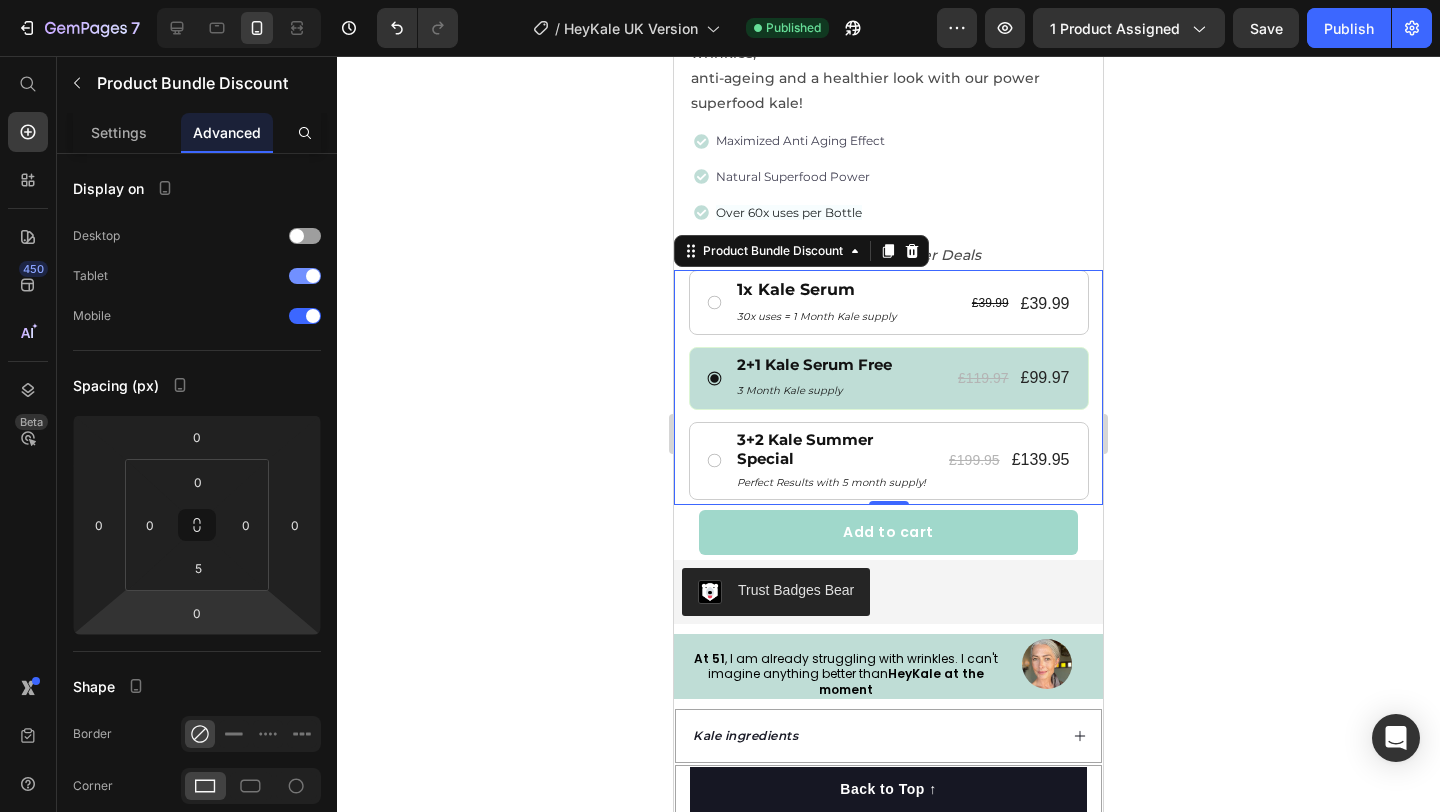 scroll, scrollTop: 554, scrollLeft: 0, axis: vertical 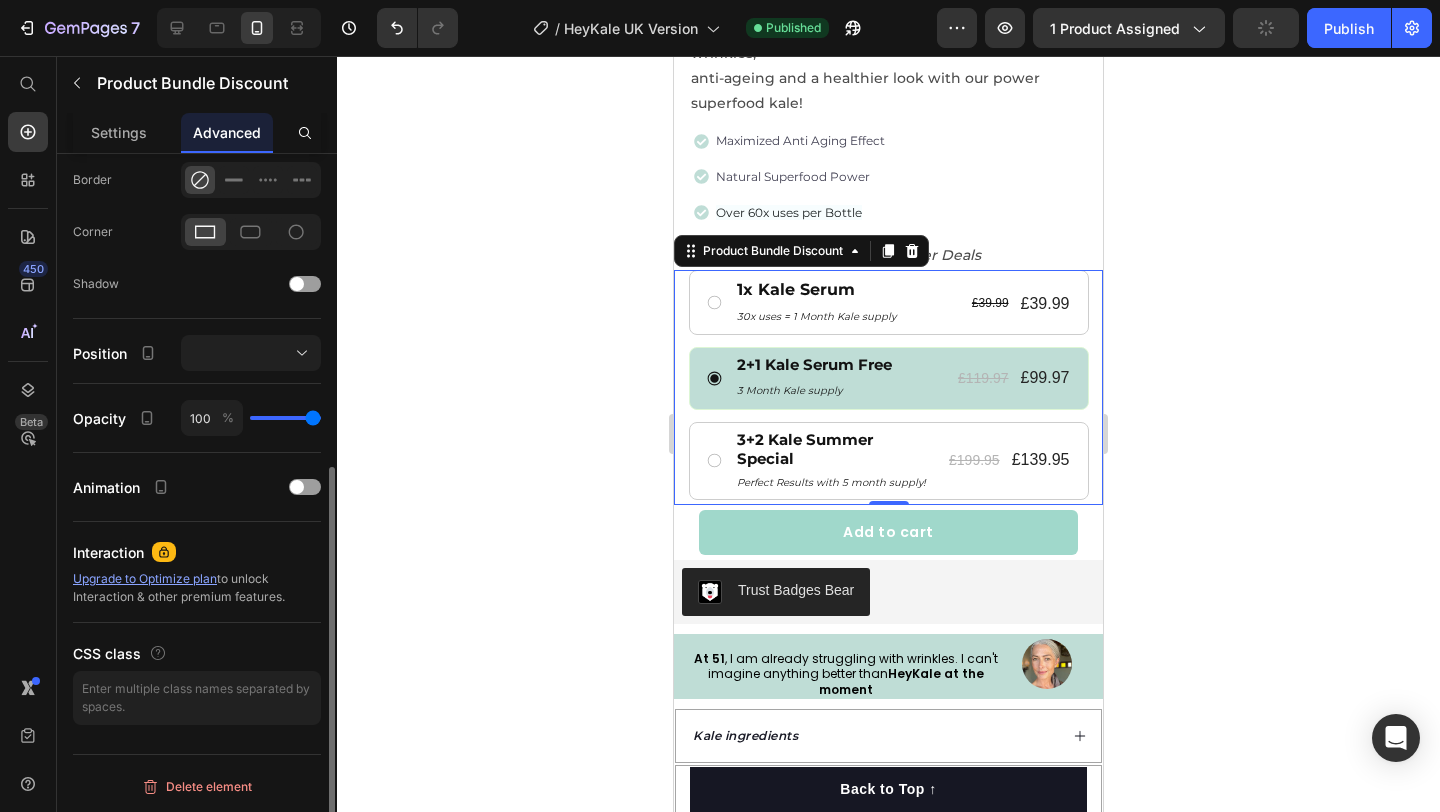 click on "Settings" 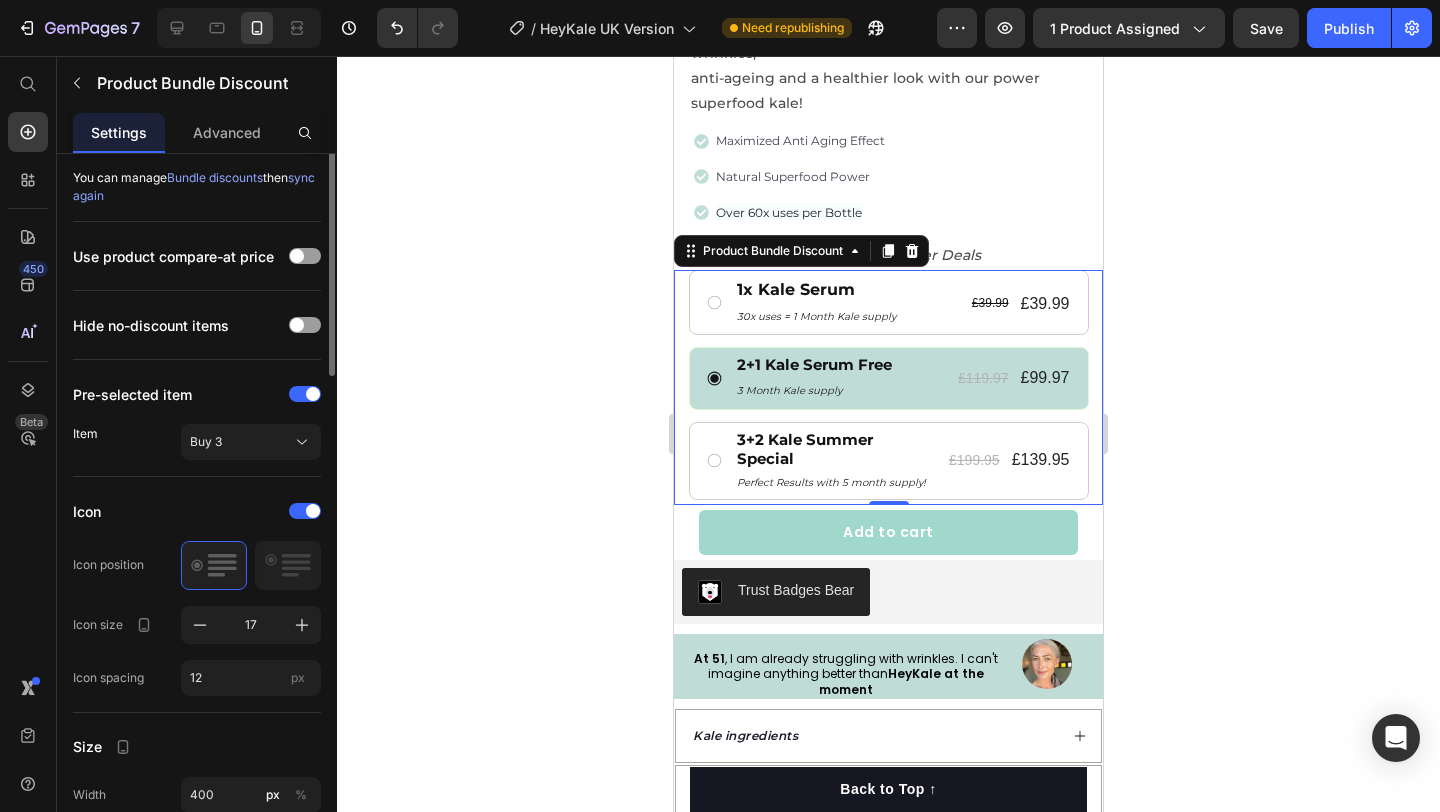 scroll, scrollTop: 0, scrollLeft: 0, axis: both 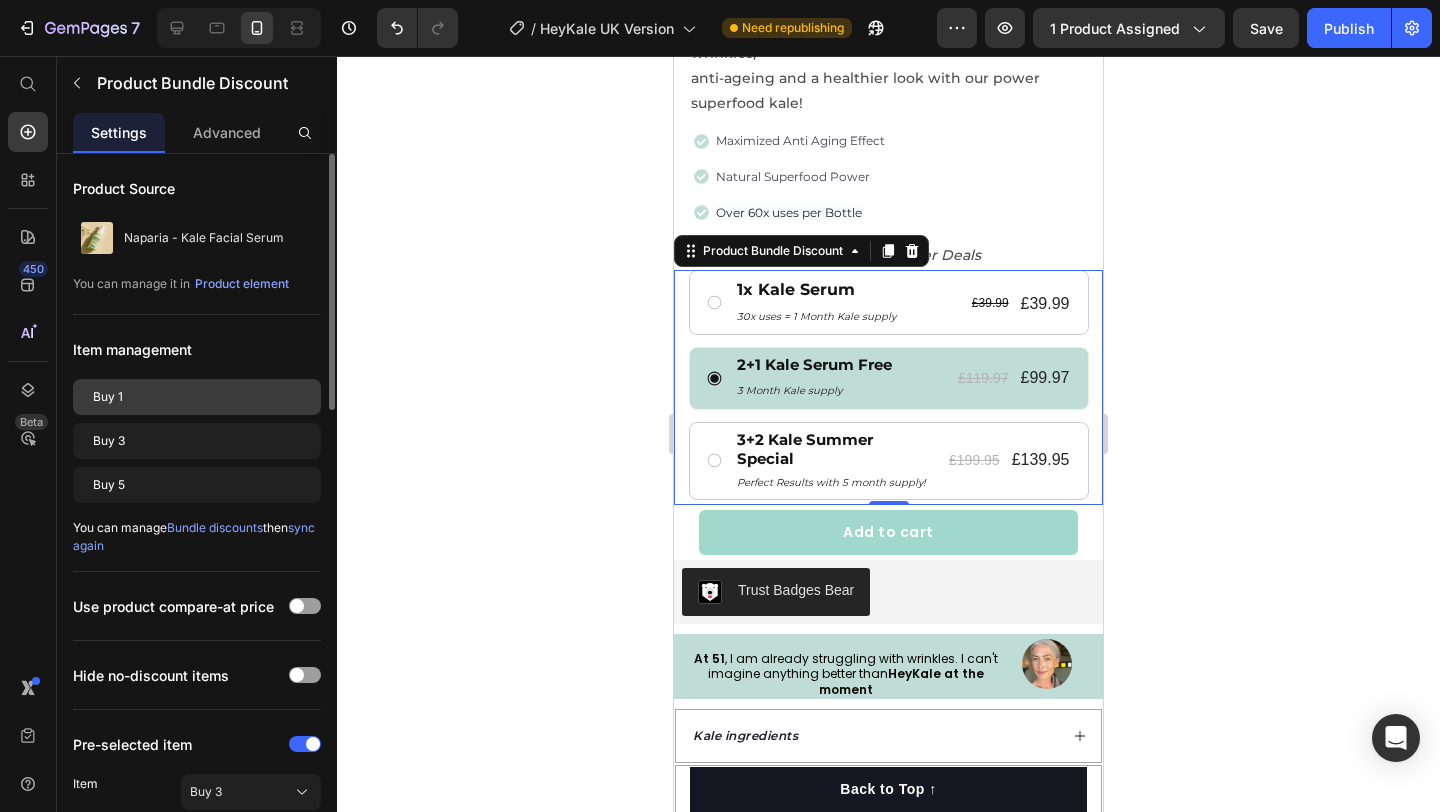 click on "Buy 1" at bounding box center (197, 397) 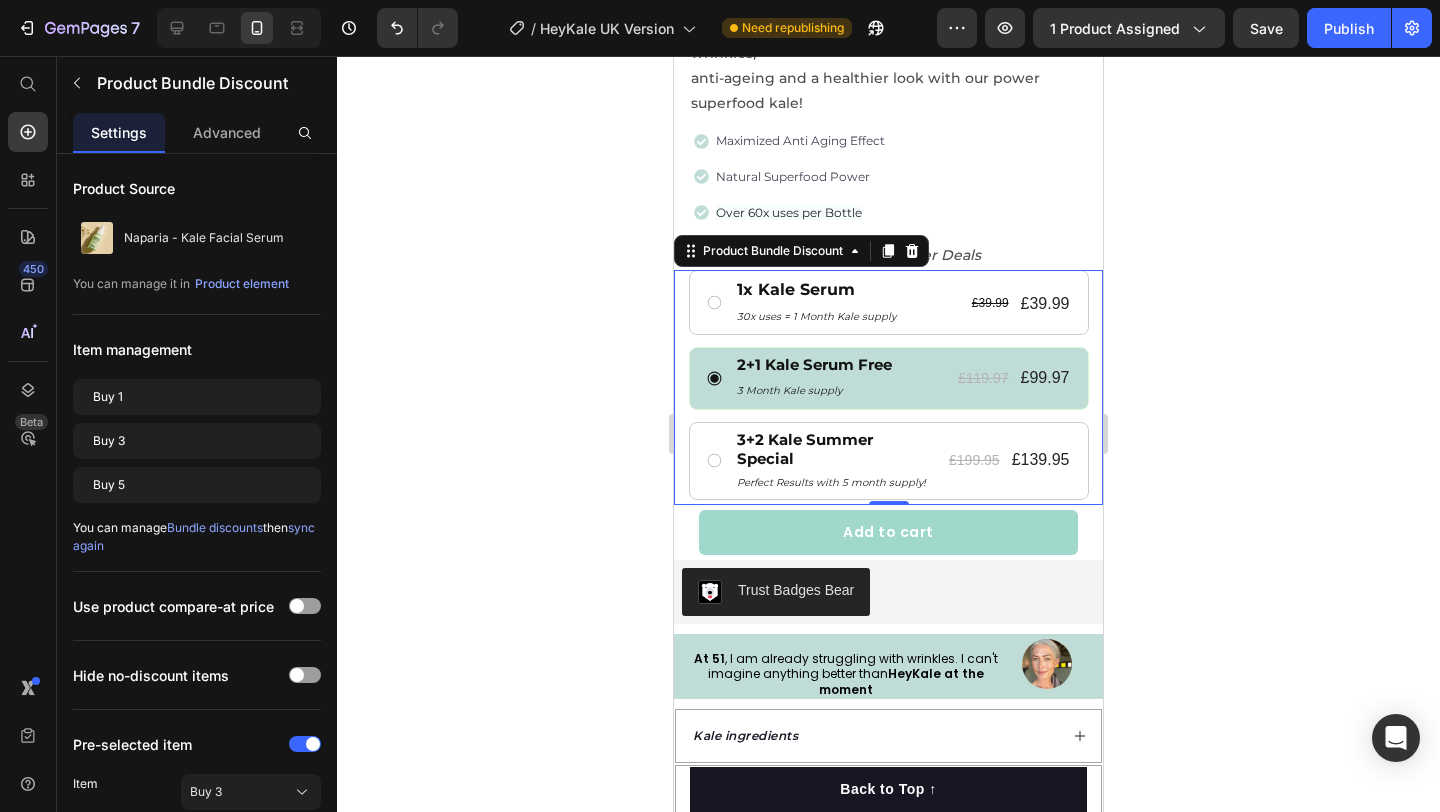 click on "2+1 Kale Serum Free  Text Block 3 Month Kale supply Text Block £119.97 Product Price £99.97 Product Price Row Row" at bounding box center [889, 378] 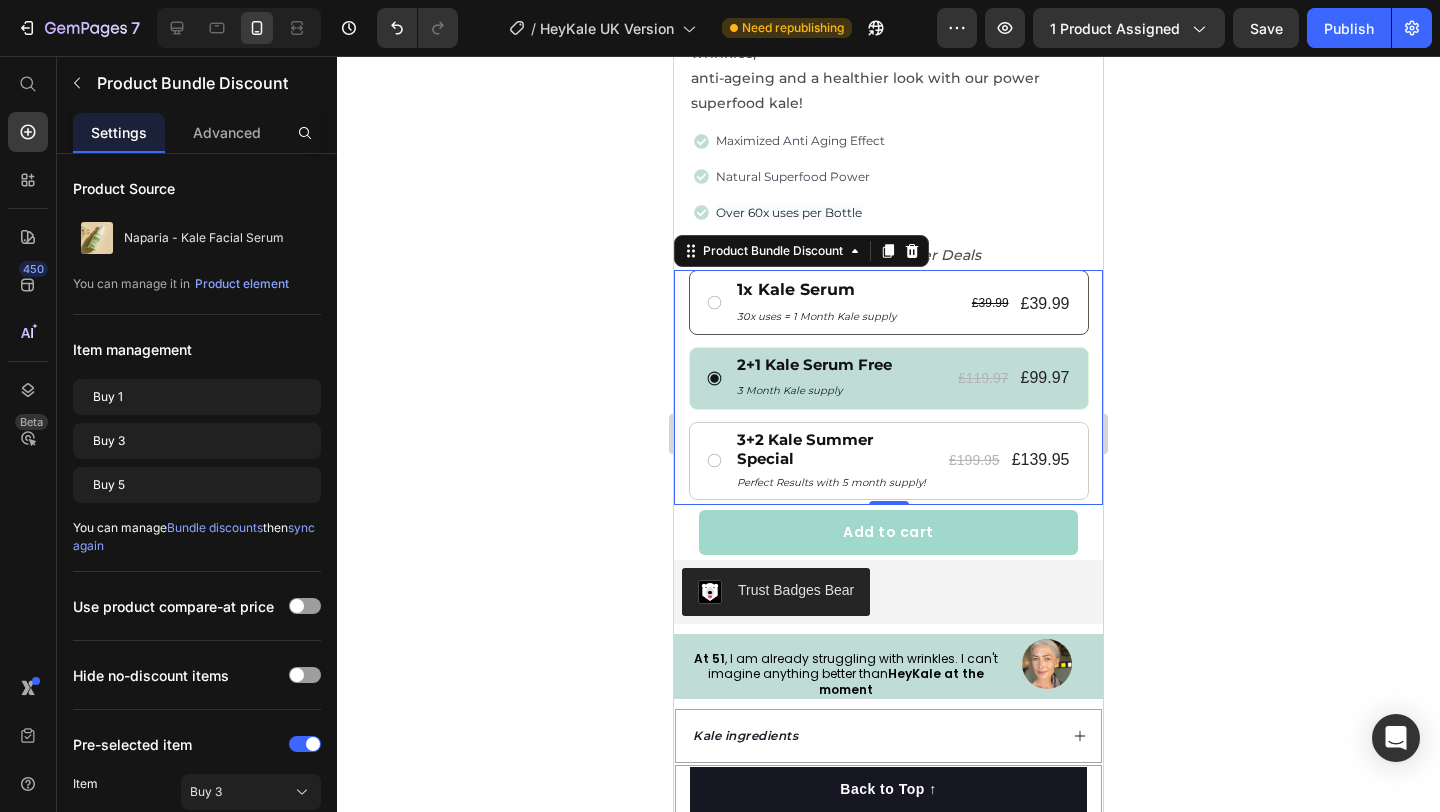 click on "1x Kale Serum Text Block 30x uses = 1 Month Kale supply Text Block £39.99 Product Price £39.99 Product Price Row Row" at bounding box center [889, 303] 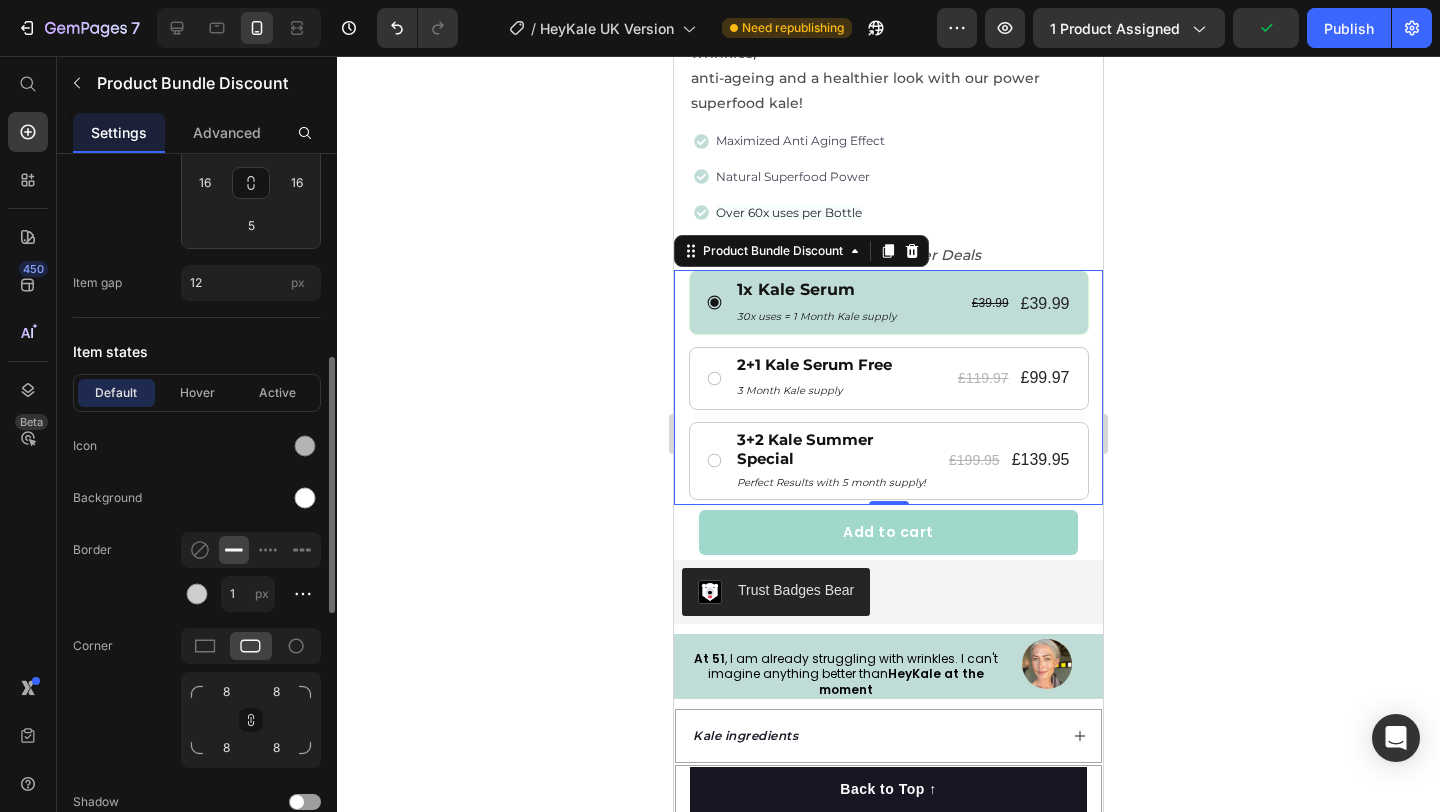 scroll, scrollTop: 1152, scrollLeft: 0, axis: vertical 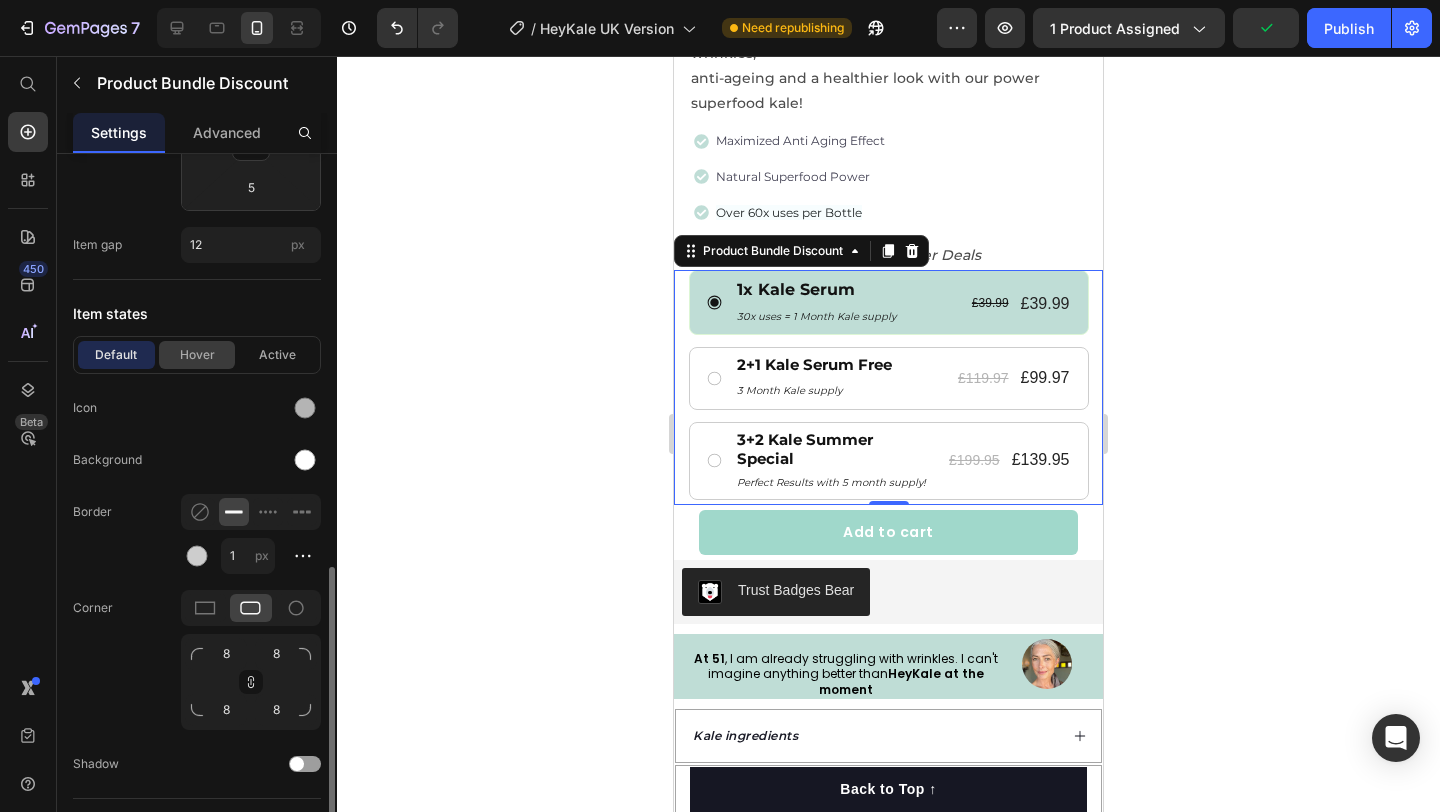 click on "Hover" at bounding box center [197, 355] 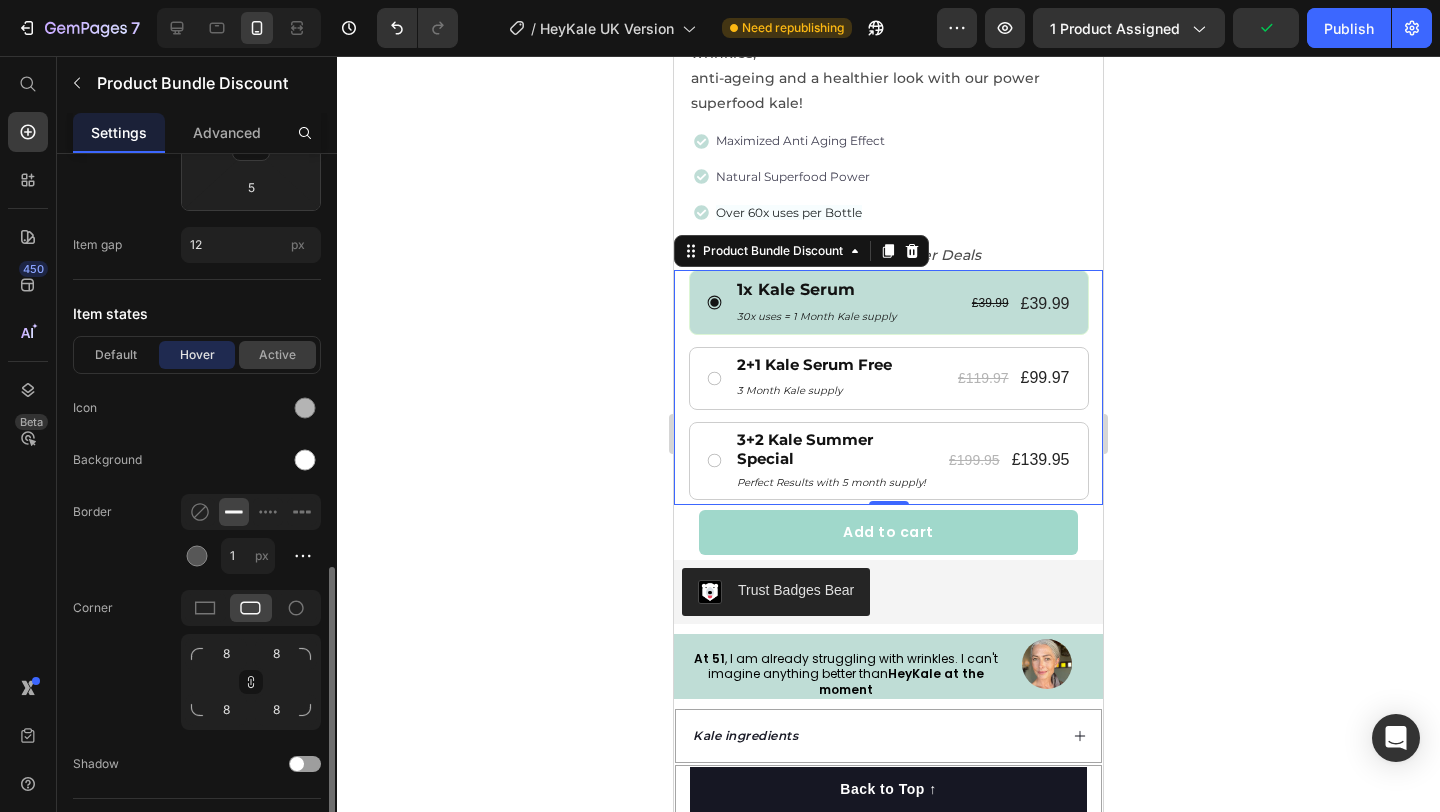 click on "Active" at bounding box center [277, 355] 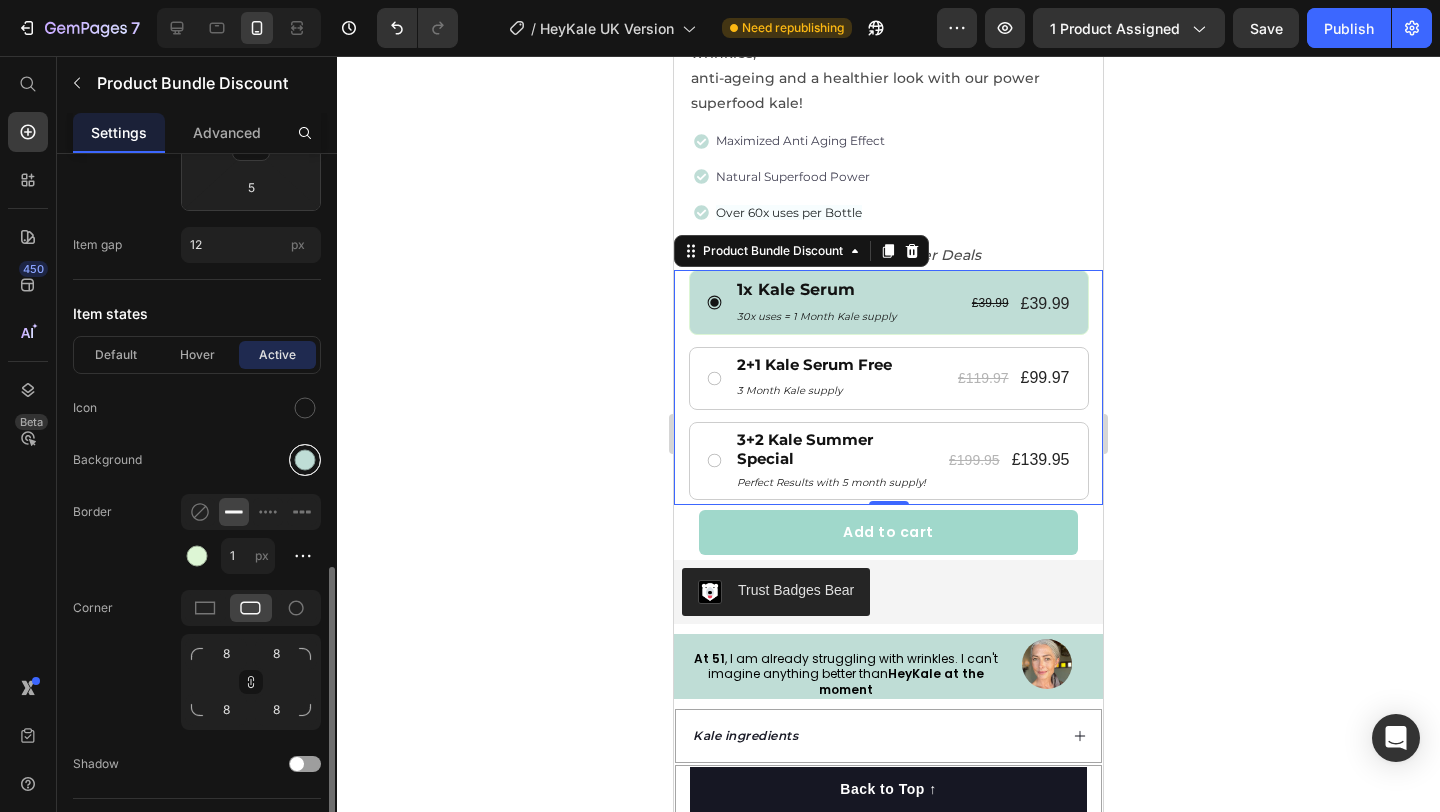 click at bounding box center [305, 459] 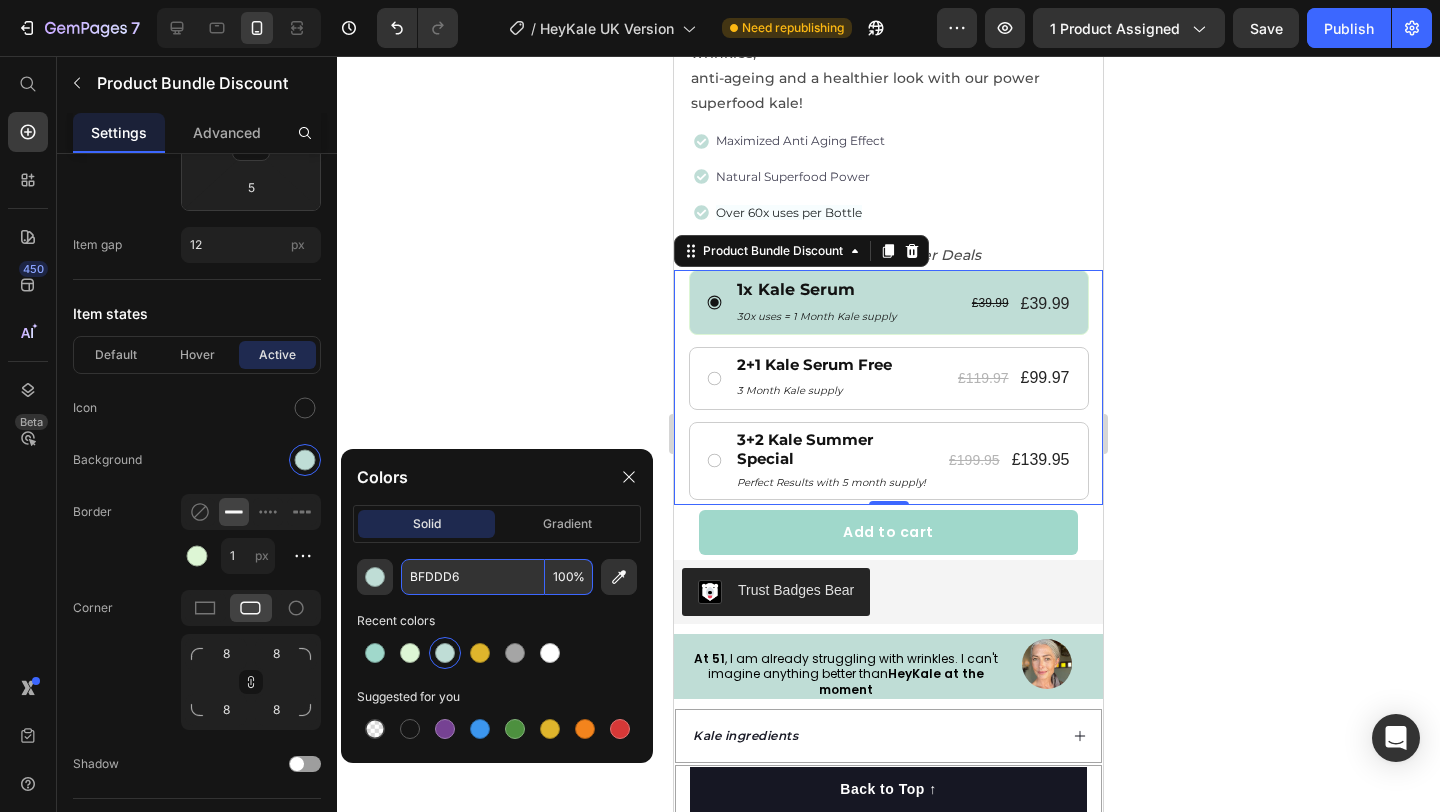 click on "BFDDD6" at bounding box center (473, 577) 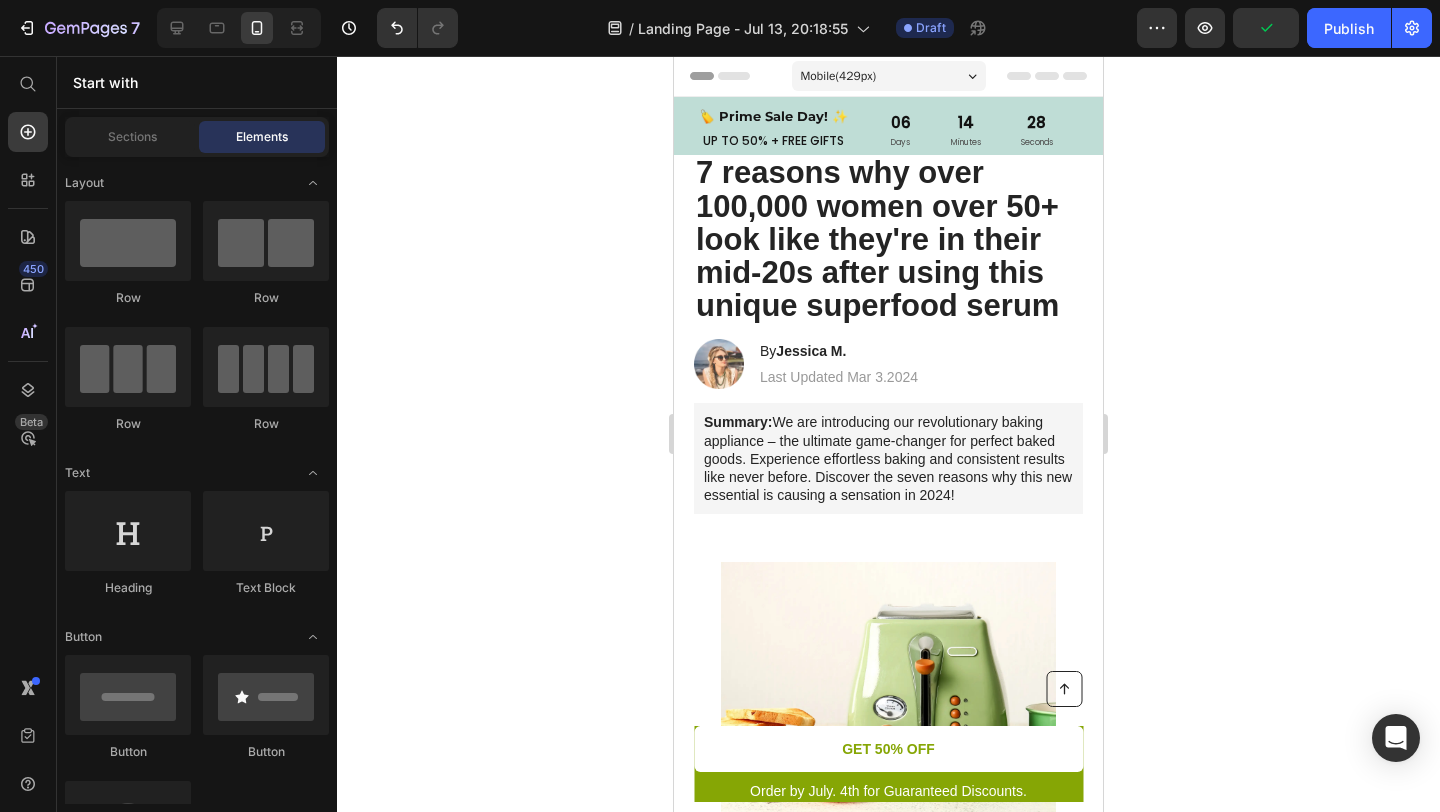 scroll, scrollTop: 0, scrollLeft: 0, axis: both 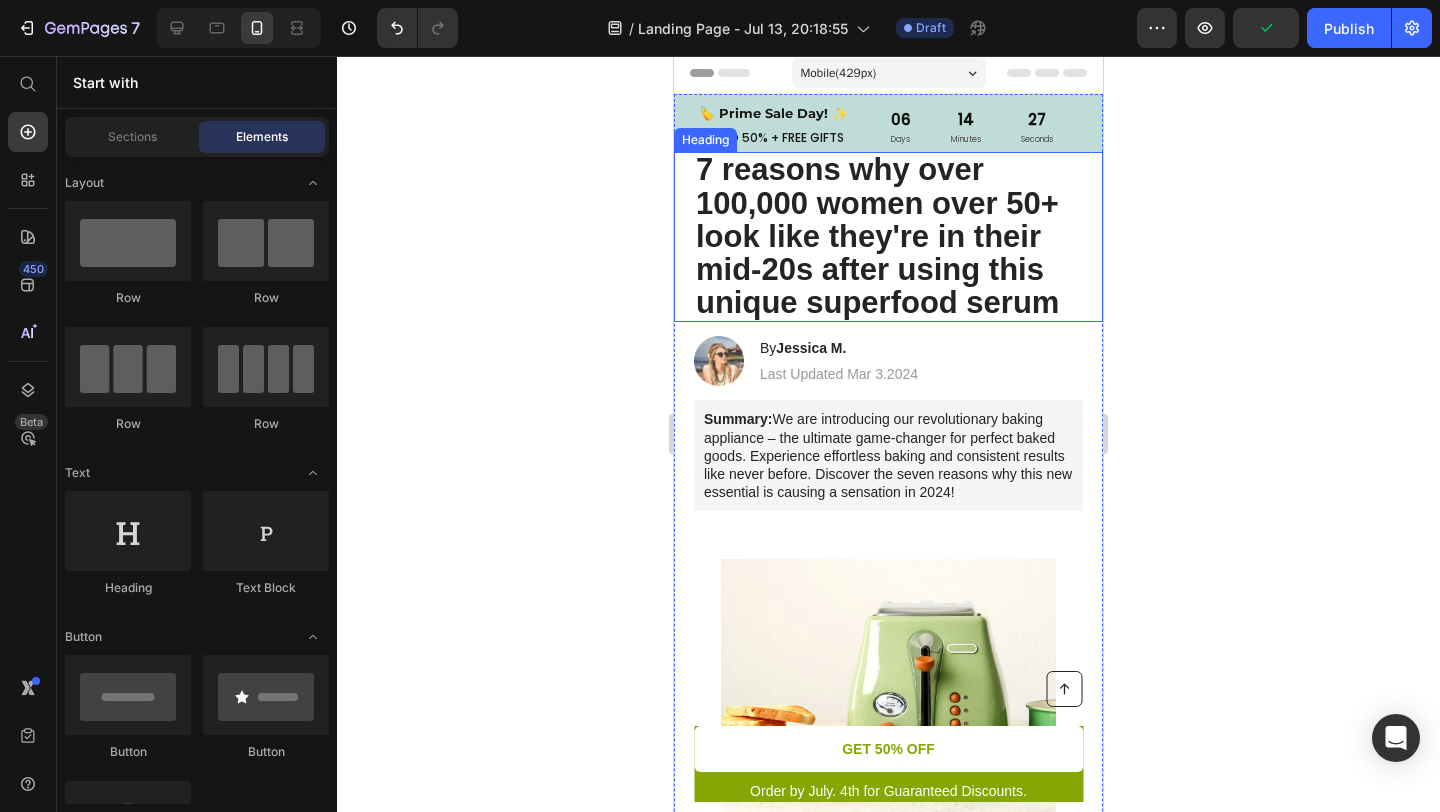 click on "7 reasons why over 100,000 women over 50+ look like they're in their mid-20s after using this unique superfood serum" at bounding box center (877, 236) 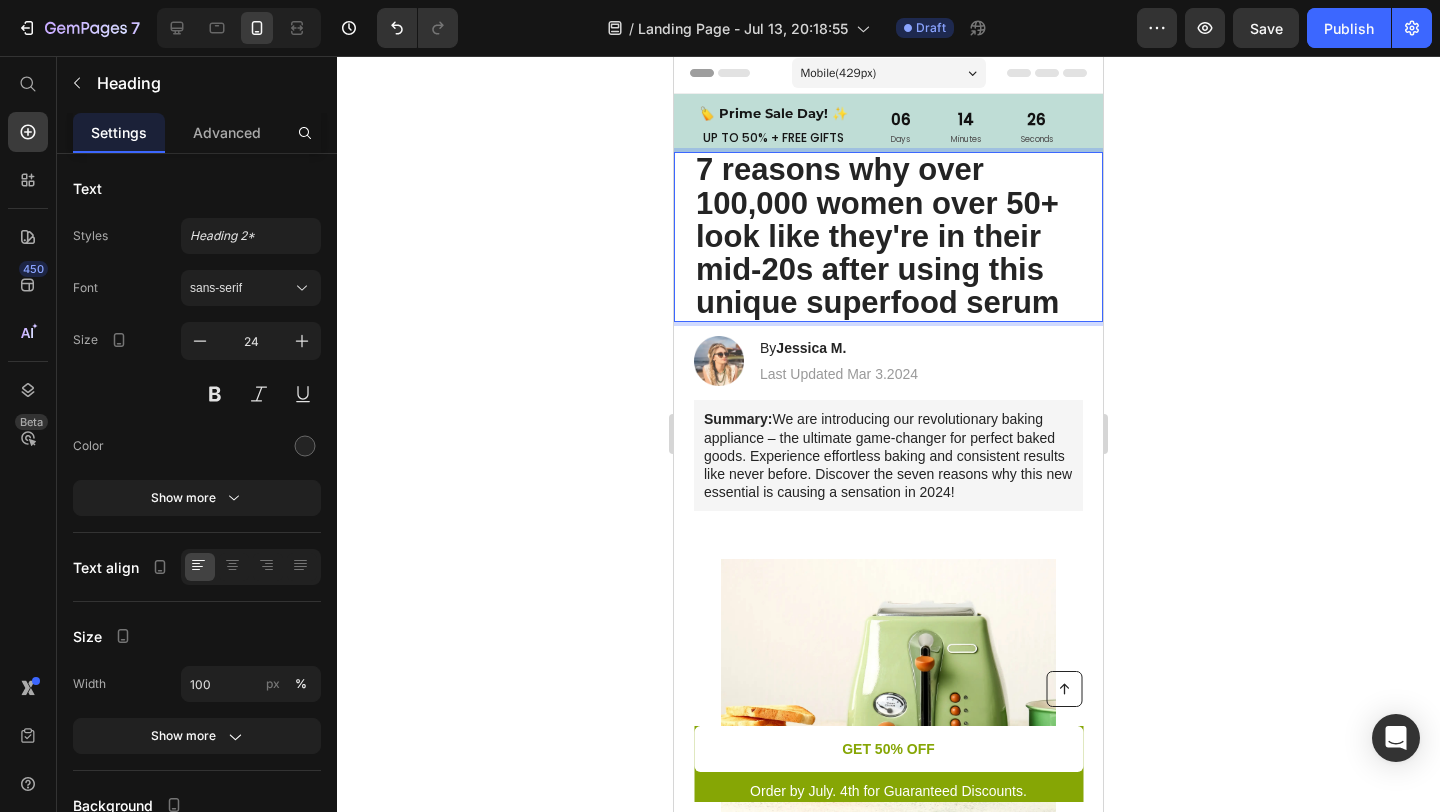 click on "7 reasons why over 100,000 women over 50+ look like they're in their mid-20s after using this unique superfood serum" at bounding box center (877, 236) 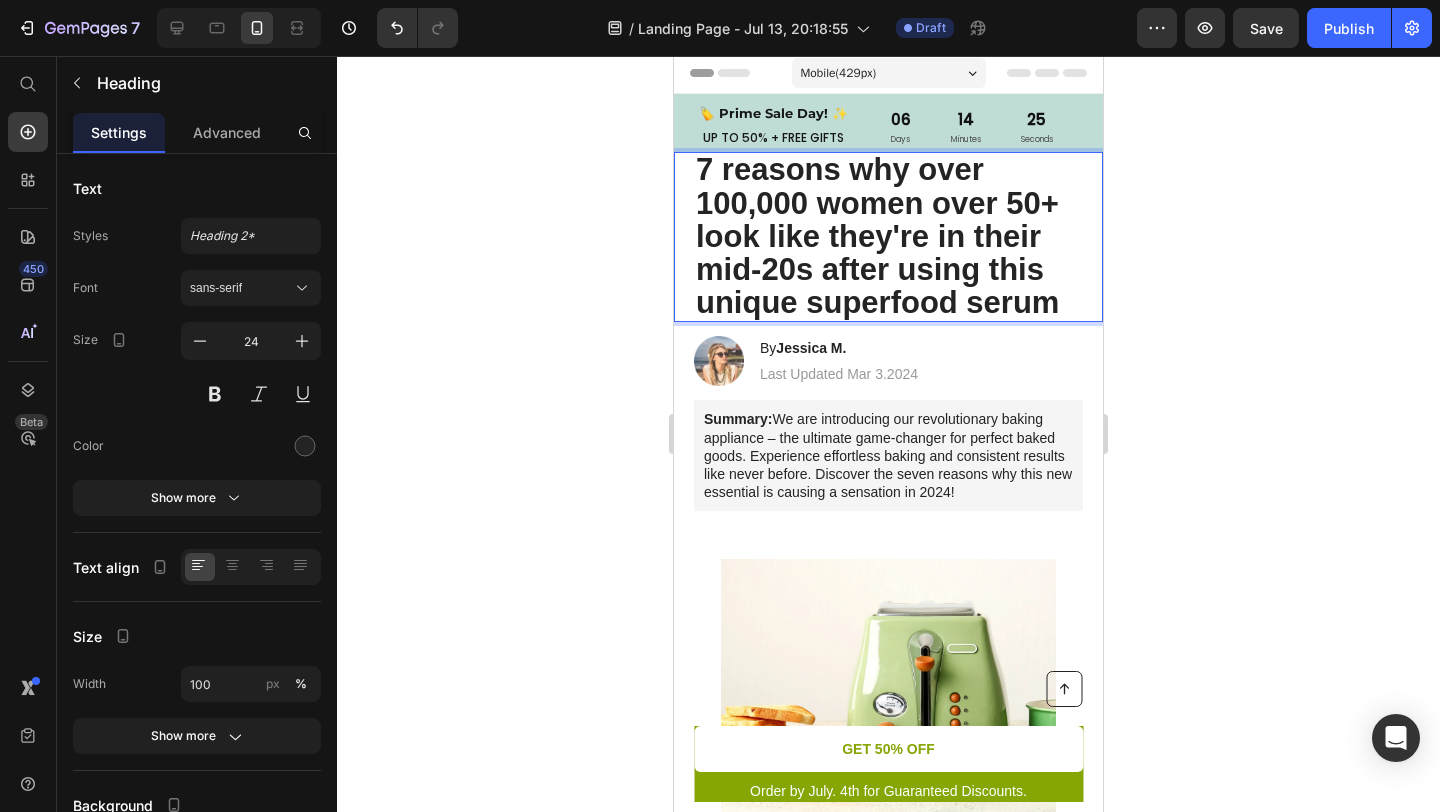 click on "7 reasons why over 100,000 women over 50+ look like they're in their mid-20s after using this unique superfood serum" at bounding box center (877, 236) 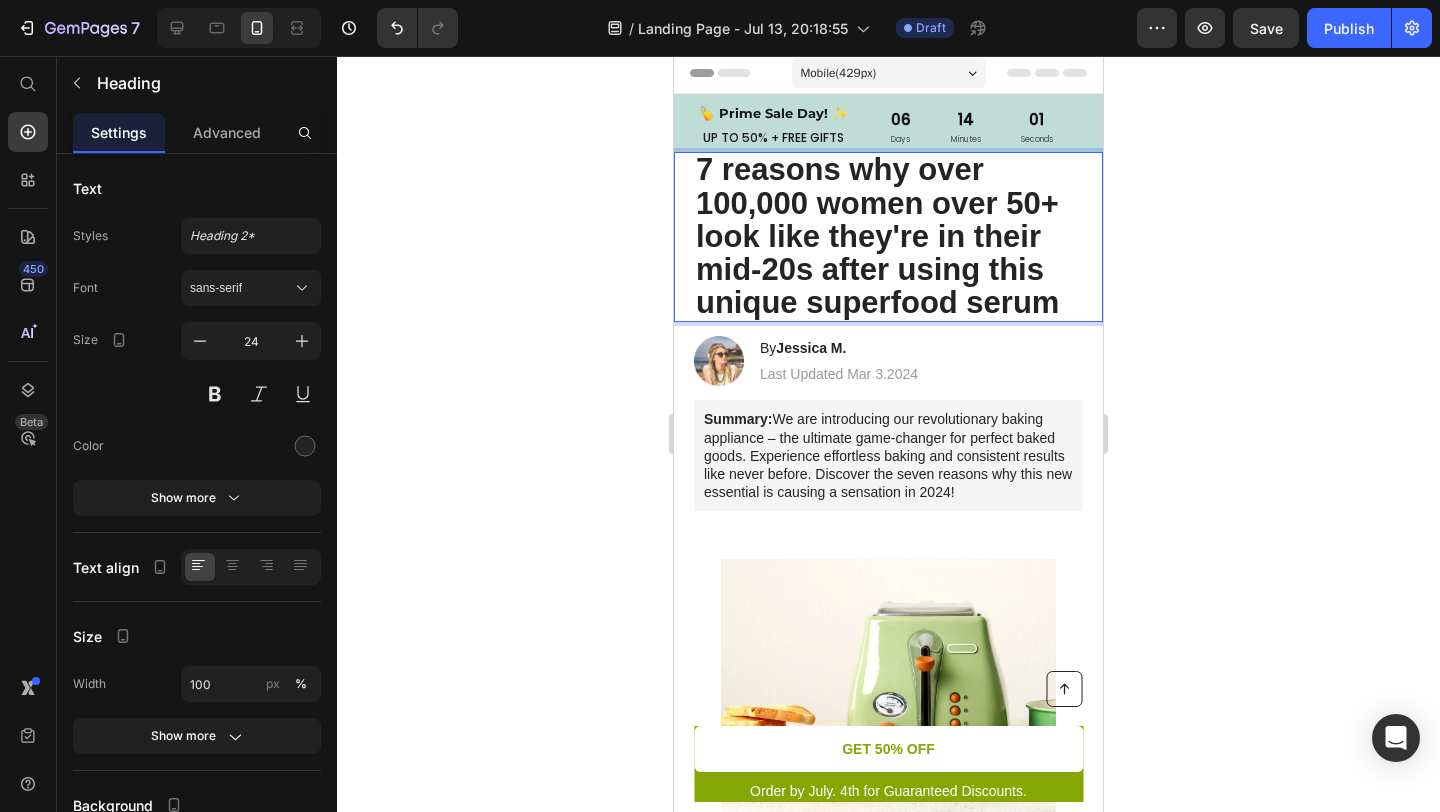 click on "7 reasons why over 100,000 women over 50+ look like they're in their mid-20s after using this unique superfood serum" at bounding box center [877, 236] 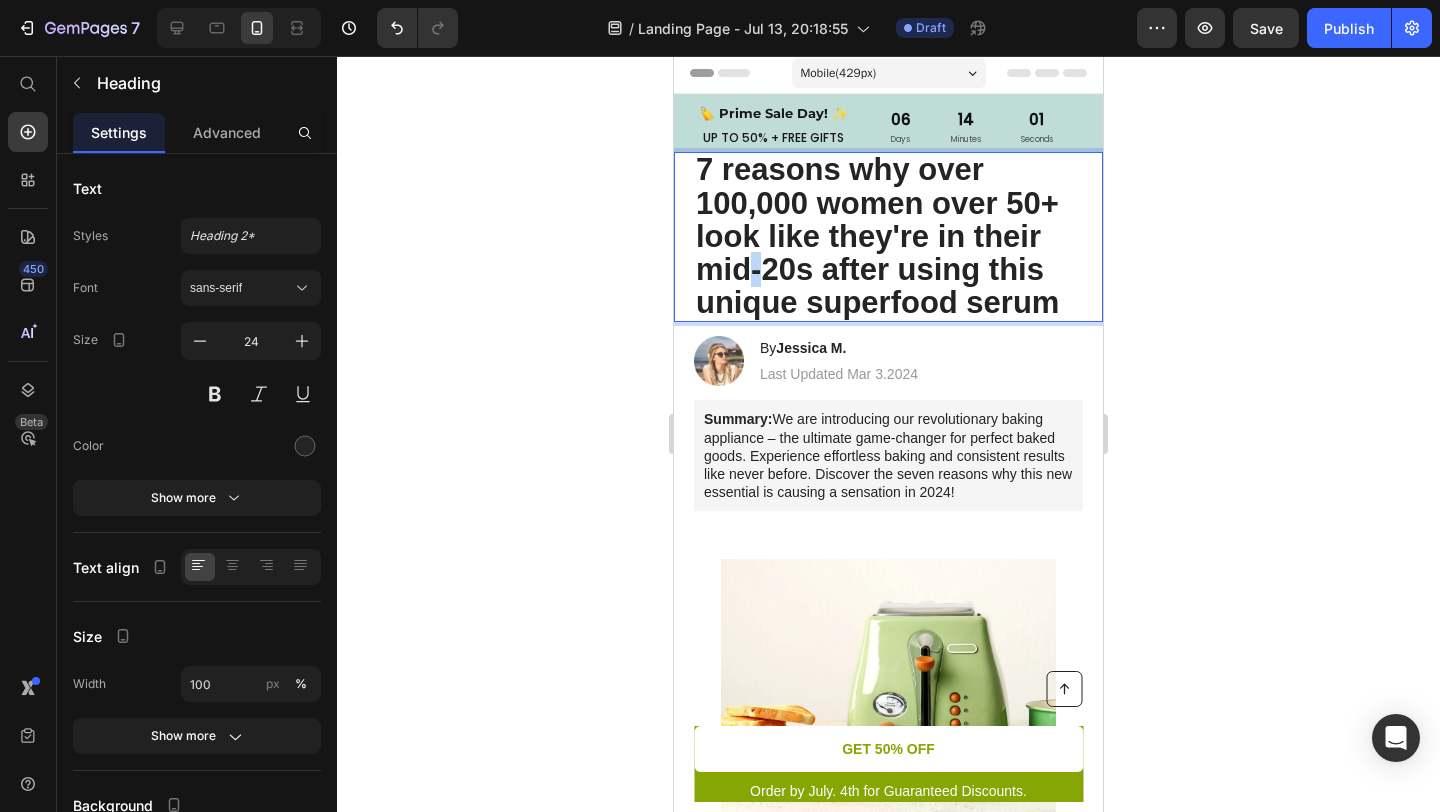 click on "7 reasons why over 100,000 women over 50+ look like they're in their mid-20s after using this unique superfood serum" at bounding box center [877, 236] 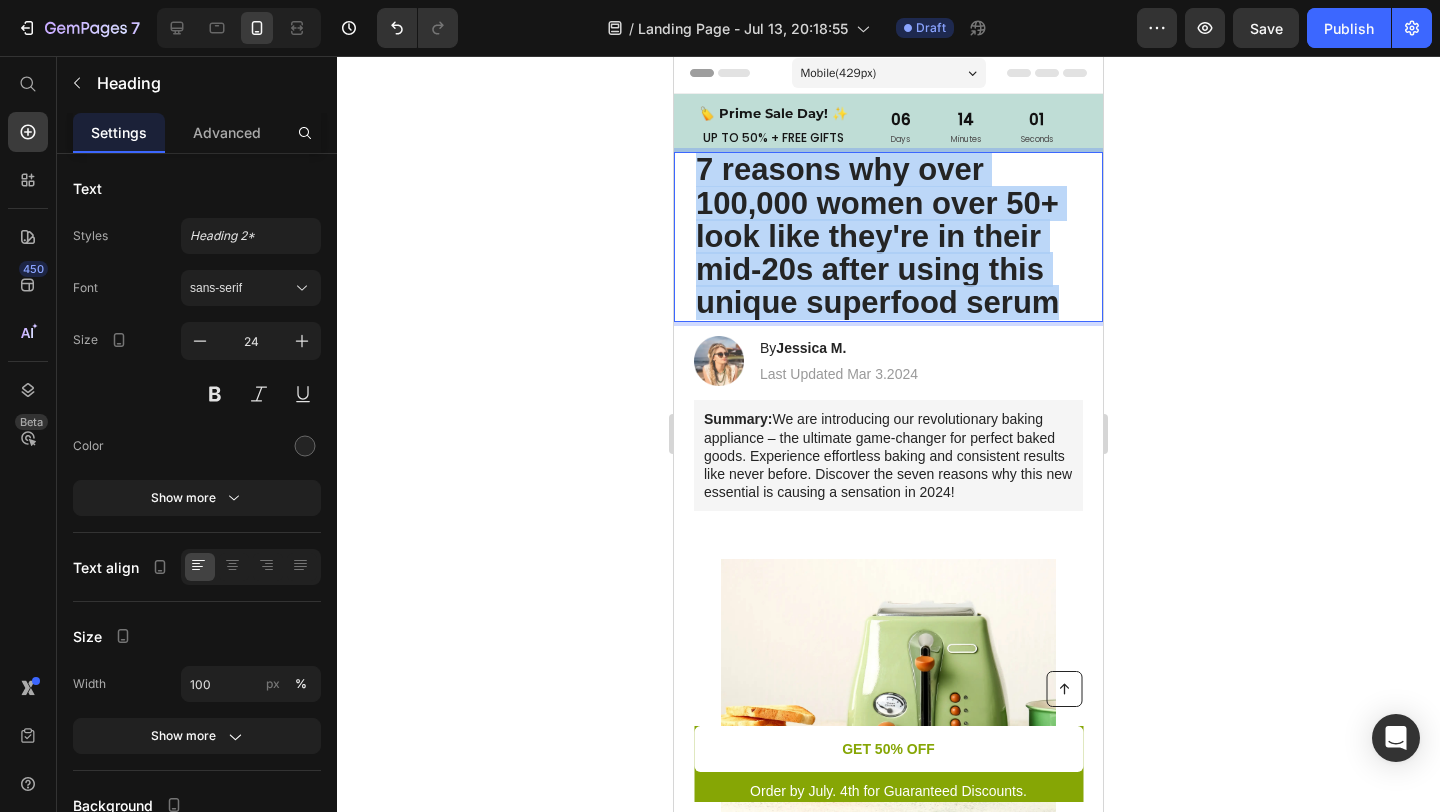 click on "7 reasons why over 100,000 women over 50+ look like they're in their mid-20s after using this unique superfood serum" at bounding box center [877, 236] 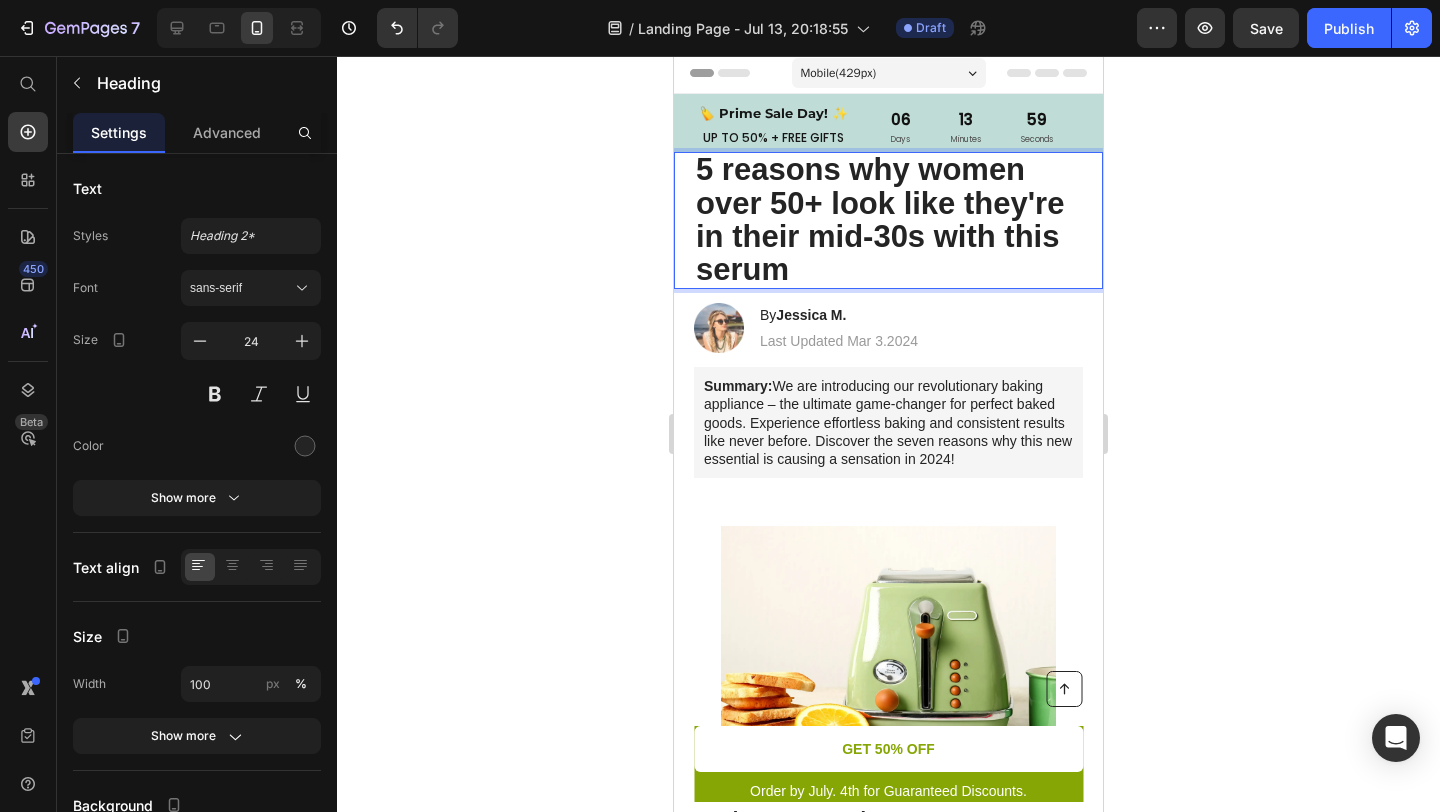 click on "5 reasons why women over 50+ look like they're in their mid-30s with this serum" at bounding box center [880, 219] 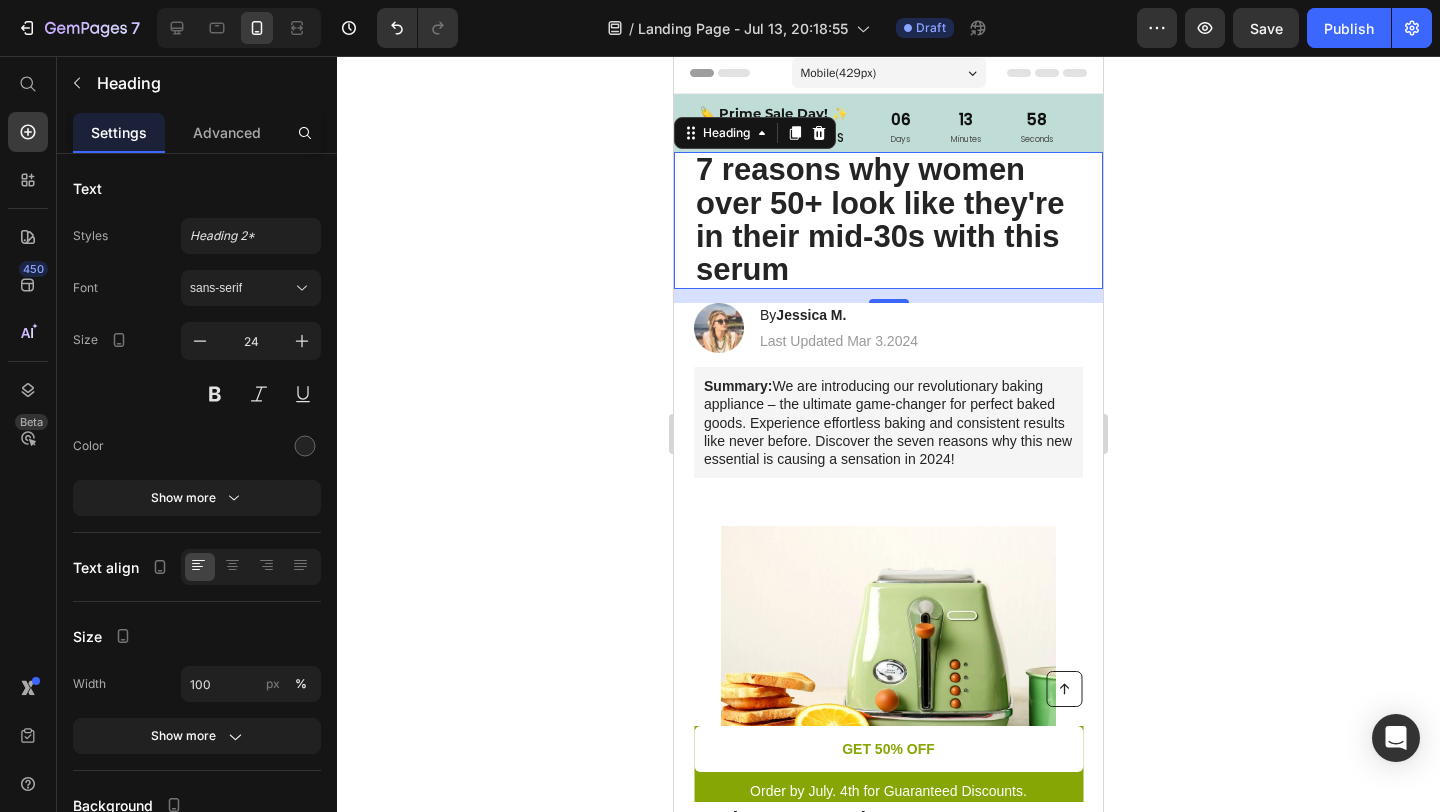 click 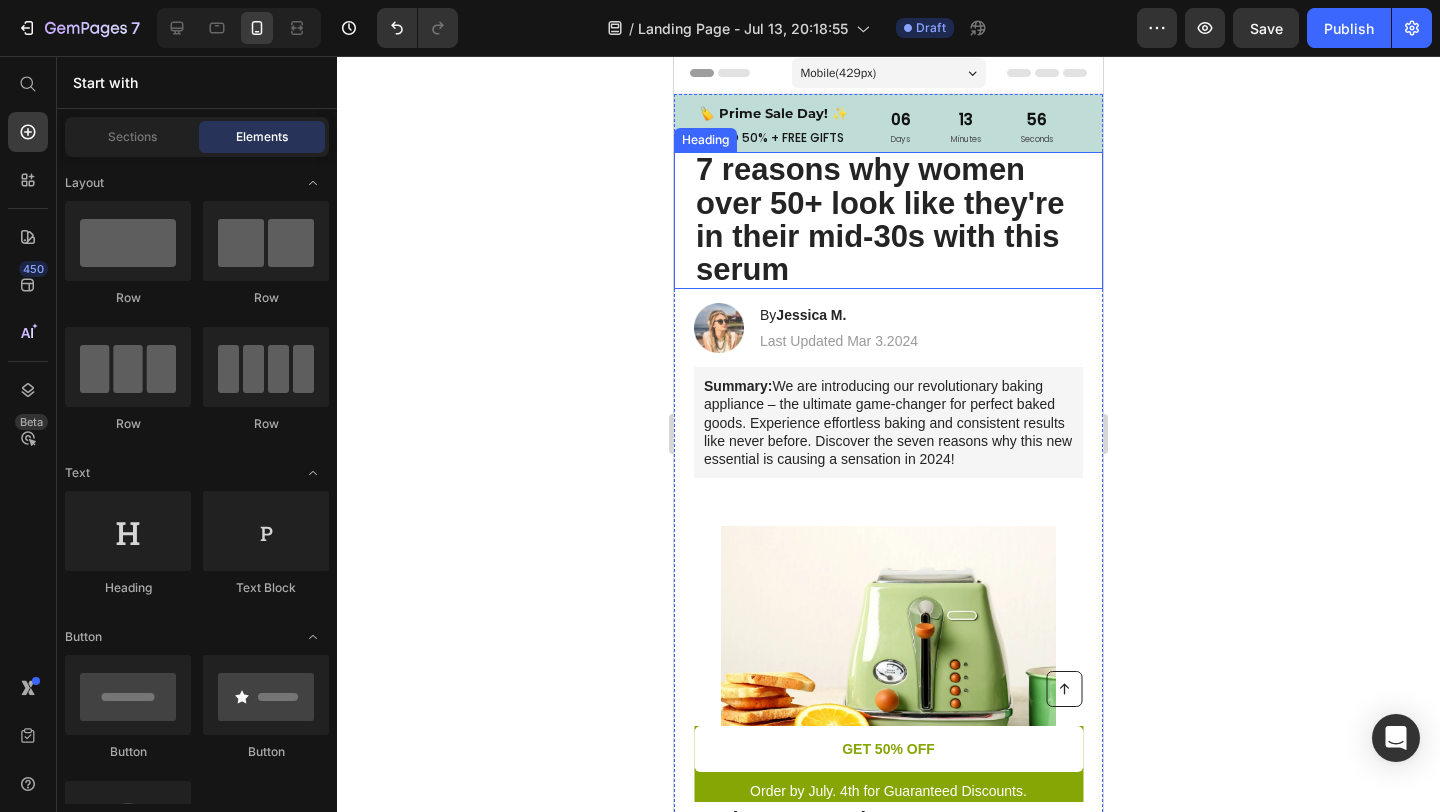 click 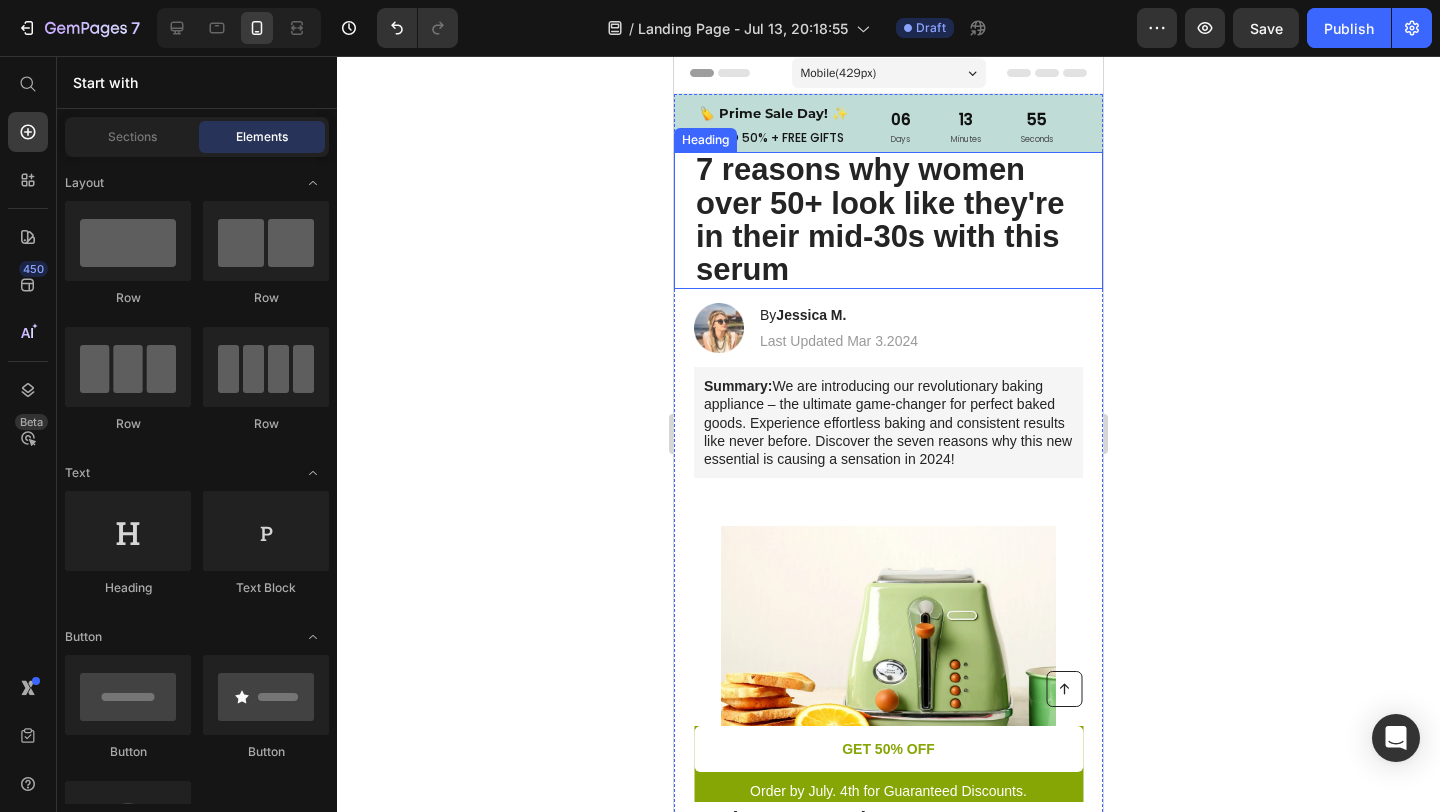 click on "⁠⁠⁠⁠⁠⁠⁠ 7 reasons why women over 50+ look like they're in their mid-30s with this serum" at bounding box center (888, 220) 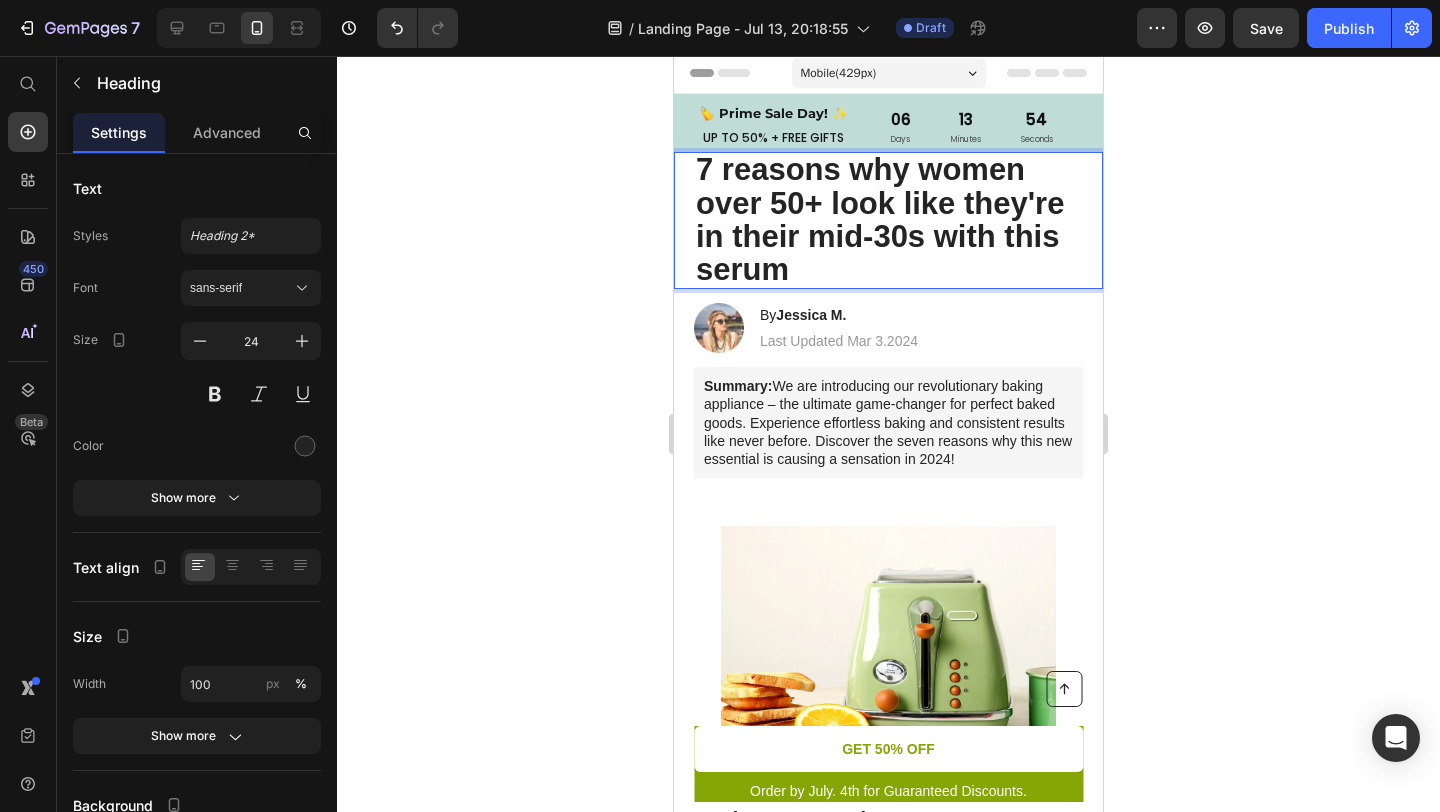 click on "7 reasons why women over 50+ look like they're in their mid-30s with this serum" at bounding box center (888, 220) 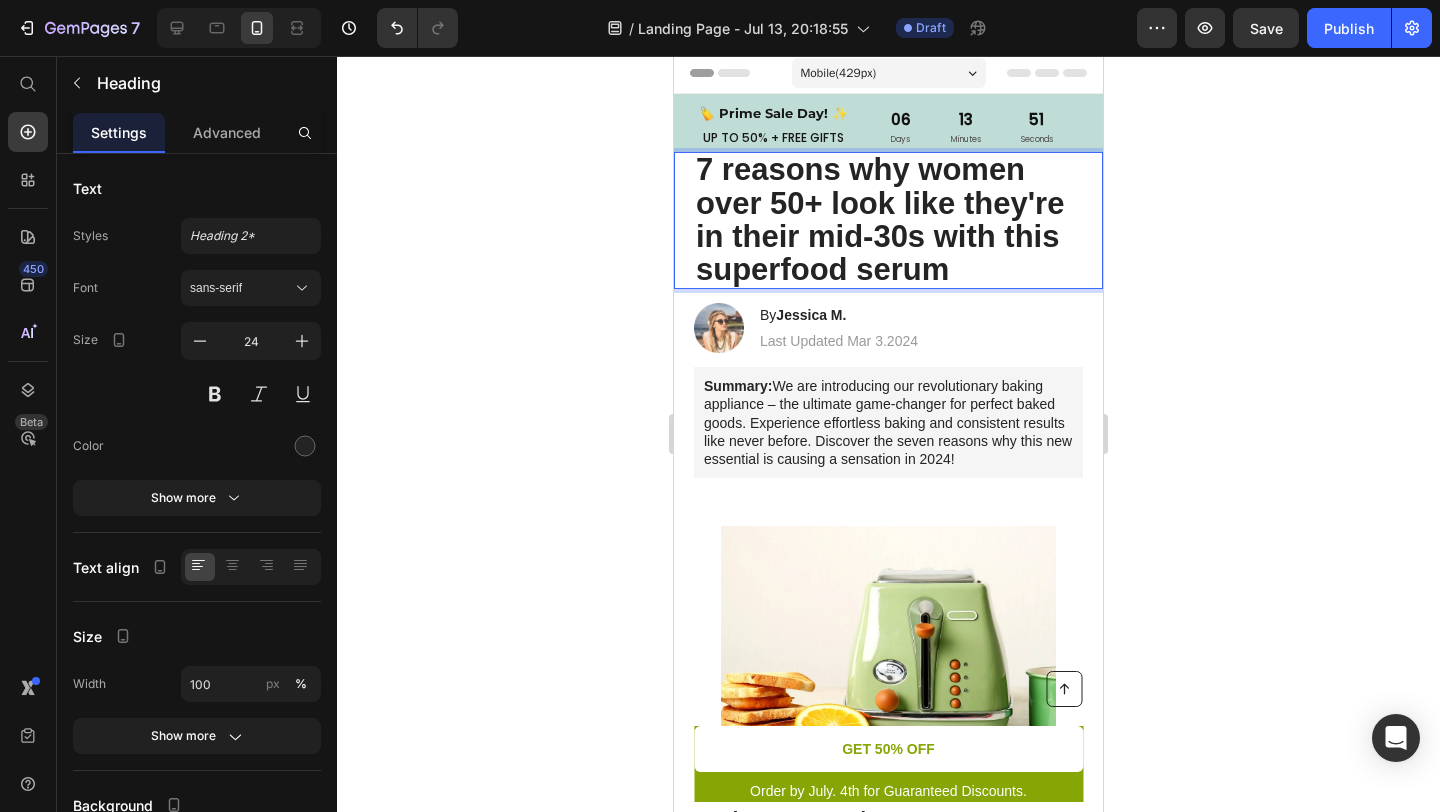 click 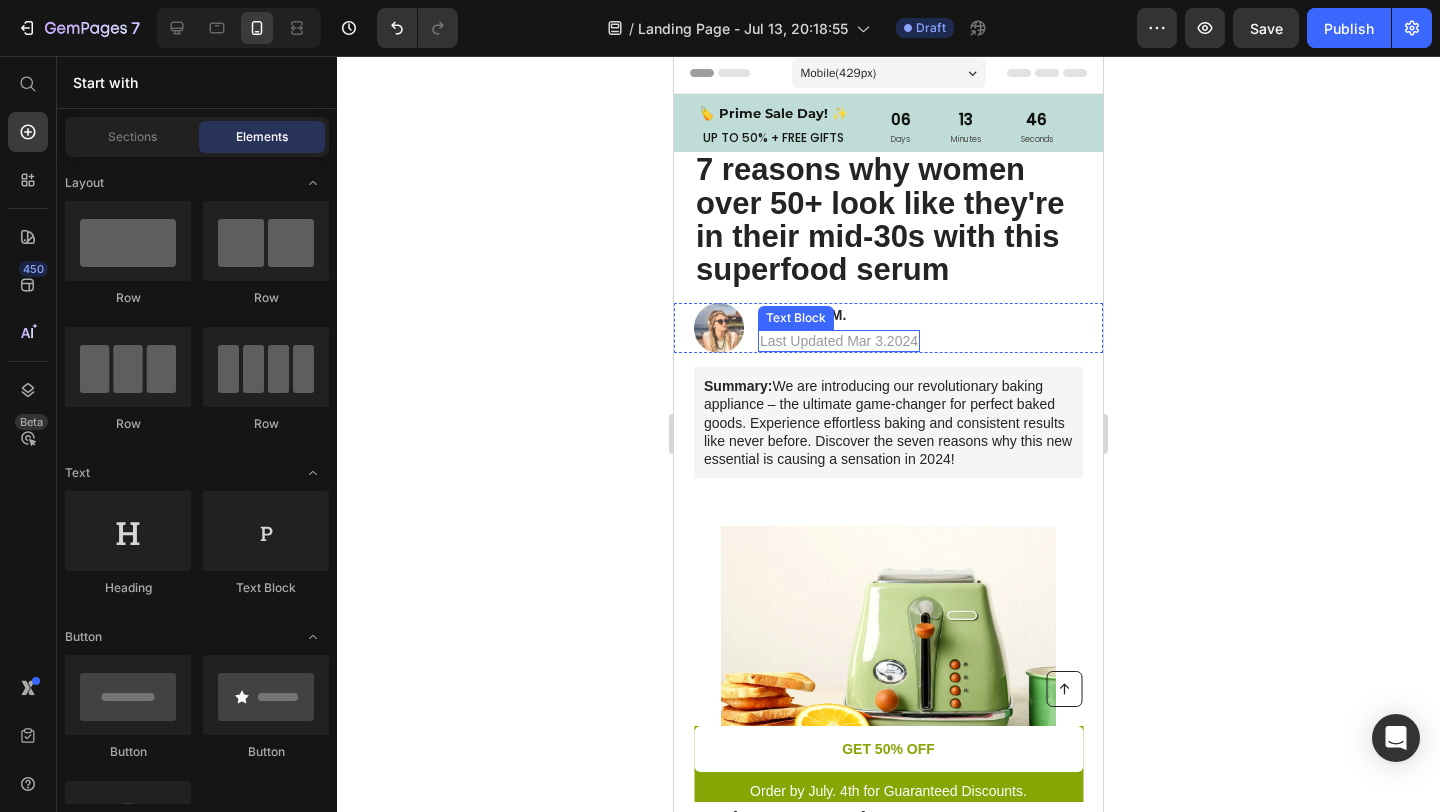 click on "Last Updated Mar 3.2024" at bounding box center [839, 341] 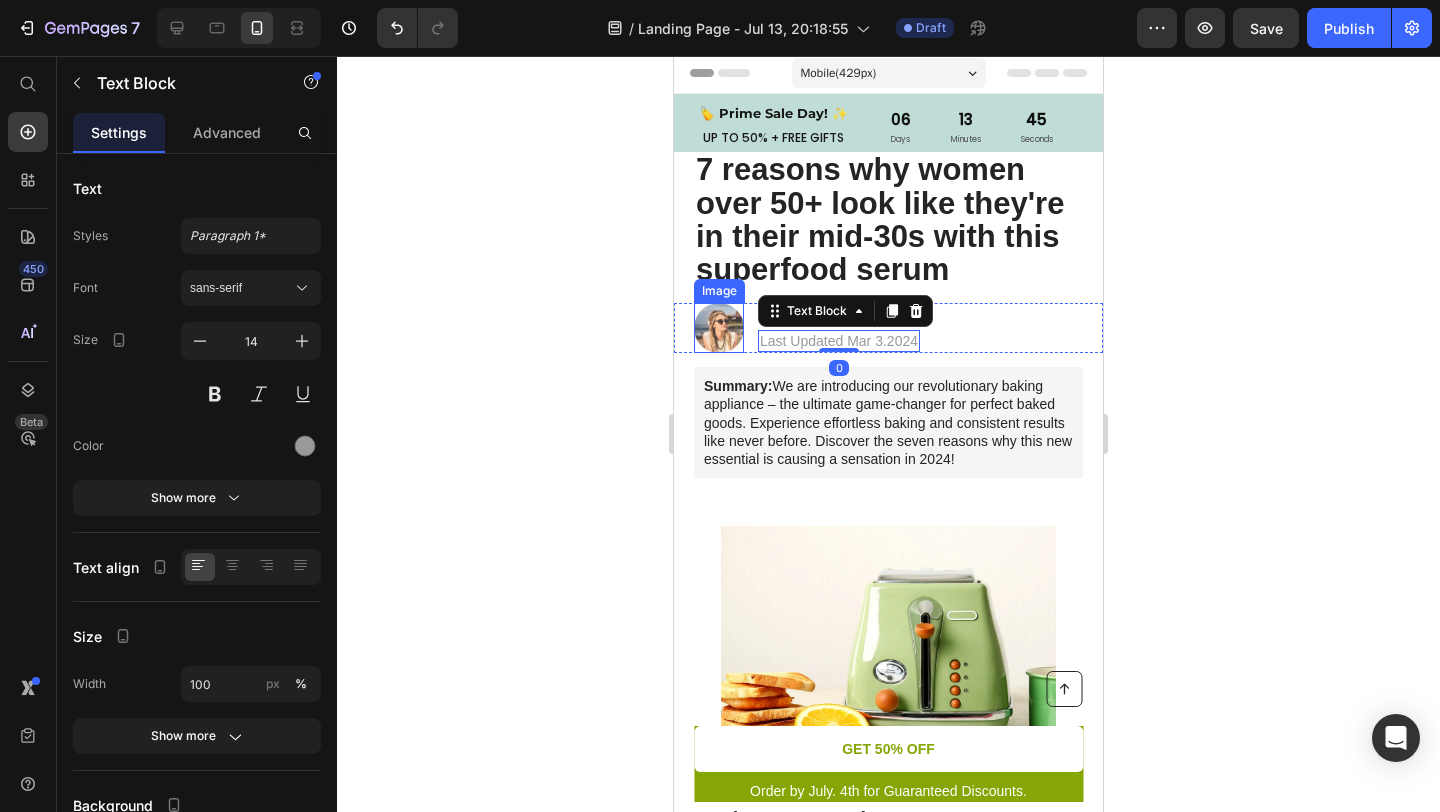 click at bounding box center [719, 328] 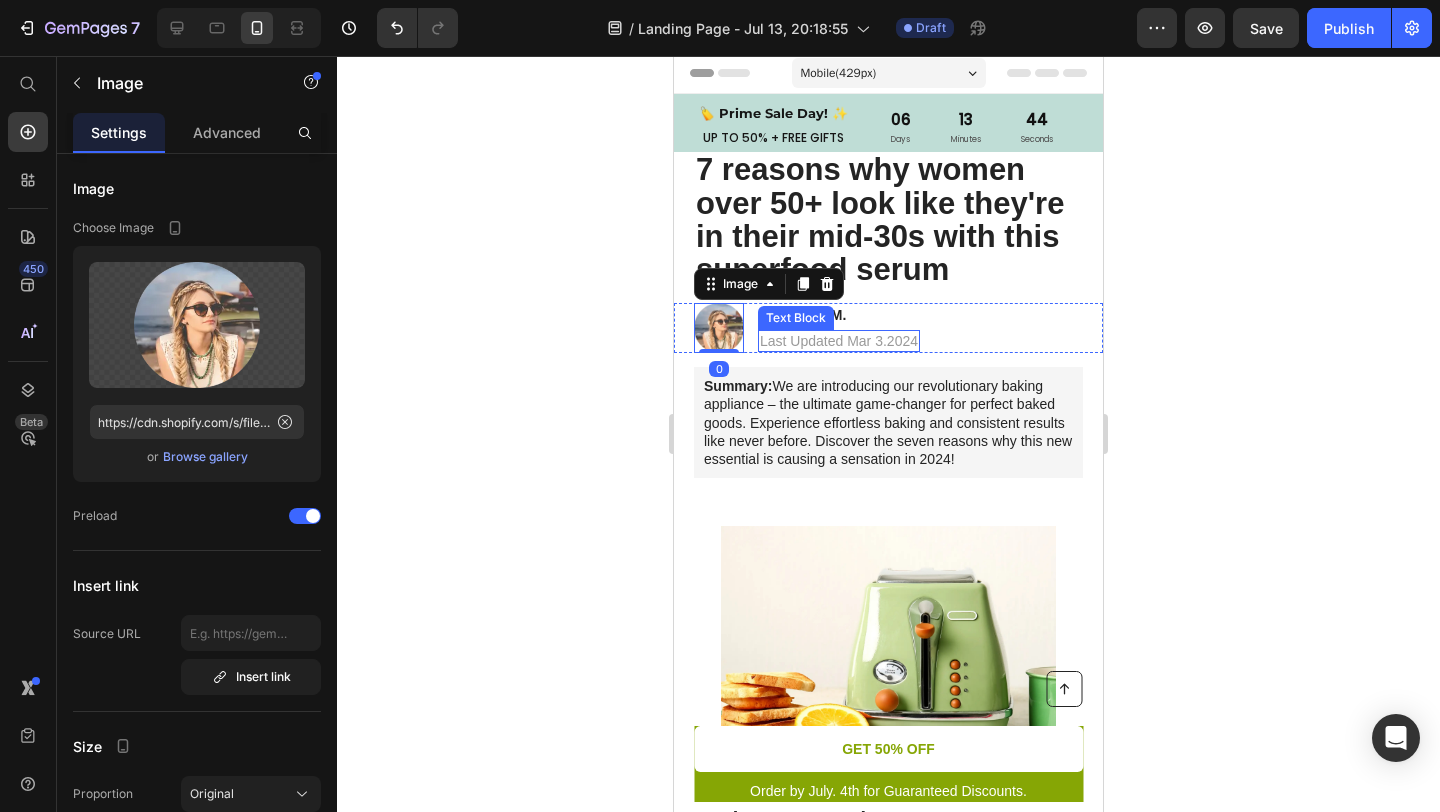 click on "Image 0 By [PERSON] Heading Last Updated Mar 3.2024 Text Block Row" at bounding box center [888, 328] 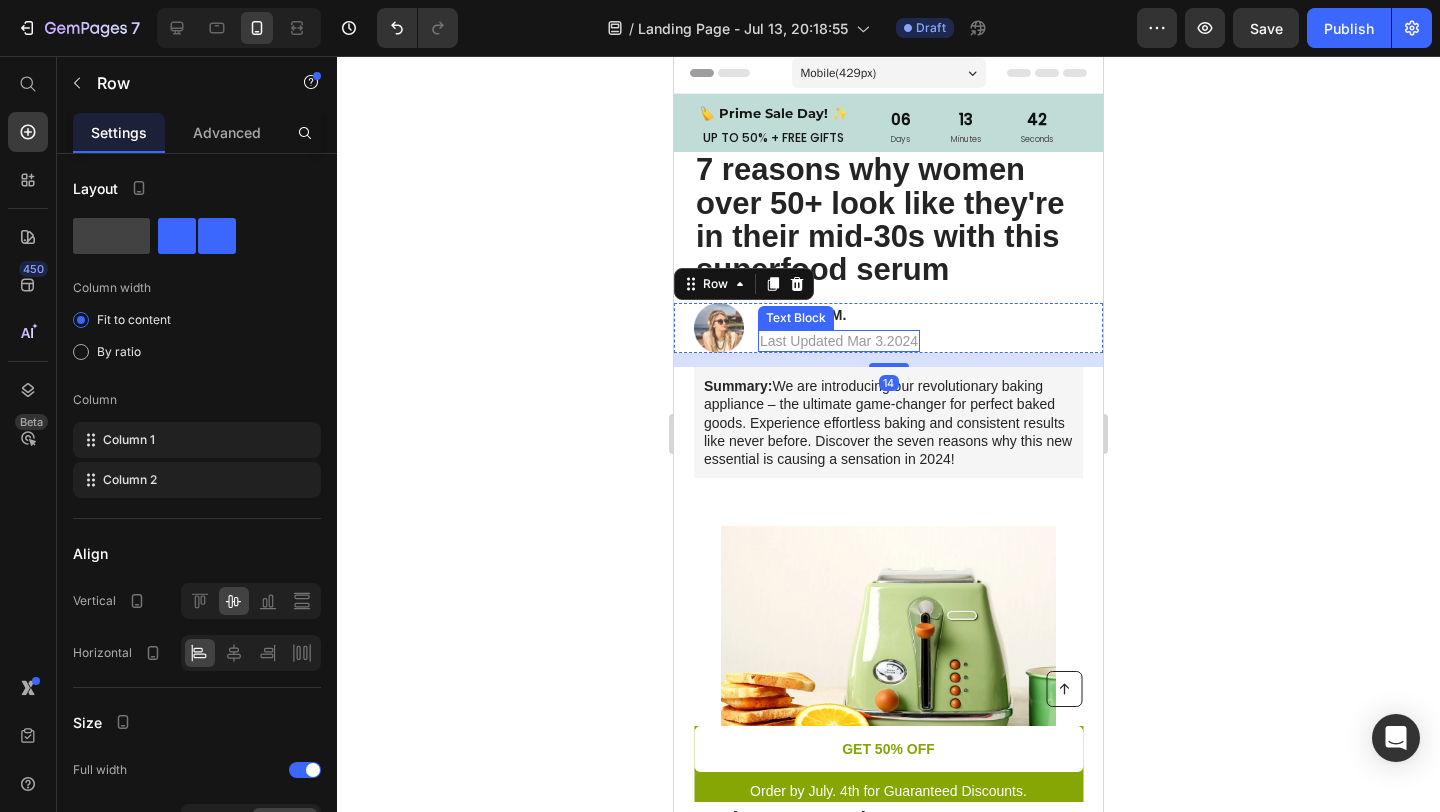 click on "Last Updated Mar 3.2024" at bounding box center [839, 341] 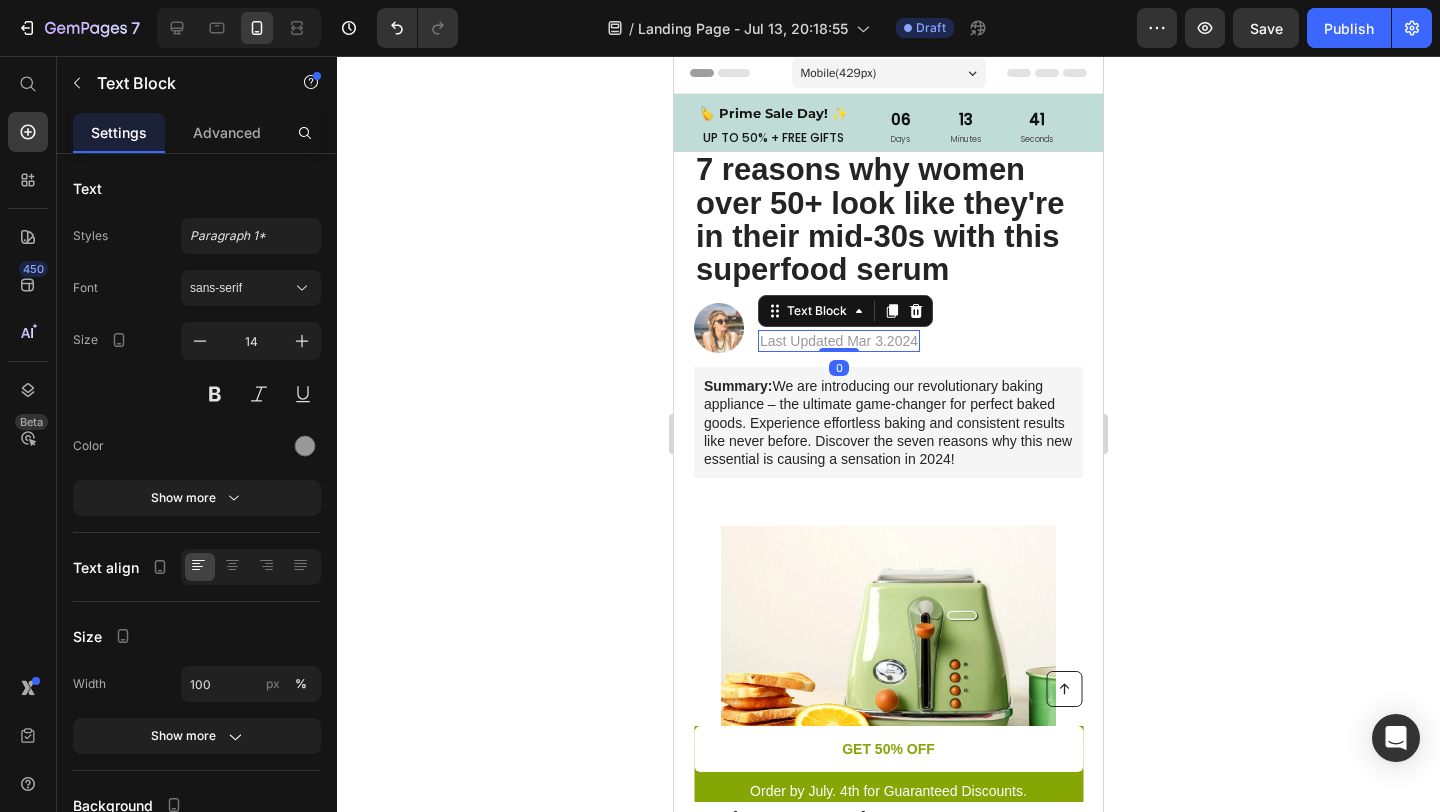 click on "Image By  Jessica M. Heading Last Updated Mar 3.2024 Text Block   0 Row" at bounding box center (888, 328) 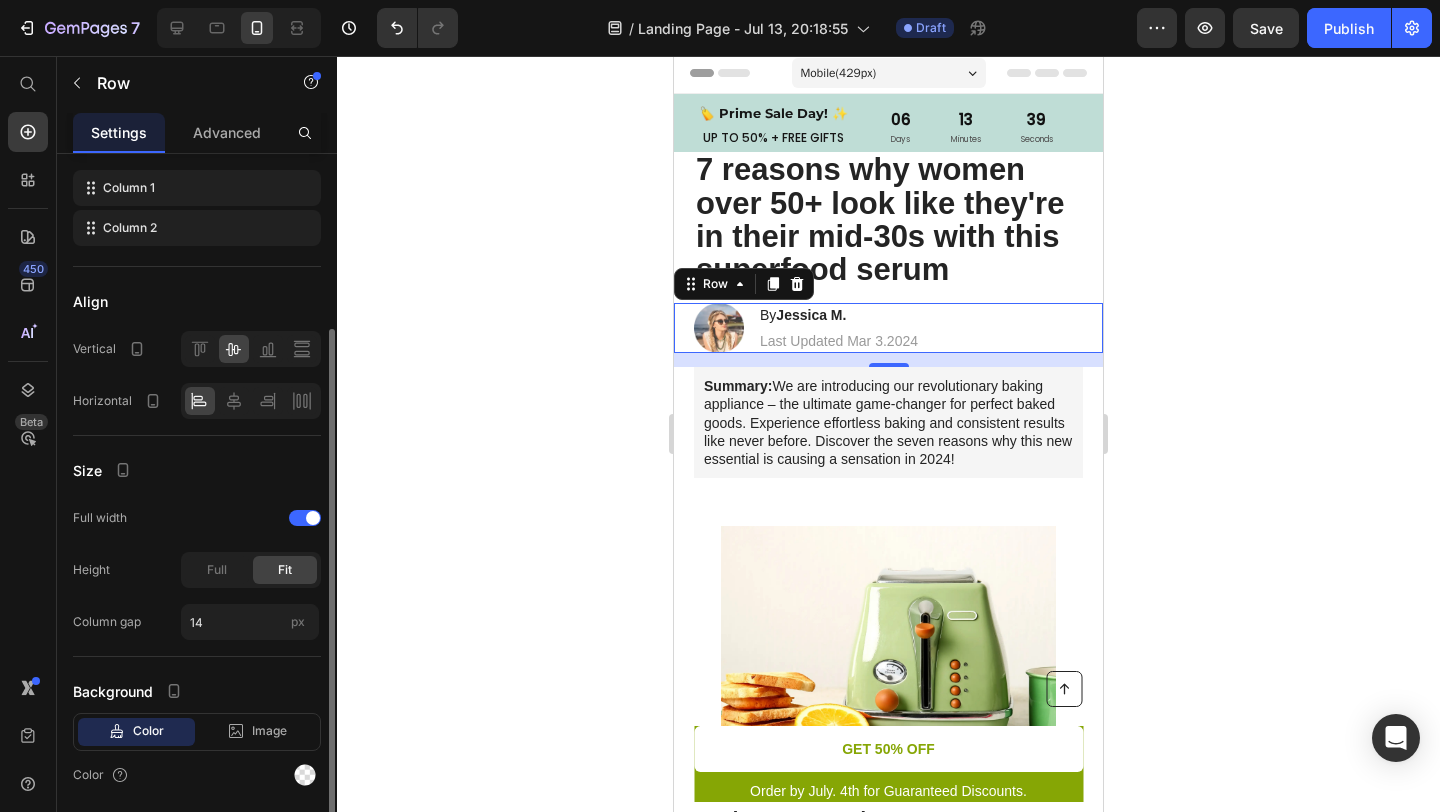 scroll, scrollTop: 318, scrollLeft: 0, axis: vertical 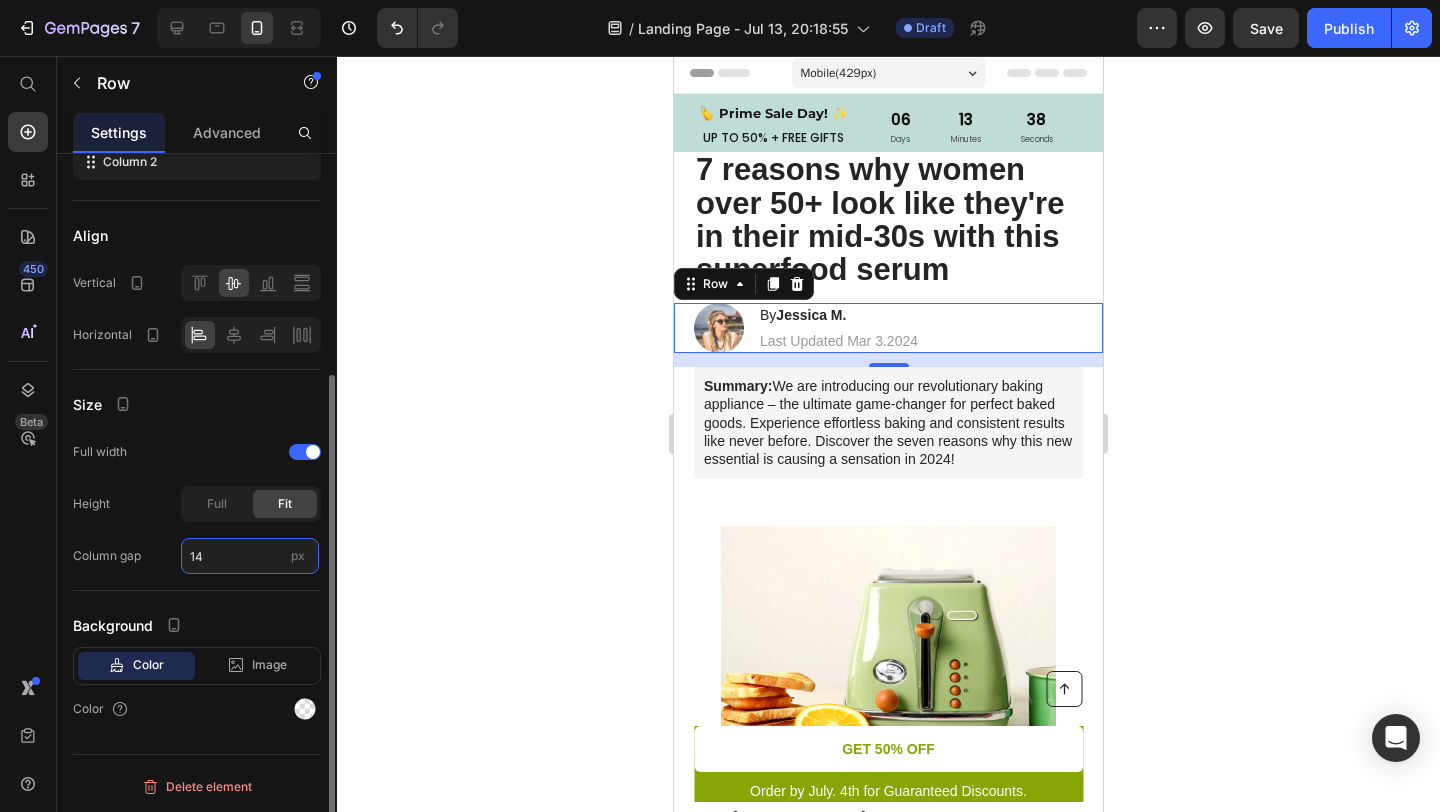 click on "14" at bounding box center (250, 556) 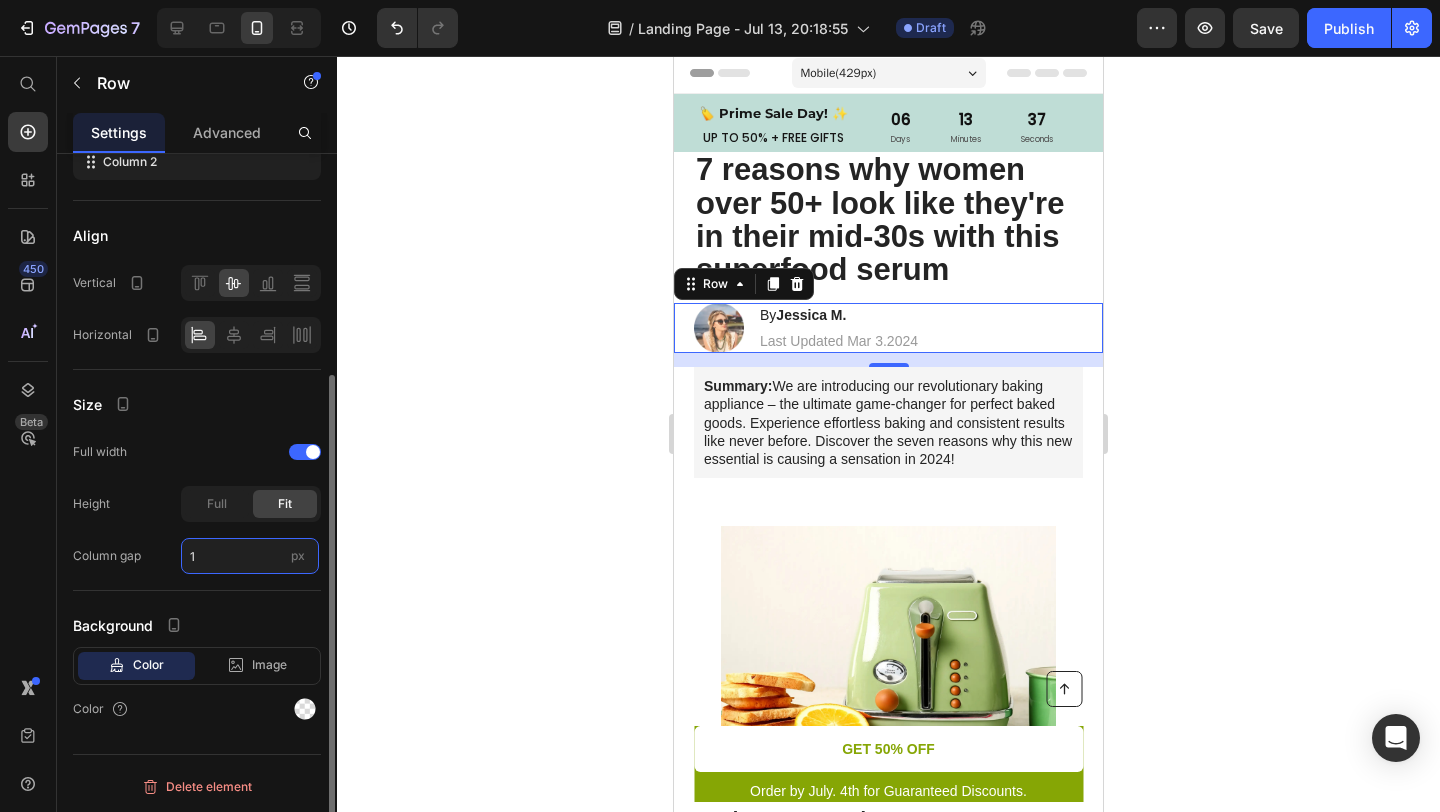 type on "10" 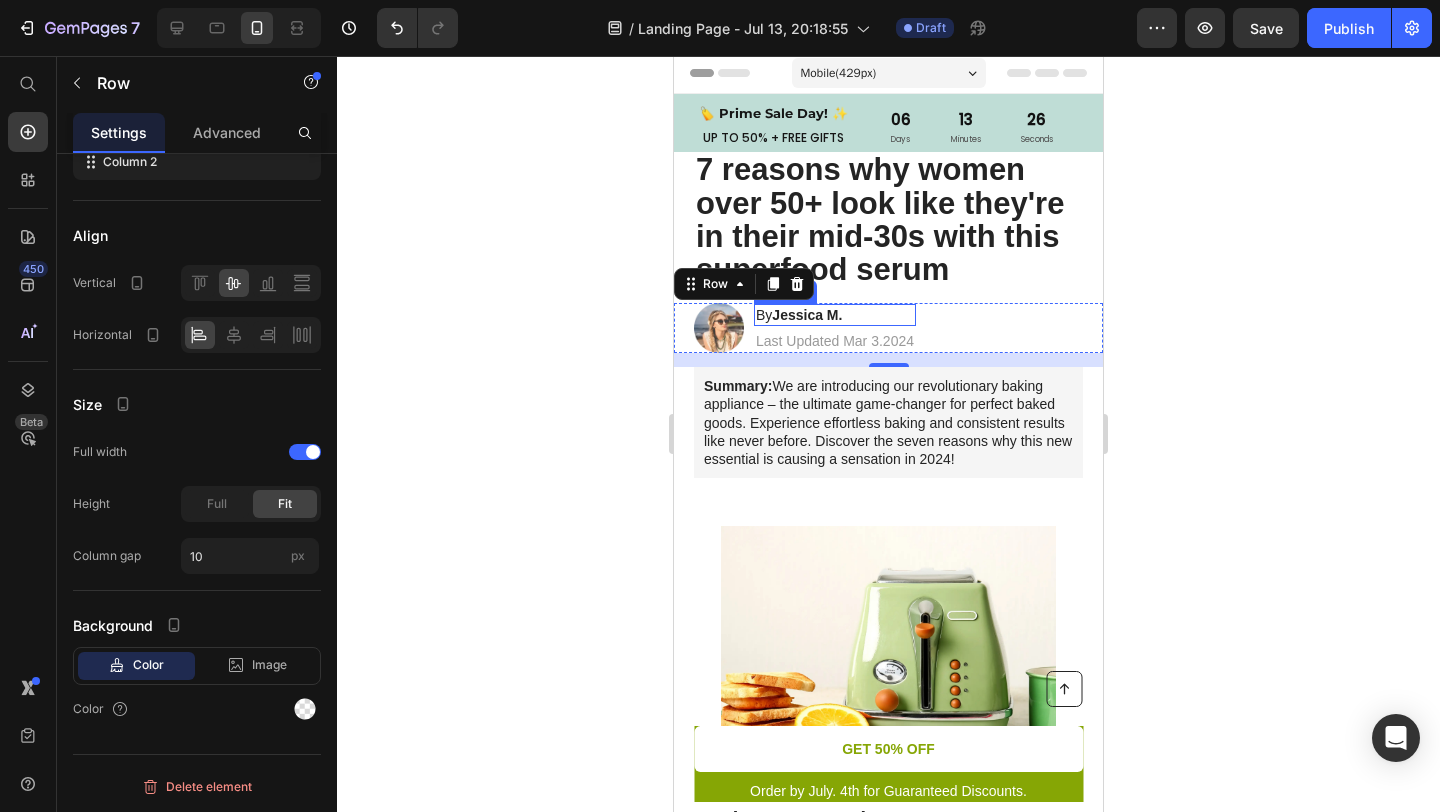 click on "By [PERSON]" at bounding box center [835, 315] 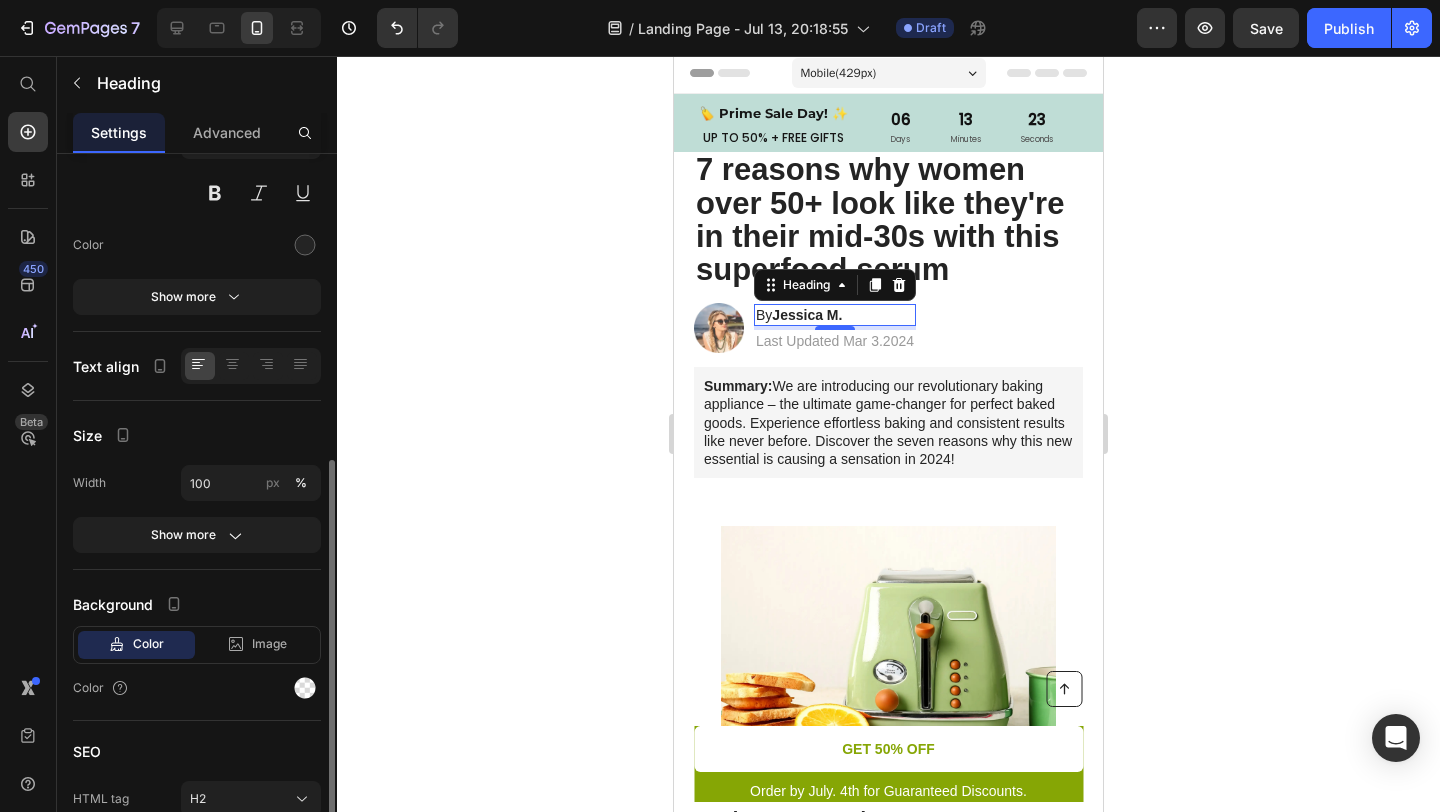 scroll, scrollTop: 297, scrollLeft: 0, axis: vertical 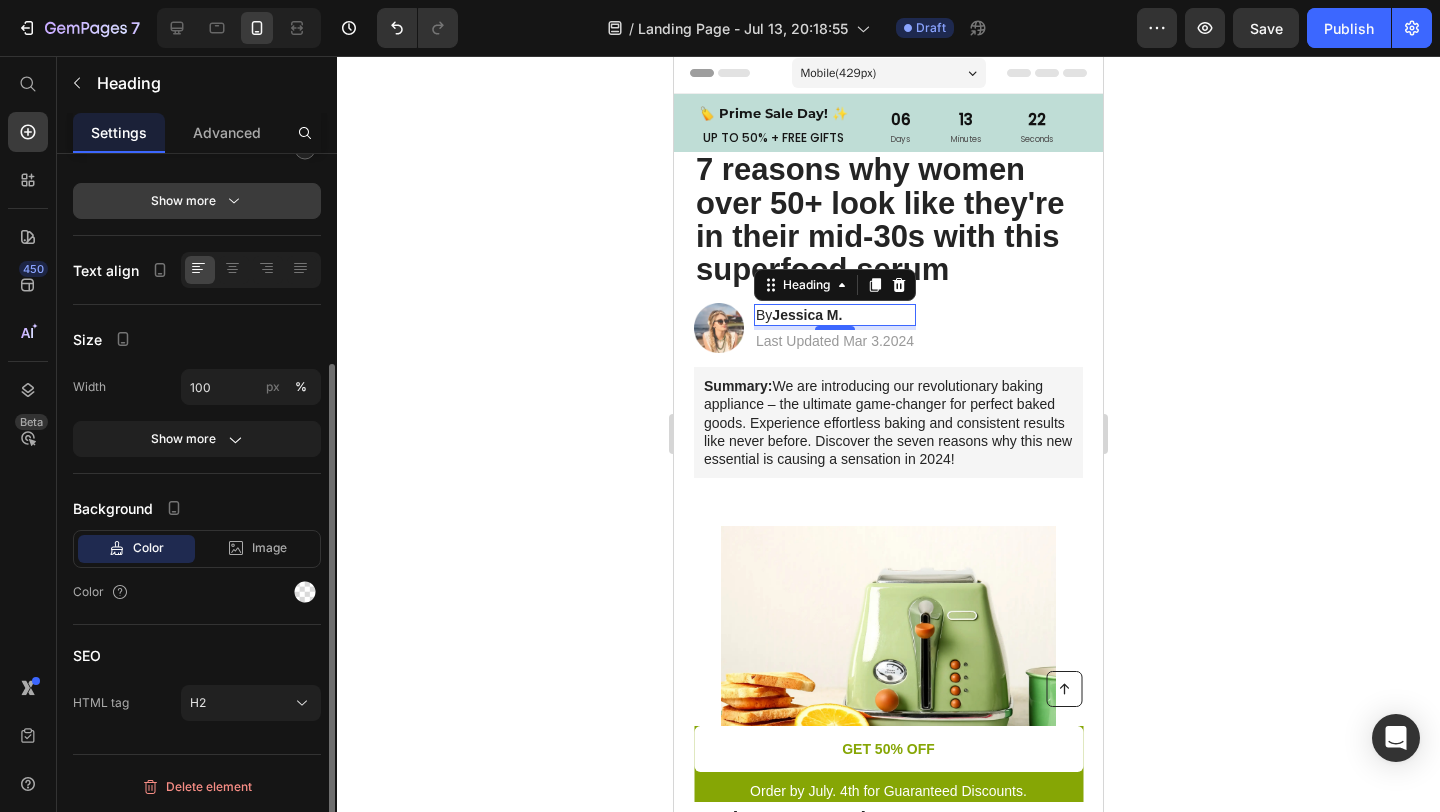 click 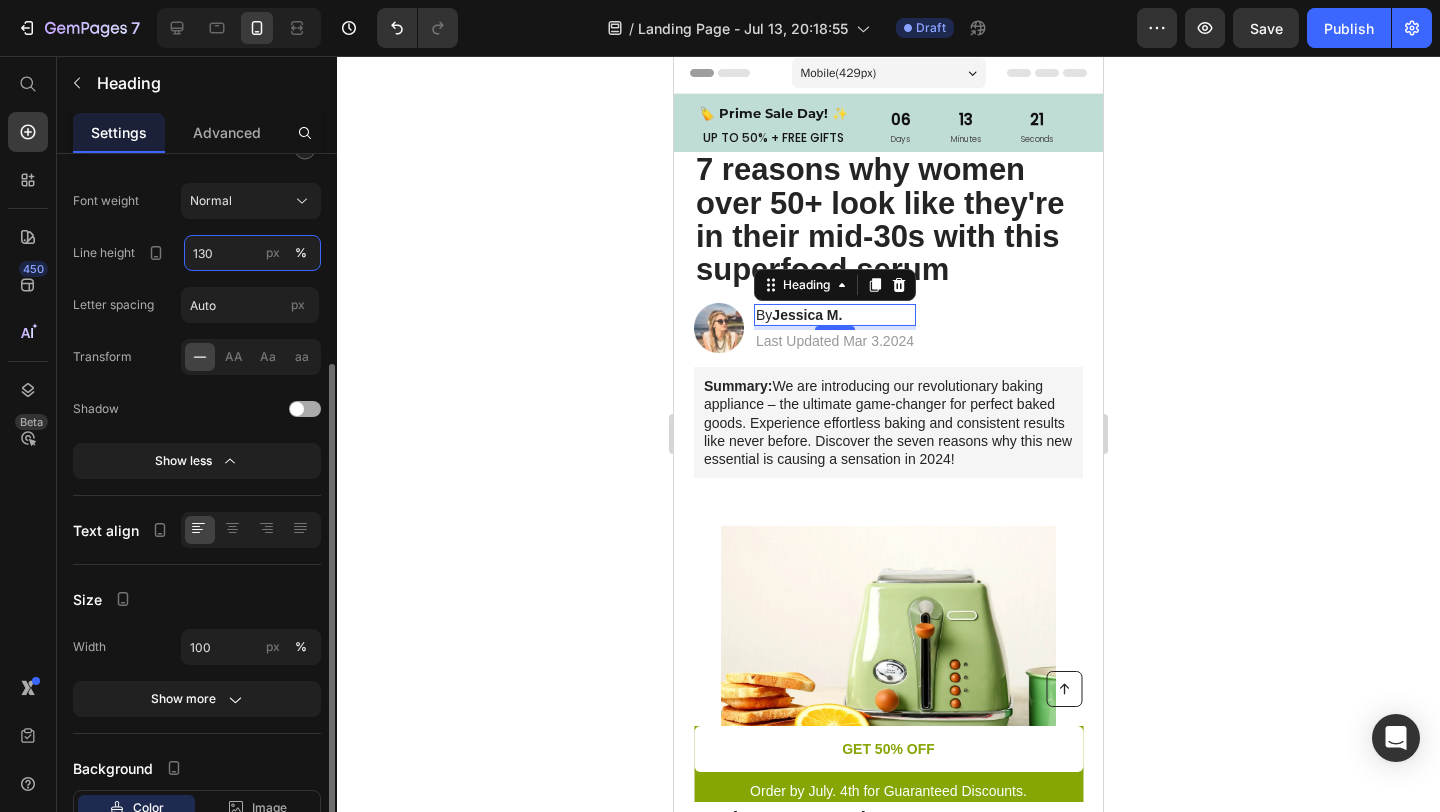 click on "130" at bounding box center [252, 253] 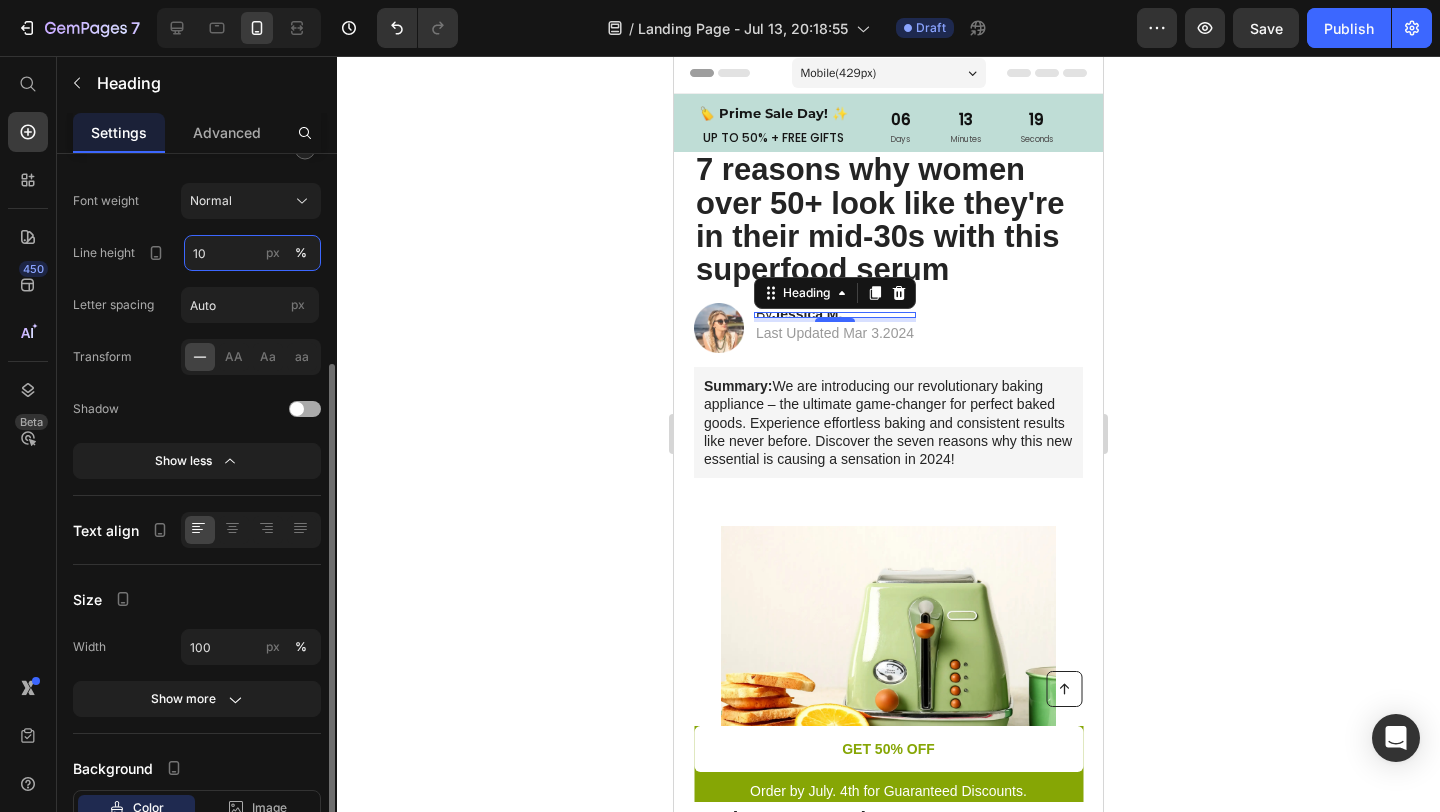 type on "100" 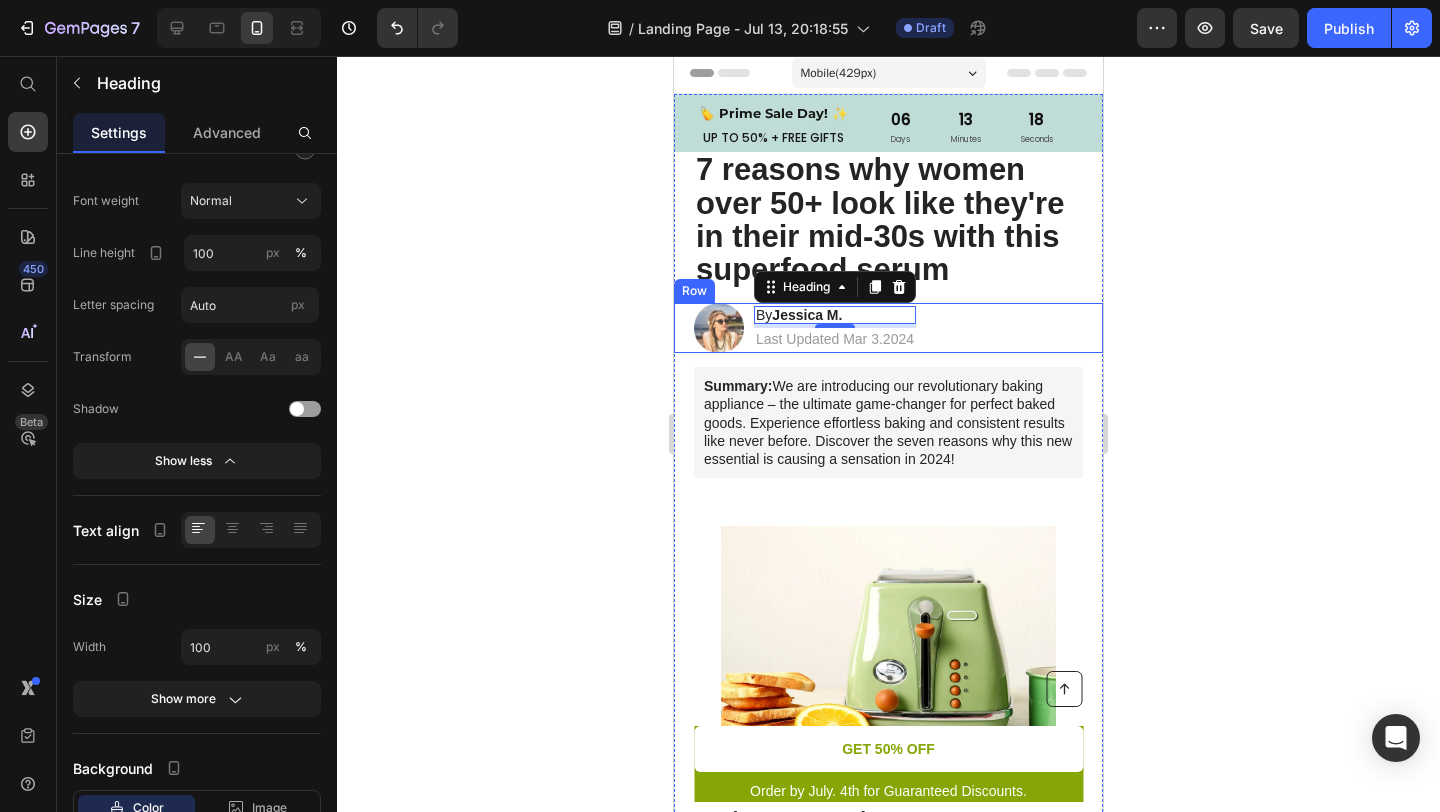click on "Image By [PERSON] Heading 4 Last Updated Mar 3.2024 Text Block Row" at bounding box center [888, 328] 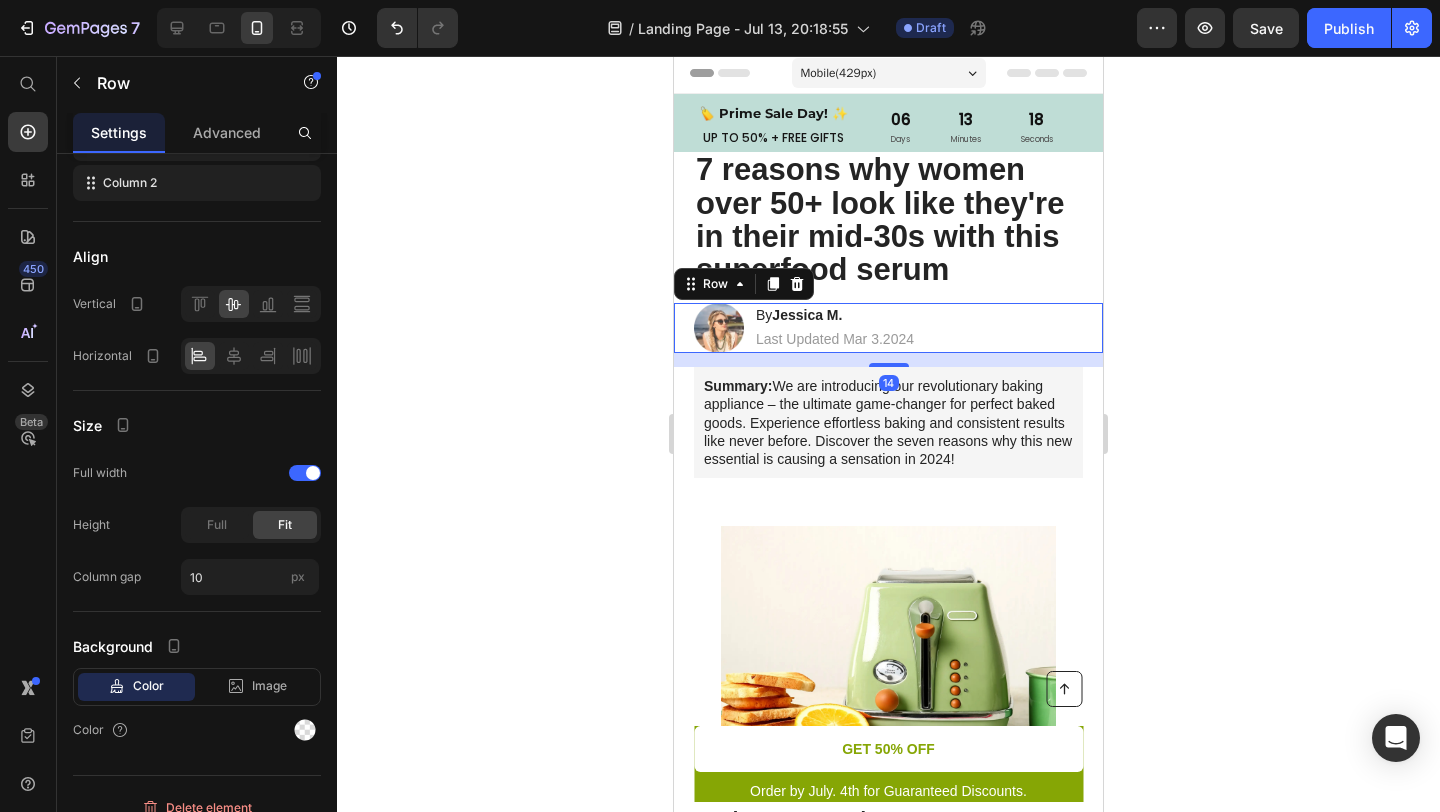 scroll, scrollTop: 0, scrollLeft: 0, axis: both 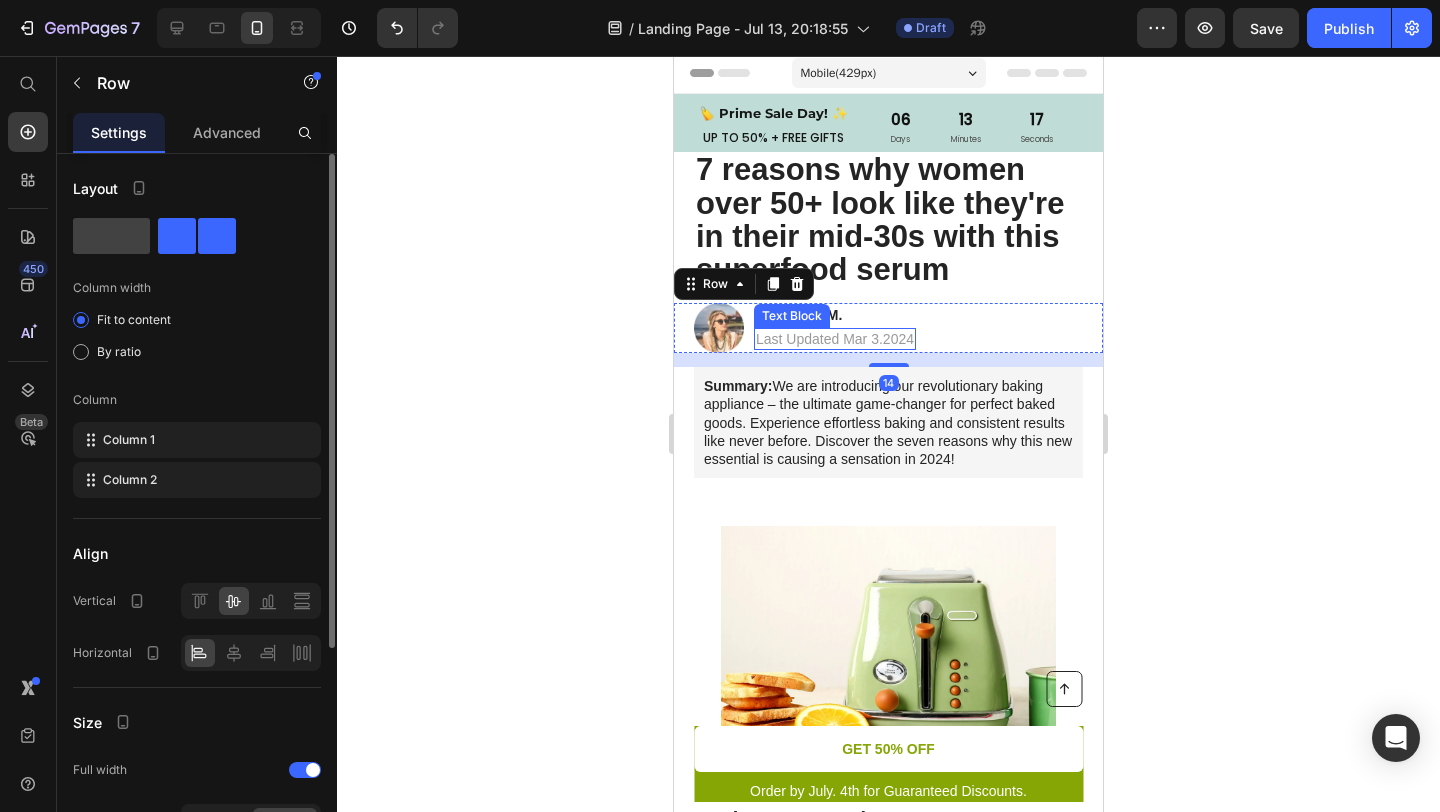 click 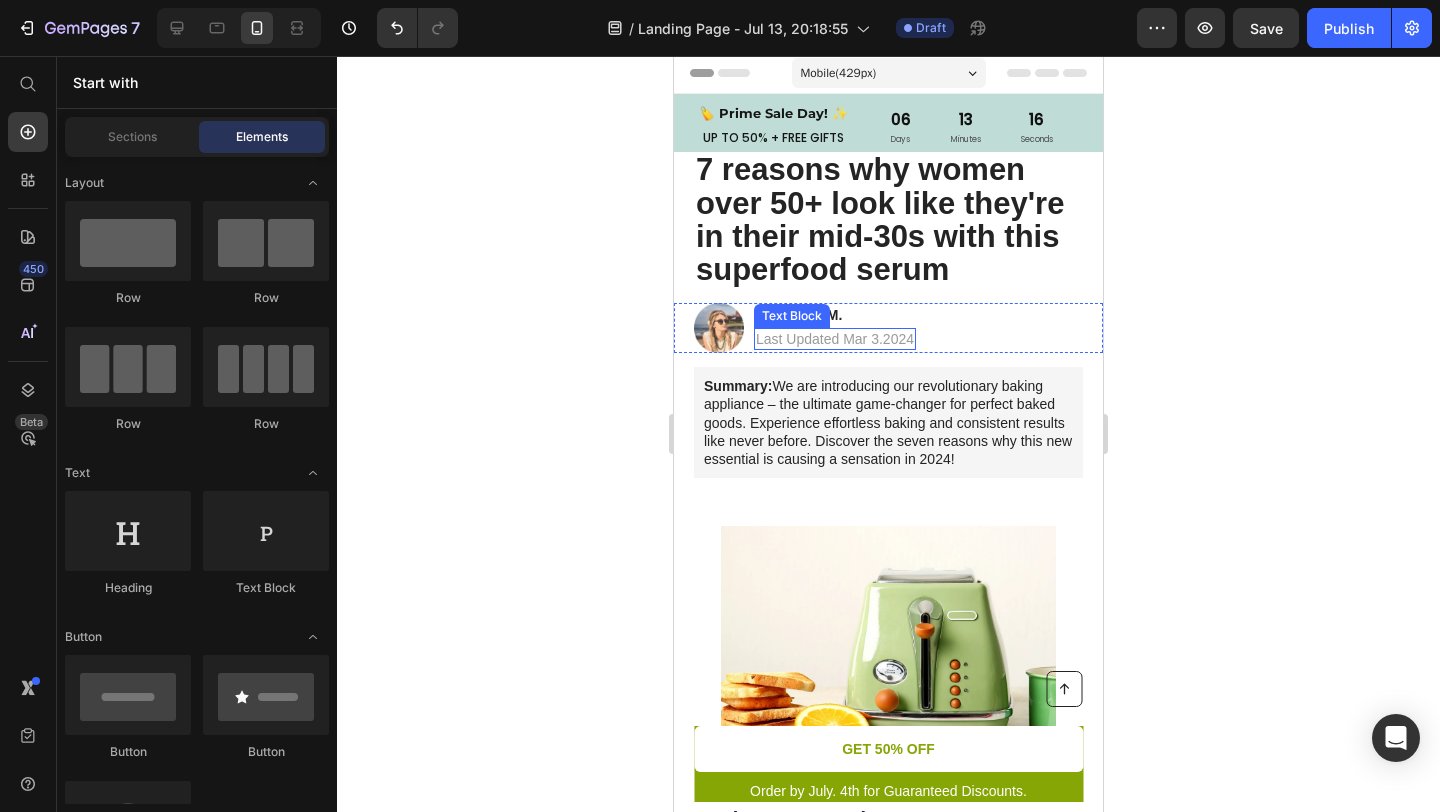 click on "Last Updated Mar 3.2024" at bounding box center [835, 339] 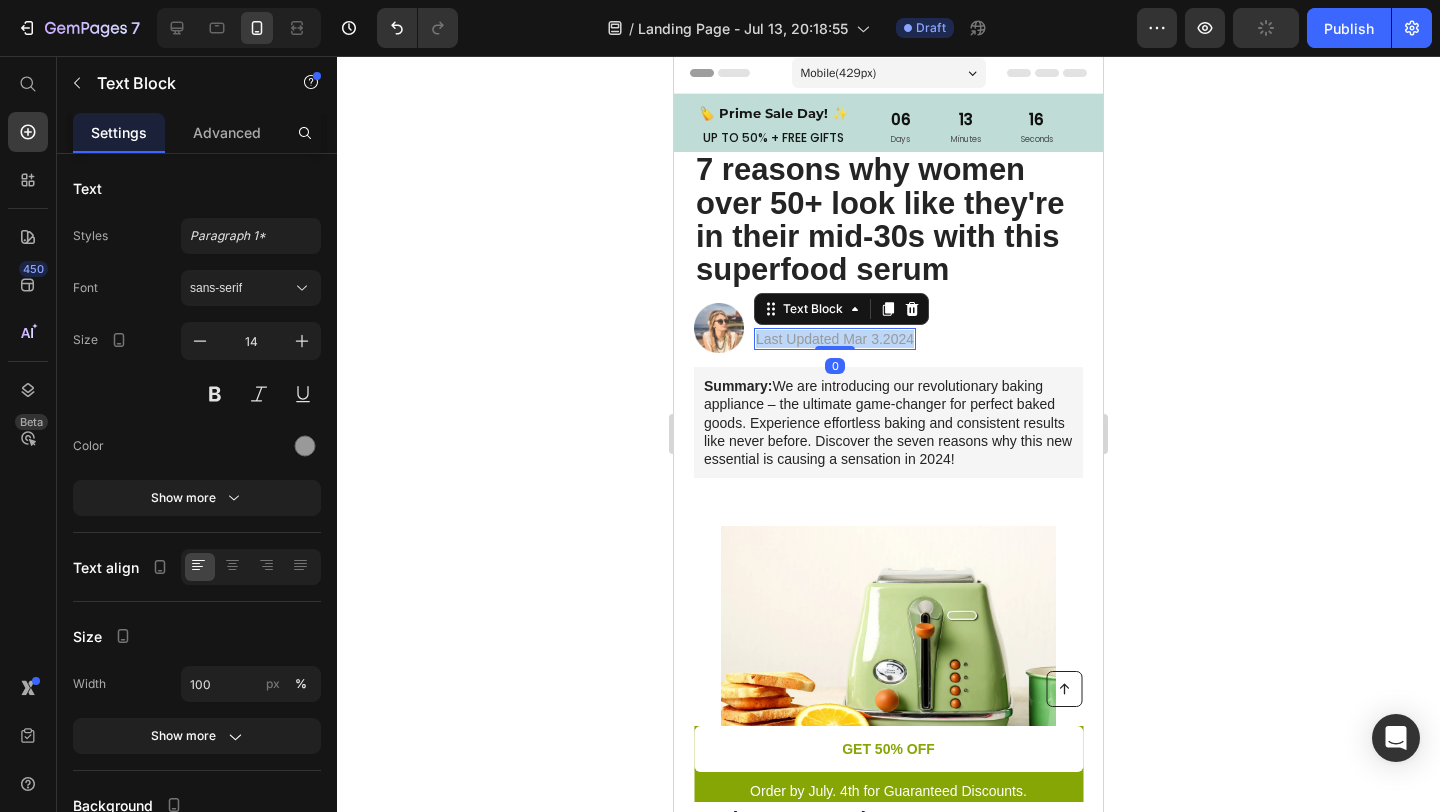 click on "Last Updated Mar 3.2024" at bounding box center [835, 339] 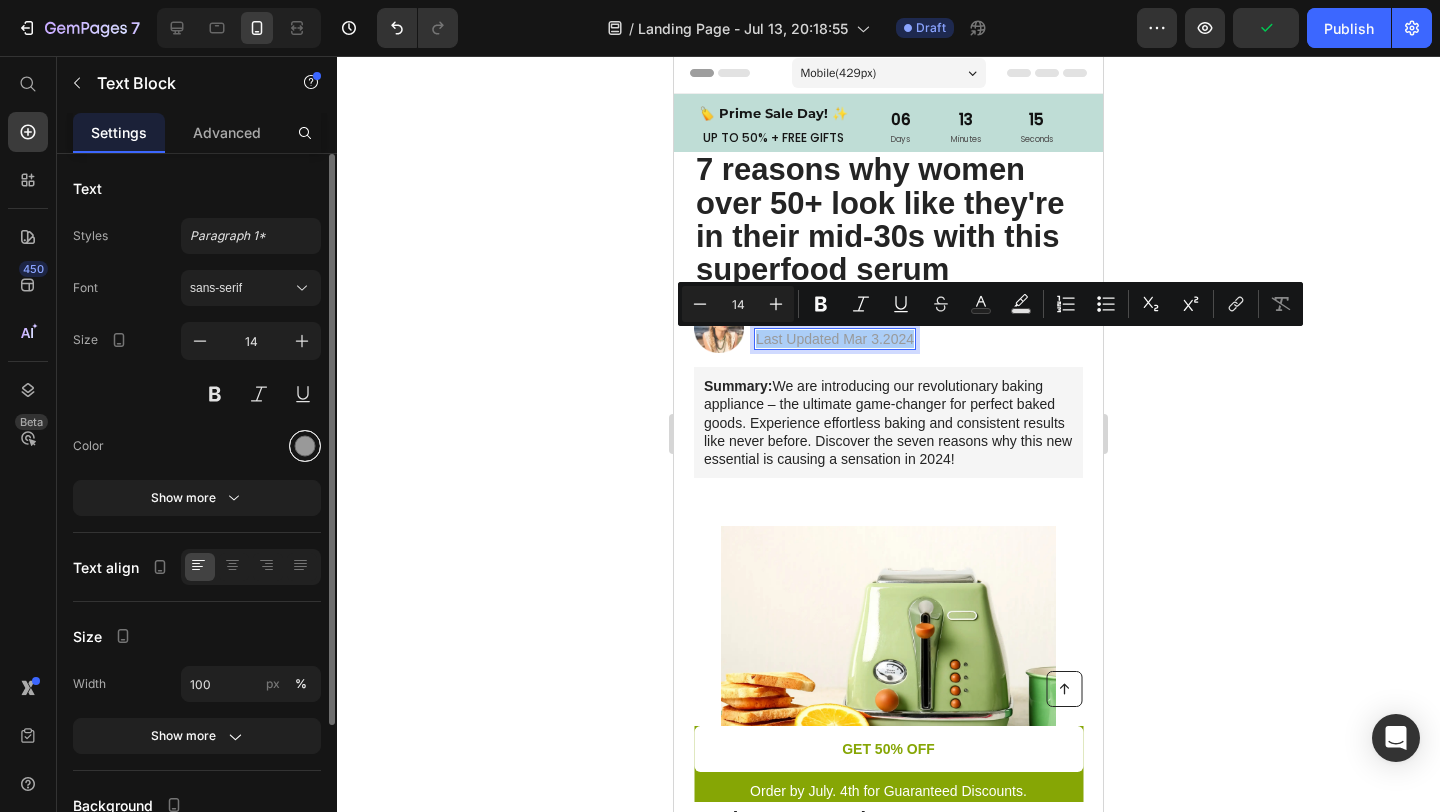 click at bounding box center (305, 446) 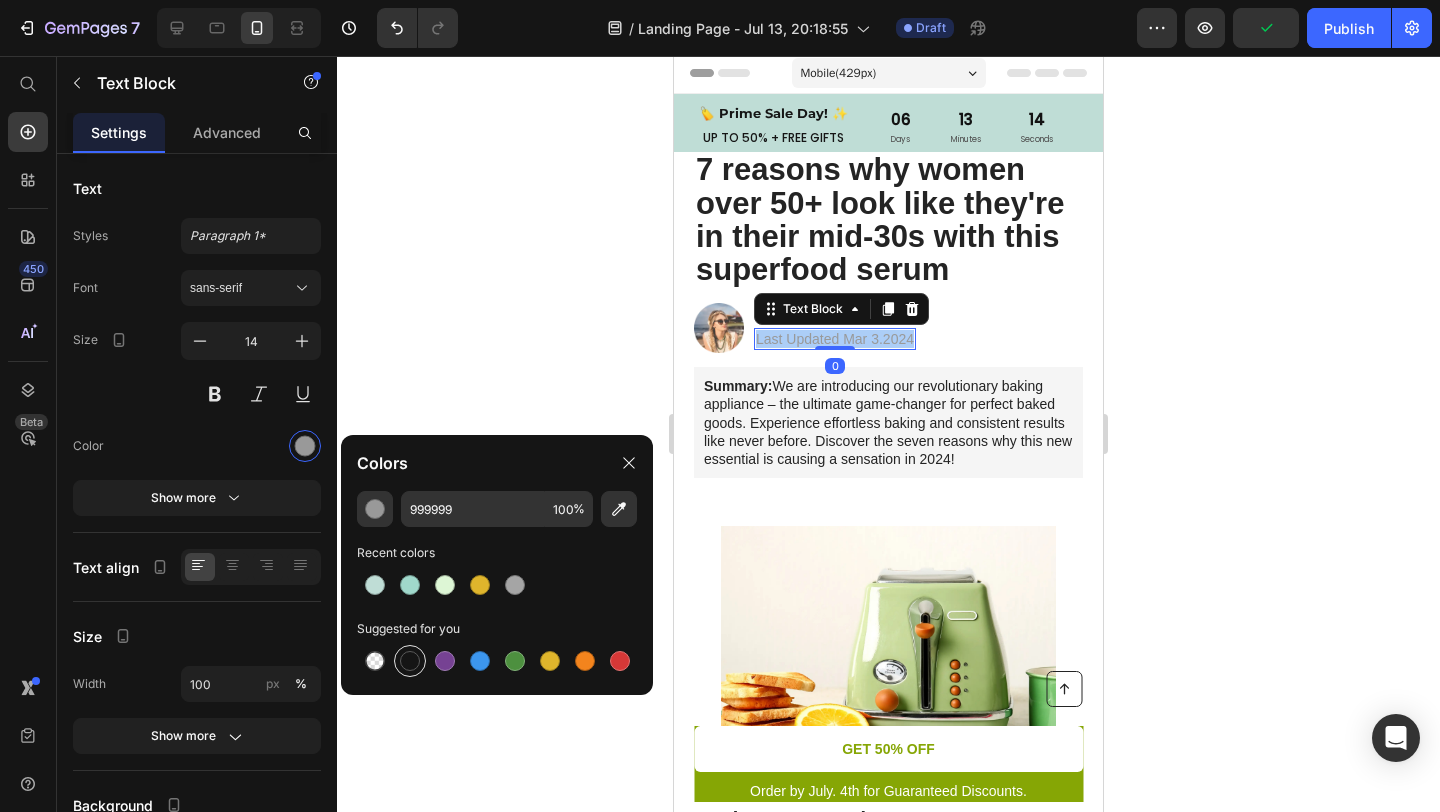 click at bounding box center [410, 661] 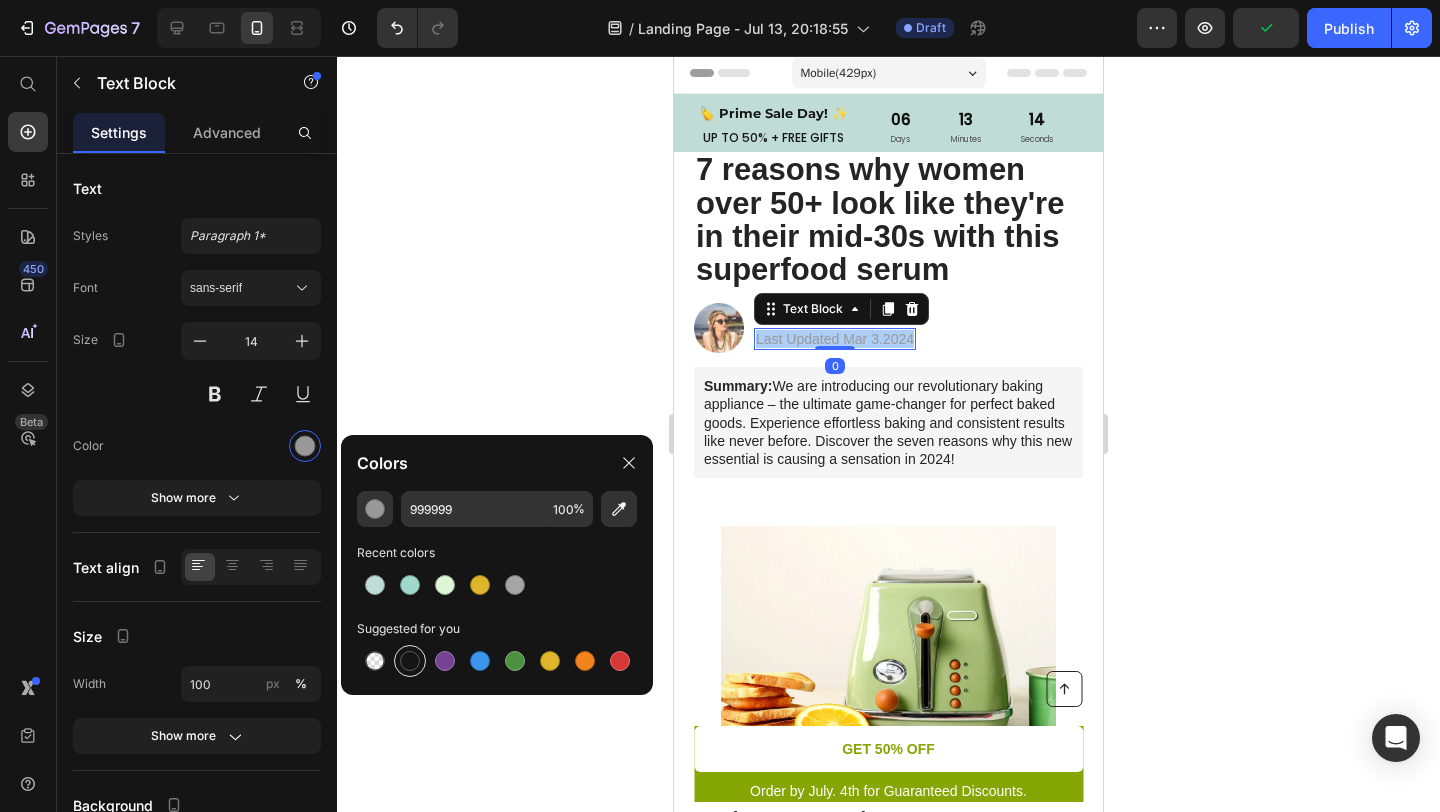 type on "151515" 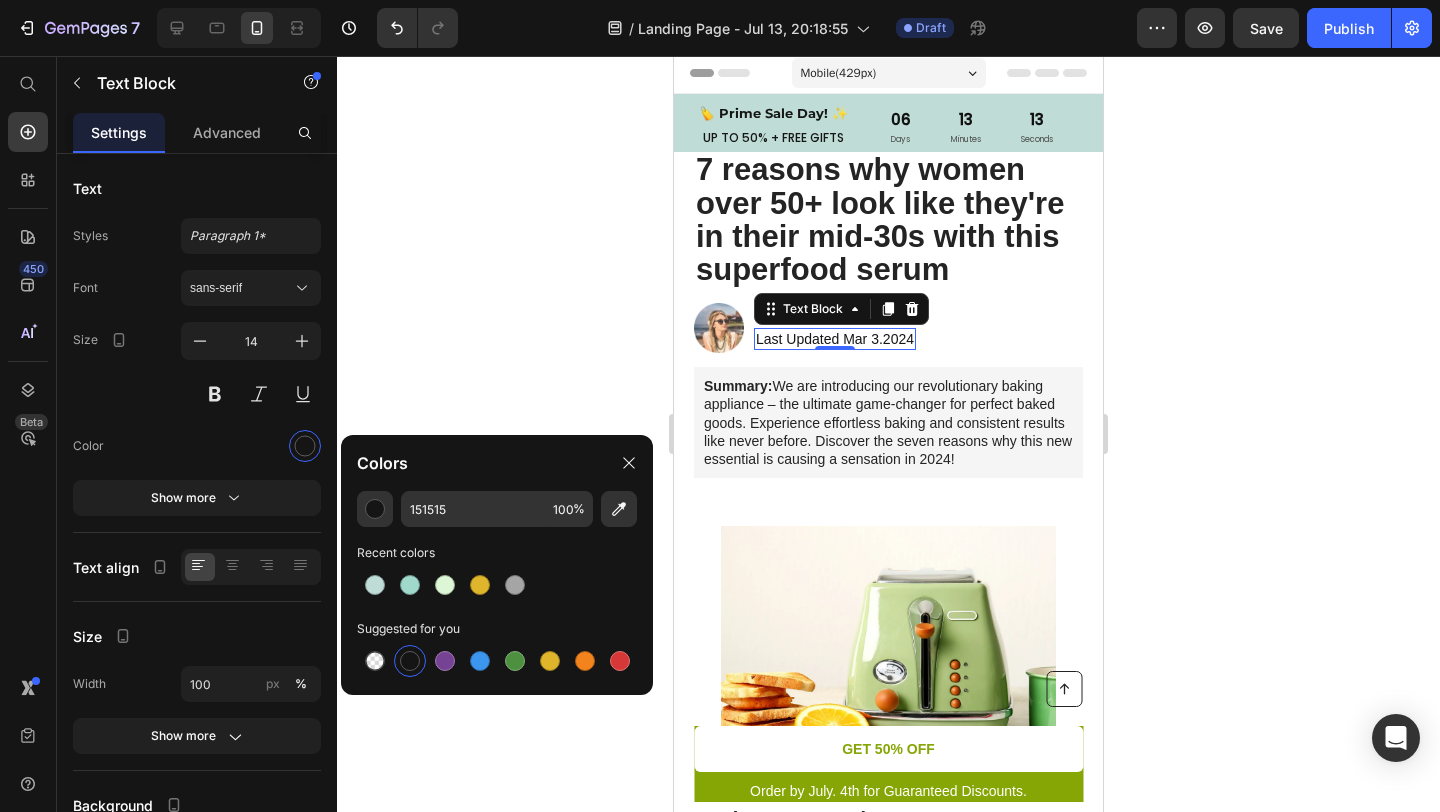 click 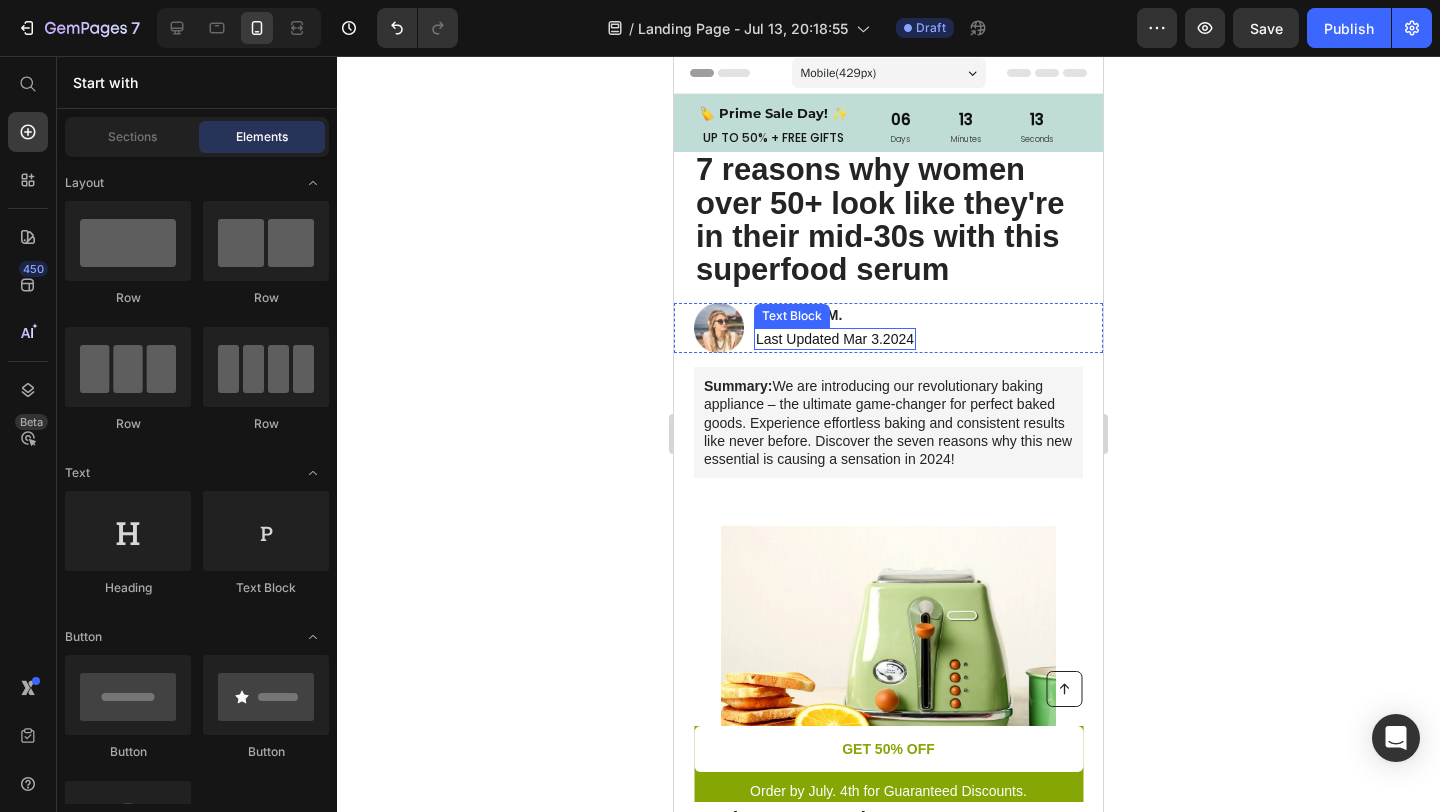 click on "Last Updated Mar 3.2024" at bounding box center (835, 339) 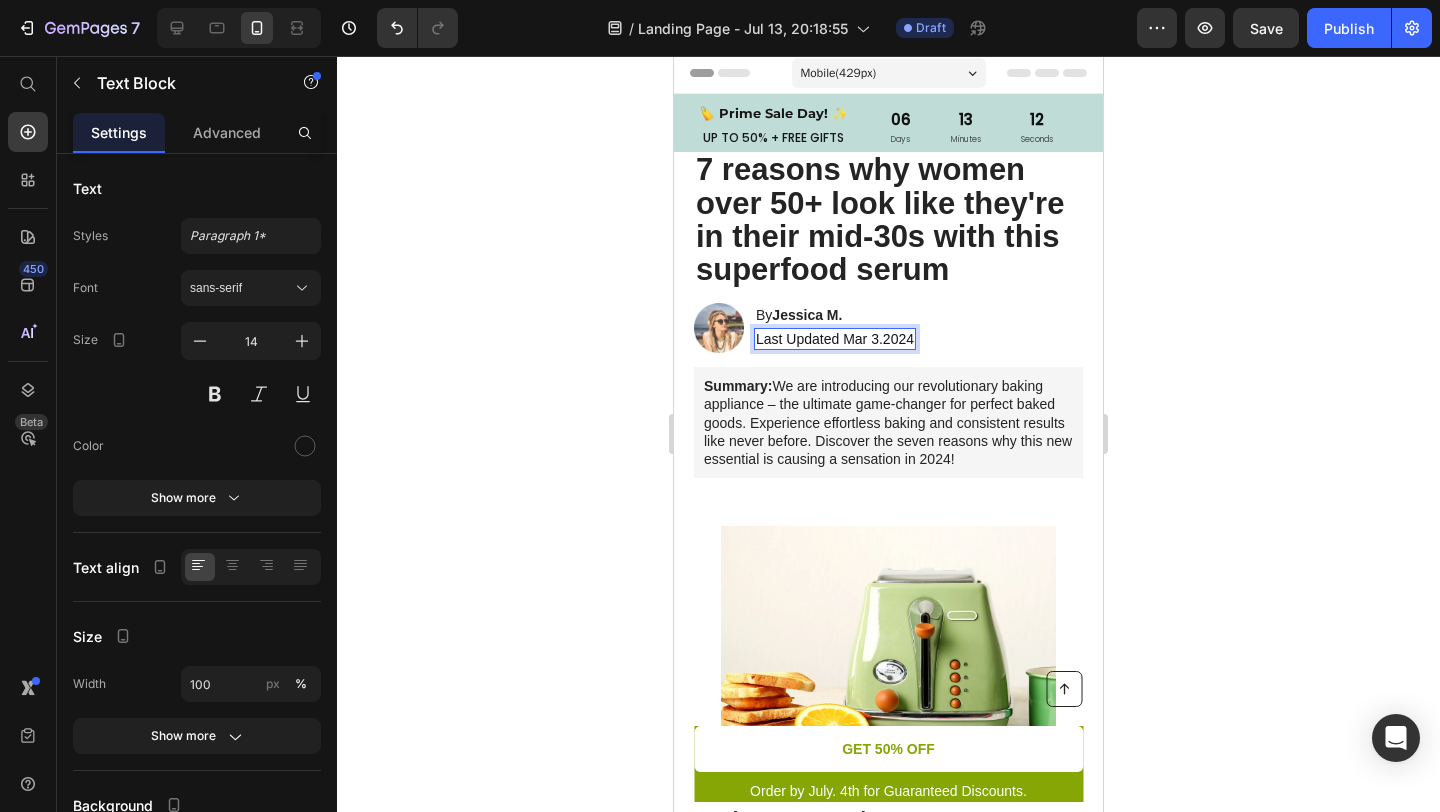click on "Last Updated Mar 3.2024" at bounding box center [835, 339] 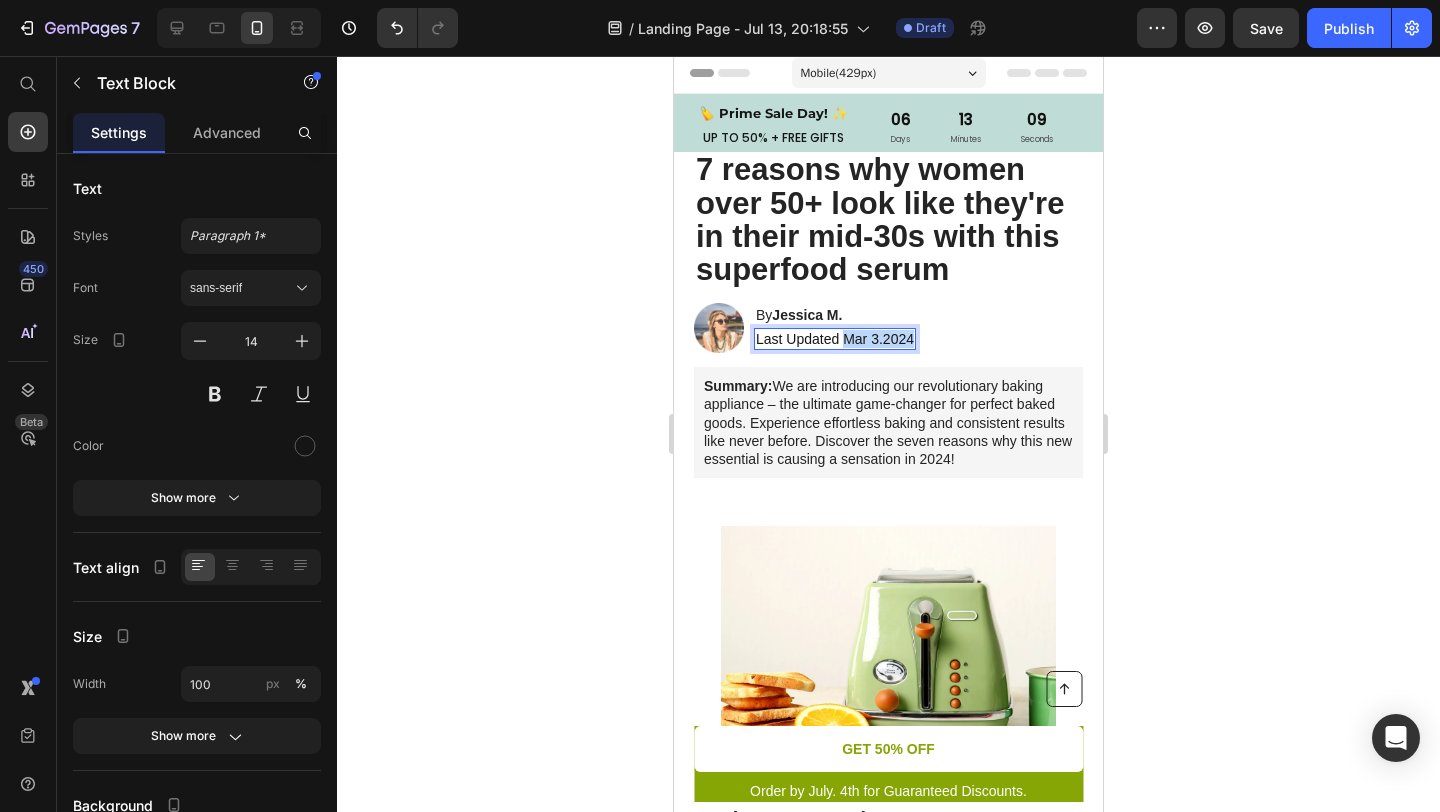 drag, startPoint x: 913, startPoint y: 340, endPoint x: 847, endPoint y: 342, distance: 66.0303 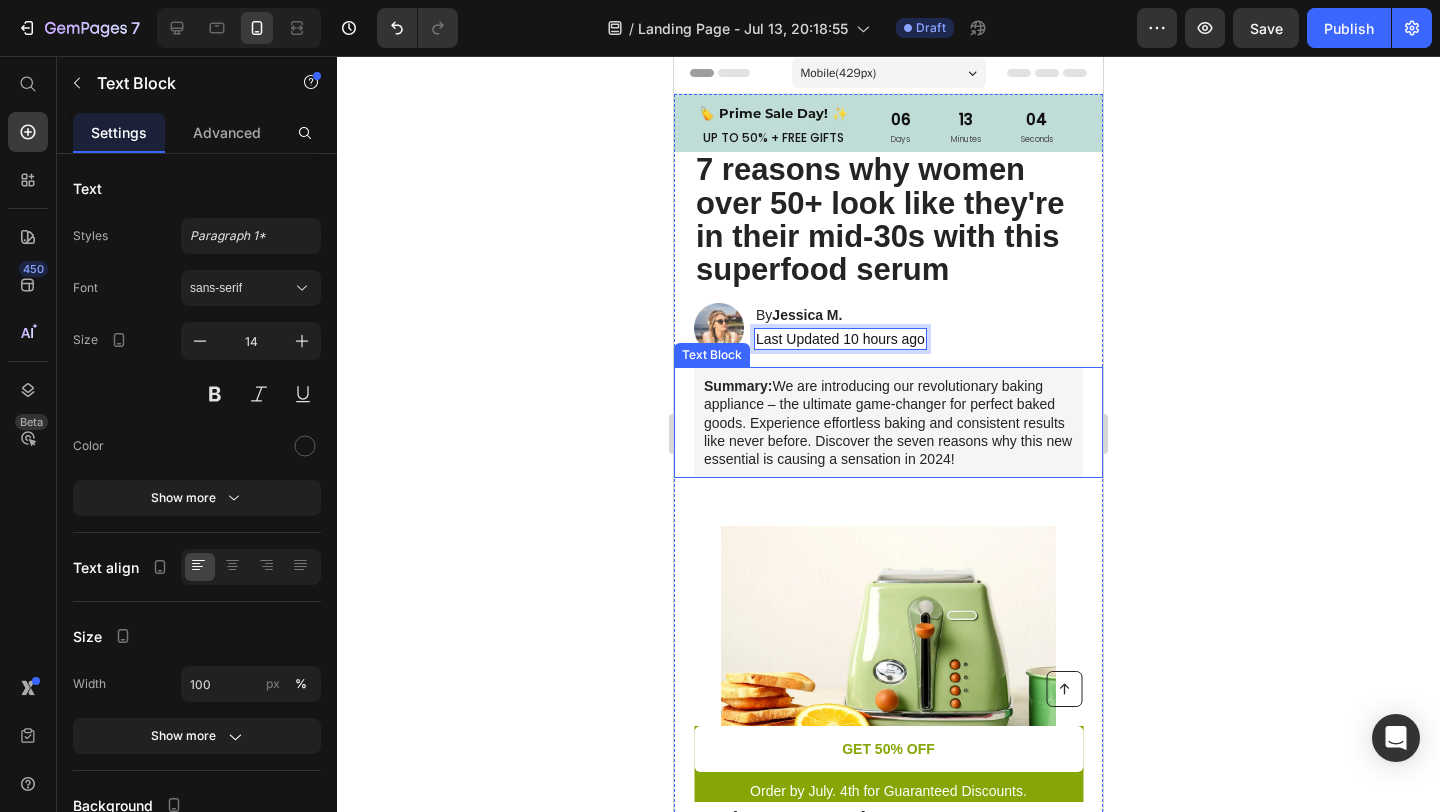 click on "Summary:  We are introducing our revolutionary baking appliance – the ultimate game-changer for perfect baked goods. Experience effortless baking and consistent results like never before. Discover the seven reasons why this new essential is causing a sensation in 2024! Text Block" at bounding box center [888, 422] 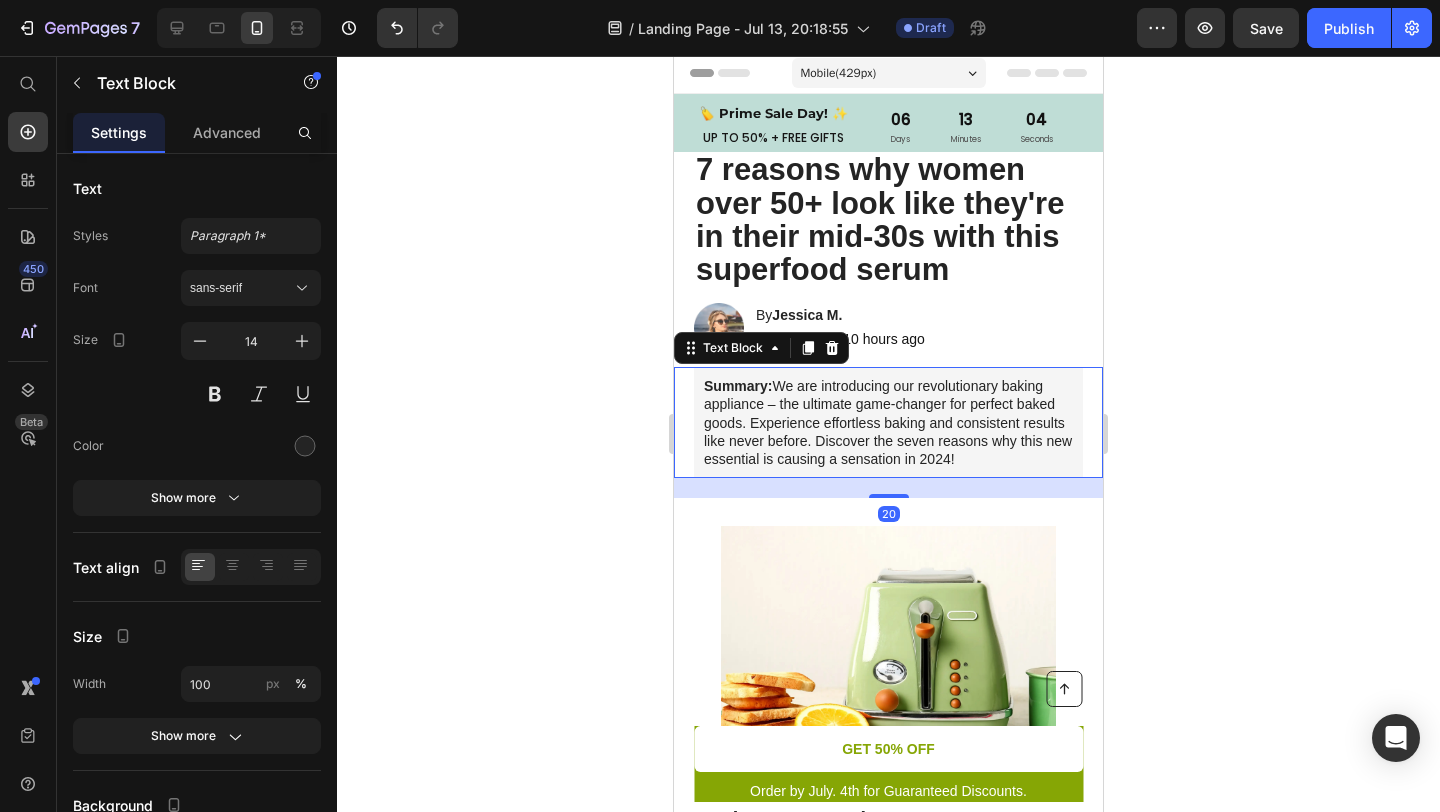 click 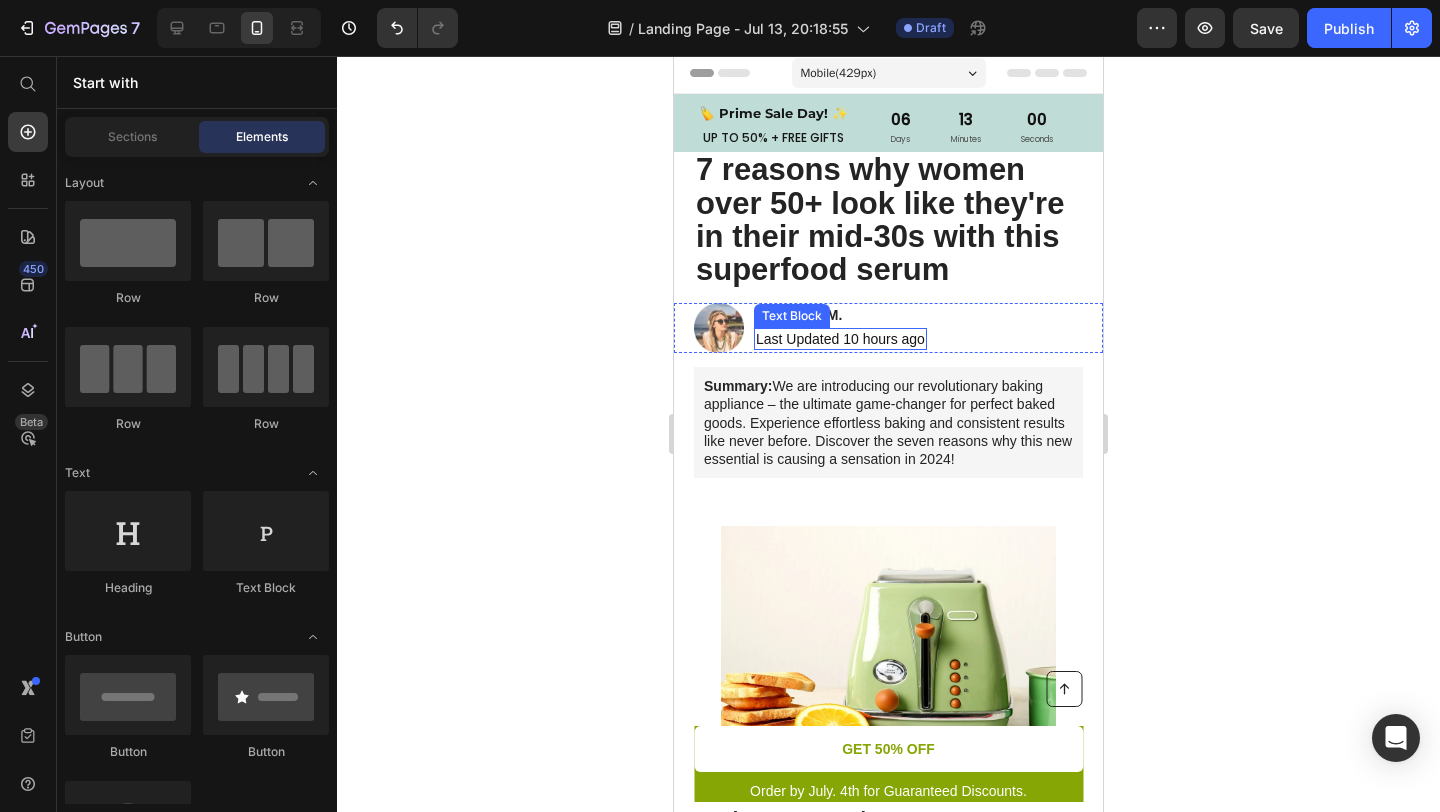 click on "Last Updated 10 hours ago" at bounding box center (840, 339) 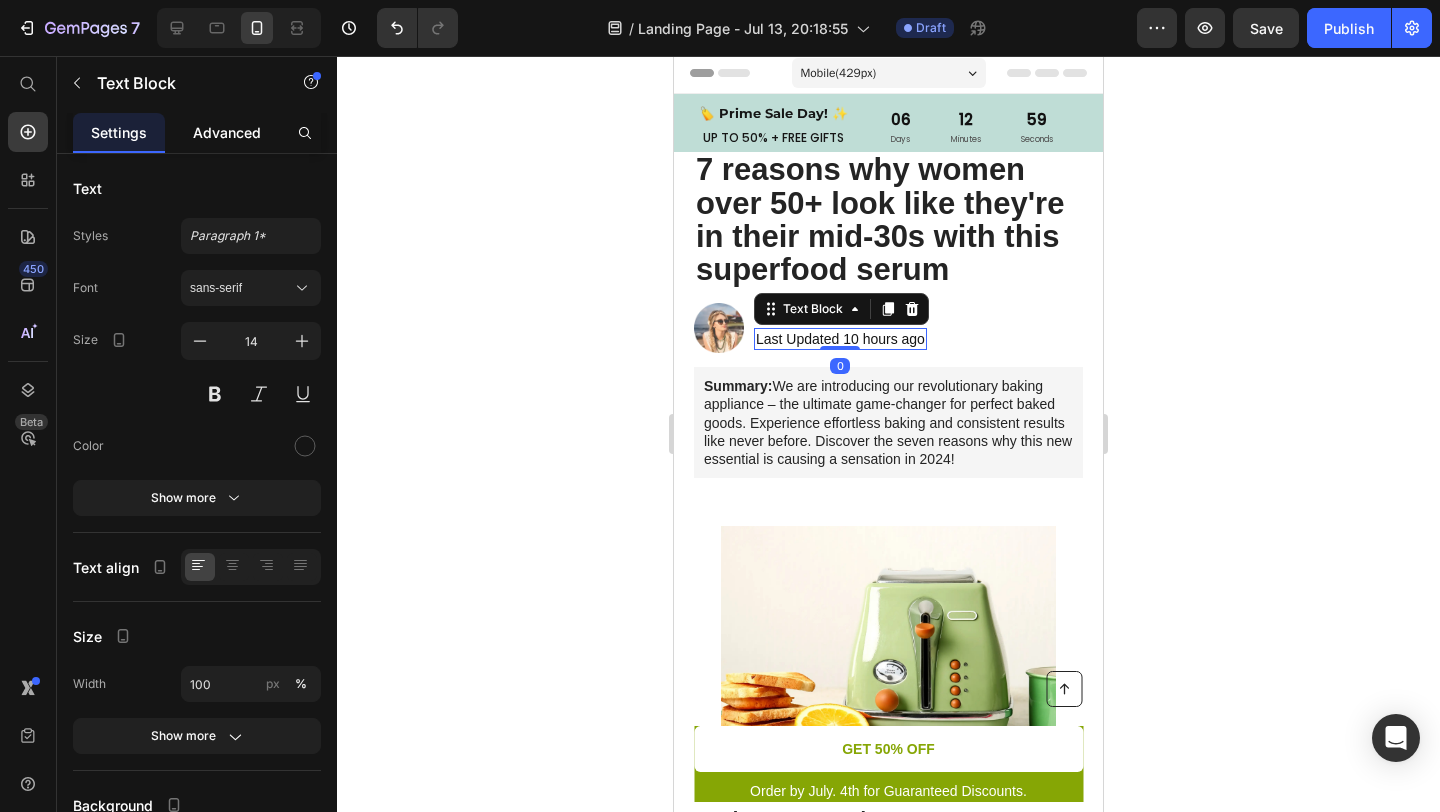 click on "Advanced" at bounding box center (227, 132) 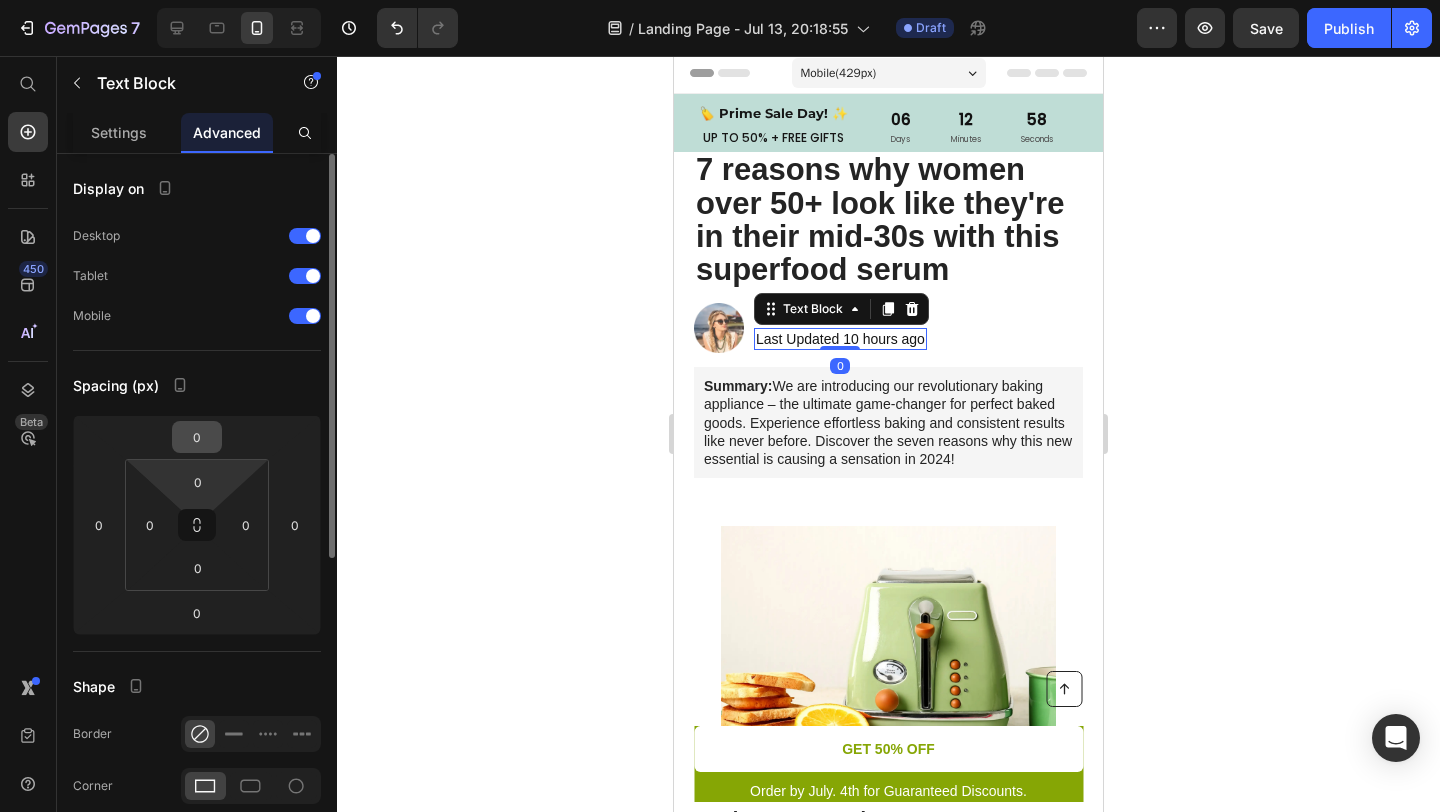 click on "0" at bounding box center (197, 437) 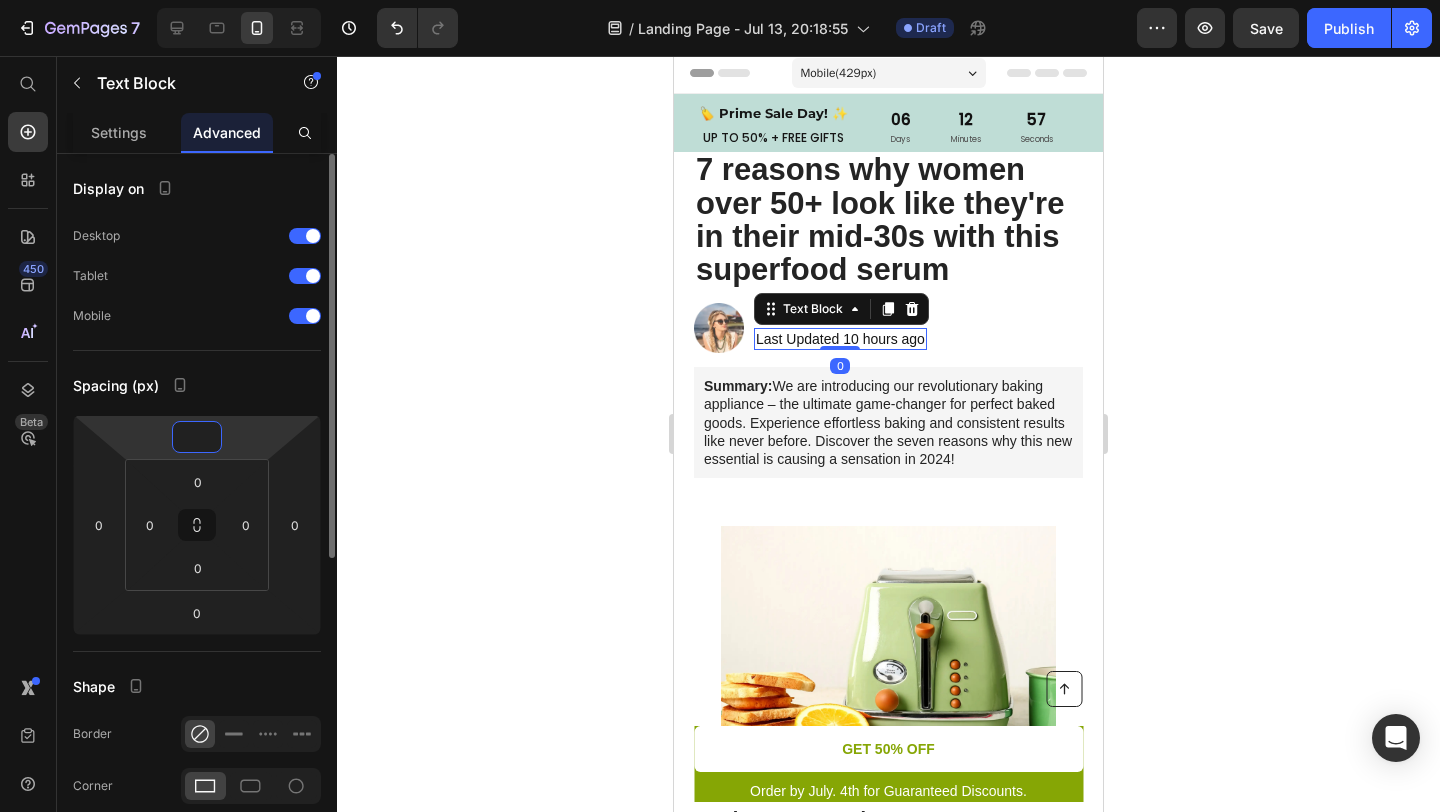 type on "-5" 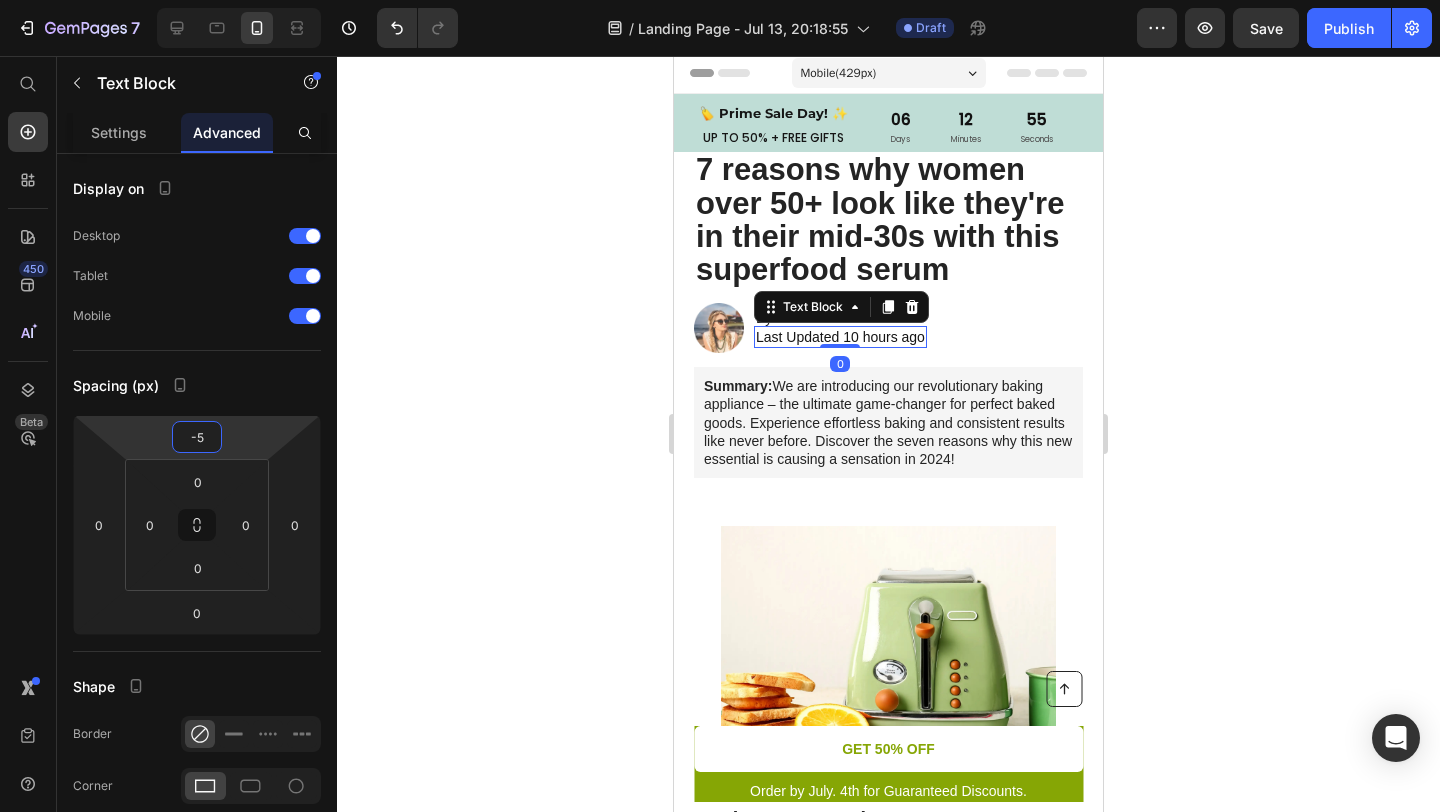 click 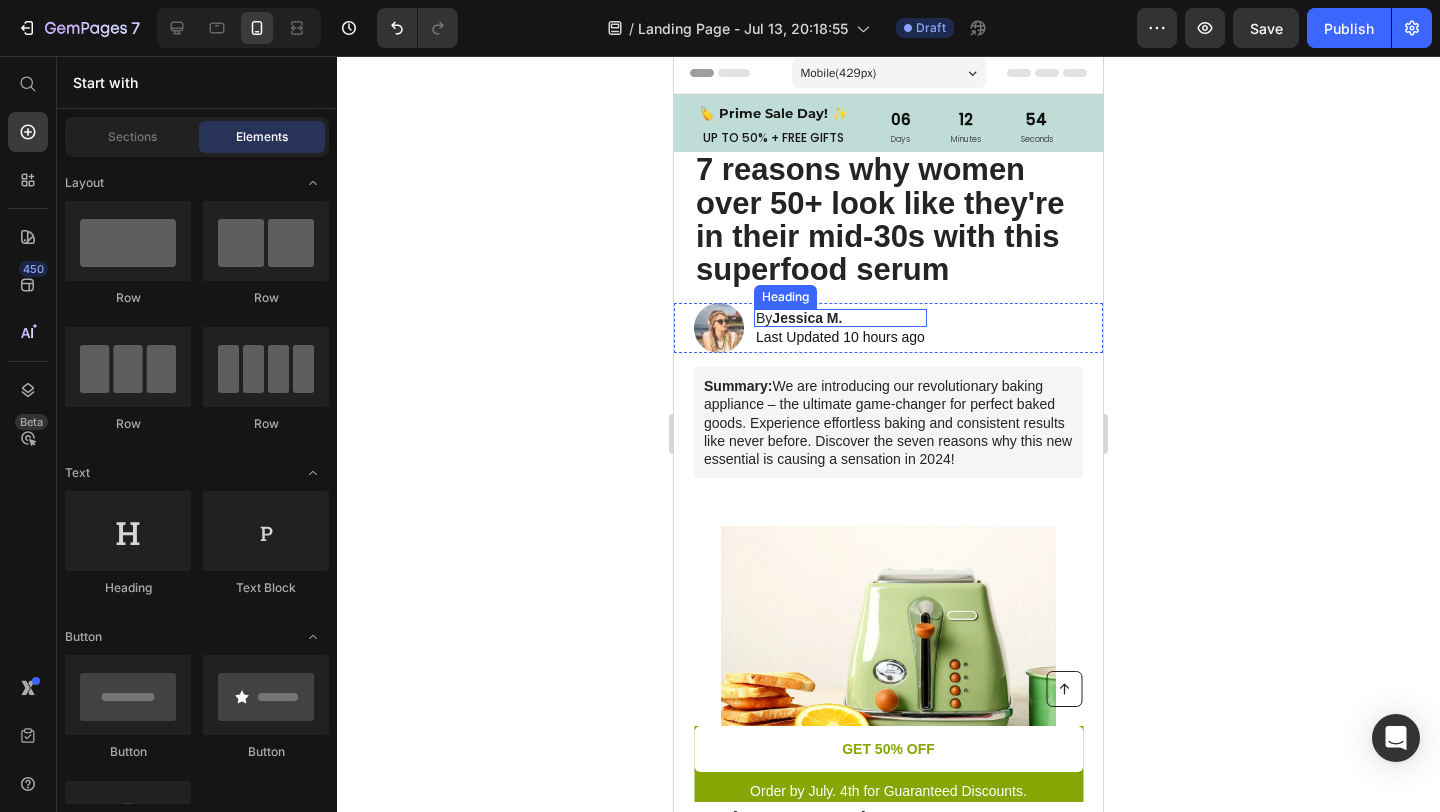 click on "By [PERSON]" at bounding box center [840, 318] 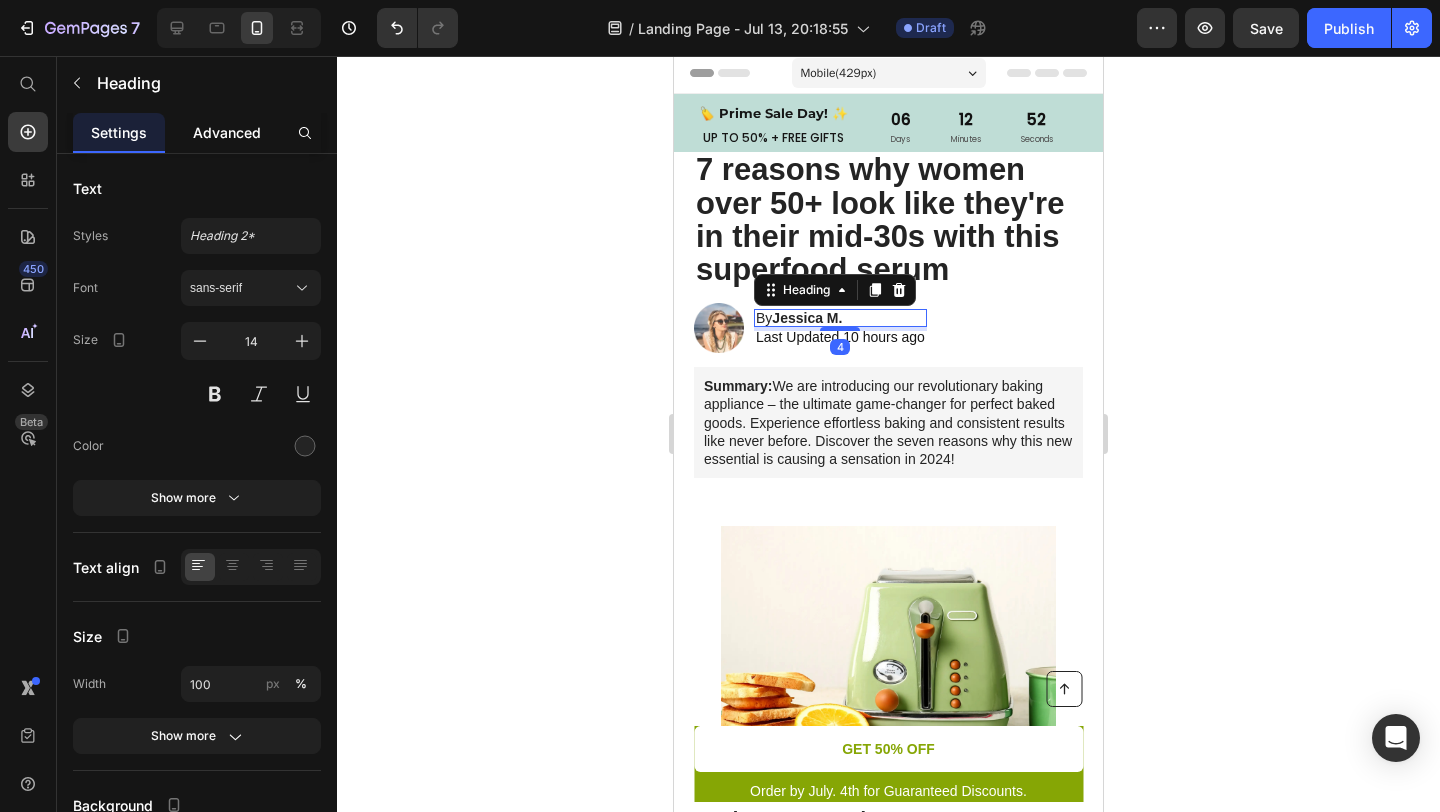 click on "Advanced" at bounding box center [227, 132] 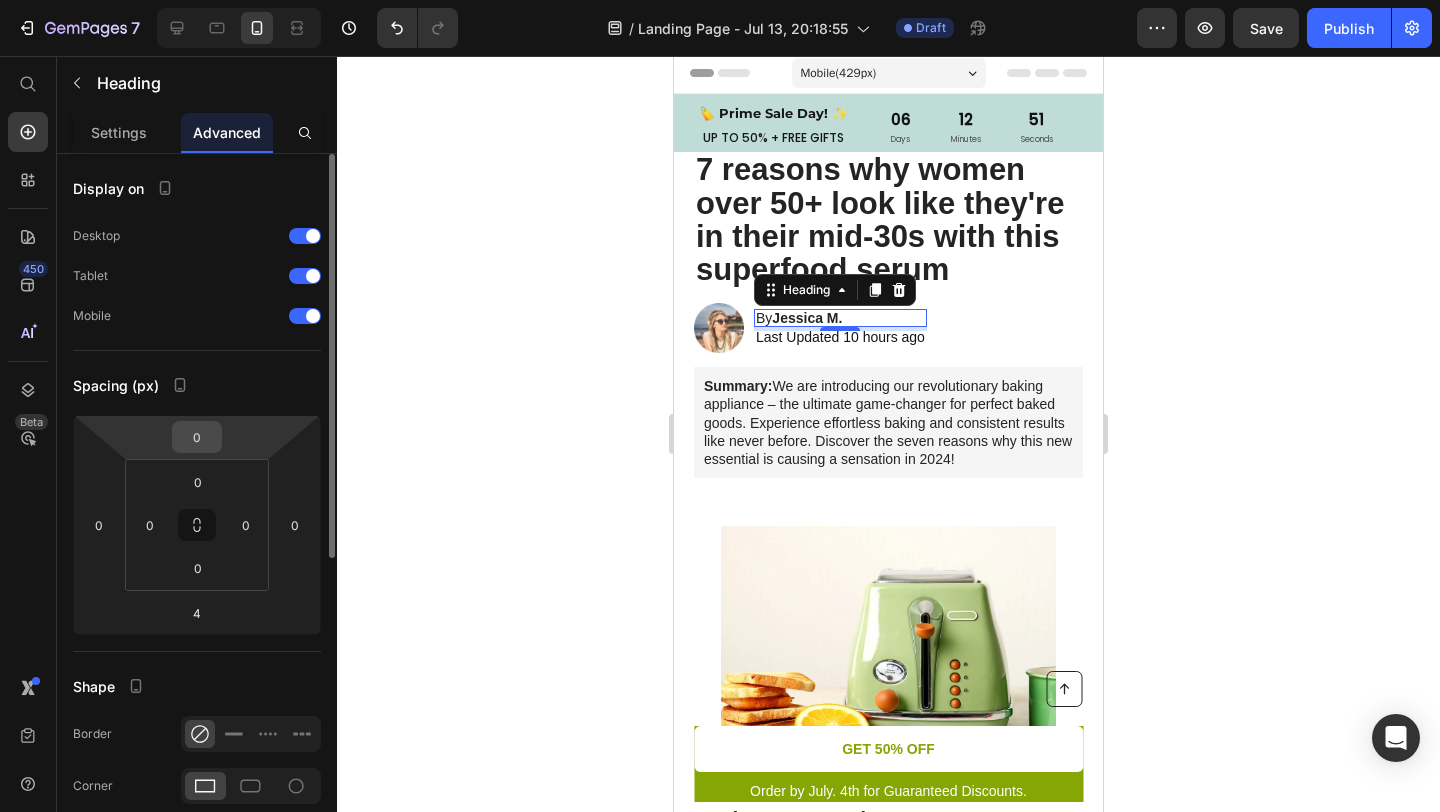 click on "0" at bounding box center (197, 437) 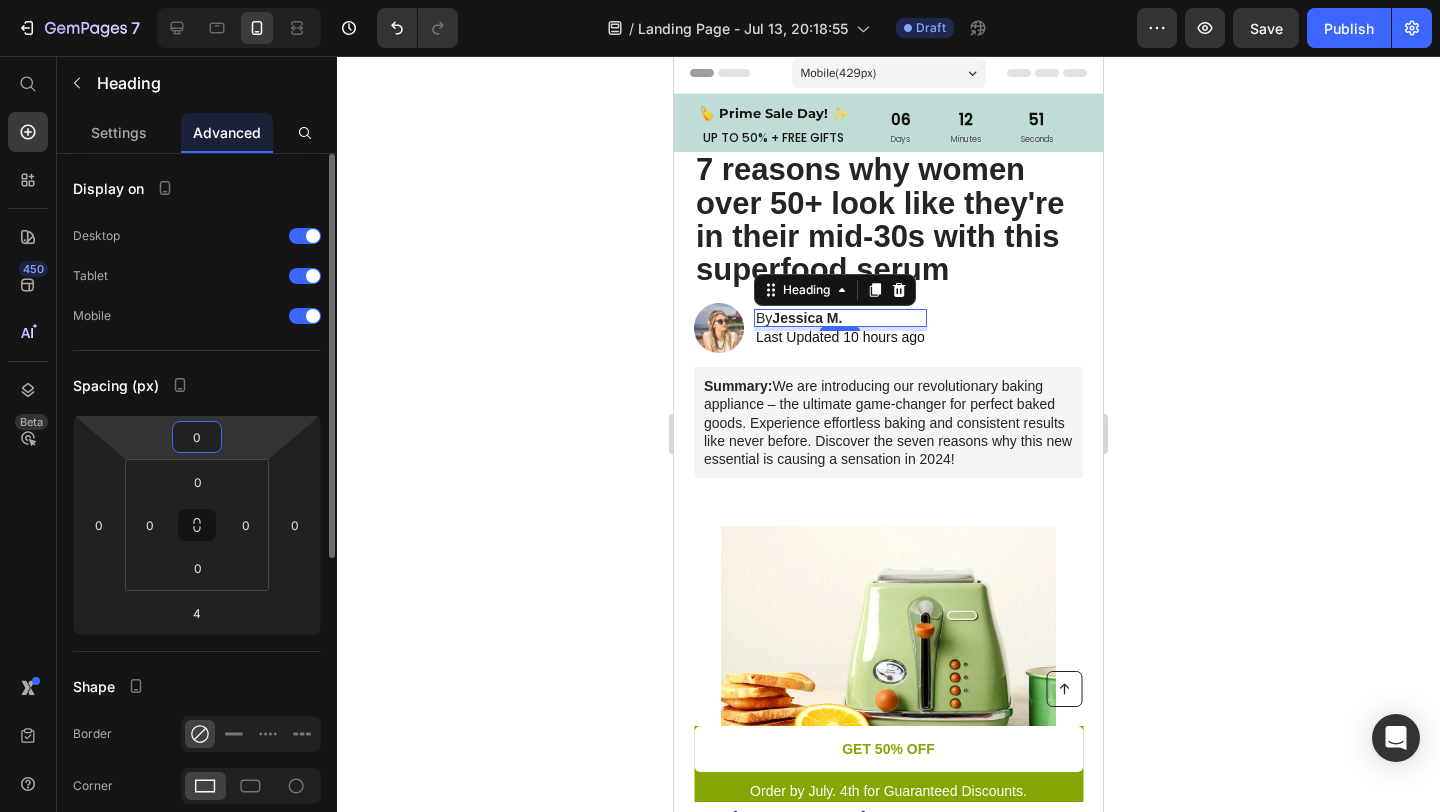 type on "5" 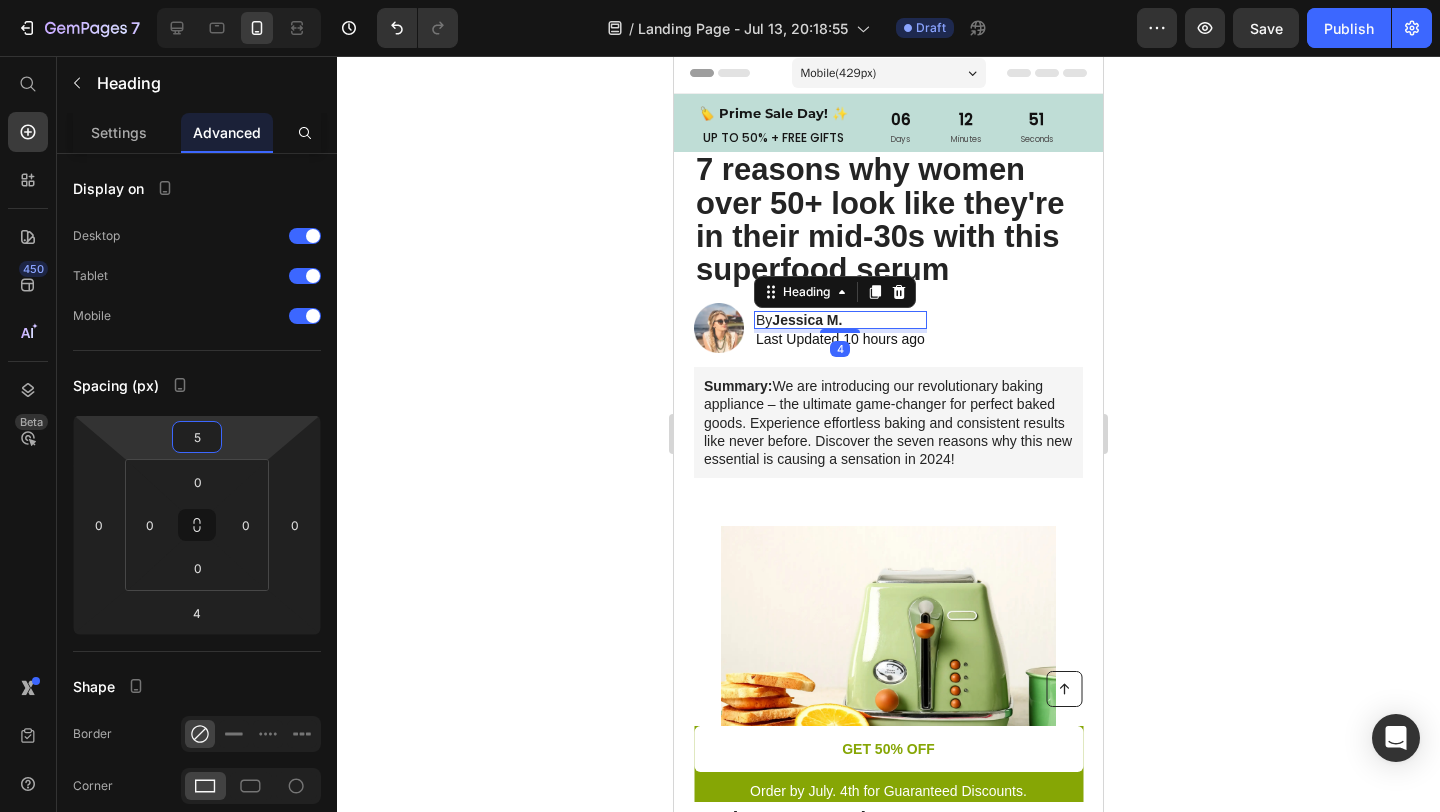 click 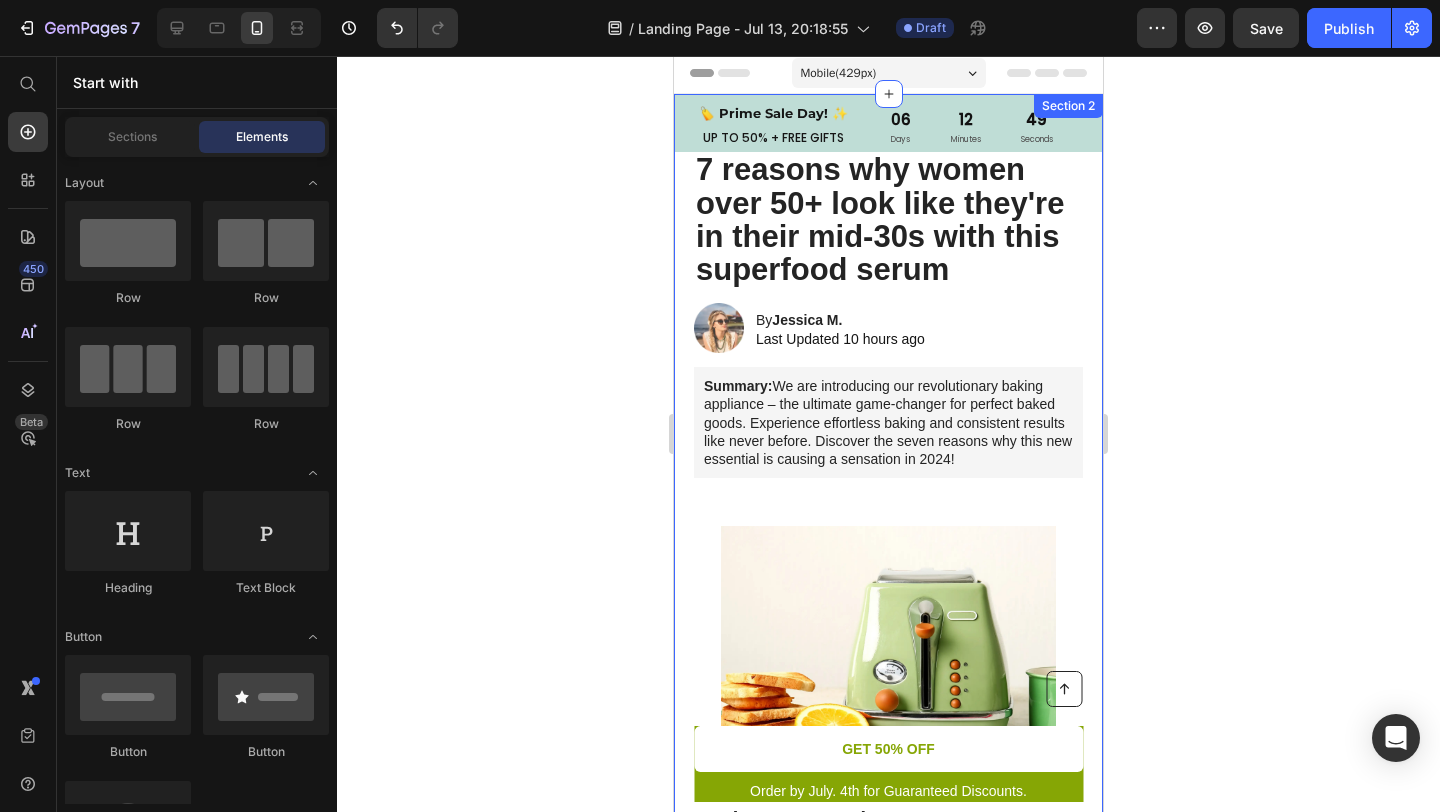 click 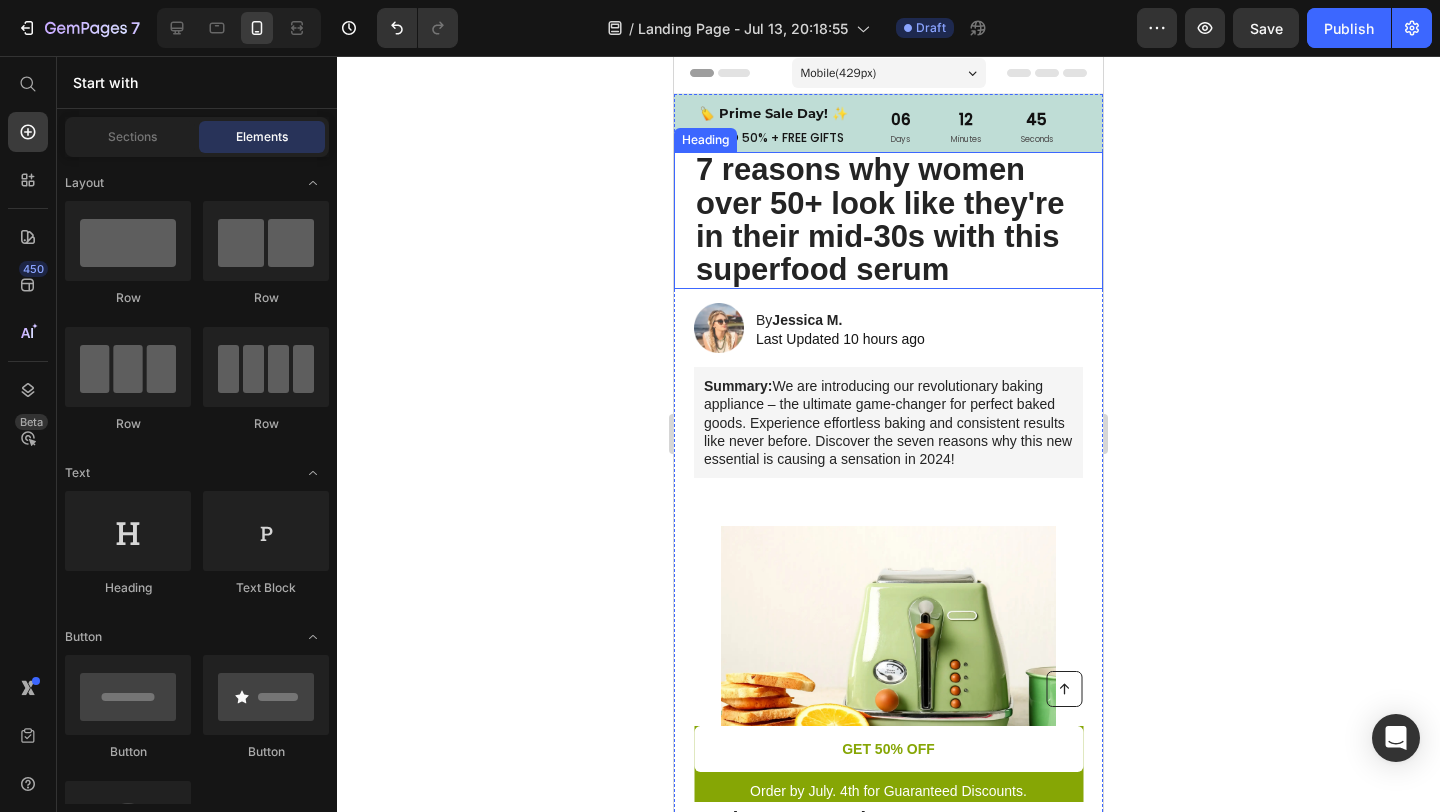 click on "7 reasons why women over 50+ look like they're in their mid-30s with this superfood serum" at bounding box center (880, 219) 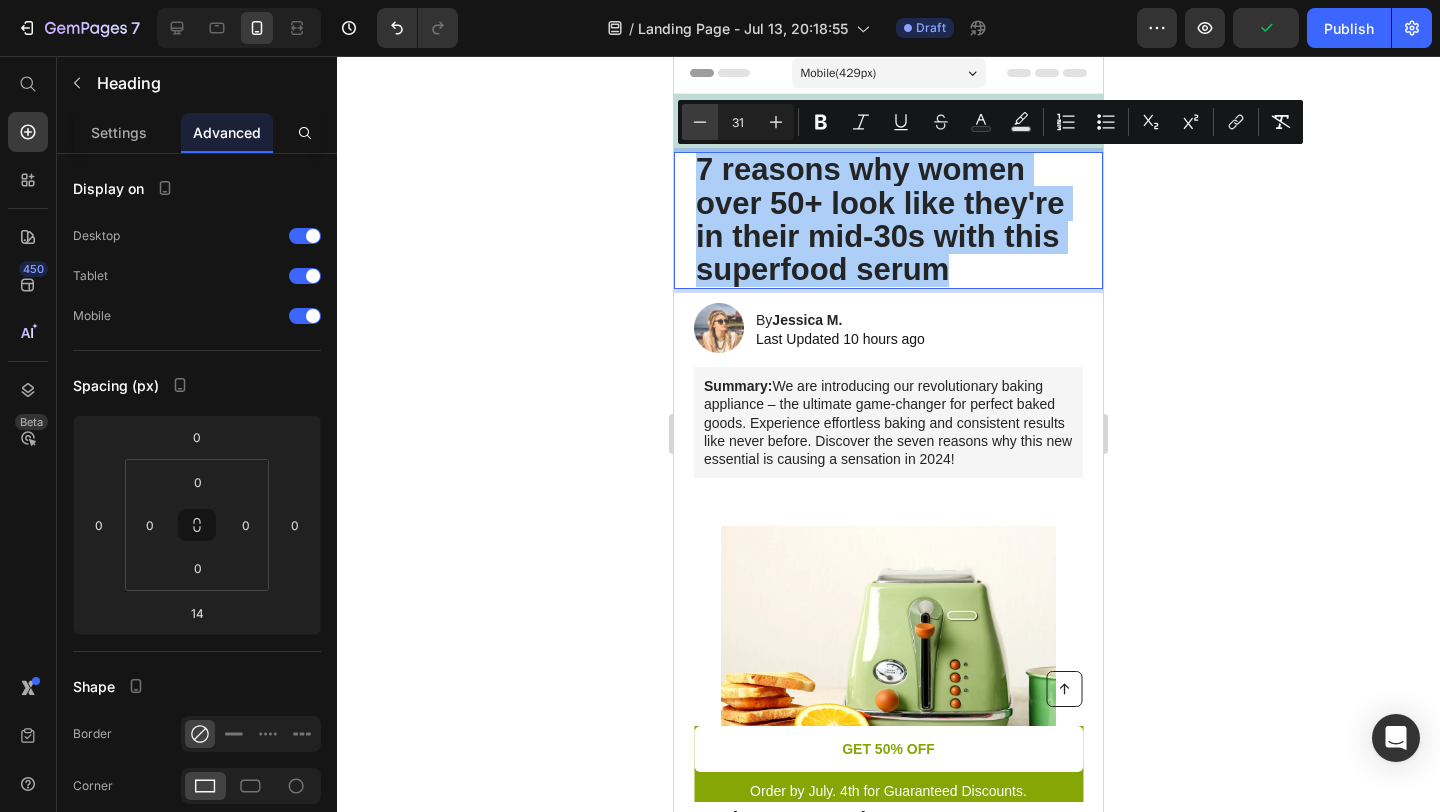 click 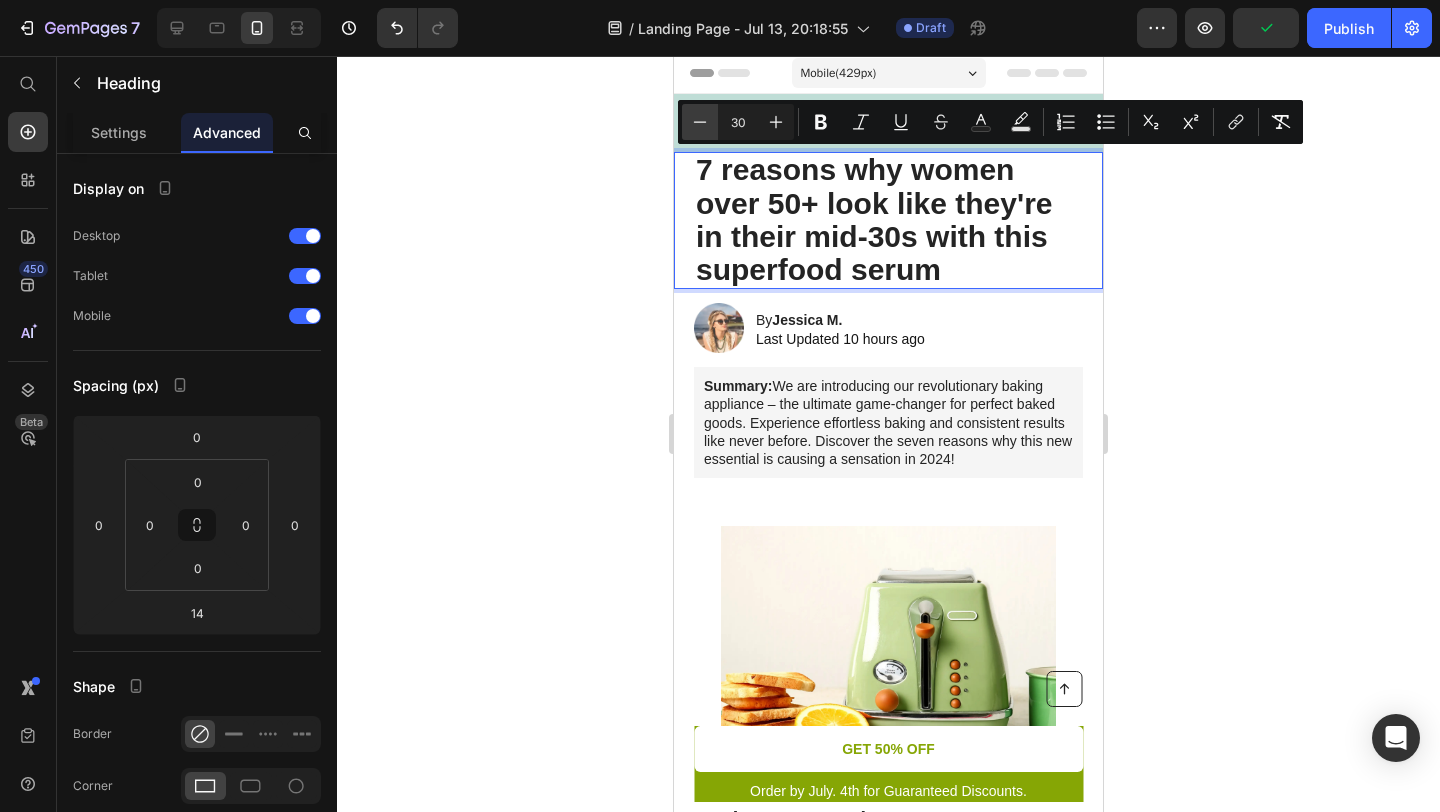 click 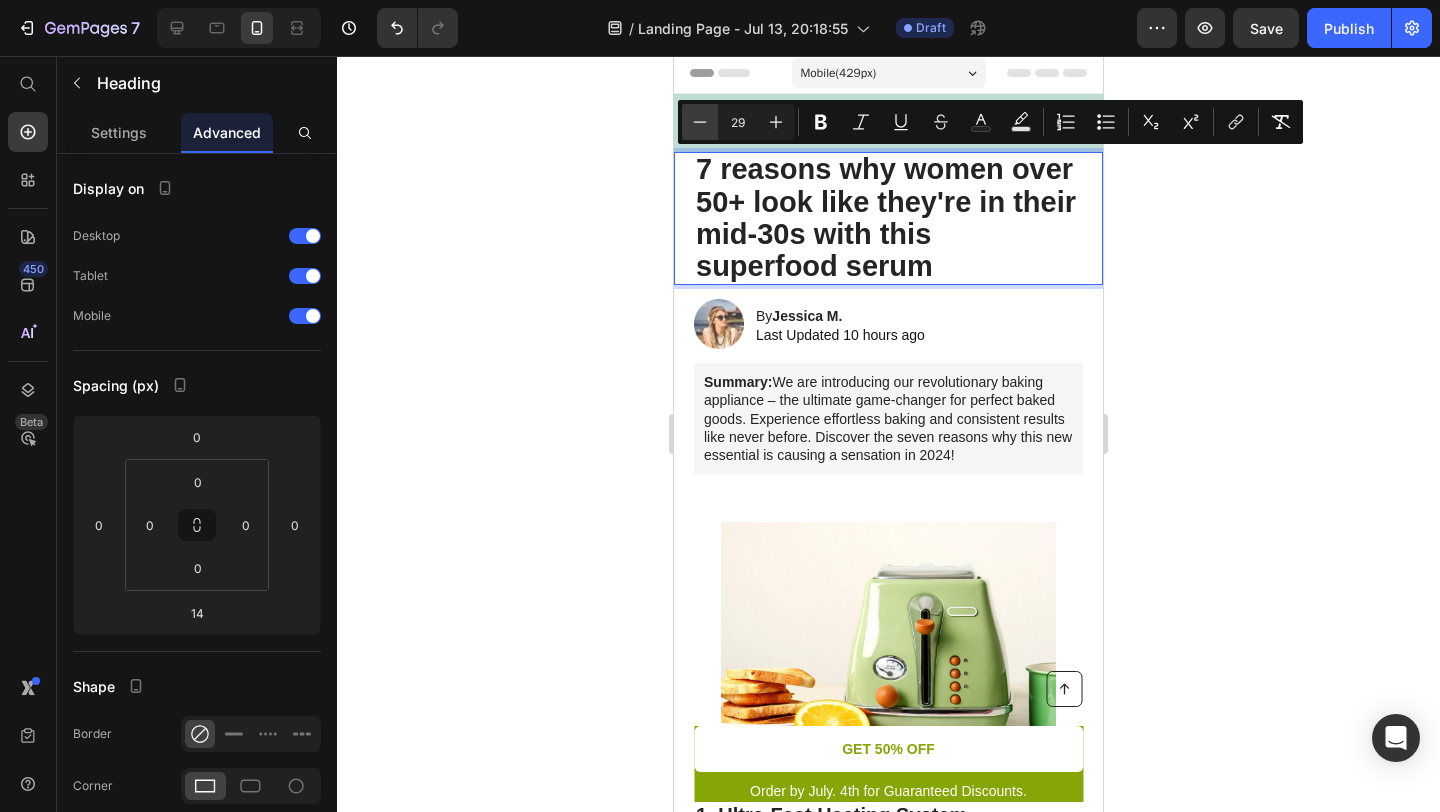click 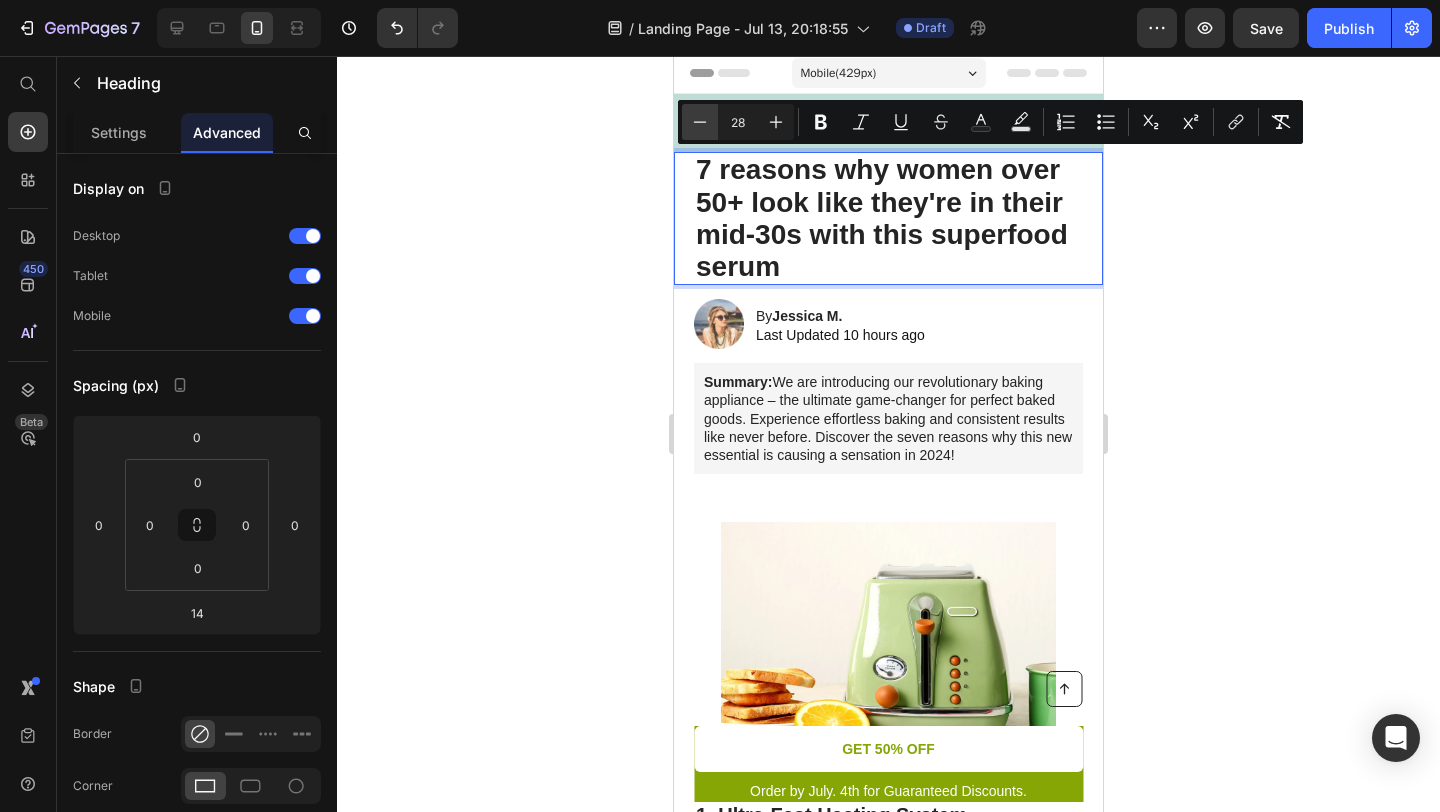 click 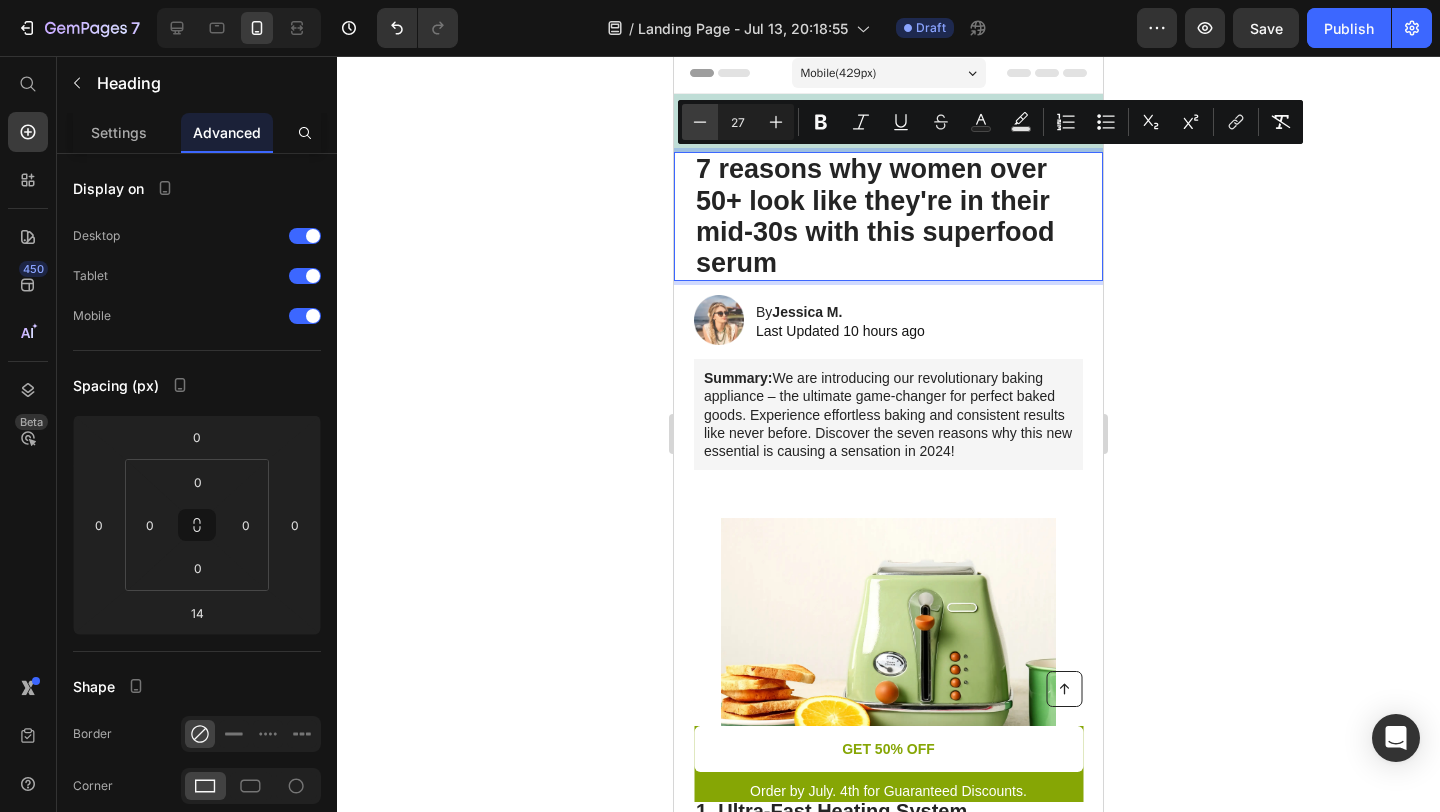 click 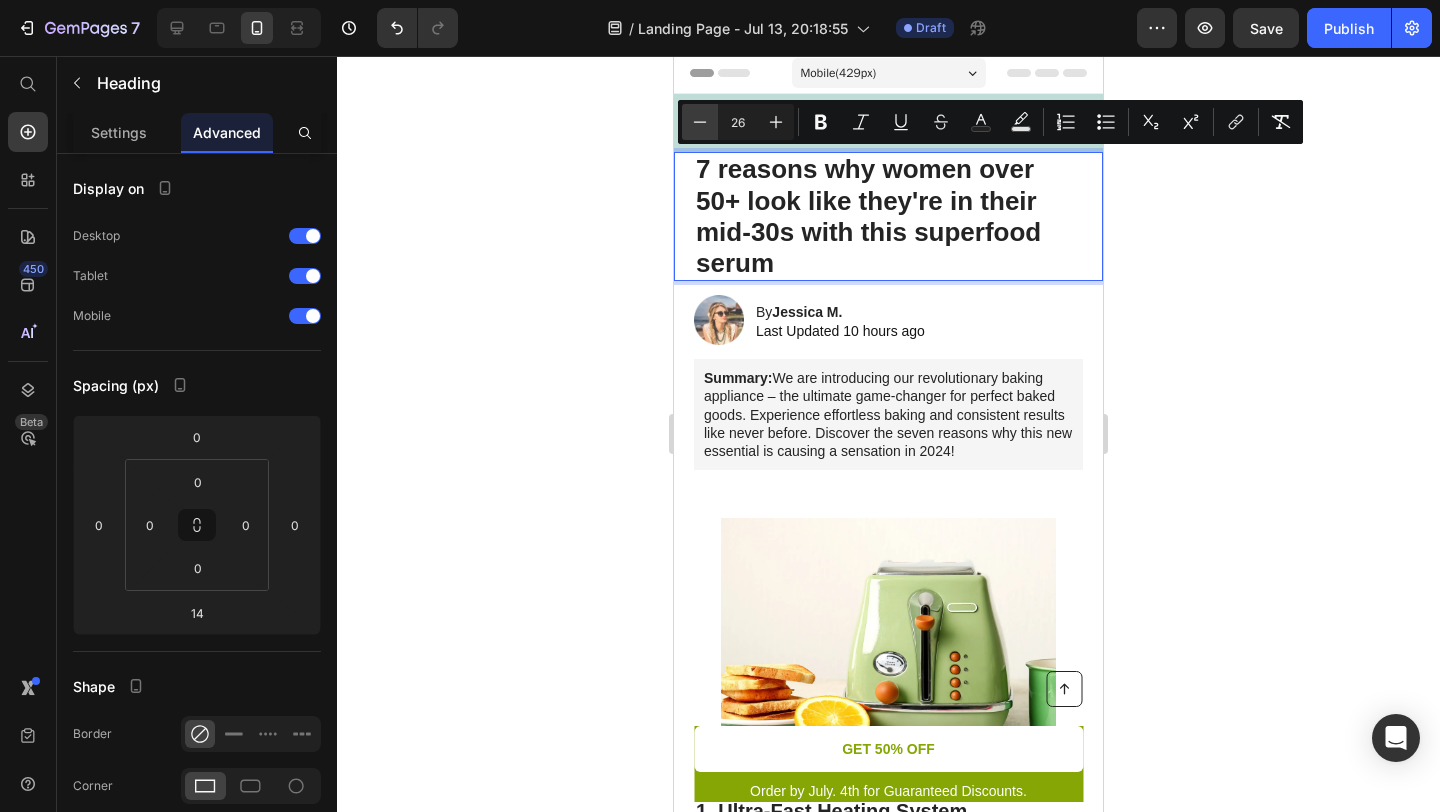 click 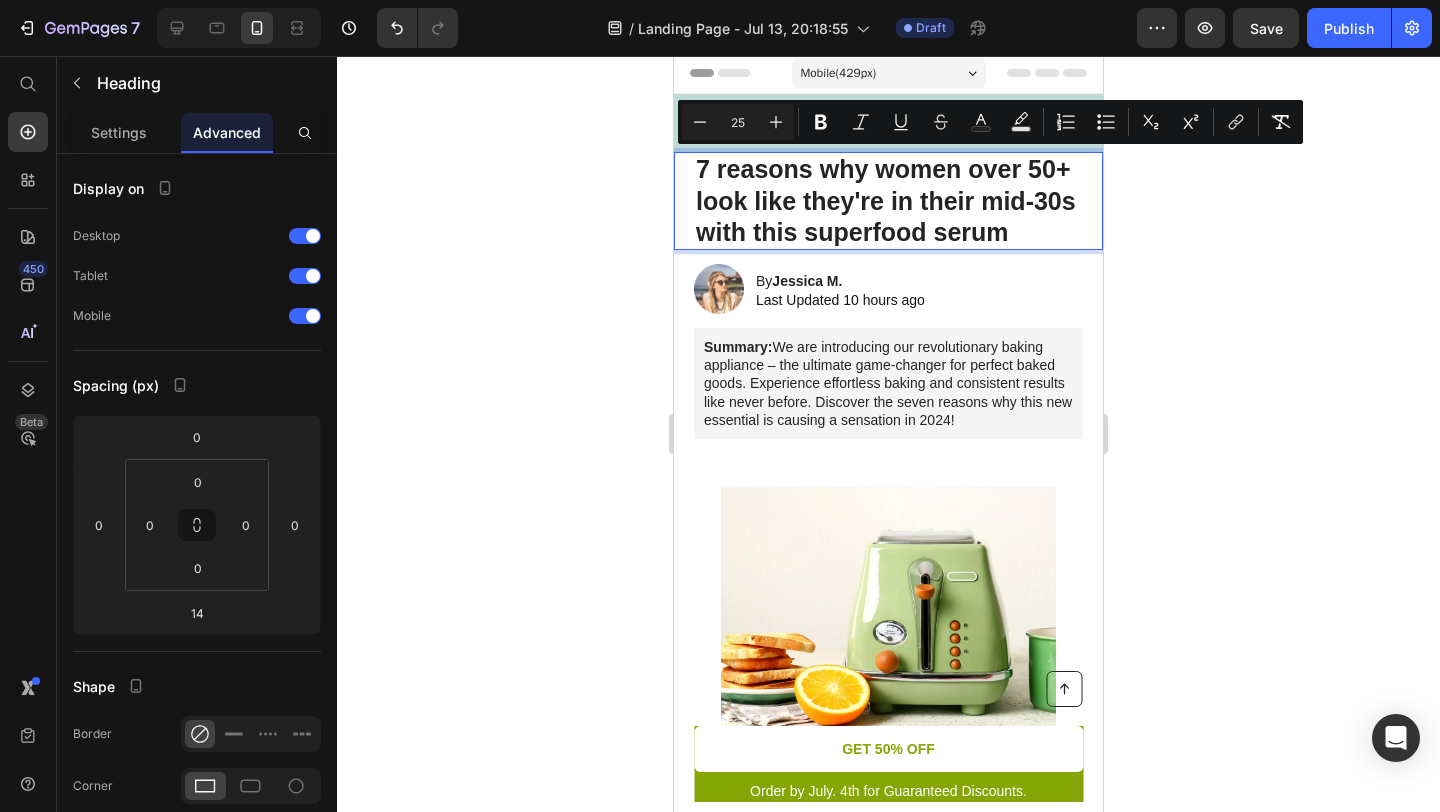 click 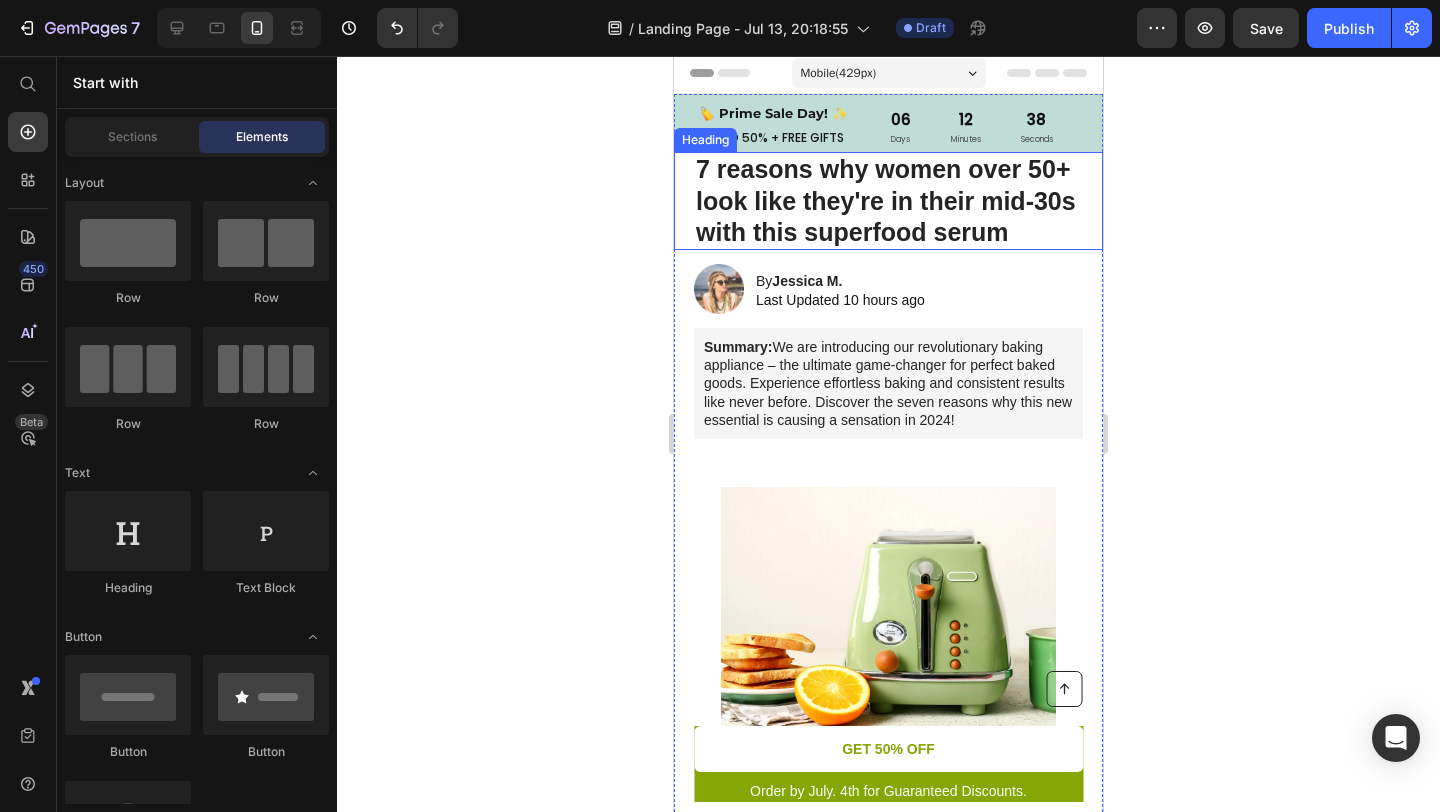 click on "7 reasons why women over 50+ look like they're in their mid-30s with this superfood serum" at bounding box center (886, 200) 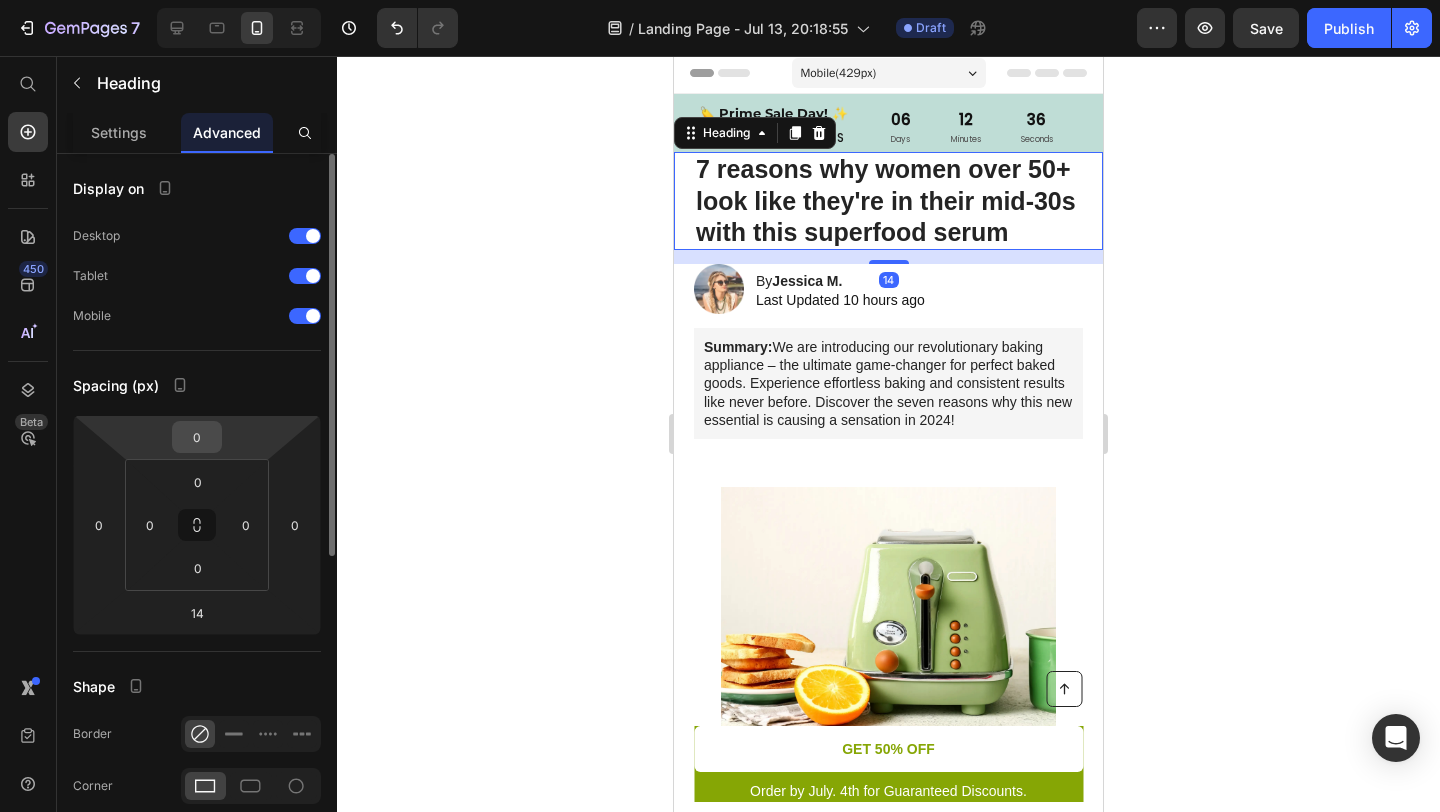 click on "0" at bounding box center [197, 437] 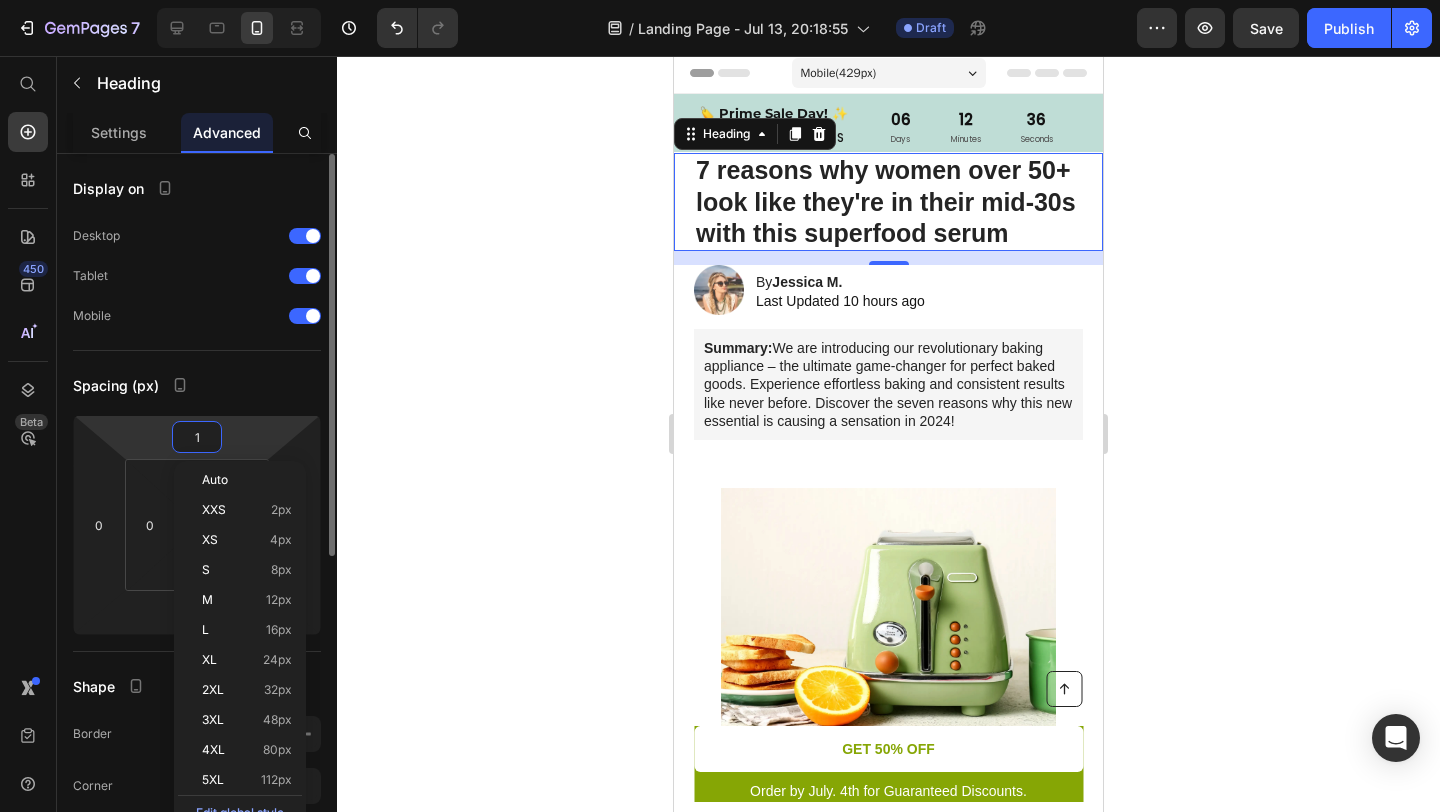 type on "10" 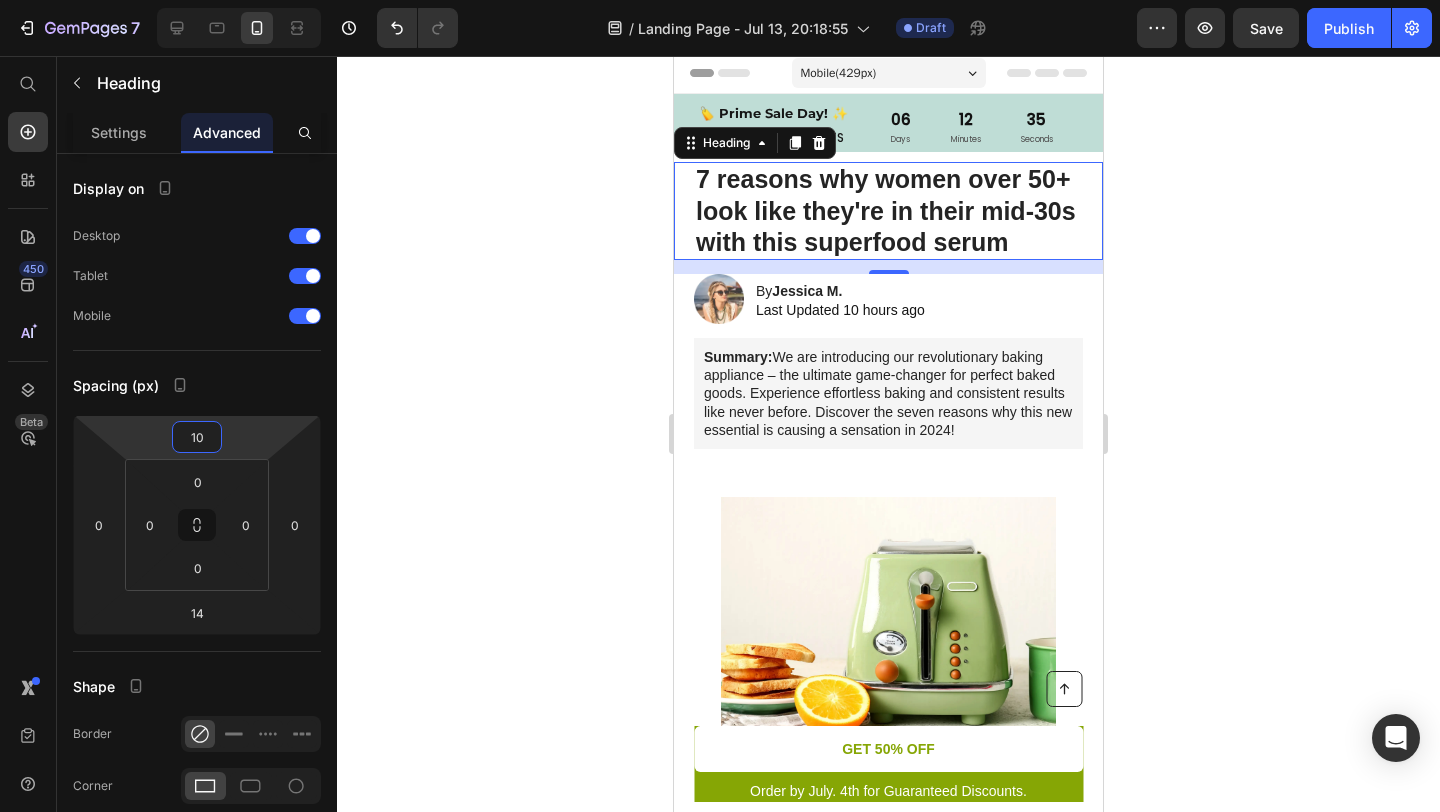 click 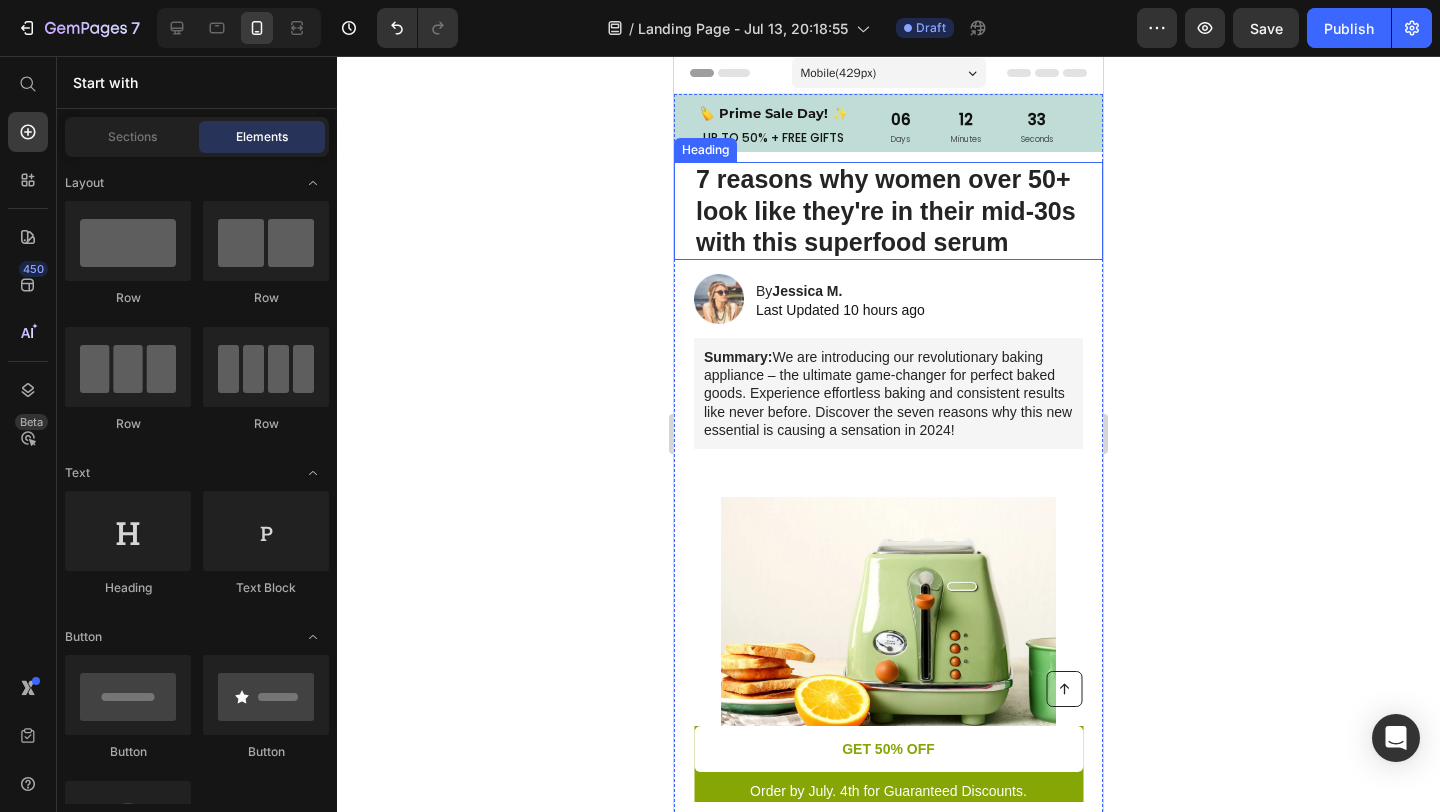click on "7 reasons why women over 50+ look like they're in their mid-30s with this superfood serum" at bounding box center [886, 210] 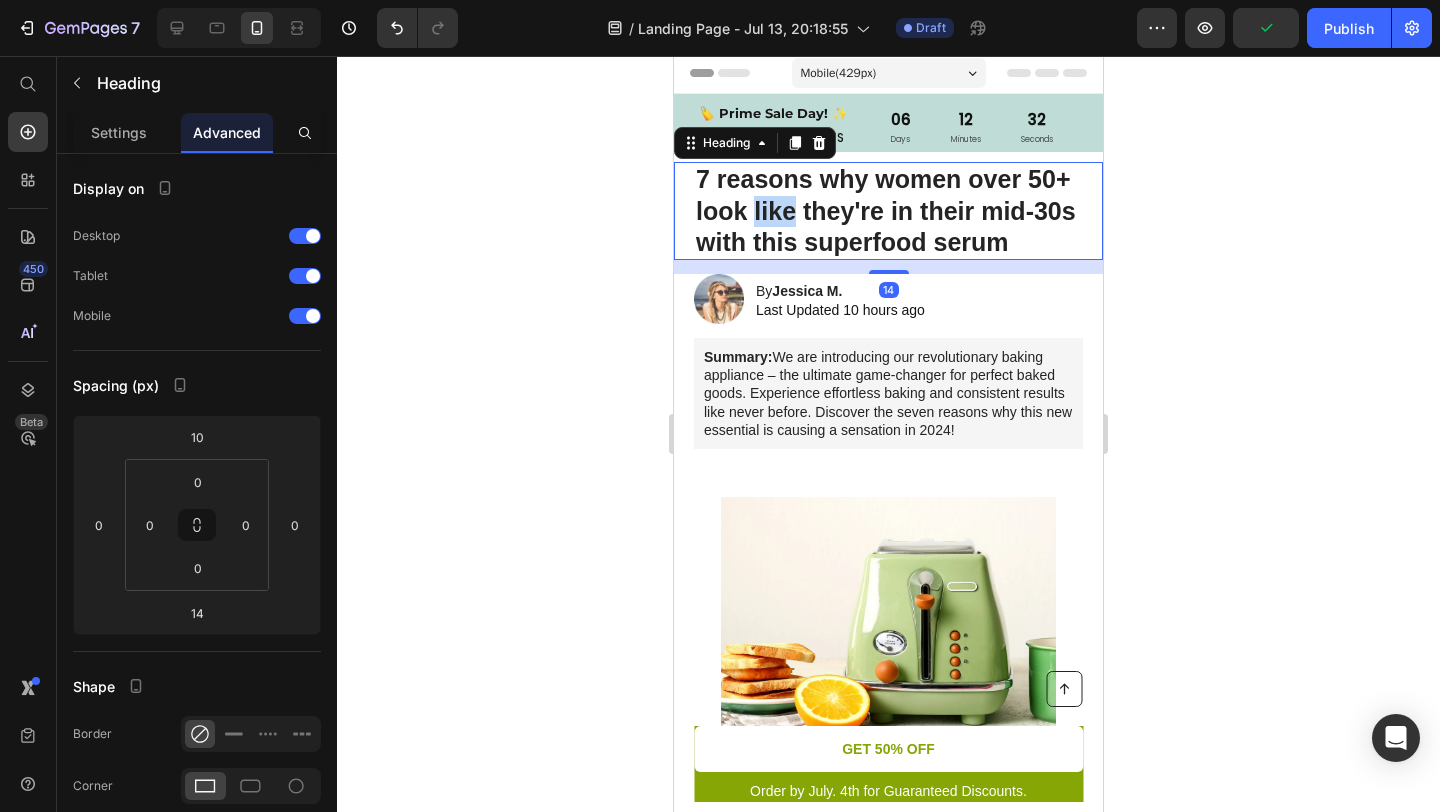 click on "7 reasons why women over 50+ look like they're in their mid-30s with this superfood serum" at bounding box center (886, 210) 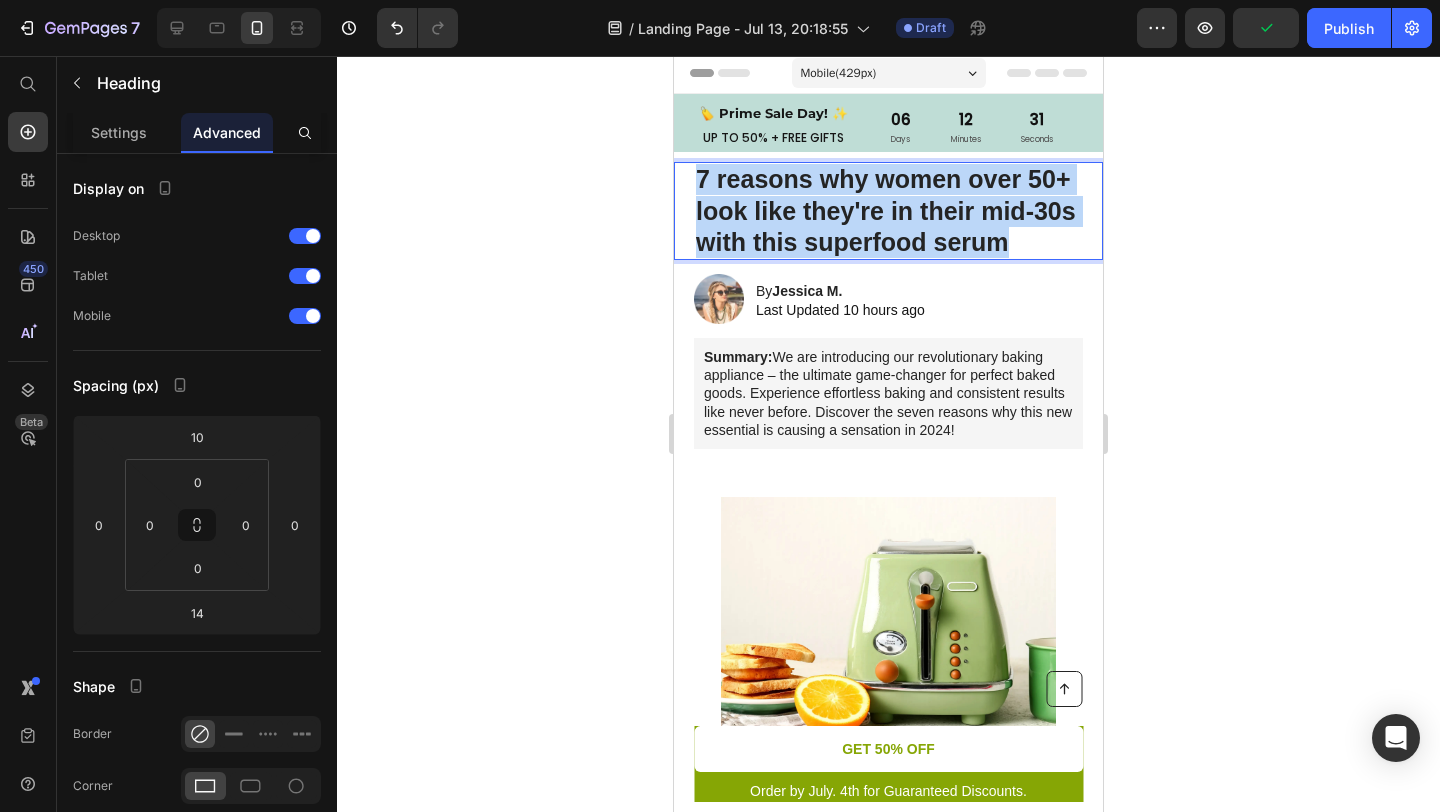 click on "7 reasons why women over 50+ look like they're in their mid-30s with this superfood serum" at bounding box center [886, 210] 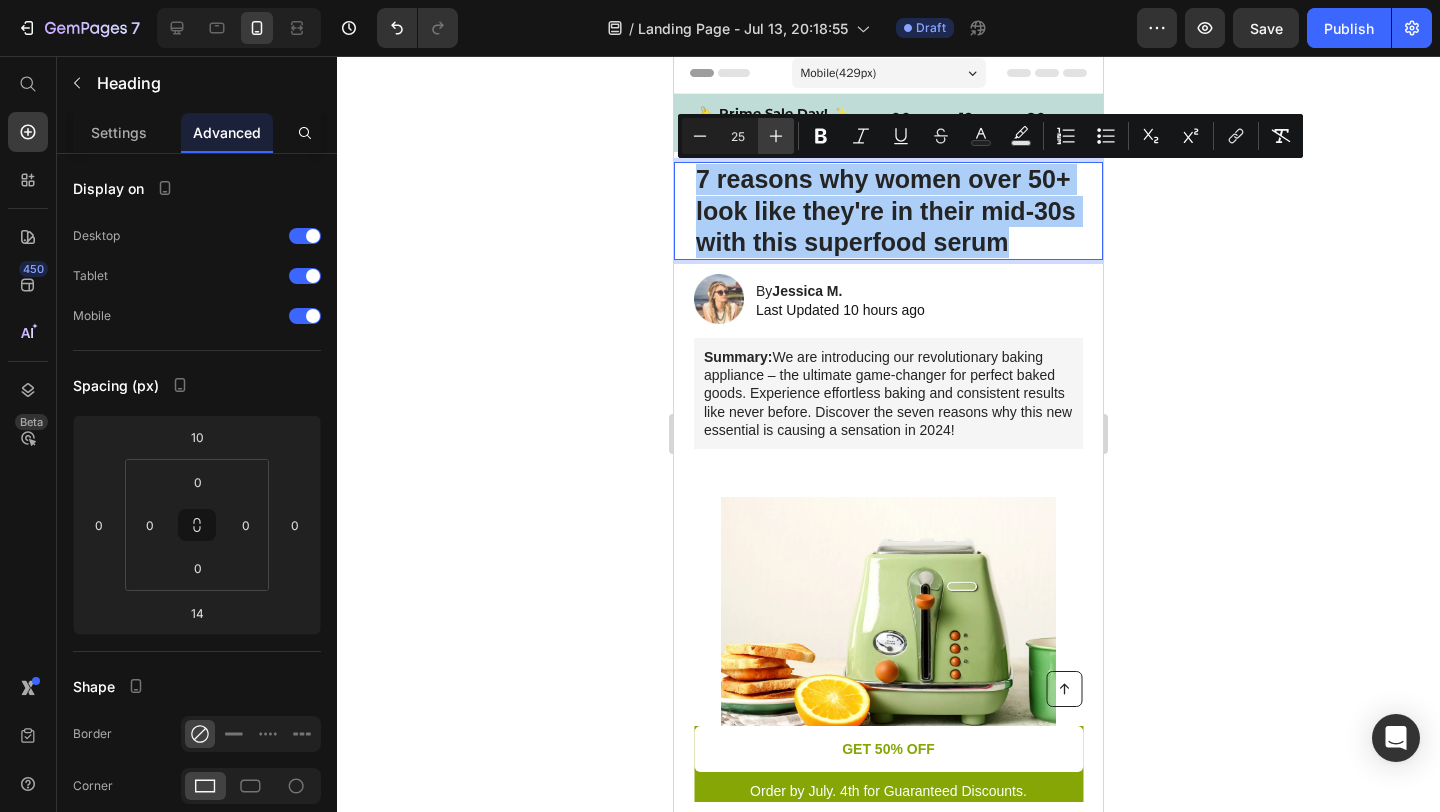 click 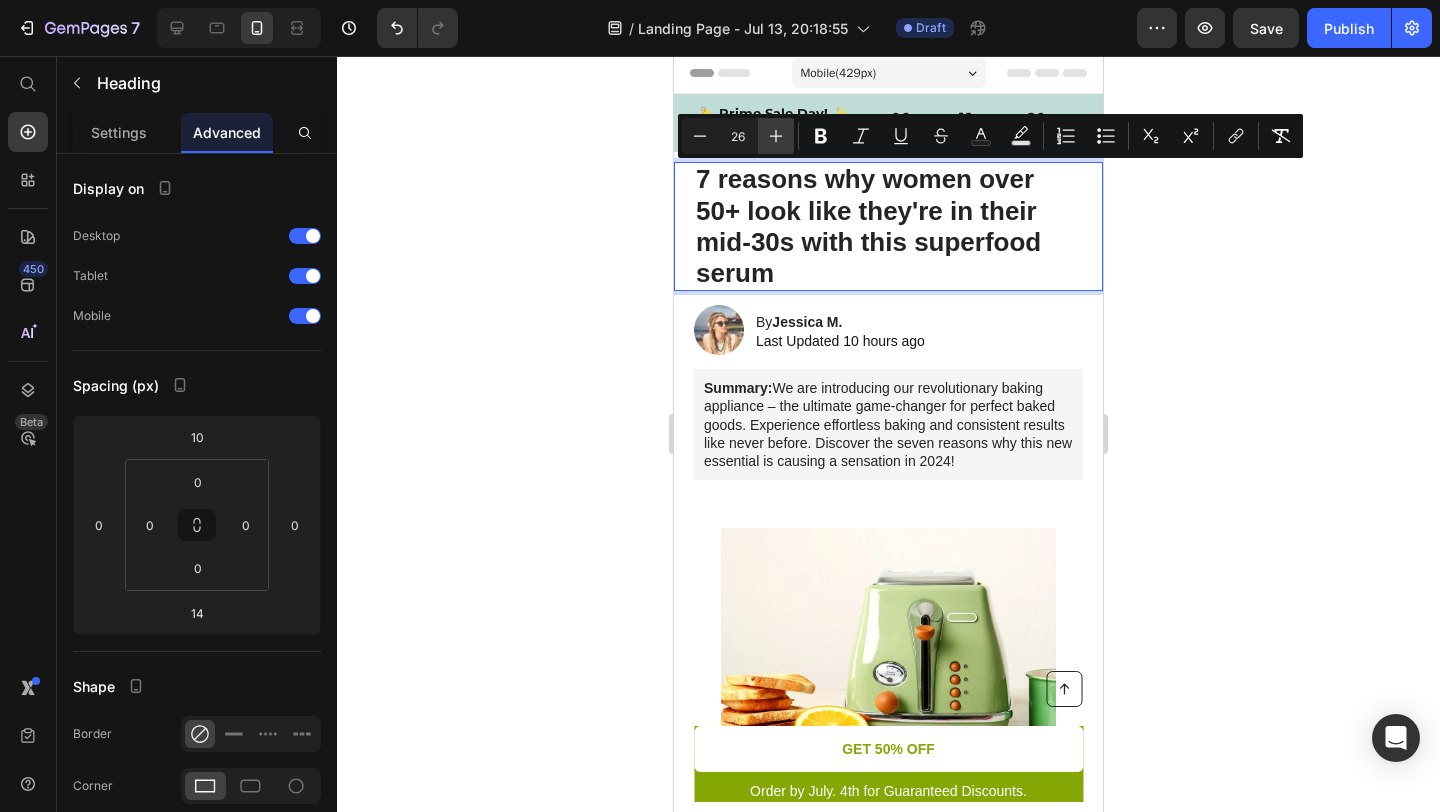 click 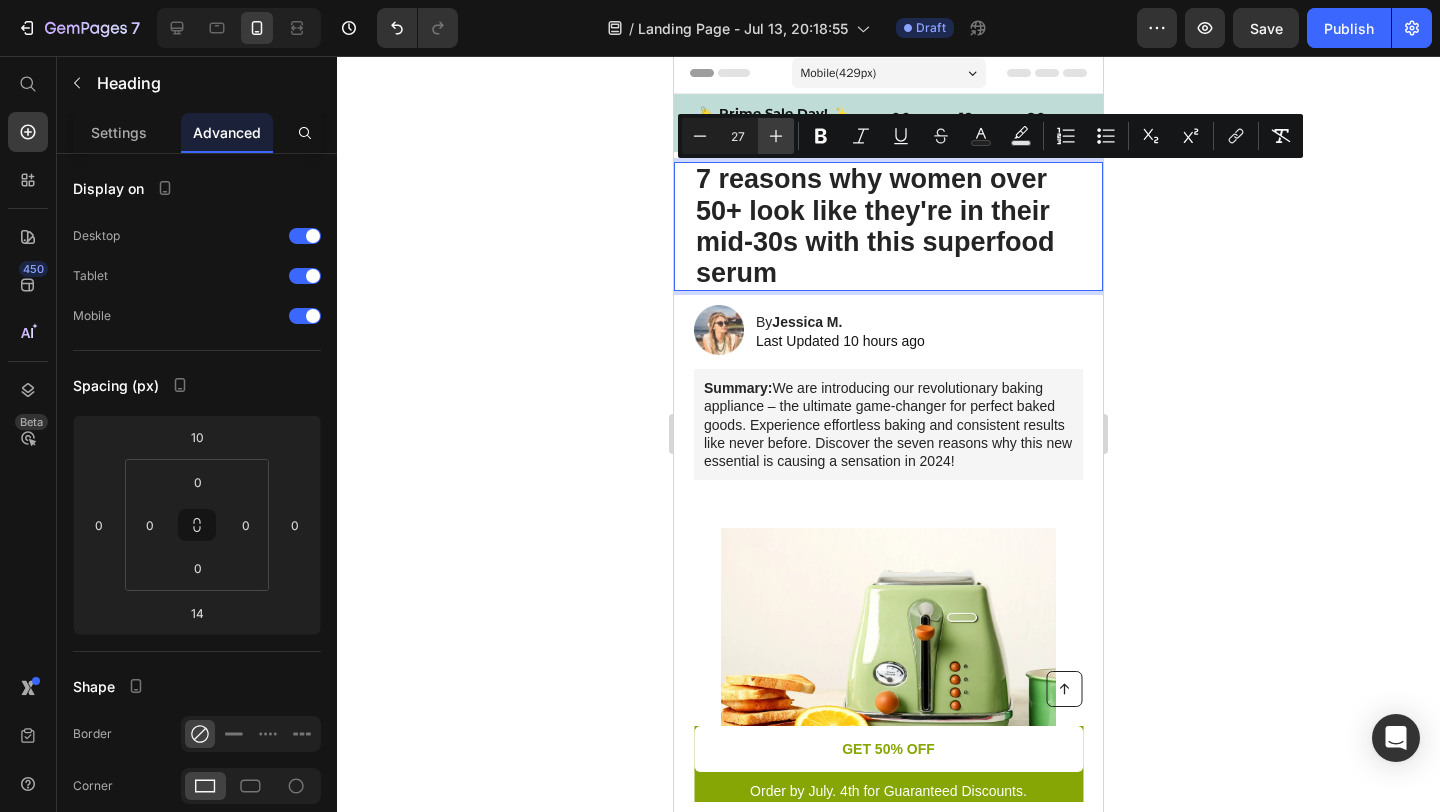 click 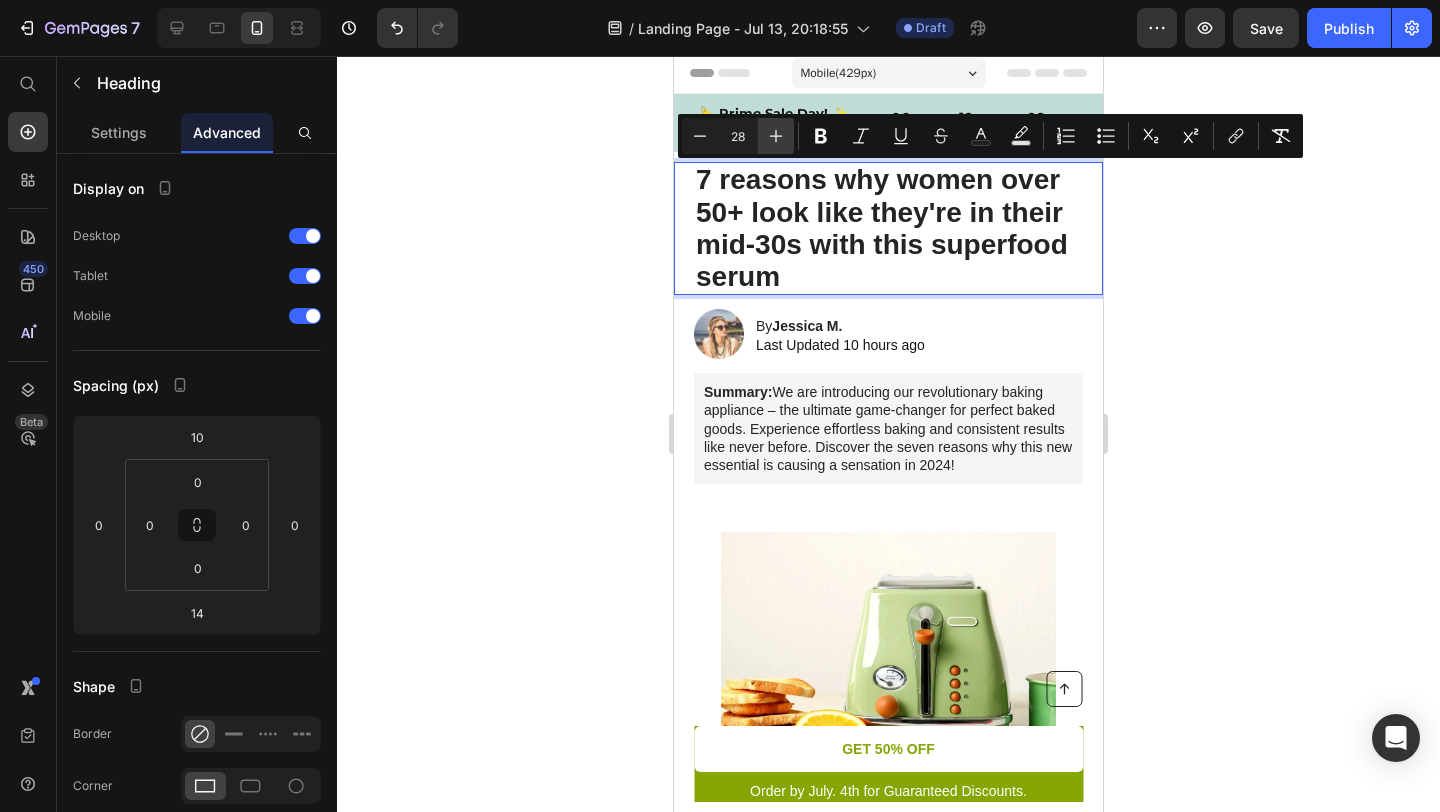 click 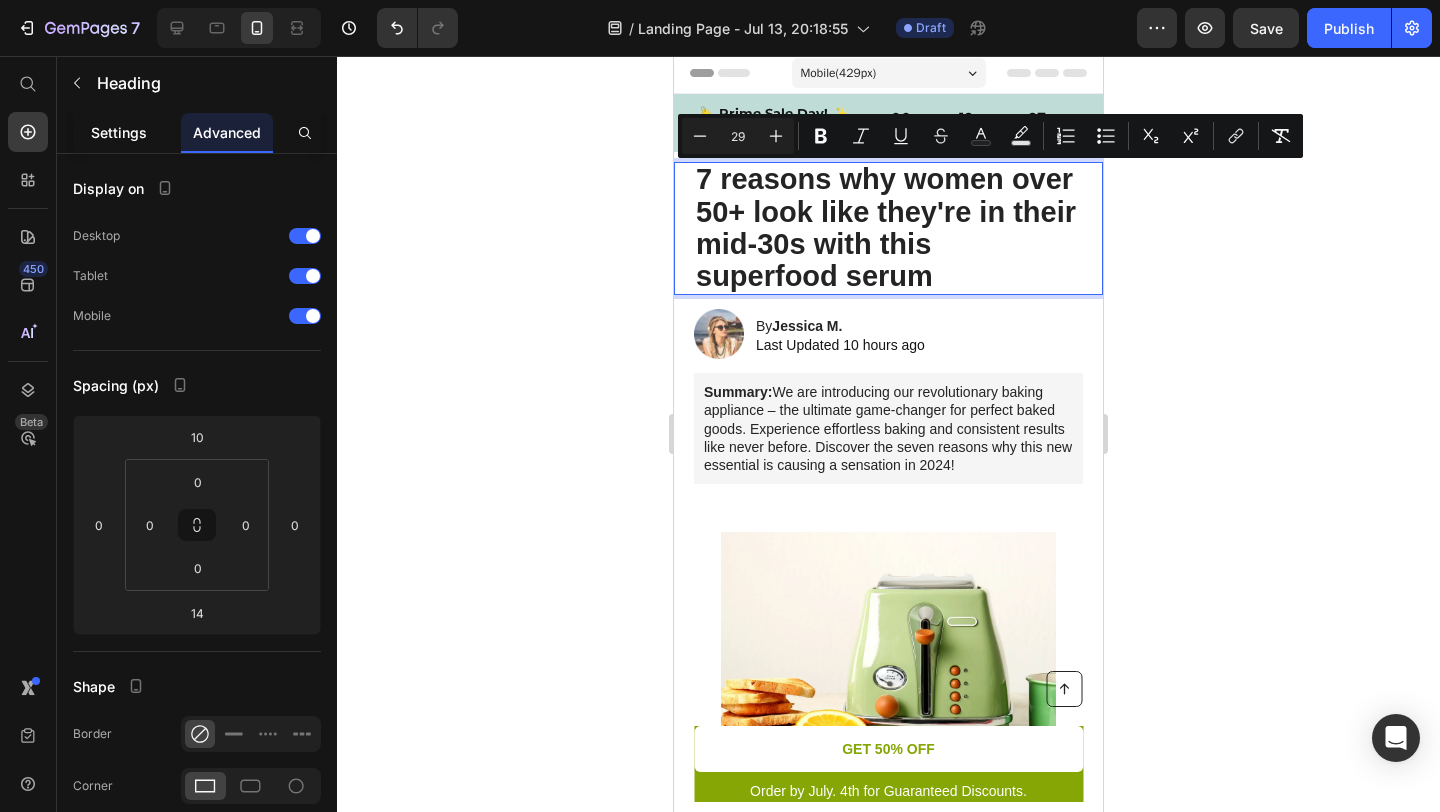click on "Settings" 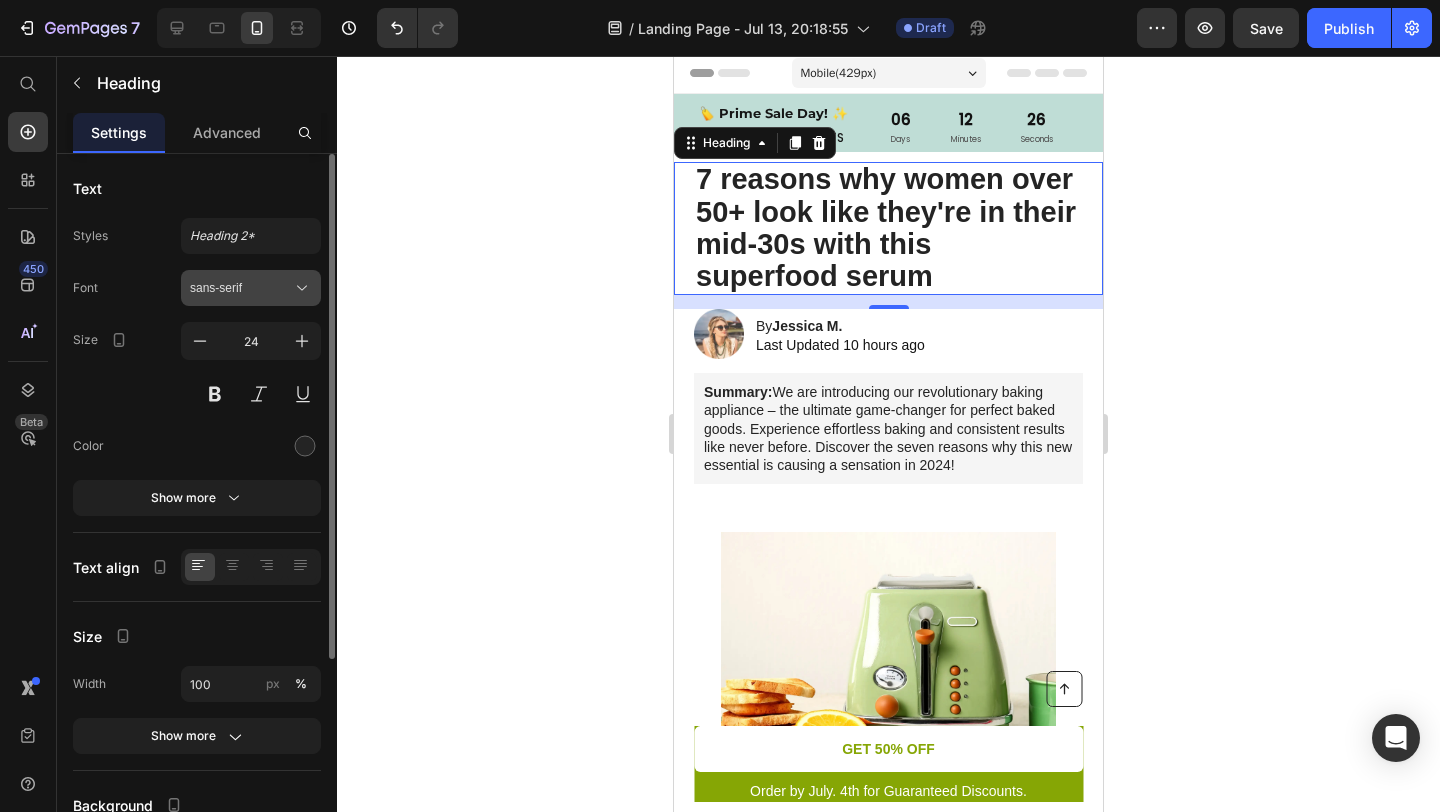 click on "sans-serif" at bounding box center (251, 288) 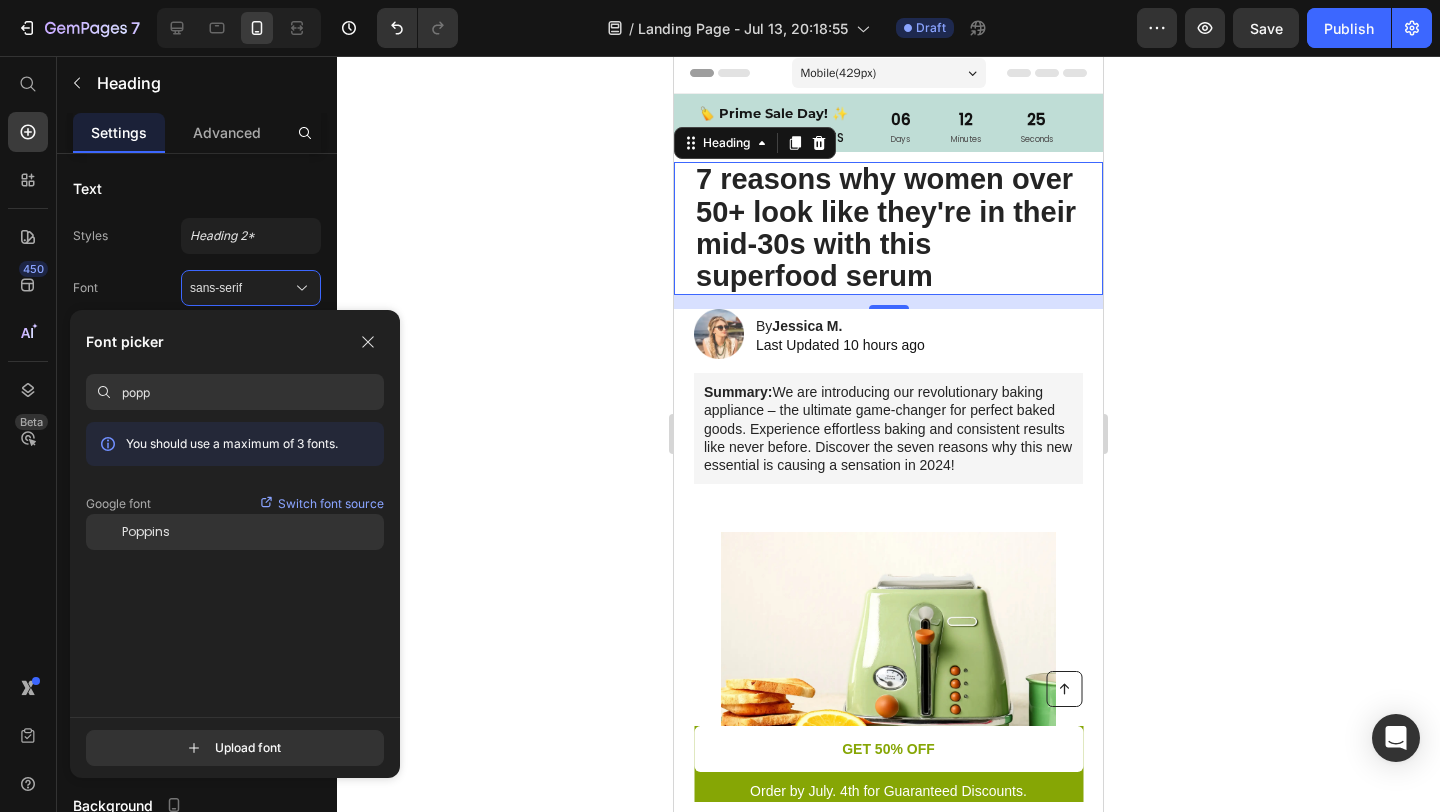 type on "popp" 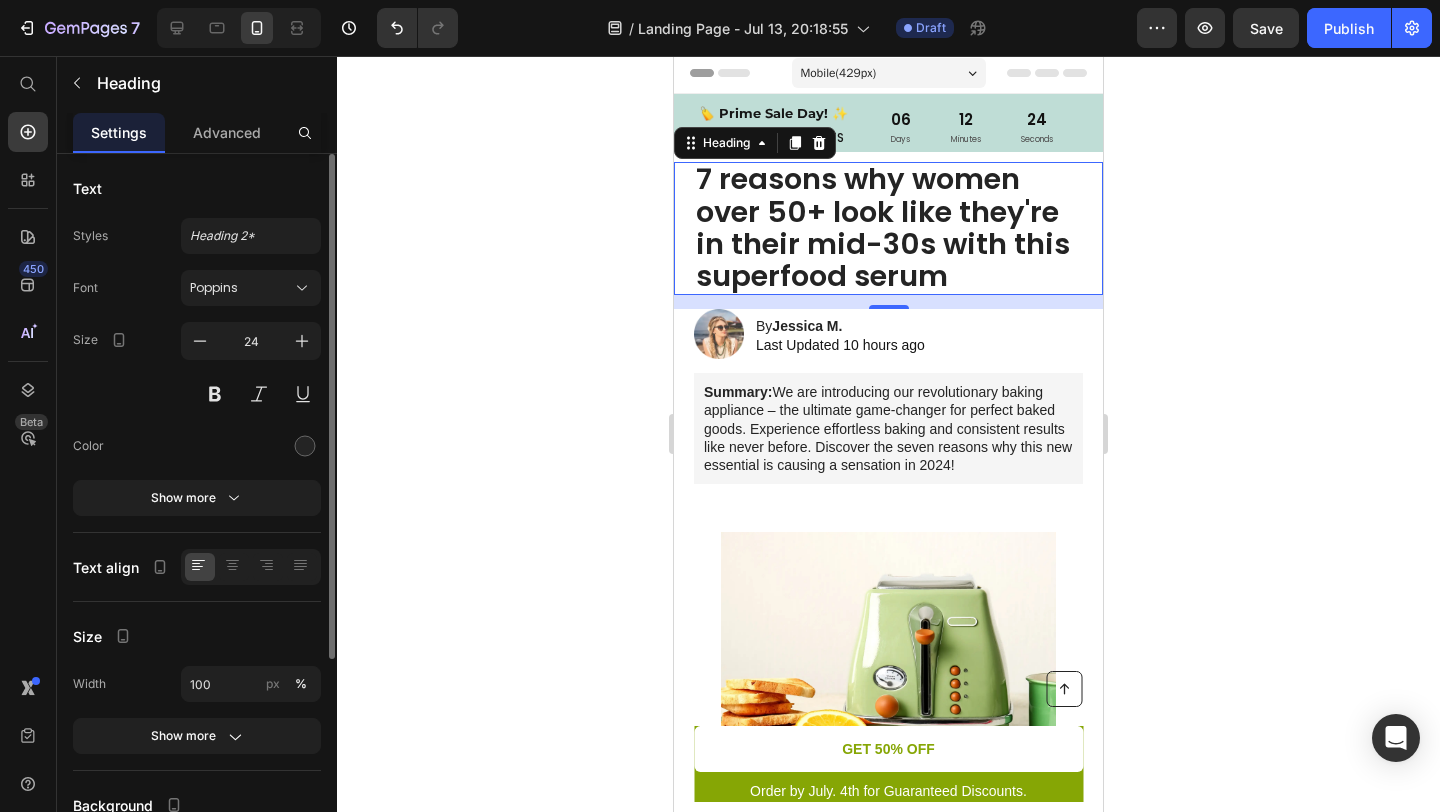 click on "Font Poppins Size 24 Color Show more" at bounding box center [197, 393] 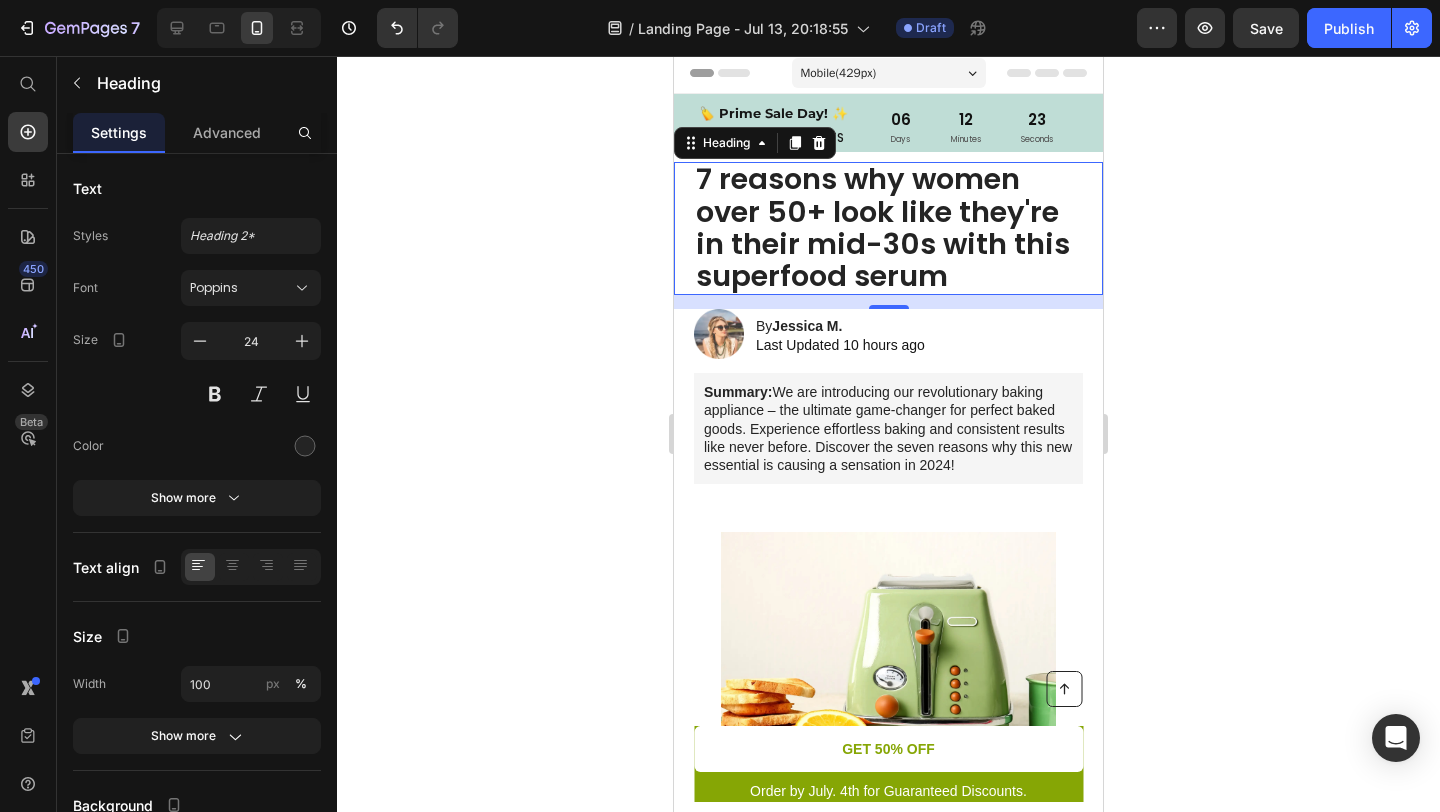 click 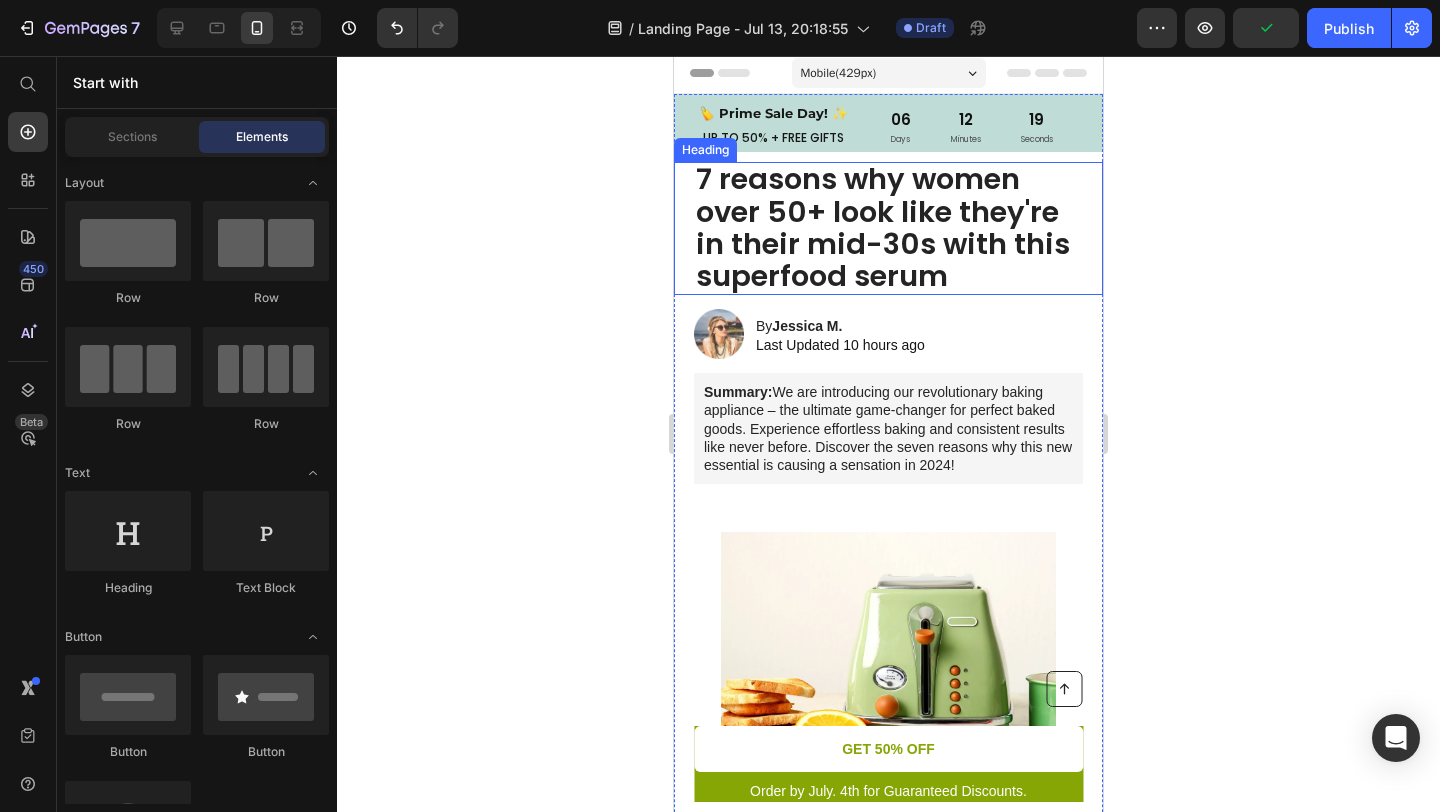 click 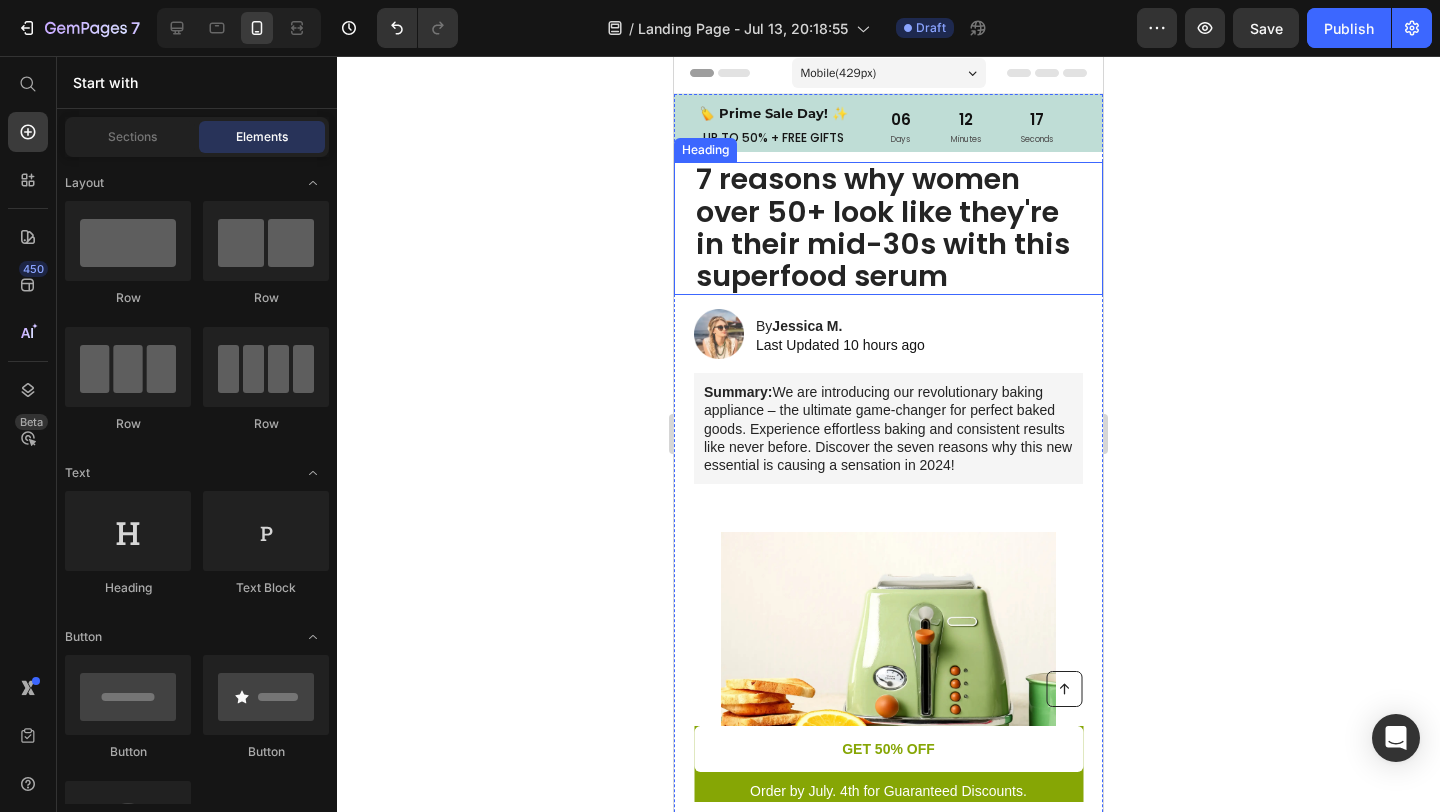 click on "7 reasons why women over 50+ look like they're in their mid-30s with this superfood serum" at bounding box center (883, 227) 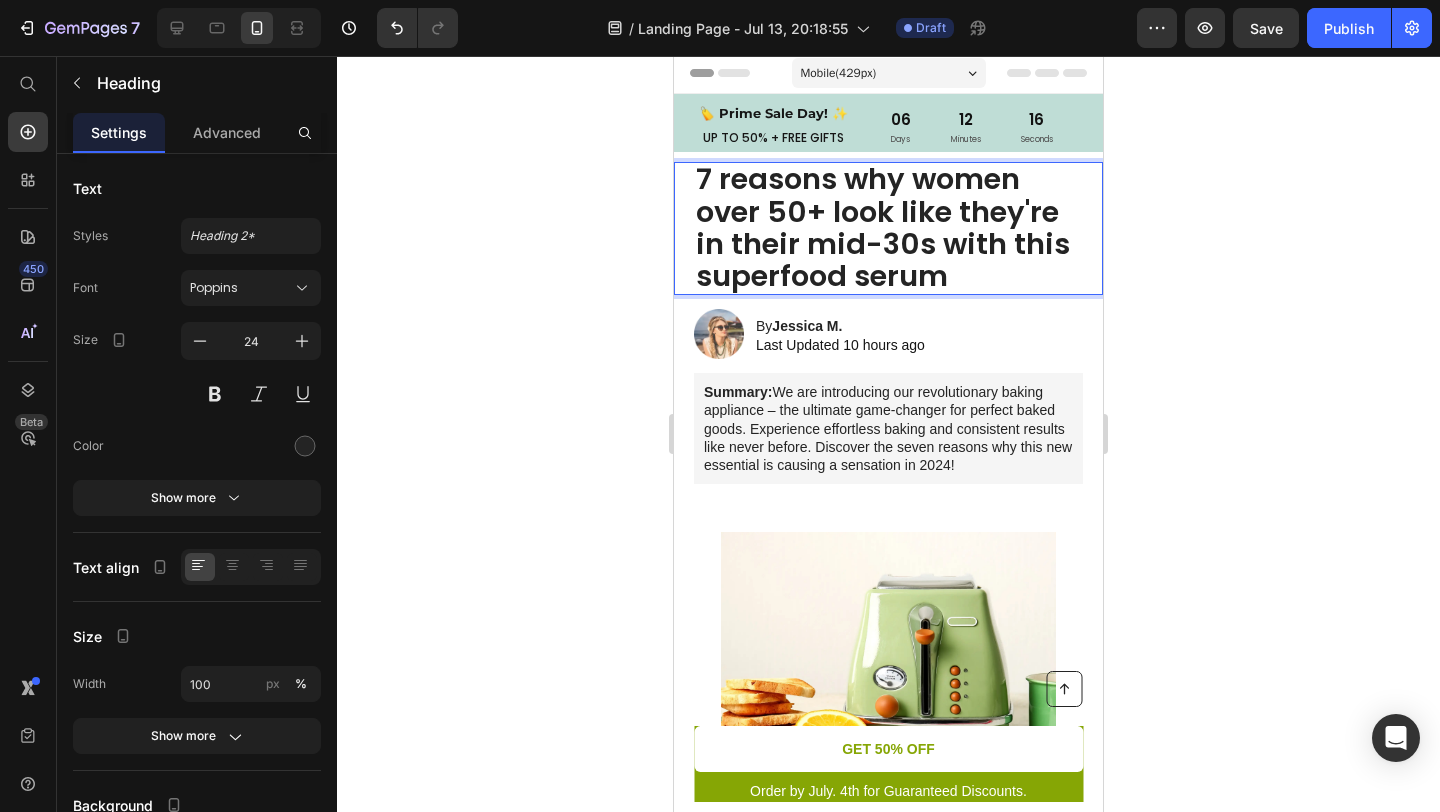 click 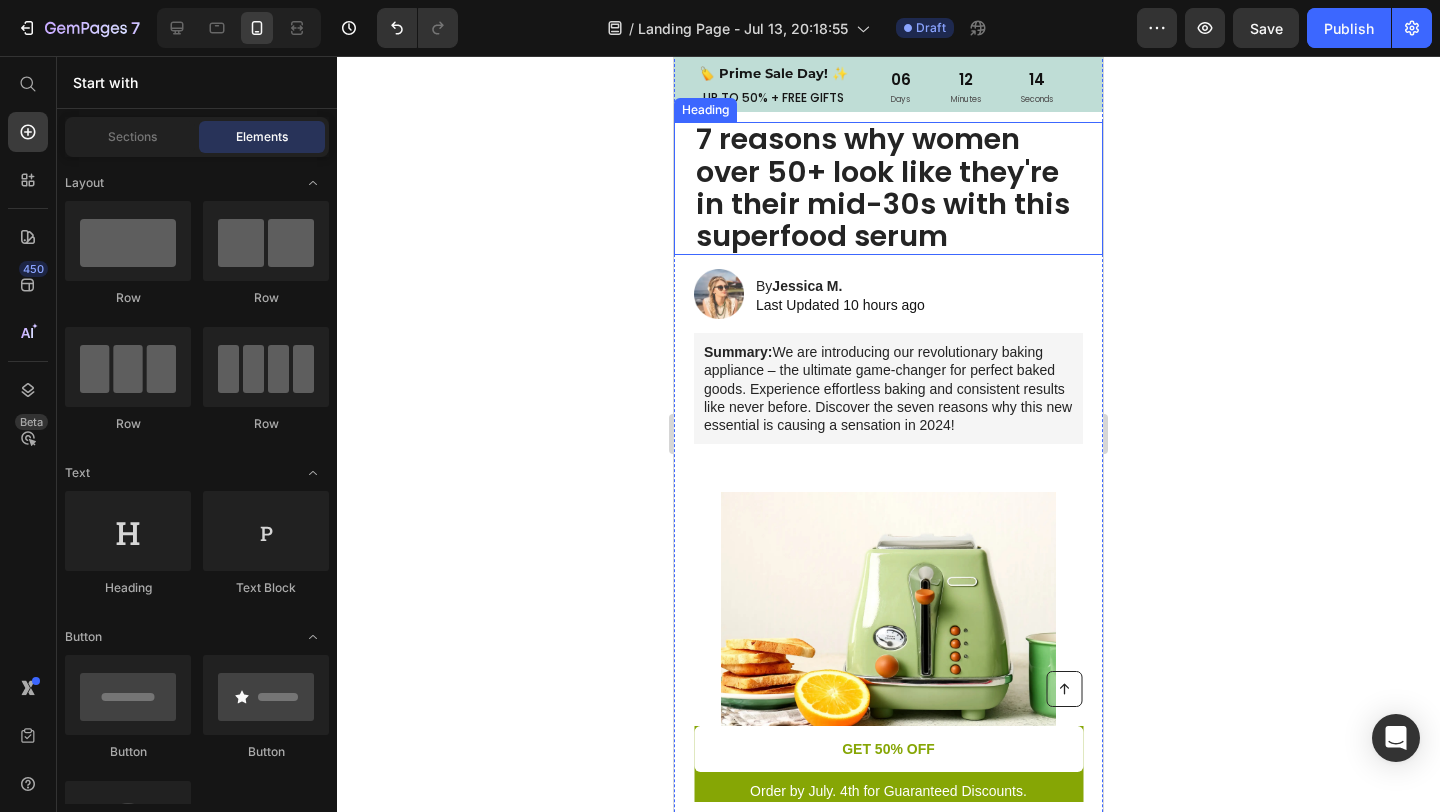 scroll, scrollTop: 45, scrollLeft: 0, axis: vertical 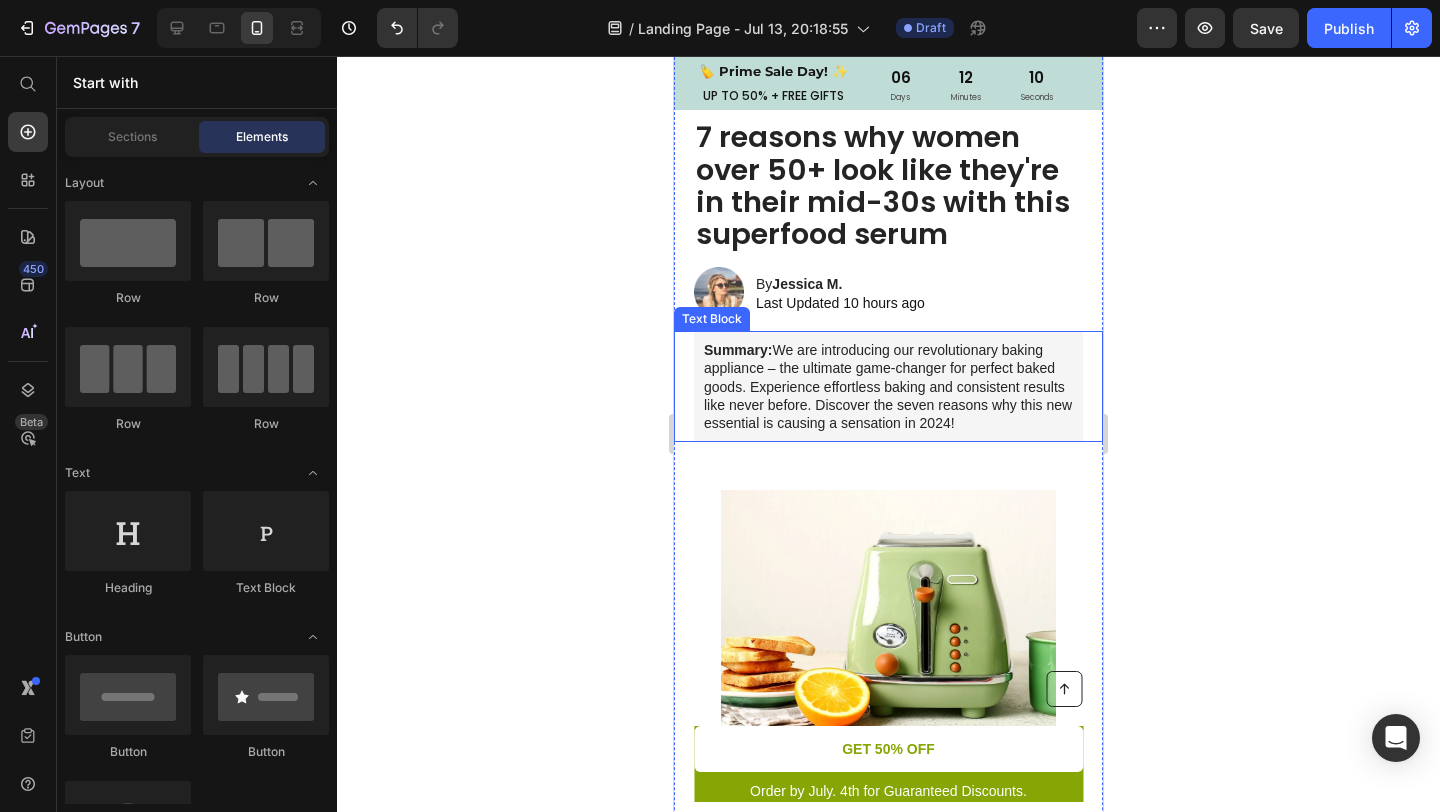 click on "Summary:  We are introducing our revolutionary baking appliance – the ultimate game-changer for perfect baked goods. Experience effortless baking and consistent results like never before. Discover the seven reasons why this new essential is causing a sensation in 2024!" at bounding box center [888, 386] 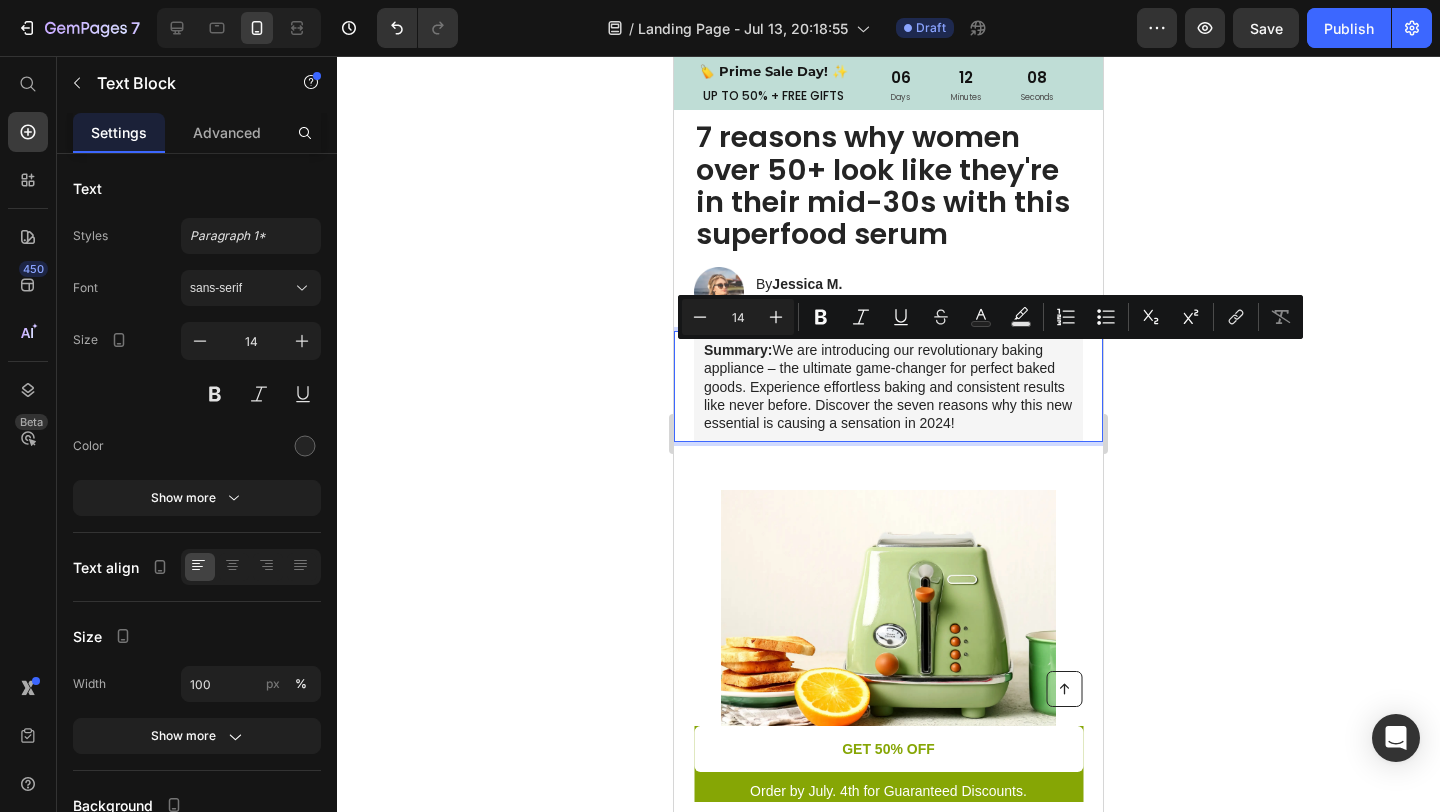 drag, startPoint x: 954, startPoint y: 425, endPoint x: 778, endPoint y: 355, distance: 189.4096 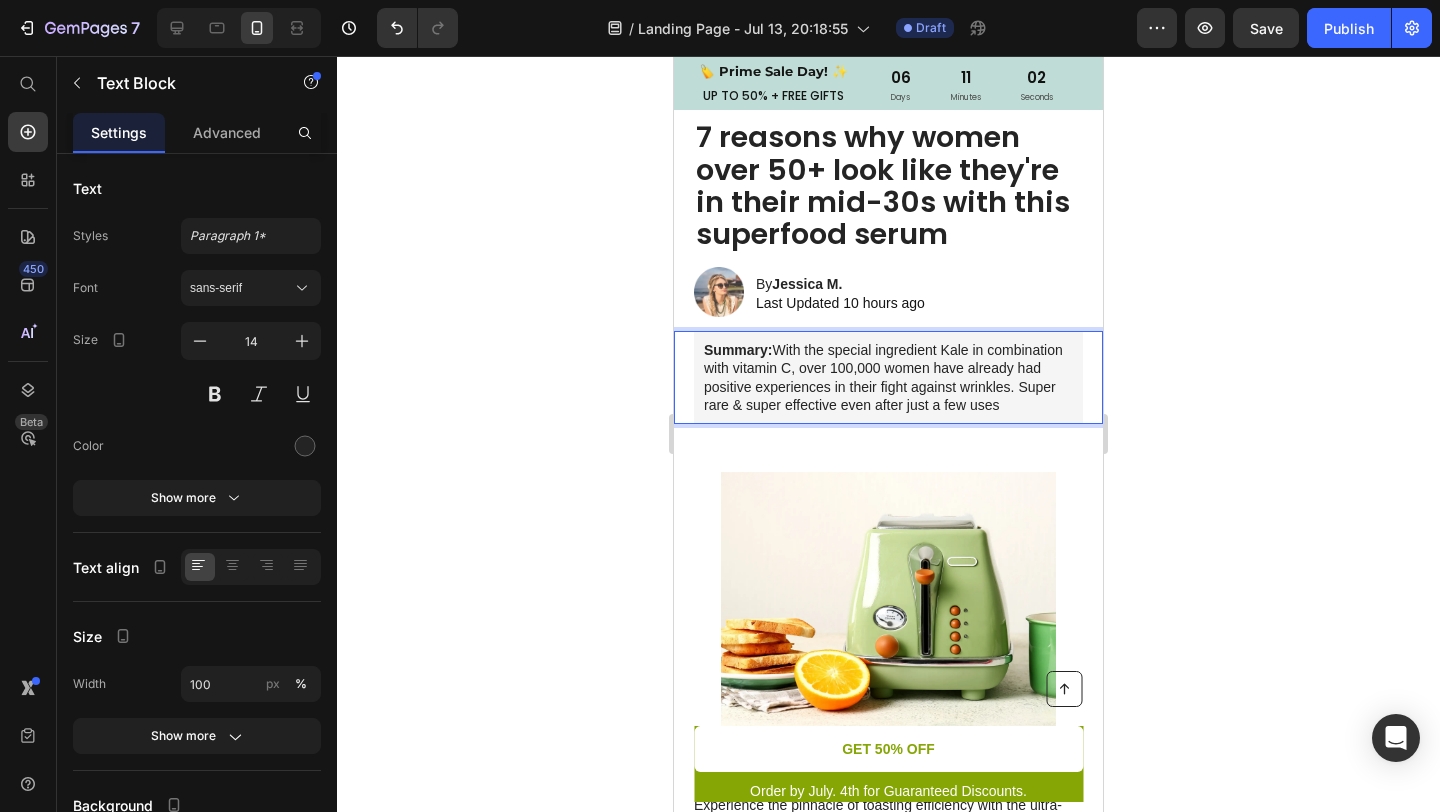 click 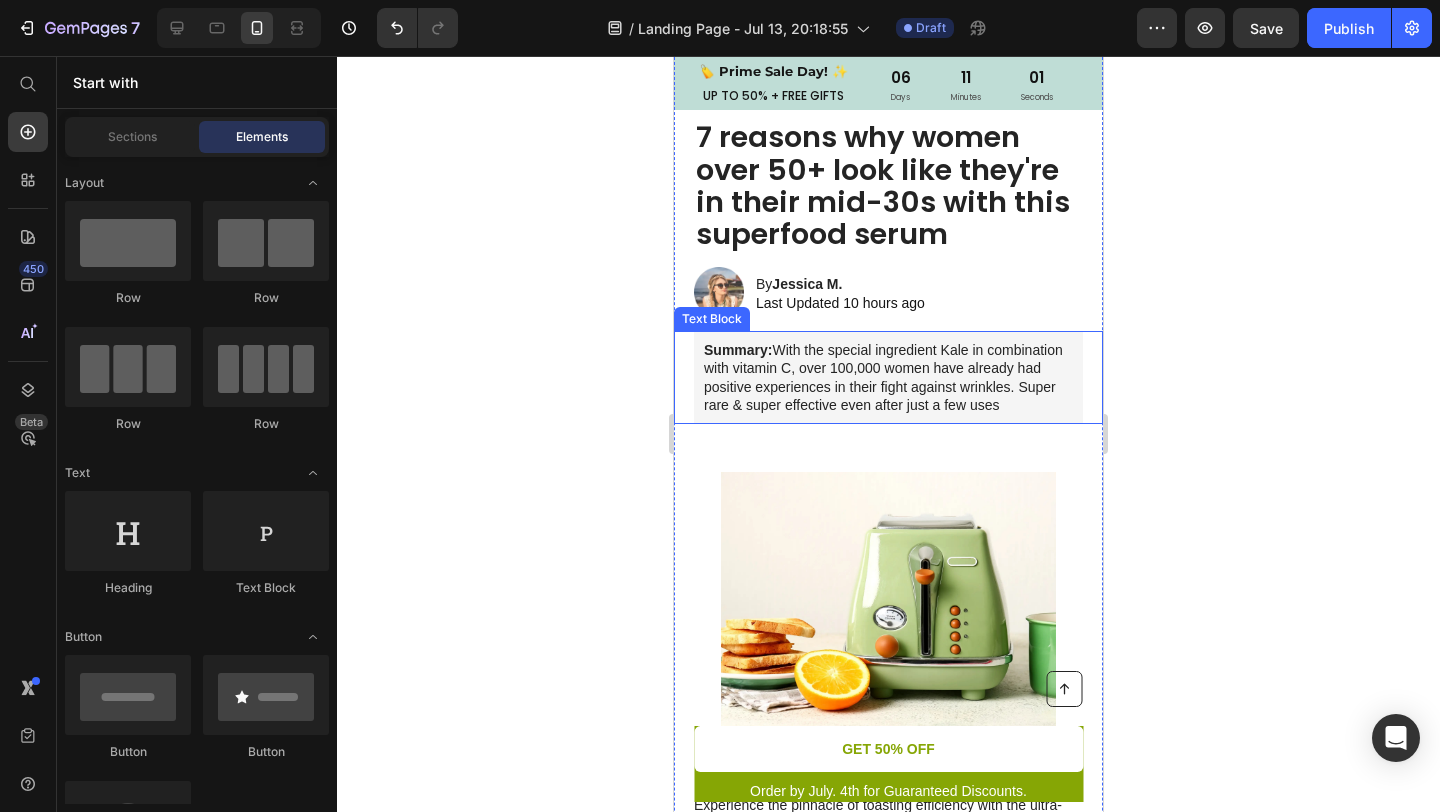 click on "Summary: With the special ingredient Kale in combination with vitamin C, over 100,000 women have already had positive experiences in their fight against wrinkles. Super rare & super effective even after just a few uses" at bounding box center (888, 377) 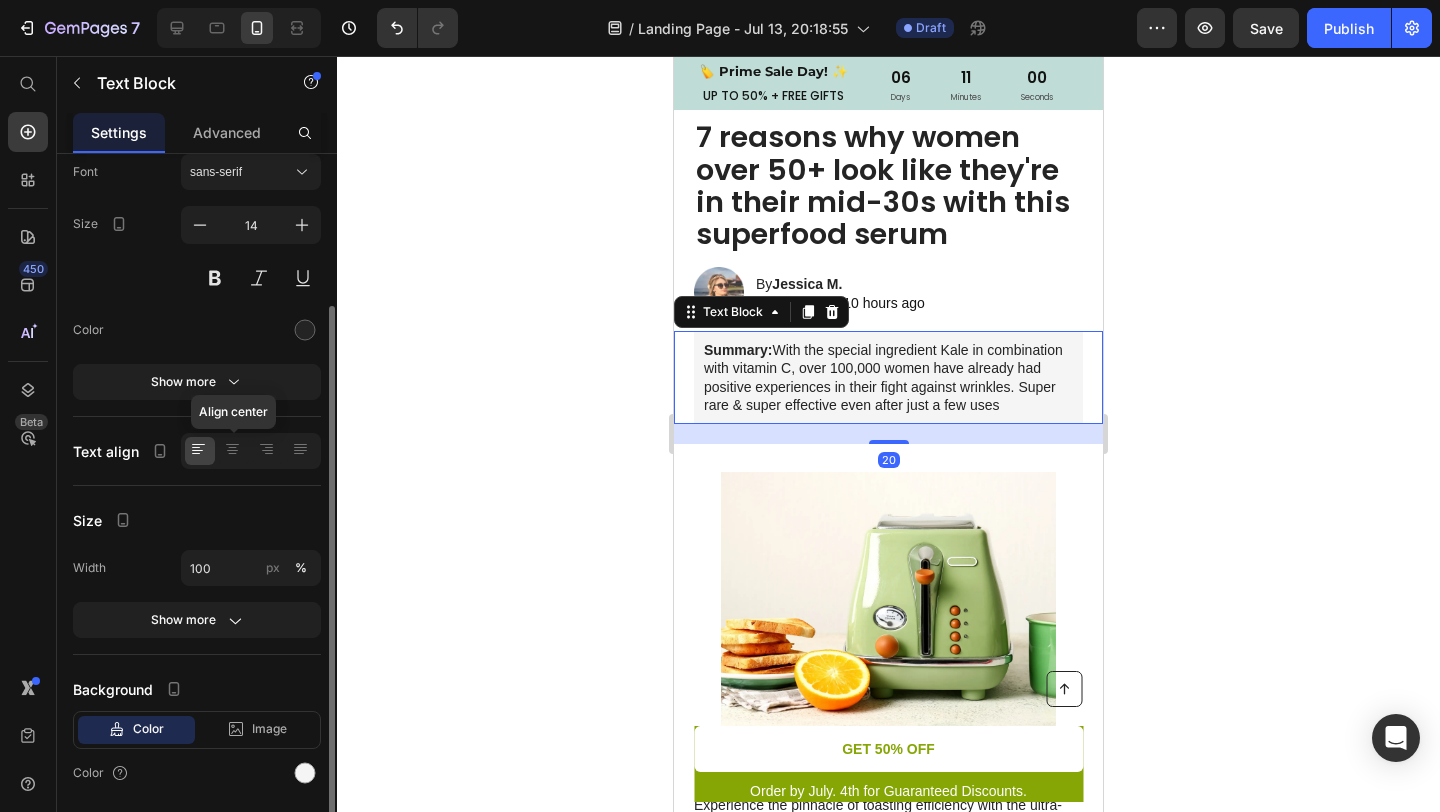 scroll, scrollTop: 180, scrollLeft: 0, axis: vertical 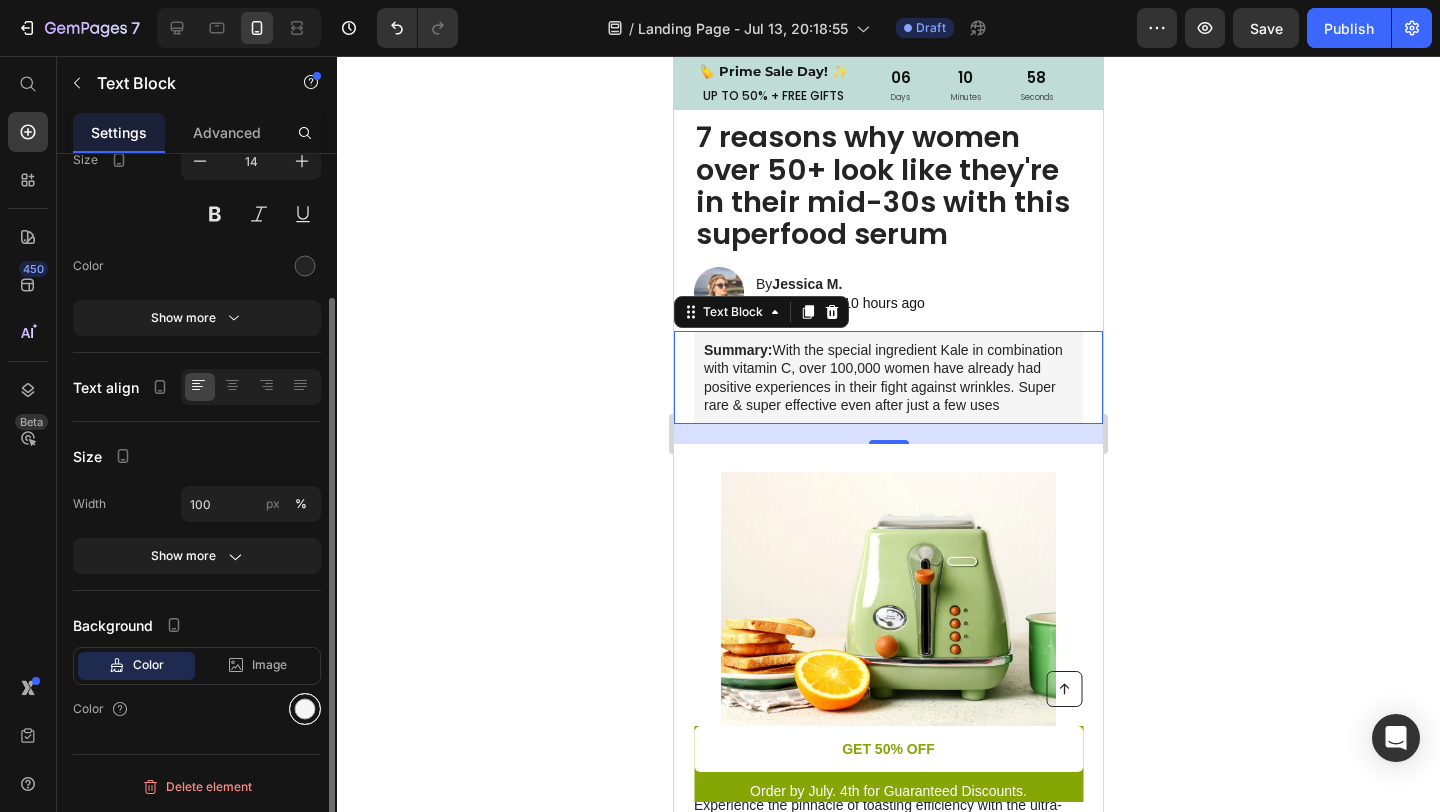 click at bounding box center [305, 709] 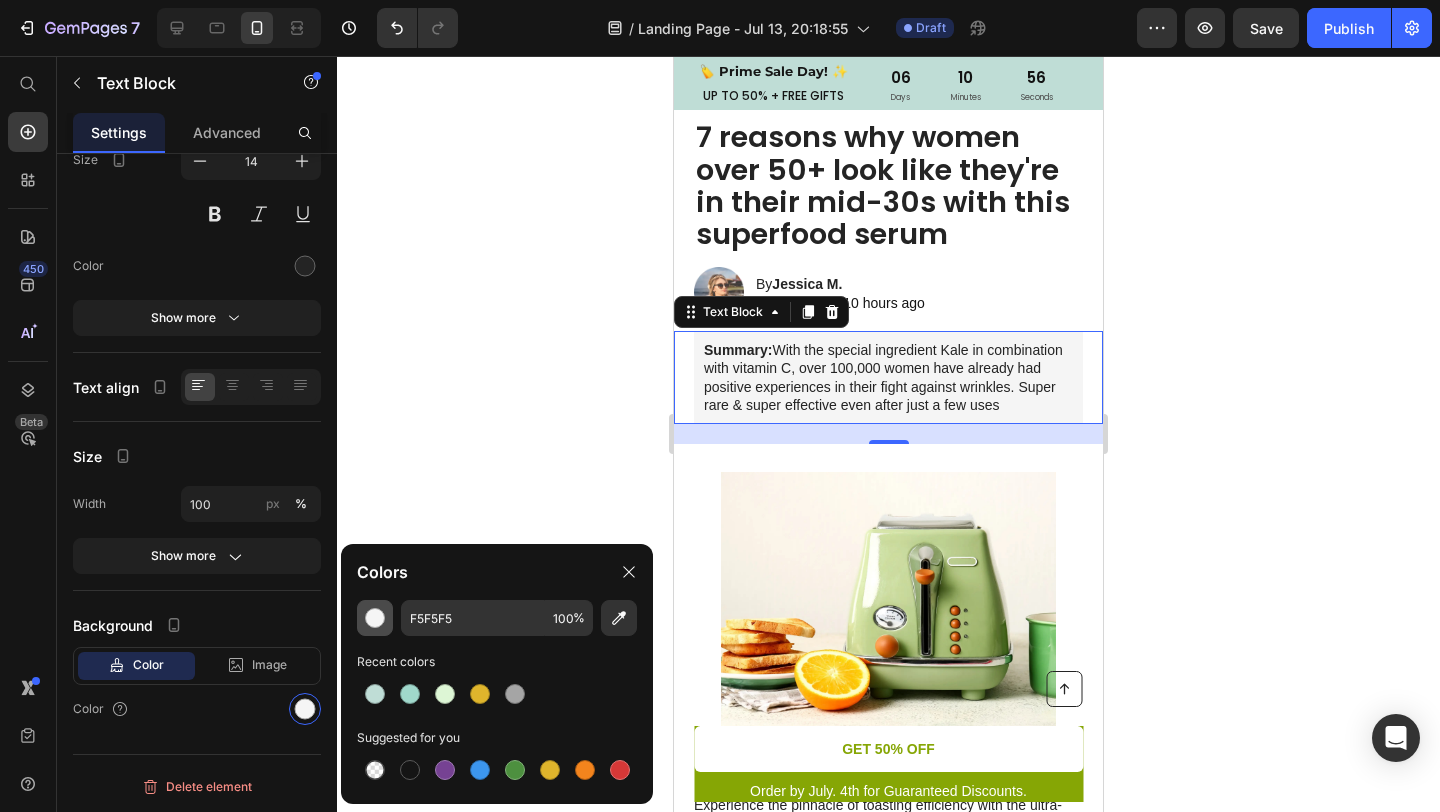 click at bounding box center (375, 618) 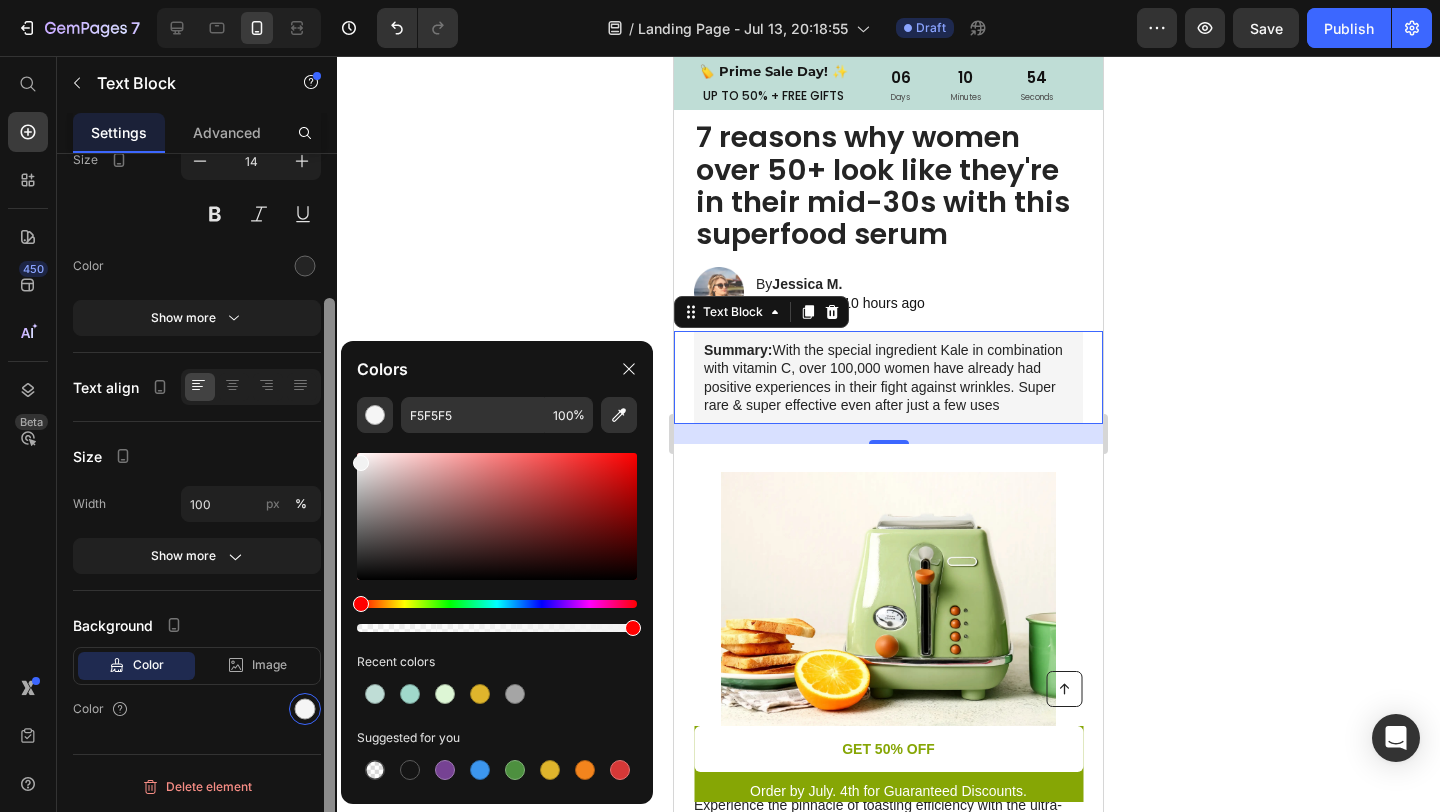 drag, startPoint x: 362, startPoint y: 461, endPoint x: 328, endPoint y: 425, distance: 49.517673 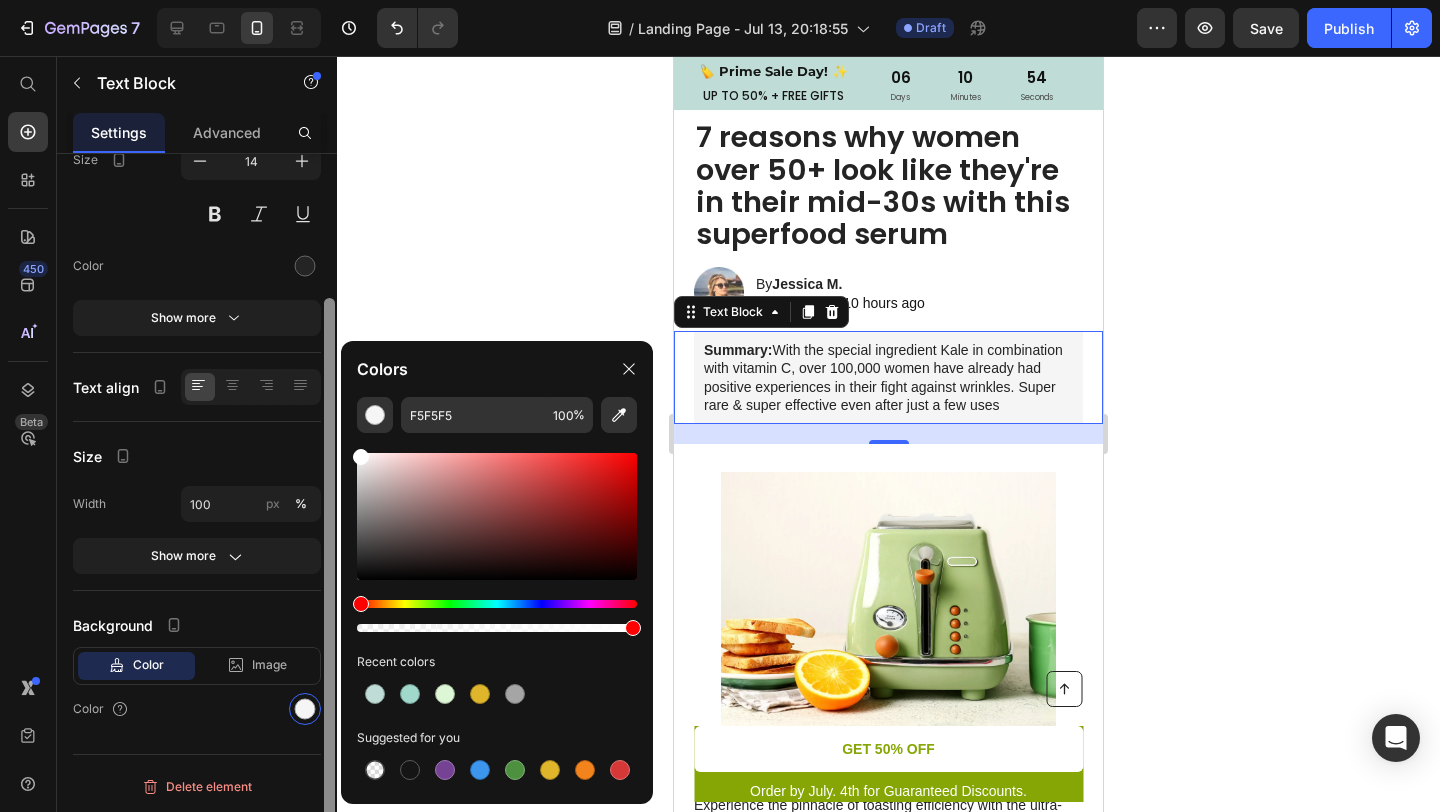 type on "FFFFFF" 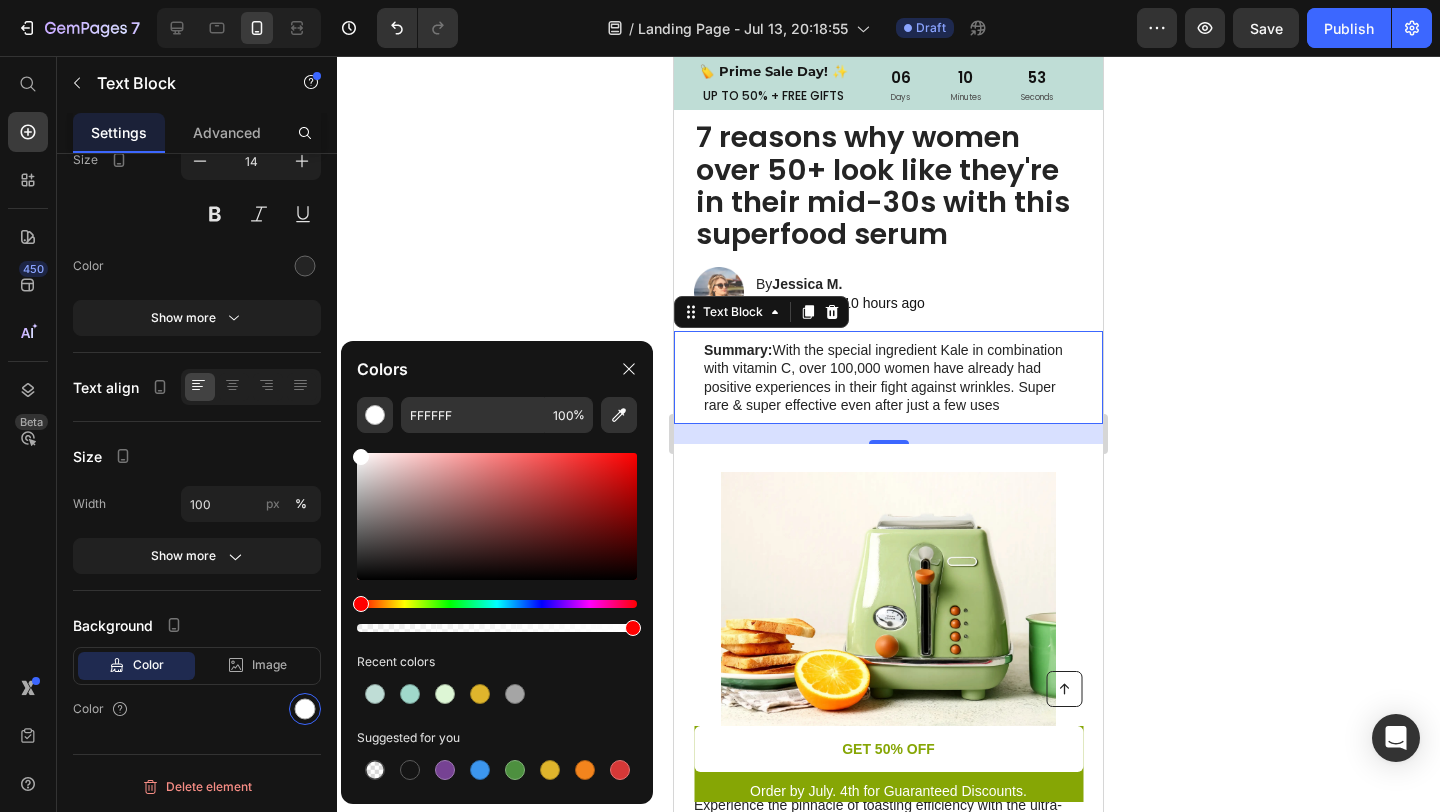 click 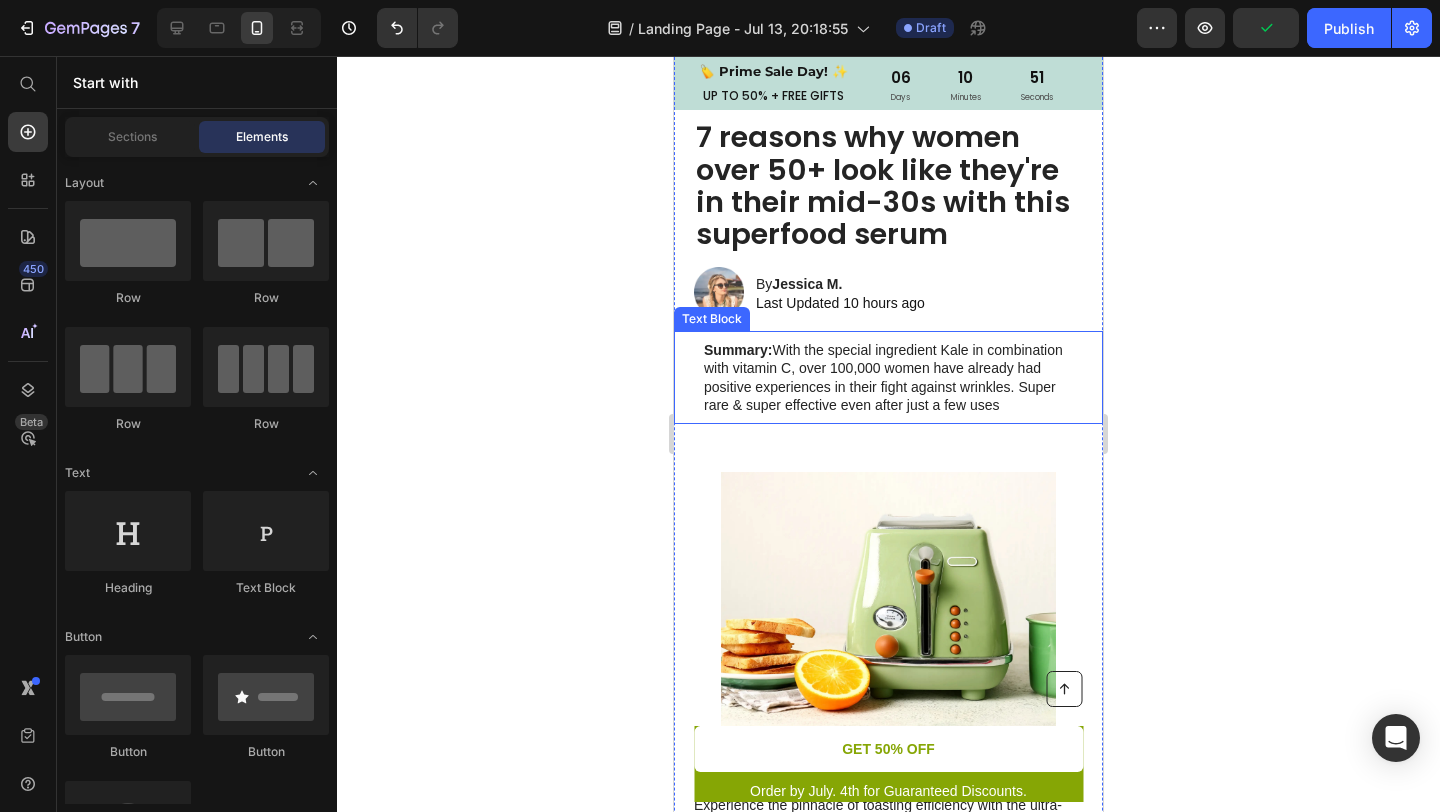 click on "Summary: With the special ingredient Kale in combination with vitamin C, over 100,000 women have already had positive experiences in their fight against wrinkles. Super rare & super effective even after just a few uses" at bounding box center (888, 377) 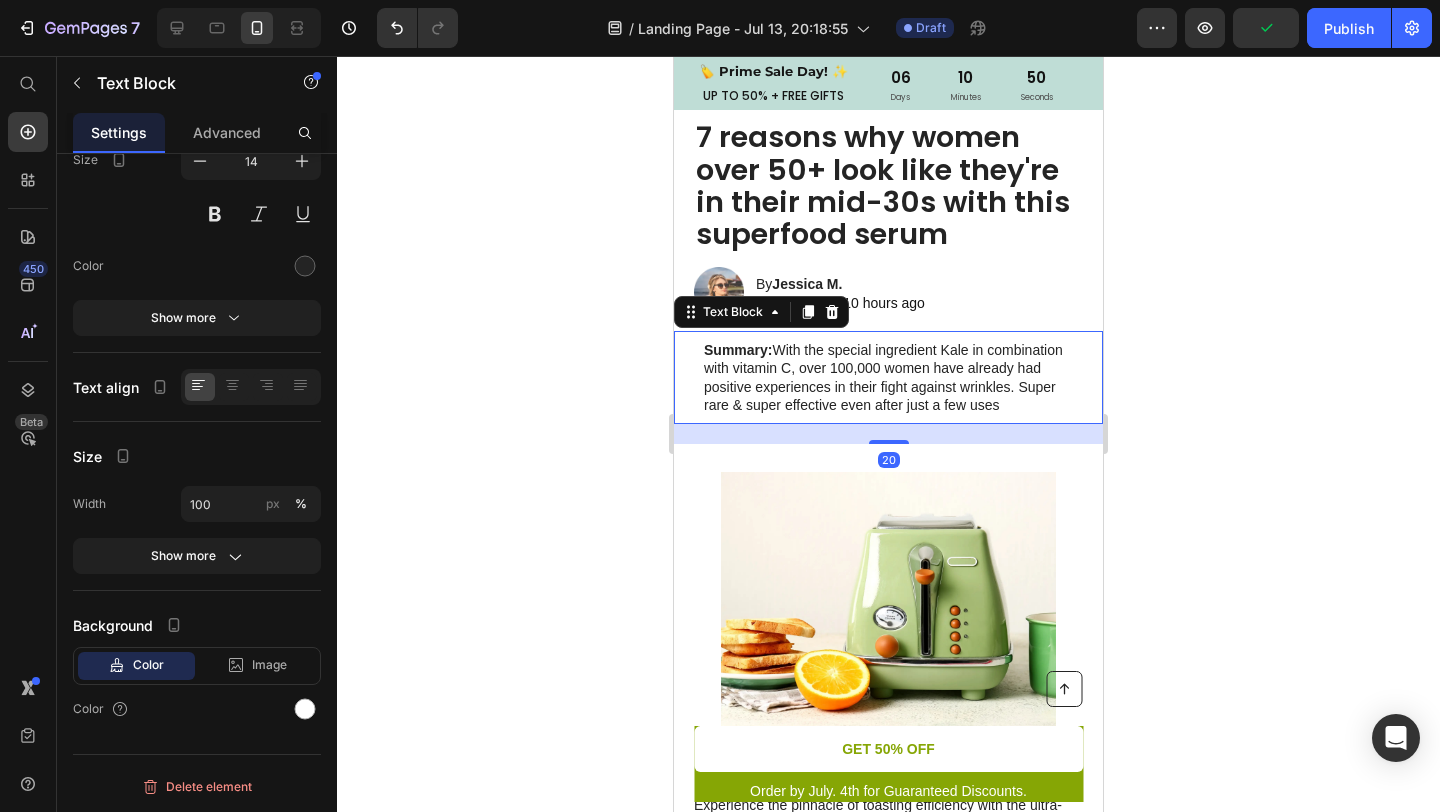 click on "Summary: With the special ingredient Kale in combination with vitamin C, over 100,000 women have already had positive experiences in their fight against wrinkles. Super rare & super effective even after just a few uses" at bounding box center [888, 377] 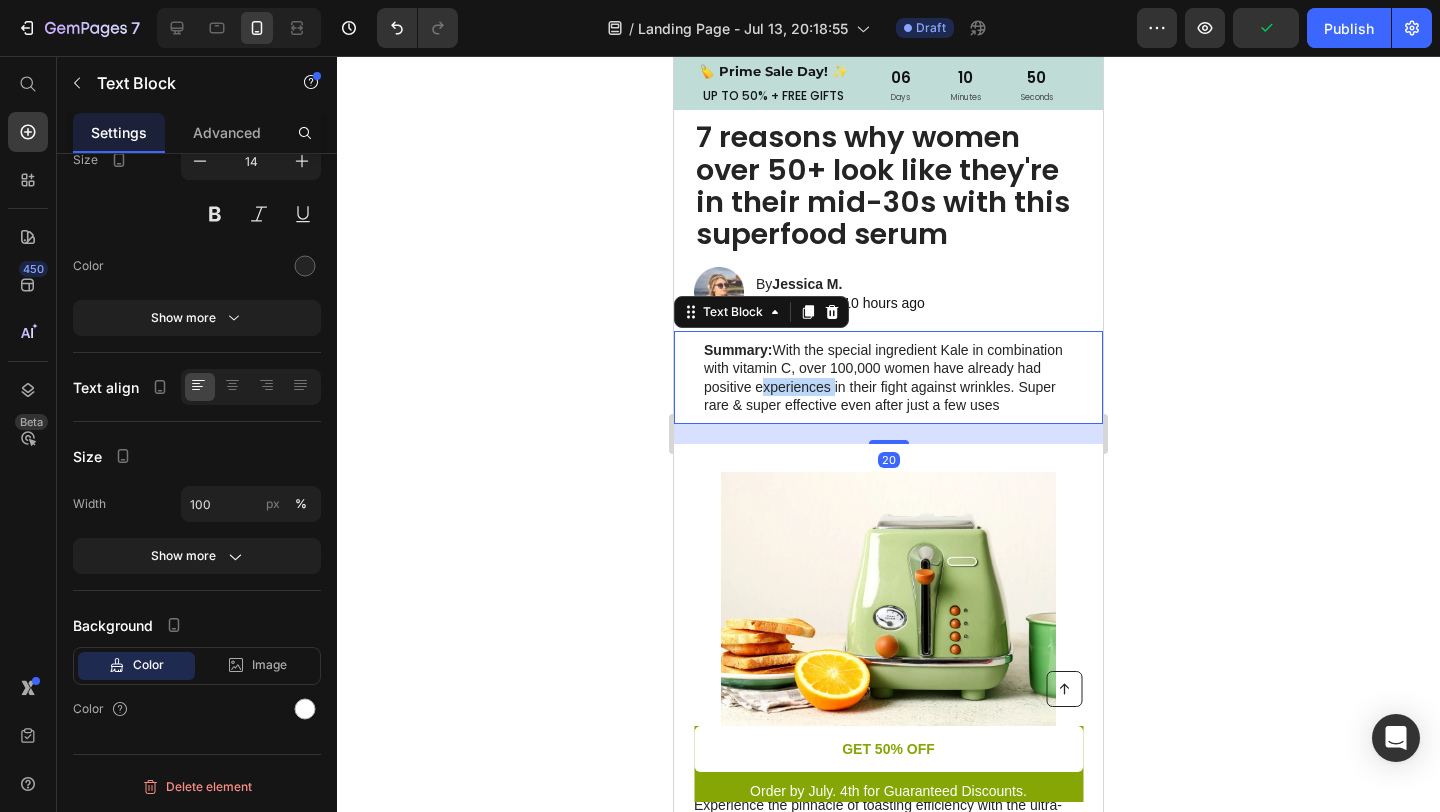 click on "Summary: With the special ingredient Kale in combination with vitamin C, over 100,000 women have already had positive experiences in their fight against wrinkles. Super rare & super effective even after just a few uses" at bounding box center [888, 377] 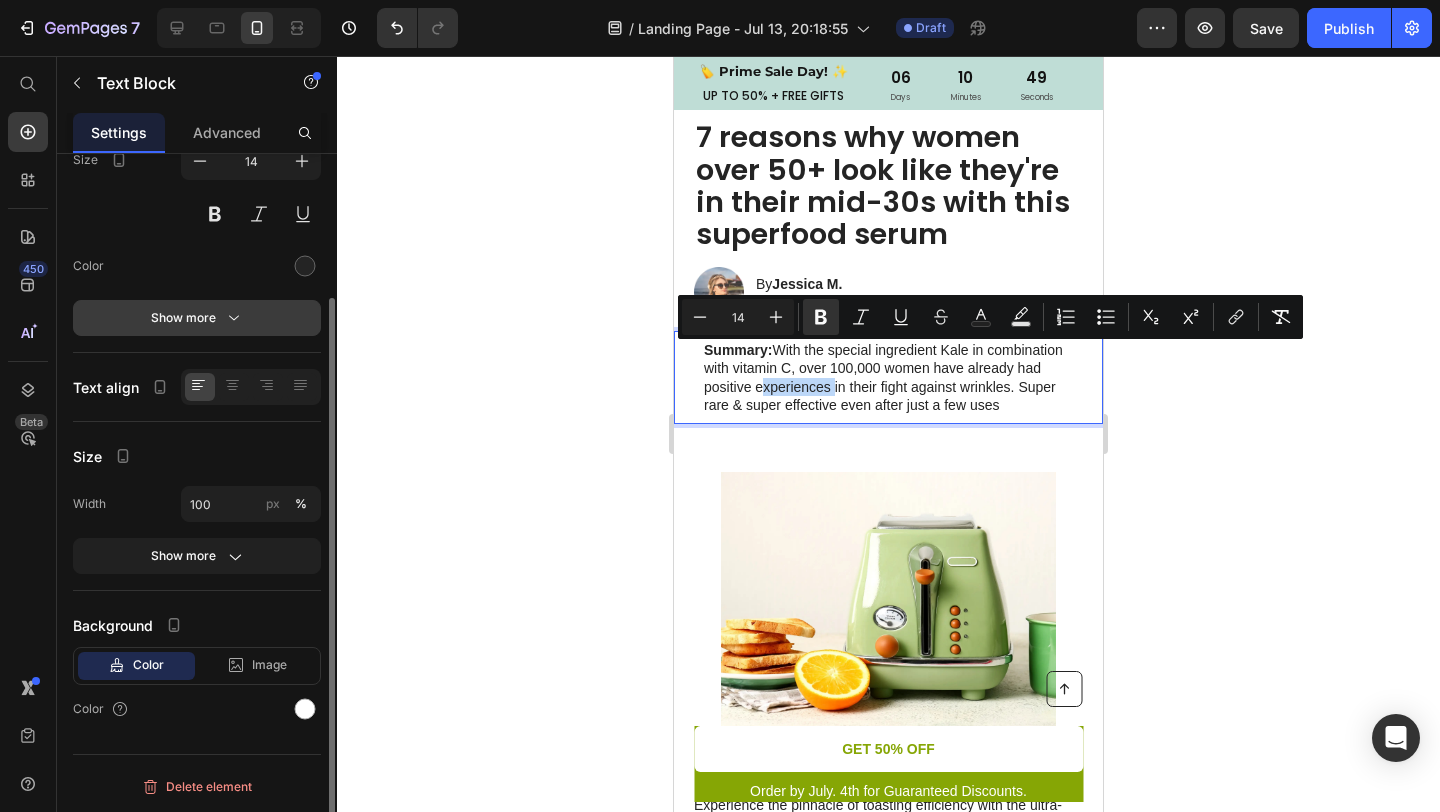 scroll, scrollTop: 0, scrollLeft: 0, axis: both 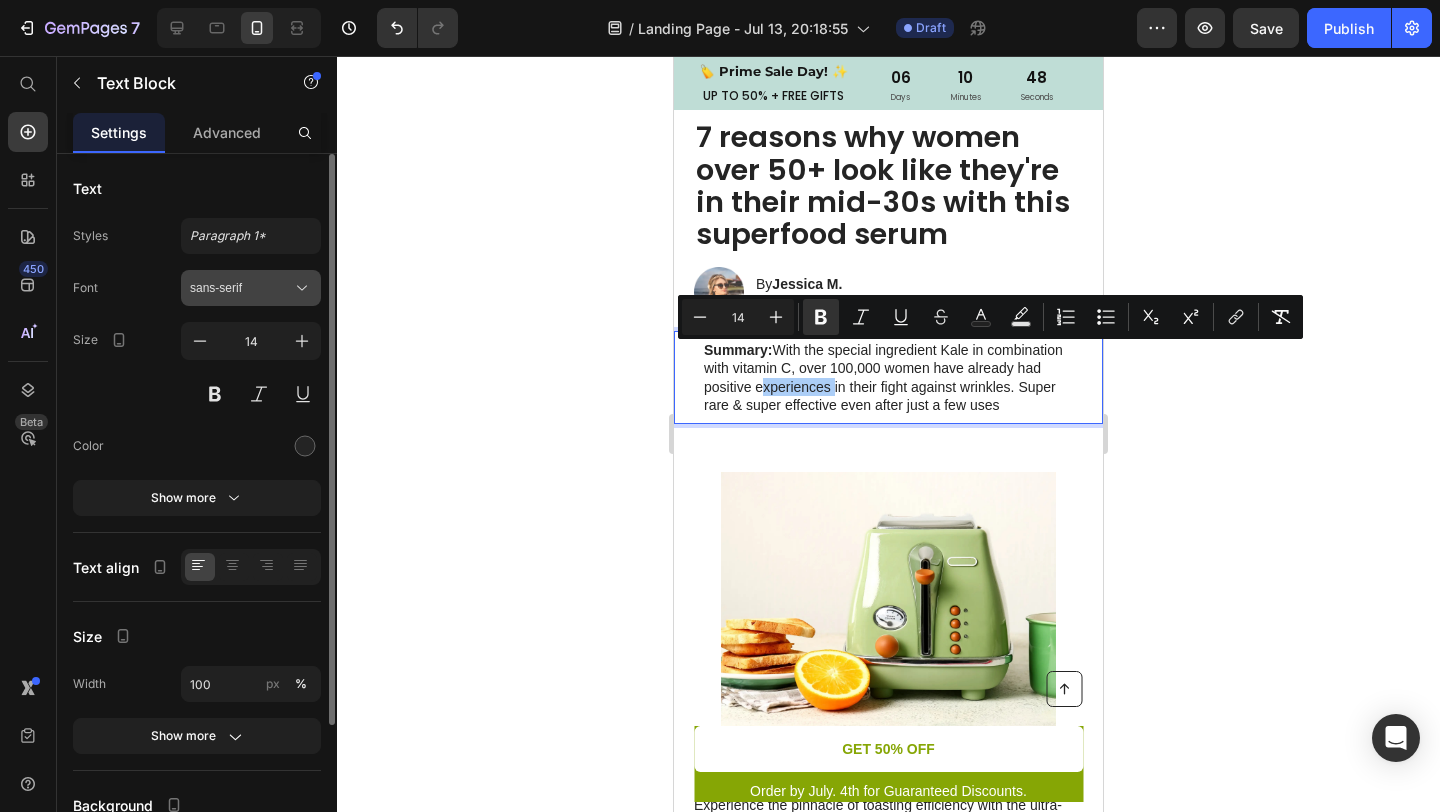 click on "sans-serif" at bounding box center [251, 288] 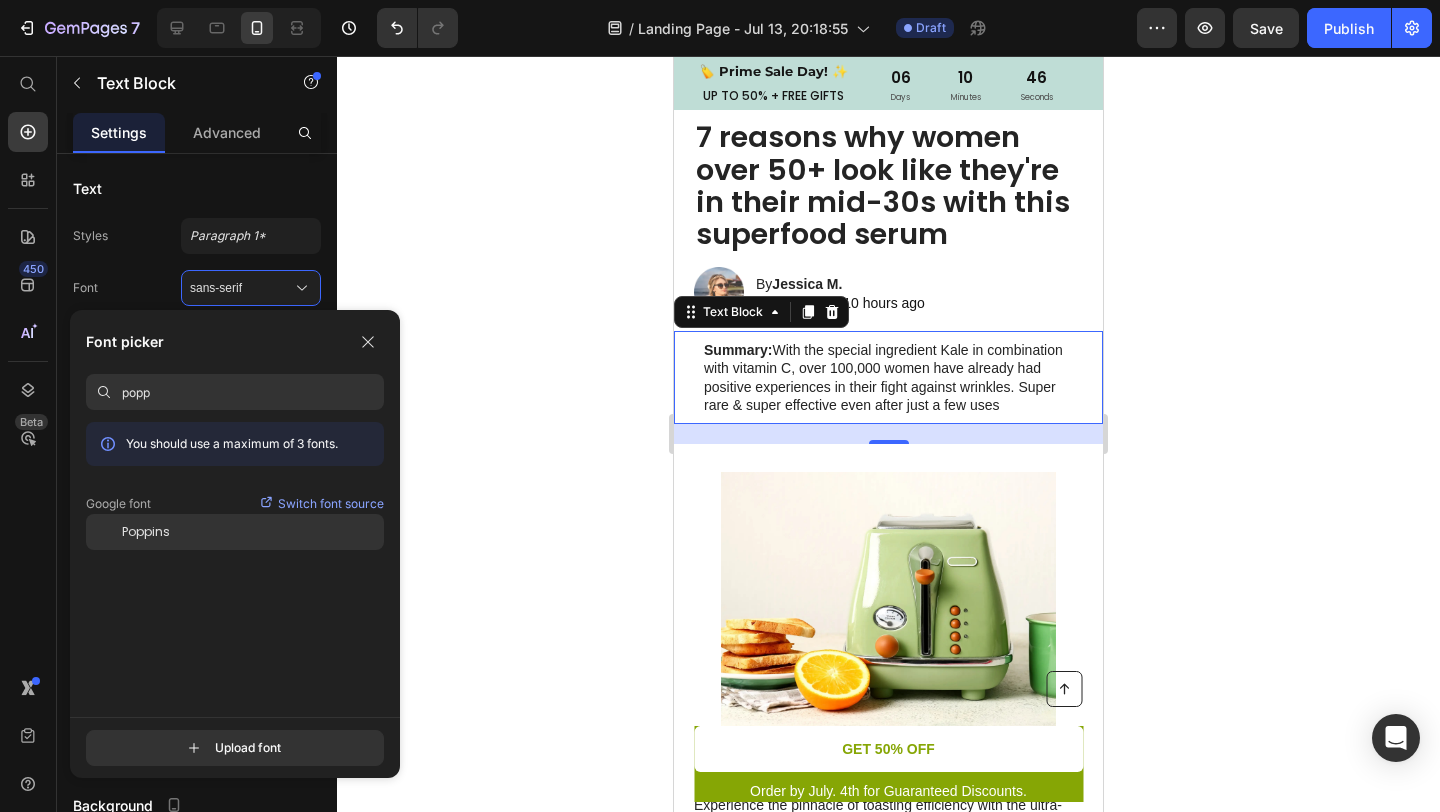 type on "popp" 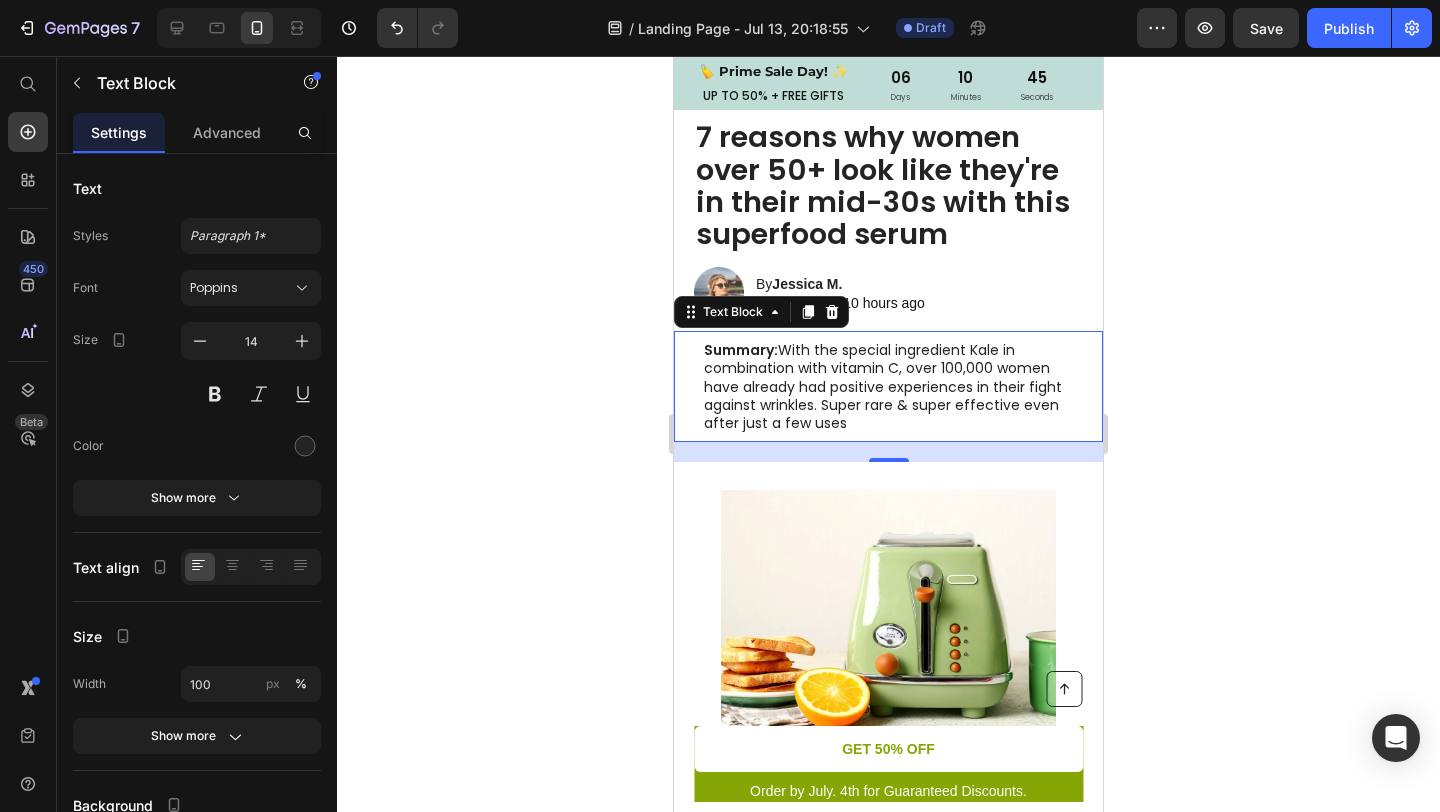 click 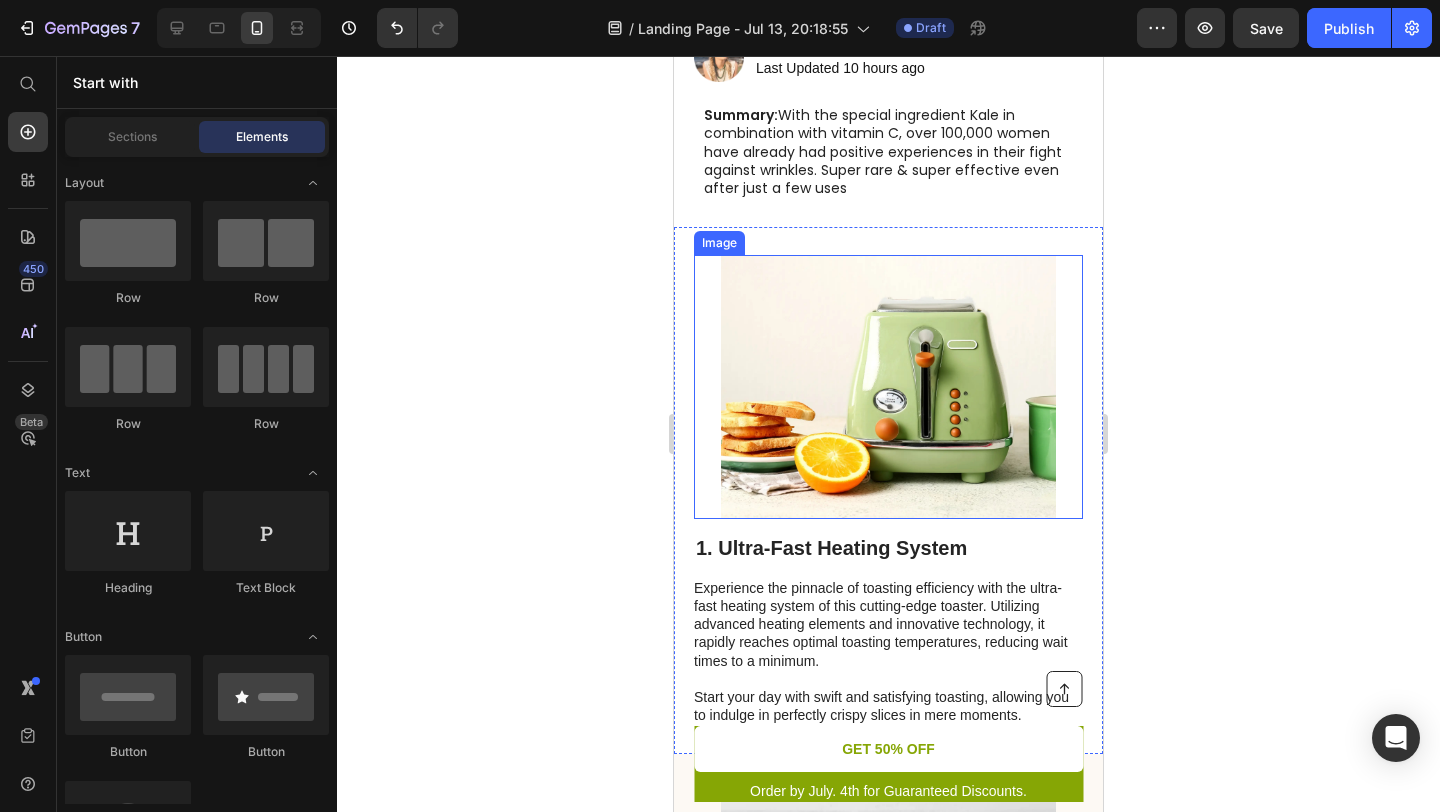 scroll, scrollTop: 297, scrollLeft: 0, axis: vertical 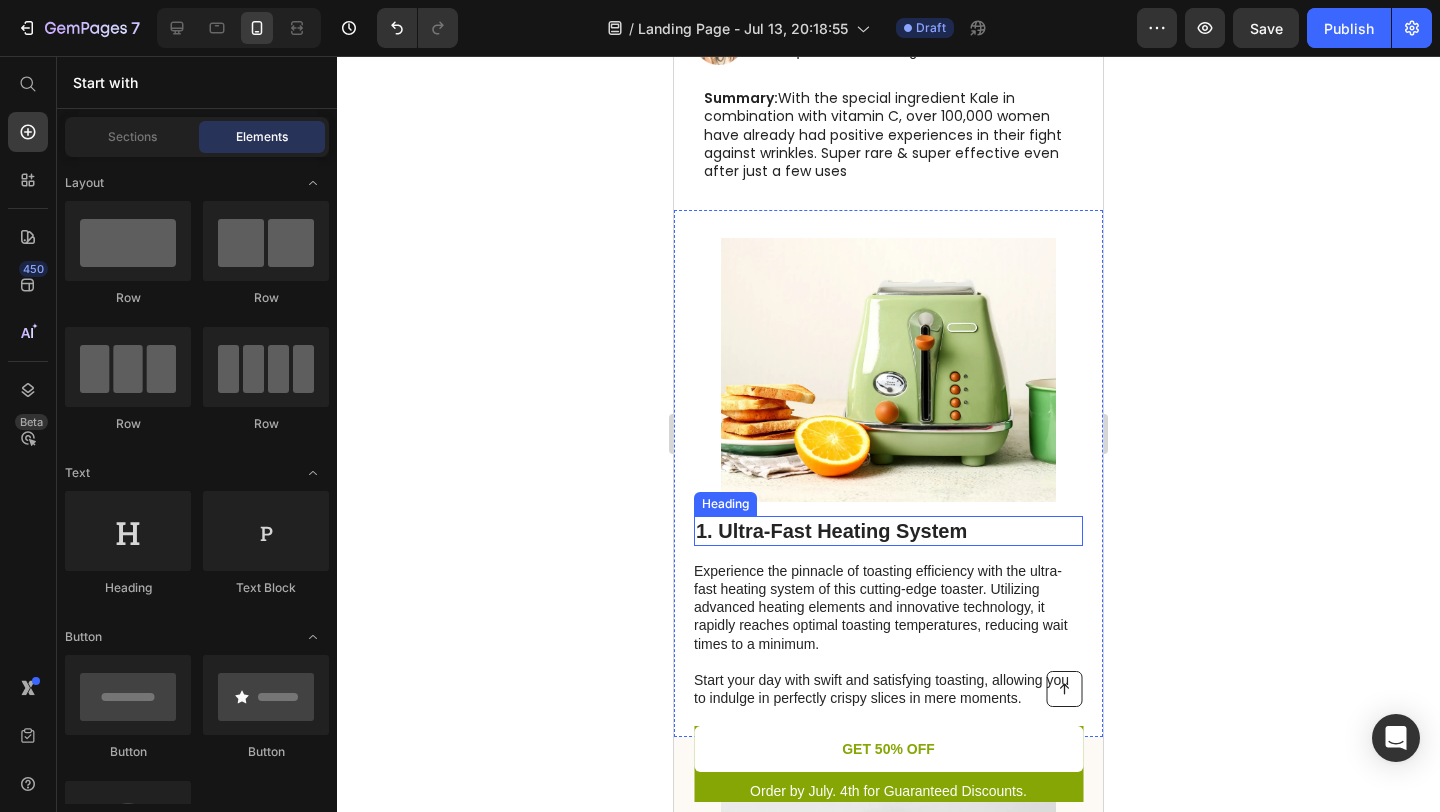 click on "1. Ultra-Fast Heating System" at bounding box center [888, 531] 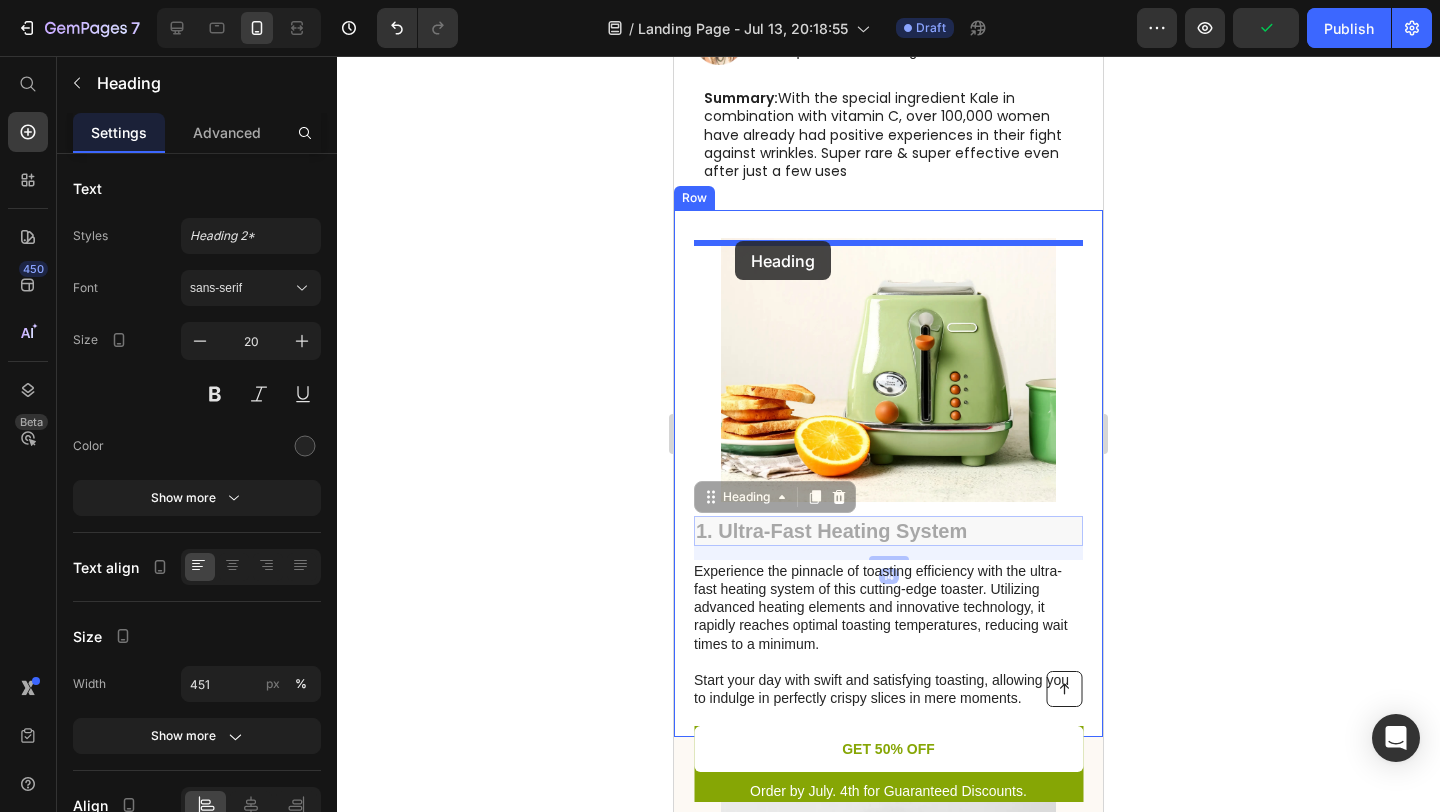 drag, startPoint x: 717, startPoint y: 505, endPoint x: 735, endPoint y: 241, distance: 264.6129 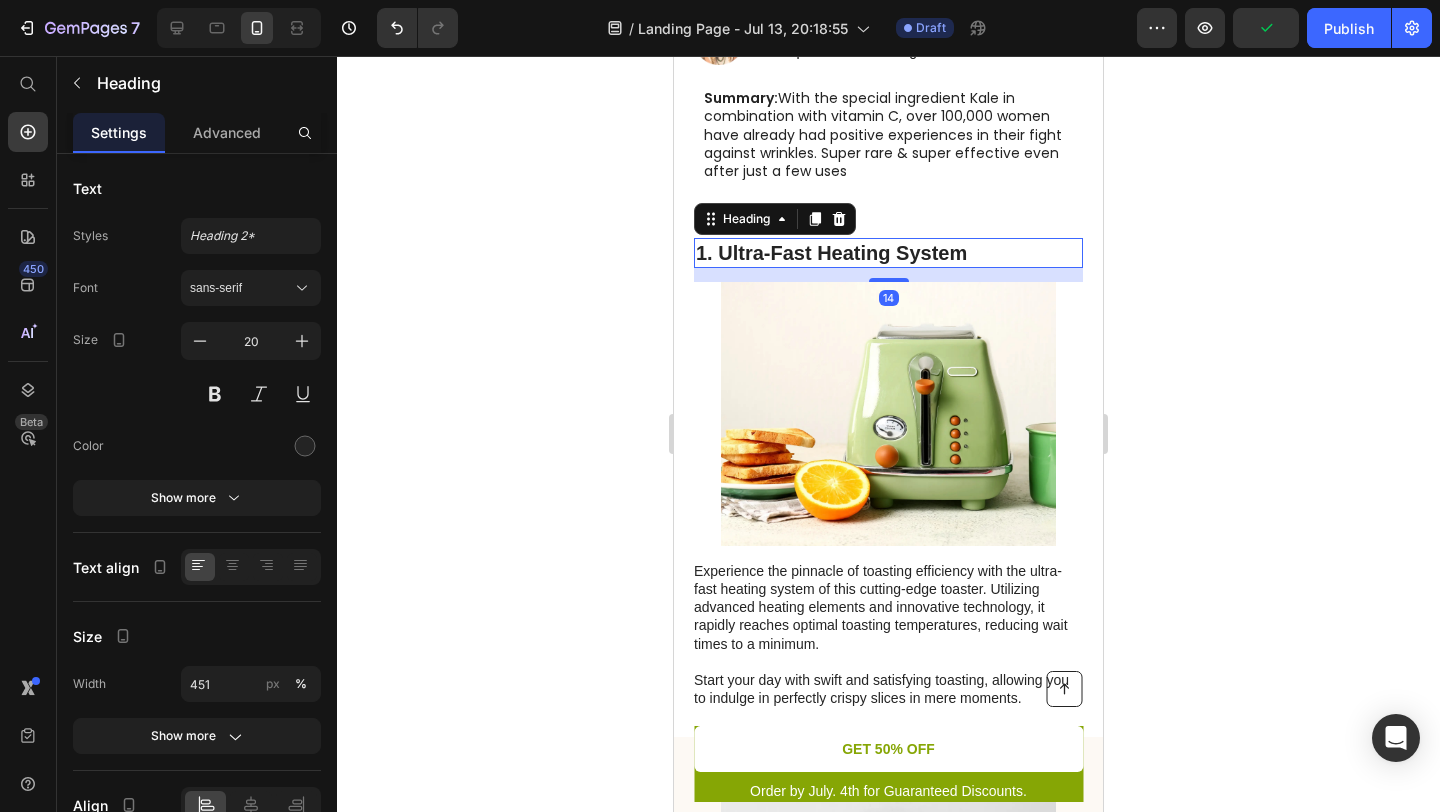 click 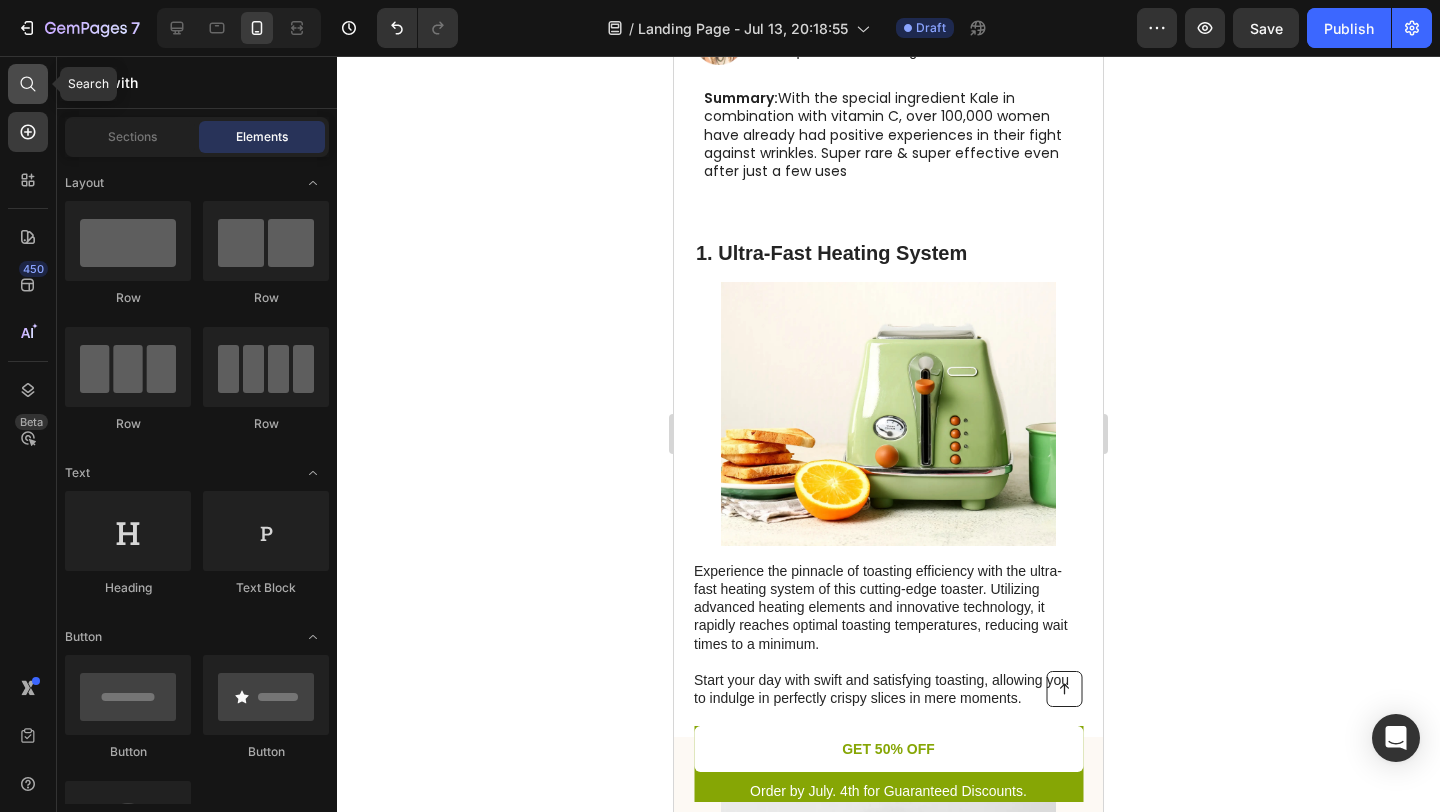 click 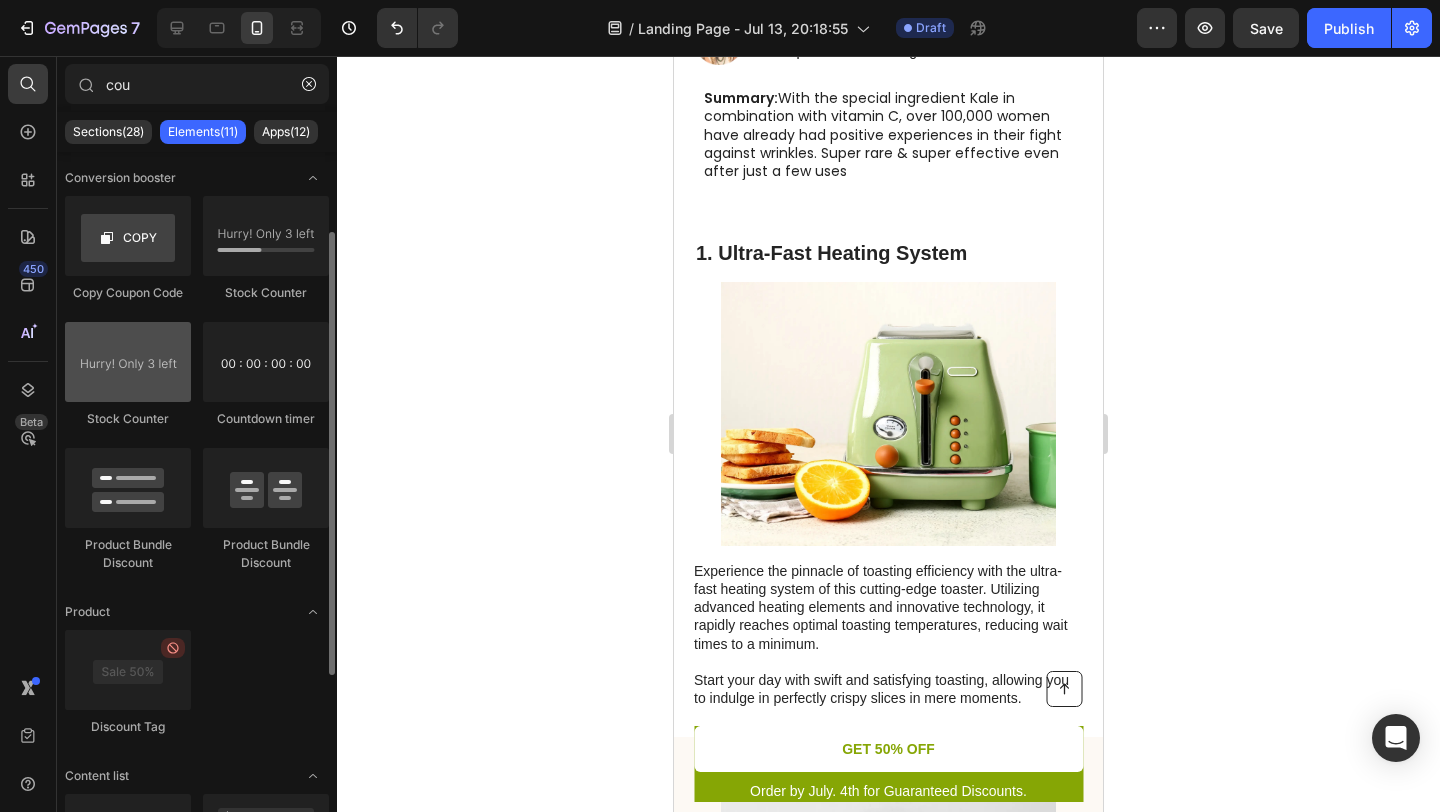 scroll, scrollTop: 48, scrollLeft: 0, axis: vertical 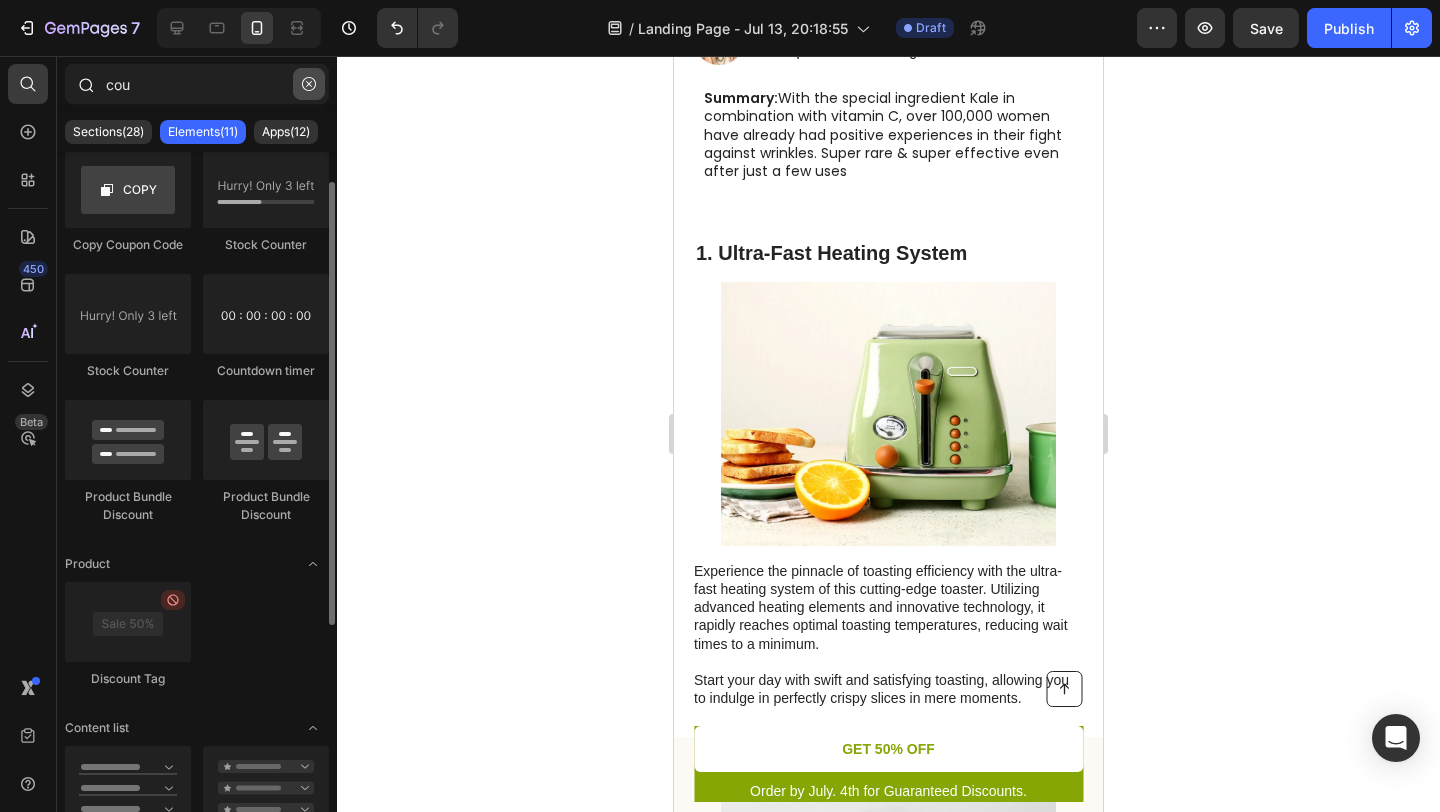 click 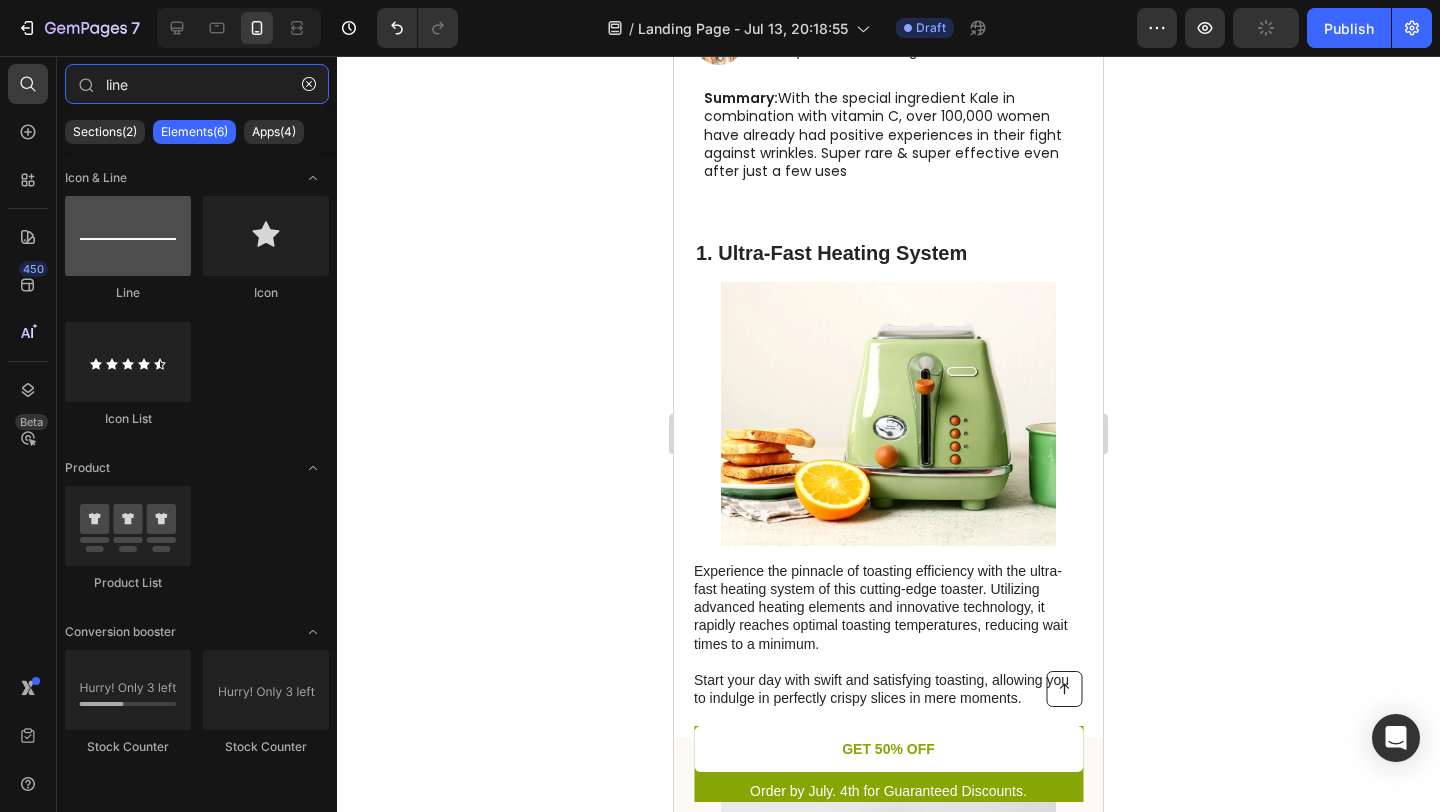 type on "line" 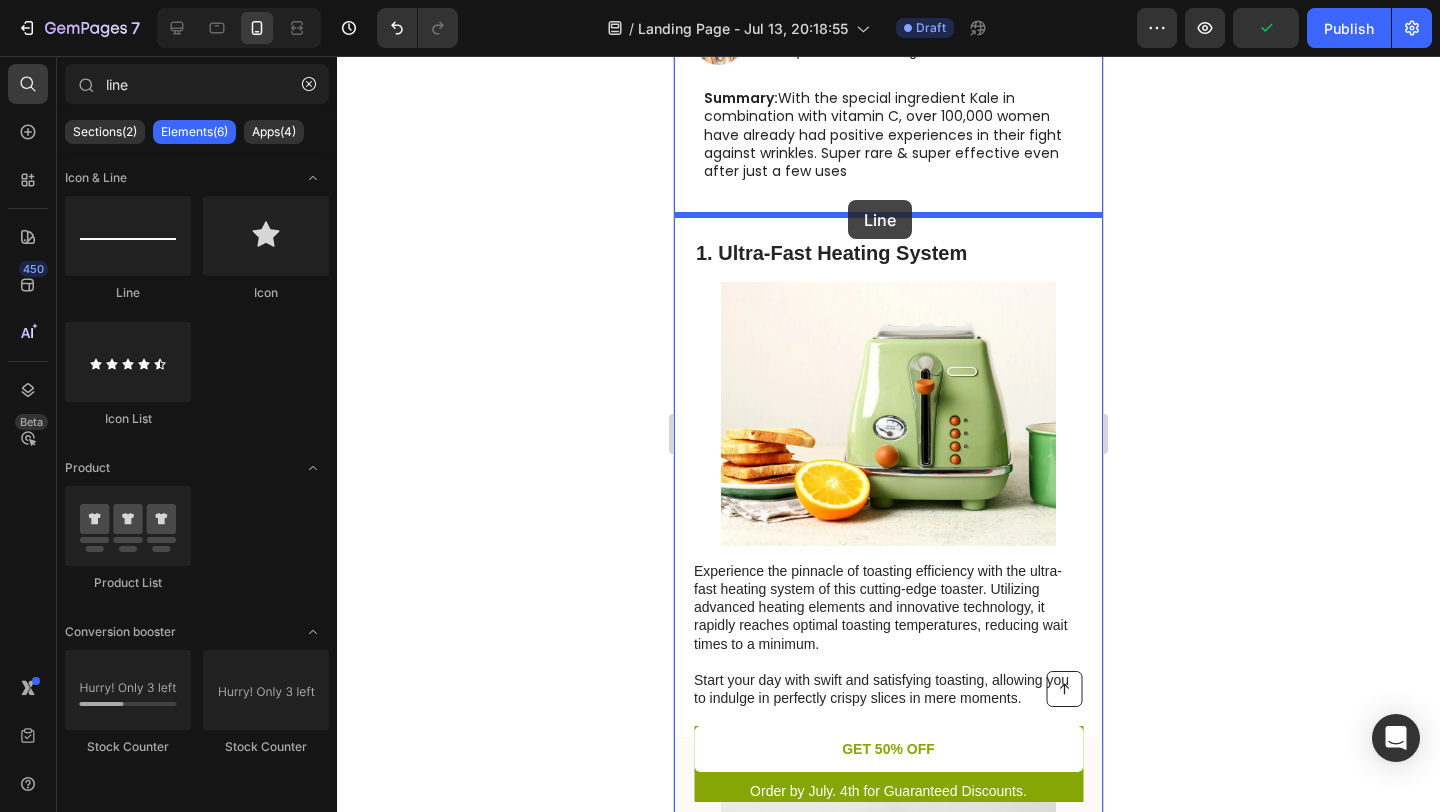 drag, startPoint x: 804, startPoint y: 281, endPoint x: 846, endPoint y: 210, distance: 82.492424 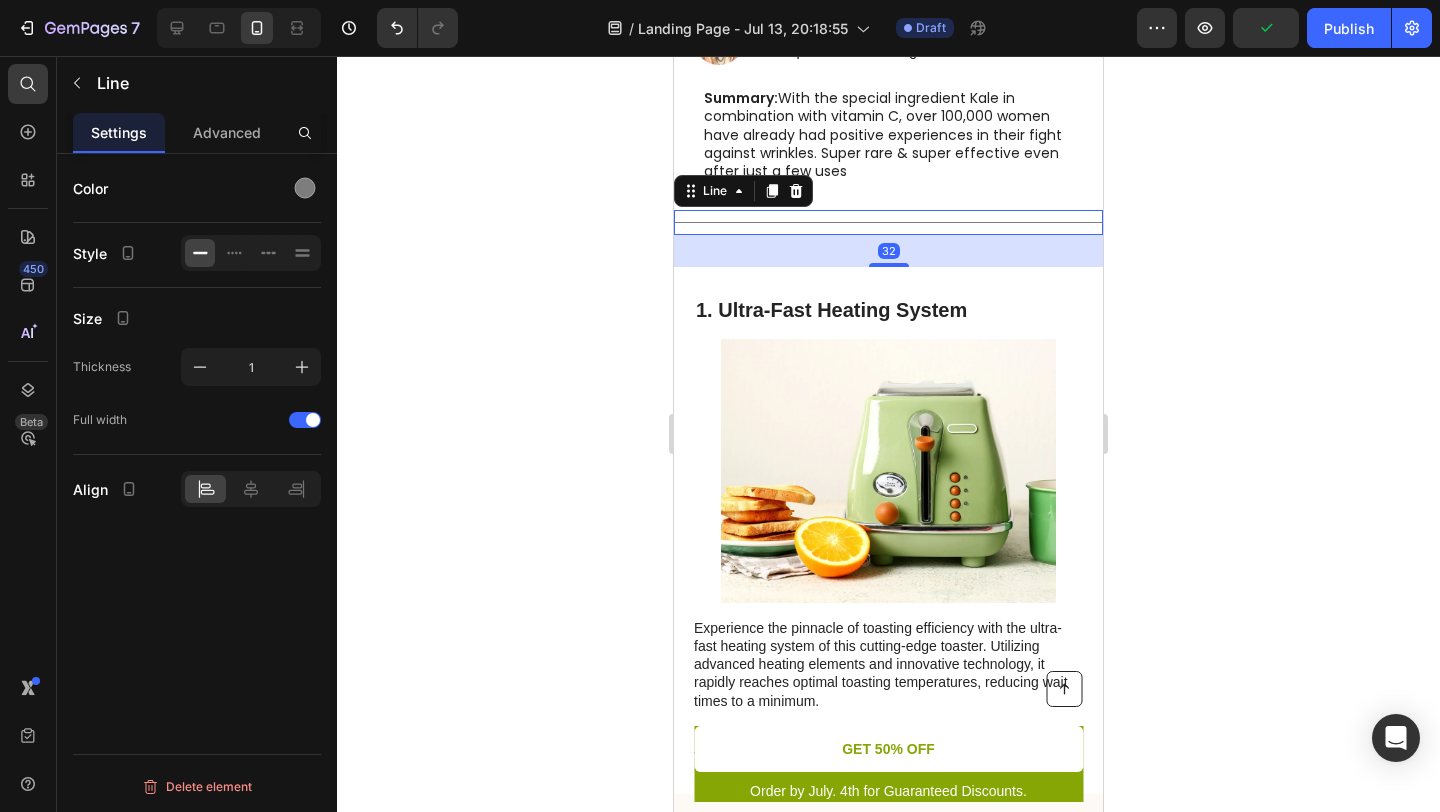 click 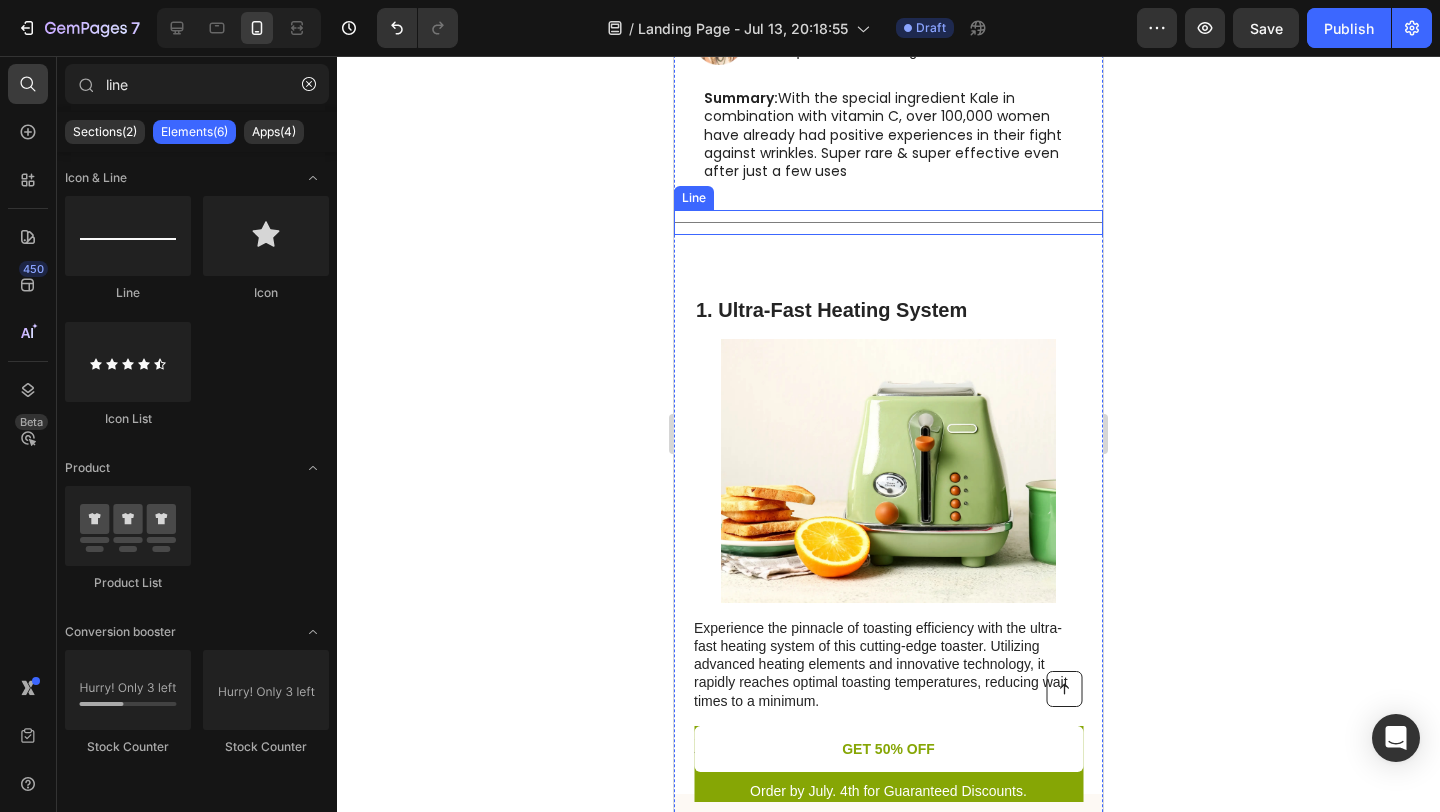click on "Title Line" at bounding box center (888, 222) 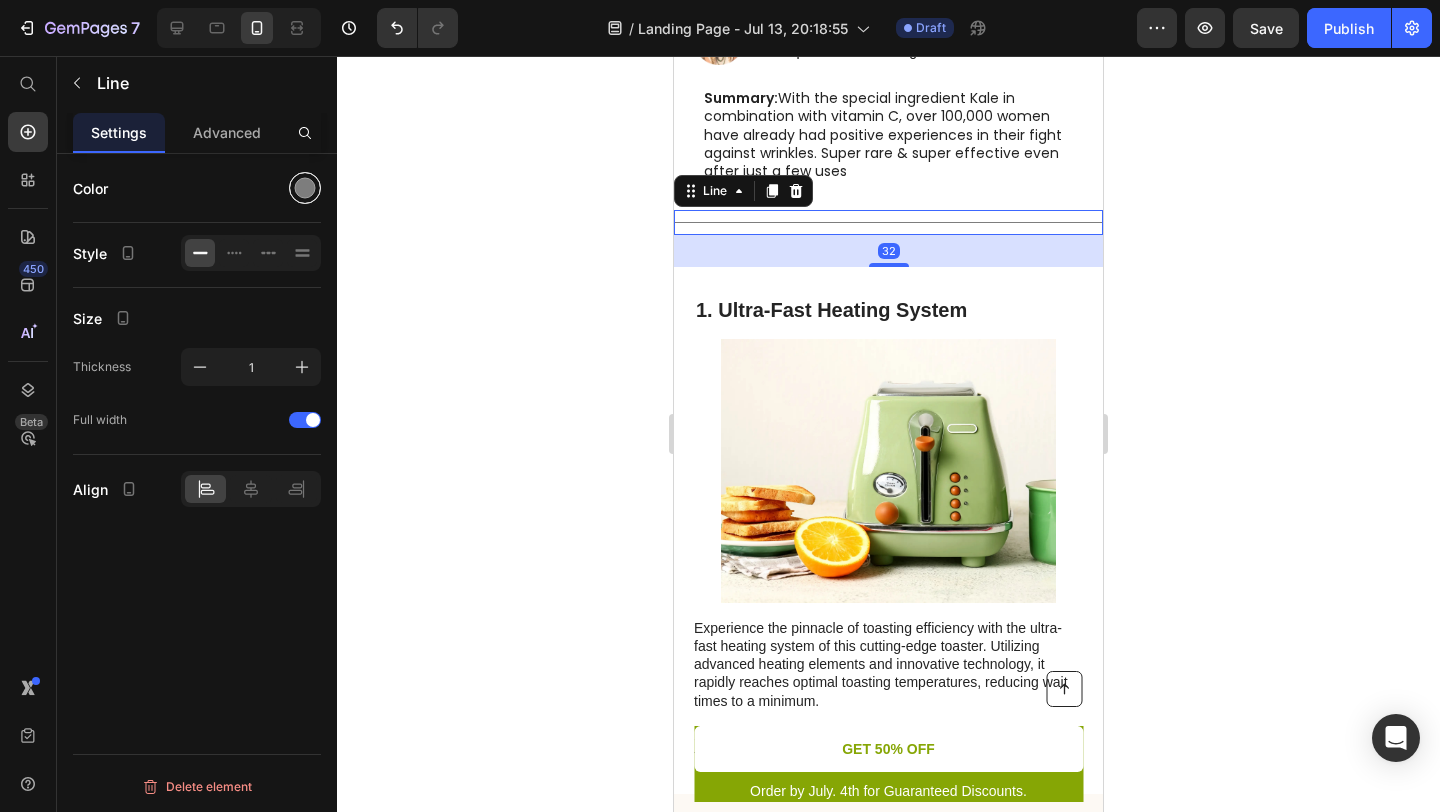 click at bounding box center [305, 188] 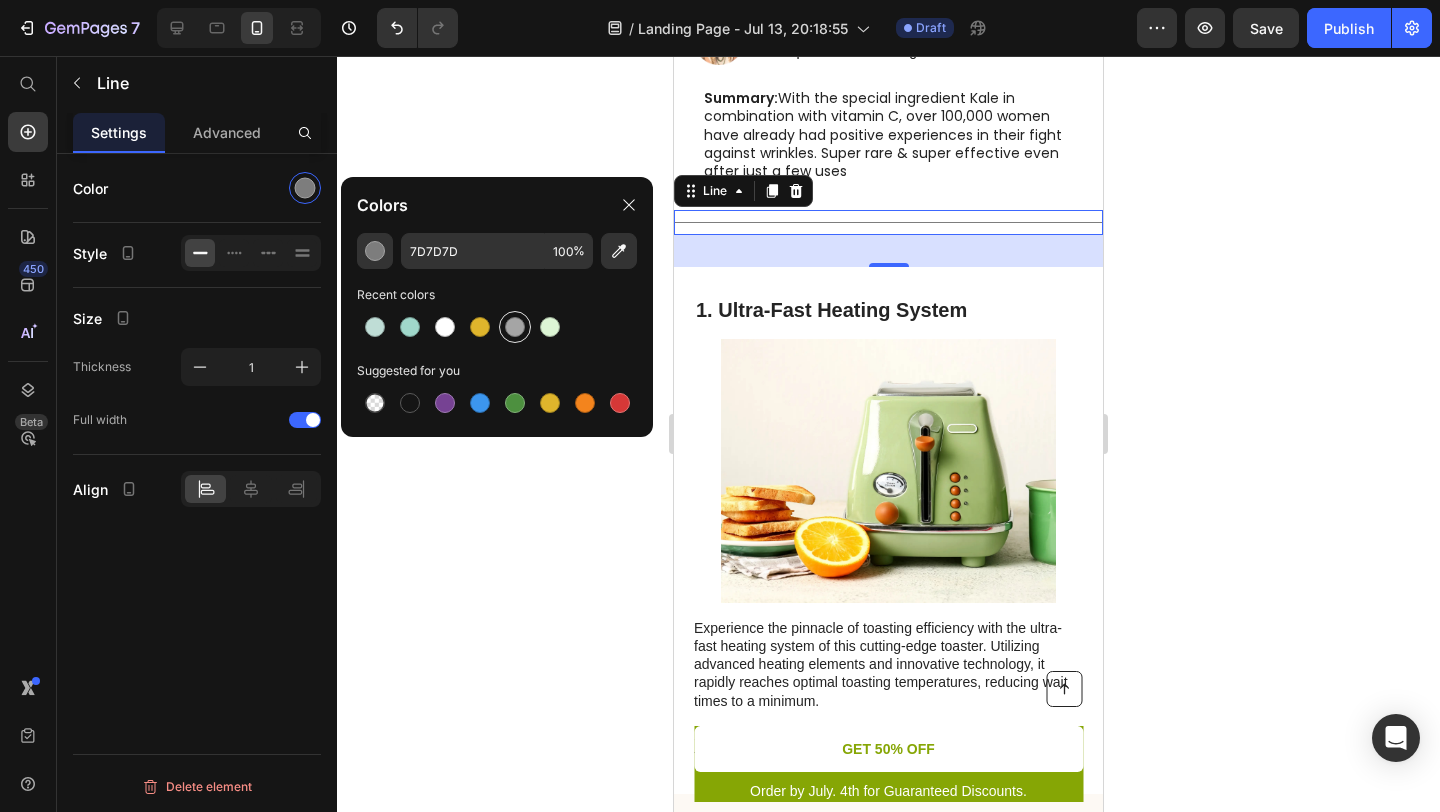 click at bounding box center [515, 327] 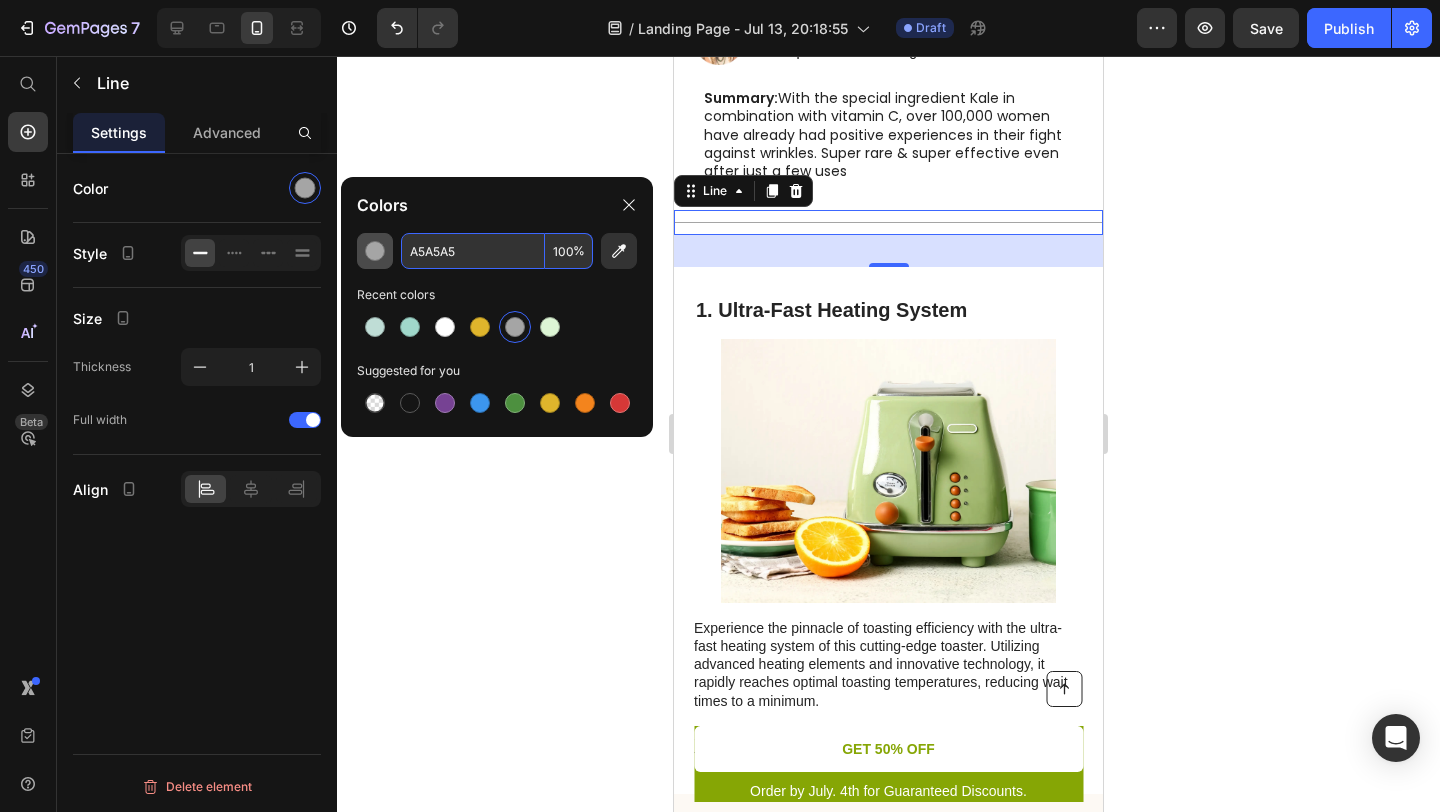 click at bounding box center [375, 251] 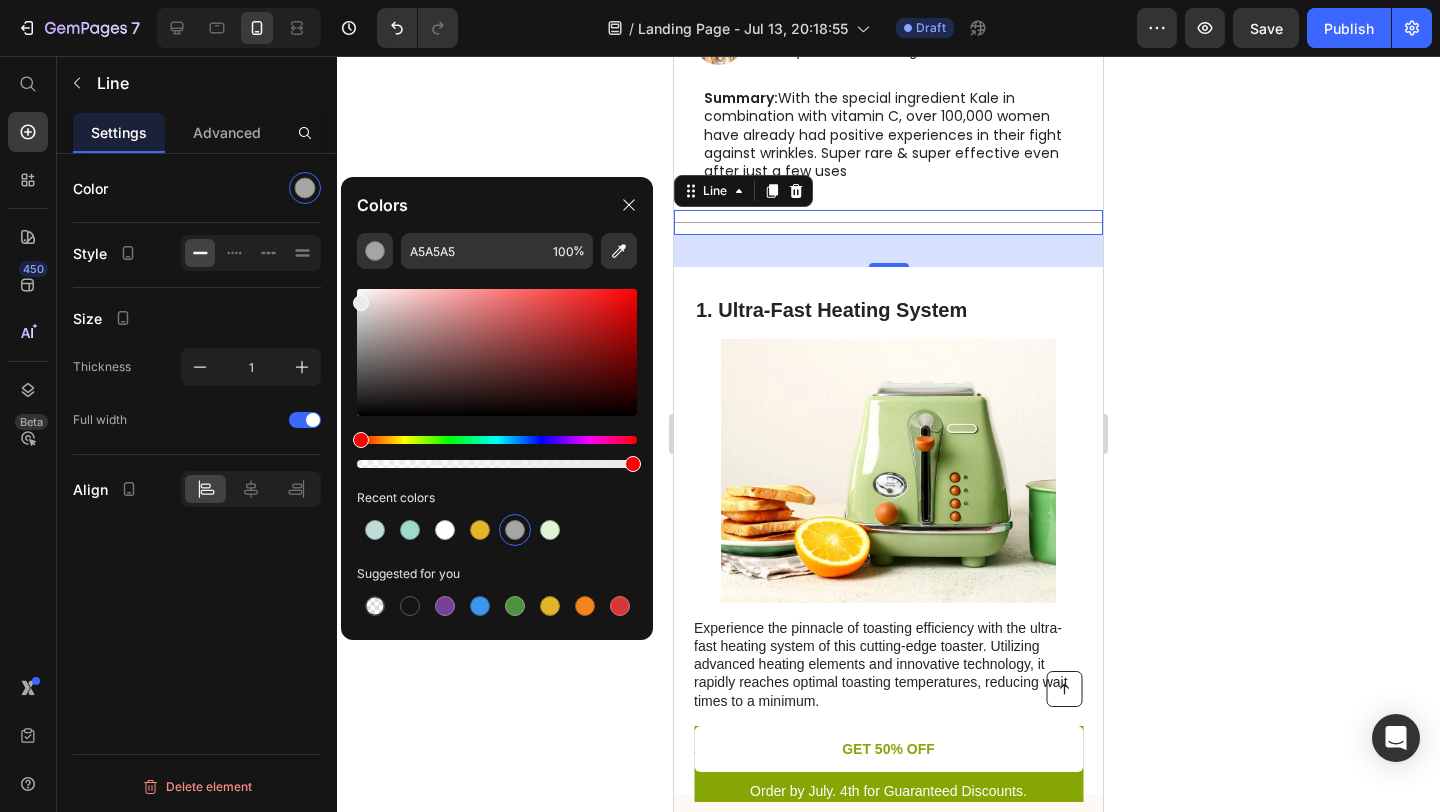 type on "EAEAEA" 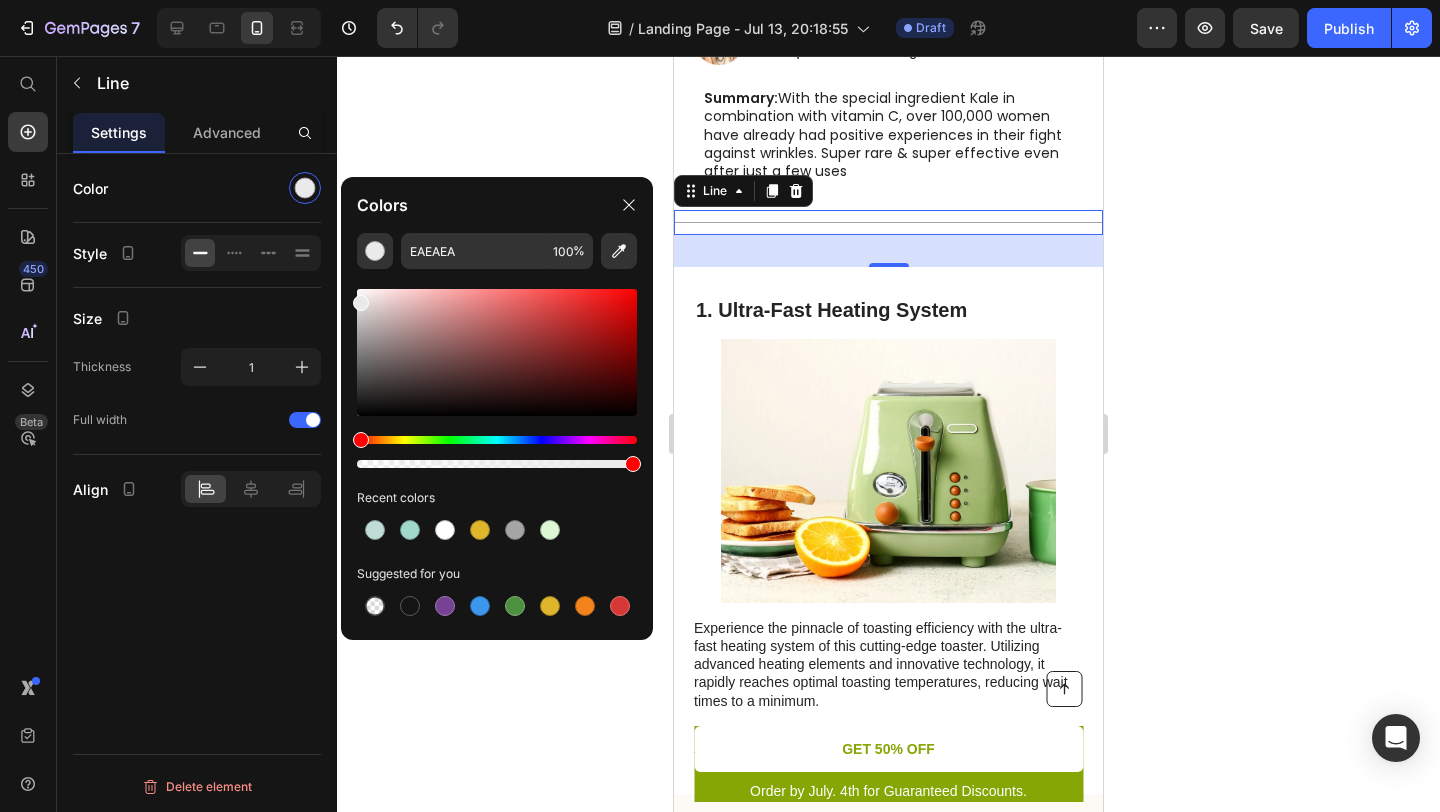 drag, startPoint x: 361, startPoint y: 344, endPoint x: 348, endPoint y: 299, distance: 46.840153 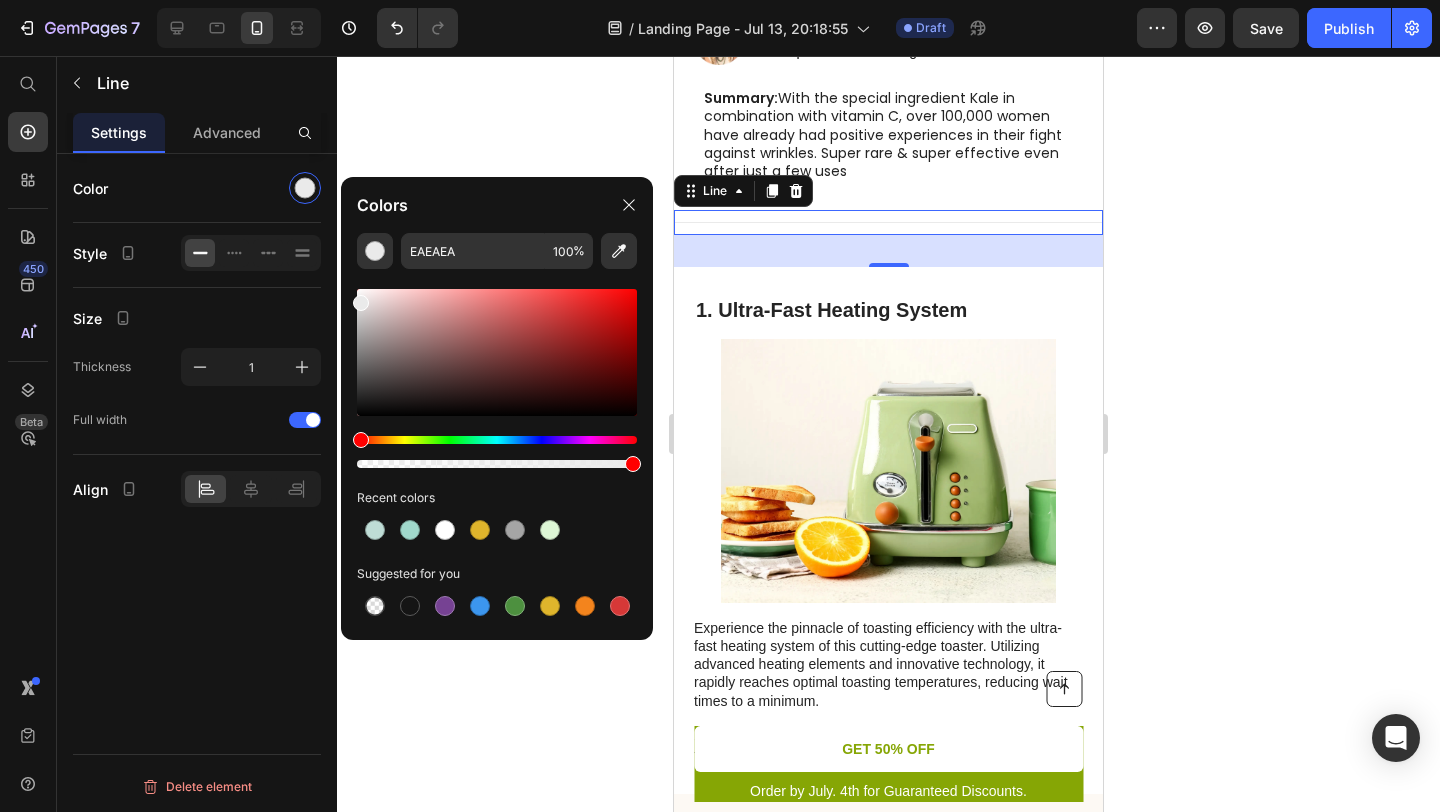 click 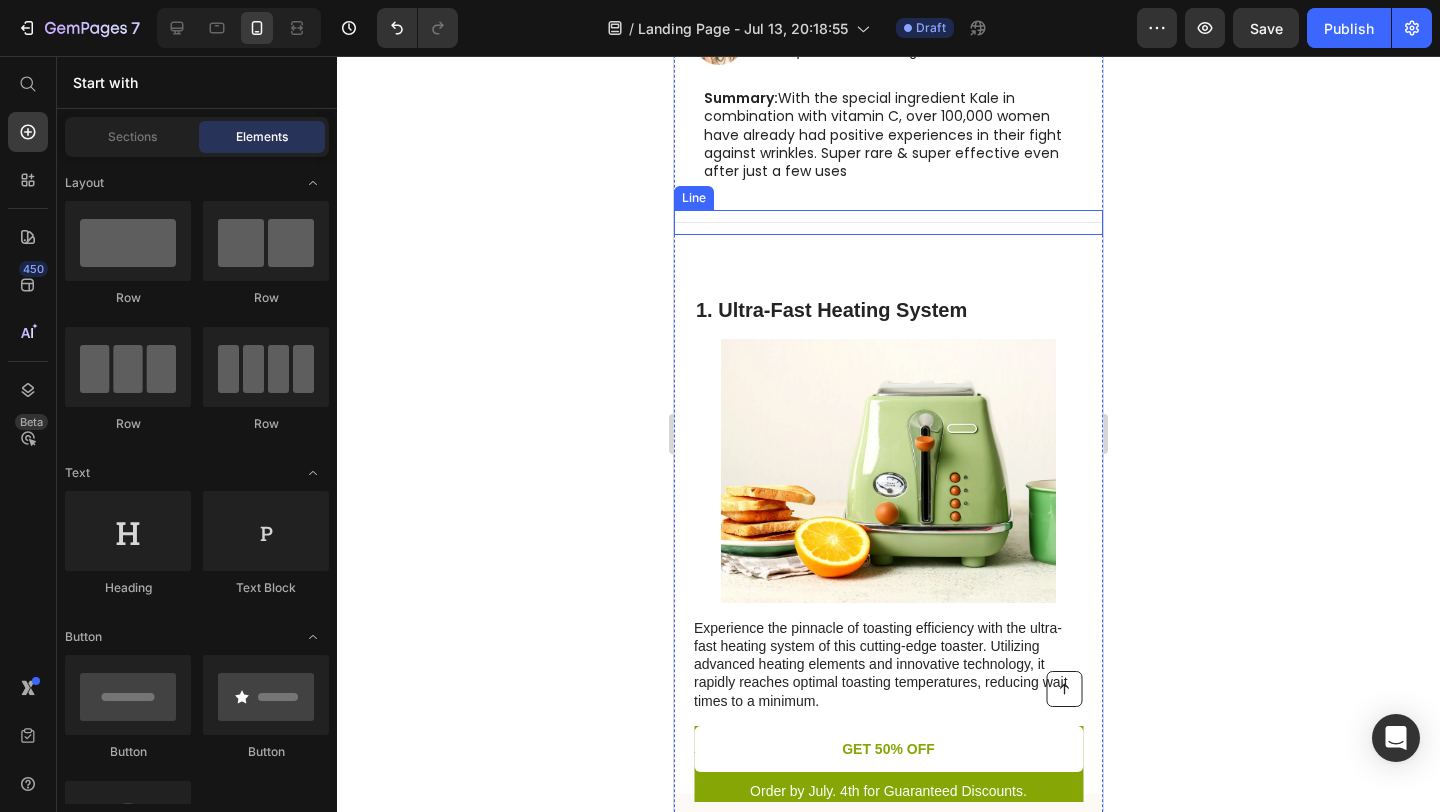click on "Title Line" at bounding box center [888, 222] 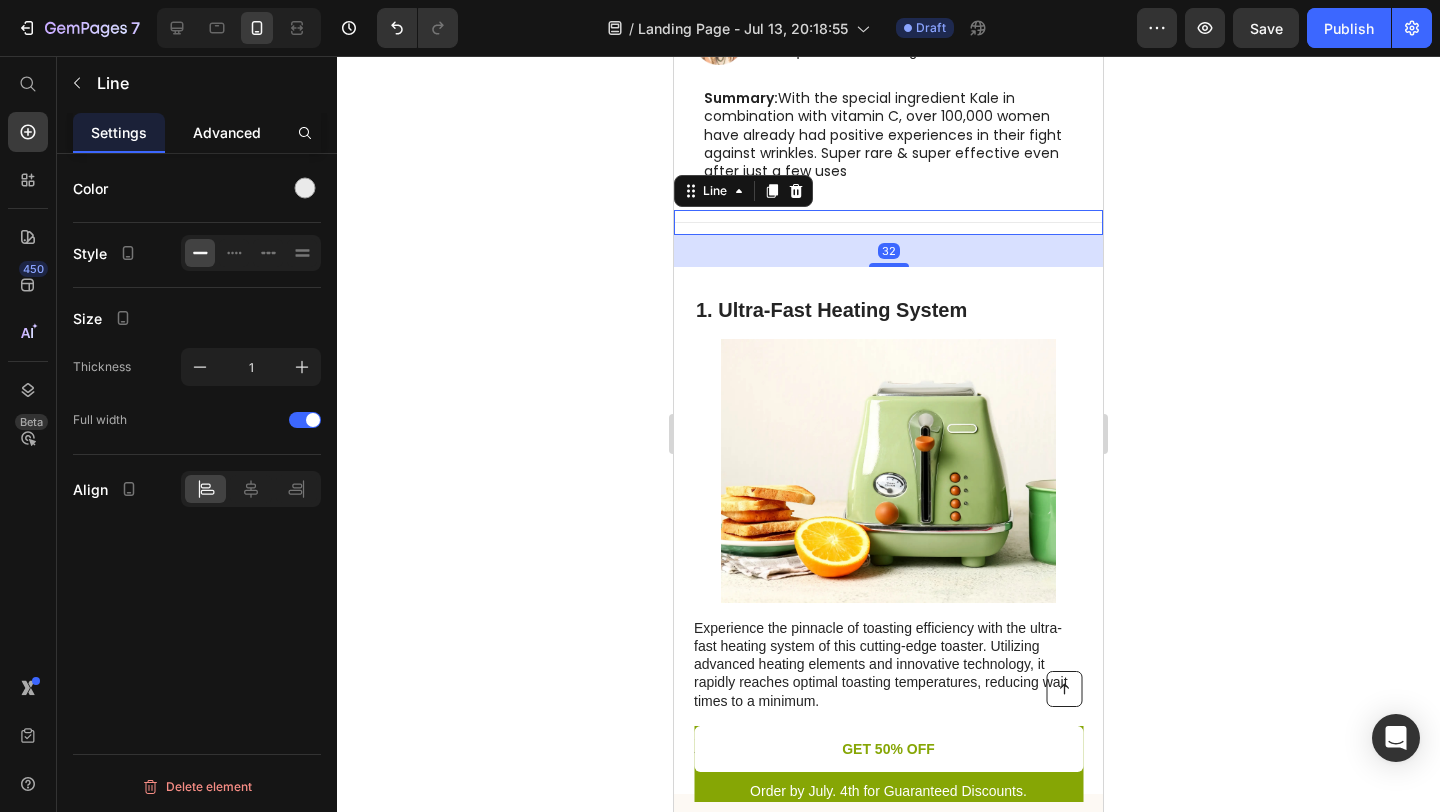 click on "Advanced" 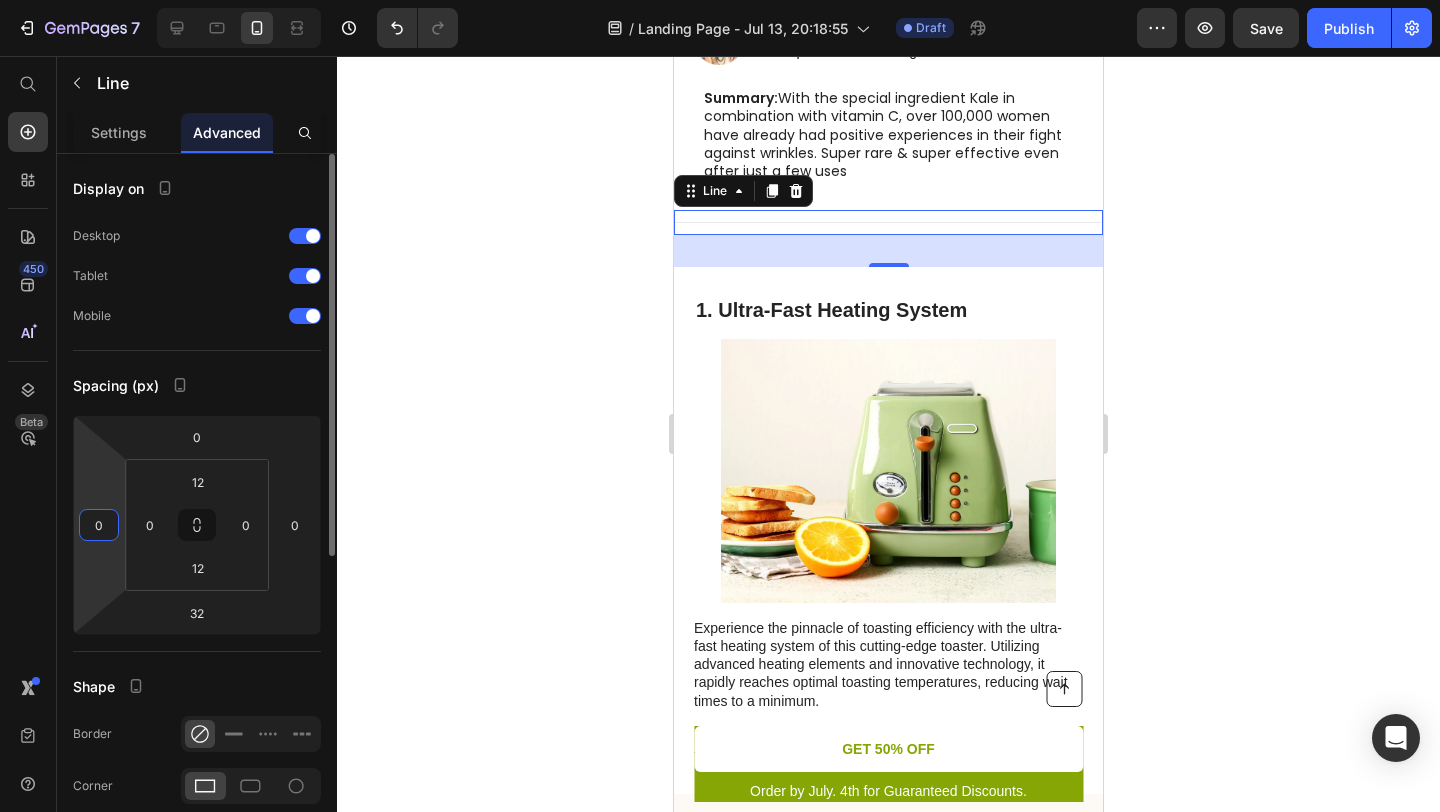 click on "0" at bounding box center [99, 525] 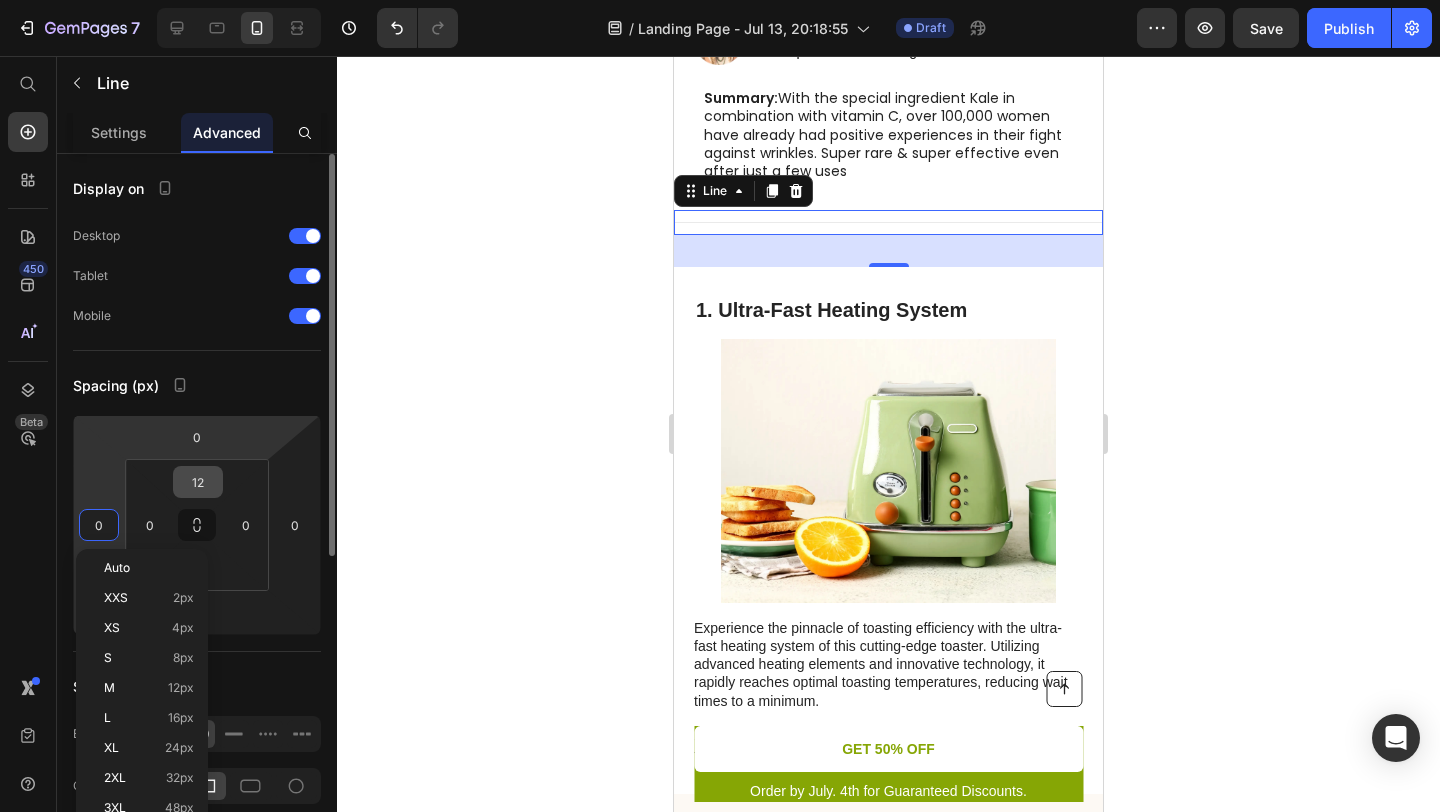 click on "7 Version history / Landing Page - Jul 13, 20:18:55 Draft Preview Save Publish 450 Beta Start with Sections Elements Hero Section Product Detail Brands Trusted Badges Guarantee Product Breakdown How to use Testimonials Compare Bundle FAQs Social Proof Brand Story Product List Collection Blog List Contact Sticky Add to Cart Custom Footer Browse Library 450 Layout Row Row Row Row Text Heading Text Block Button Button Button Button Sticky Back to top Media Image Image" at bounding box center [720, 0] 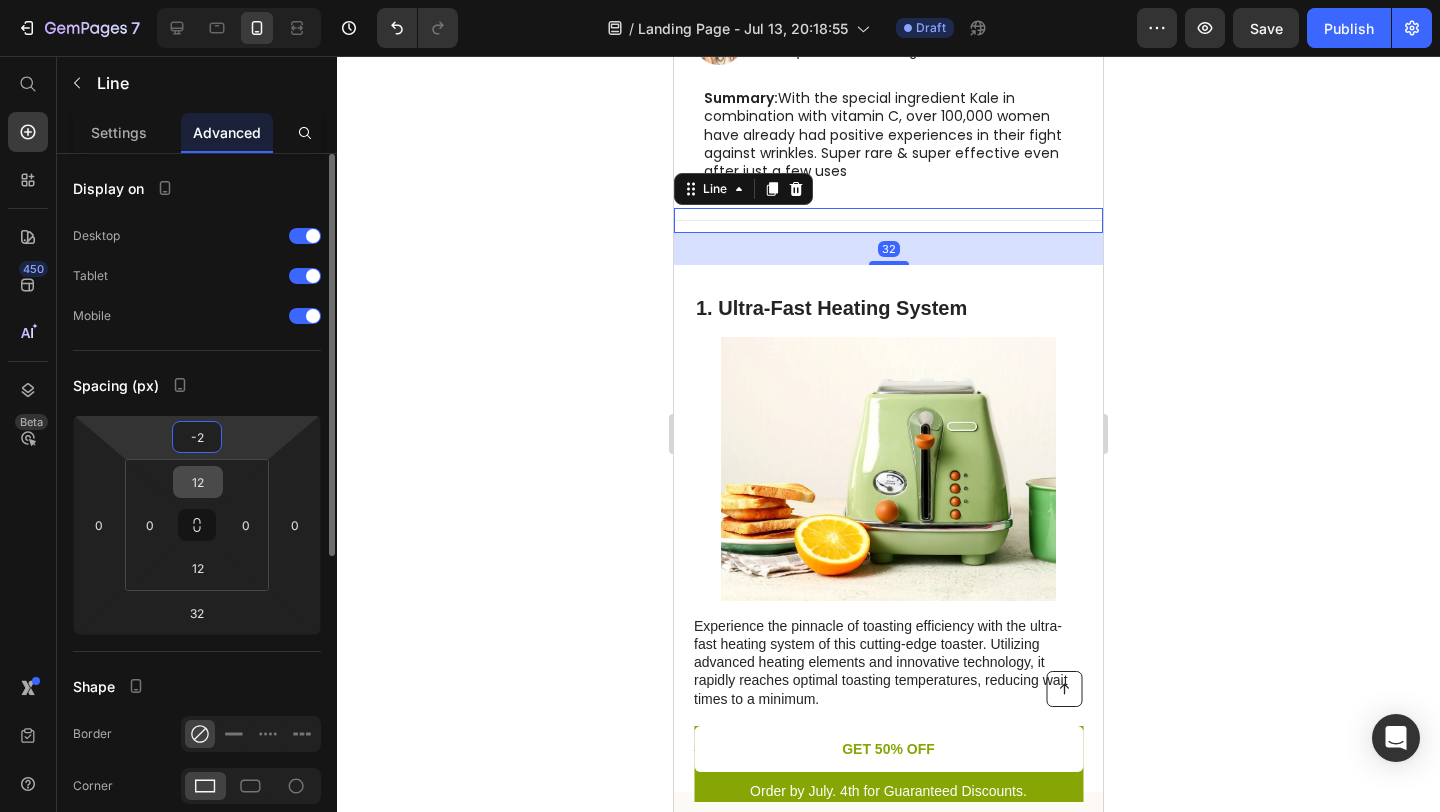 click on "12" at bounding box center (198, 482) 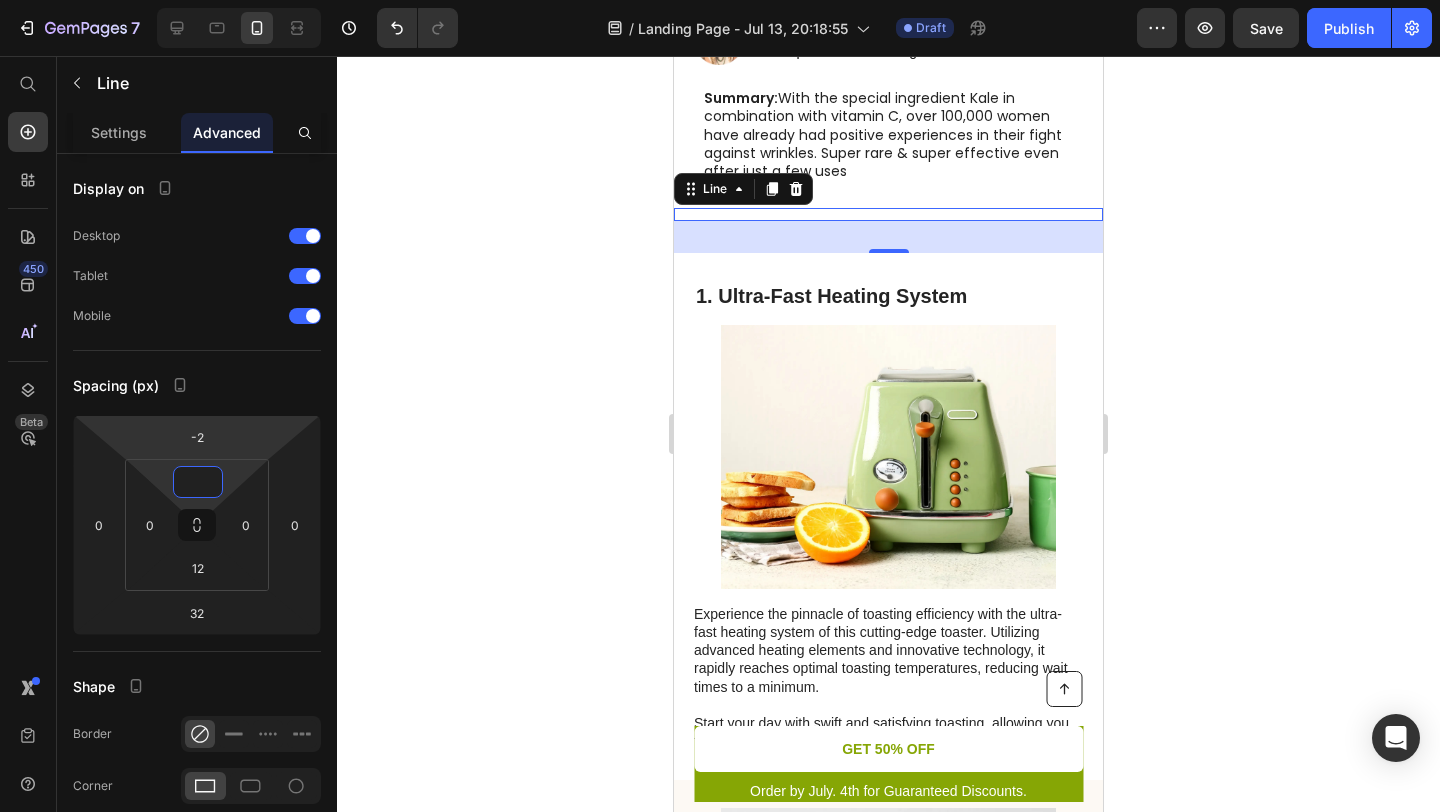 click on "7 Version history / Landing Page - Jul 13, 20:18:55 Draft Preview Save Publish 450 Beta Start with Sections Elements Hero Section Product Detail Brands Trusted Badges Guarantee Product Breakdown How to use Testimonials Compare Bundle FAQs Social Proof Brand Story Product List Collection Blog List Contact Sticky Add to Cart Custom Footer Browse Library 450 Layout Row Row Row Row Text Heading Text Block Button Button Button Button Sticky Back to top Media Image Image" at bounding box center [720, 0] 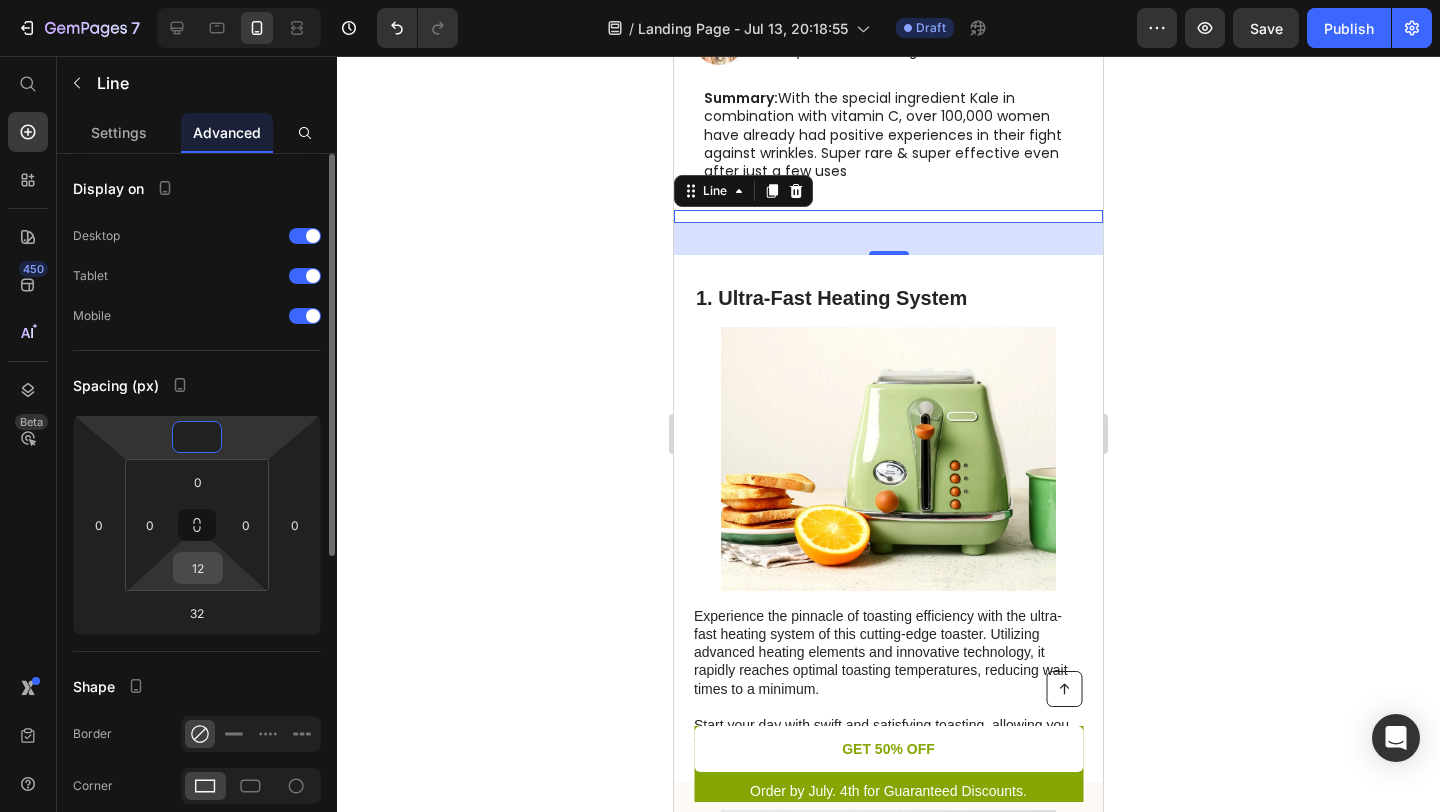 type on "0" 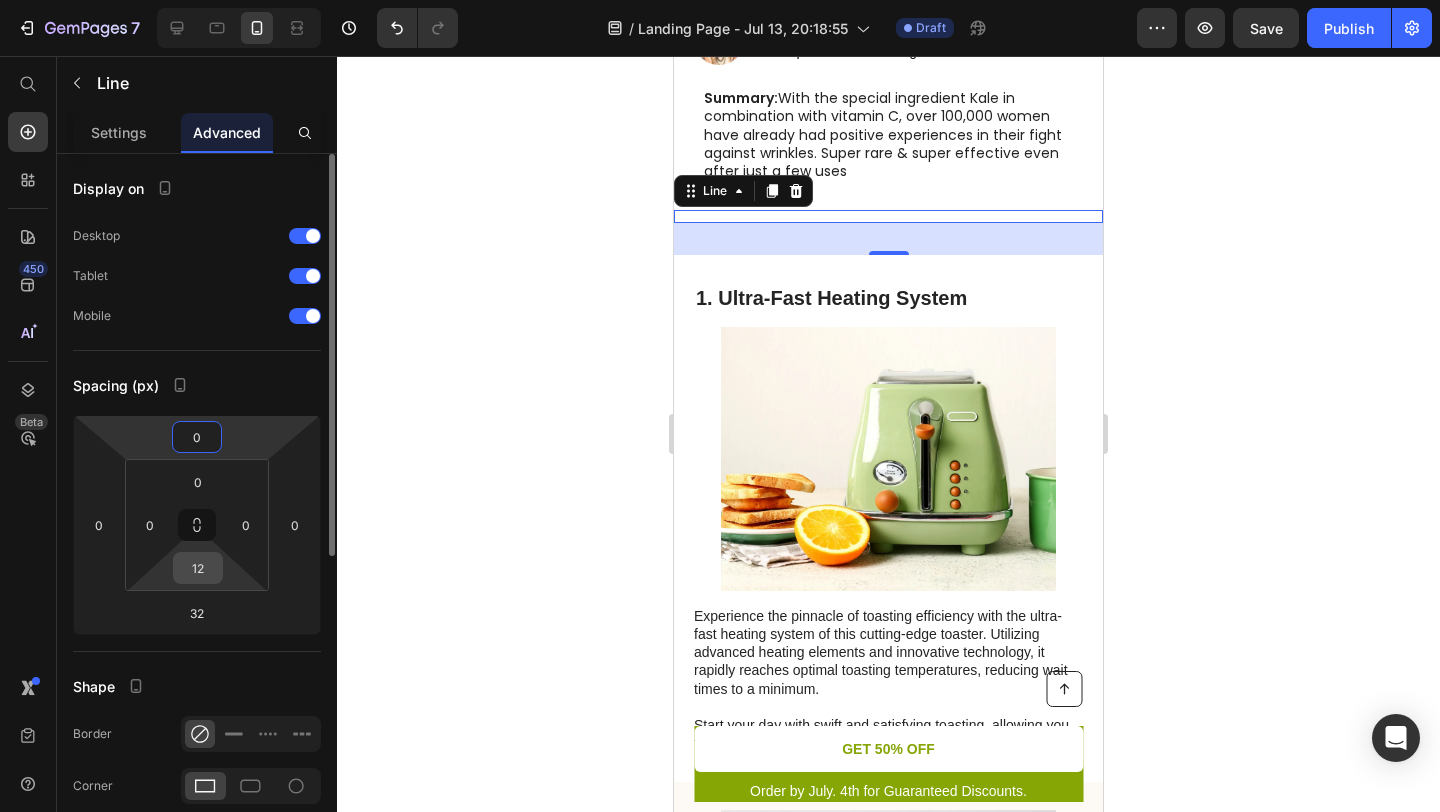click on "12" at bounding box center (198, 568) 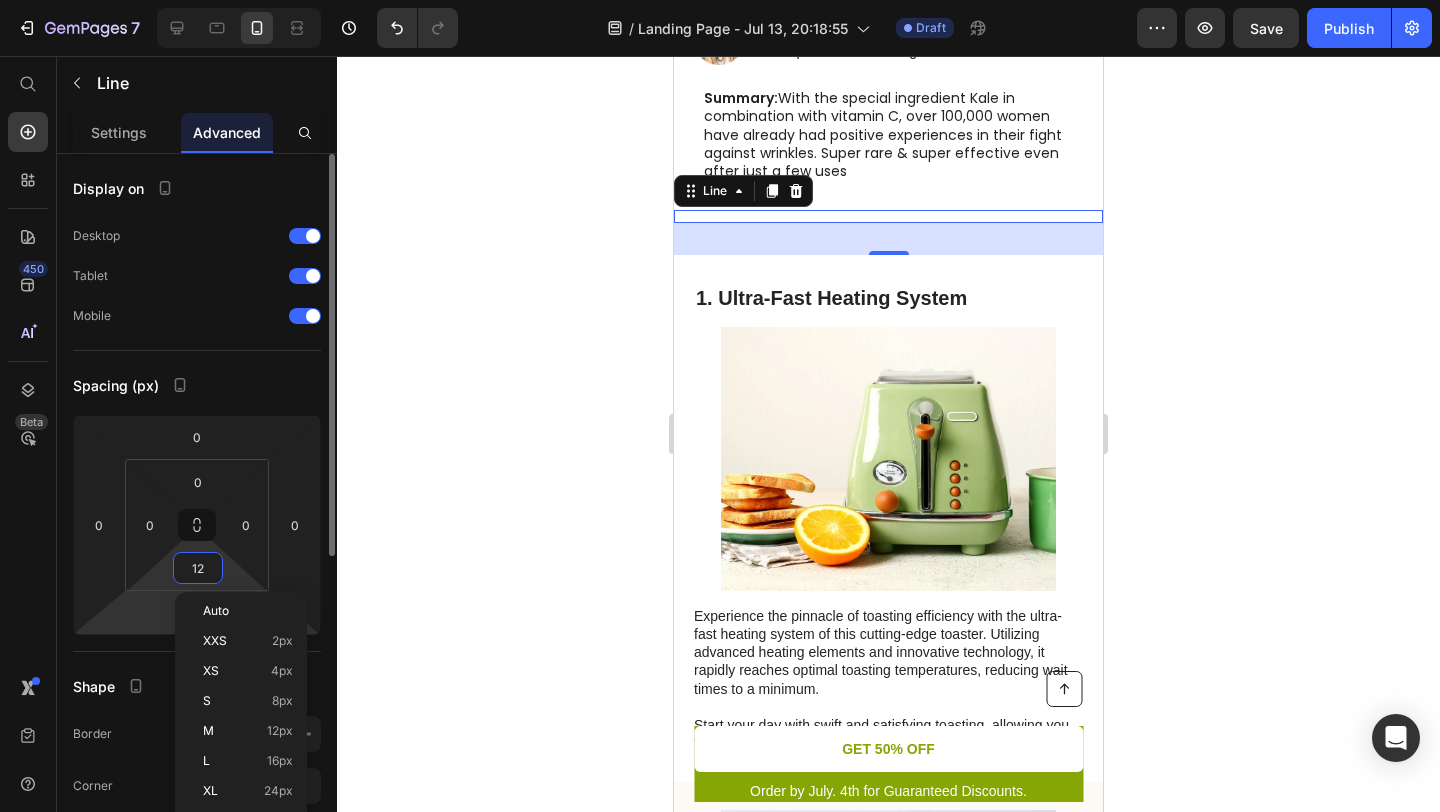 click on "7 Version history / Landing Page - Jul 13, 20:18:55 Draft Preview Save Publish 450 Beta Start with Sections Elements Hero Section Product Detail Brands Trusted Badges Guarantee Product Breakdown How to use Testimonials Compare Bundle FAQs Social Proof Brand Story Product List Collection Blog List Contact Sticky Add to Cart Custom Footer Browse Library 450 Layout Row Row Row Row Text Heading Text Block Button Button Button Button Sticky Back to top Media Image Image" at bounding box center [720, 0] 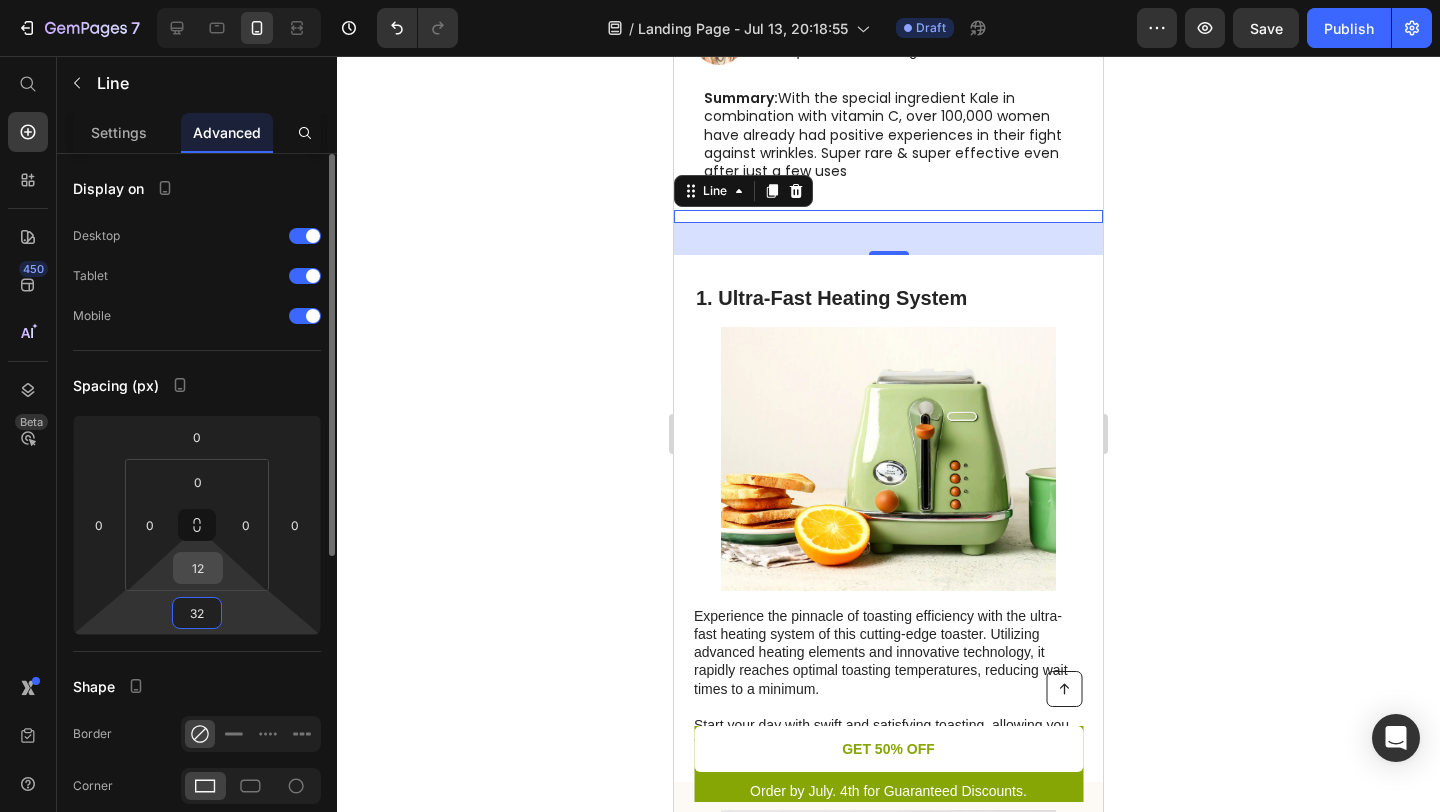 click on "12" at bounding box center [198, 568] 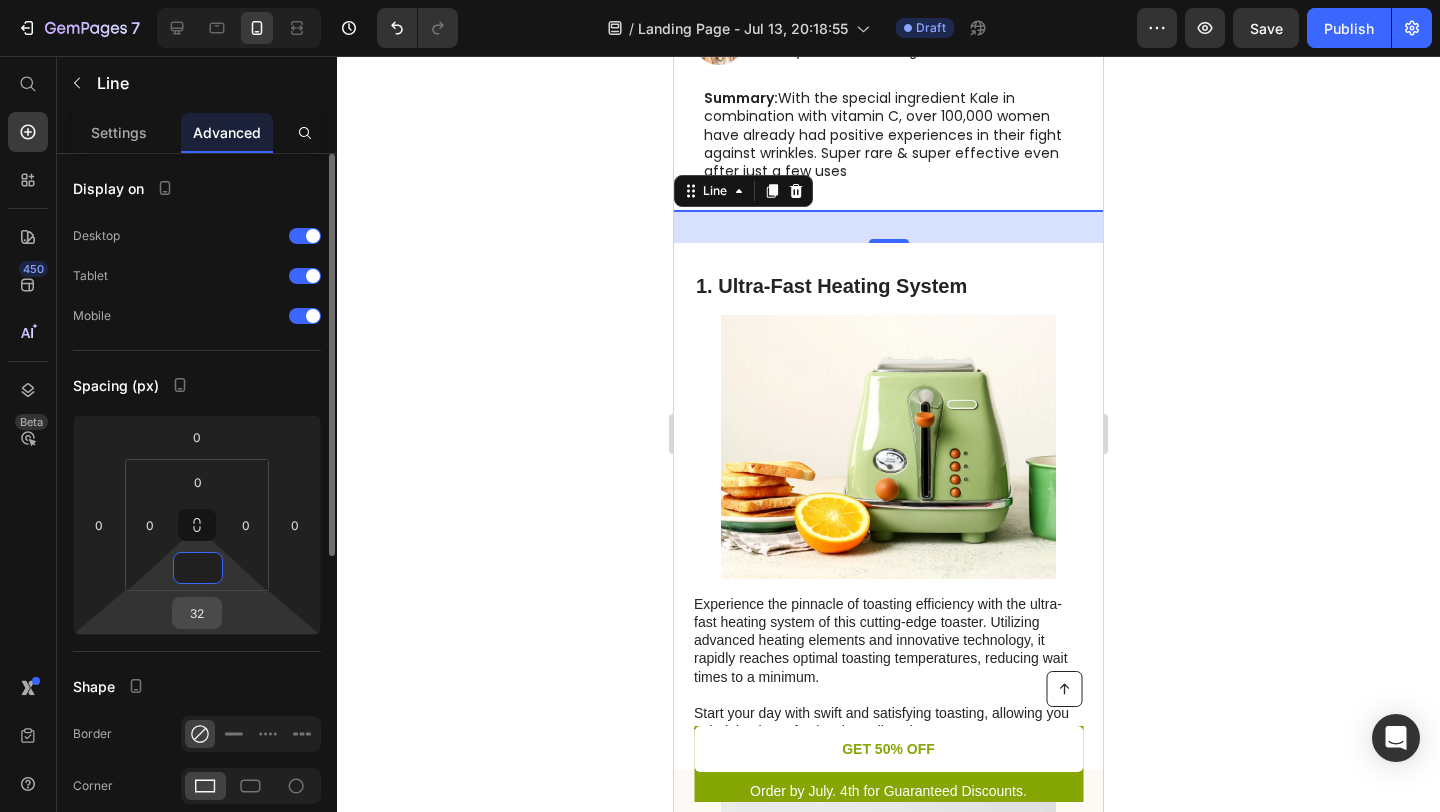 type on "0" 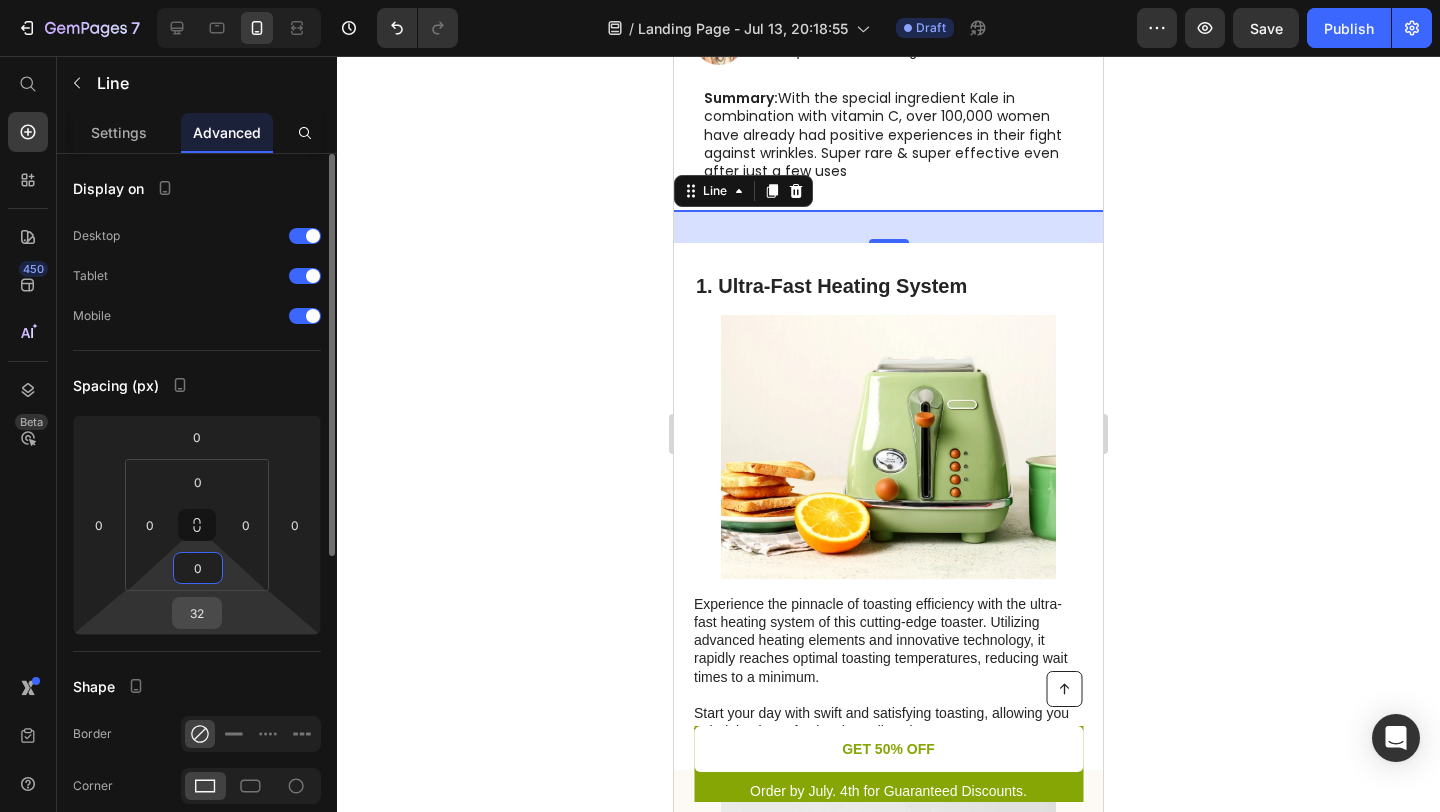 click on "32" at bounding box center (197, 613) 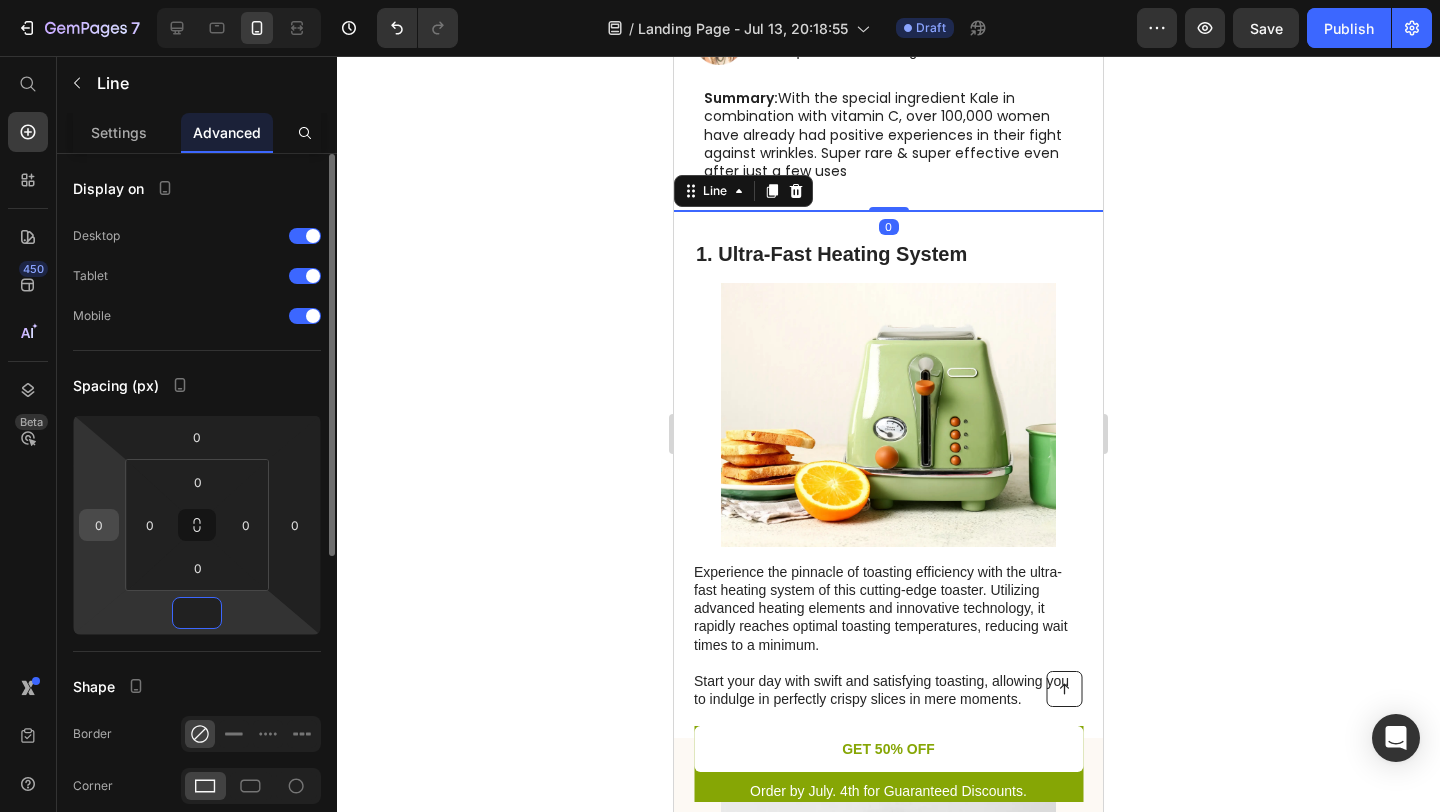 type on "0" 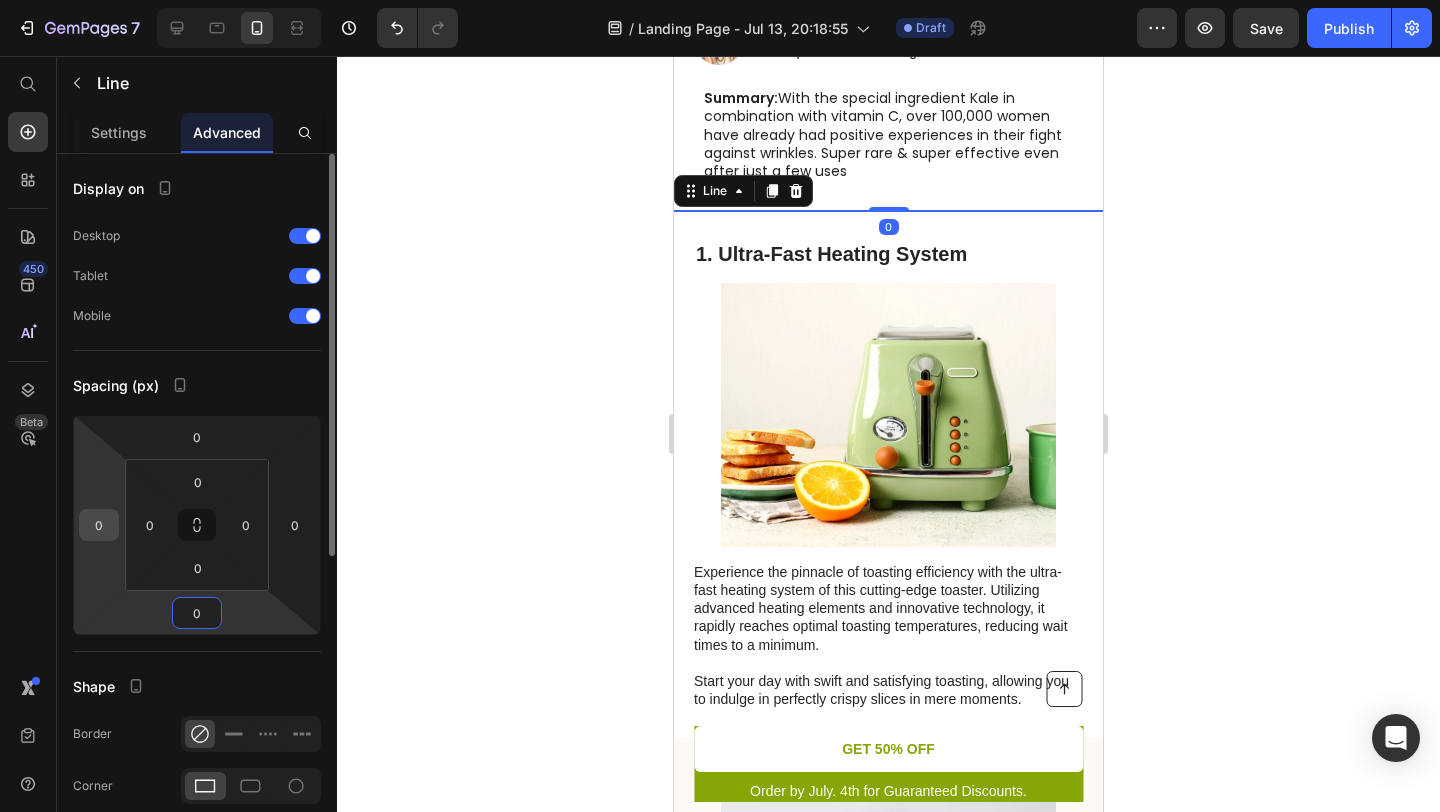 click on "0" at bounding box center [99, 525] 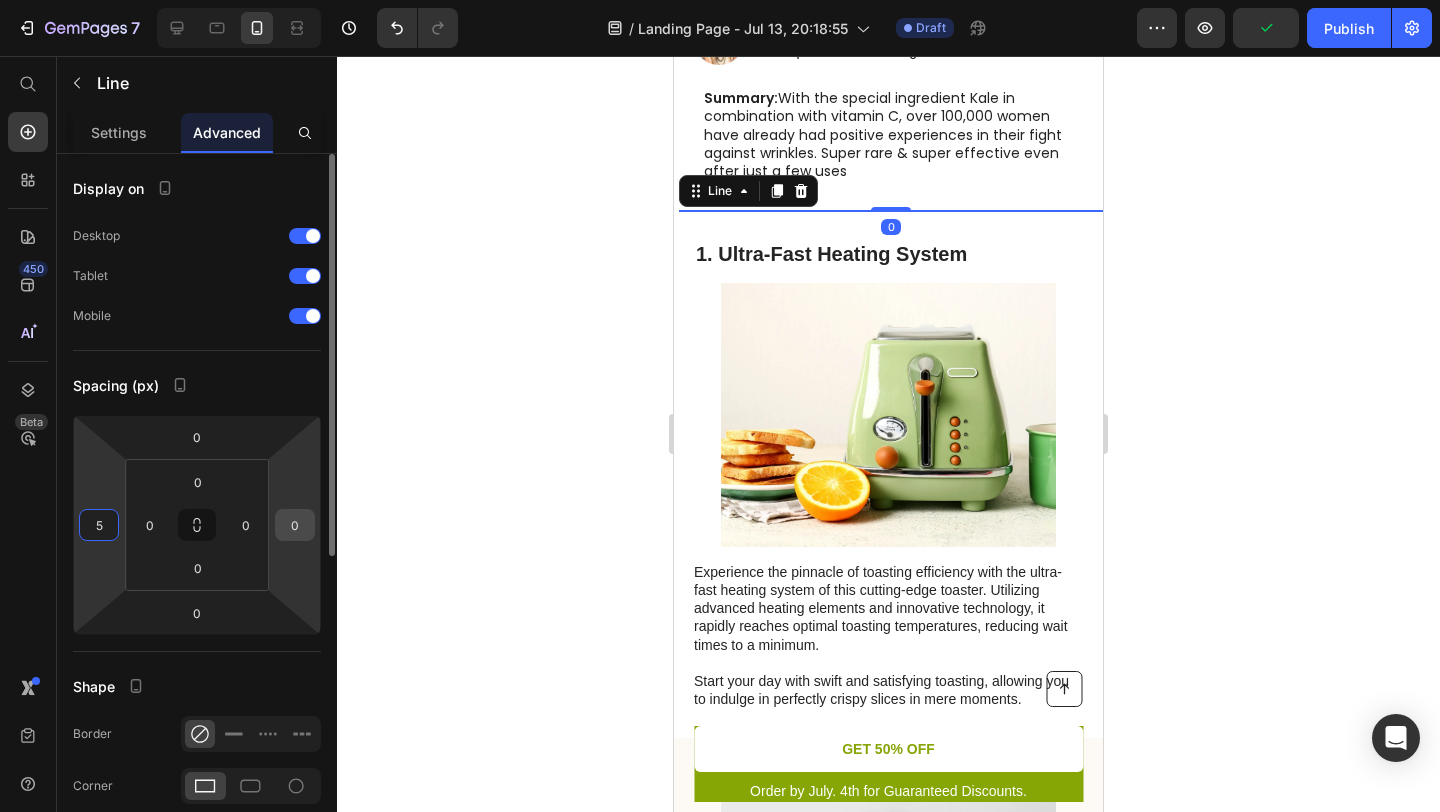 type on "5" 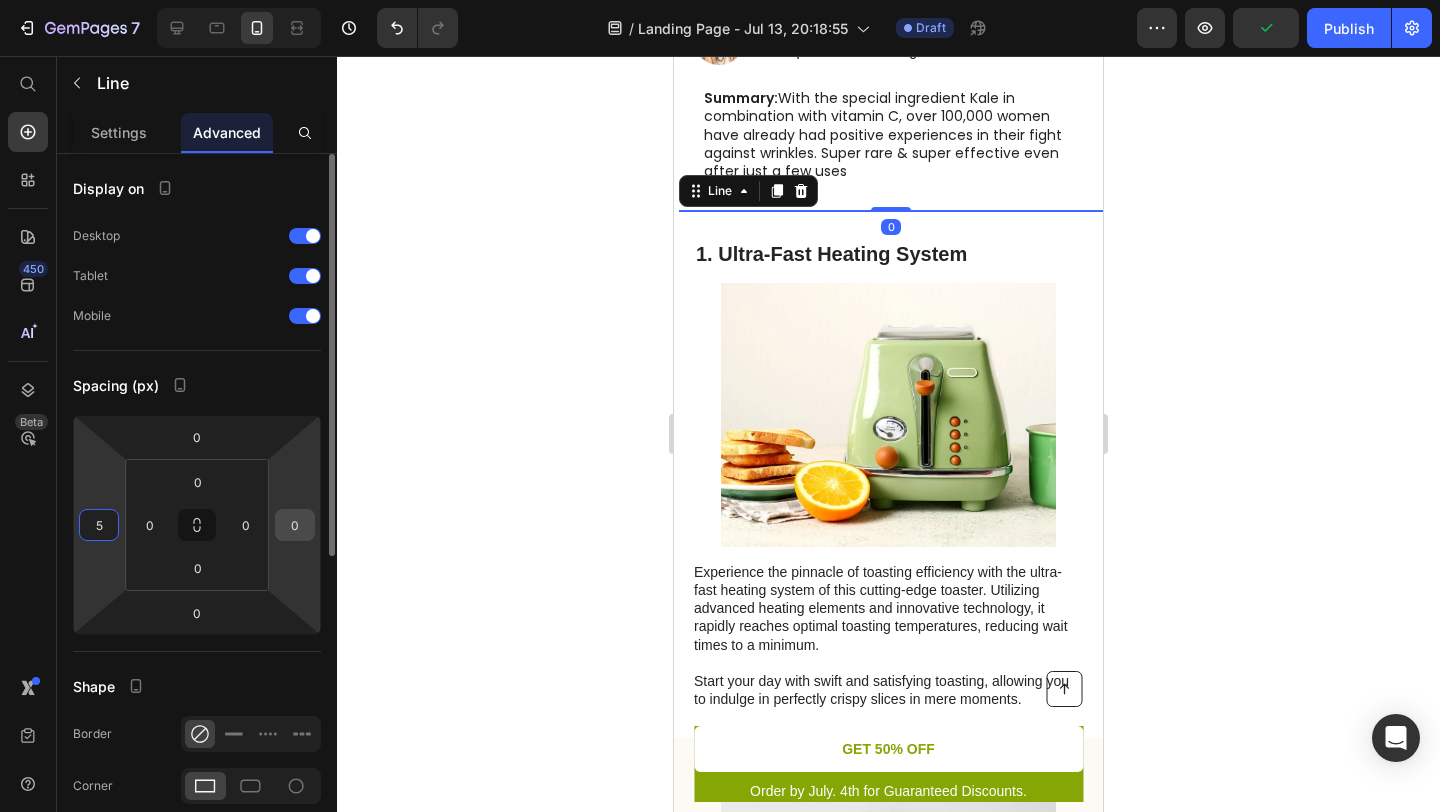 click on "0" at bounding box center [295, 525] 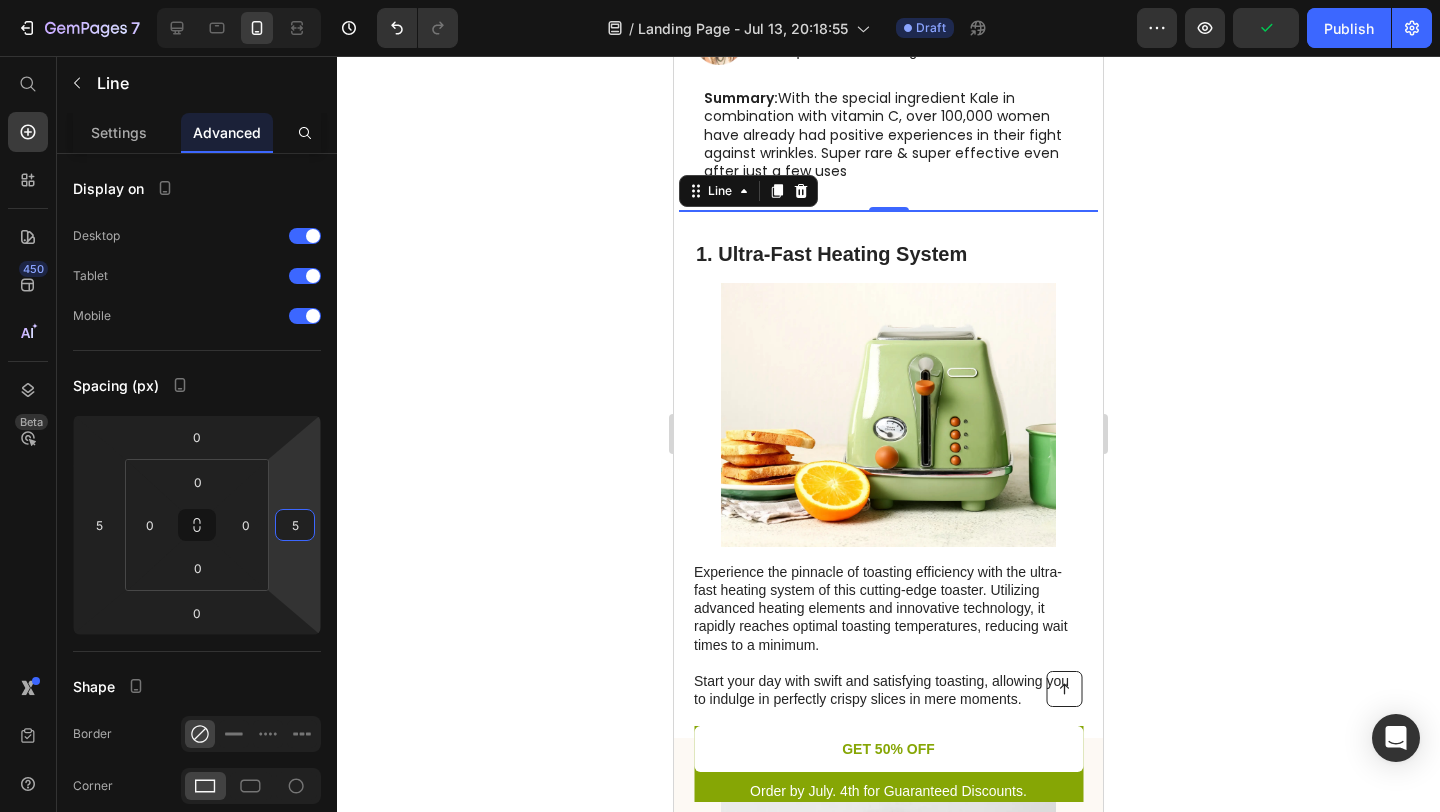 click 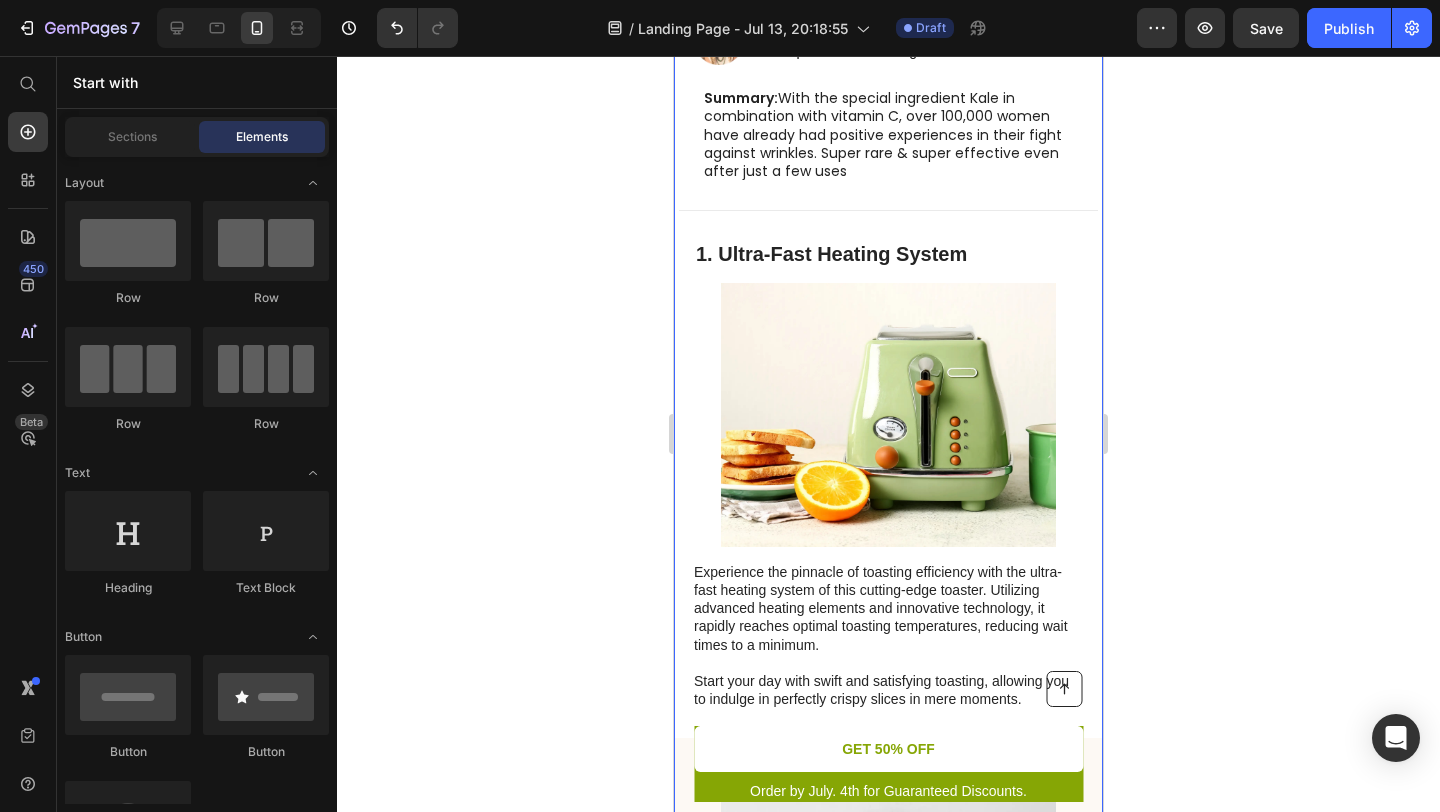 click on "🏷️ Prime Sale Day! ✨ Text Block UP TO 50% + FREE GIFTS Text Block 06 Days 09 Minutes 49 Seconds Countdown Timer Row Row ⁠⁠⁠⁠⁠⁠⁠ 7 reasons why women over 50+ look like they're in their mid-30s with this superfood serum Heading Image By [PERSON] Heading Last Updated 10 hours ago Text Block Row Summary: With the special ingredient Kale in combination with vitamin C, over 100,000 women have already had positive experiences in their fight against wrinkles. Super rare & super effective even after just a few uses Text Block Title Line 1. Ultra-Fast Heating System Heading Image Experience the pinnacle of toasting efficiency with the ultra-fast heating system of this cutting-edge toaster. Utilizing advanced heating elements and innovative technology, it rapidly reaches optimal toasting temperatures, reducing wait times to a minimum. Start your day with swift and satisfying toasting, allowing you to indulge in perfectly crispy slices in mere moments. Text Block Row Heading Image" at bounding box center (888, 1087) 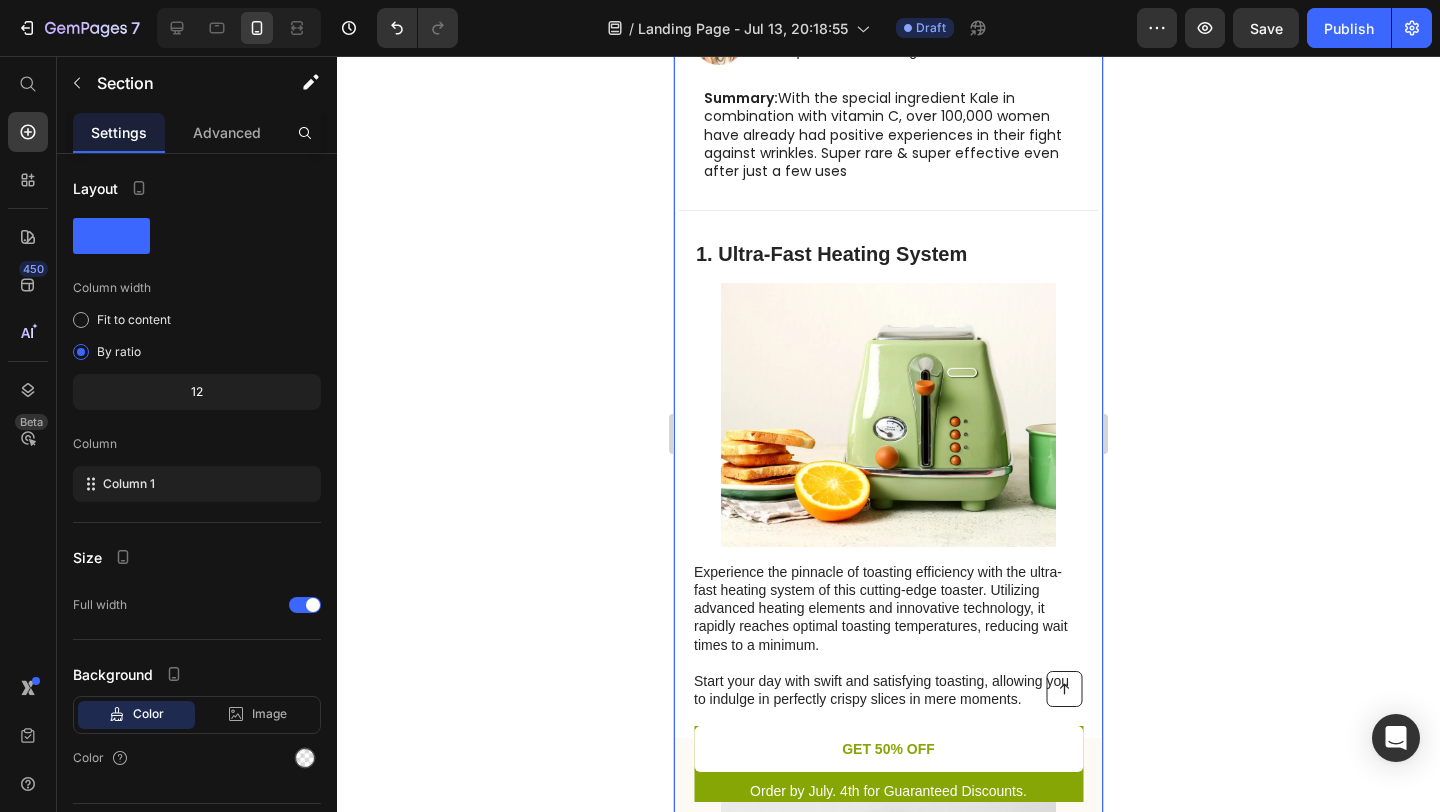 click on "🏷️ Prime Sale Day! ✨ Text Block UP TO 50% + FREE GIFTS Text Block 06 Days 09 Minutes 47 Seconds Countdown Timer Row Row ⁠⁠⁠⁠⁠⁠⁠ 7 reasons why women over 50+ look like they're in their mid-30s with this superfood serum Heading Image By [PERSON] Heading Last Updated 10 hours ago Text Block Row Summary: With the special ingredient Kale in combination with vitamin C, over 100,000 women have already had positive experiences in their fight against wrinkles. Super rare & super effective even after just a few uses Text Block Title Line 1. Ultra-Fast Heating System Heading Image Experience the pinnacle of toasting efficiency with the ultra-fast heating system of this cutting-edge toaster. Utilizing advanced heating elements and innovative technology, it rapidly reaches optimal toasting temperatures, reducing wait times to a minimum. Start your day with swift and satisfying toasting, allowing you to indulge in perfectly crispy slices in mere moments. Text Block Row Heading Image" at bounding box center [888, 1087] 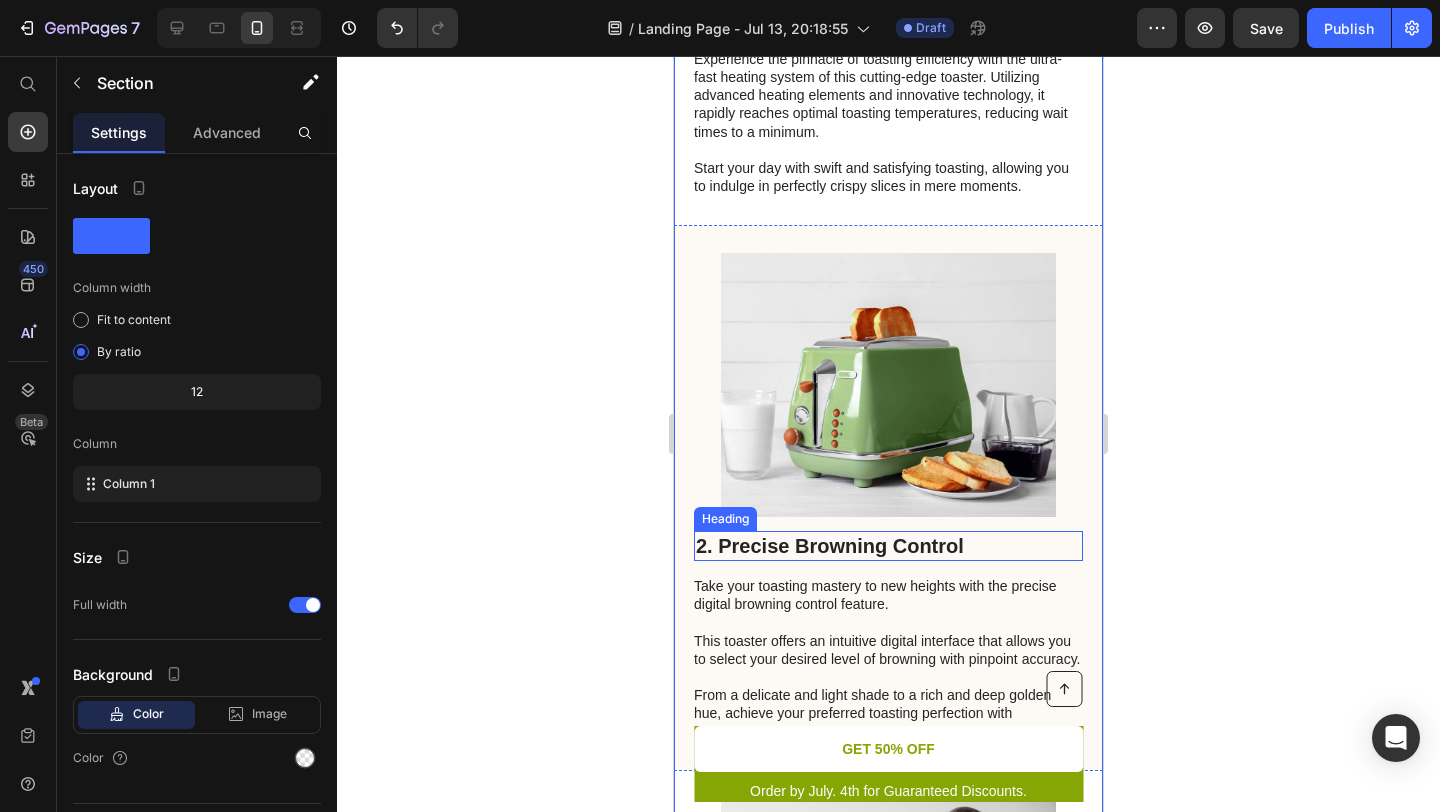 scroll, scrollTop: 0, scrollLeft: 0, axis: both 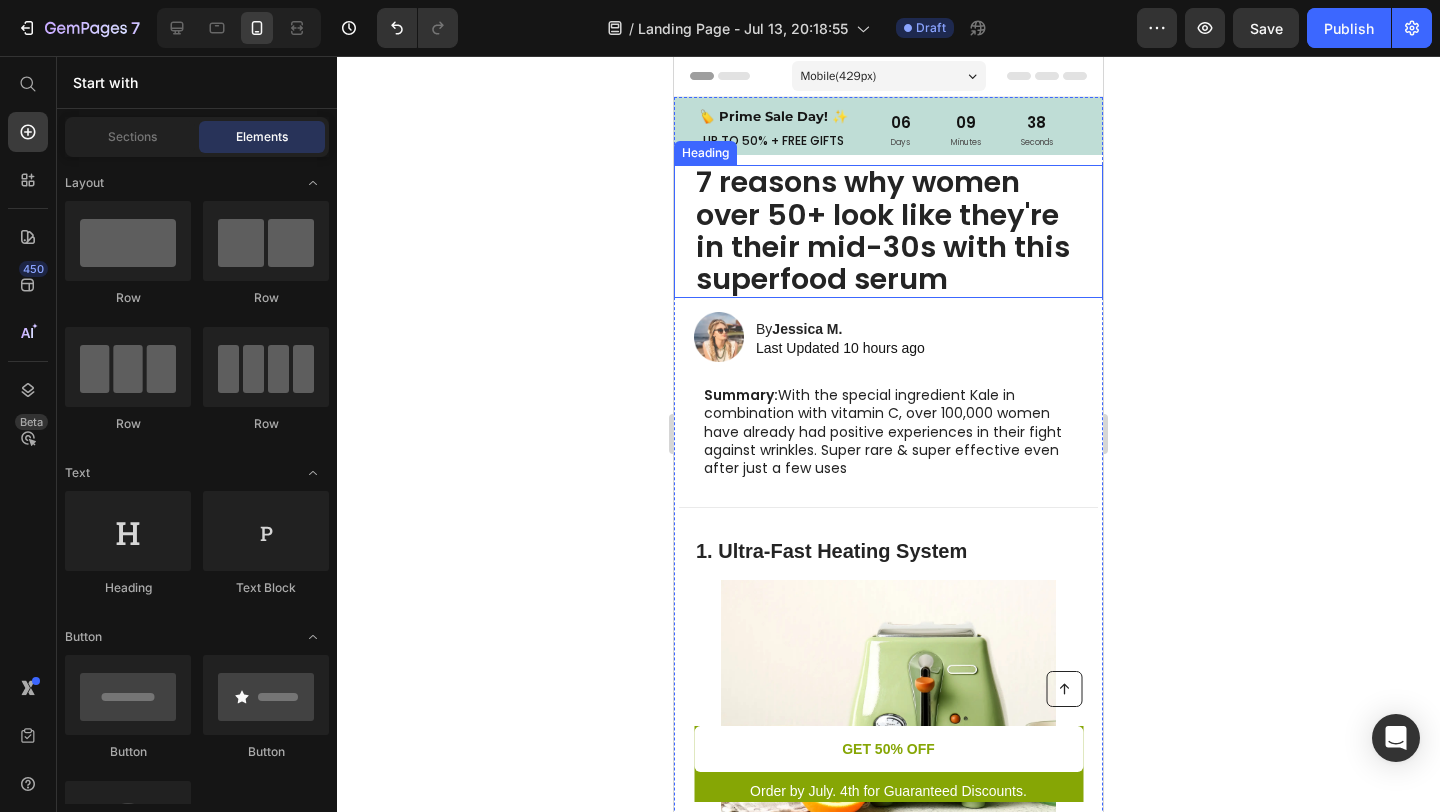 click 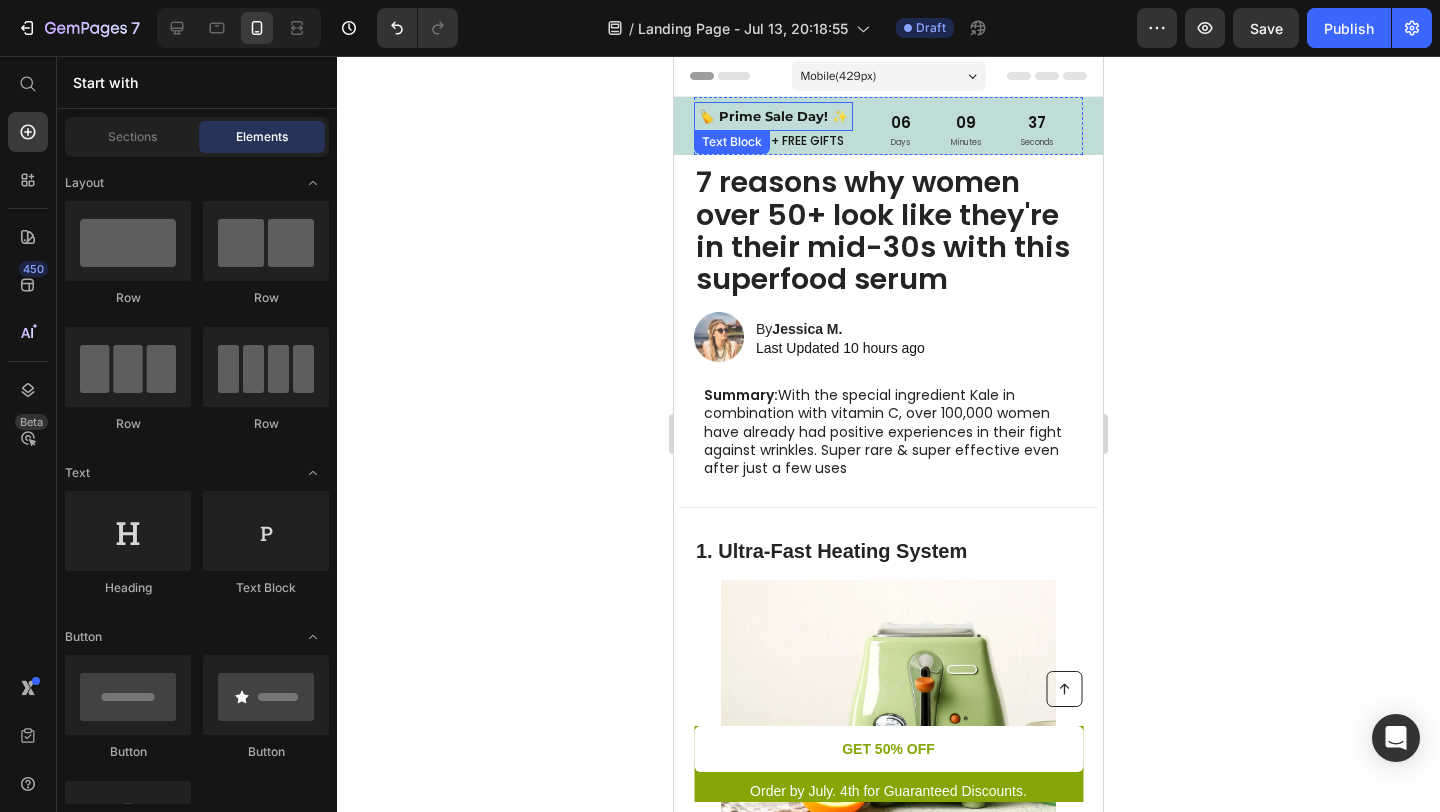 click on "🏷️ Prime Sale Day! ✨" at bounding box center (773, 116) 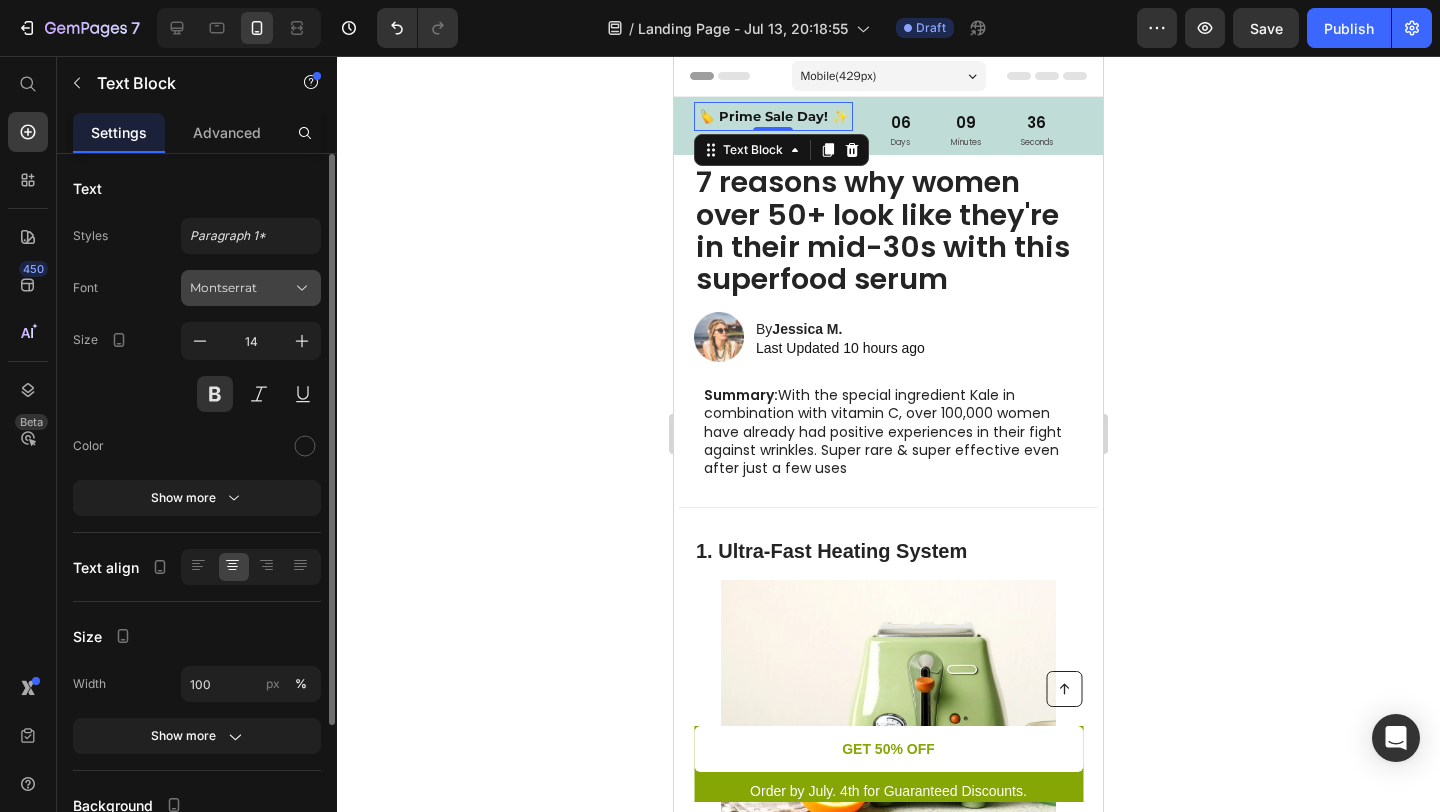 click on "Montserrat" at bounding box center (241, 288) 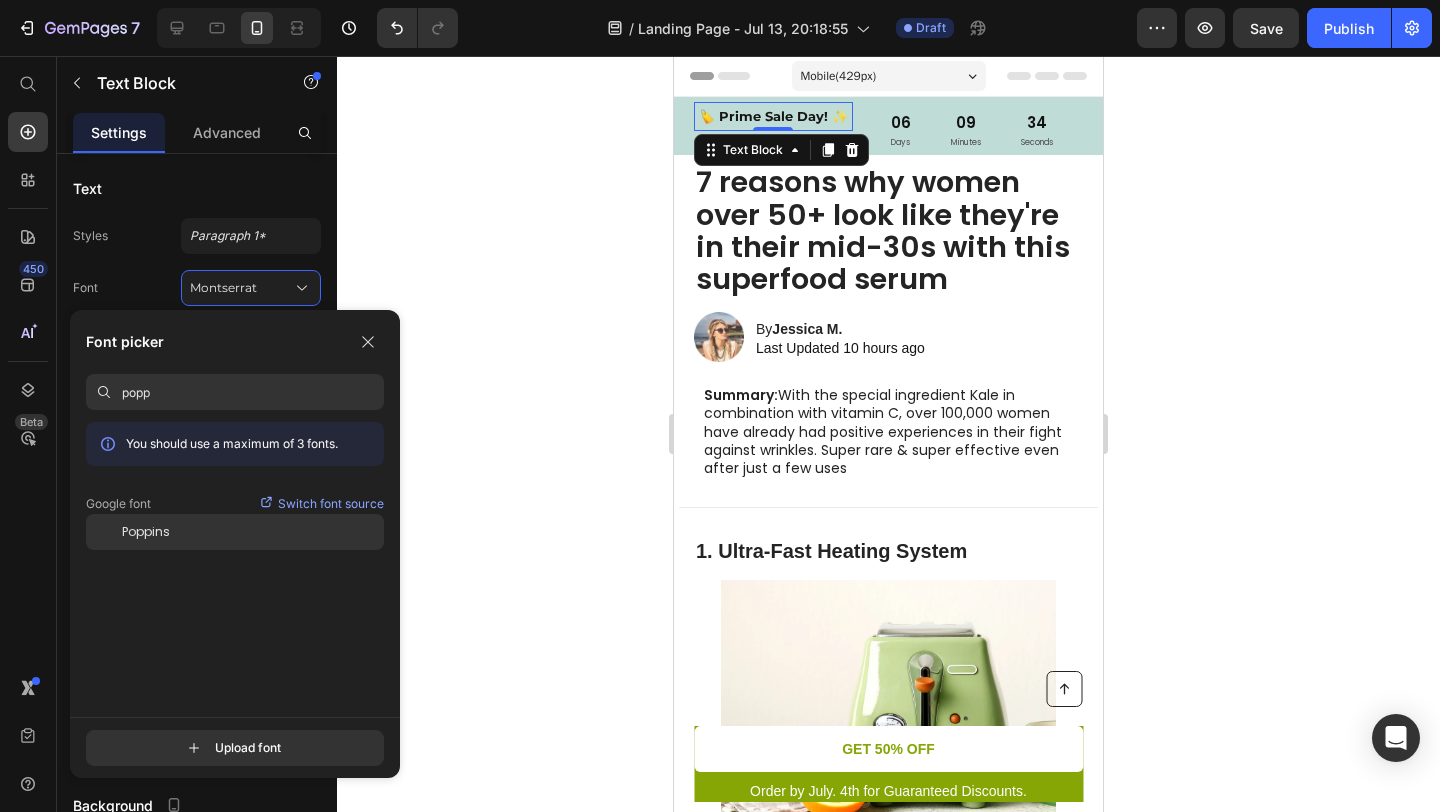 type on "popp" 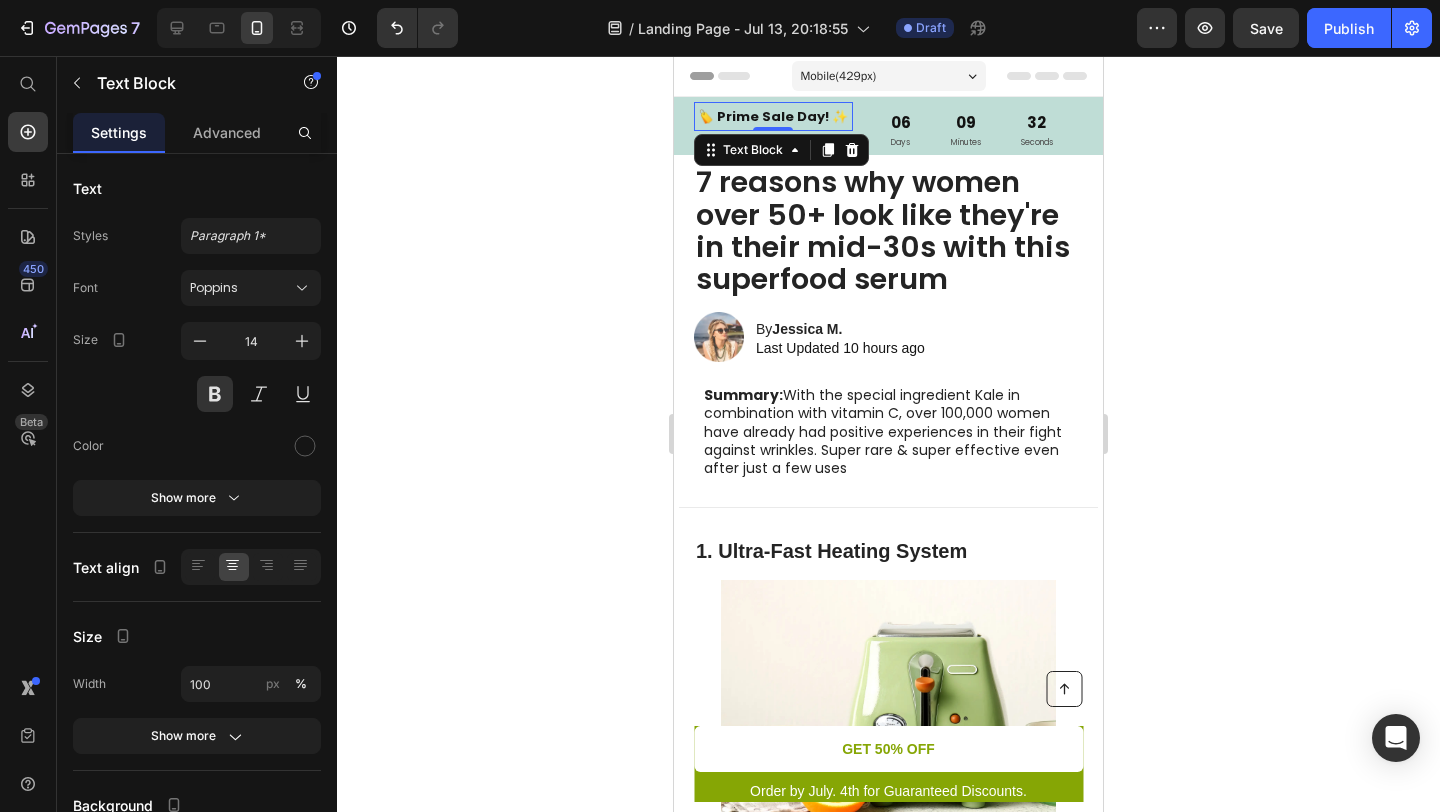 click 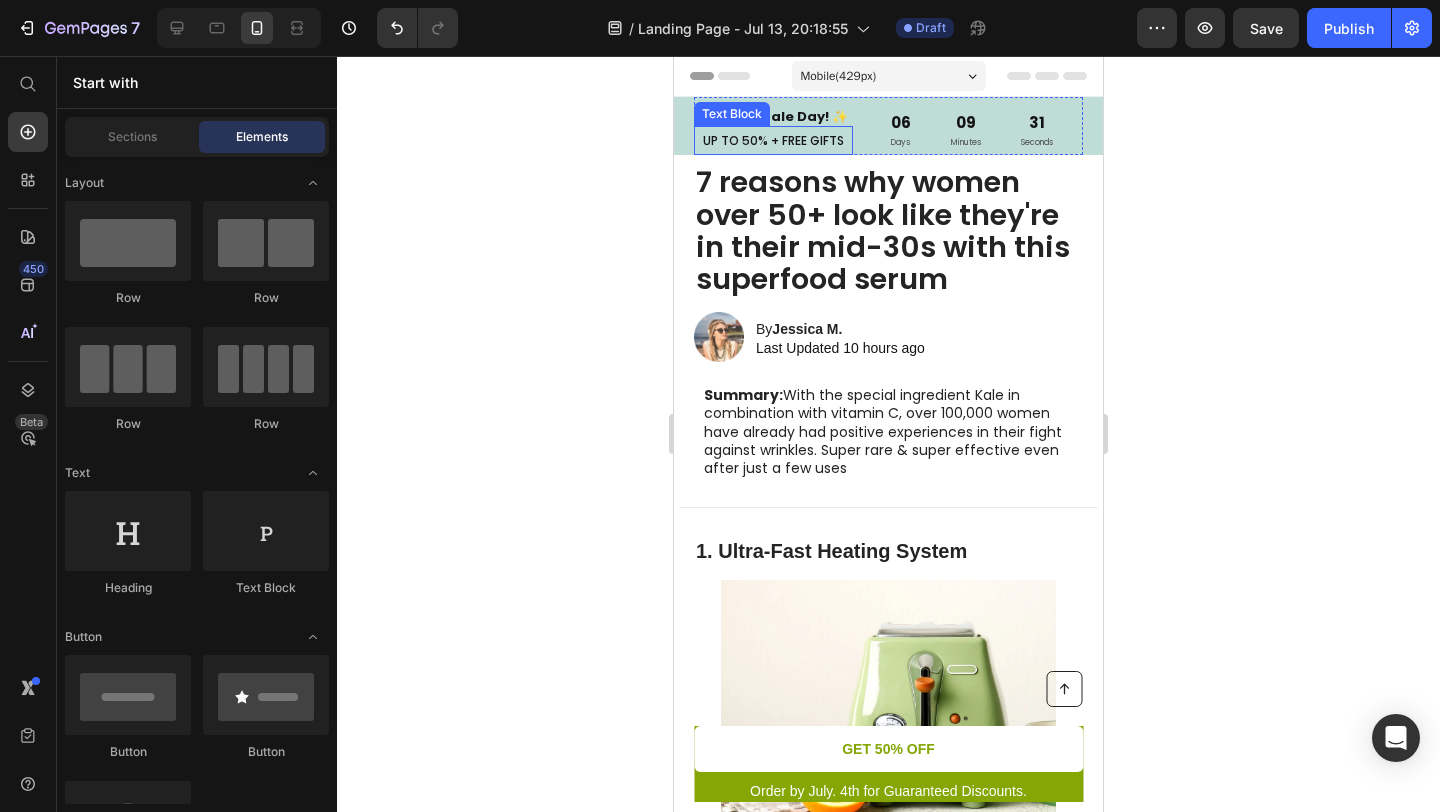click on "UP TO 50% + FREE GIFTS" at bounding box center [773, 140] 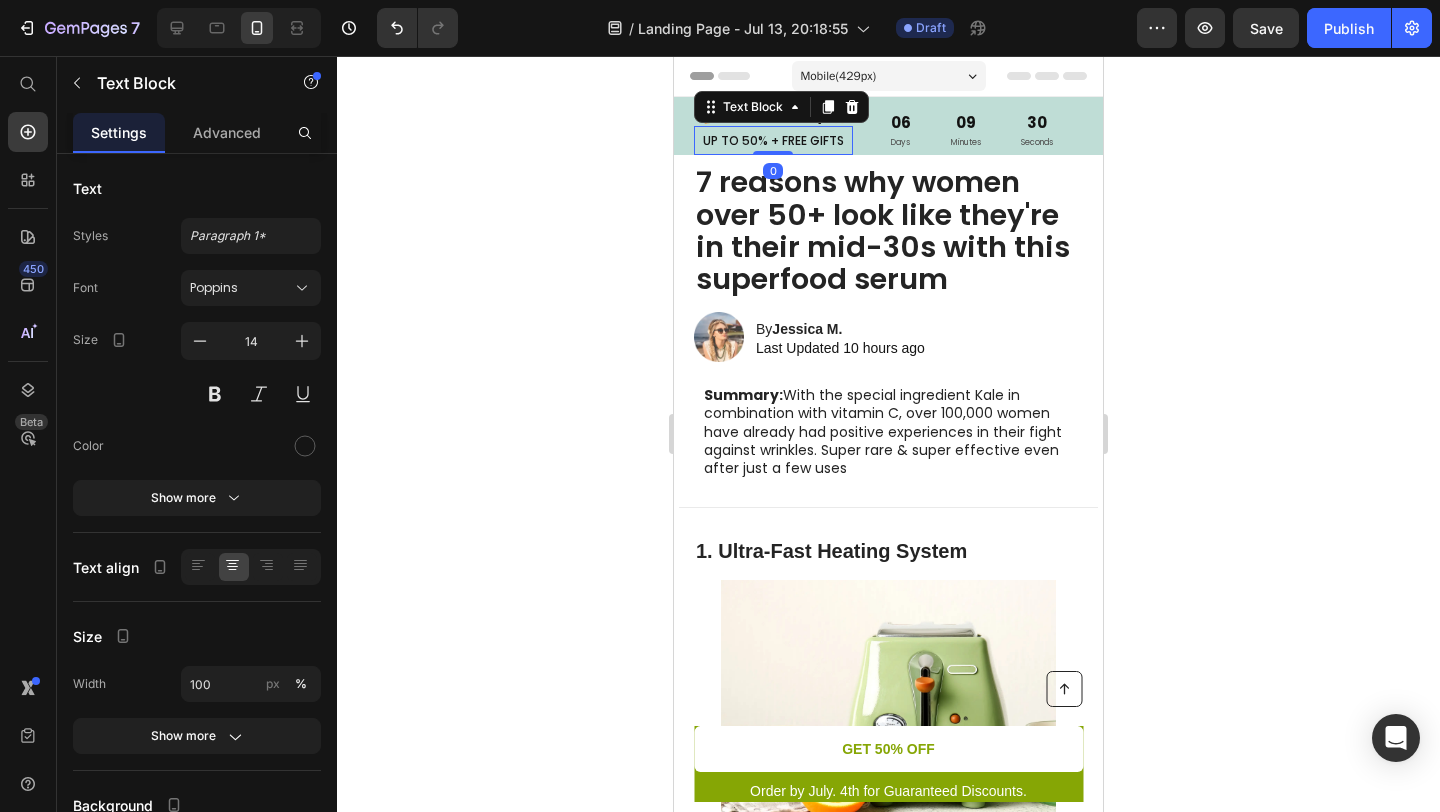 click 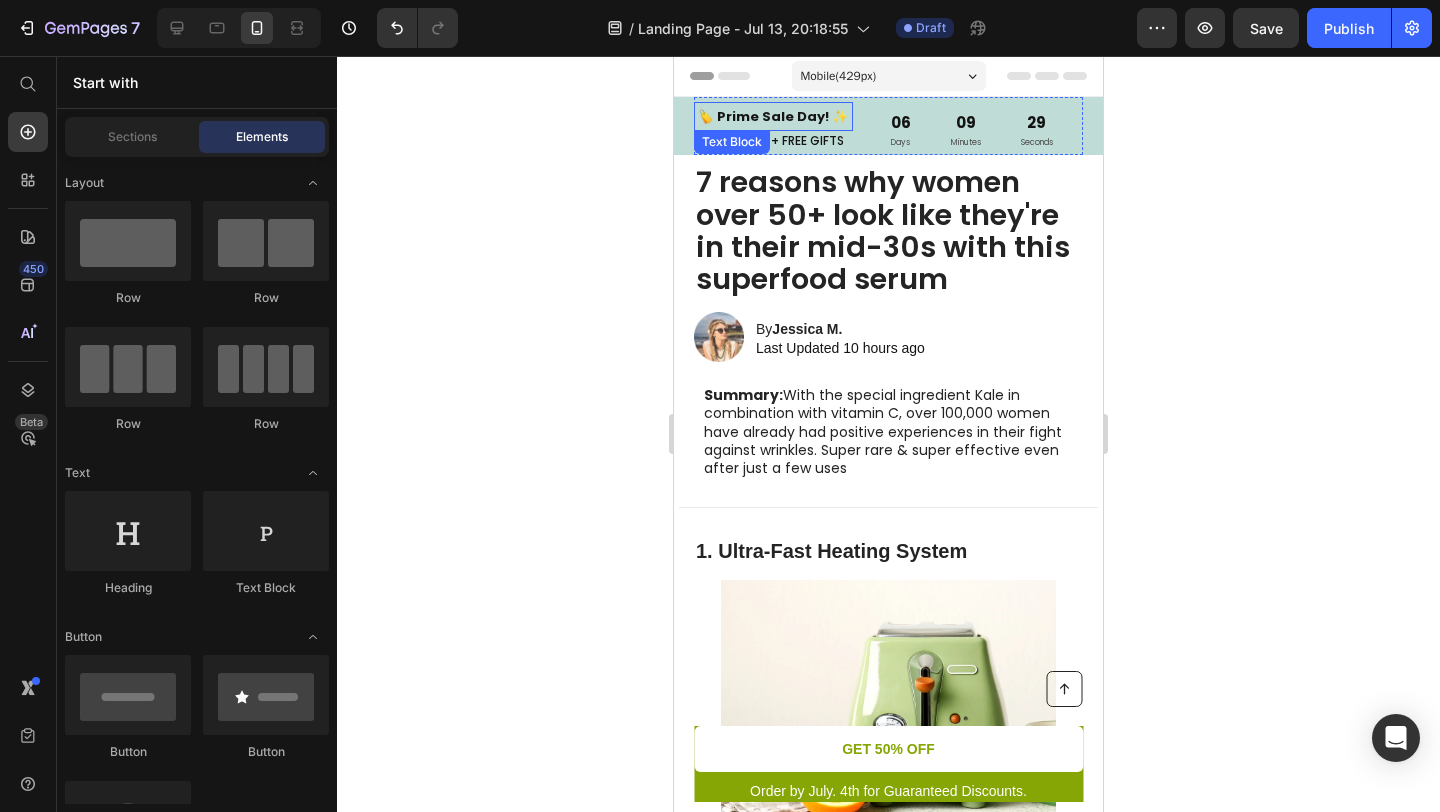 click on "🏷️ Prime Sale Day! ✨" at bounding box center [773, 116] 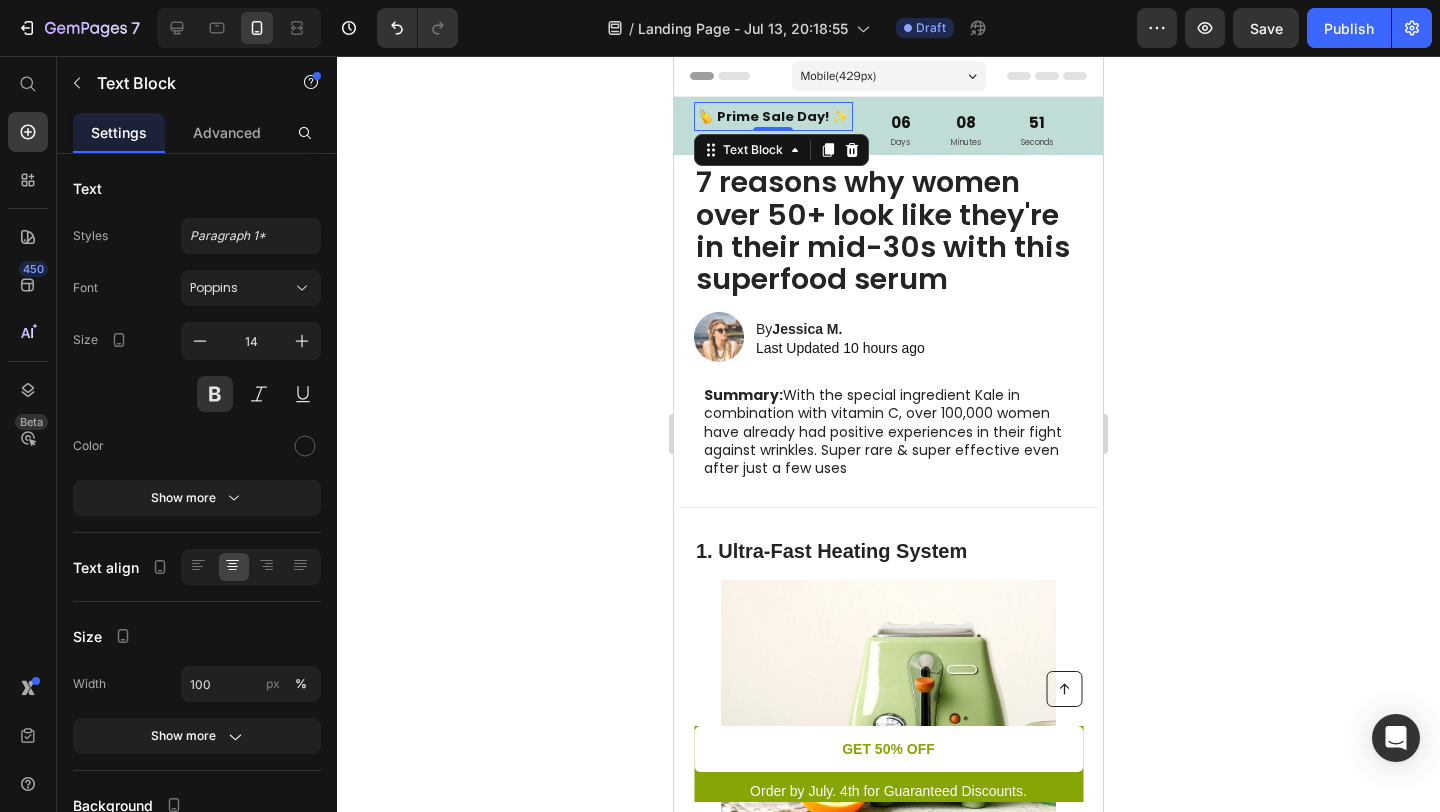 click 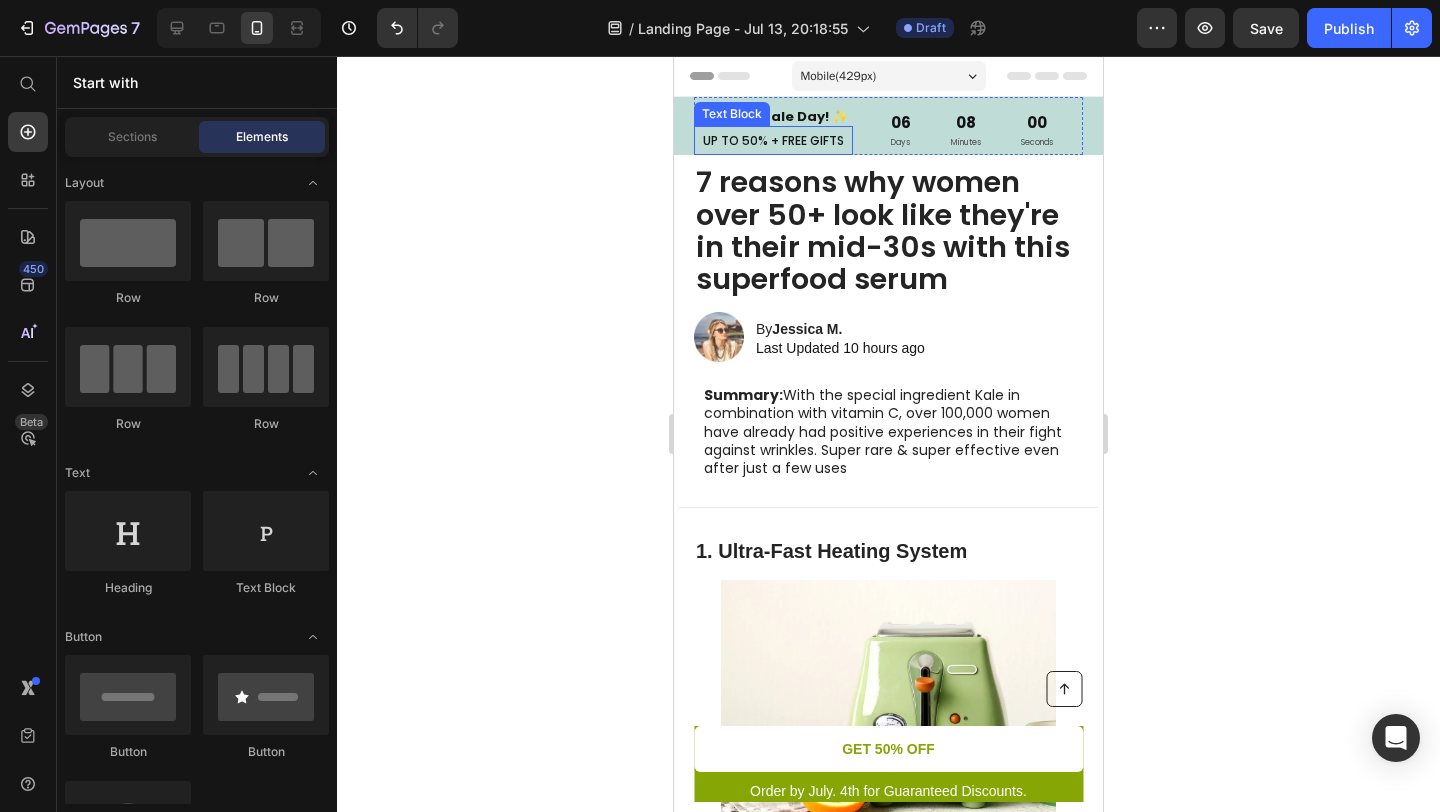 click 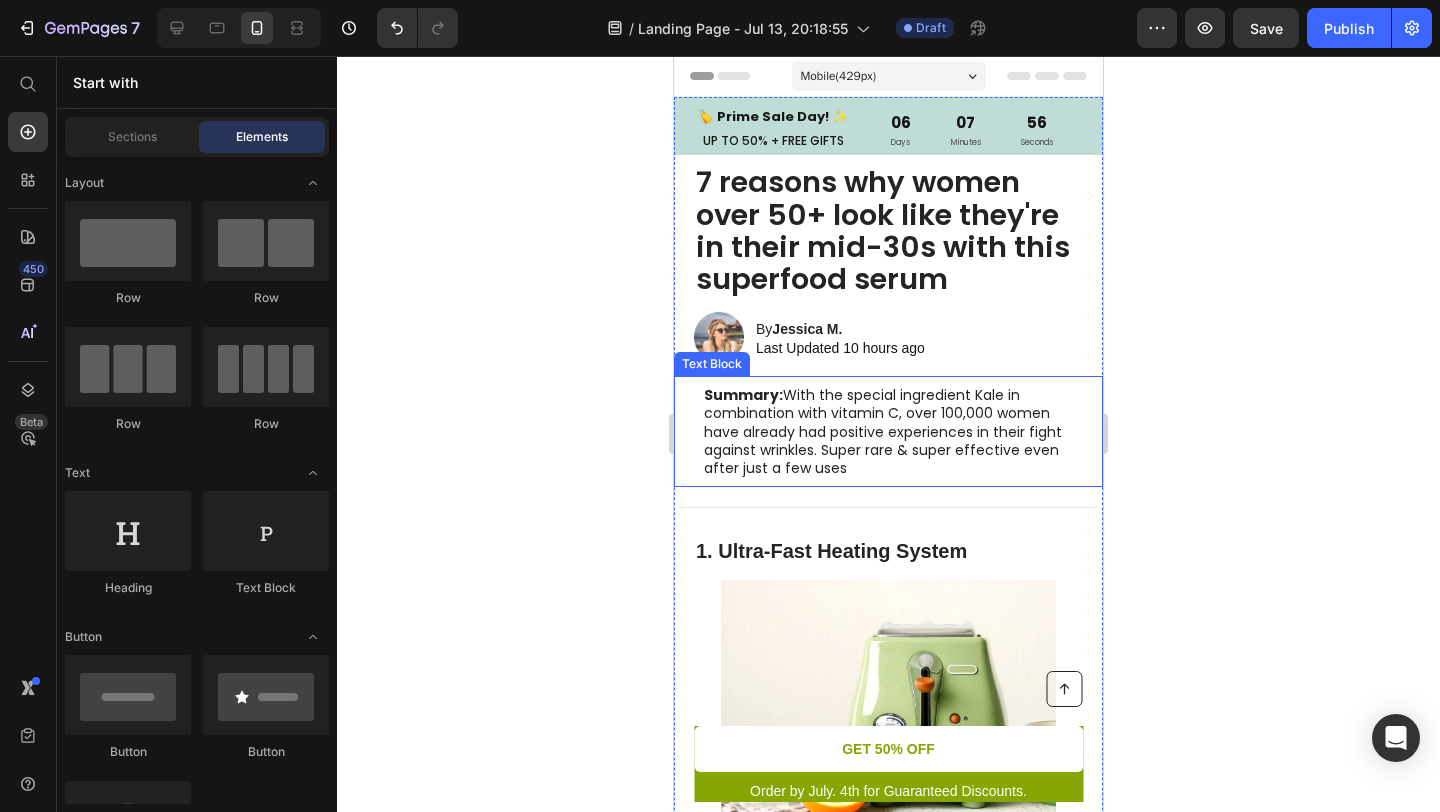 click on "Summary: With the special ingredient Kale in combination with vitamin C, over 100,000 women have already had positive experiences in their fight against wrinkles. Super rare & super effective even after just a few uses" at bounding box center [888, 431] 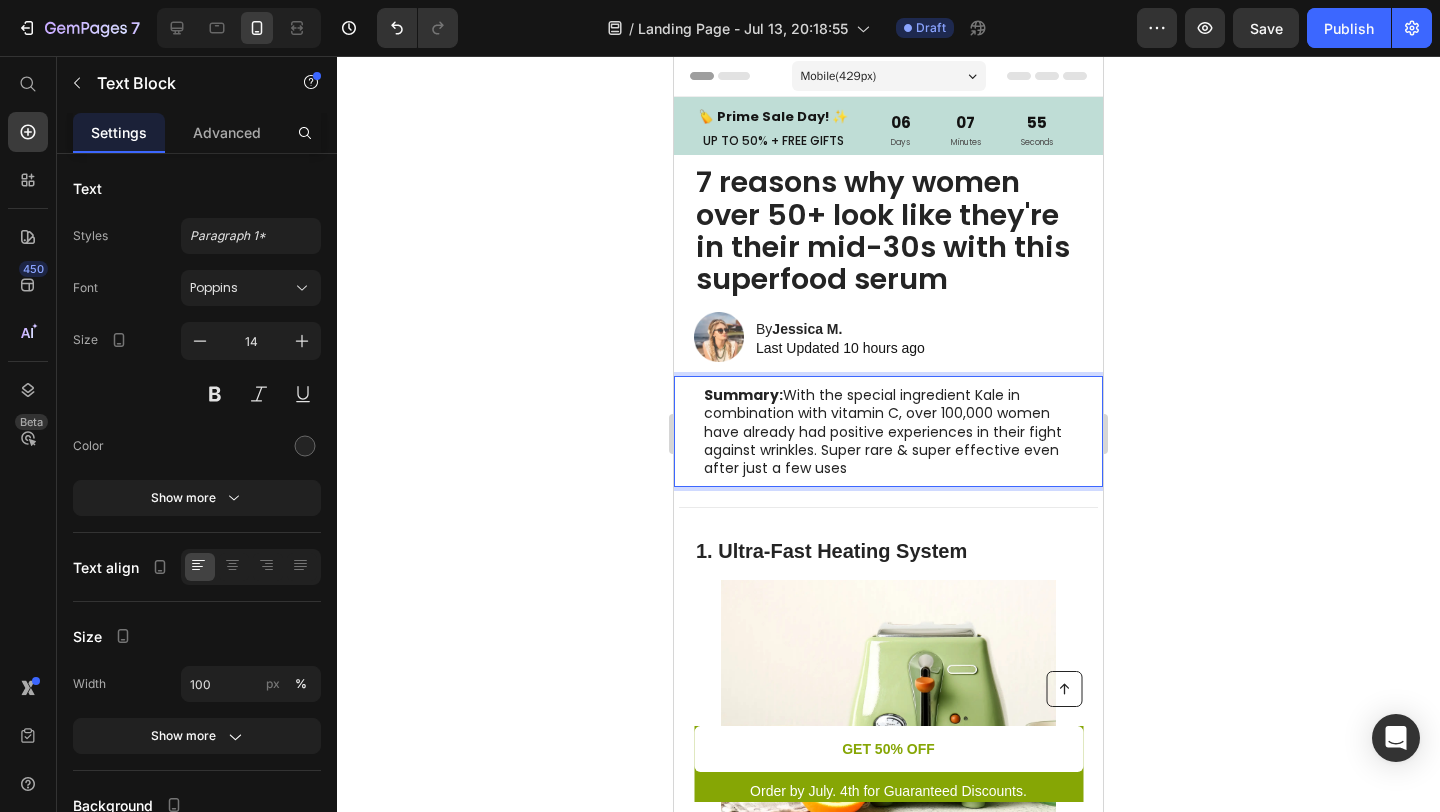 click on "Summary: With the special ingredient Kale in combination with vitamin C, over 100,000 women have already had positive experiences in their fight against wrinkles. Super rare & super effective even after just a few uses" at bounding box center (888, 431) 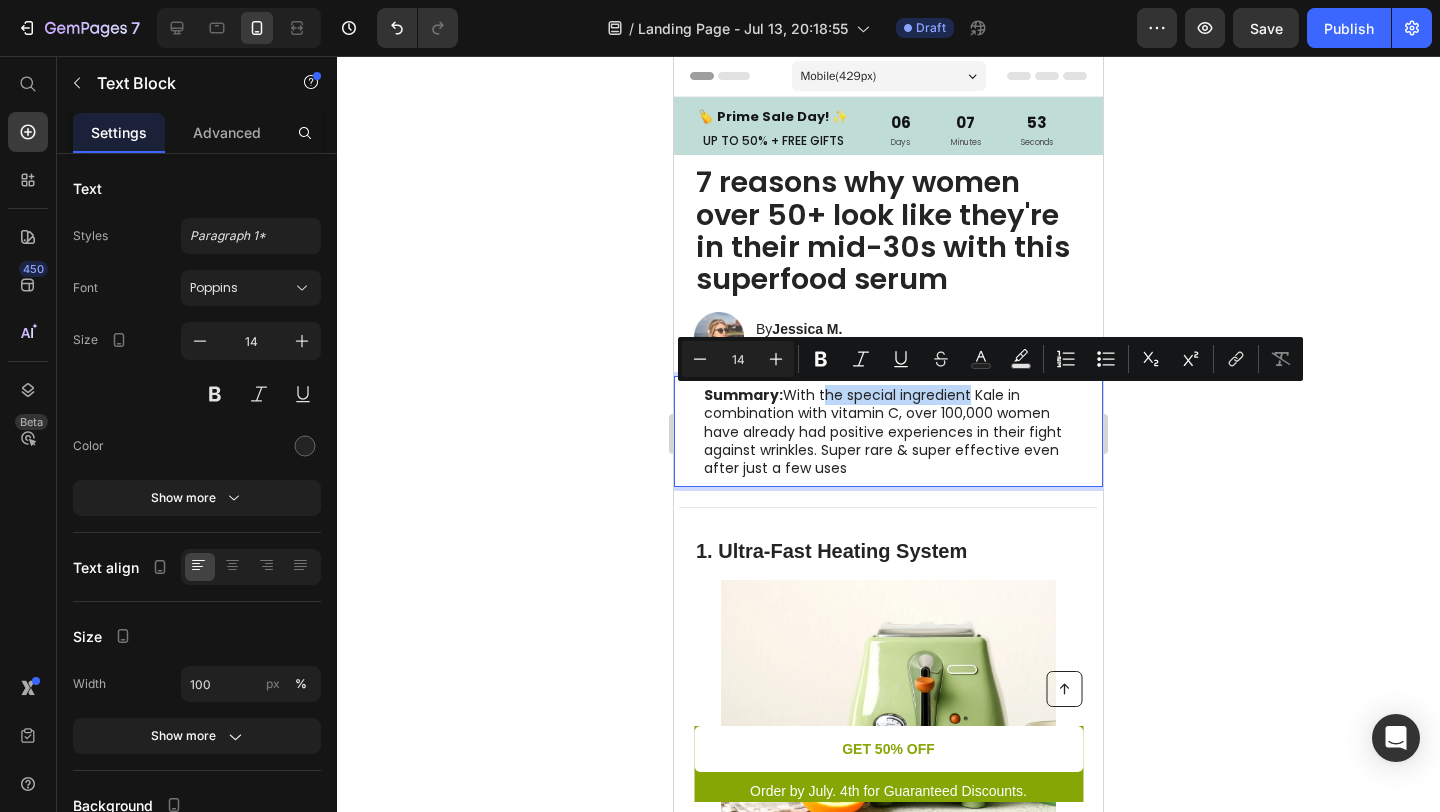 drag, startPoint x: 968, startPoint y: 400, endPoint x: 817, endPoint y: 403, distance: 151.0298 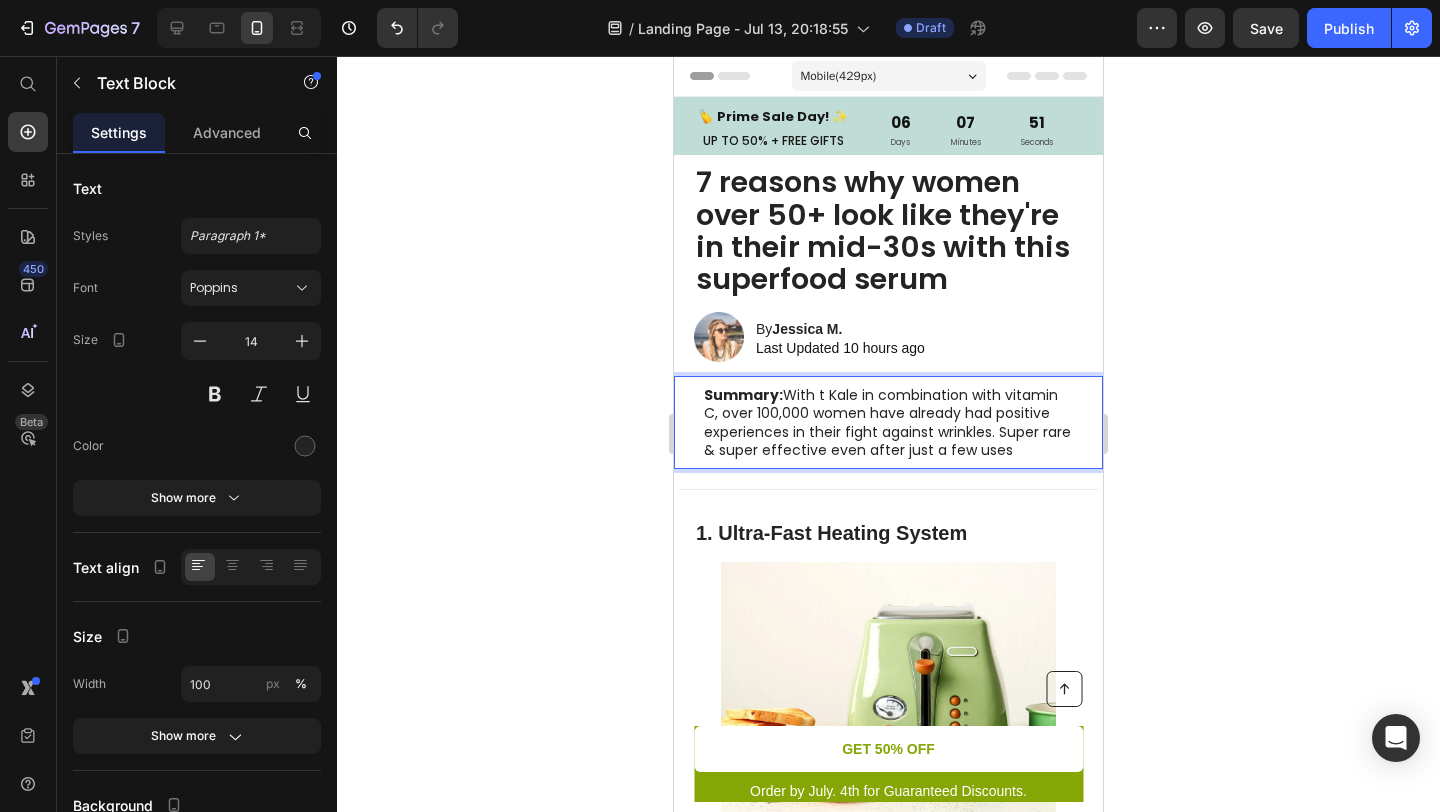 click on "Summary: With tKale in combination with vitamin C, over 100,000 women have already had positive experiences in their fight against wrinkles. Super rare & super effective even after just a few uses" at bounding box center (888, 422) 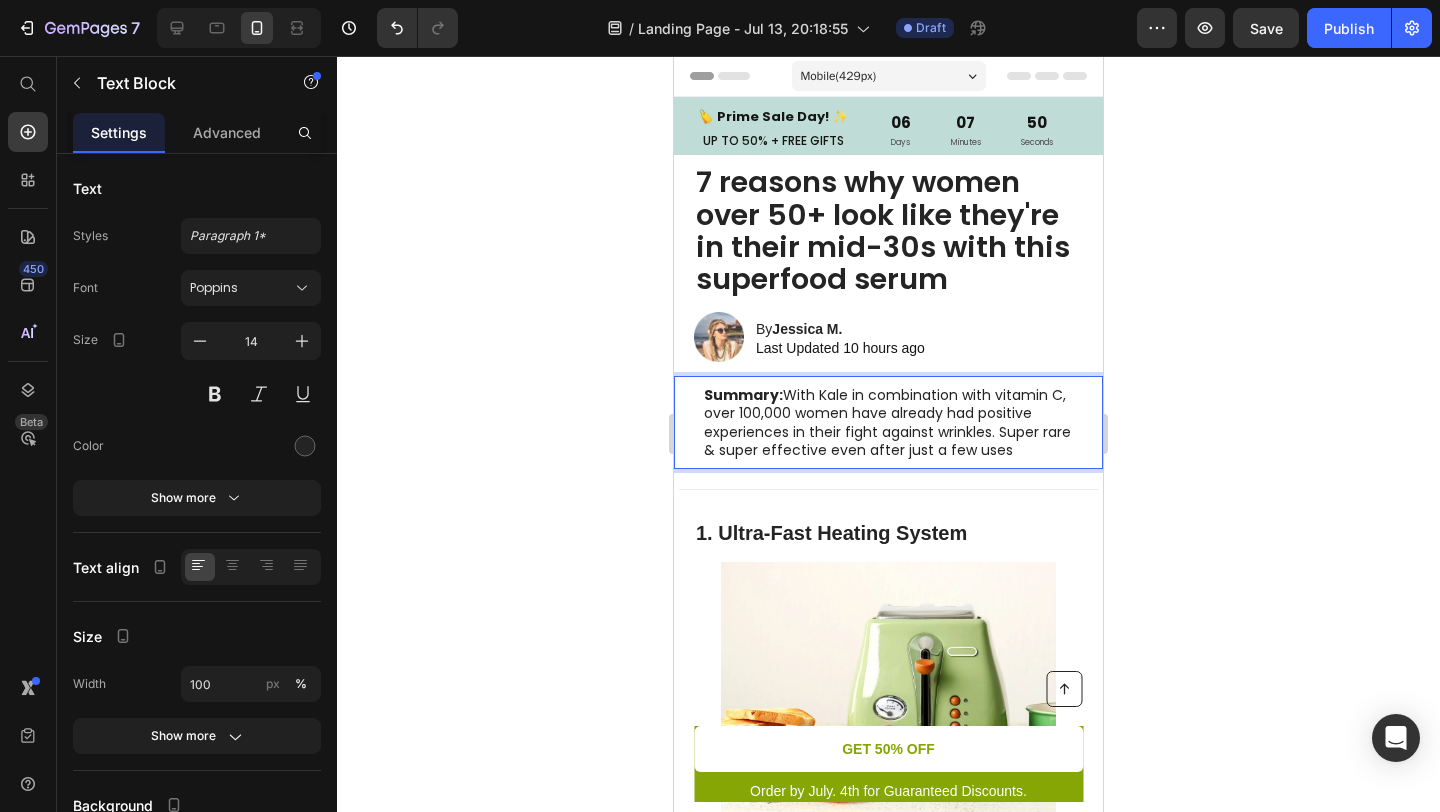 click on "Summary: With Kale in combination with vitamin C, over 100,000 women have already had positive experiences in their fight against wrinkles. Super rare & super effective even after just a few uses" at bounding box center (888, 422) 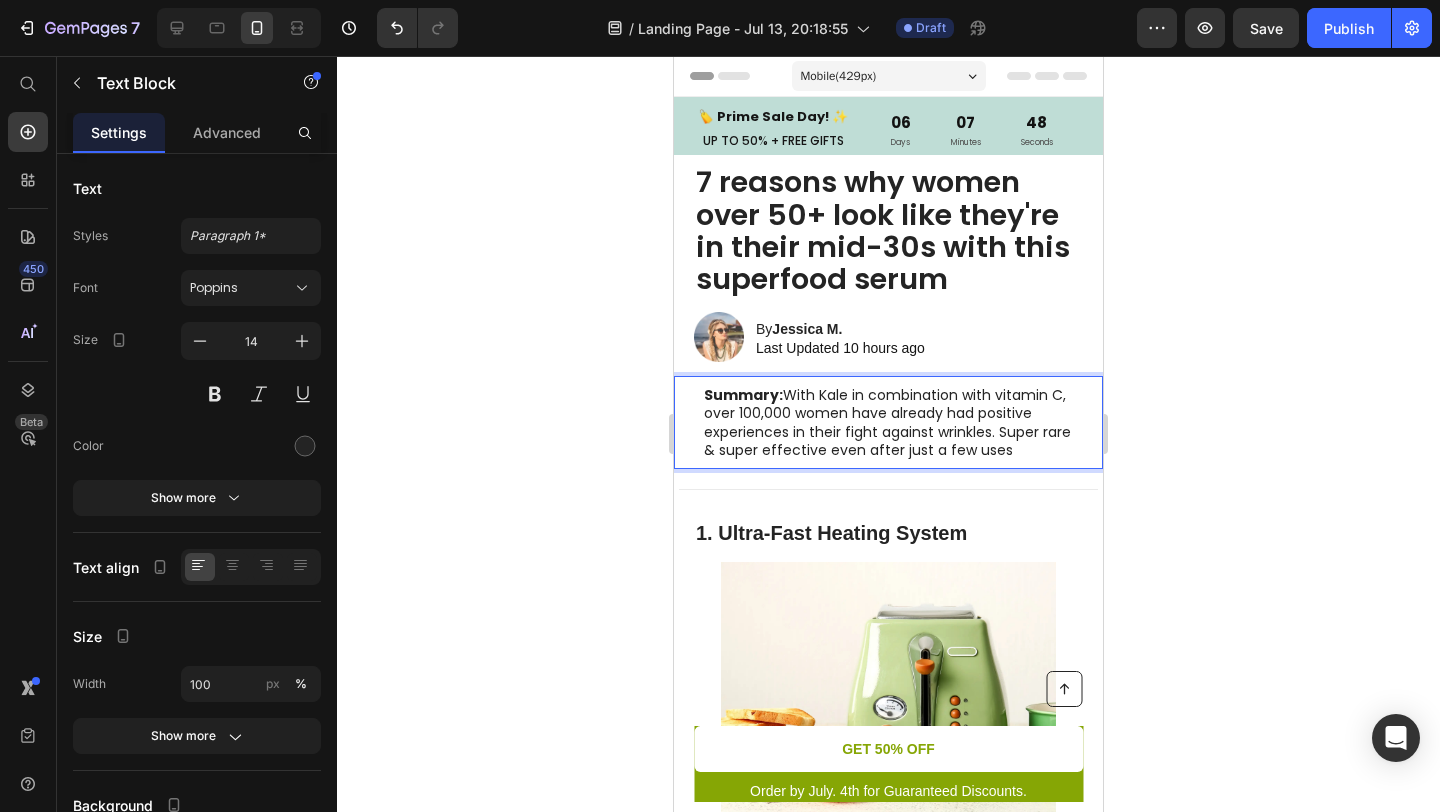 click 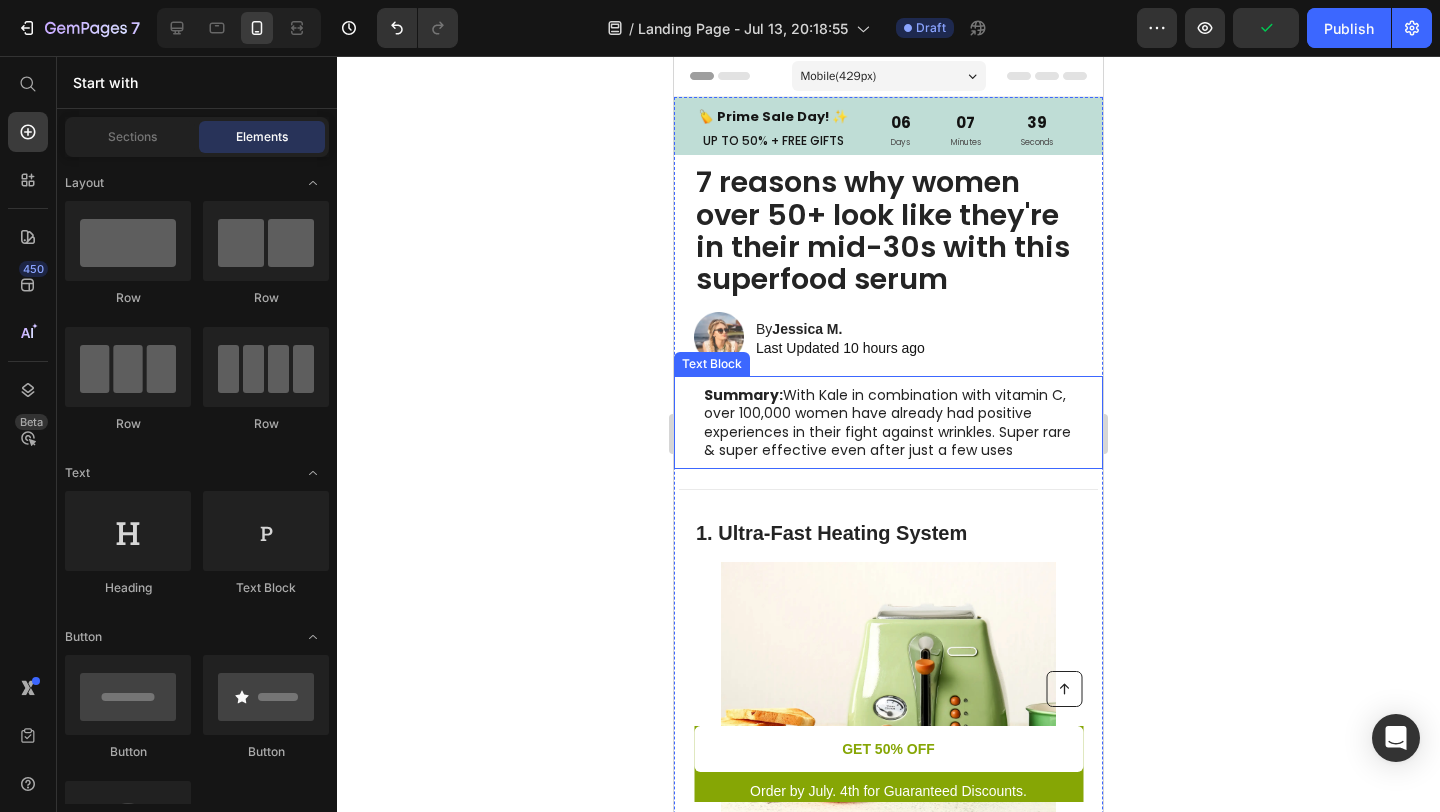click on "Summary: With Kale in combination with vitamin C, over 100,000 women have already had positive experiences in their fight against wrinkles. Super rare & super effective even after just a few uses" at bounding box center (888, 422) 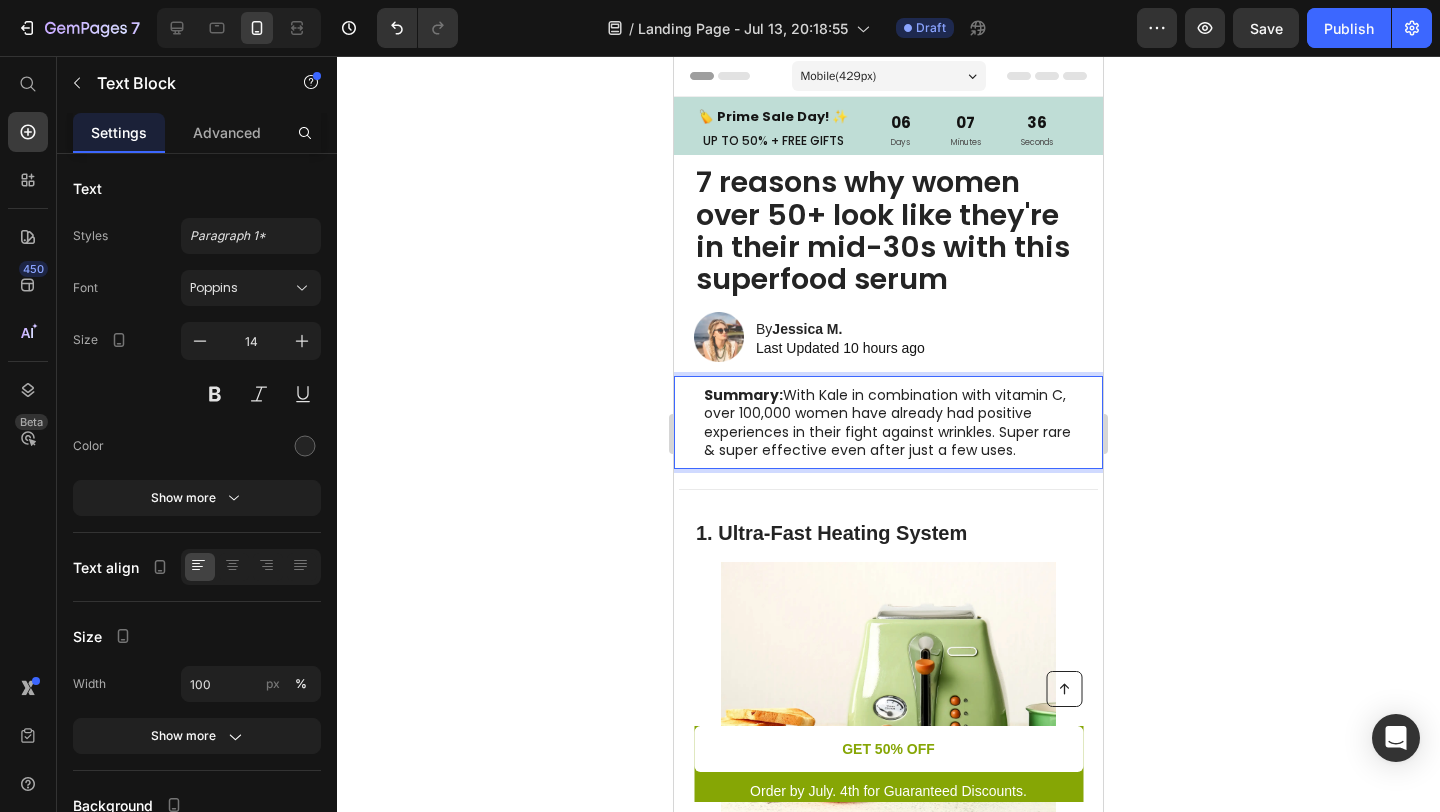 click 